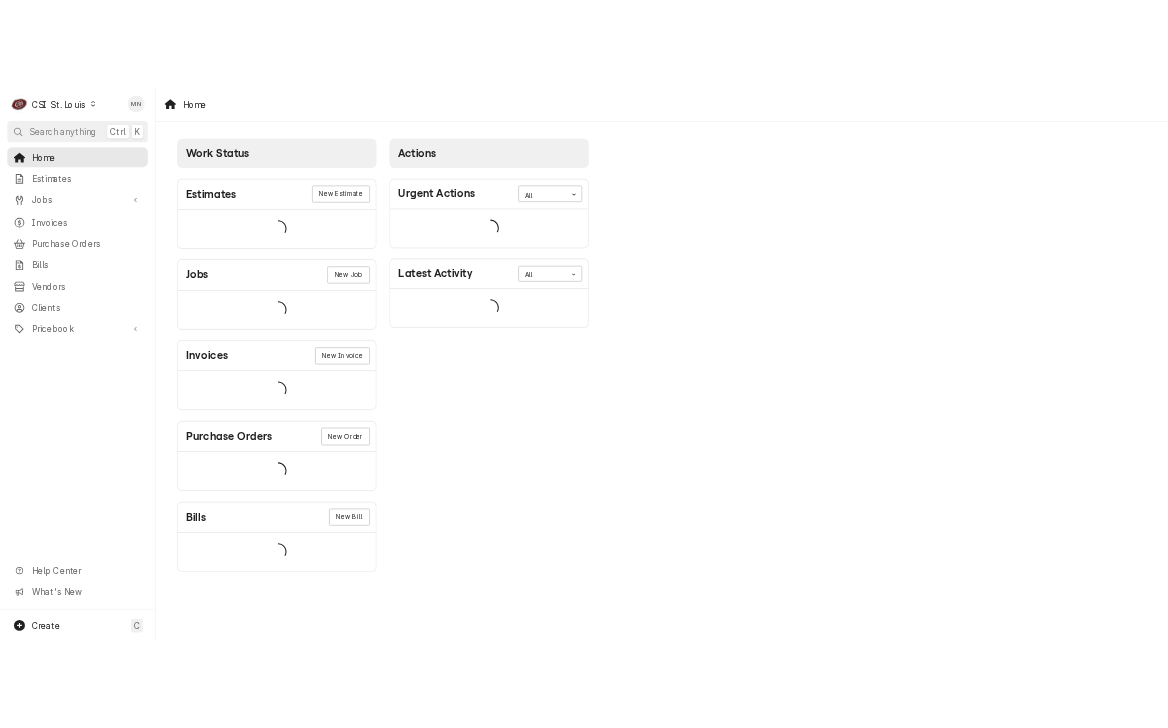 scroll, scrollTop: 0, scrollLeft: 0, axis: both 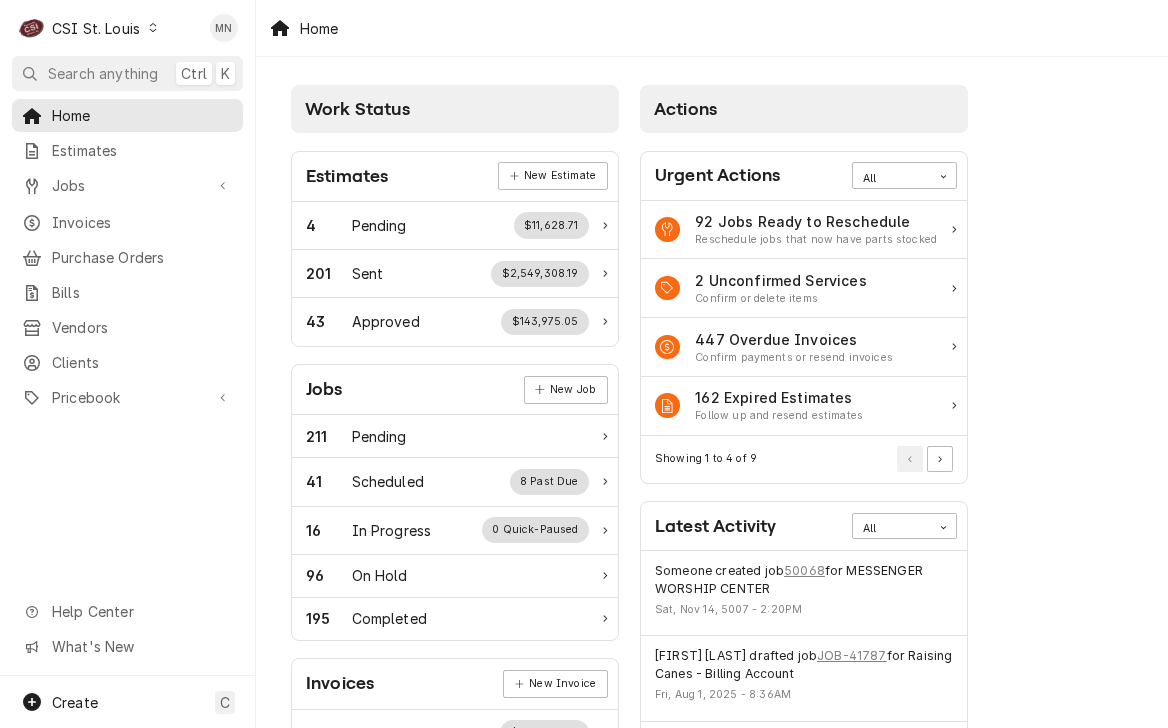 click on "C CSI St. Louis" at bounding box center (89, 28) 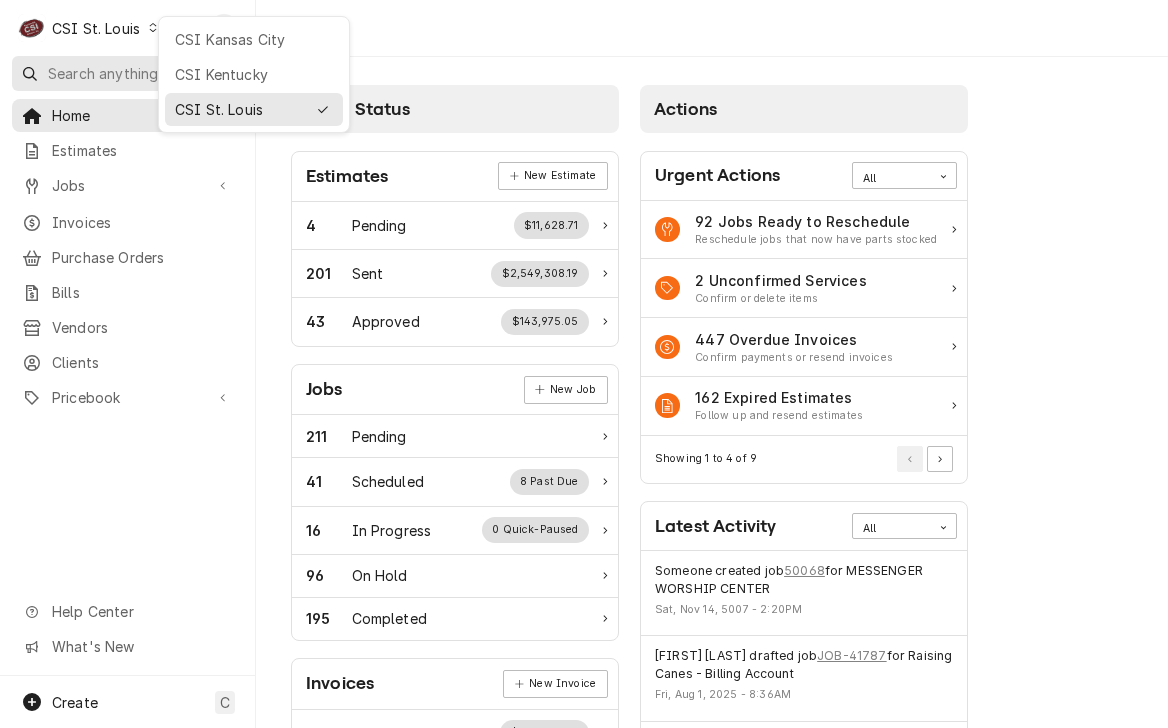click on "CSI Kentucky" at bounding box center (254, 74) 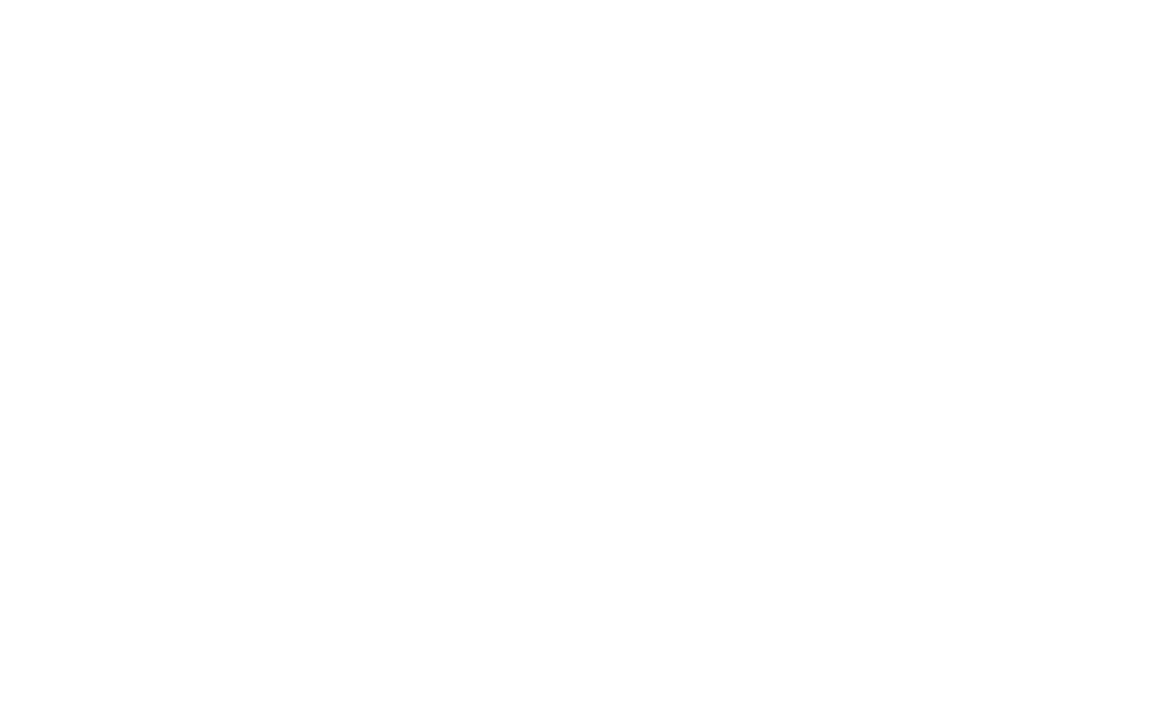 scroll, scrollTop: 0, scrollLeft: 0, axis: both 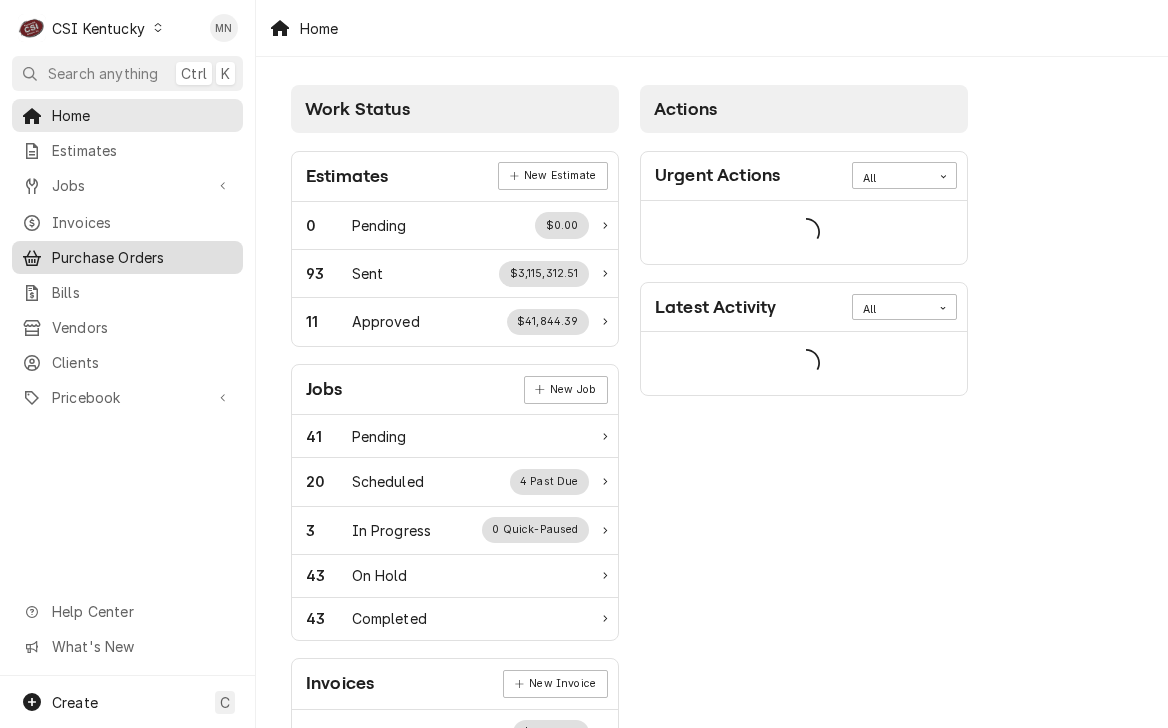 click on "Purchase Orders" at bounding box center [142, 257] 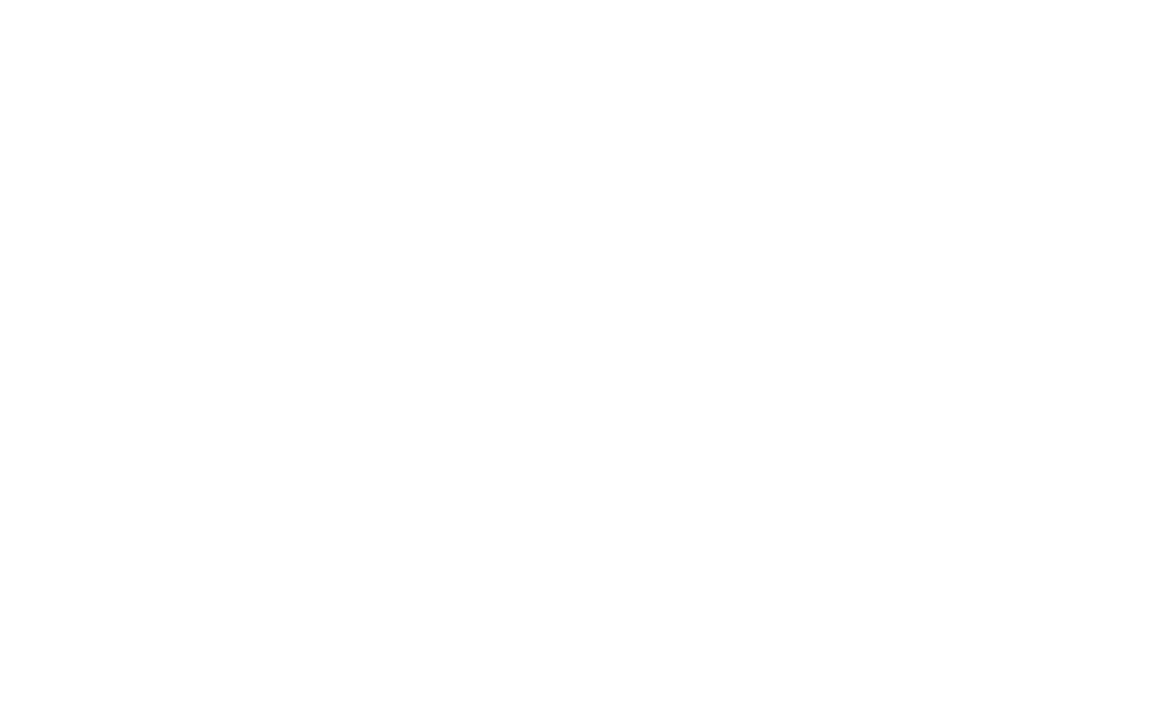 scroll, scrollTop: 0, scrollLeft: 0, axis: both 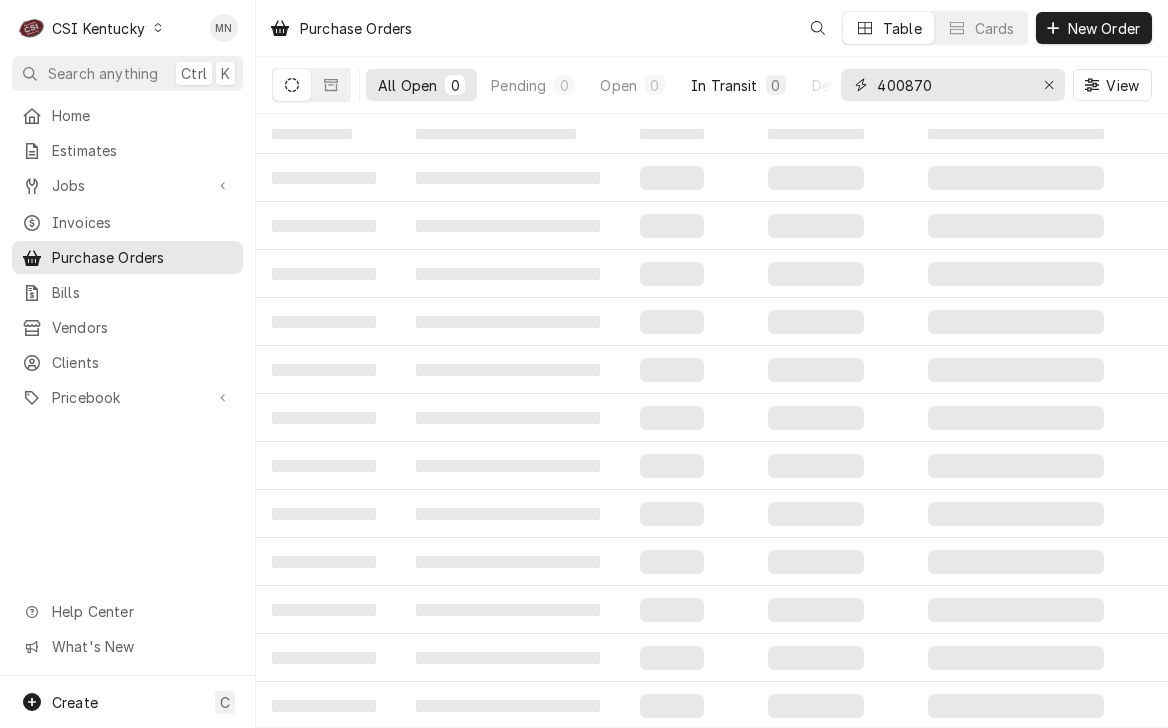 drag, startPoint x: 950, startPoint y: 83, endPoint x: 762, endPoint y: 85, distance: 188.01064 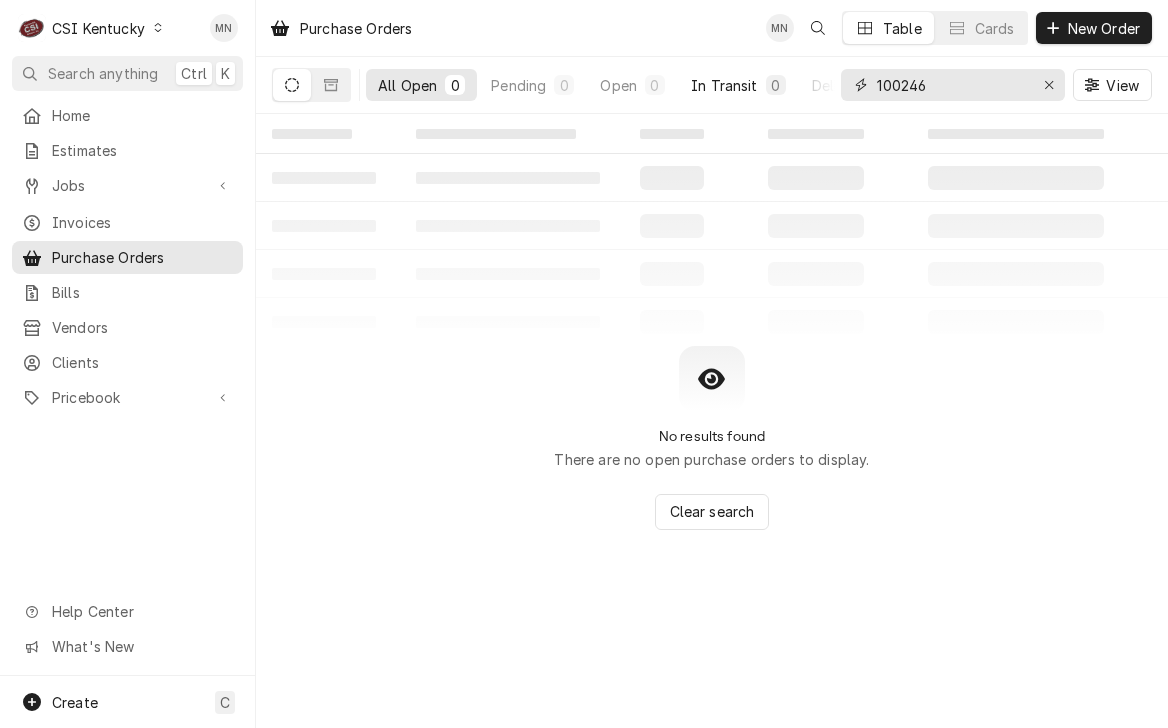 type on "100246" 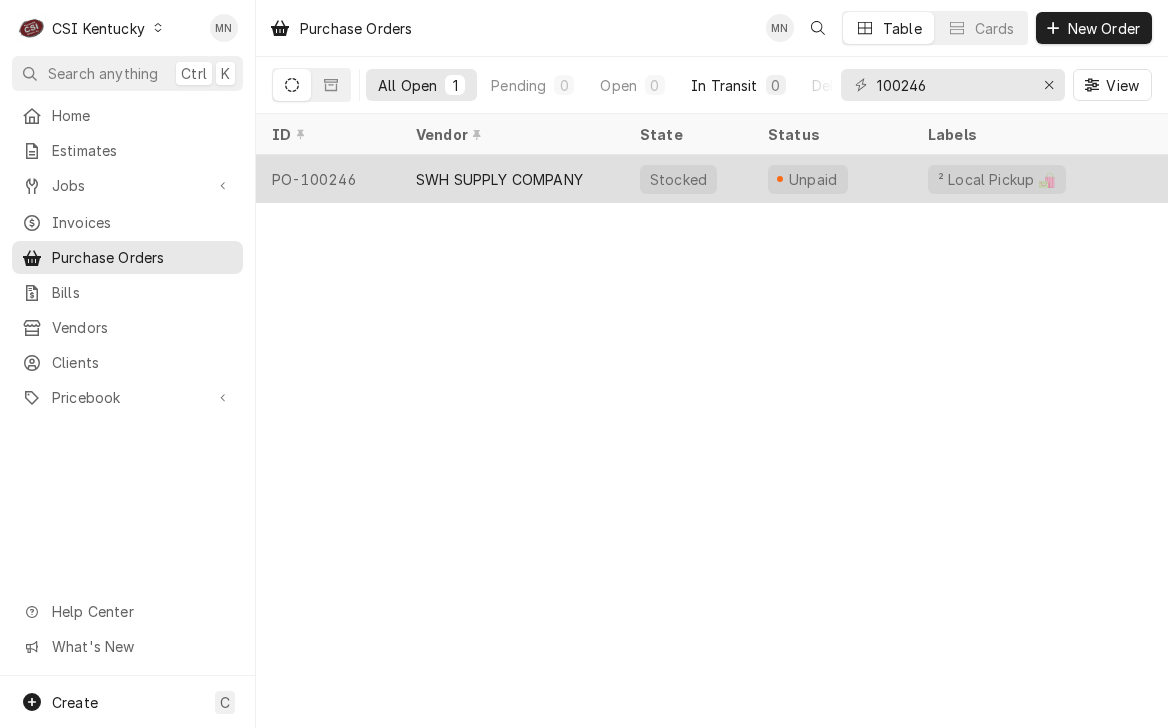 click on "SWH SUPPLY COMPANY" at bounding box center [499, 179] 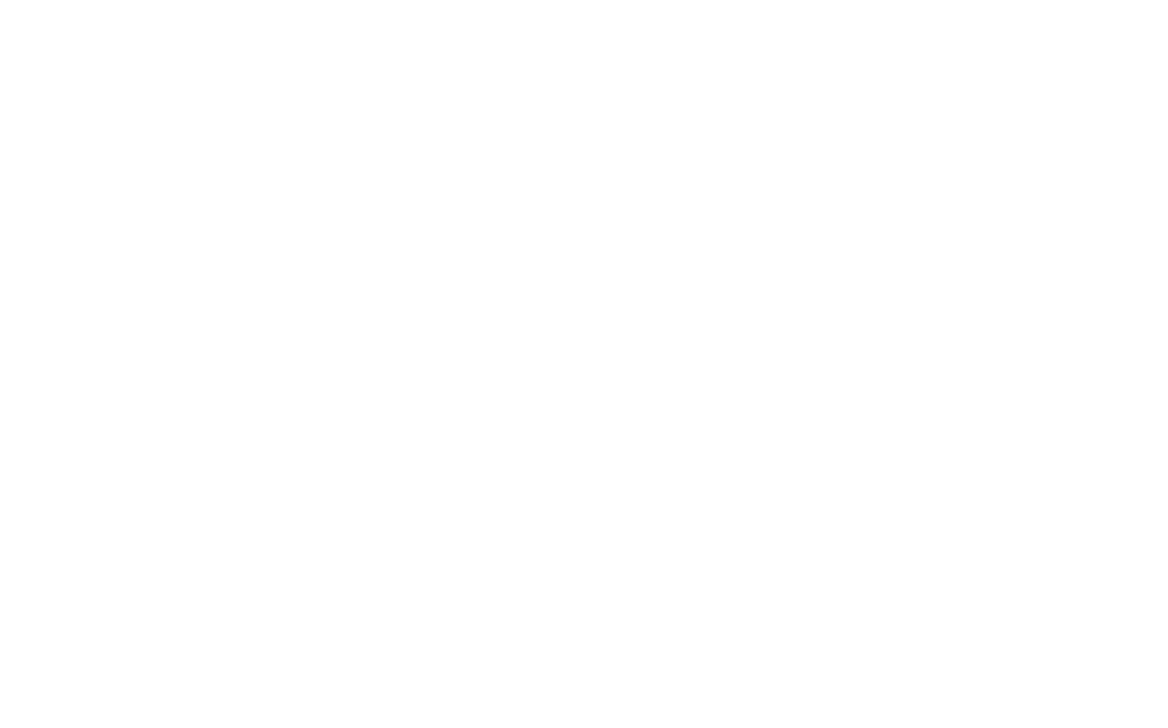 scroll, scrollTop: 0, scrollLeft: 0, axis: both 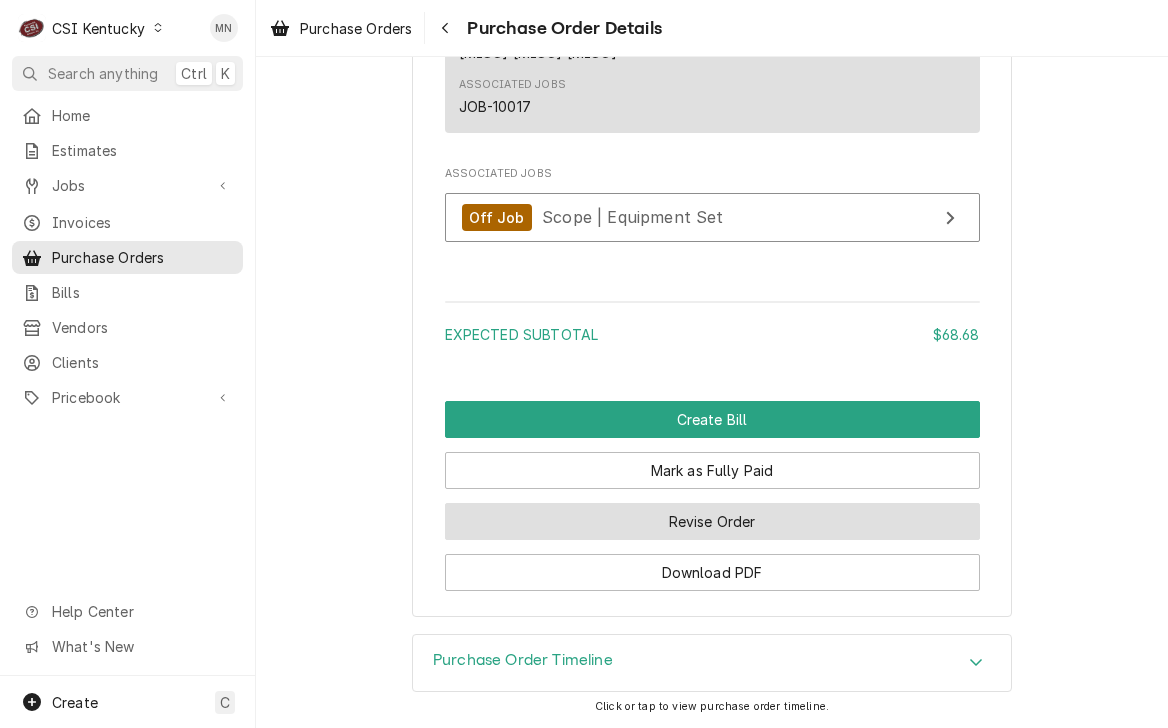 click on "Revise Order" at bounding box center [712, 521] 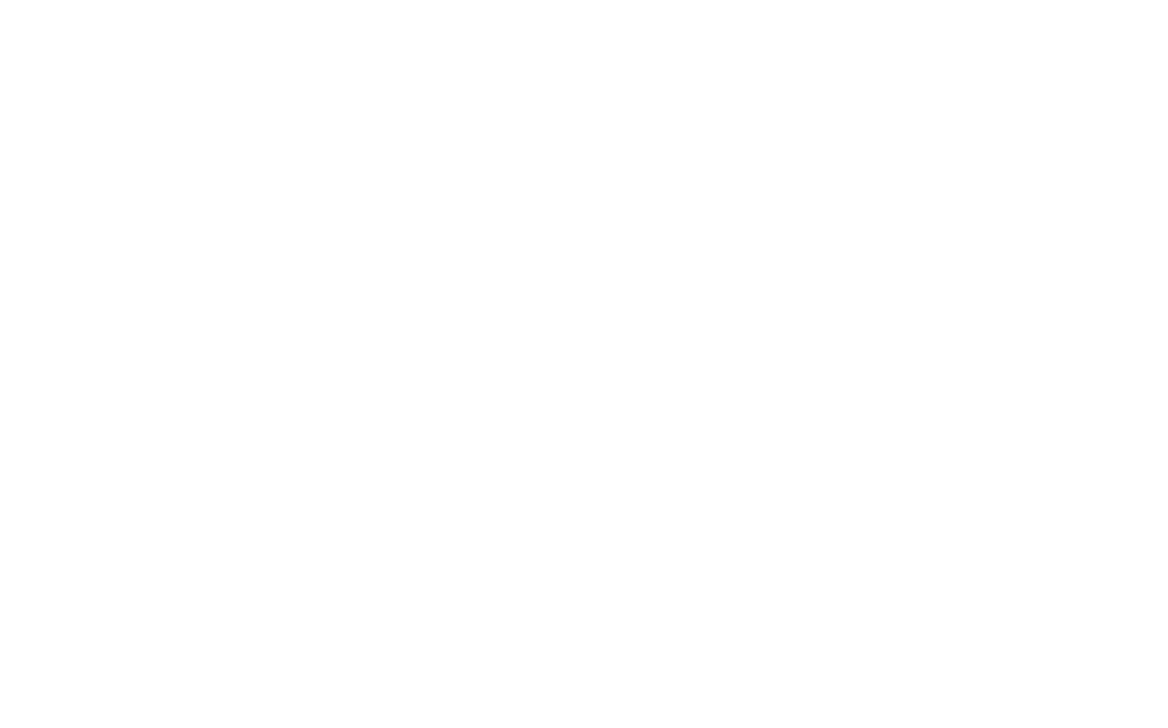 scroll, scrollTop: 0, scrollLeft: 0, axis: both 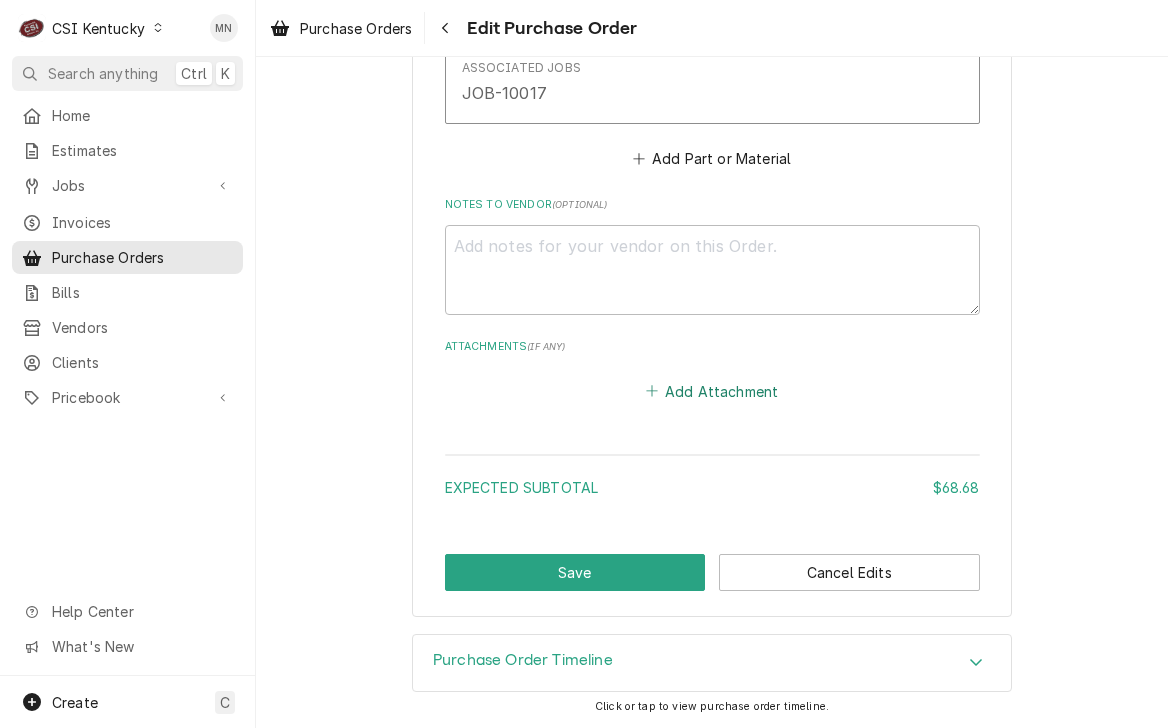click on "Add Attachment" at bounding box center (712, 391) 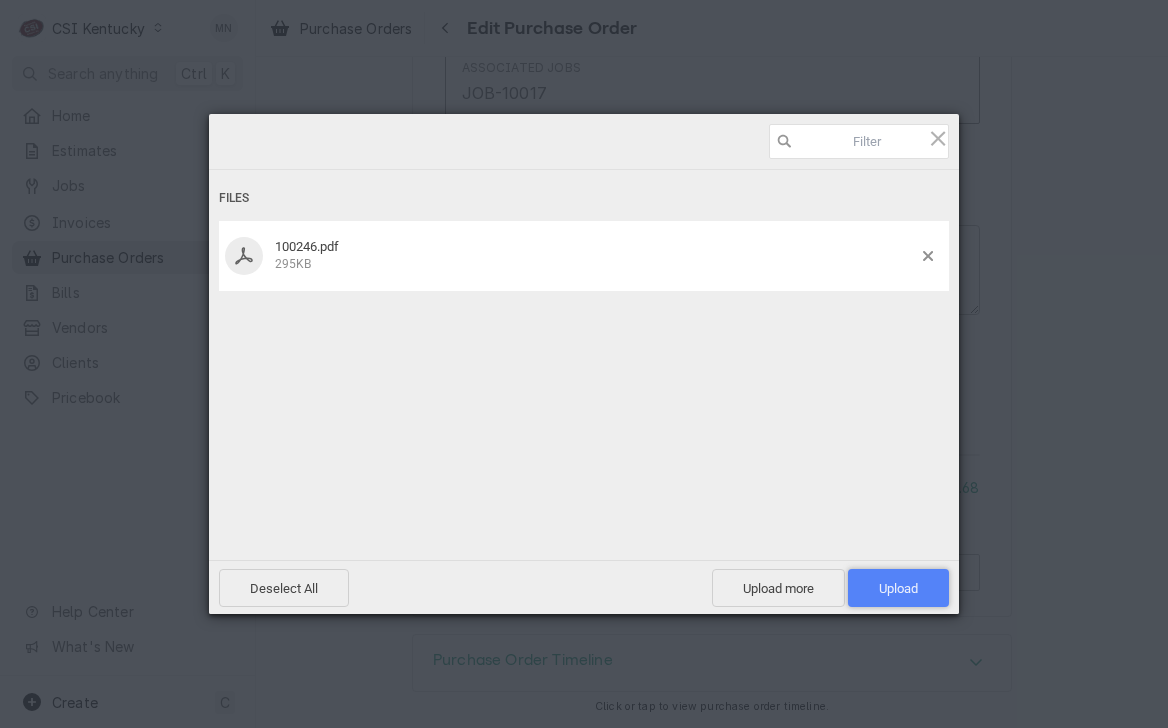 click on "Upload
1" at bounding box center (898, 588) 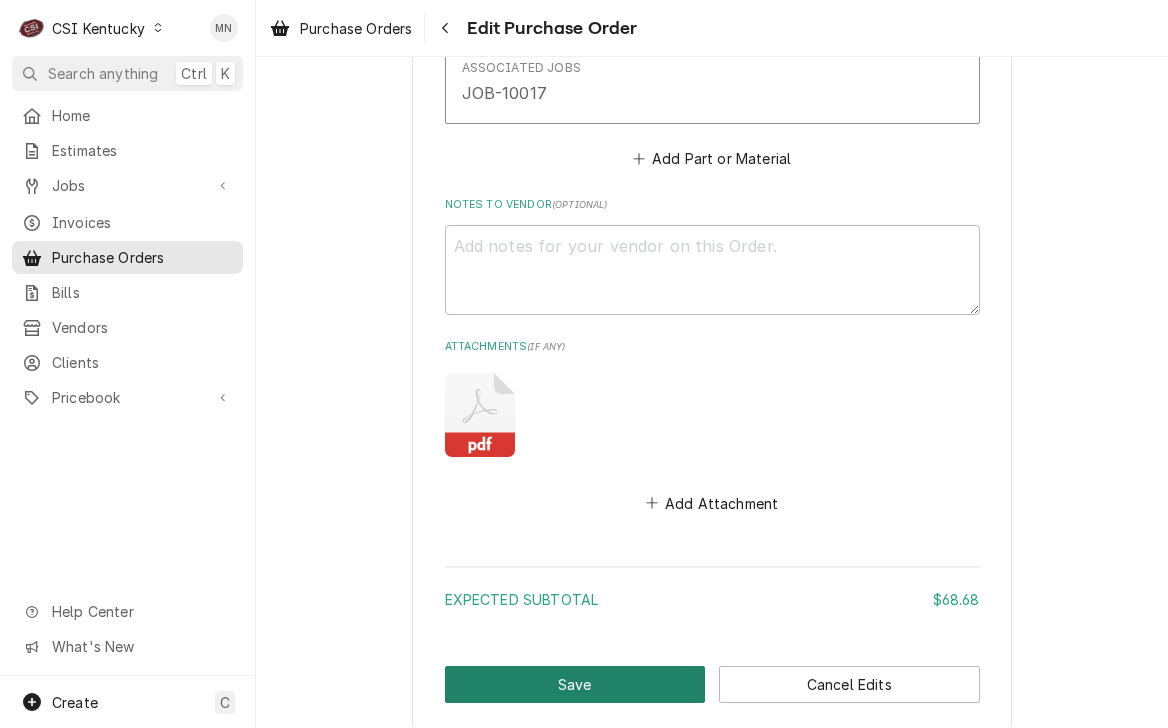 click on "Save" at bounding box center (575, 684) 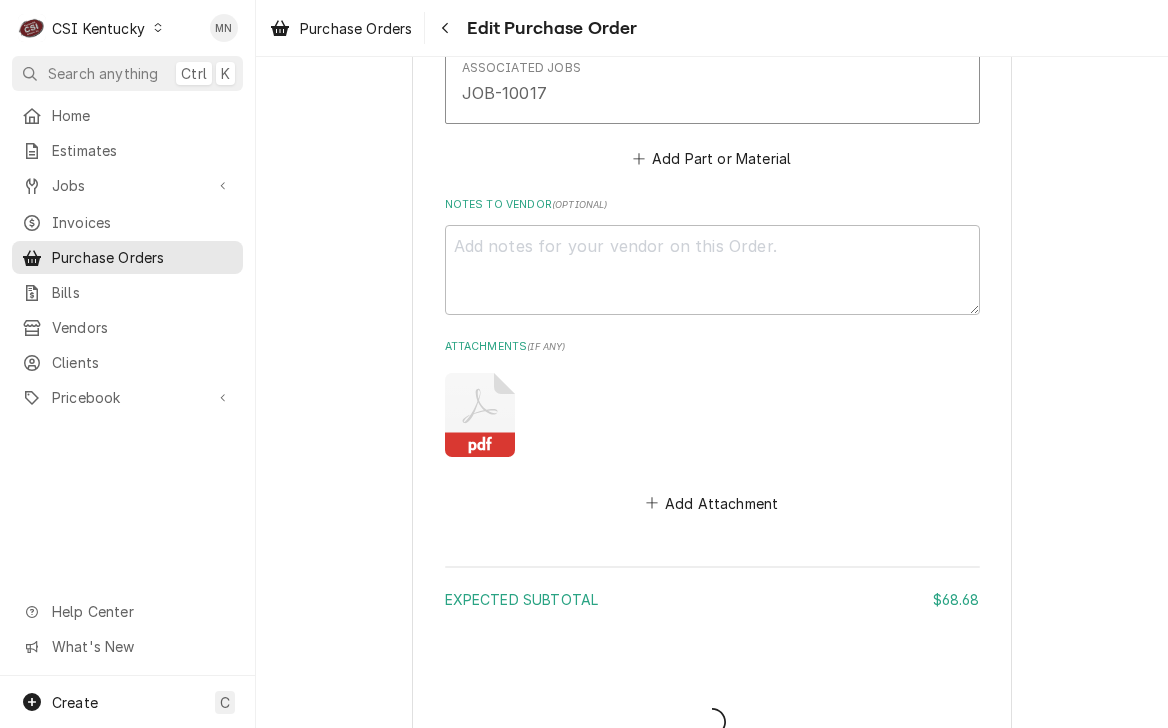 type on "x" 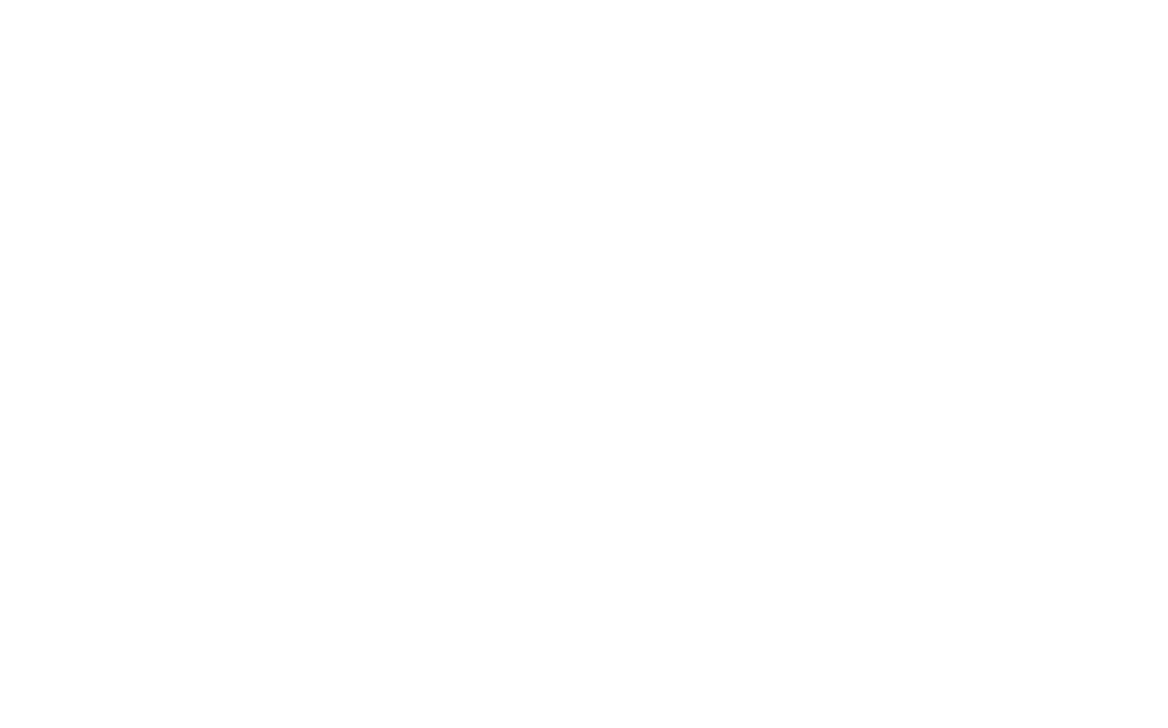 scroll, scrollTop: 0, scrollLeft: 0, axis: both 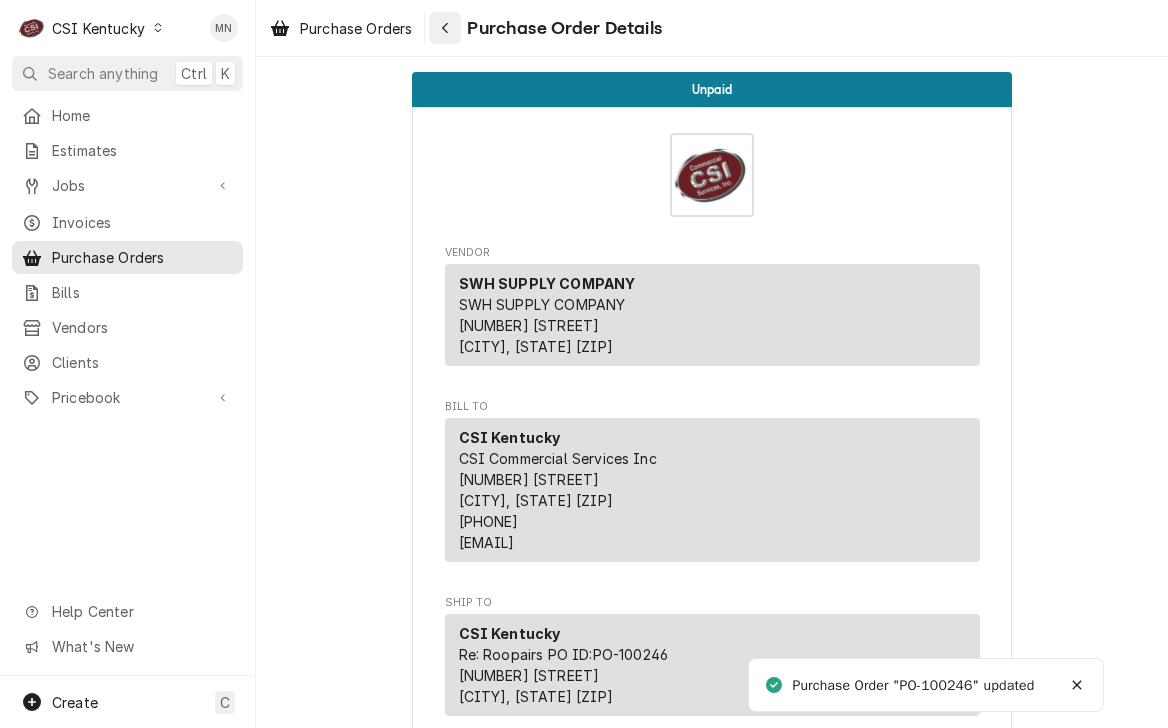 click at bounding box center [445, 28] 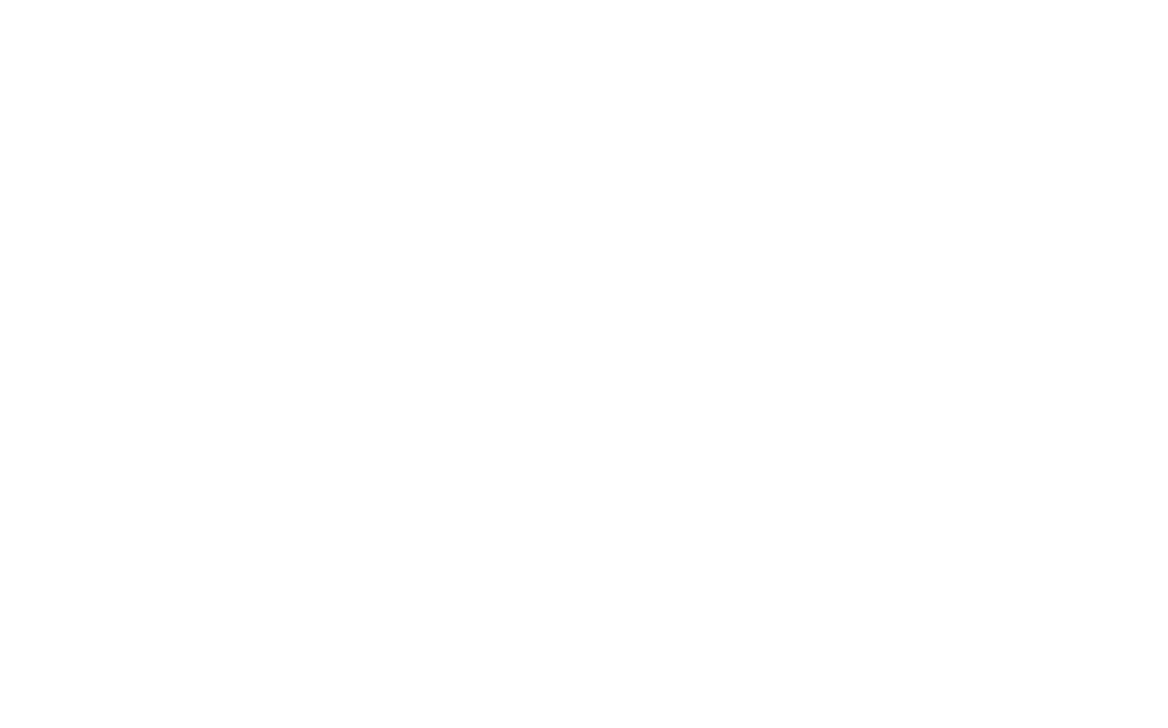 scroll, scrollTop: 0, scrollLeft: 0, axis: both 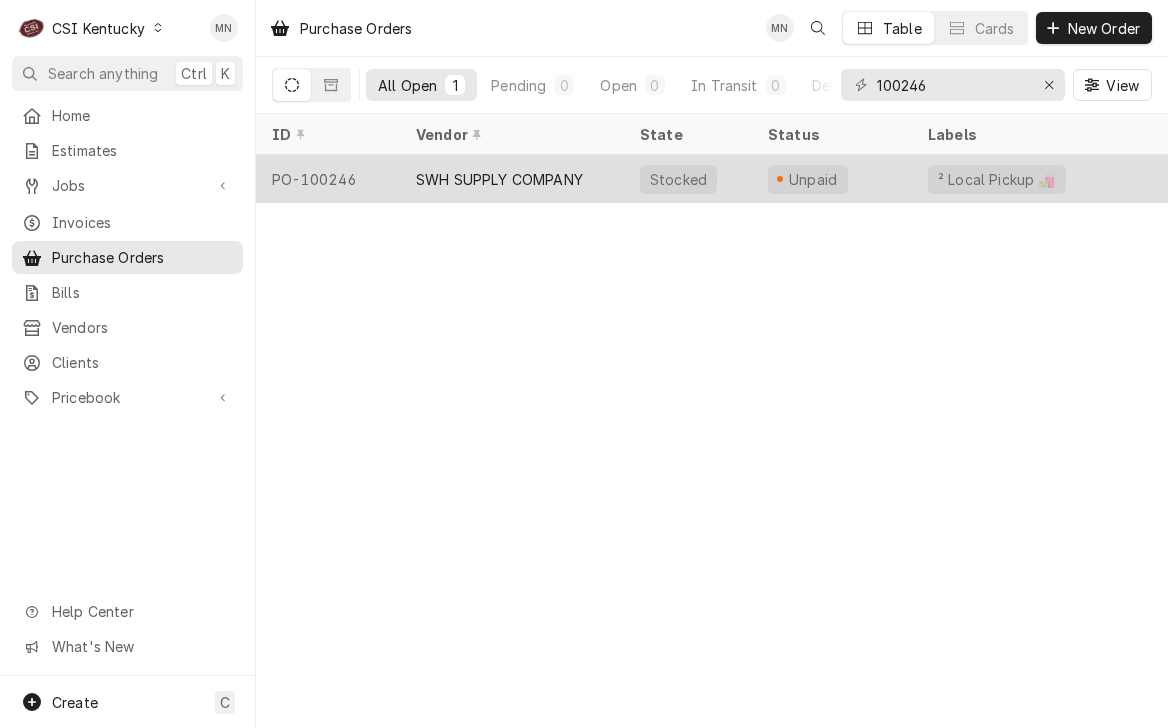 click on "SWH SUPPLY COMPANY" at bounding box center (499, 179) 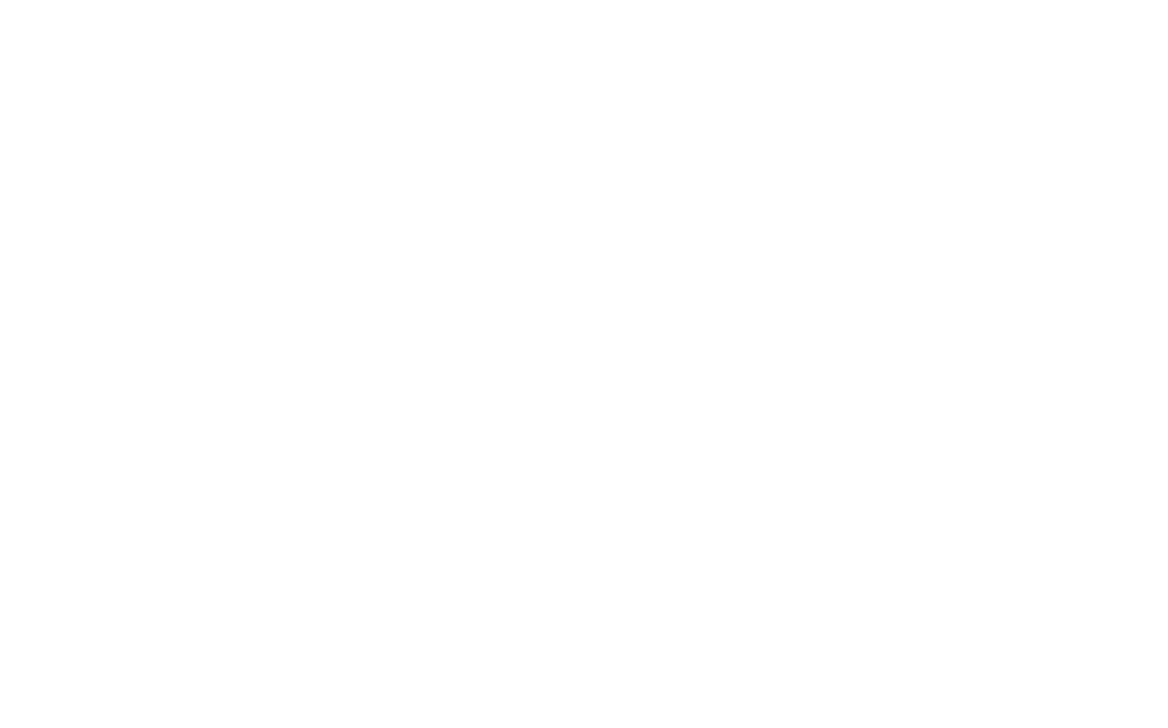 scroll, scrollTop: 0, scrollLeft: 0, axis: both 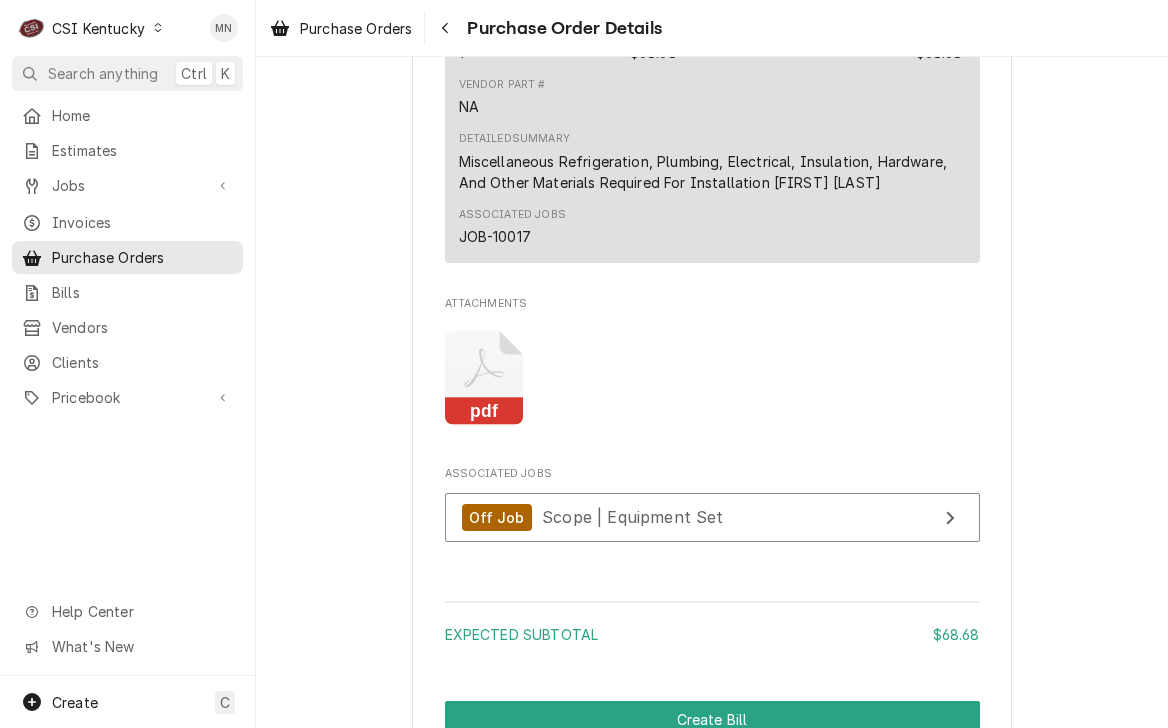 click 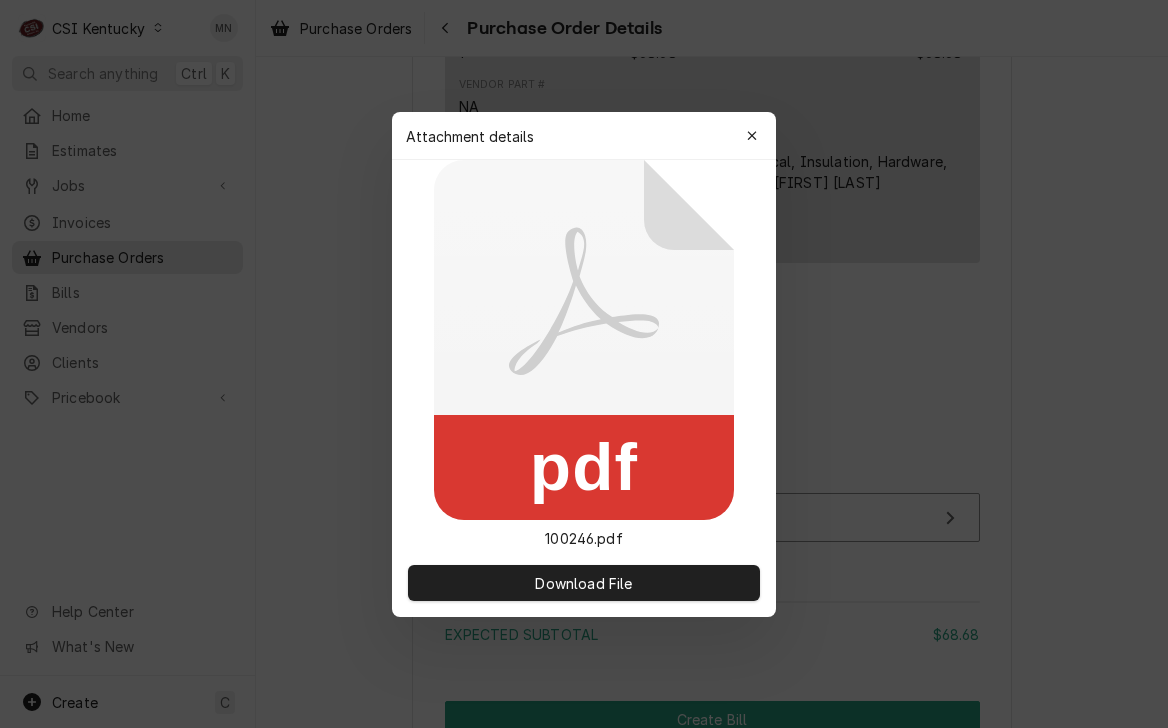 click at bounding box center (752, 136) 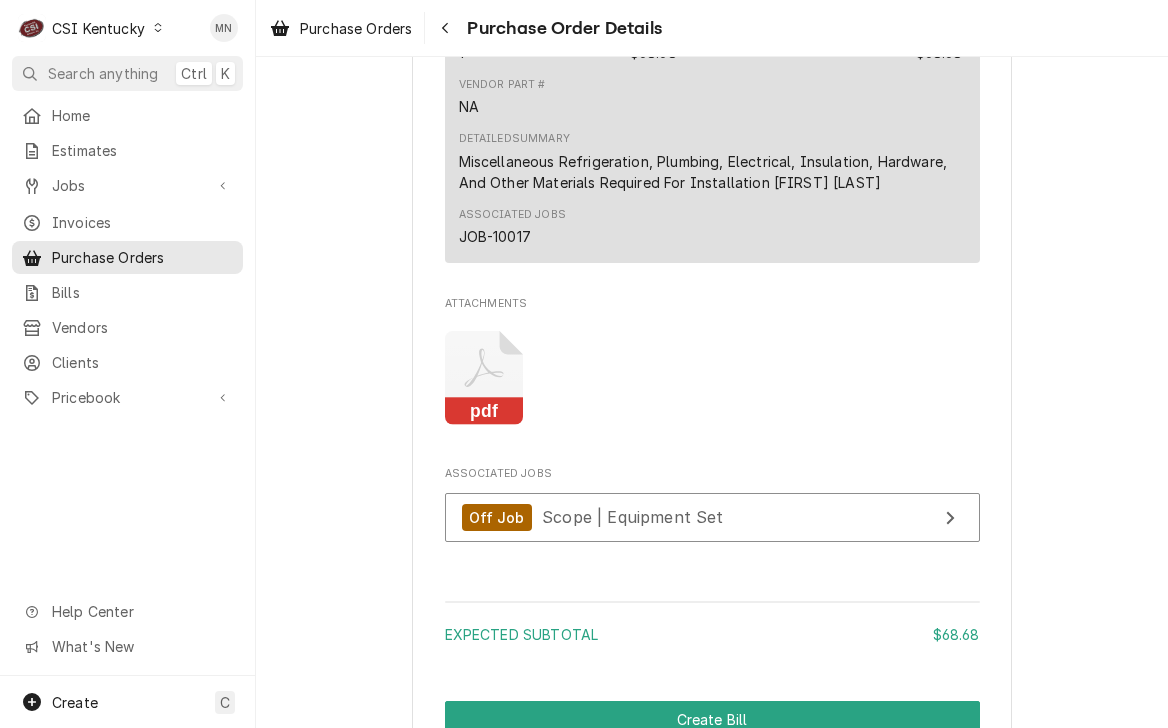 click on "pdf" at bounding box center [712, 378] 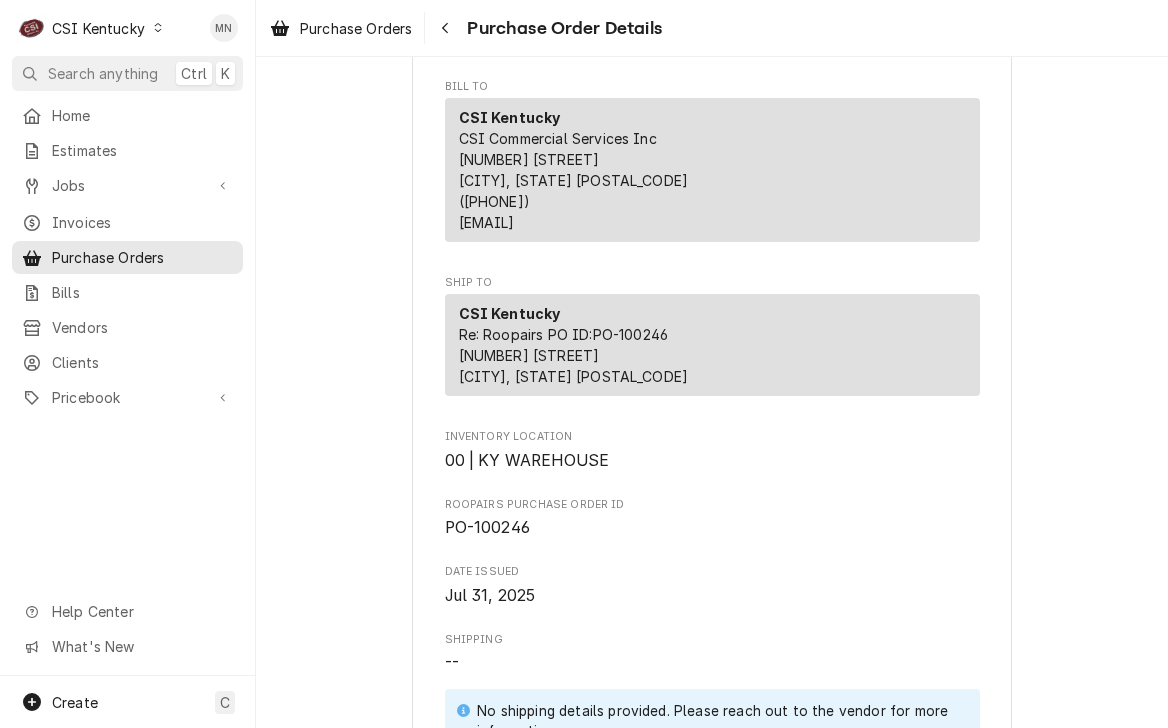 scroll, scrollTop: 300, scrollLeft: 0, axis: vertical 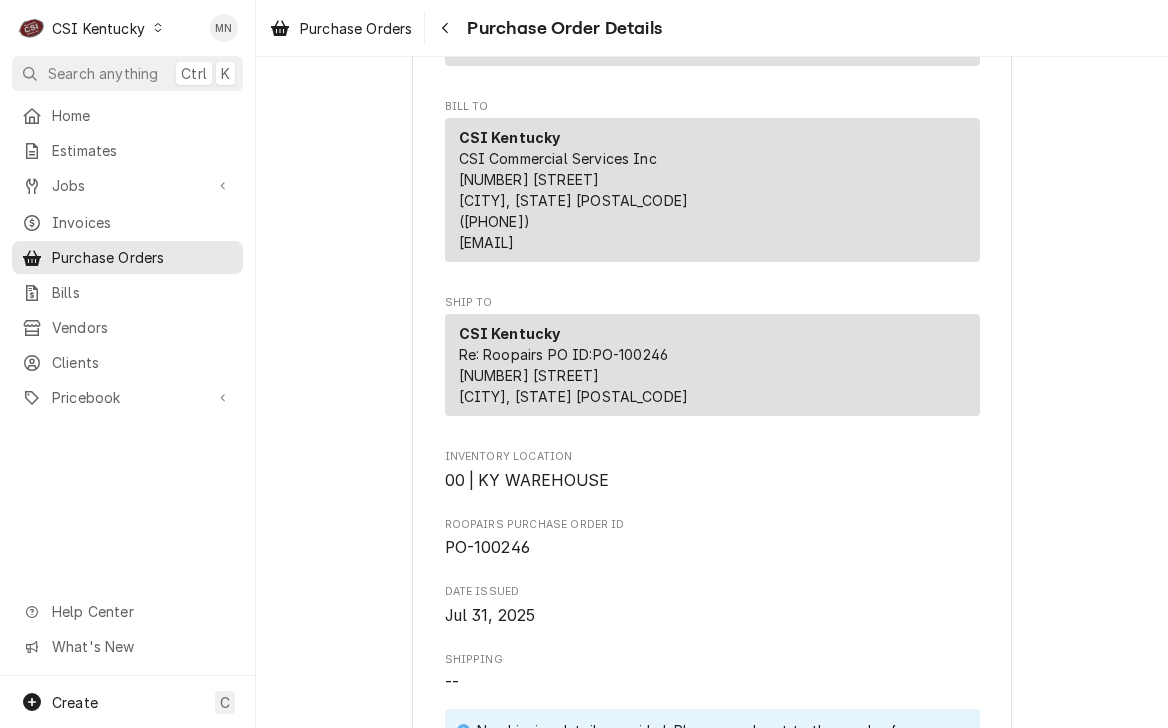 click on "Purchase Orders   Purchase Order Details" at bounding box center (712, 28) 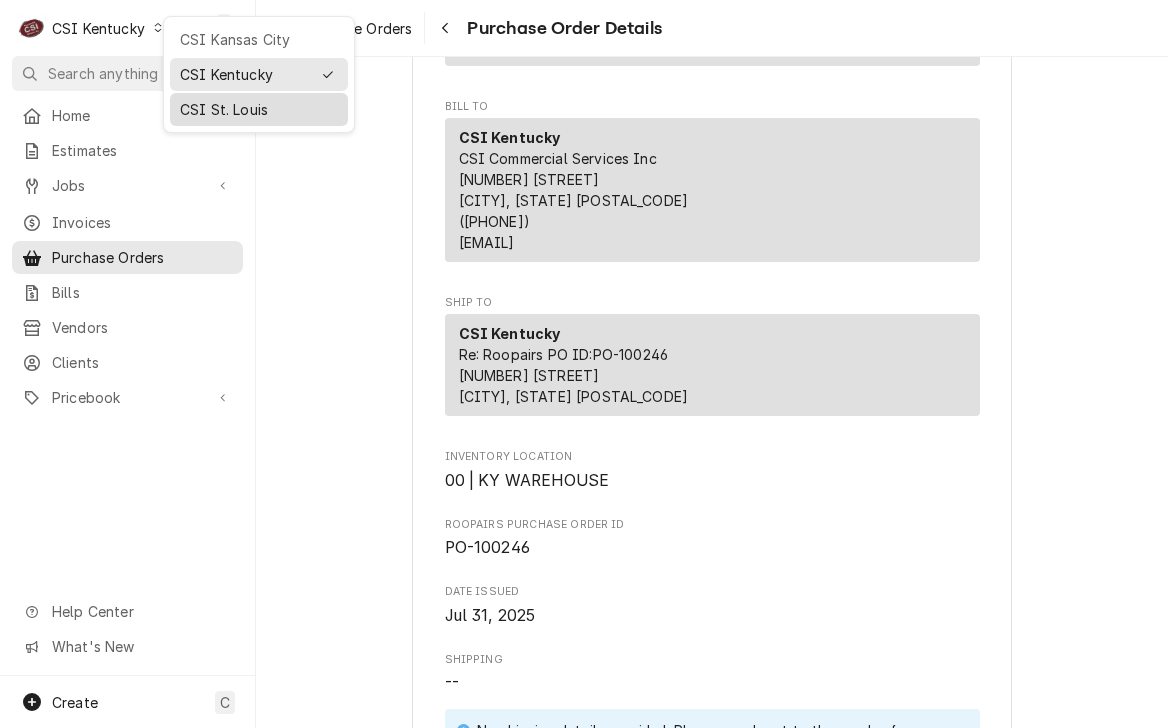 click on "CSI St. Louis" at bounding box center [259, 109] 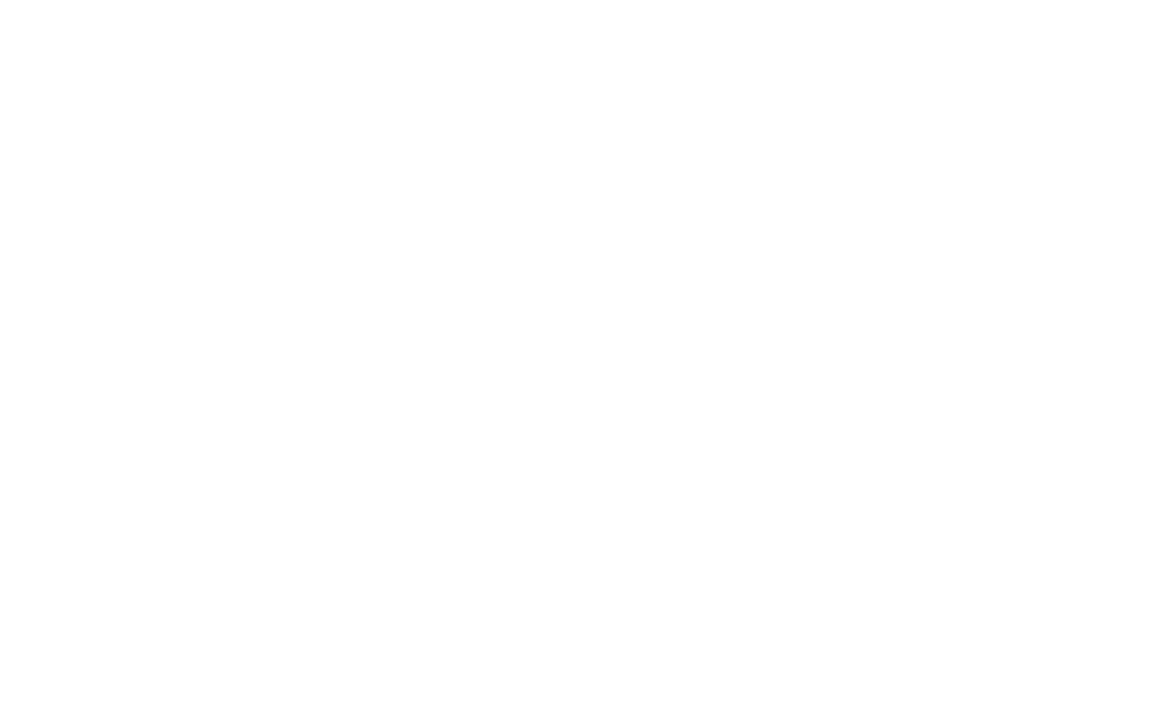 scroll, scrollTop: 0, scrollLeft: 0, axis: both 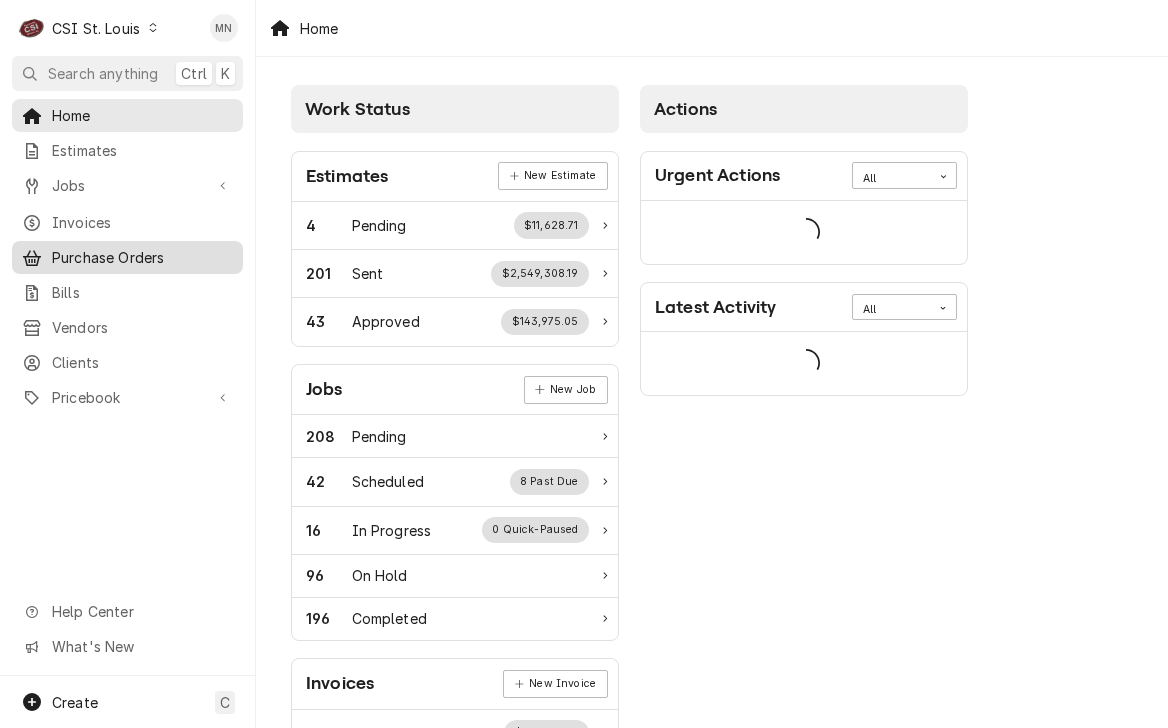 click on "Purchase Orders" at bounding box center [142, 257] 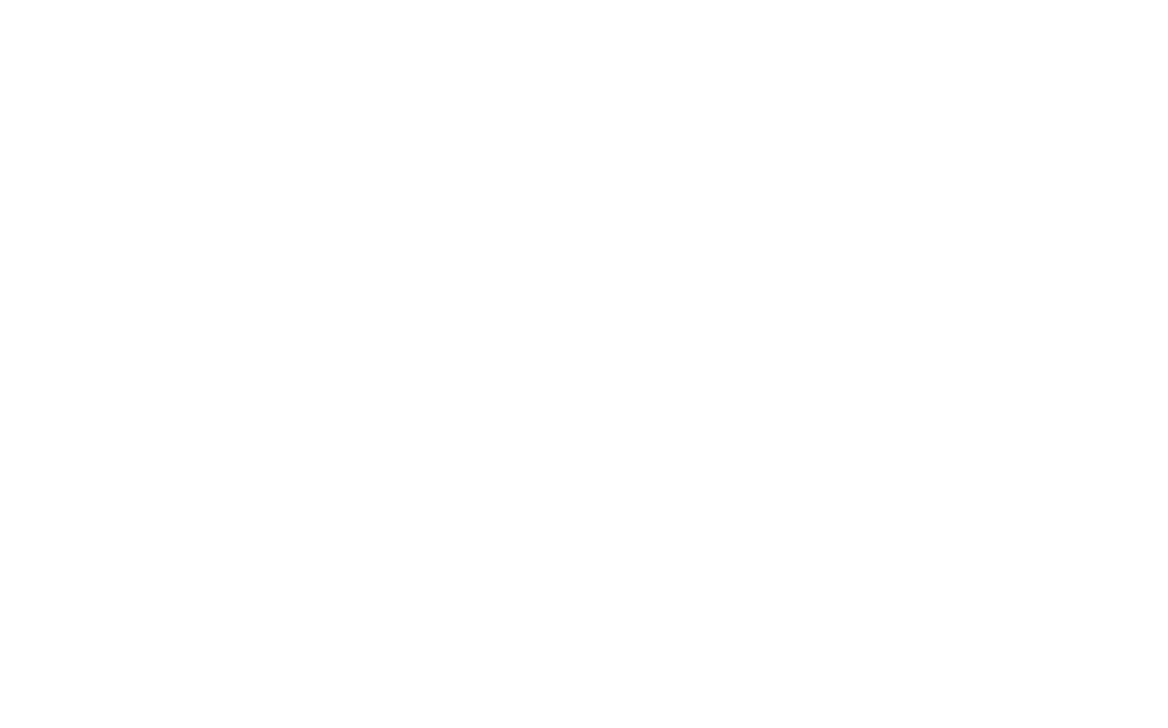 scroll, scrollTop: 0, scrollLeft: 0, axis: both 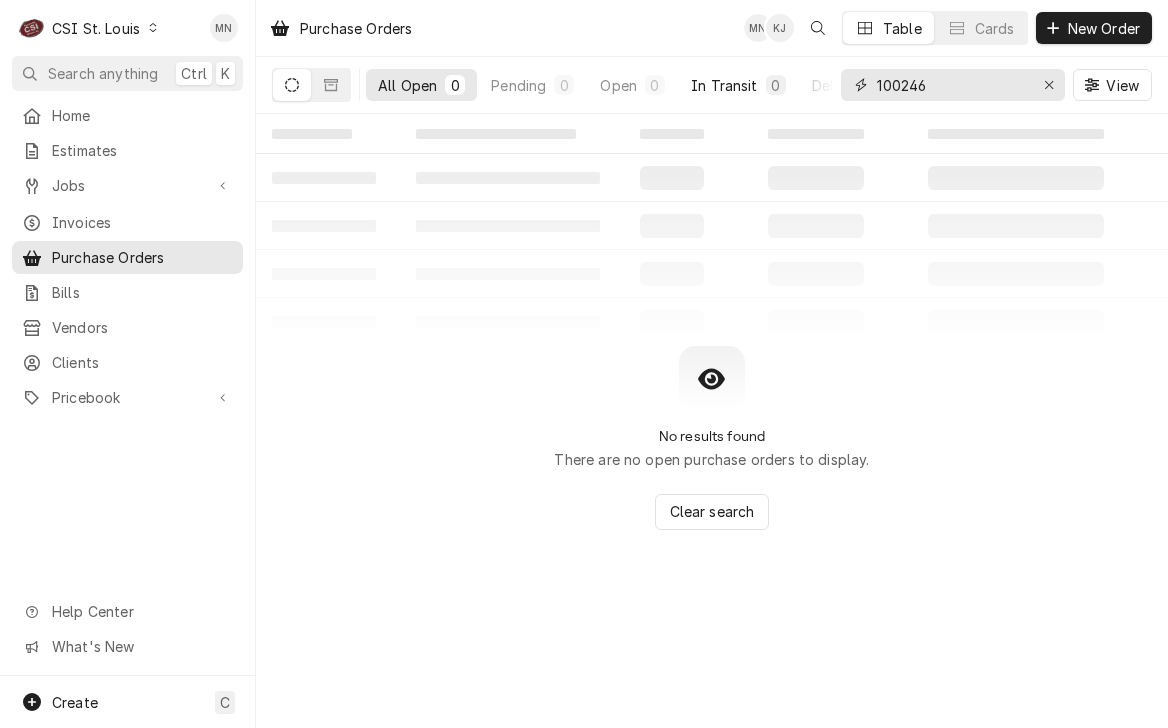 drag, startPoint x: 942, startPoint y: 82, endPoint x: 691, endPoint y: 99, distance: 251.57504 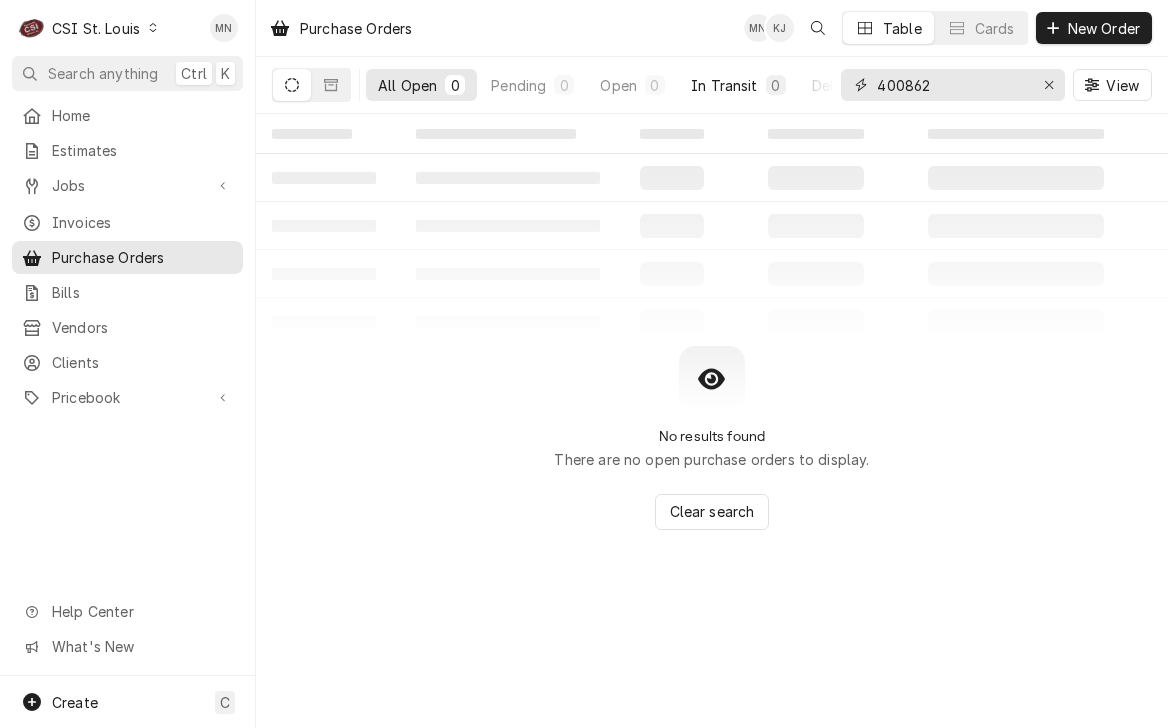 type on "400862" 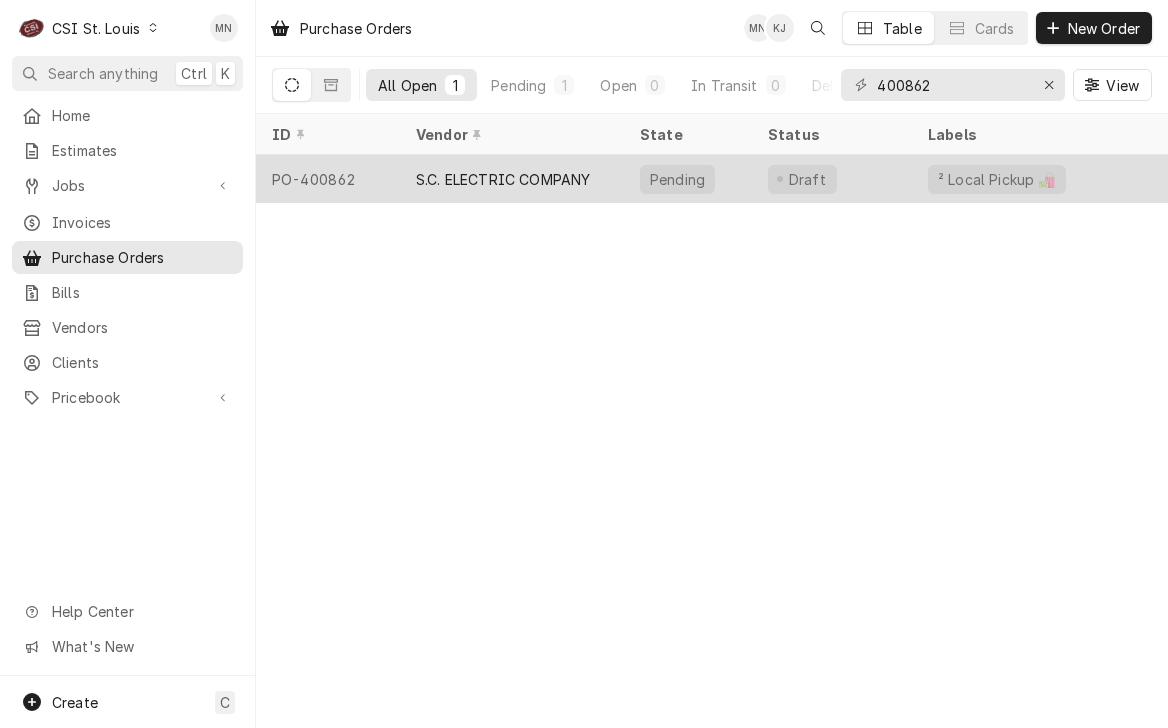 click on "S.C. ELECTRIC COMPANY" at bounding box center (503, 179) 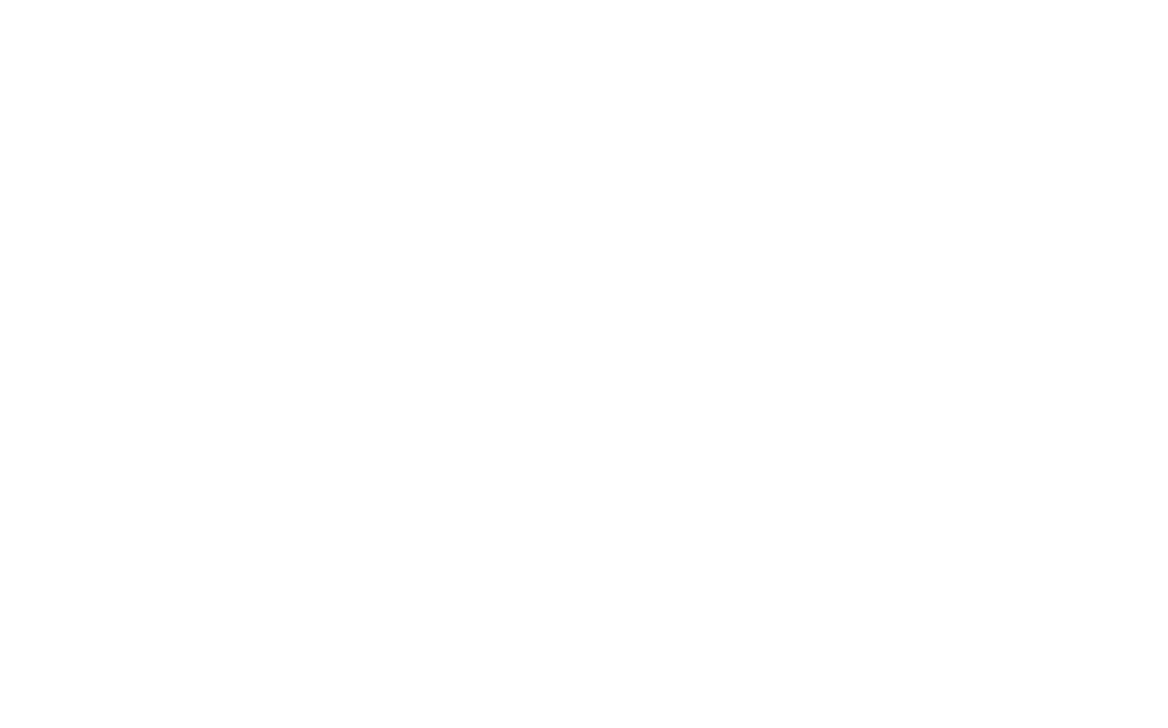 scroll, scrollTop: 0, scrollLeft: 0, axis: both 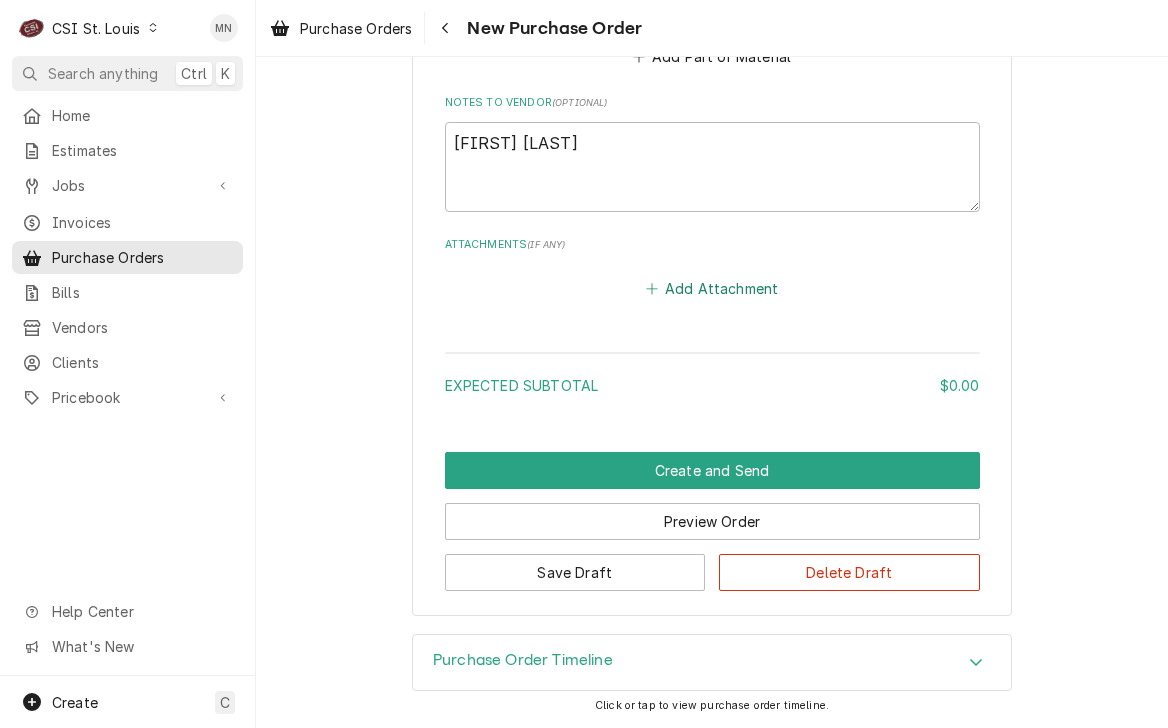 click on "Add Attachment" at bounding box center (712, 289) 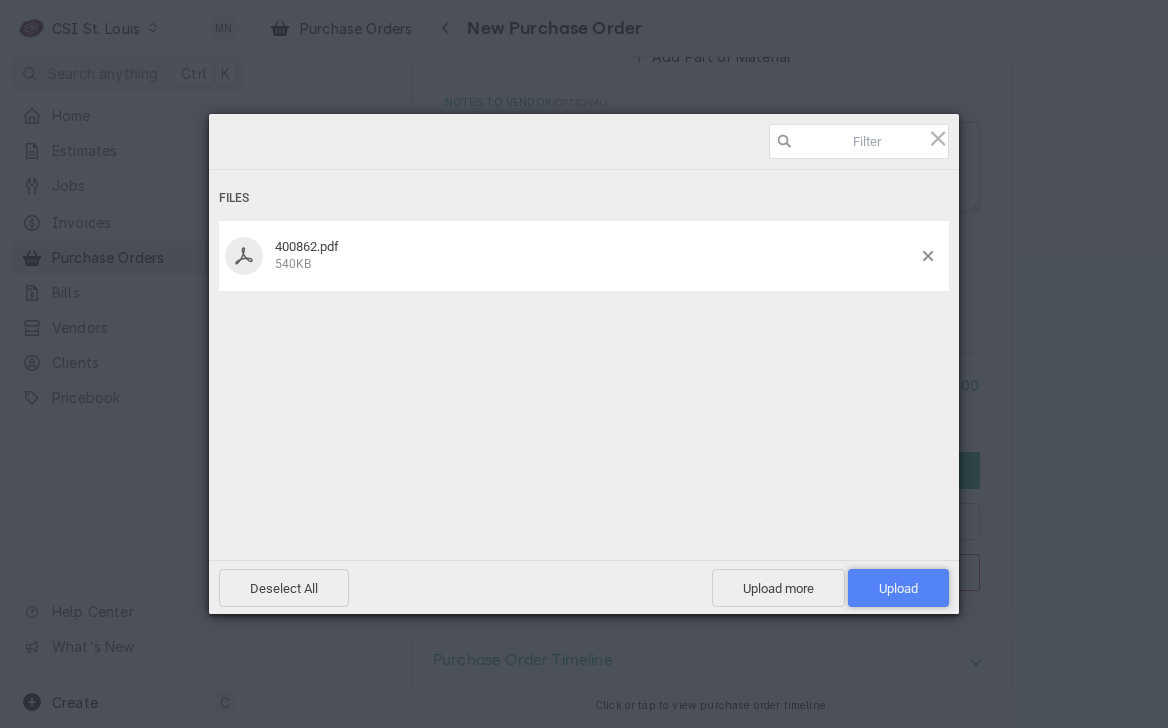 click on "Upload
1" at bounding box center (898, 588) 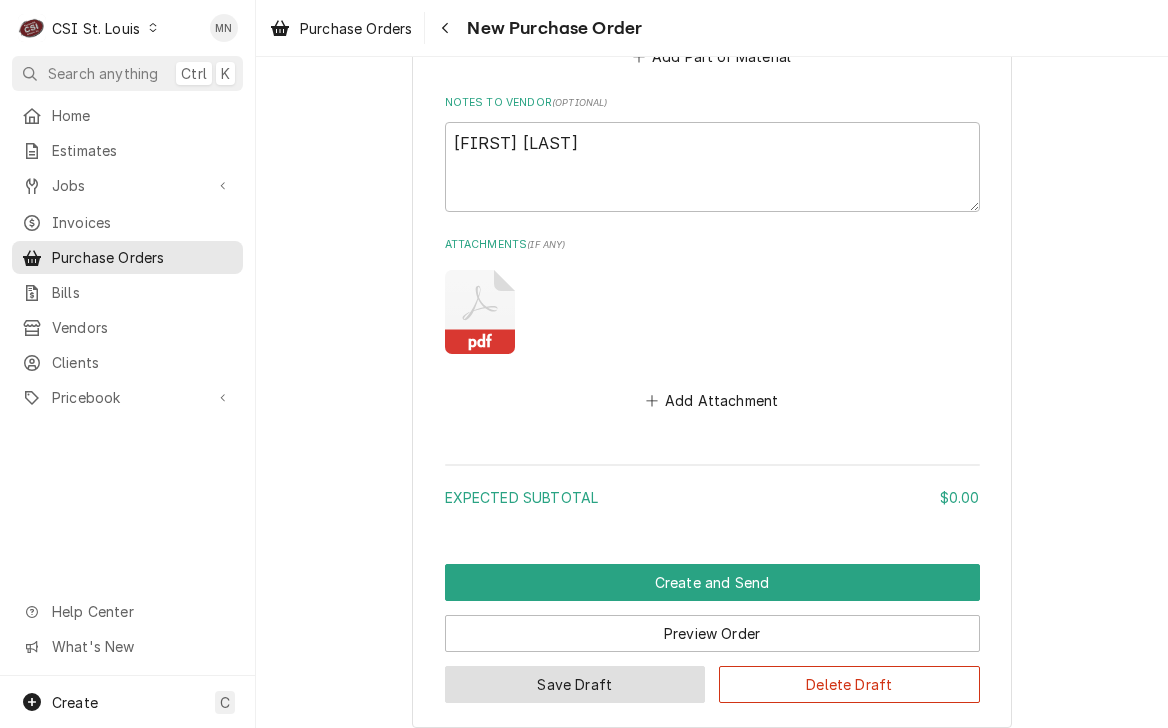 click on "Save Draft" at bounding box center (575, 684) 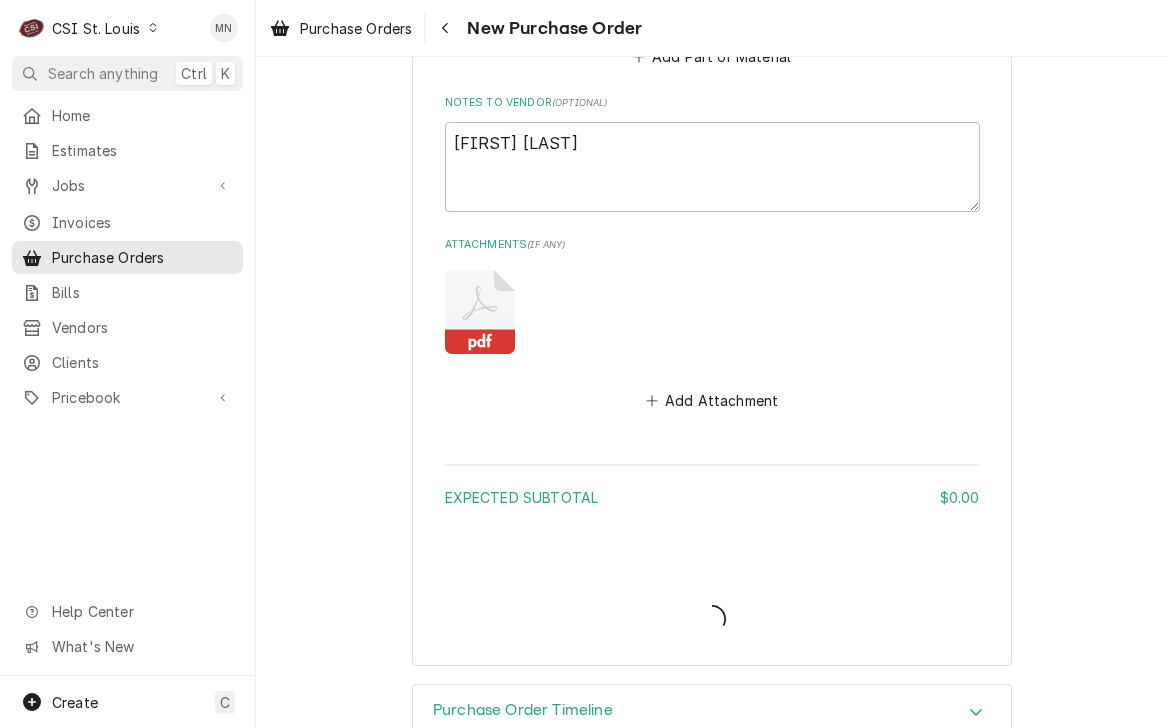 type on "x" 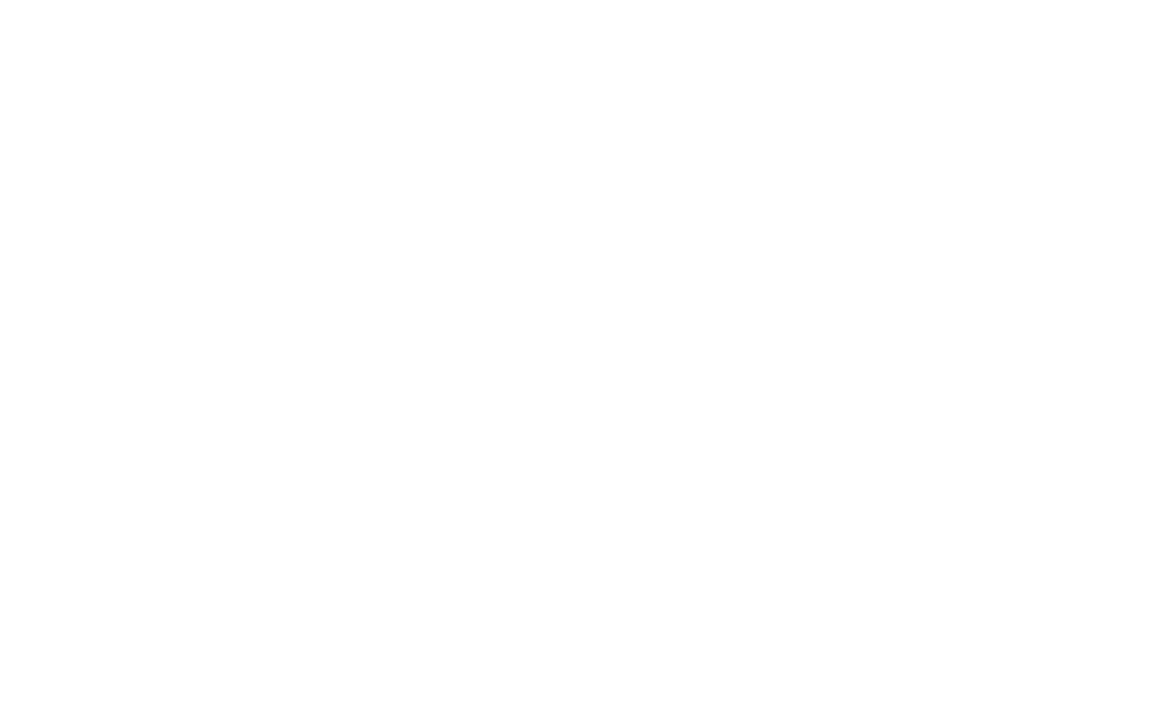 scroll, scrollTop: 0, scrollLeft: 0, axis: both 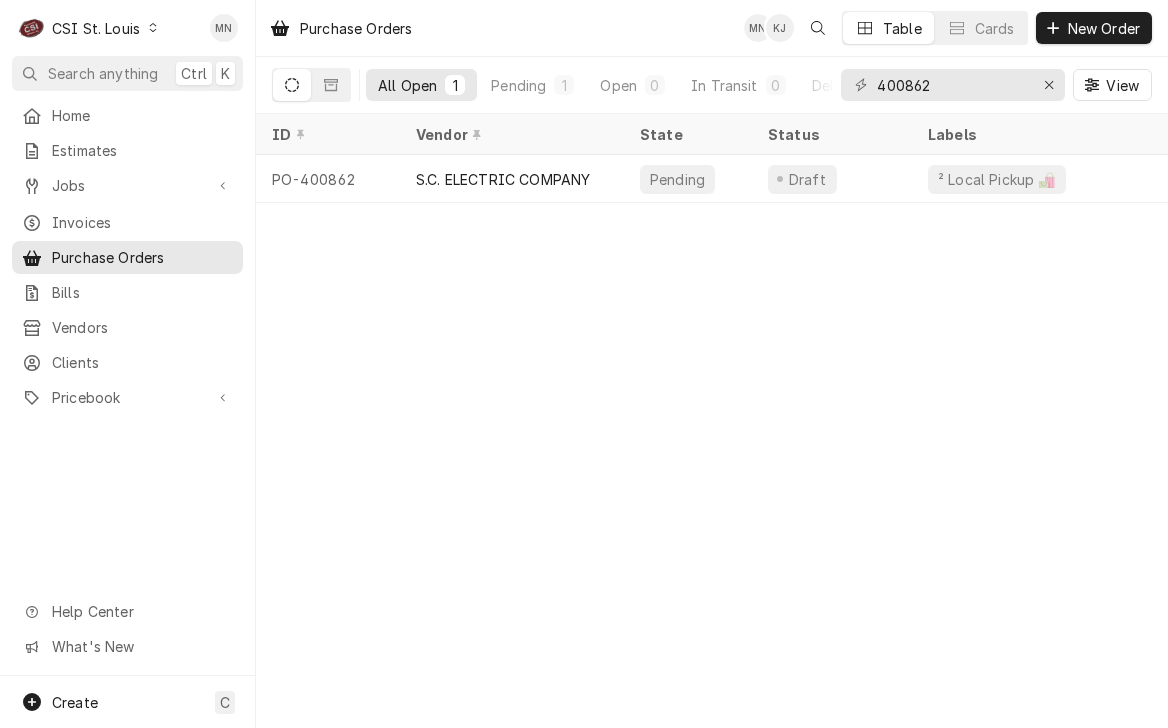 click on "Purchase Orders   MN KJ Table Cards New Order All Open 1 Pending 1 Open 0 In Transit 0 Delivered 0 Stocked 0 400862 View ID Vendor State Status Labels Items Amount Shipping Tracking Number Associated Jobs Status Changed Last Modified PO-400862 S.C. ELECTRIC COMPANY Pending Draft ² Local Pickup 🛍️ 1 $0.00 — — JOB-41430 — Aug 1" at bounding box center (712, 364) 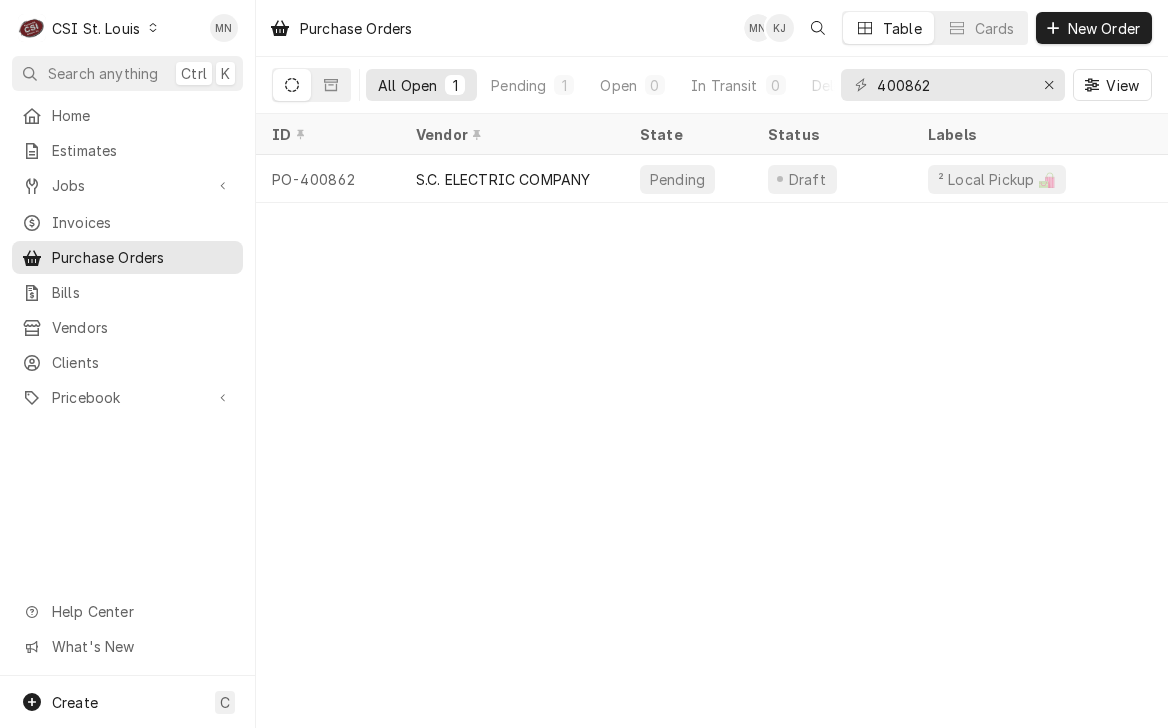 click on "Purchase Orders   MN KJ Table Cards New Order All Open 1 Pending 1 Open 0 In Transit 0 Delivered 0 Stocked 0 400862 View ID Vendor State Status Labels Items Amount Shipping Tracking Number Associated Jobs Status Changed Last Modified PO-400862 S.C. ELECTRIC COMPANY Pending Draft ² Local Pickup 🛍️ 1 $0.00 — — JOB-41430 — Aug 1" at bounding box center [712, 364] 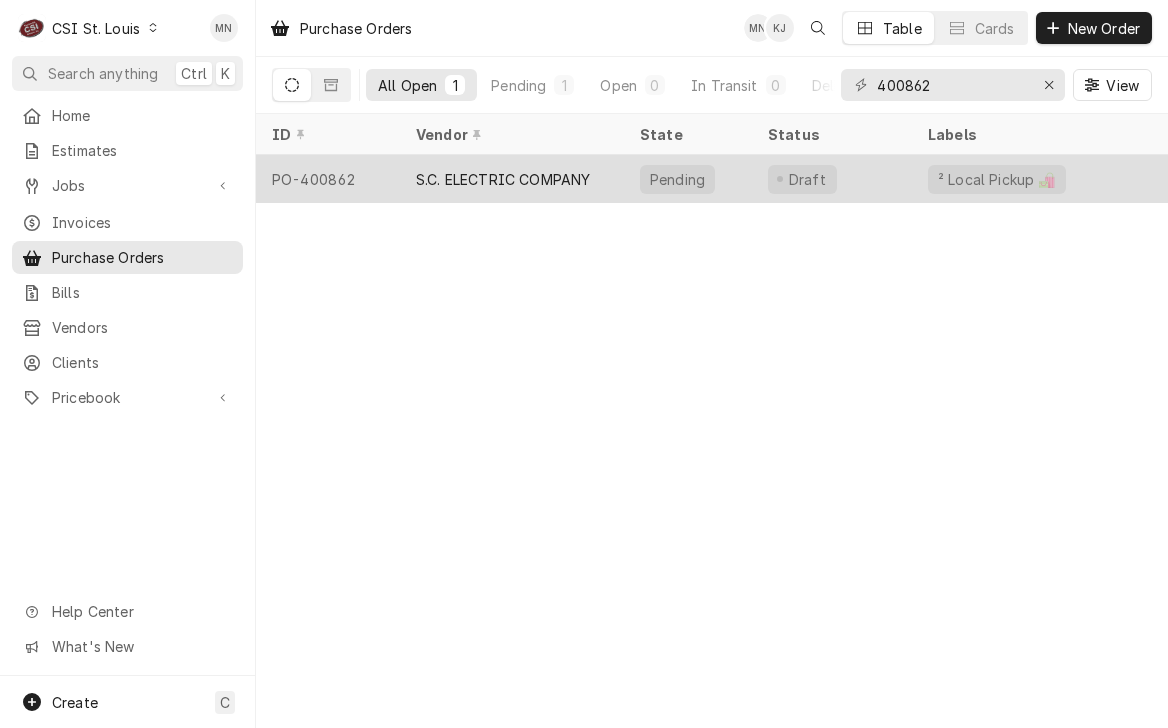 click on "S.C. ELECTRIC COMPANY" at bounding box center [503, 179] 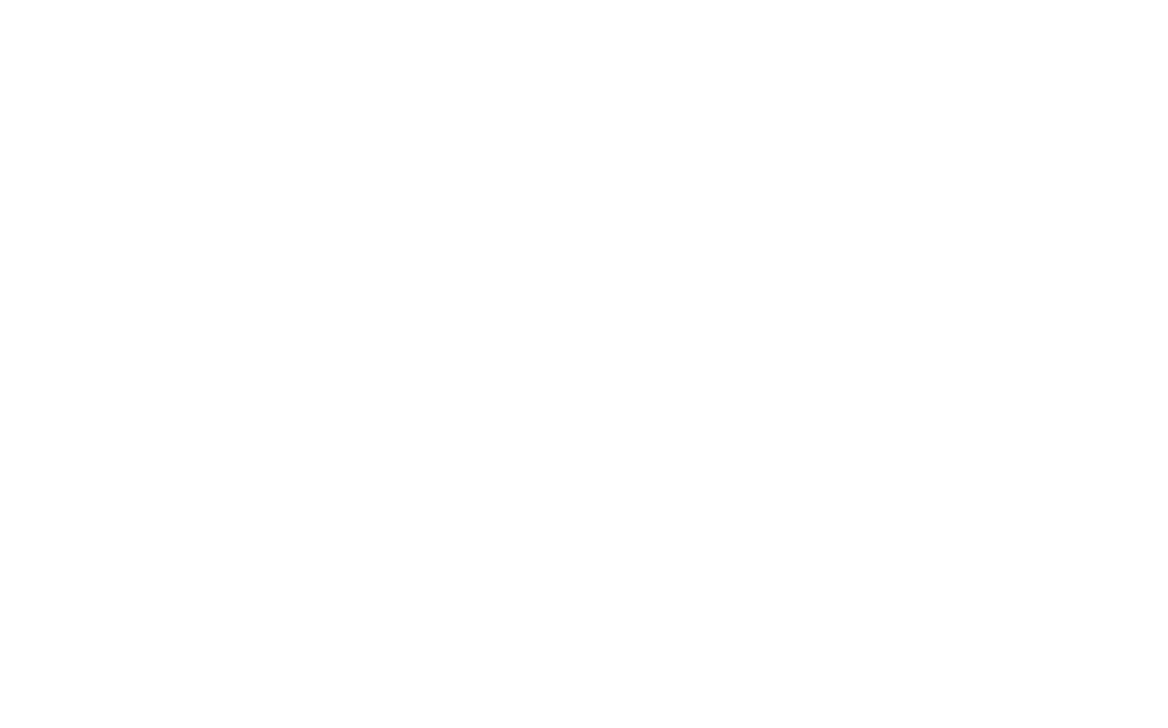 scroll, scrollTop: 0, scrollLeft: 0, axis: both 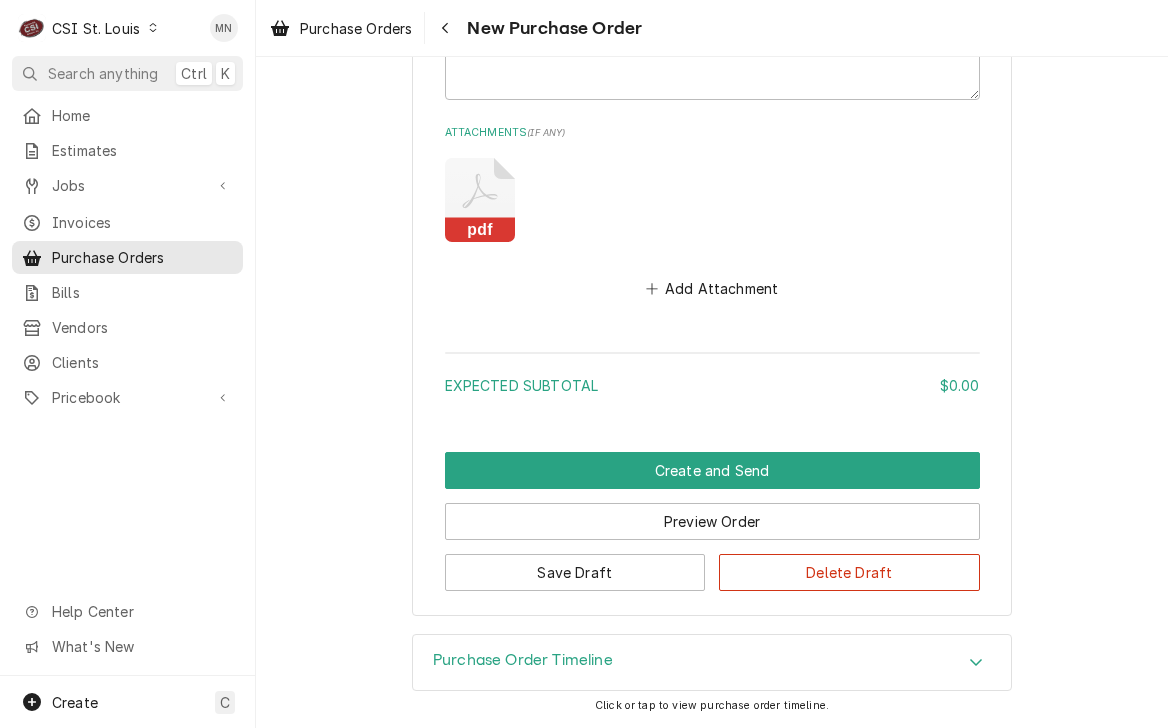 click 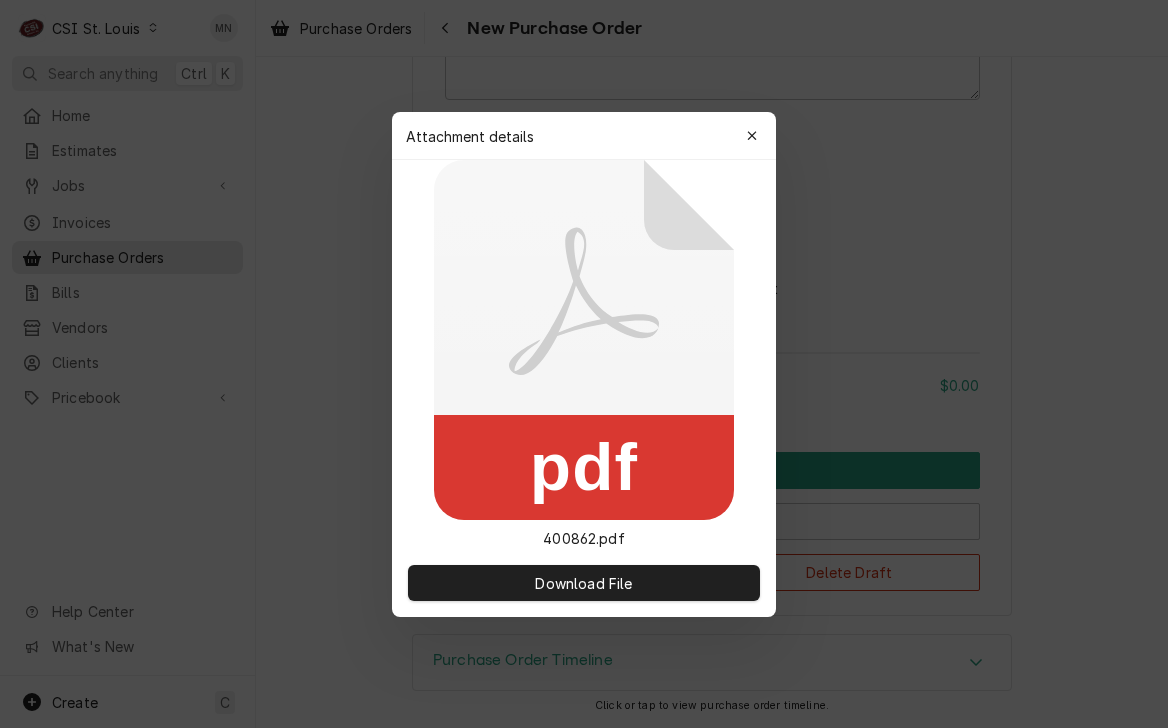 type on "x" 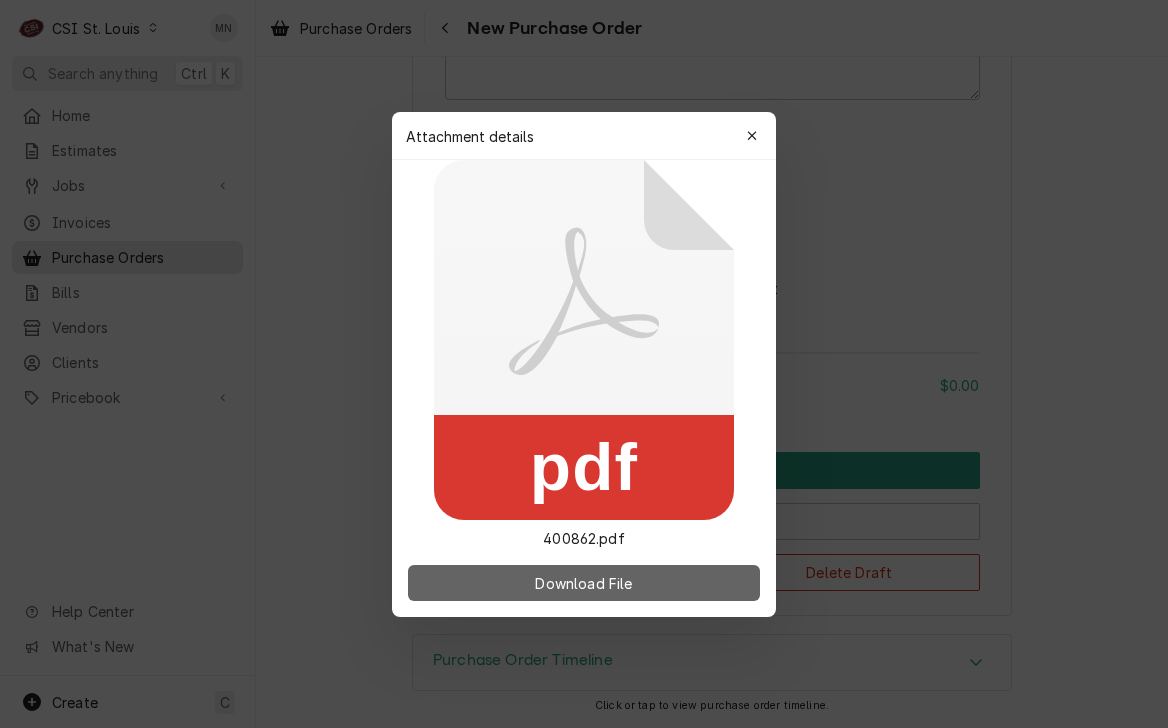 click on "Download File" at bounding box center [583, 582] 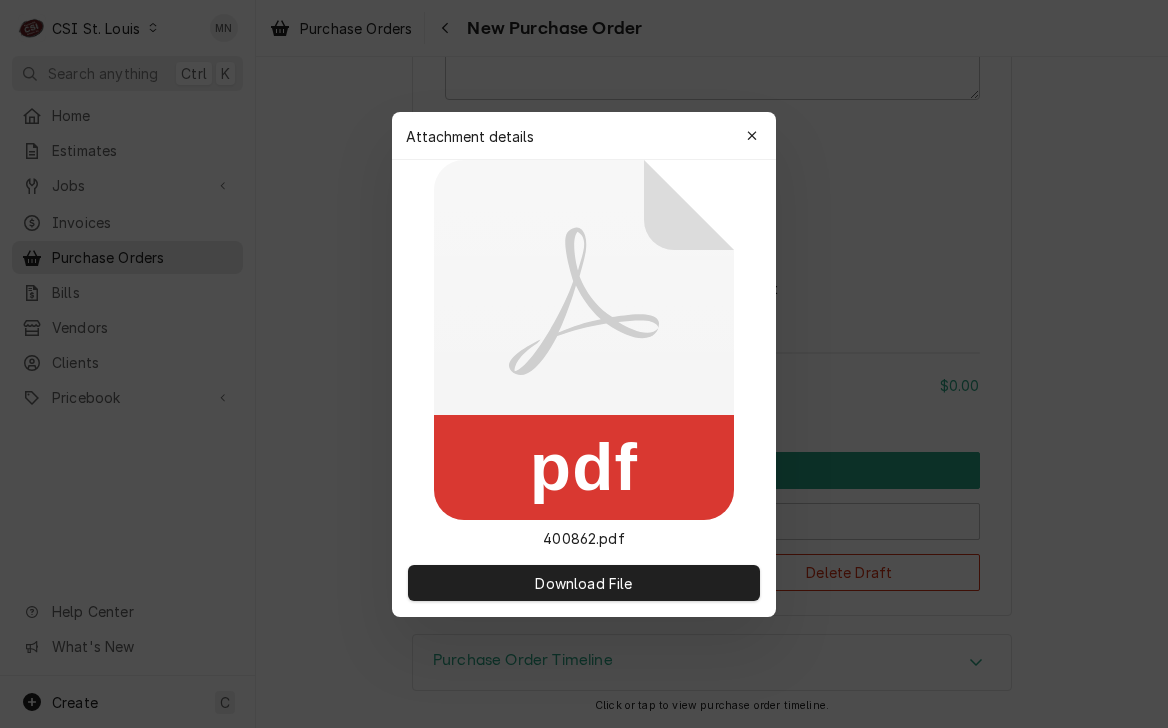 drag, startPoint x: 748, startPoint y: 136, endPoint x: 725, endPoint y: 130, distance: 23.769728 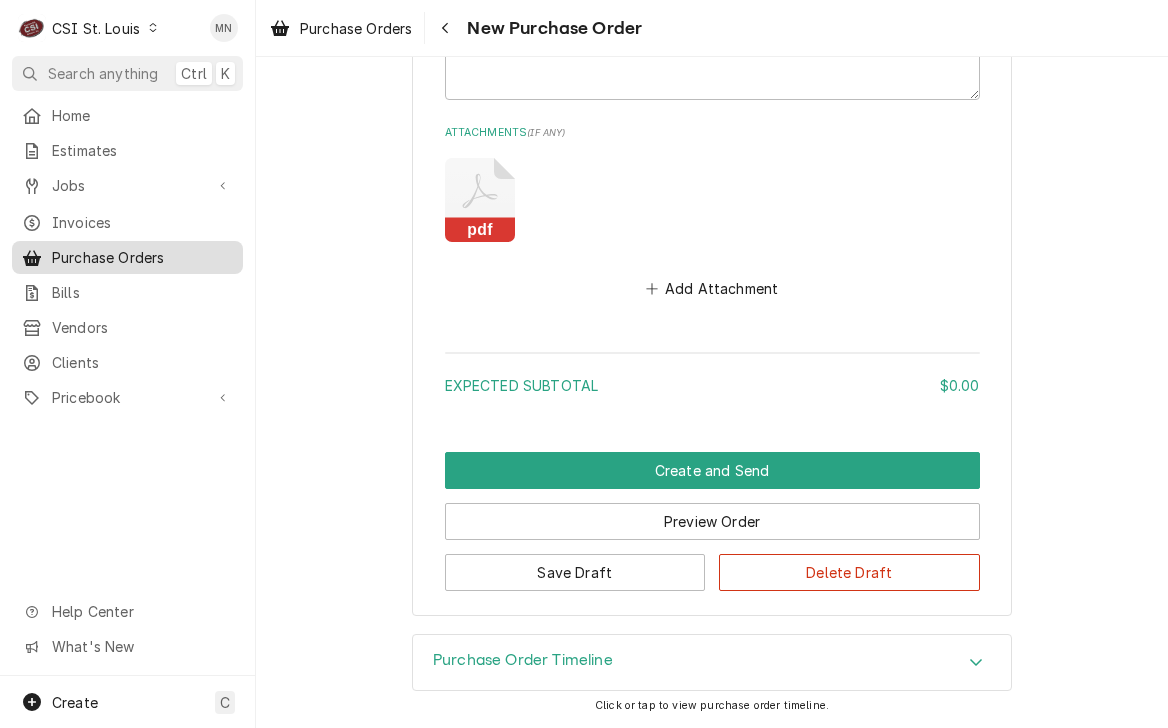 click on "Purchase Orders" at bounding box center (142, 257) 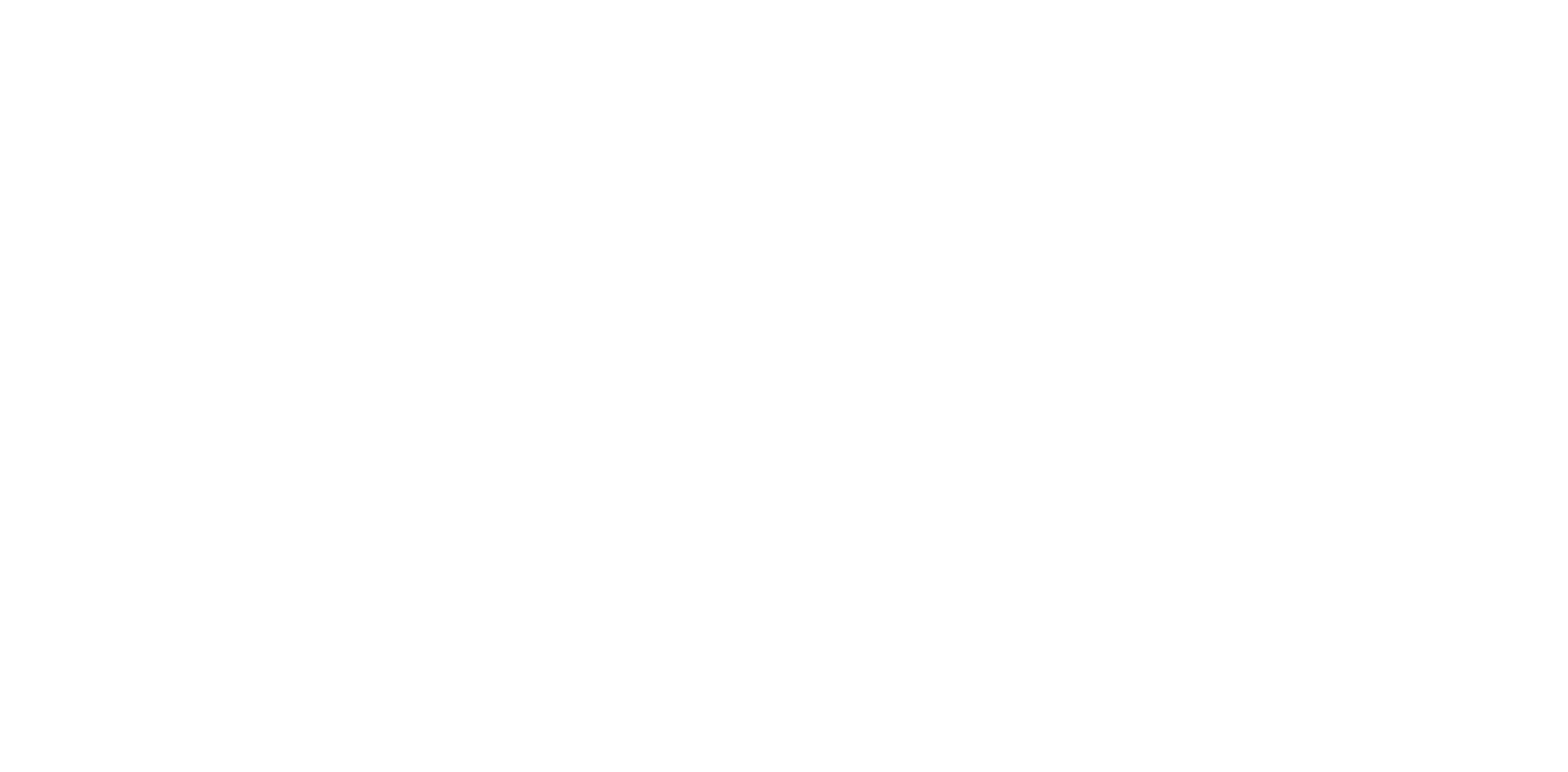 scroll, scrollTop: 0, scrollLeft: 0, axis: both 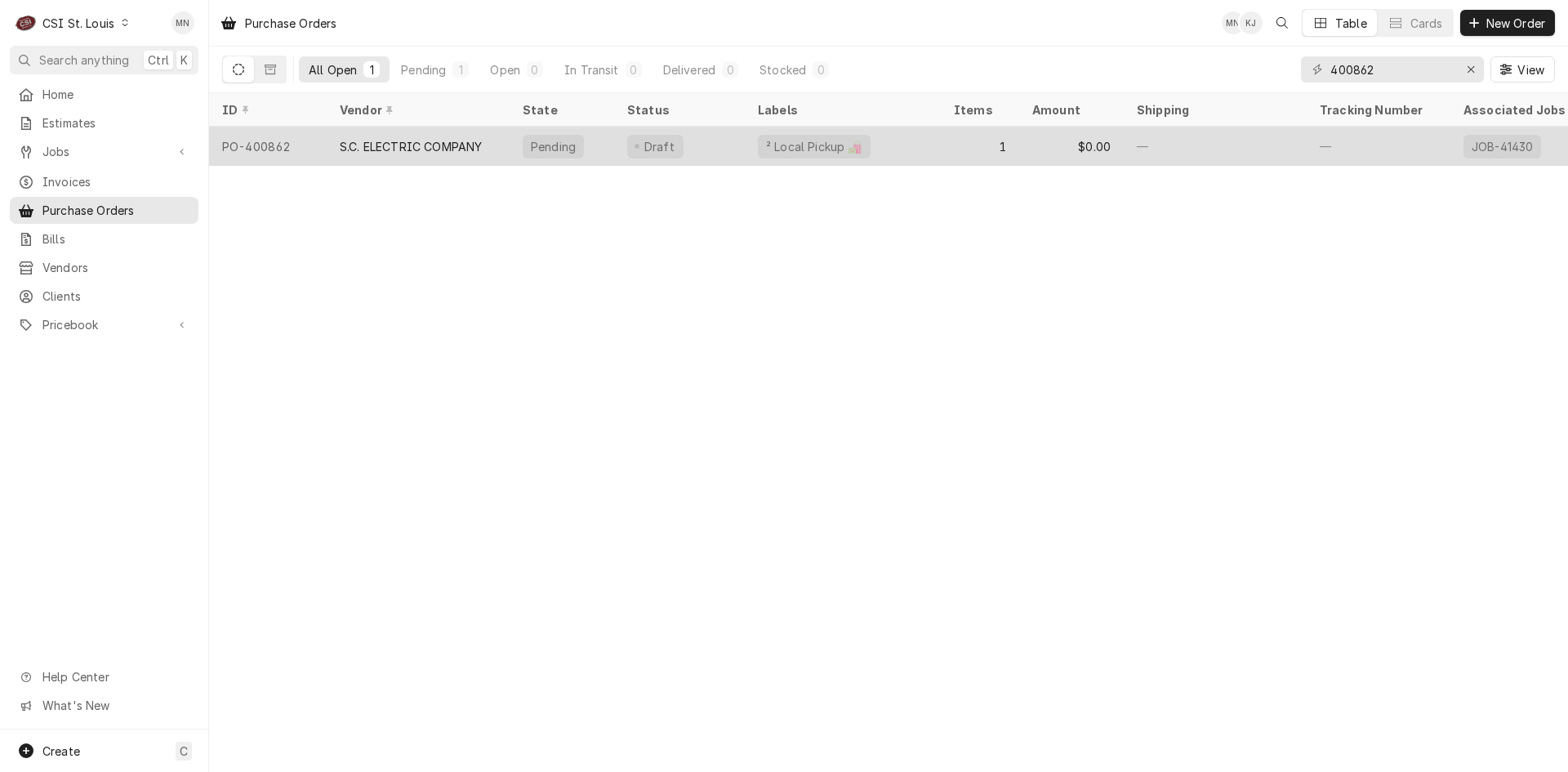 click on "S.C. ELECTRIC COMPANY" at bounding box center [411, 146] 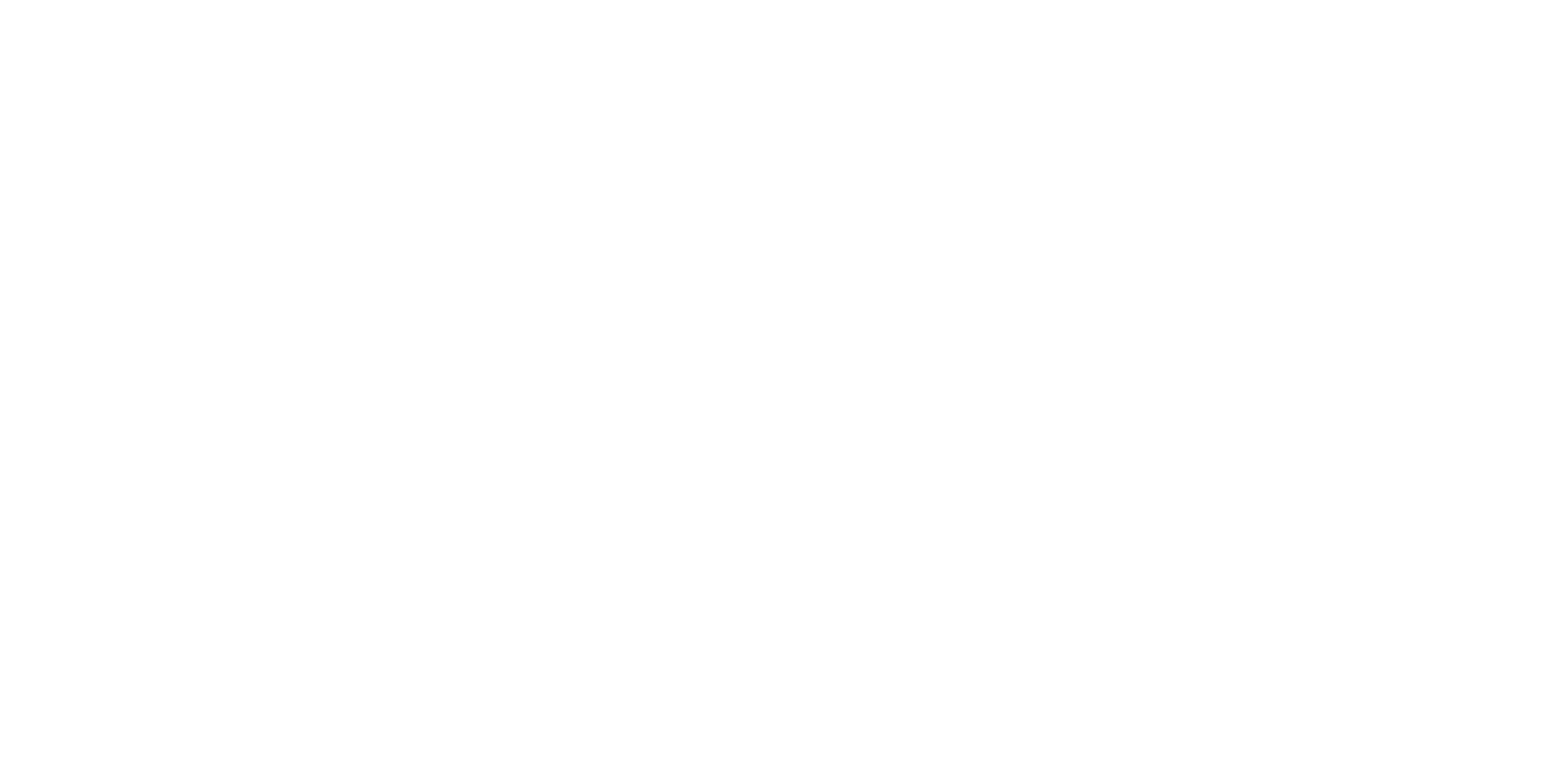 scroll, scrollTop: 0, scrollLeft: 0, axis: both 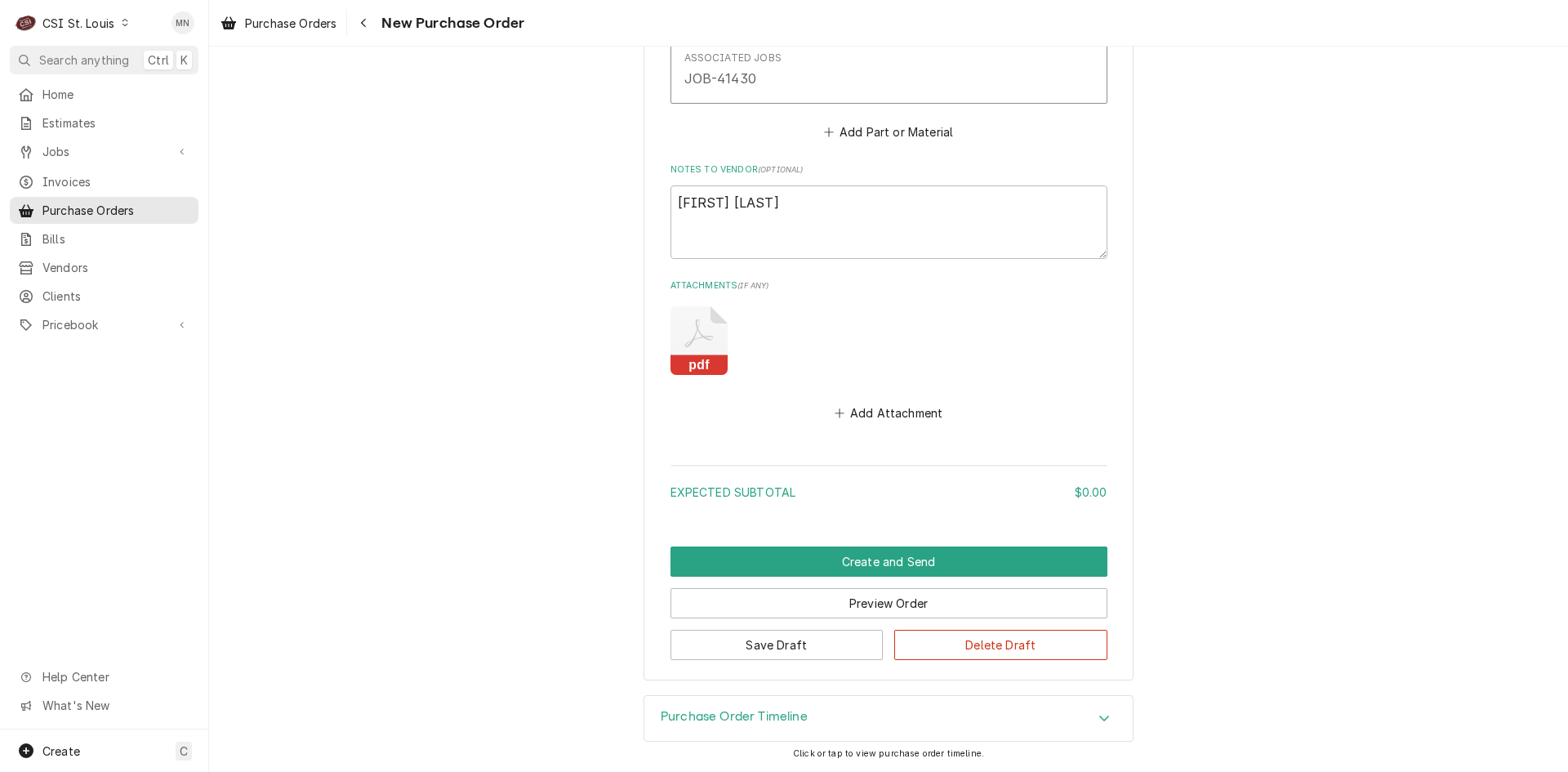 click 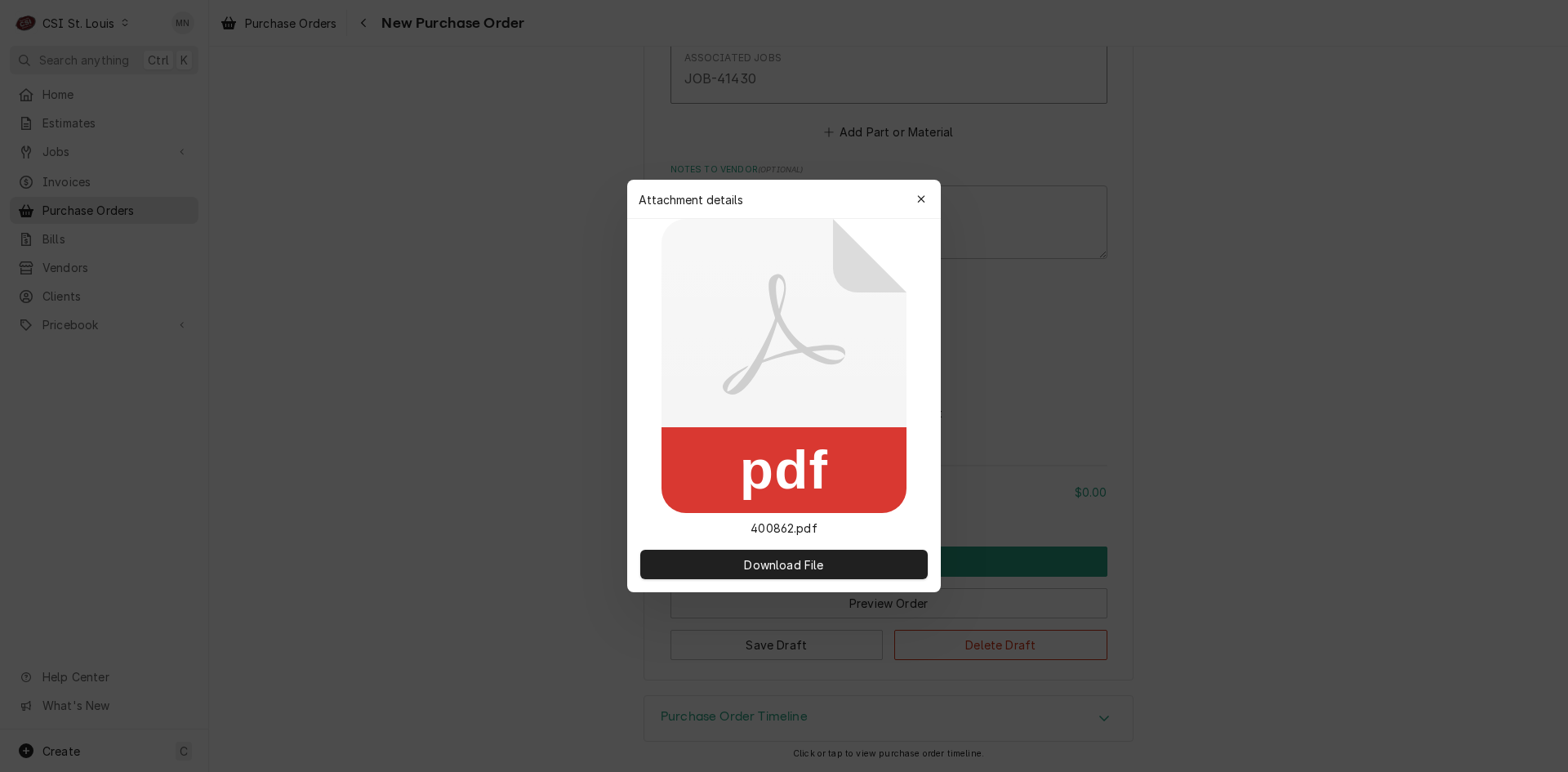 type on "x" 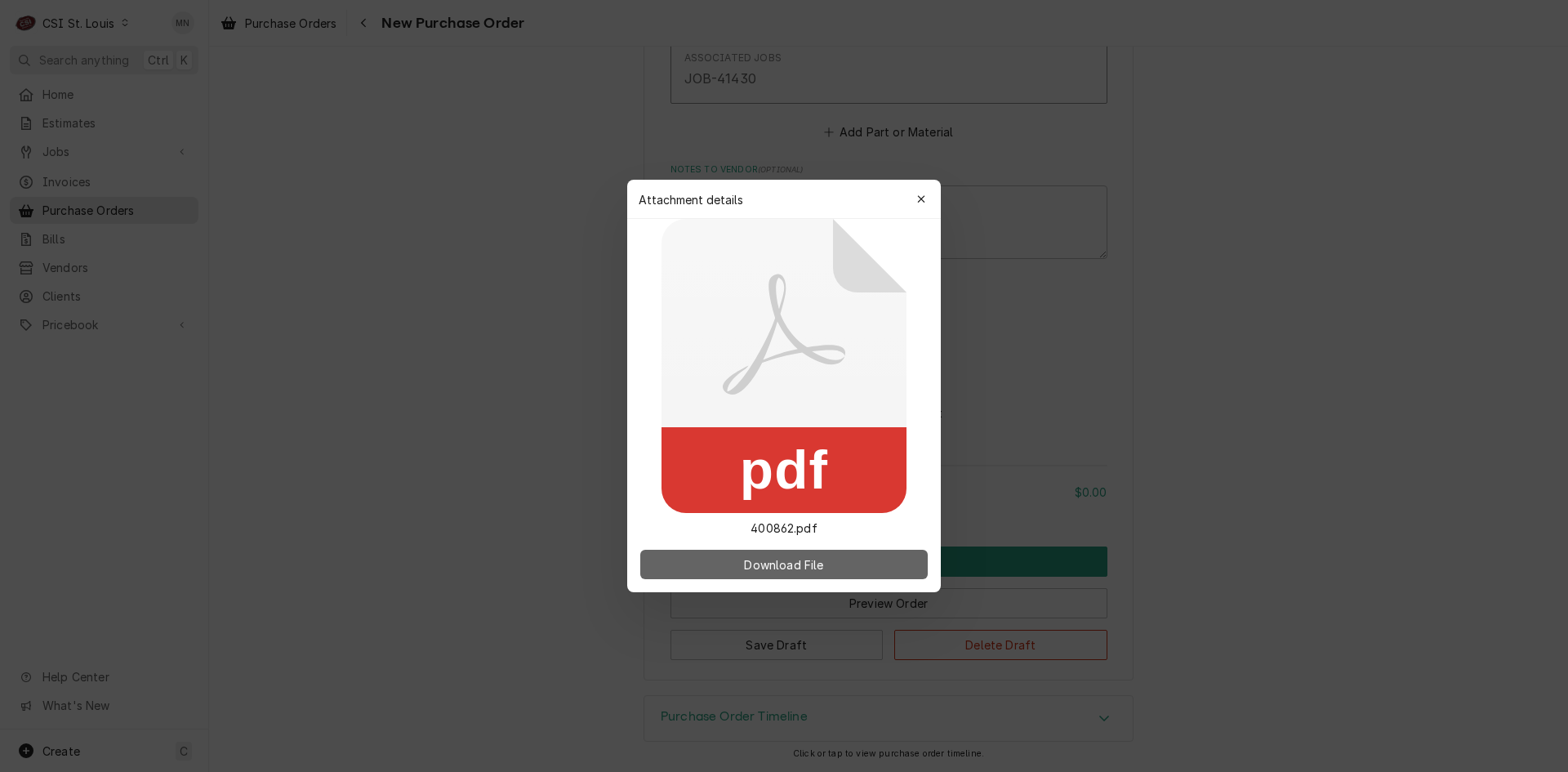 click on "Download File" at bounding box center [783, 564] 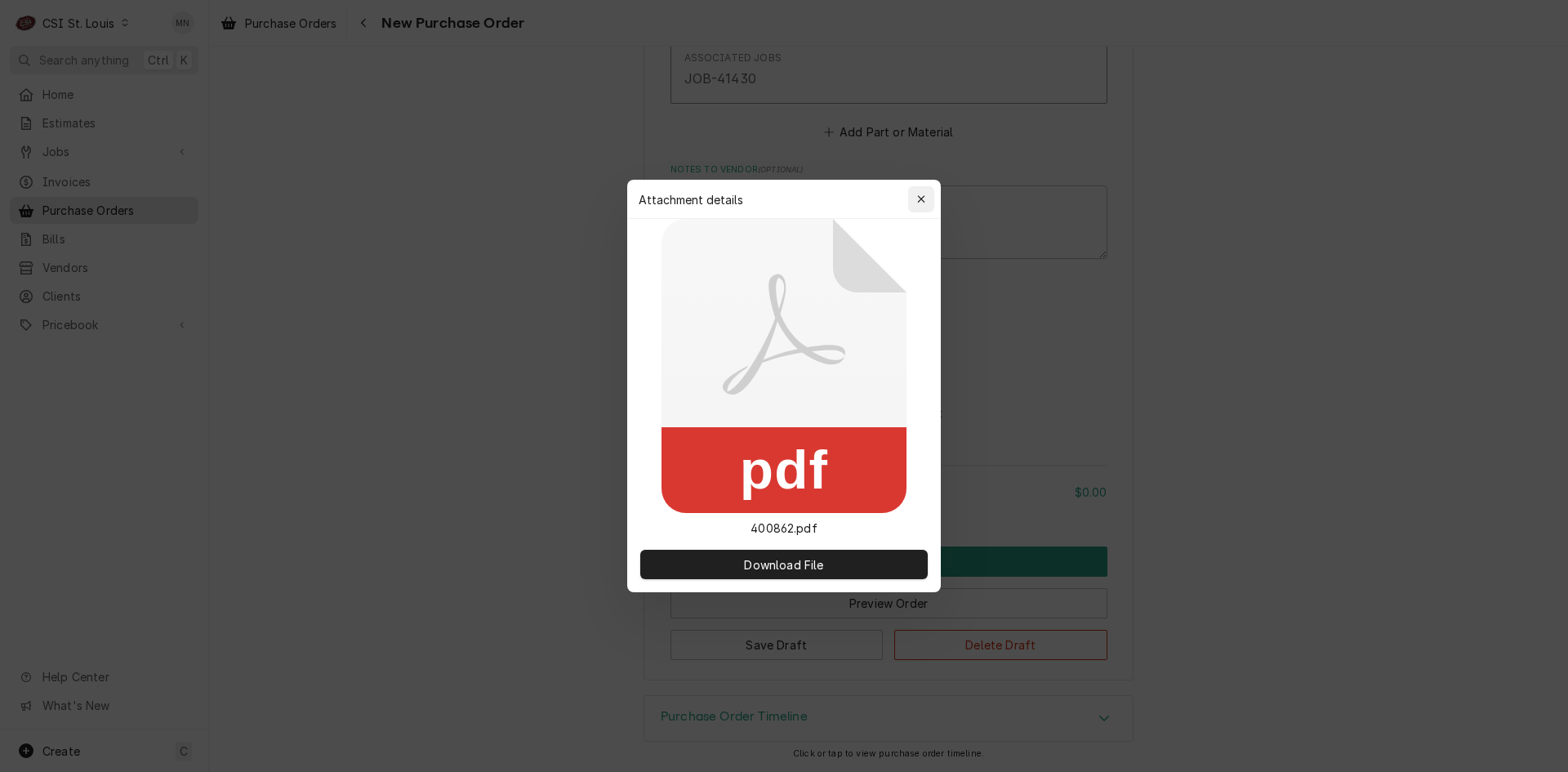 click at bounding box center [921, 199] 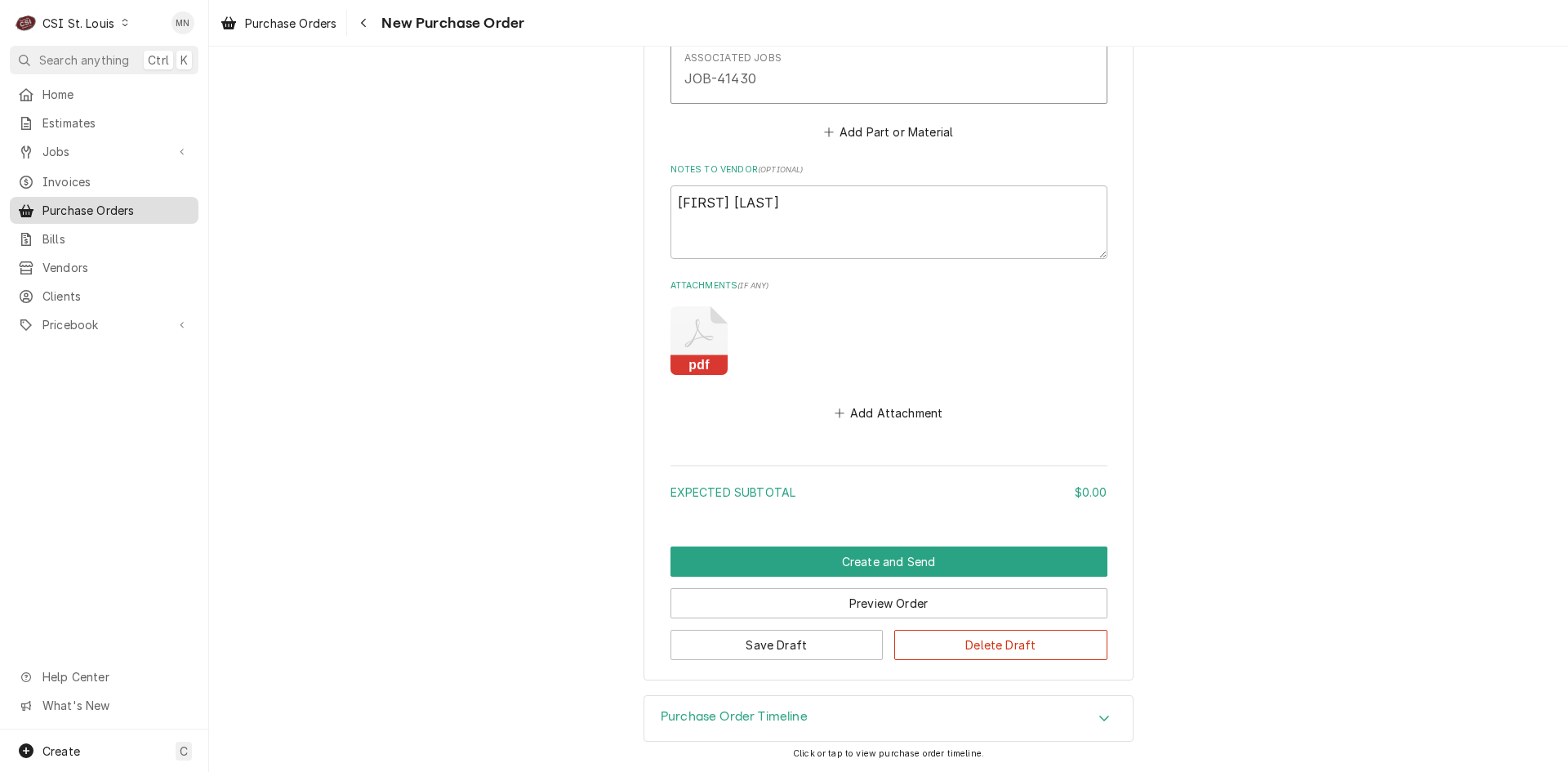 click on "Purchase Orders" at bounding box center [116, 210] 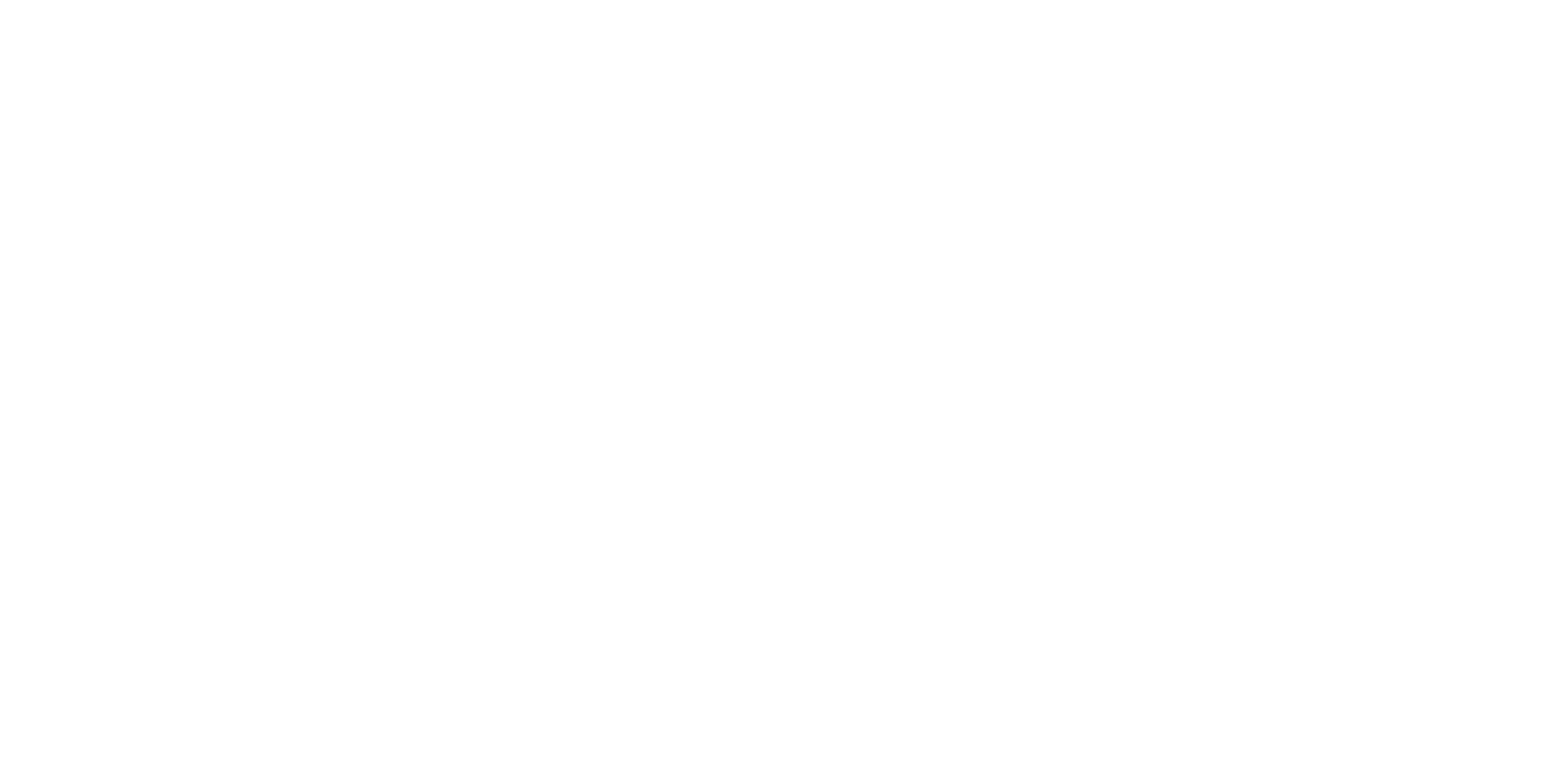 scroll, scrollTop: 0, scrollLeft: 0, axis: both 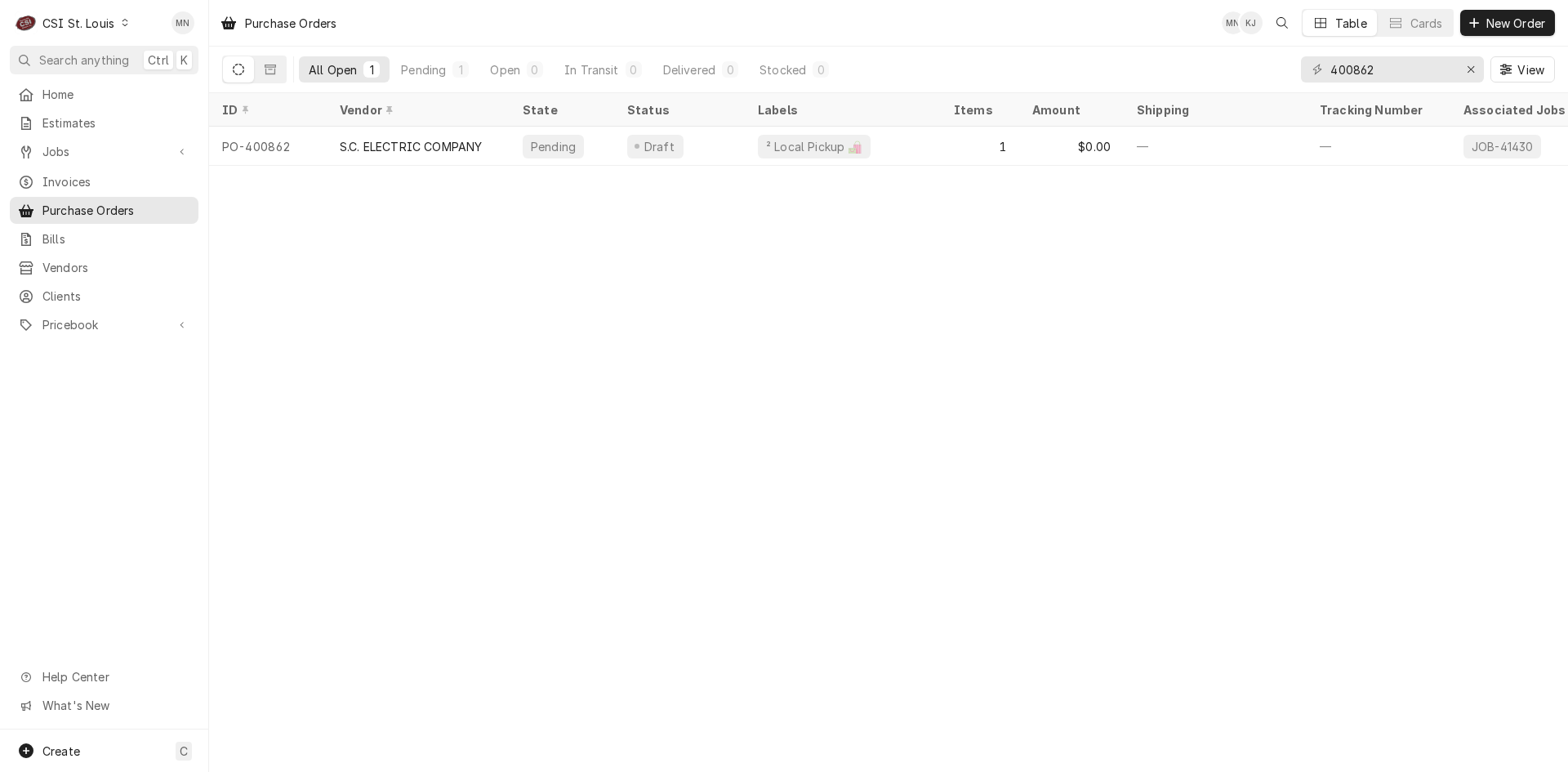 click on "Purchase Orders   MN KJ Table Cards New Order All Open 1 Pending 1 Open 0 In Transit 0 Delivered 0 Stocked 0 400862 View ID Vendor State Status Labels Items Amount Shipping Tracking Number Associated Jobs Status Changed Last Modified PO-400862 S.C. ELECTRIC COMPANY Pending Draft ² Local Pickup 🛍️ 1 $0.00 — — JOB-41430 — Aug 1" at bounding box center (889, 386) 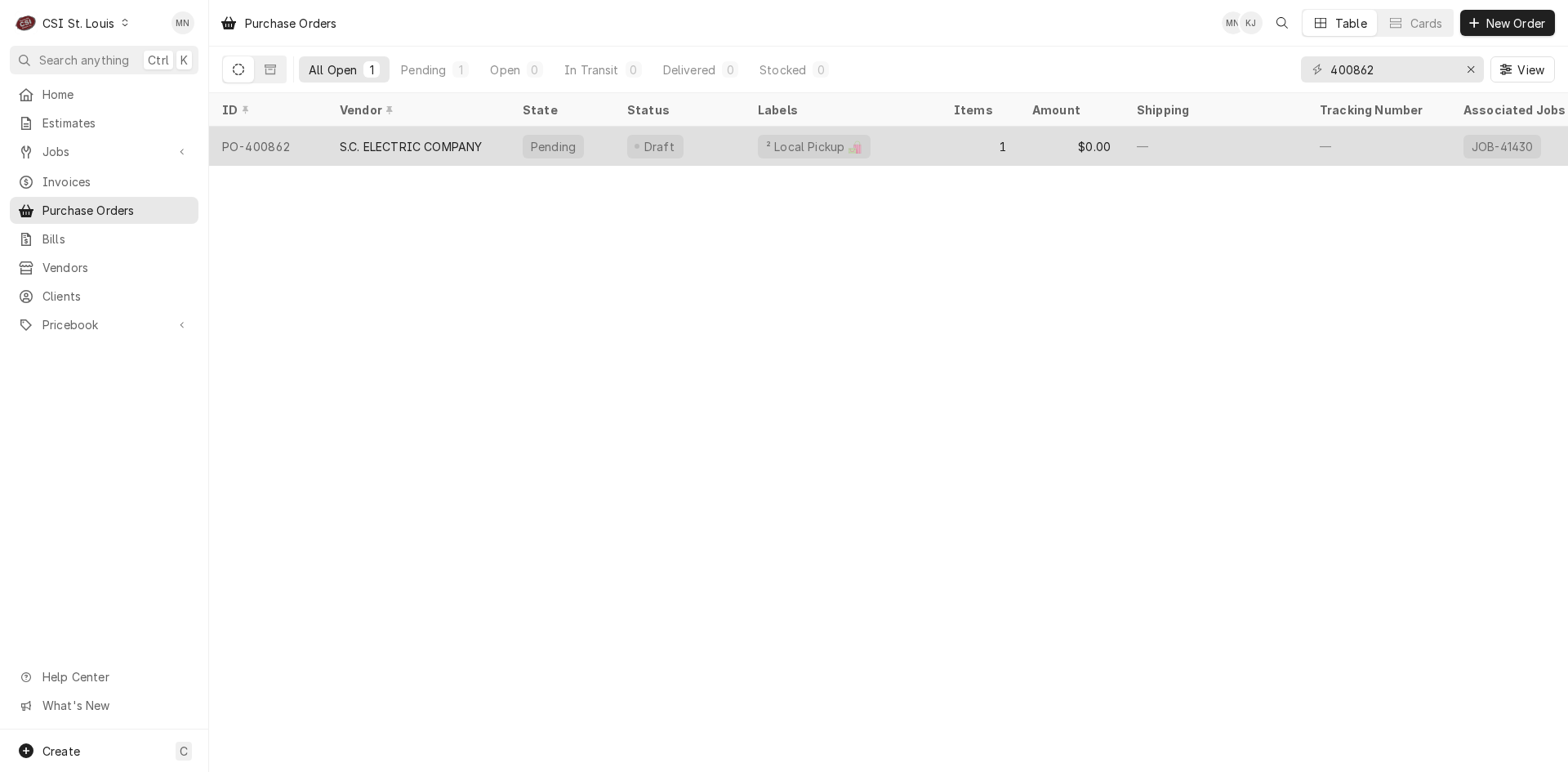 click on "PO-400862" at bounding box center [268, 146] 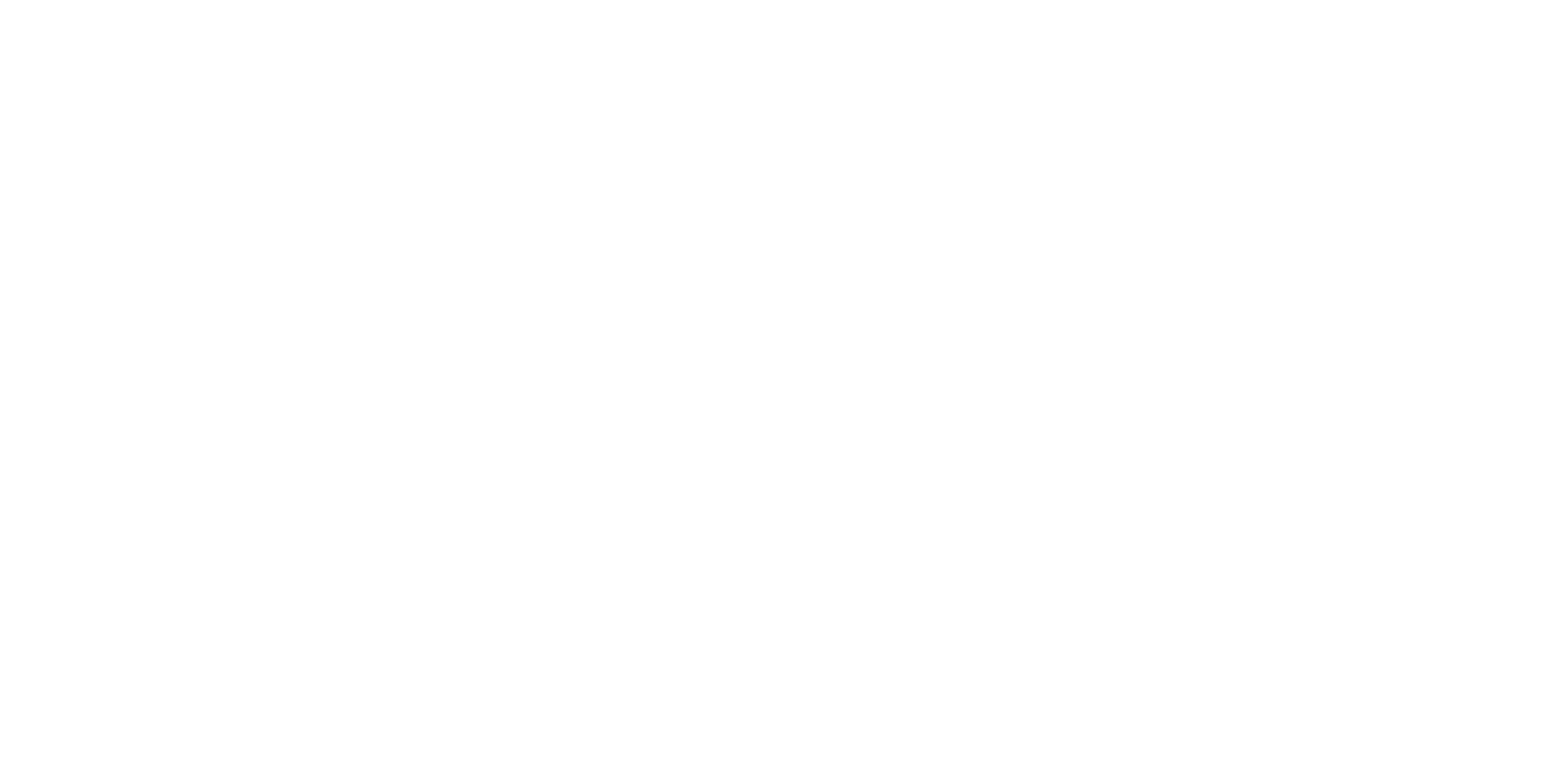 scroll, scrollTop: 0, scrollLeft: 0, axis: both 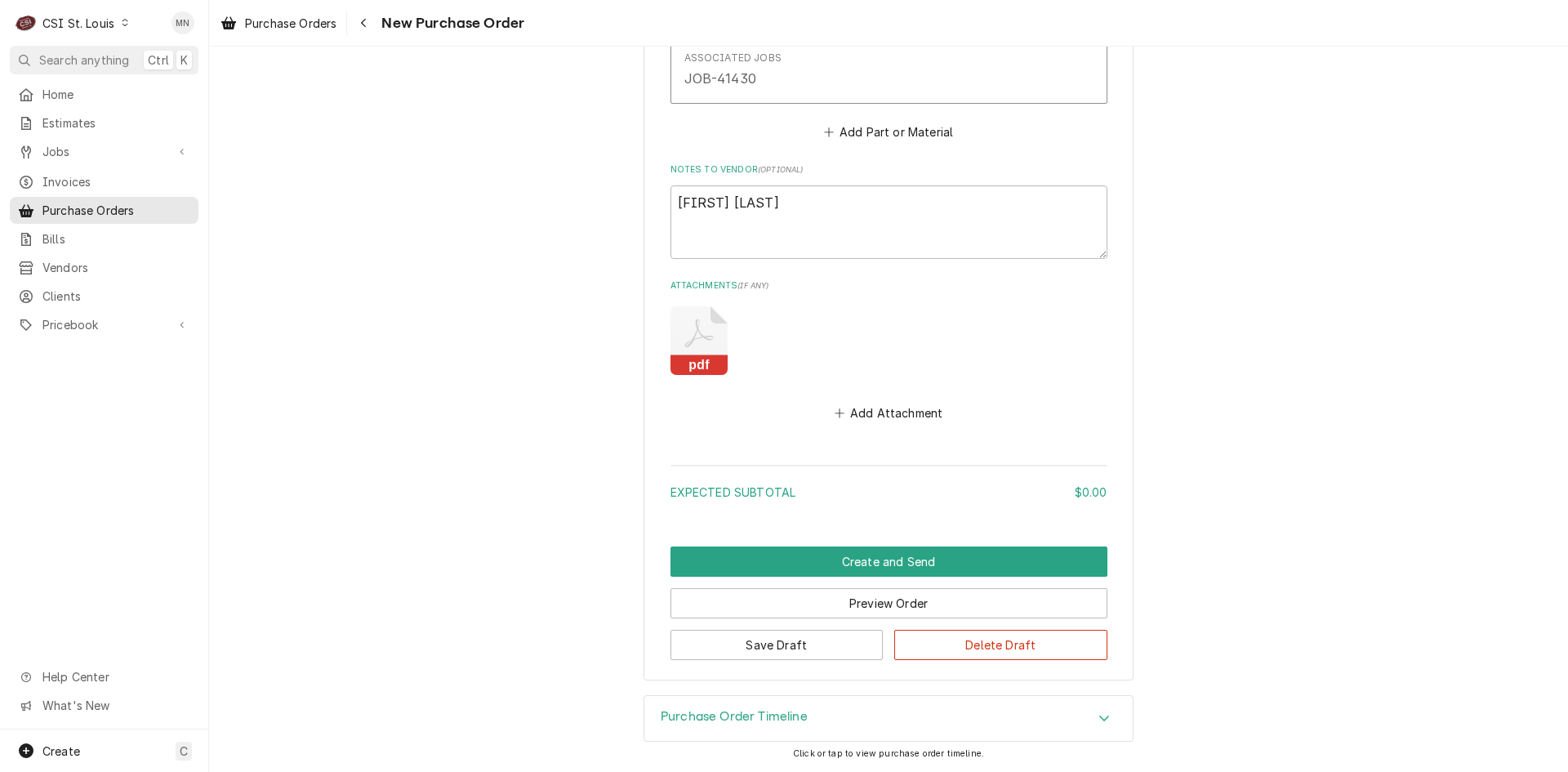 click 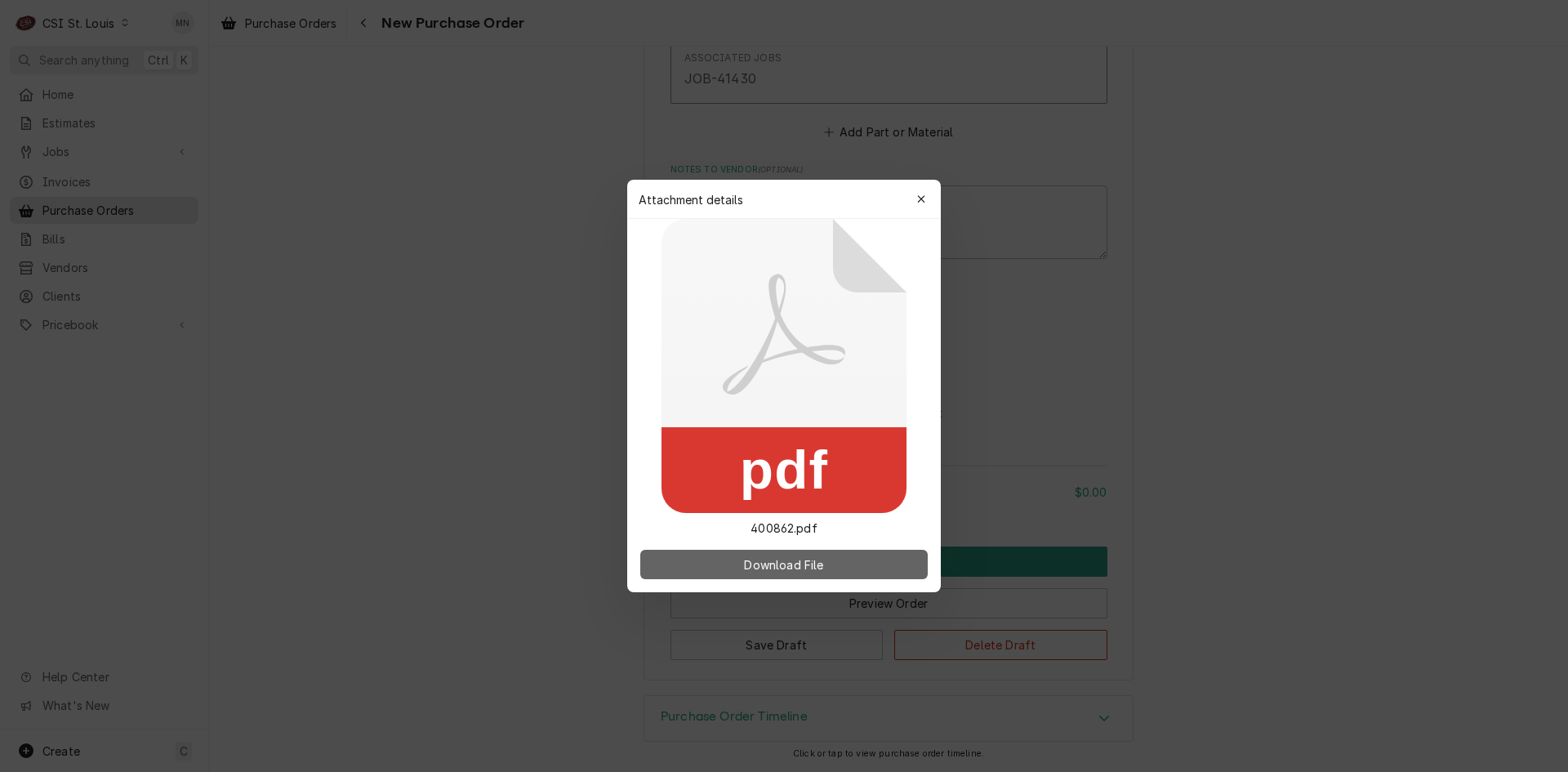click on "Download File" at bounding box center (783, 564) 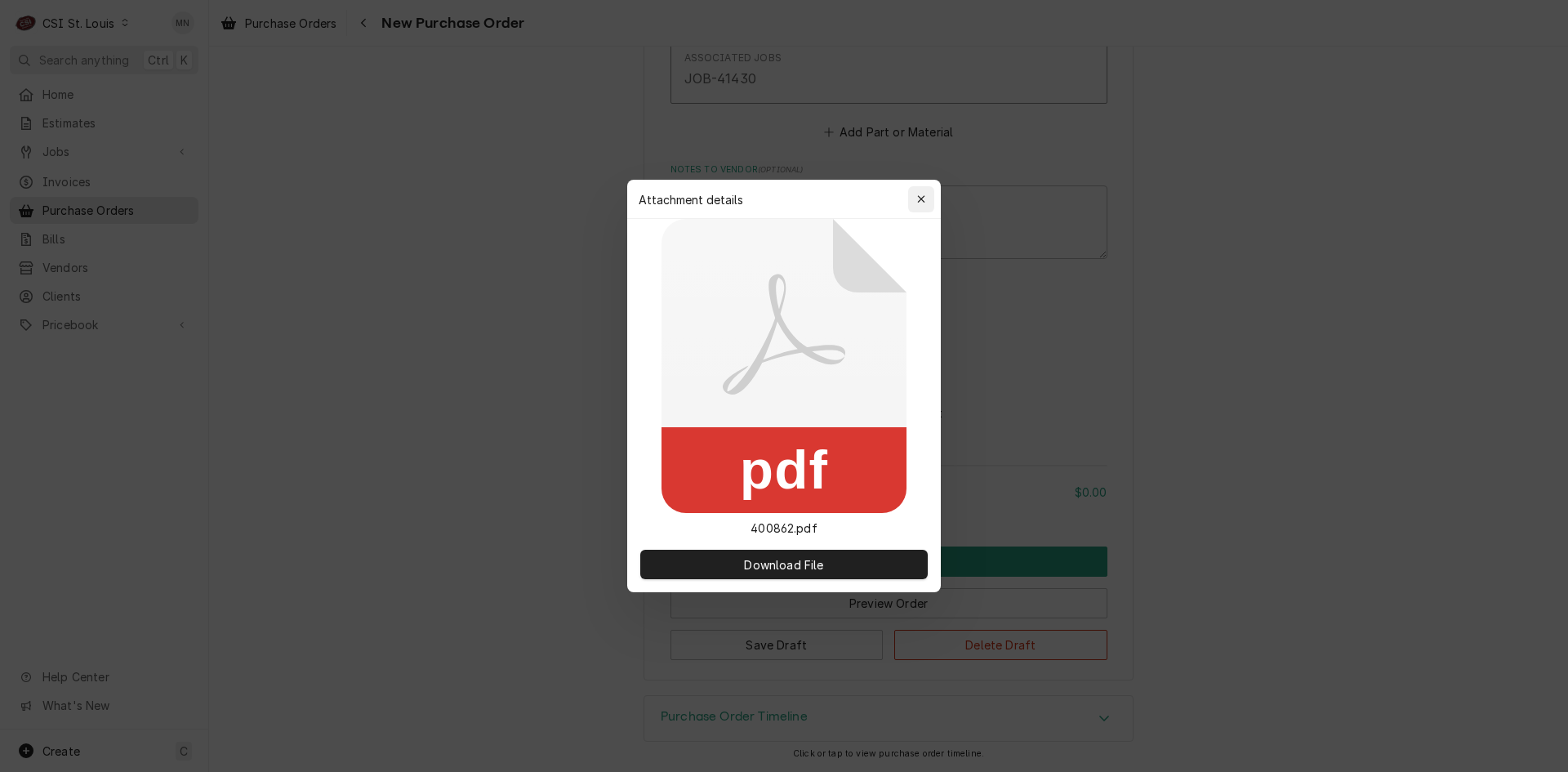 click at bounding box center [921, 199] 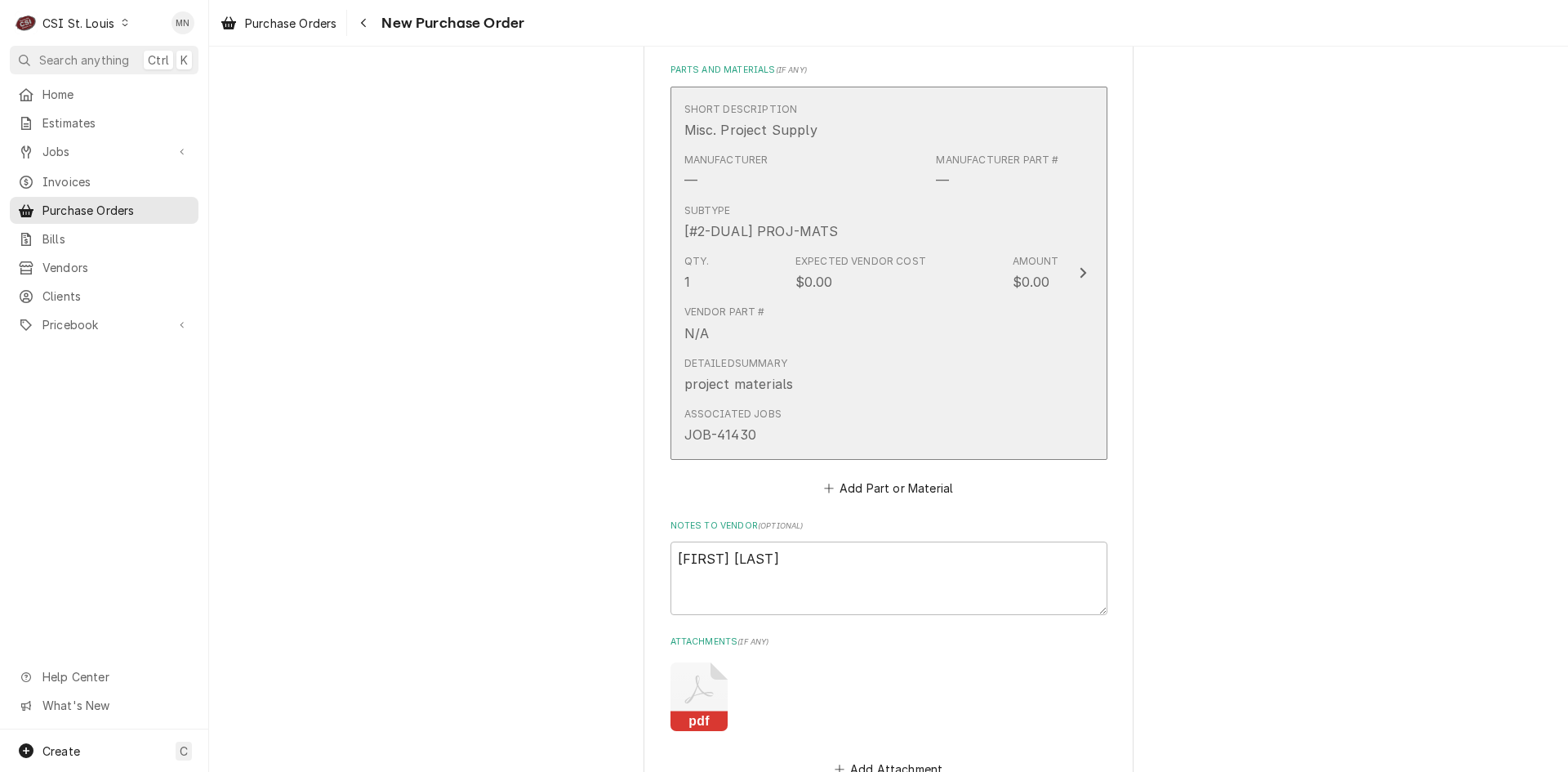 scroll, scrollTop: 735, scrollLeft: 0, axis: vertical 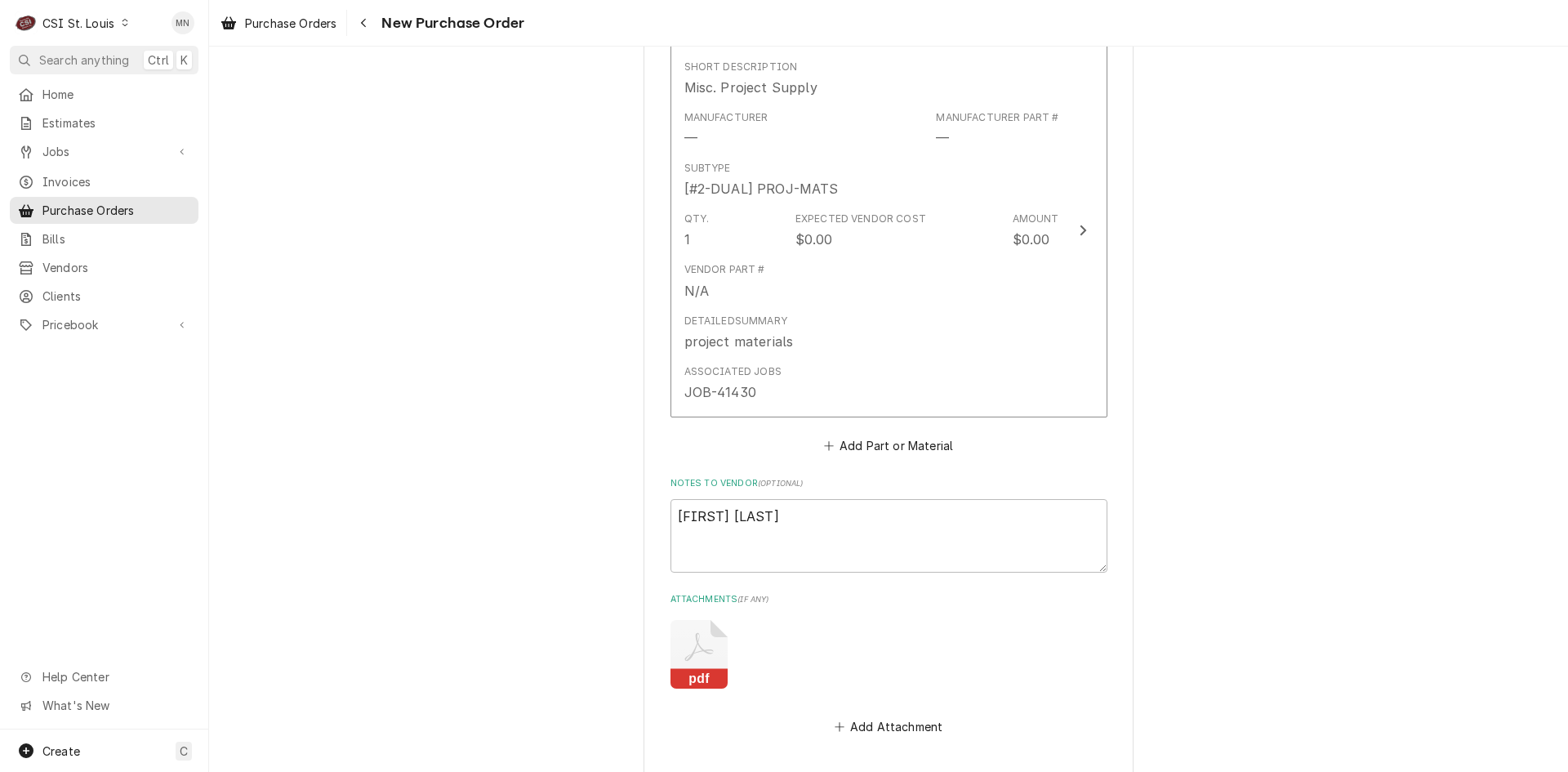 click 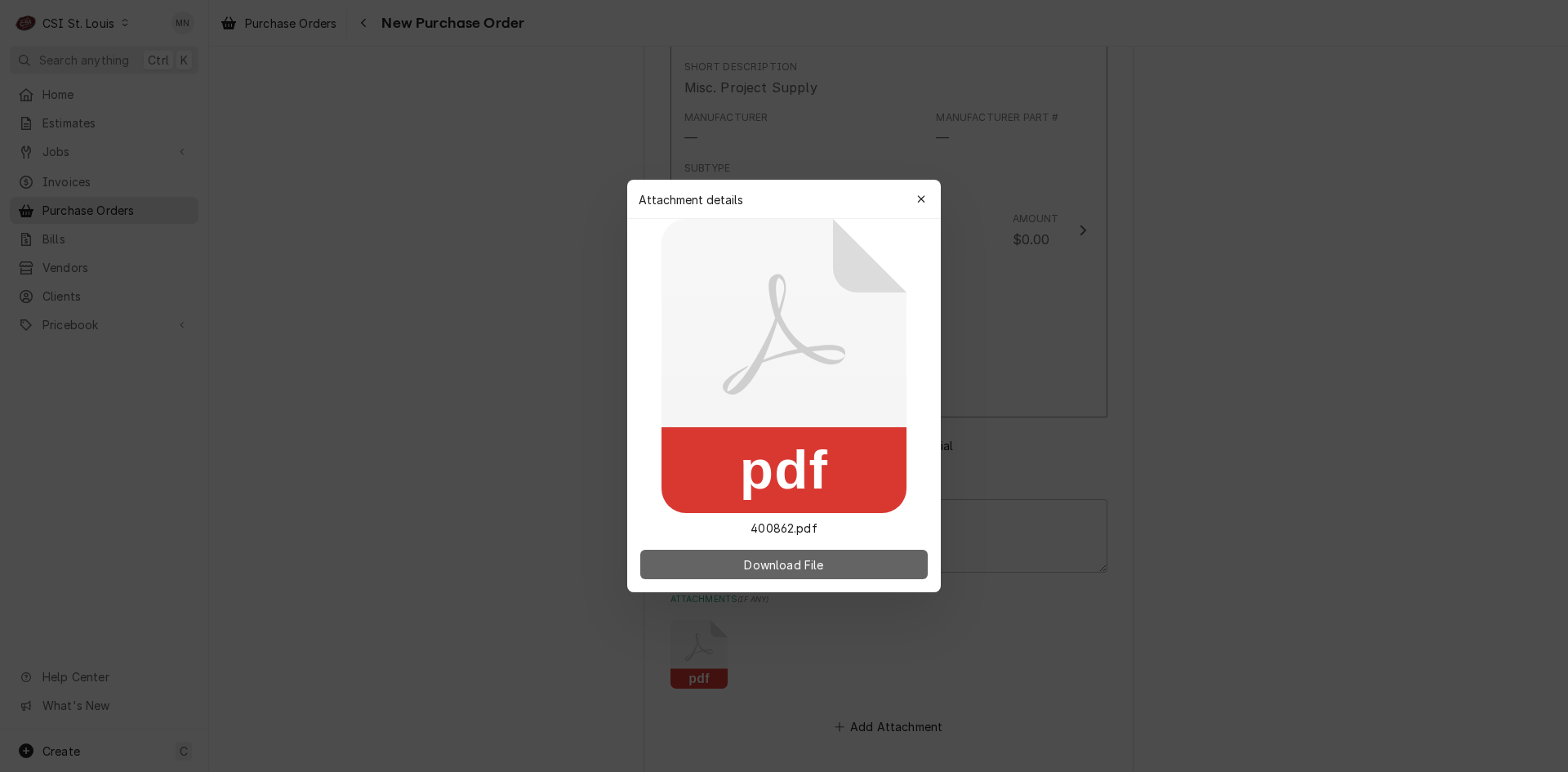 click on "Download File" at bounding box center (783, 564) 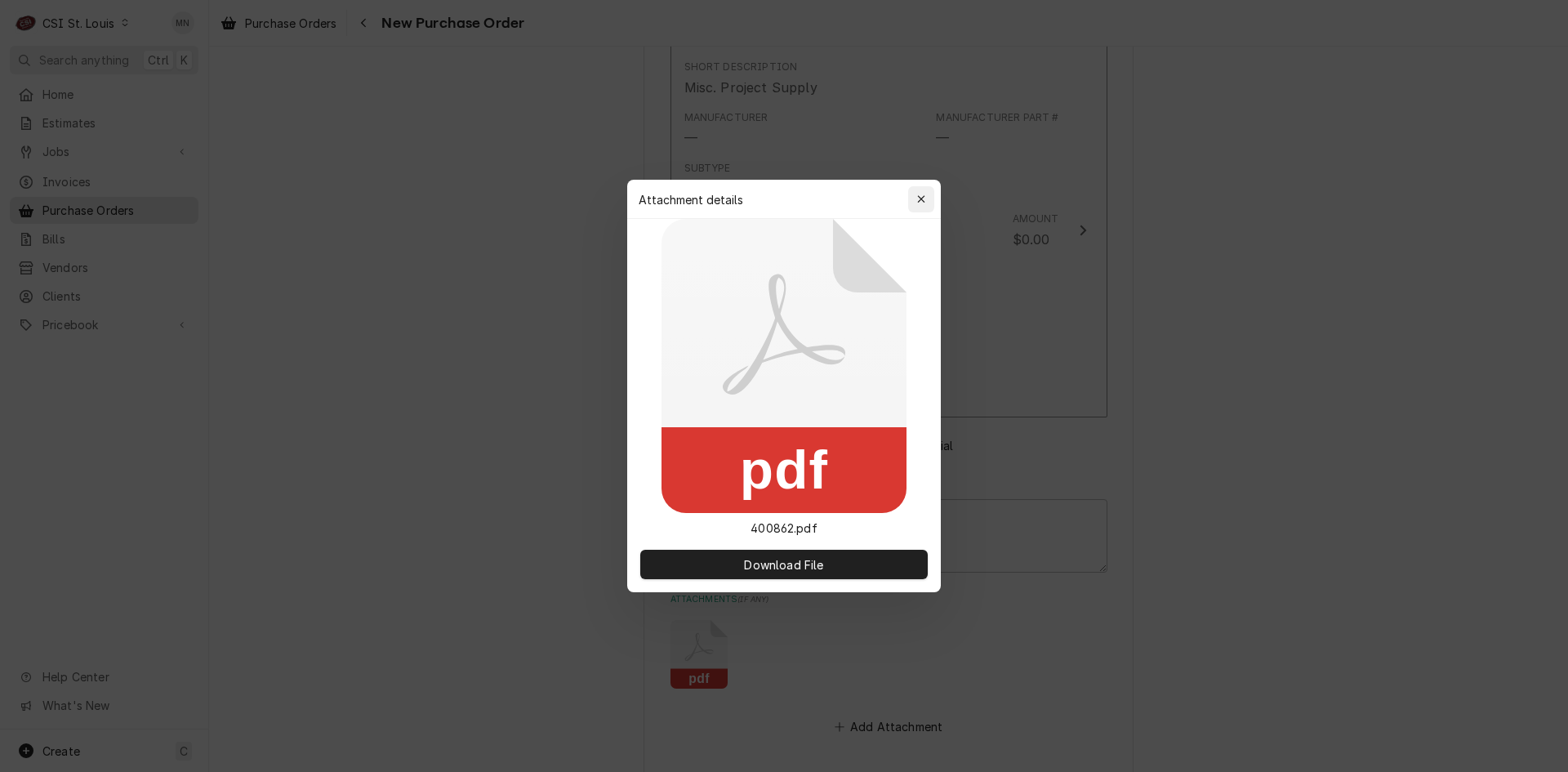 click at bounding box center [921, 199] 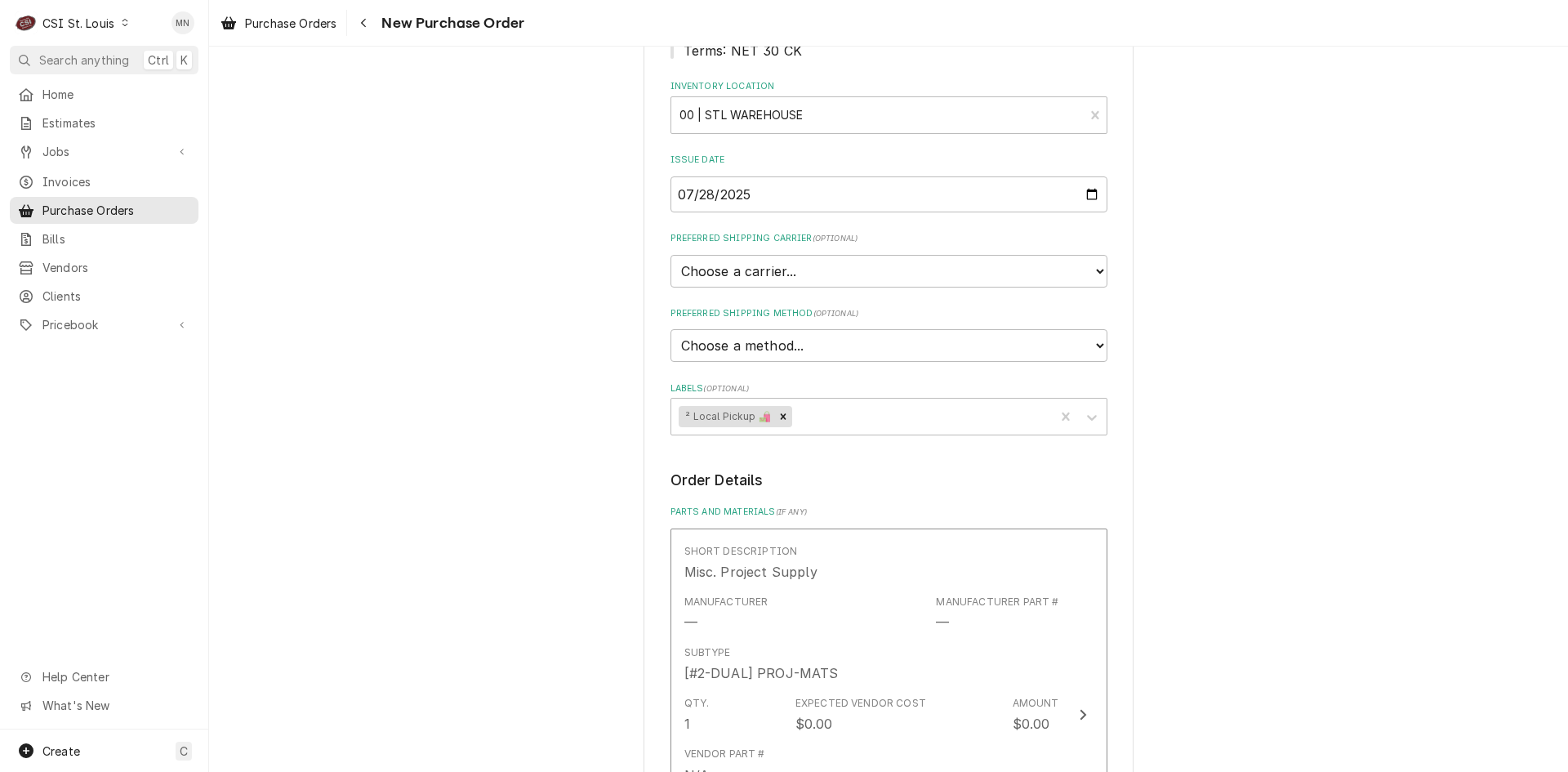 scroll, scrollTop: 0, scrollLeft: 0, axis: both 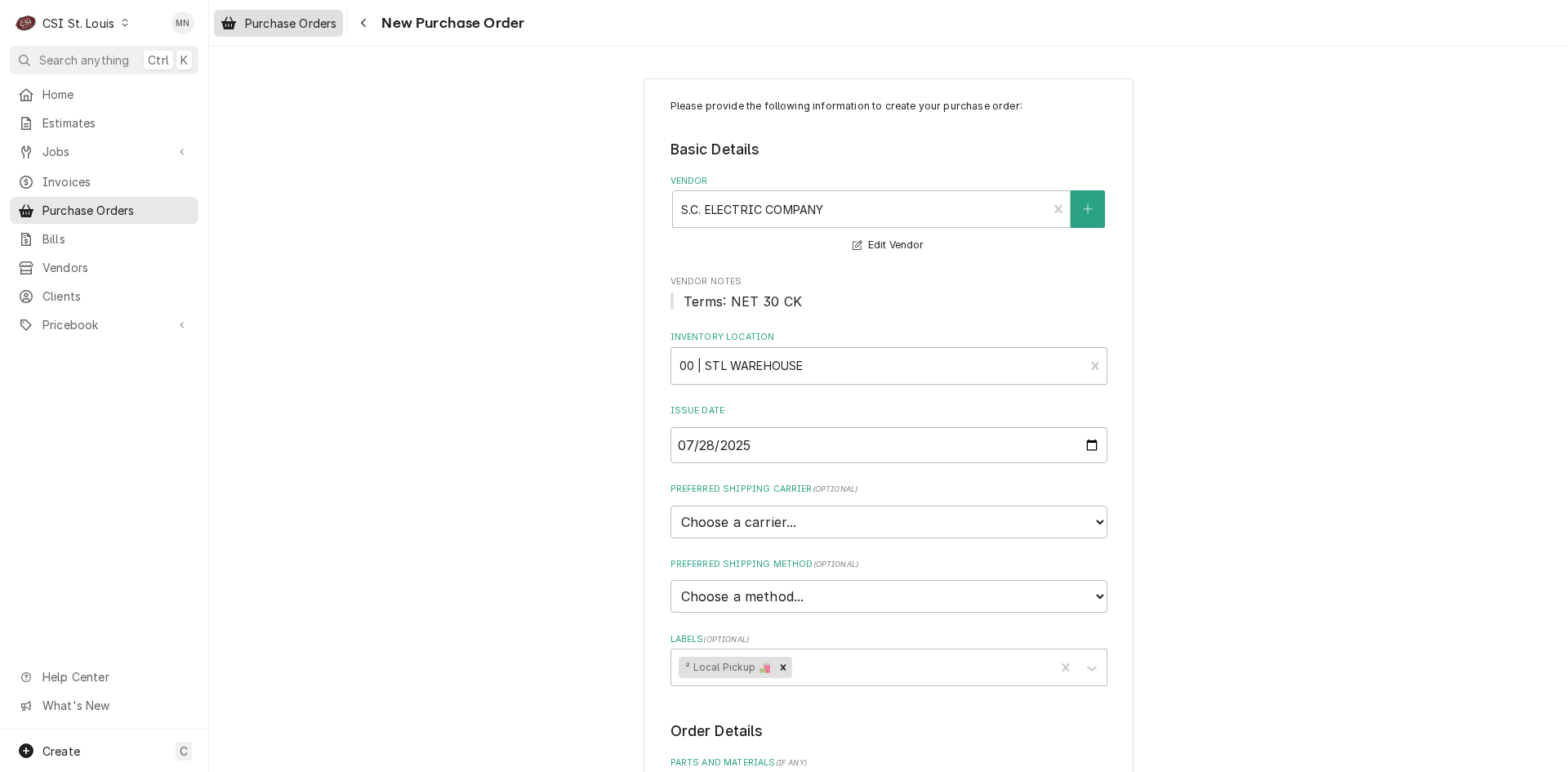 click on "Purchase Orders" at bounding box center [291, 23] 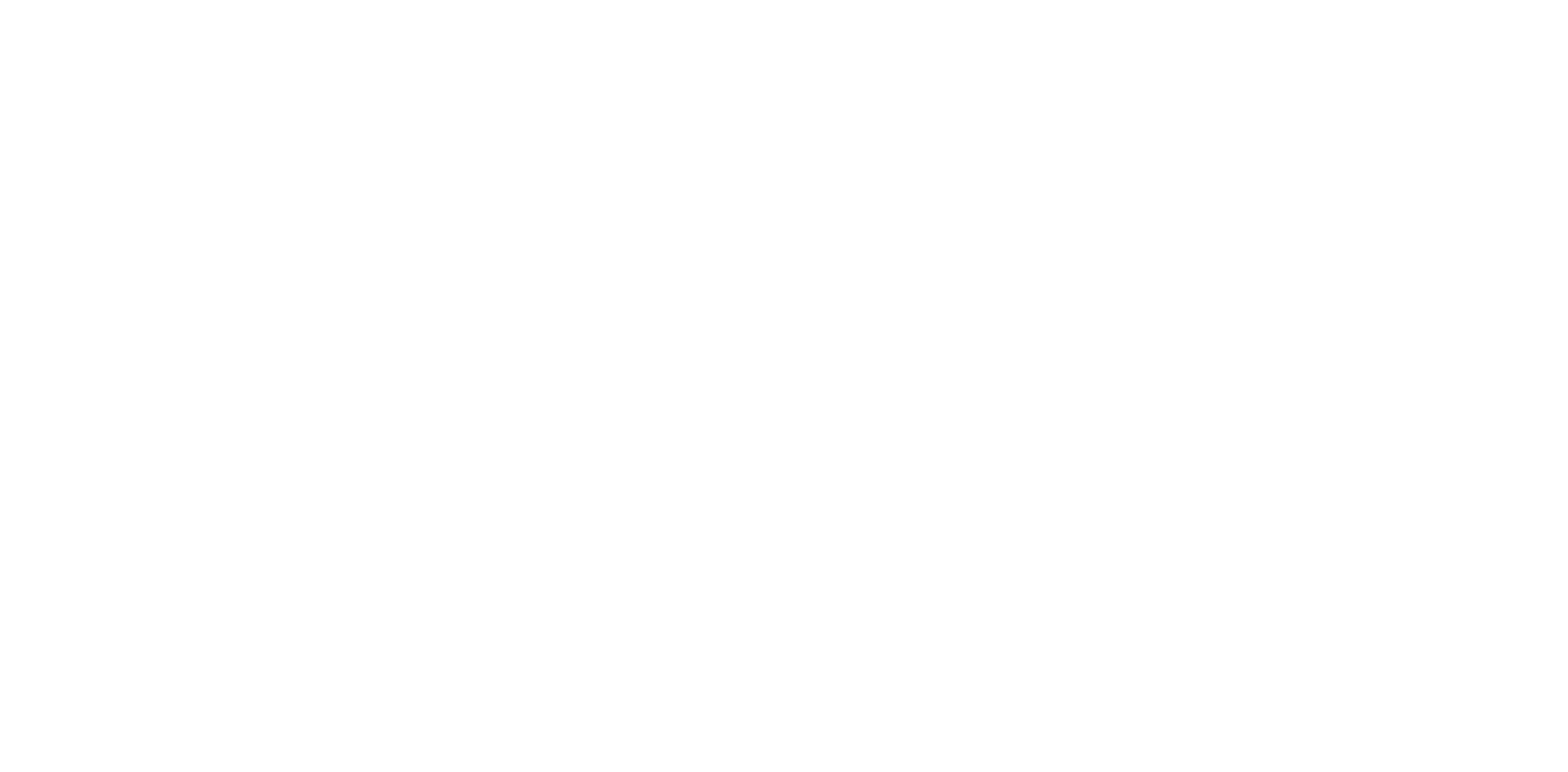 scroll, scrollTop: 0, scrollLeft: 0, axis: both 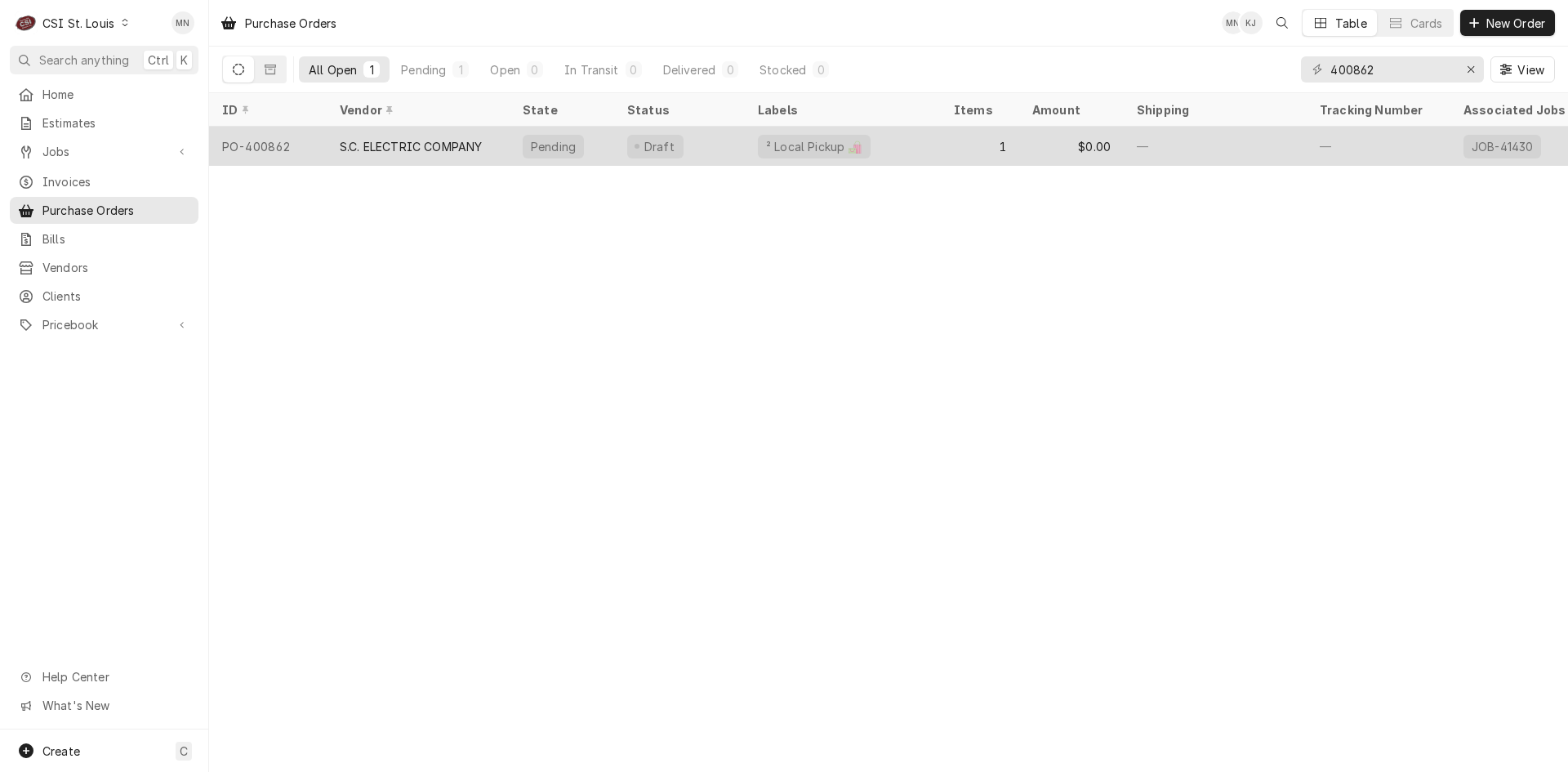 click on "S.C. ELECTRIC COMPANY" at bounding box center (411, 146) 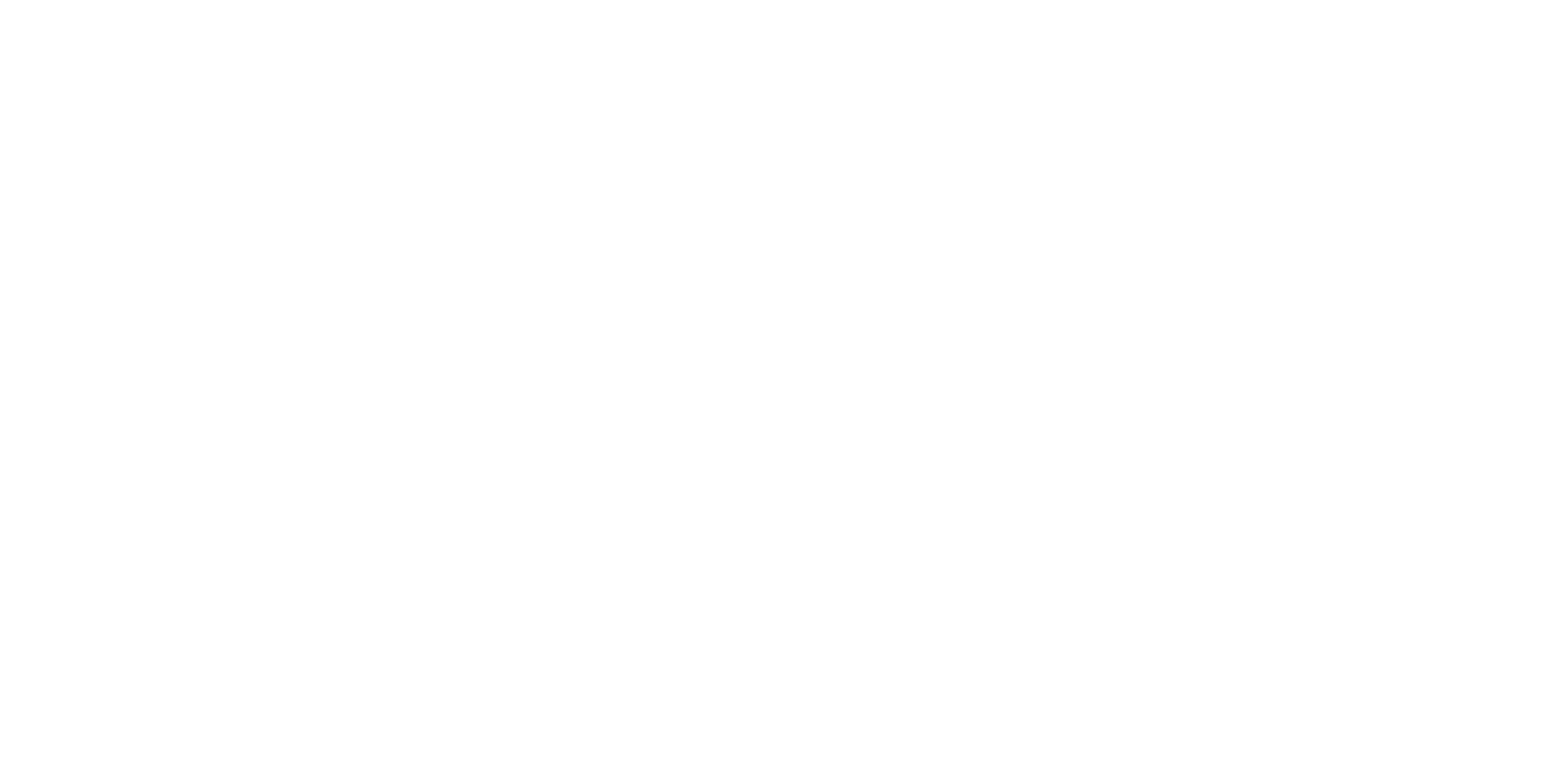 scroll, scrollTop: 0, scrollLeft: 0, axis: both 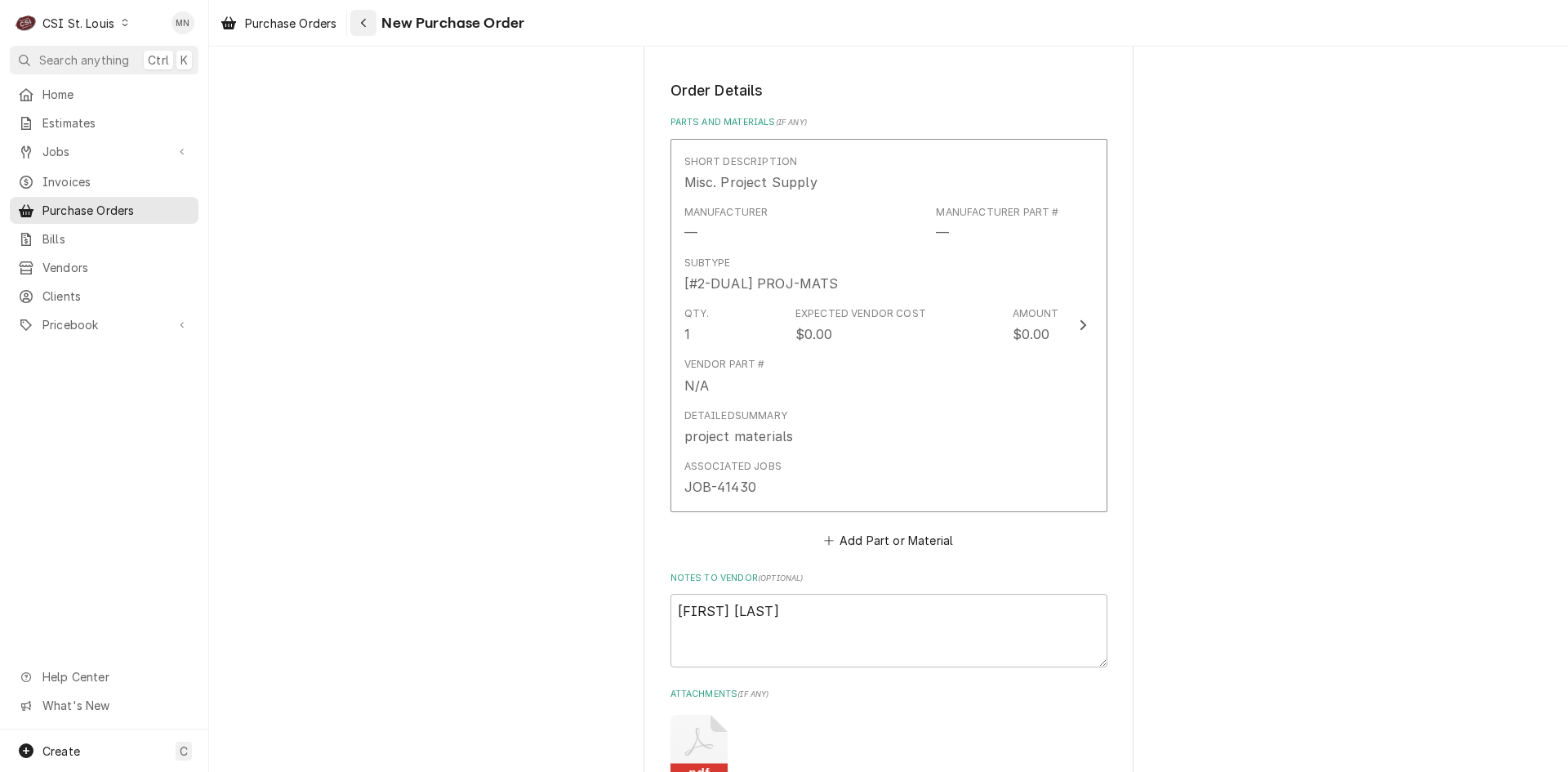 click 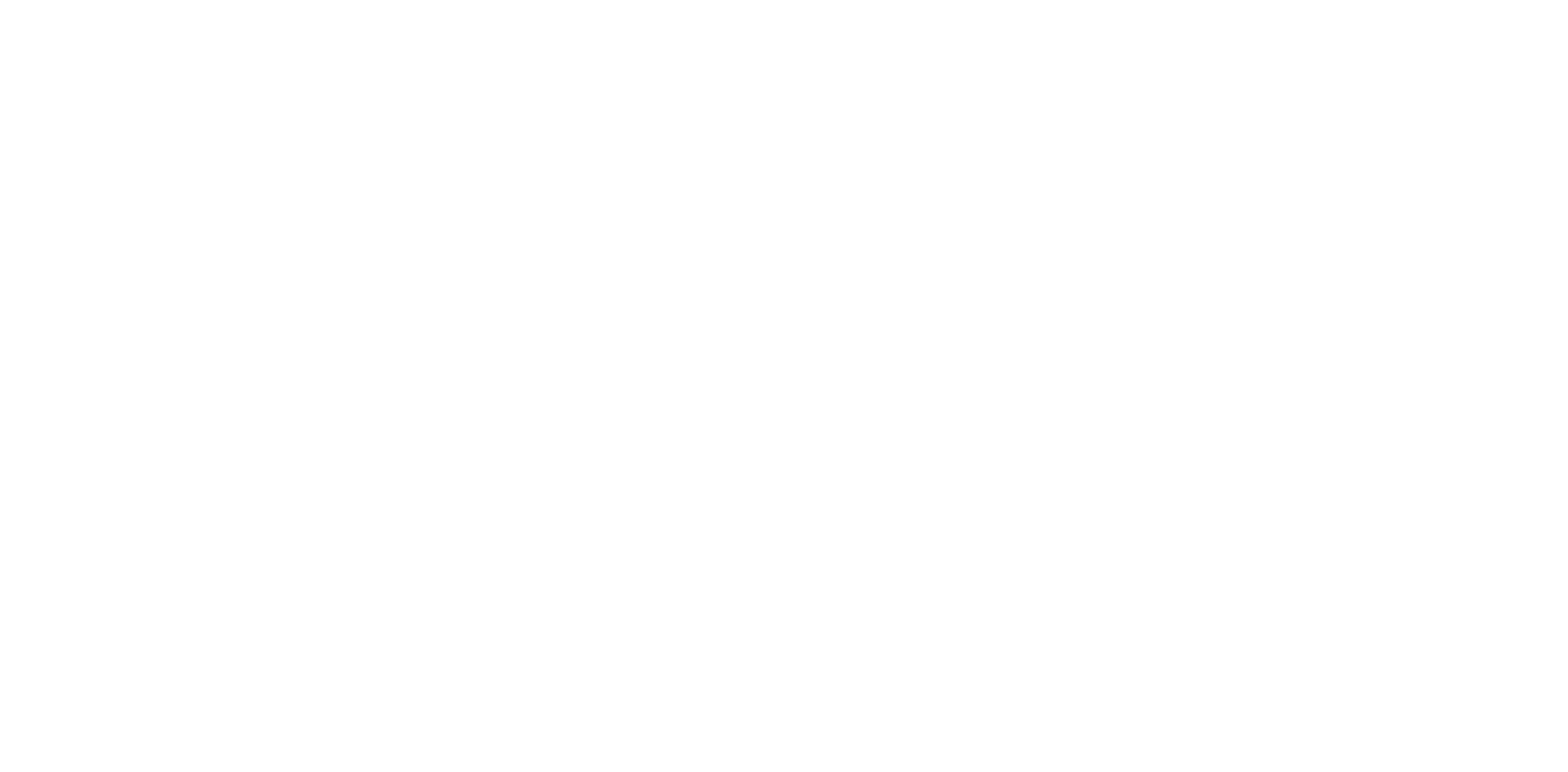 scroll, scrollTop: 0, scrollLeft: 0, axis: both 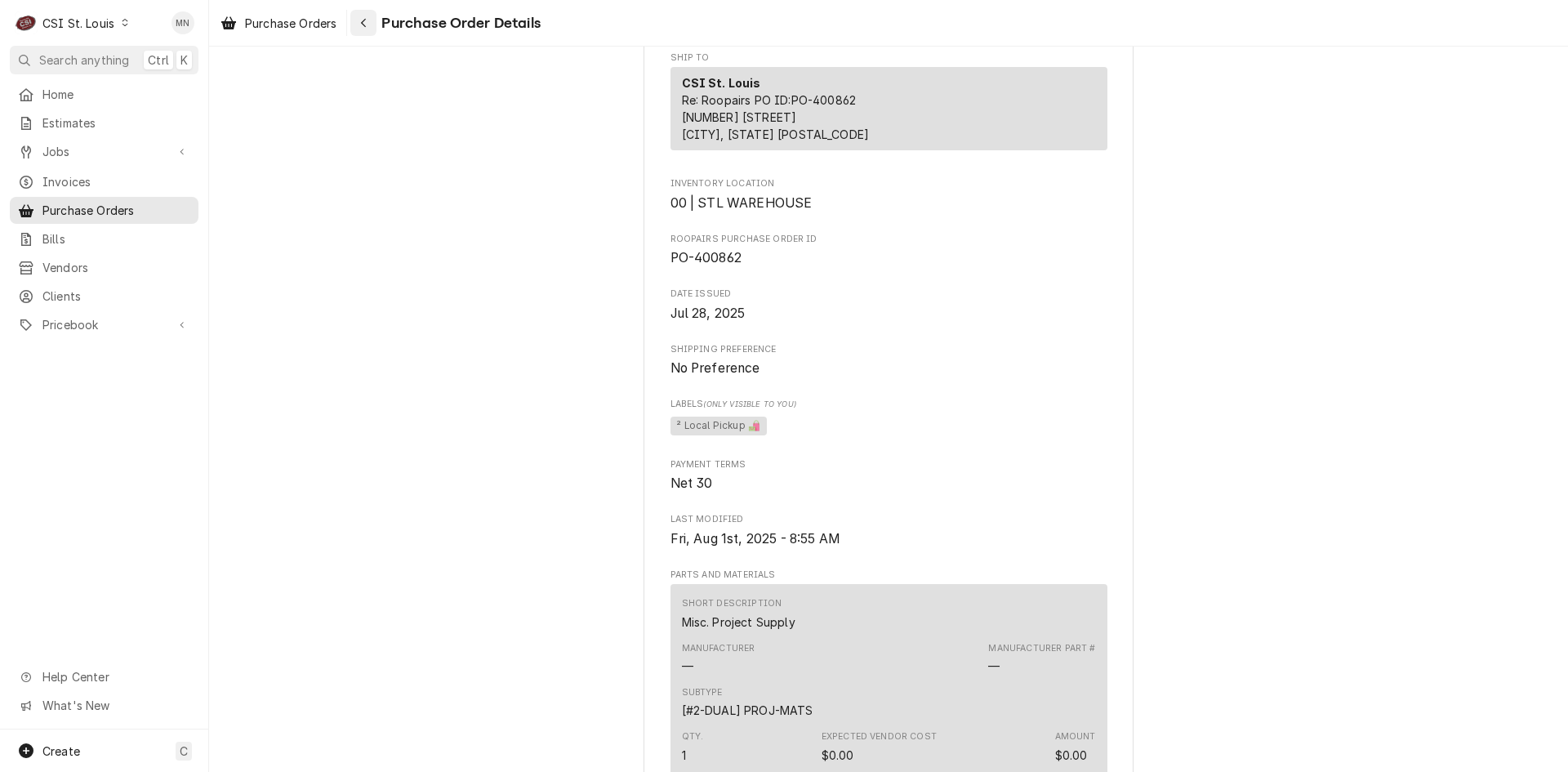 click 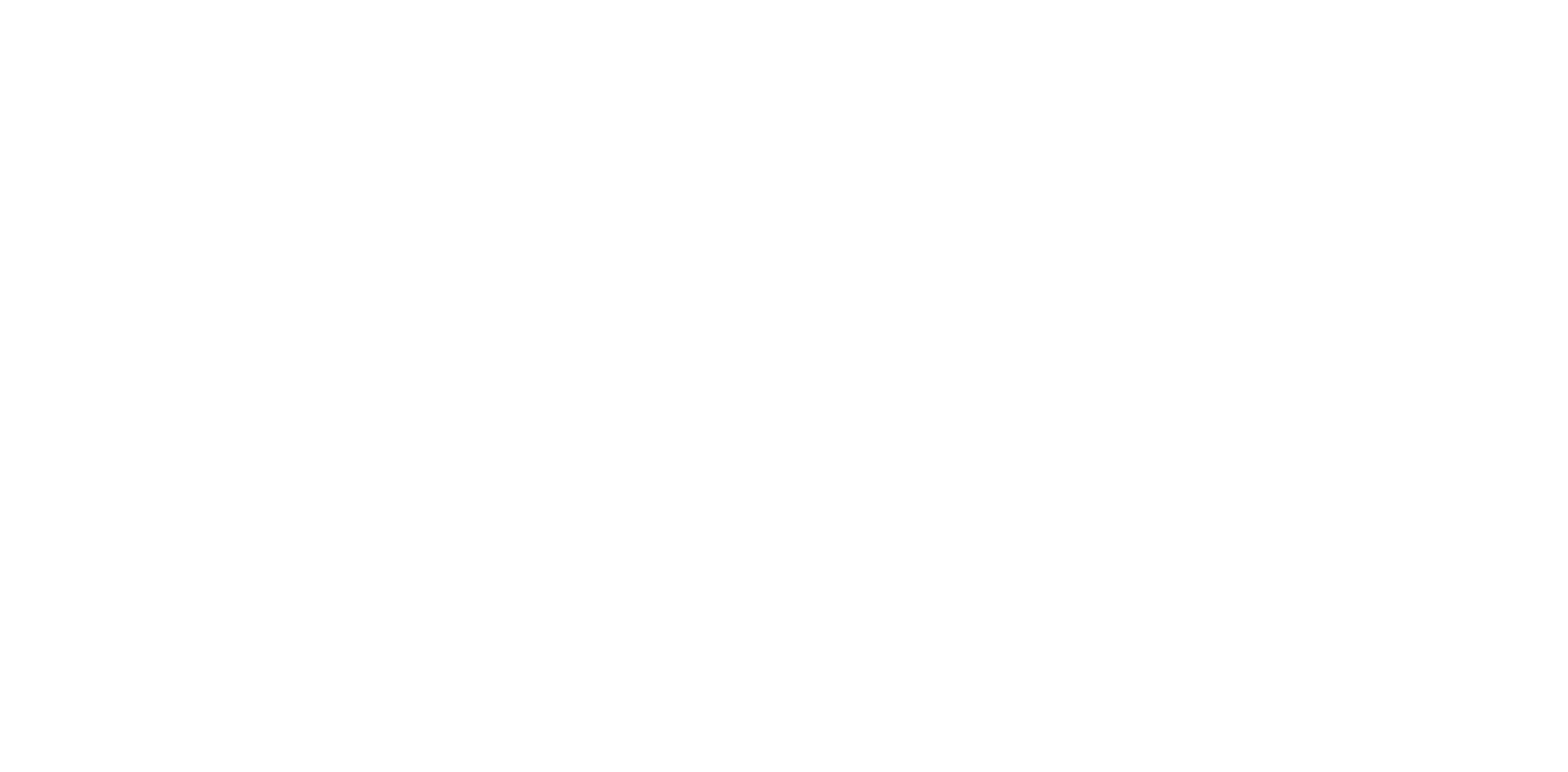 scroll, scrollTop: 0, scrollLeft: 0, axis: both 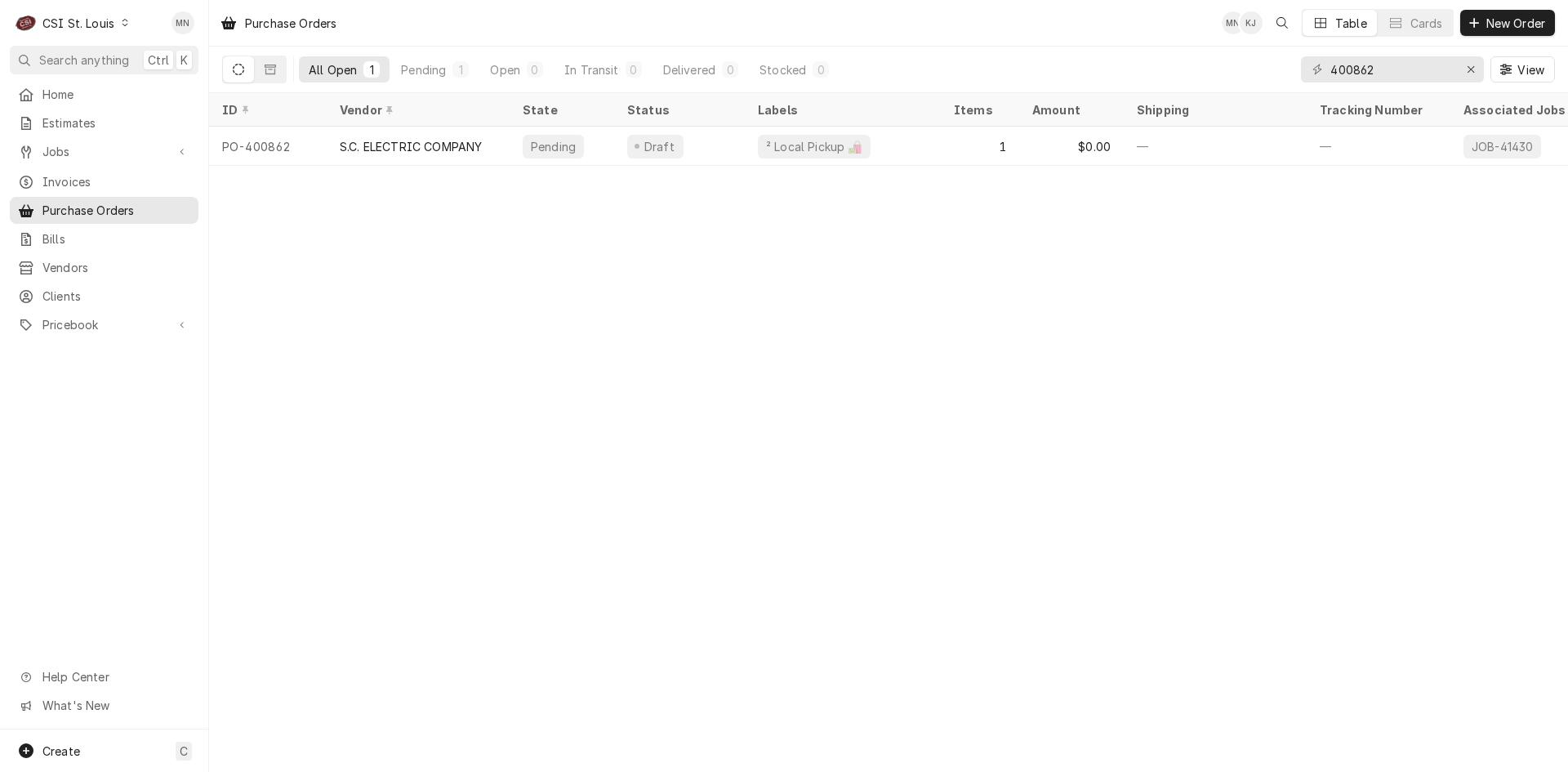 click on "Purchase Orders   MN KJ Table Cards New Order All Open 1 Pending 1 Open 0 In Transit 0 Delivered 0 Stocked 0 400862 View ID Vendor State Status Labels Items Amount Shipping Tracking Number Associated Jobs Status Changed Last Modified PO-400862 S.C. ELECTRIC COMPANY Pending Draft ² Local Pickup 🛍️ 1 $0.00 — — JOB-41430 — Aug 1" at bounding box center (889, 386) 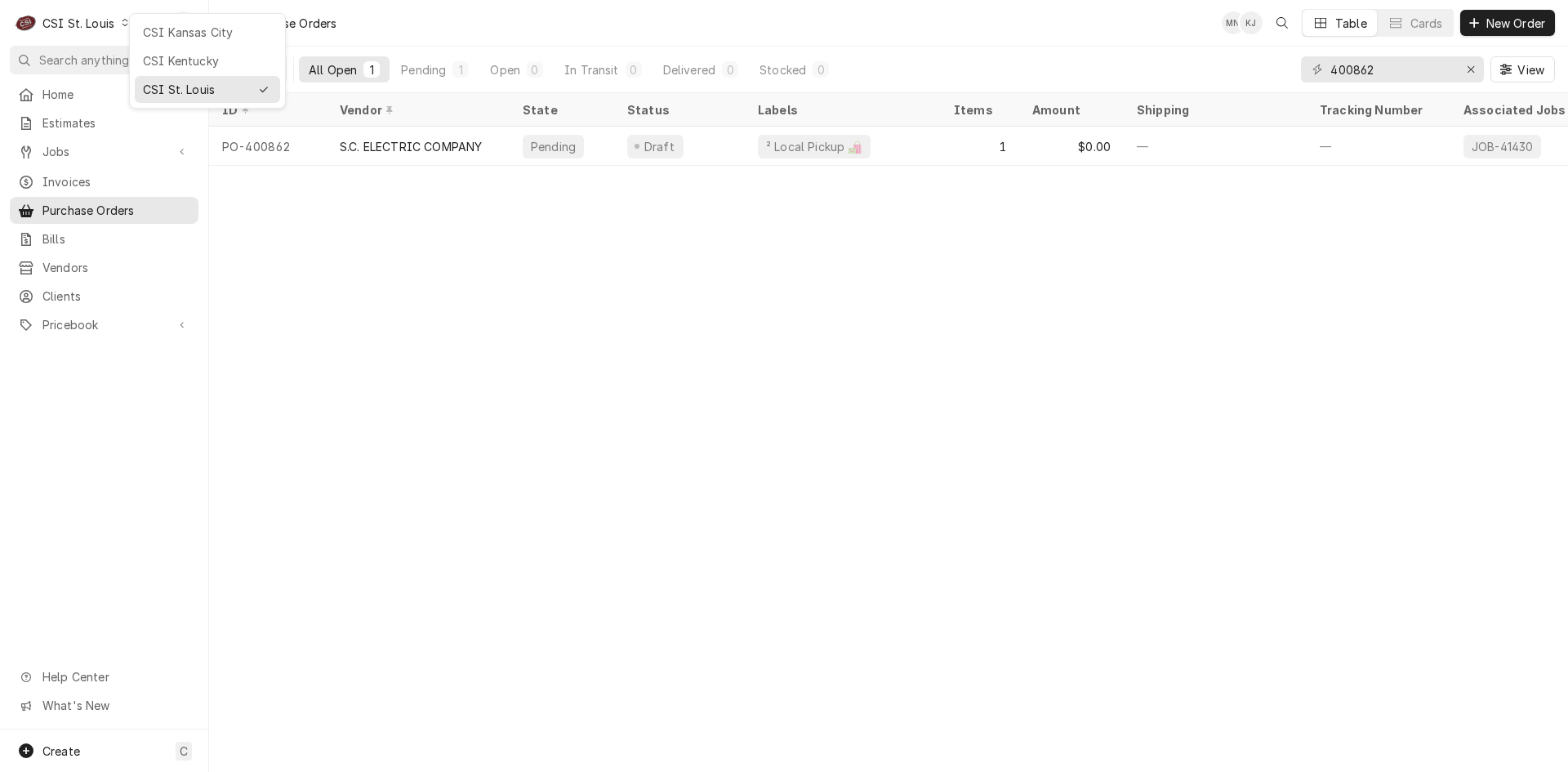 click on "CSI Kansas City" at bounding box center [207, 32] 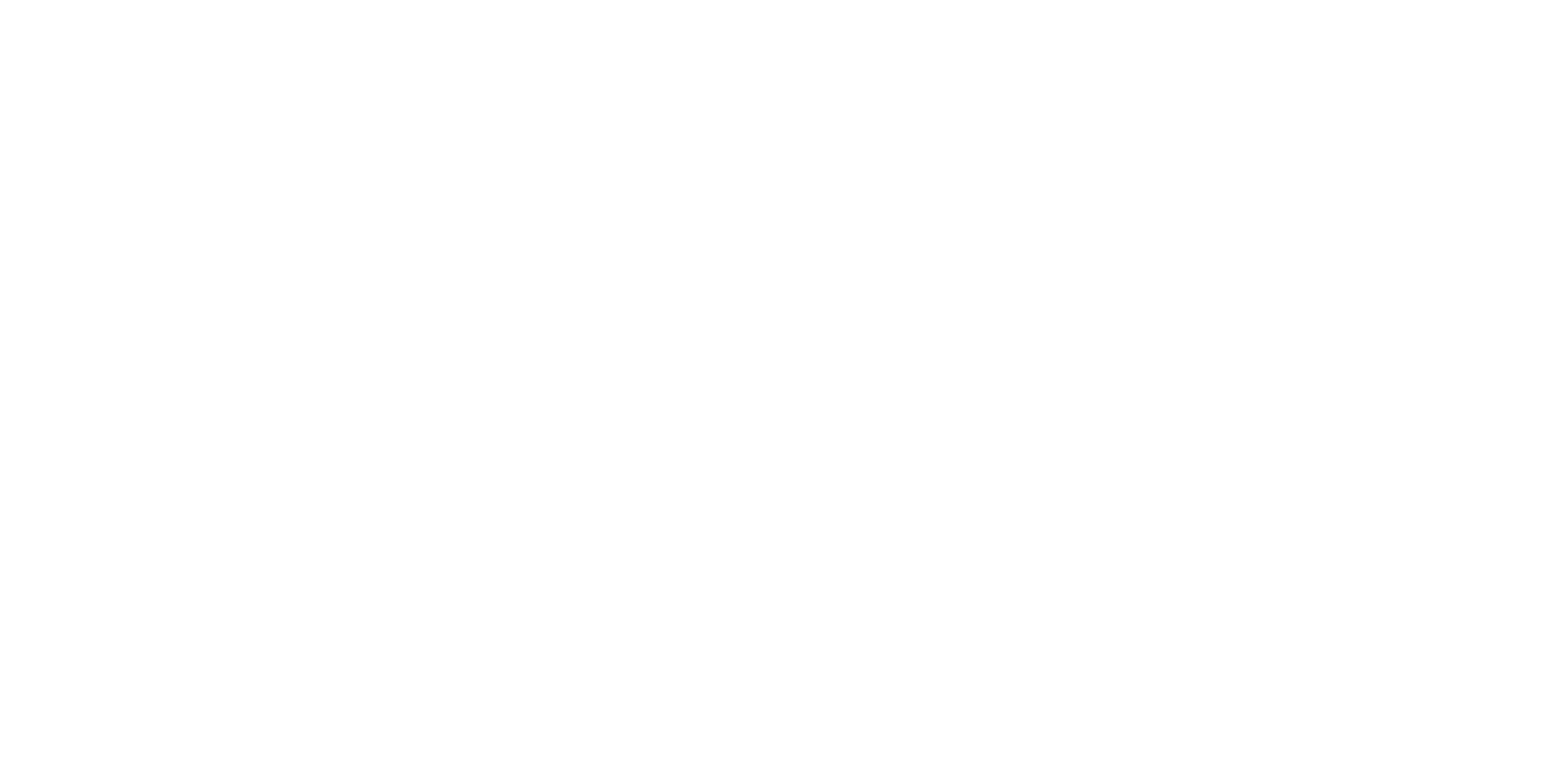 scroll, scrollTop: 0, scrollLeft: 0, axis: both 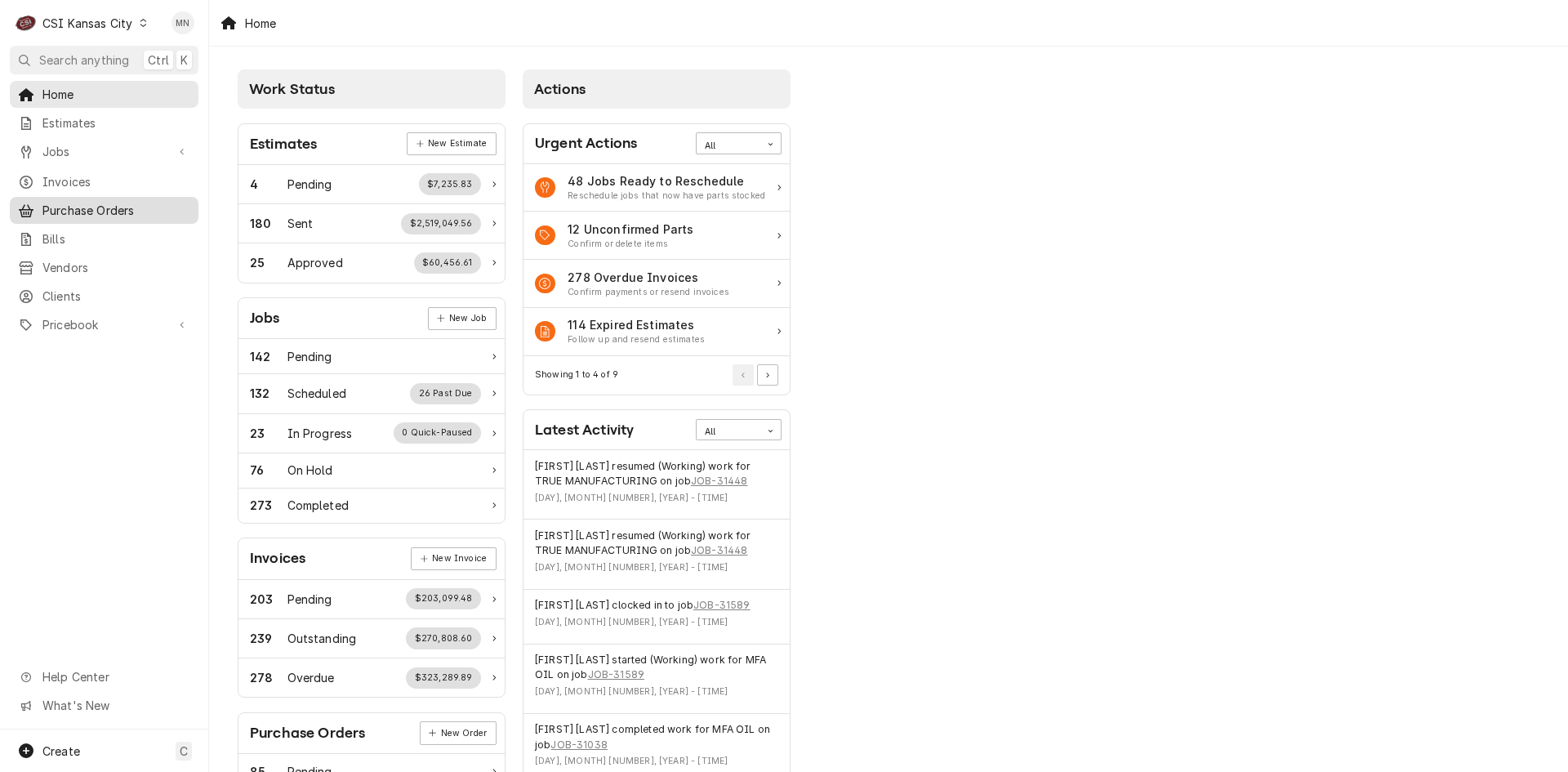 click on "Purchase Orders" at bounding box center [116, 210] 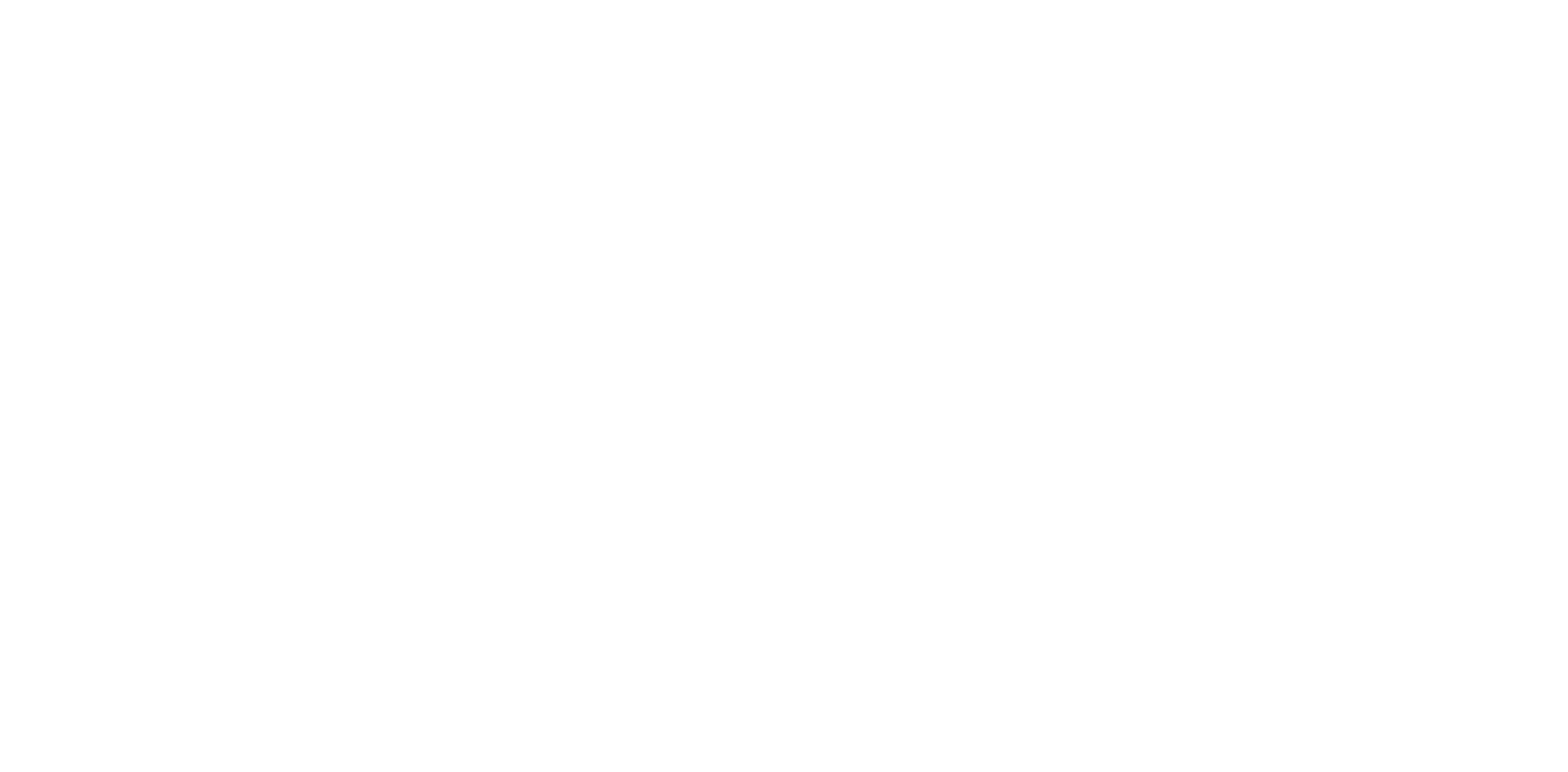 scroll, scrollTop: 0, scrollLeft: 0, axis: both 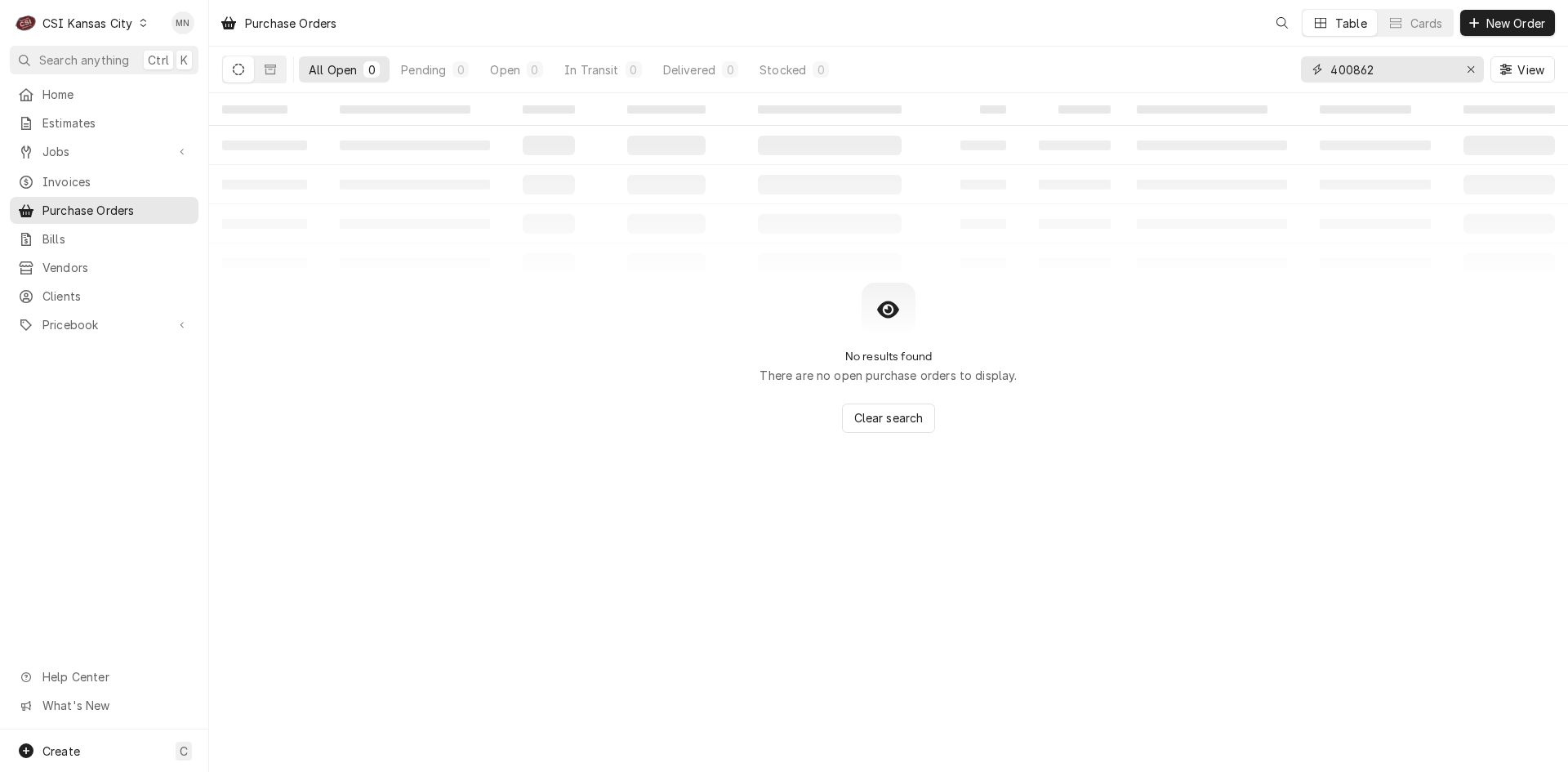drag, startPoint x: 1218, startPoint y: 69, endPoint x: 941, endPoint y: 79, distance: 277.1804 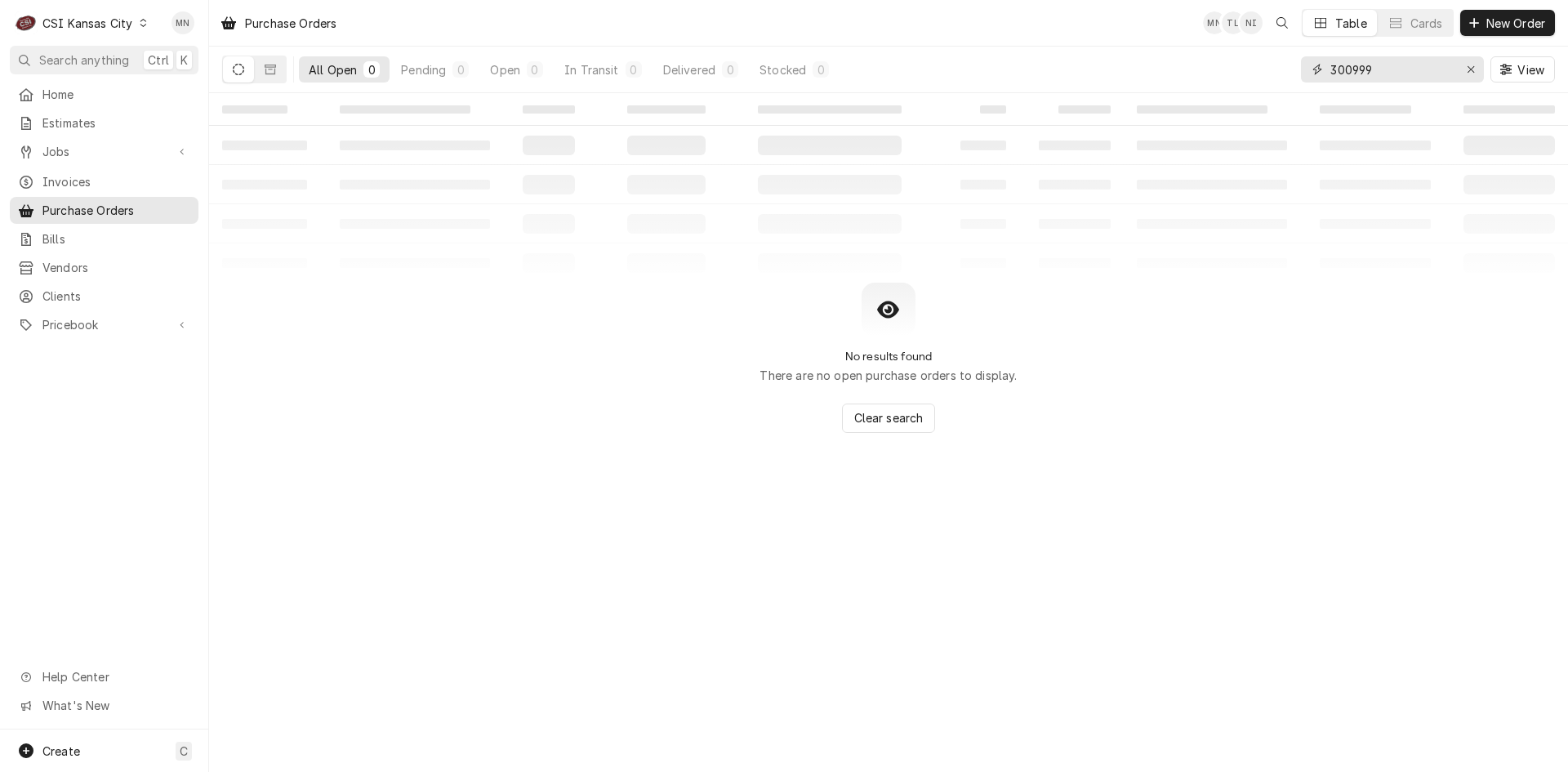 type on "300999" 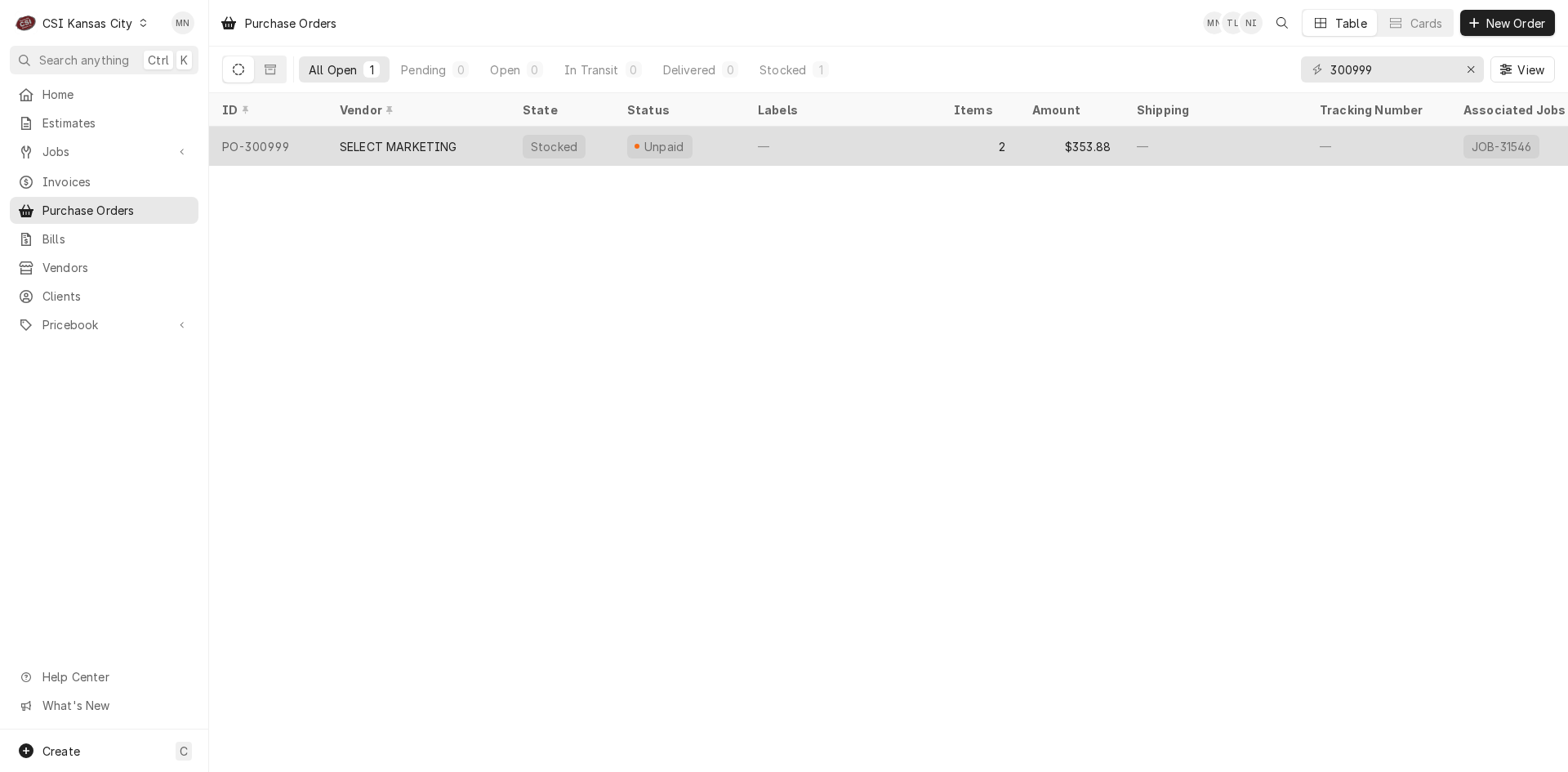 click on "SELECT MARKETING" at bounding box center [399, 146] 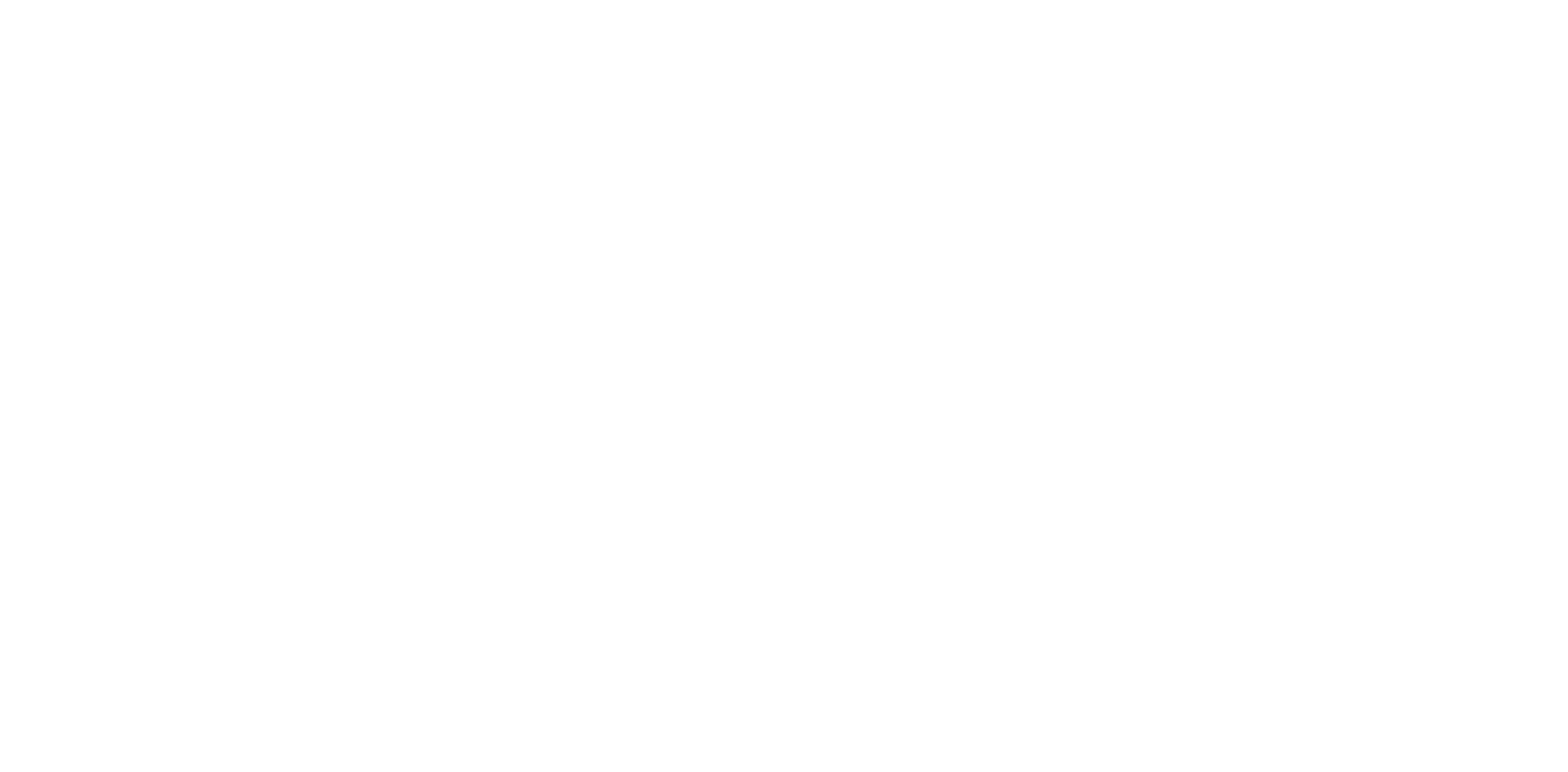 scroll, scrollTop: 0, scrollLeft: 0, axis: both 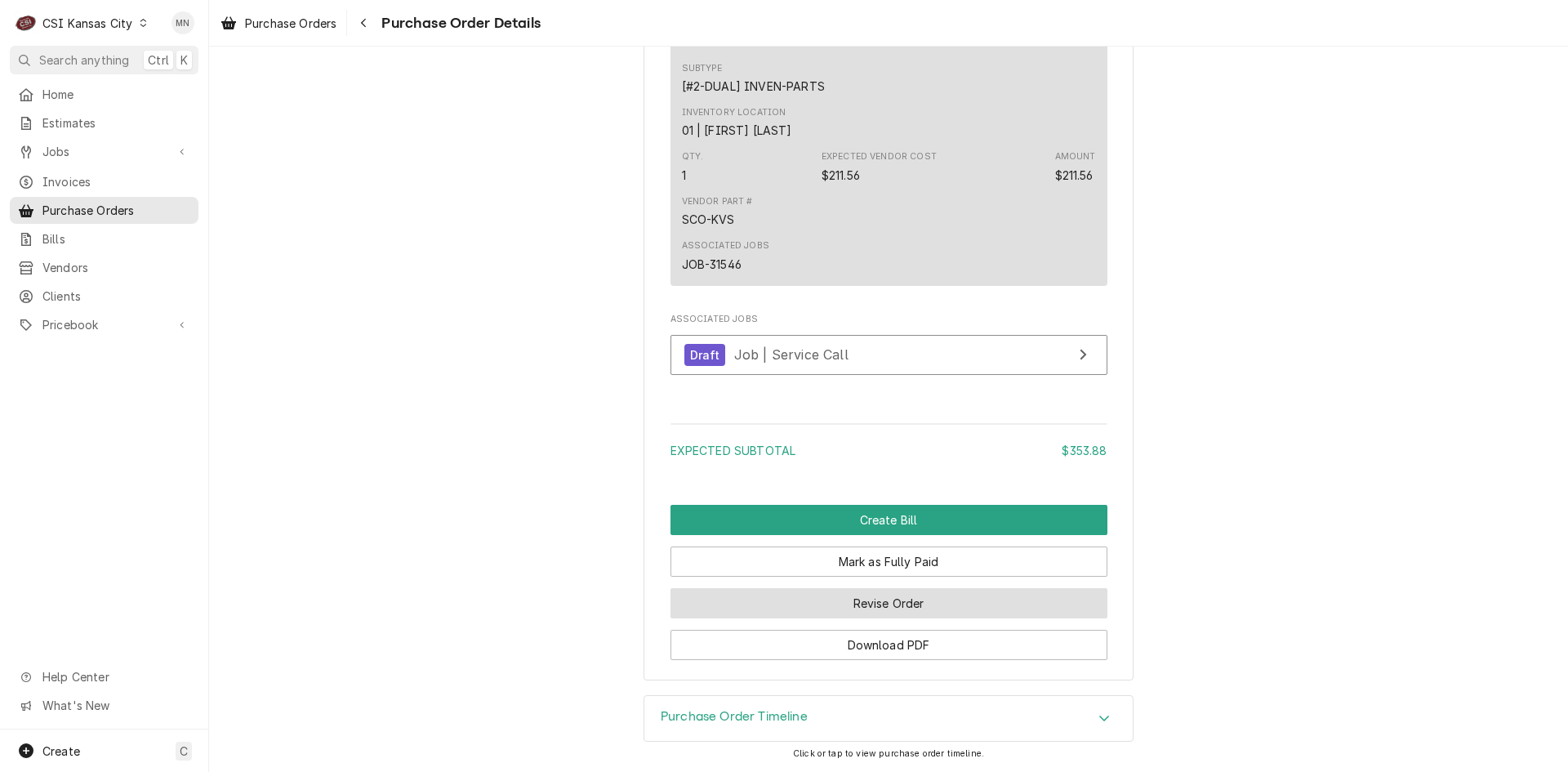 click on "Revise Order" at bounding box center (889, 603) 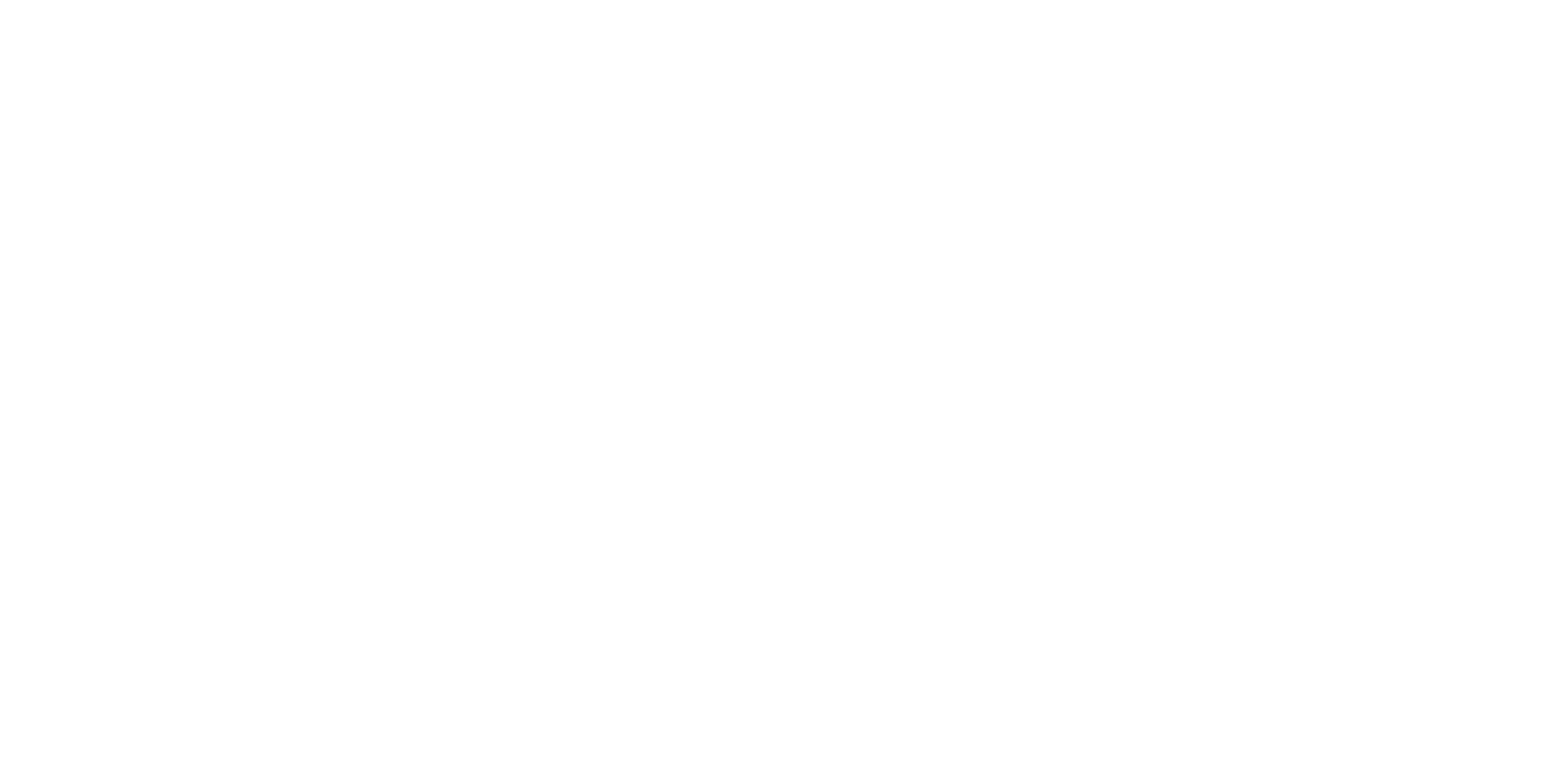 scroll, scrollTop: 0, scrollLeft: 0, axis: both 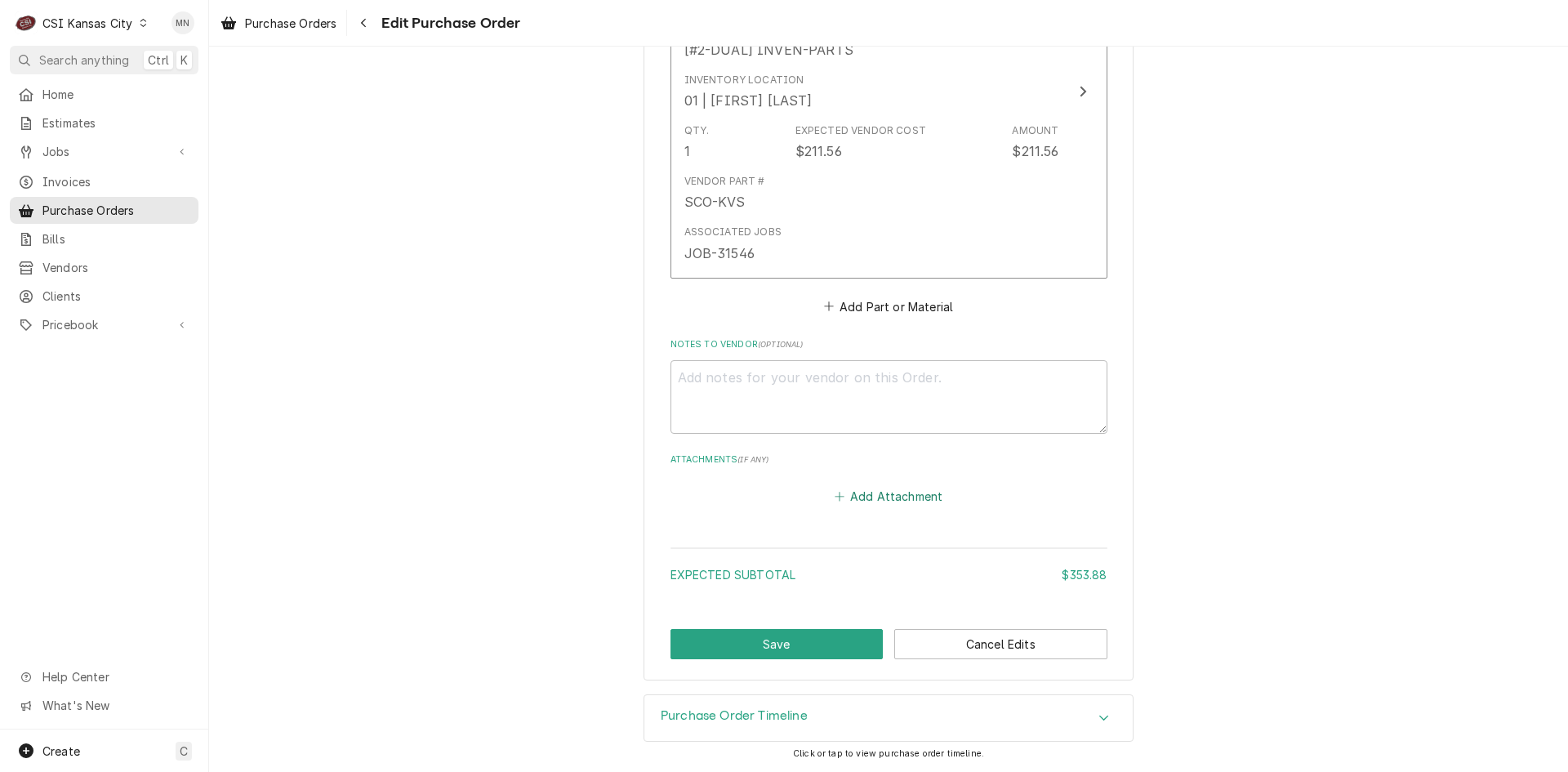 click on "Add Attachment" at bounding box center (889, 496) 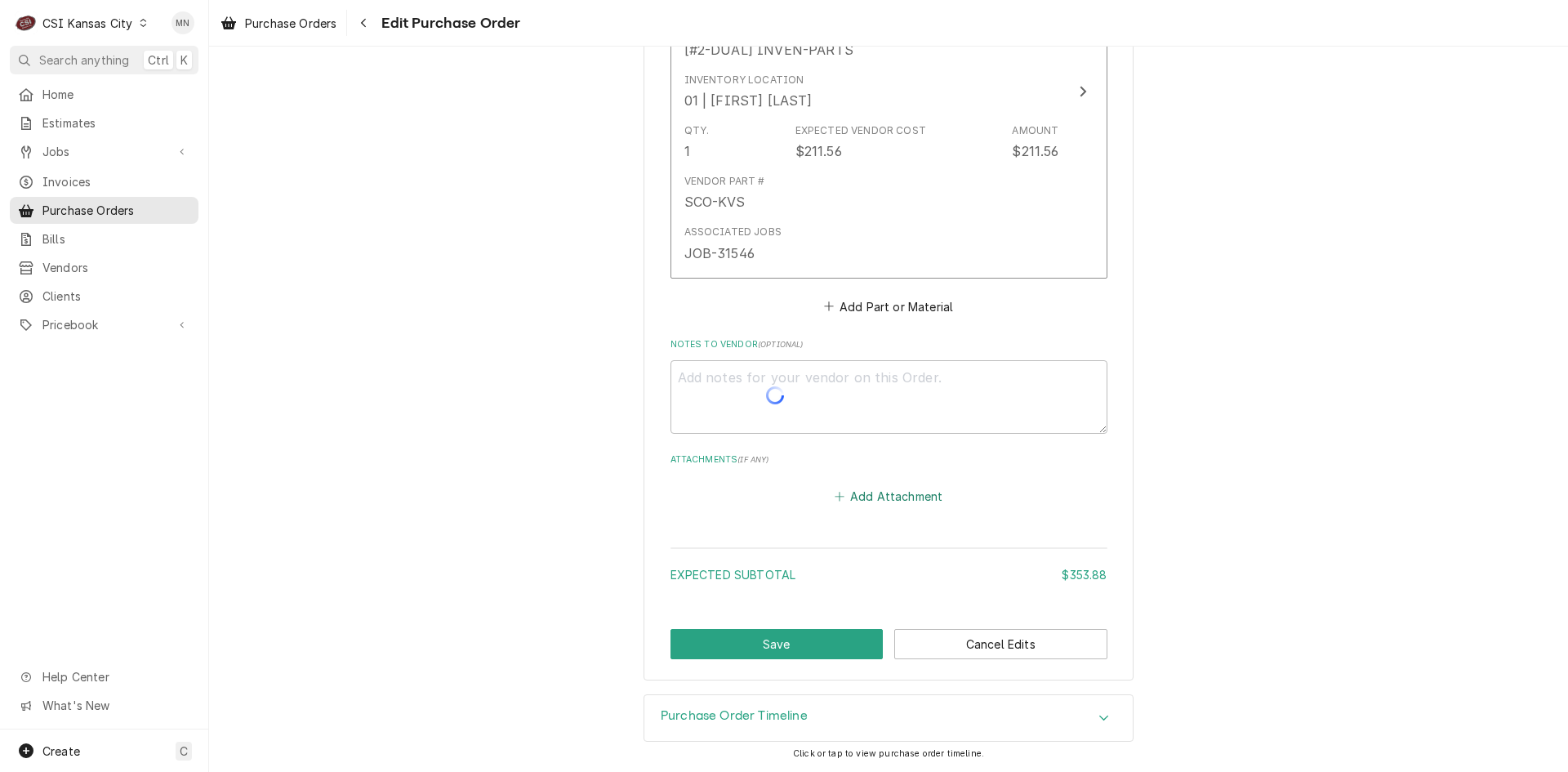 type on "x" 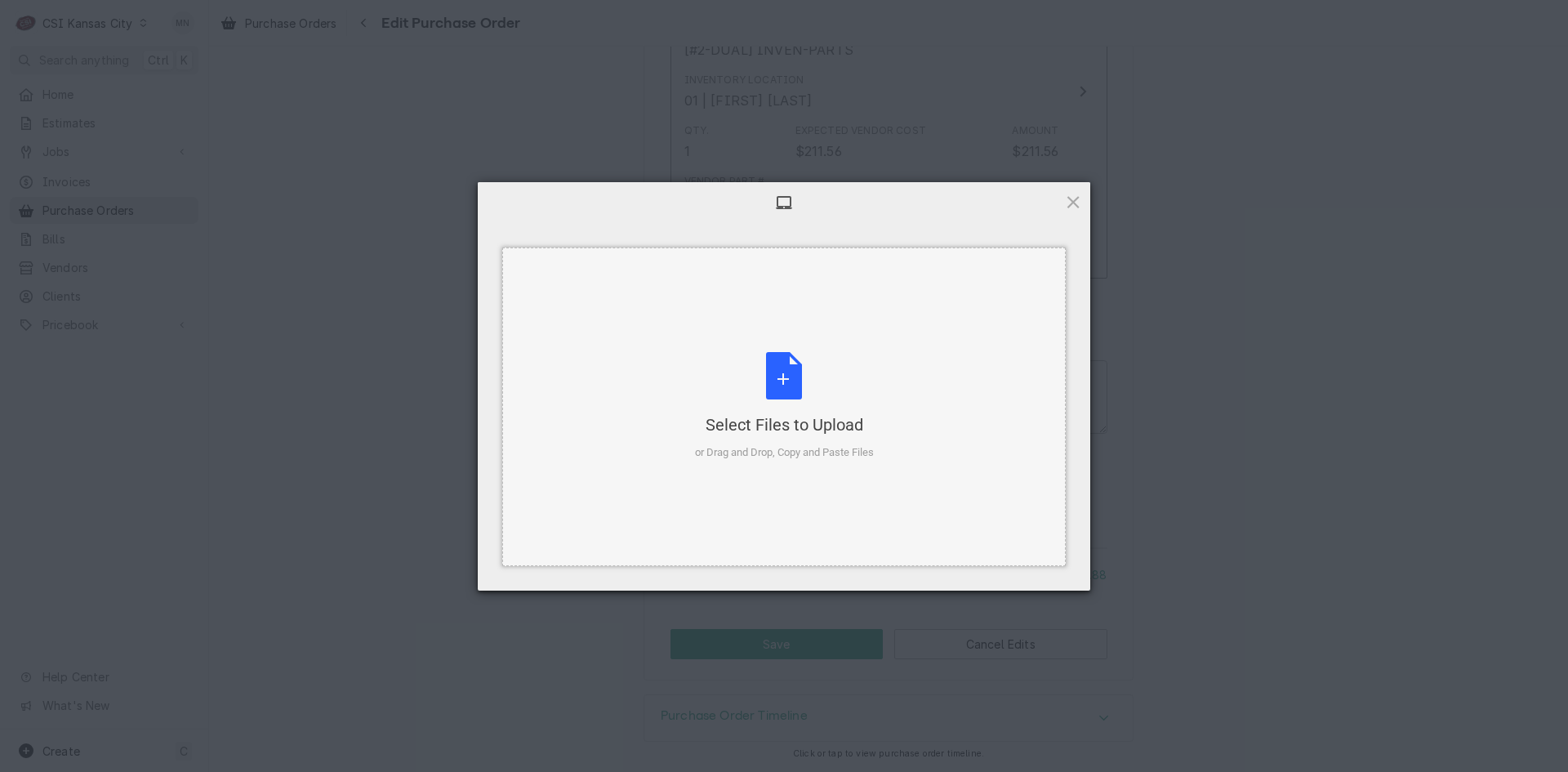 click on "Select Files to Upload
or Drag and Drop, Copy and Paste Files" at bounding box center [784, 406] 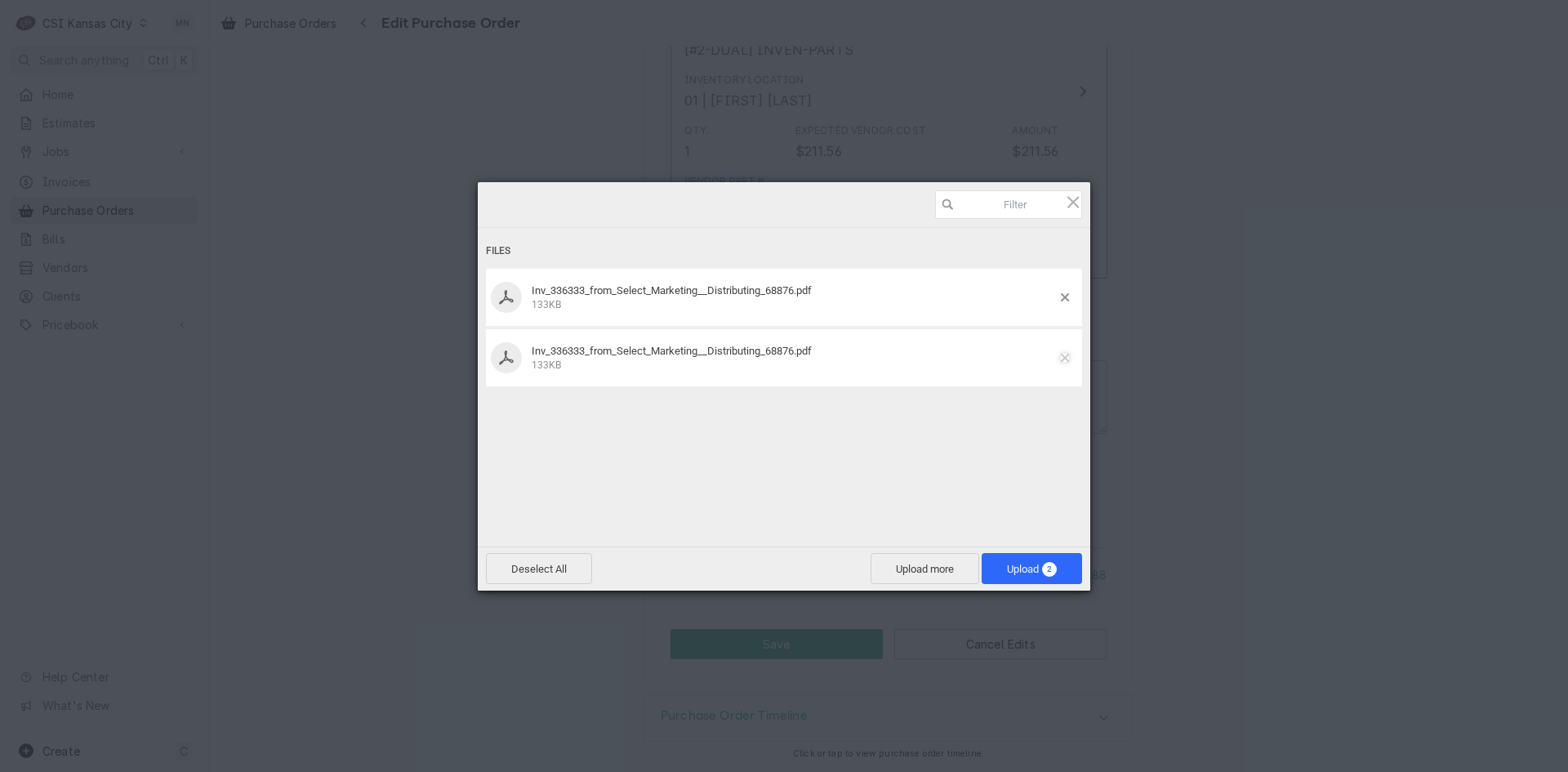 click at bounding box center [1065, 358] 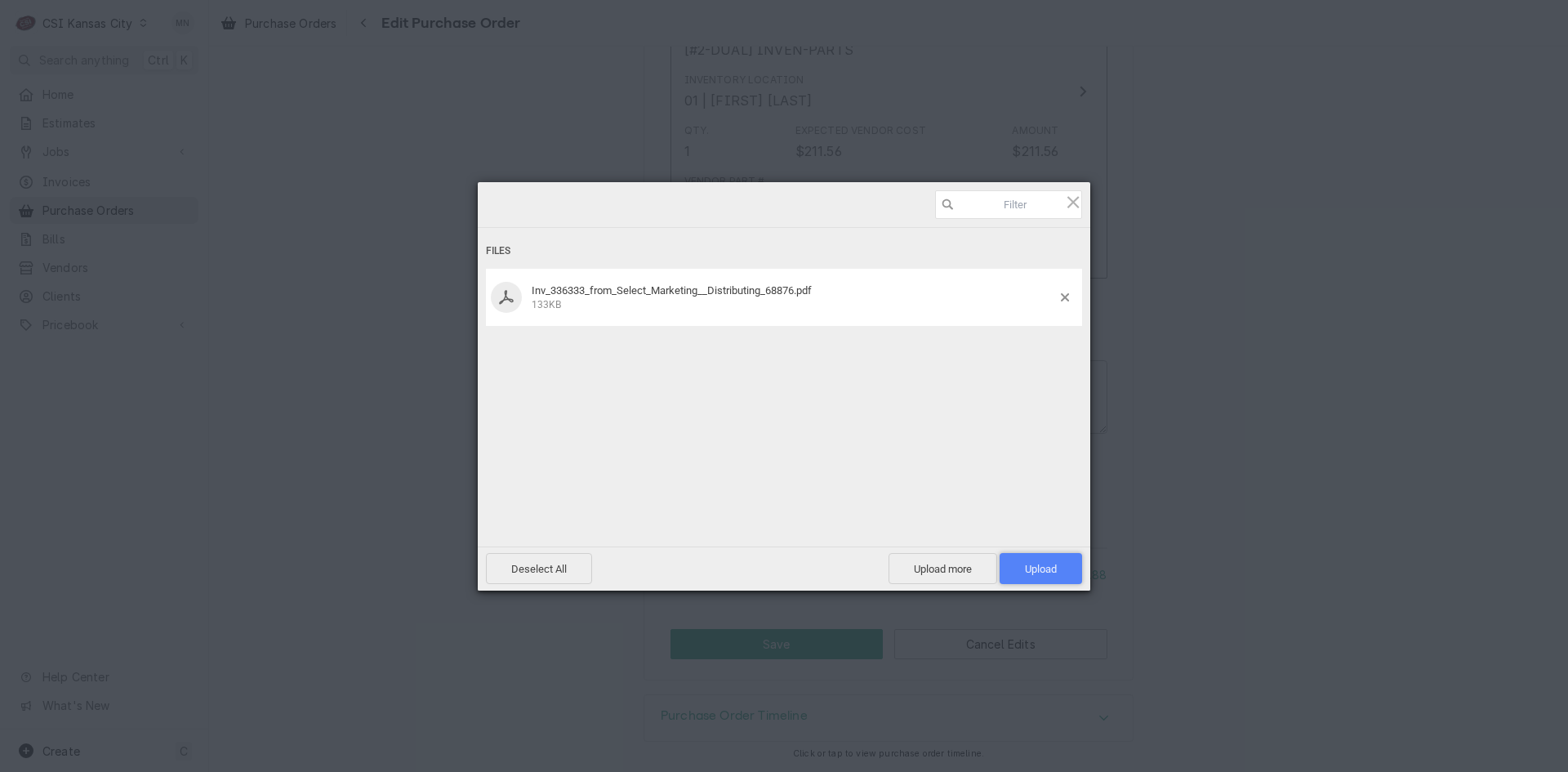 click on "Upload
1" at bounding box center [1040, 569] 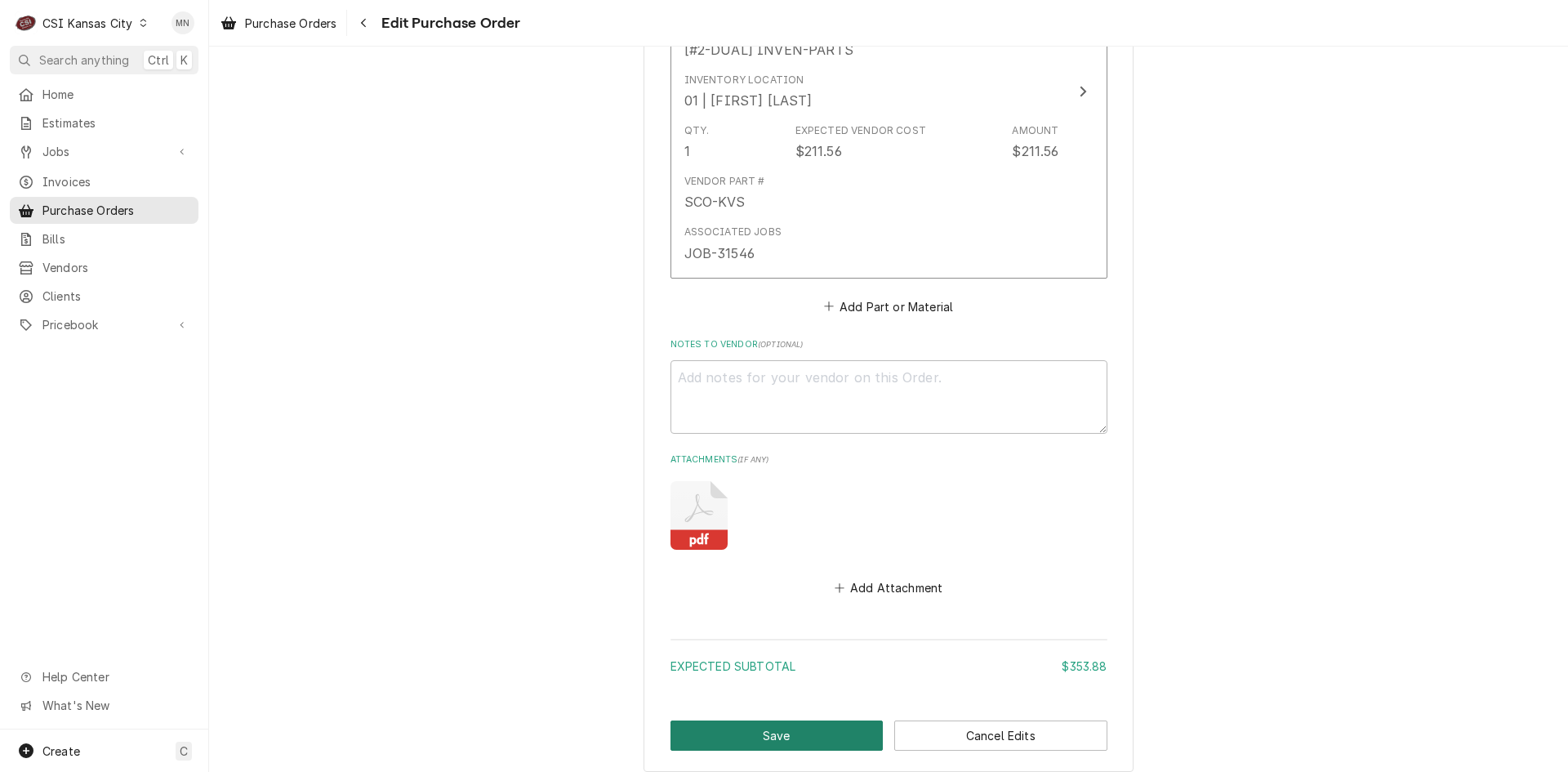 click on "Save" at bounding box center [777, 735] 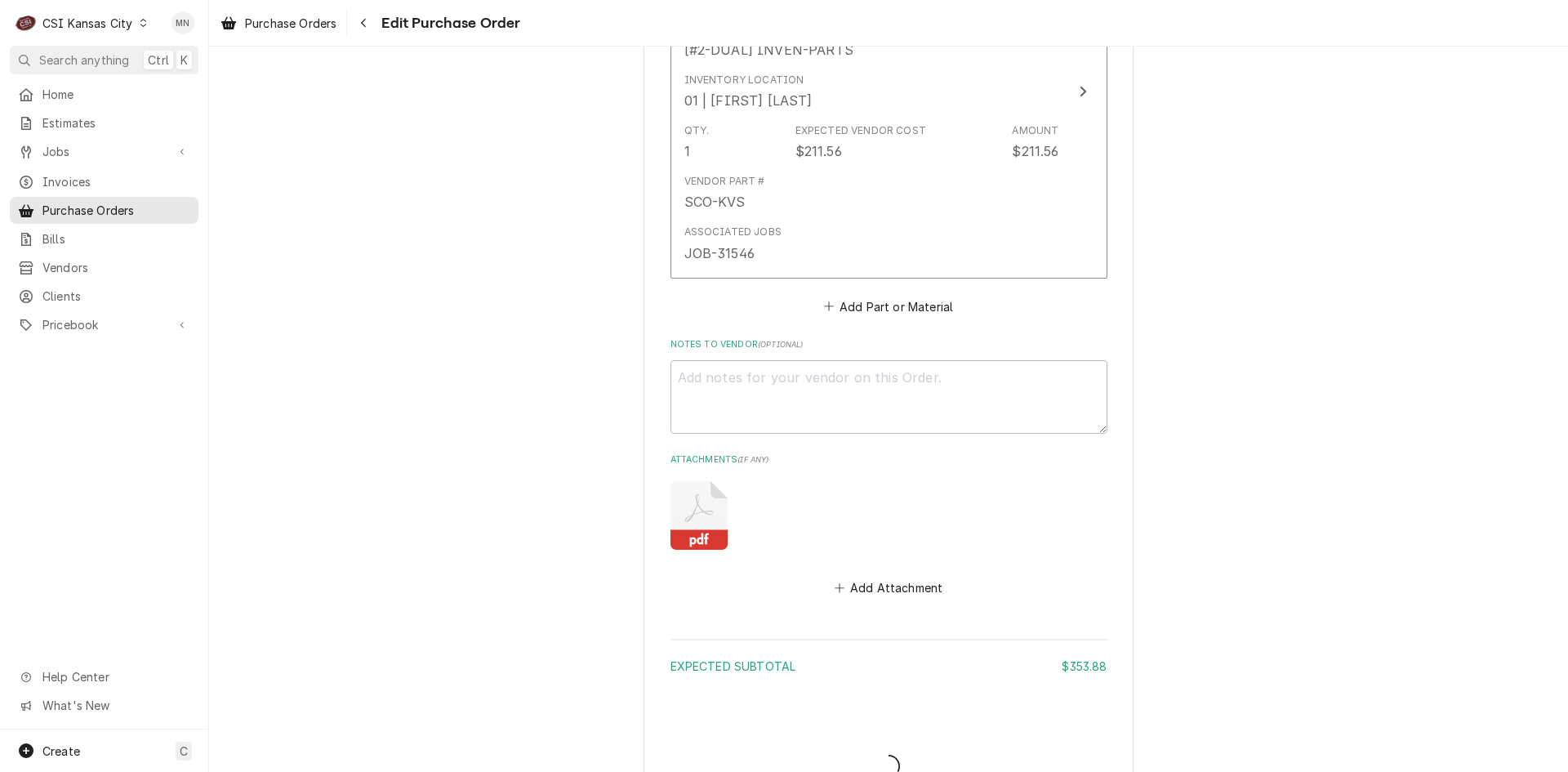 type on "x" 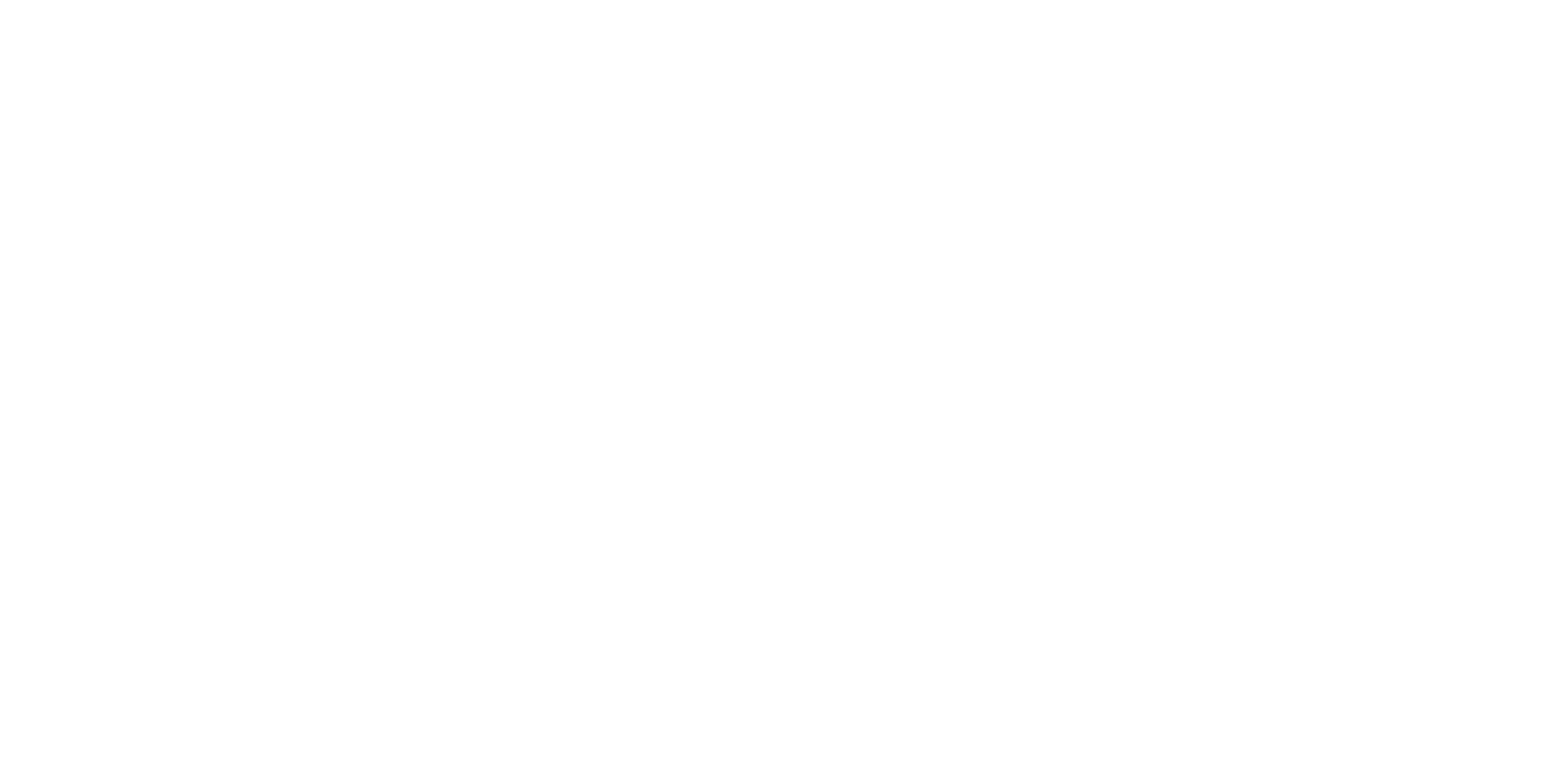 scroll, scrollTop: 0, scrollLeft: 0, axis: both 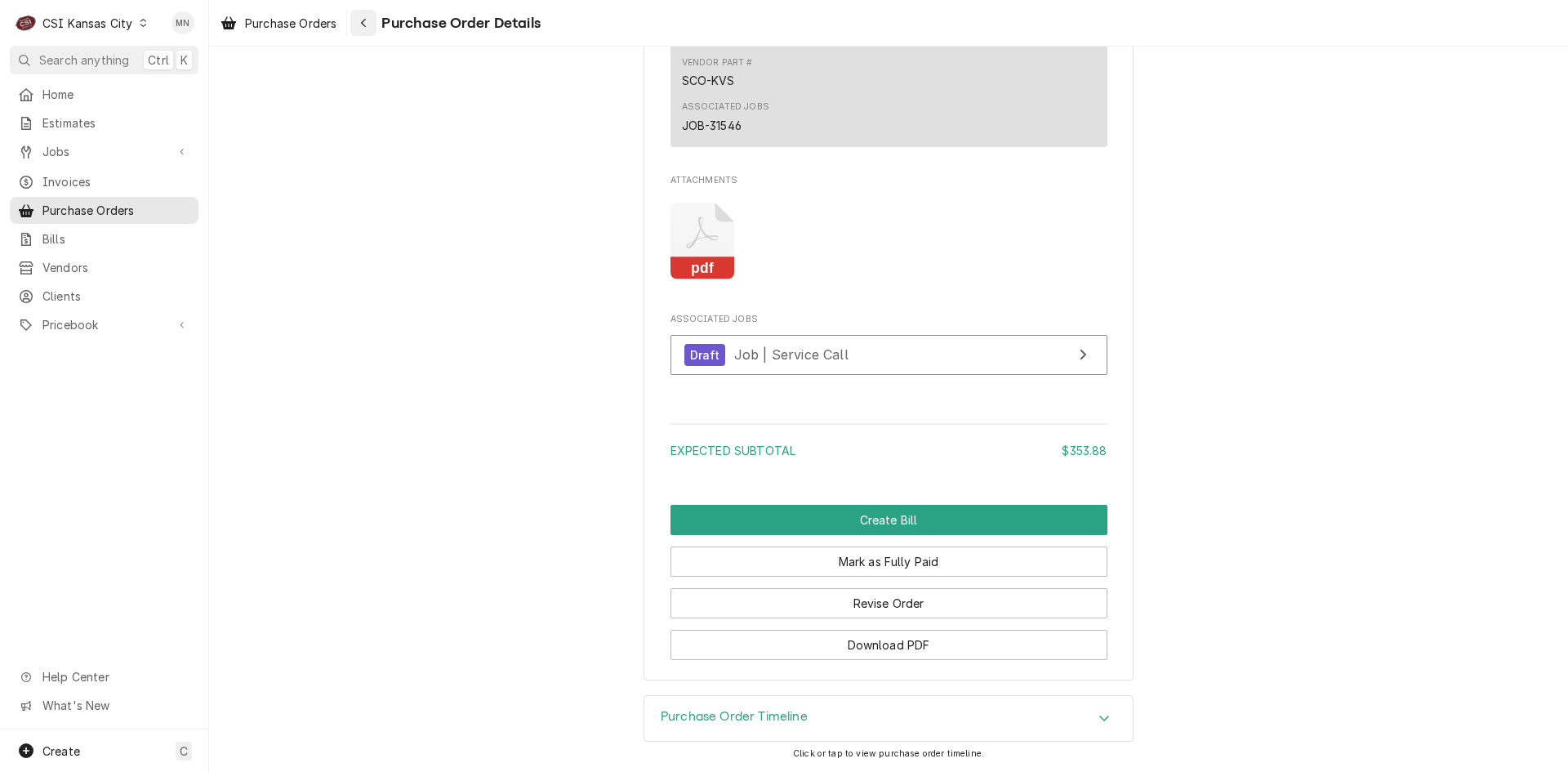 click 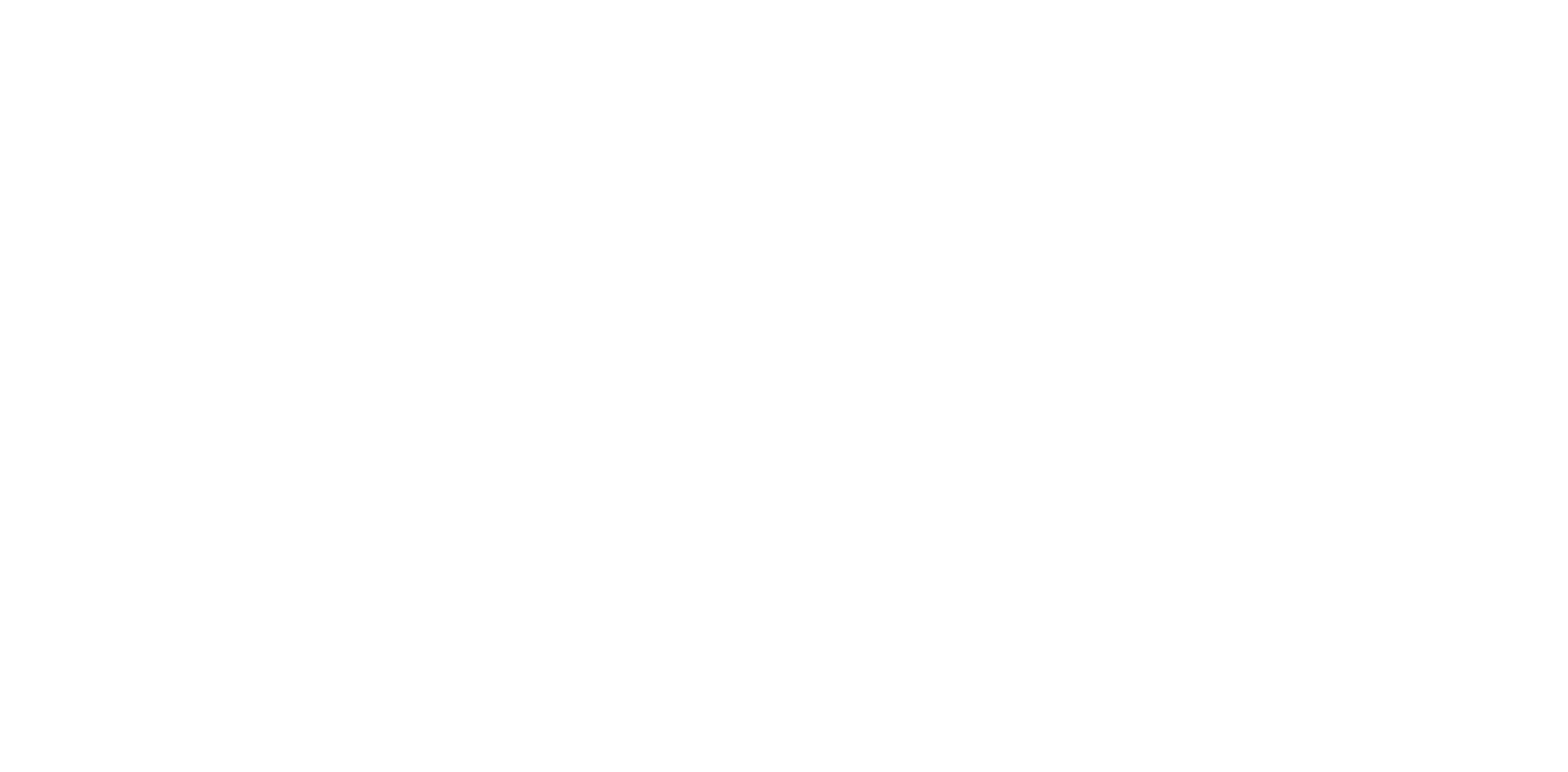 scroll, scrollTop: 0, scrollLeft: 0, axis: both 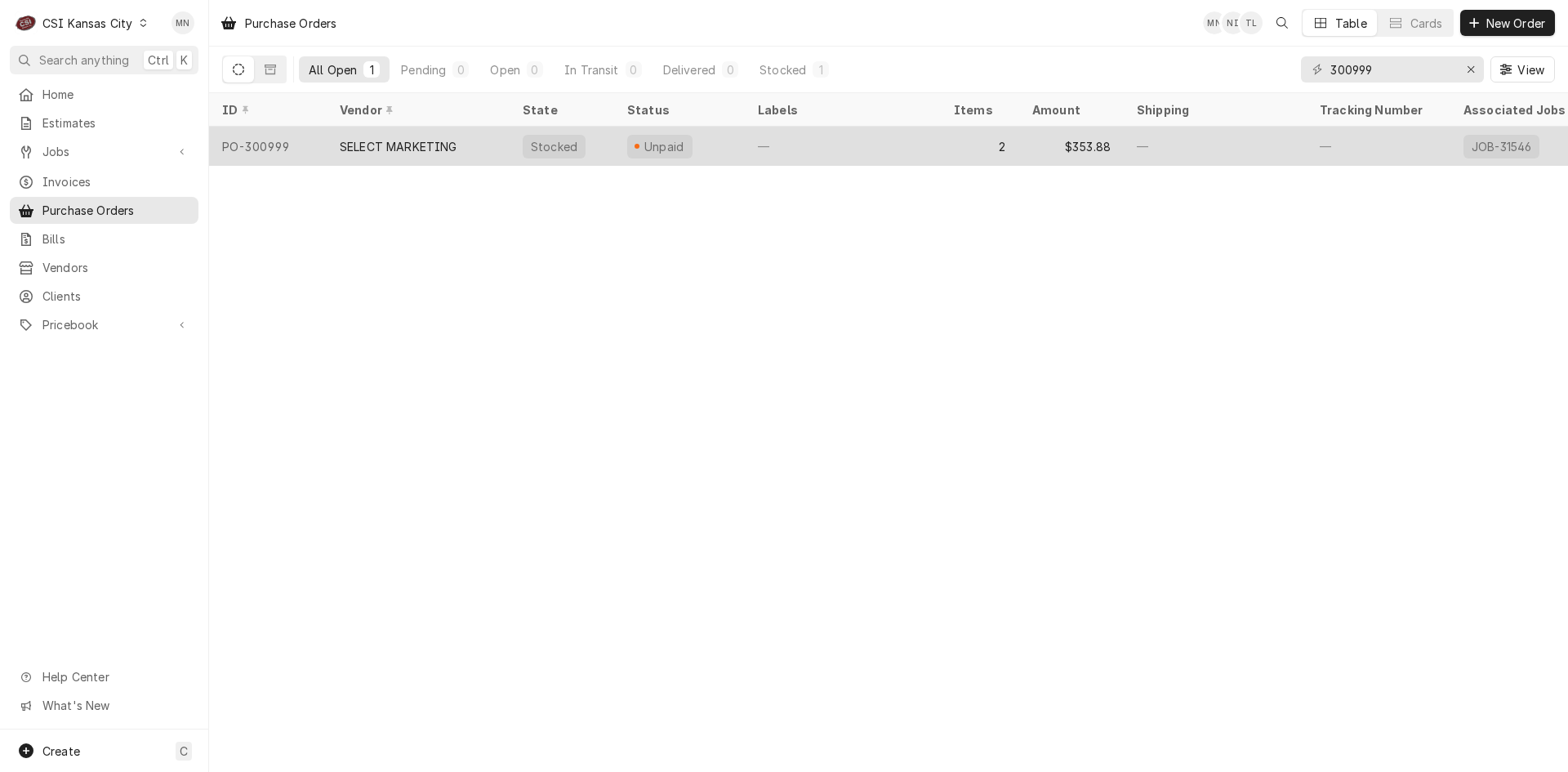 click on "SELECT MARKETING" at bounding box center (399, 146) 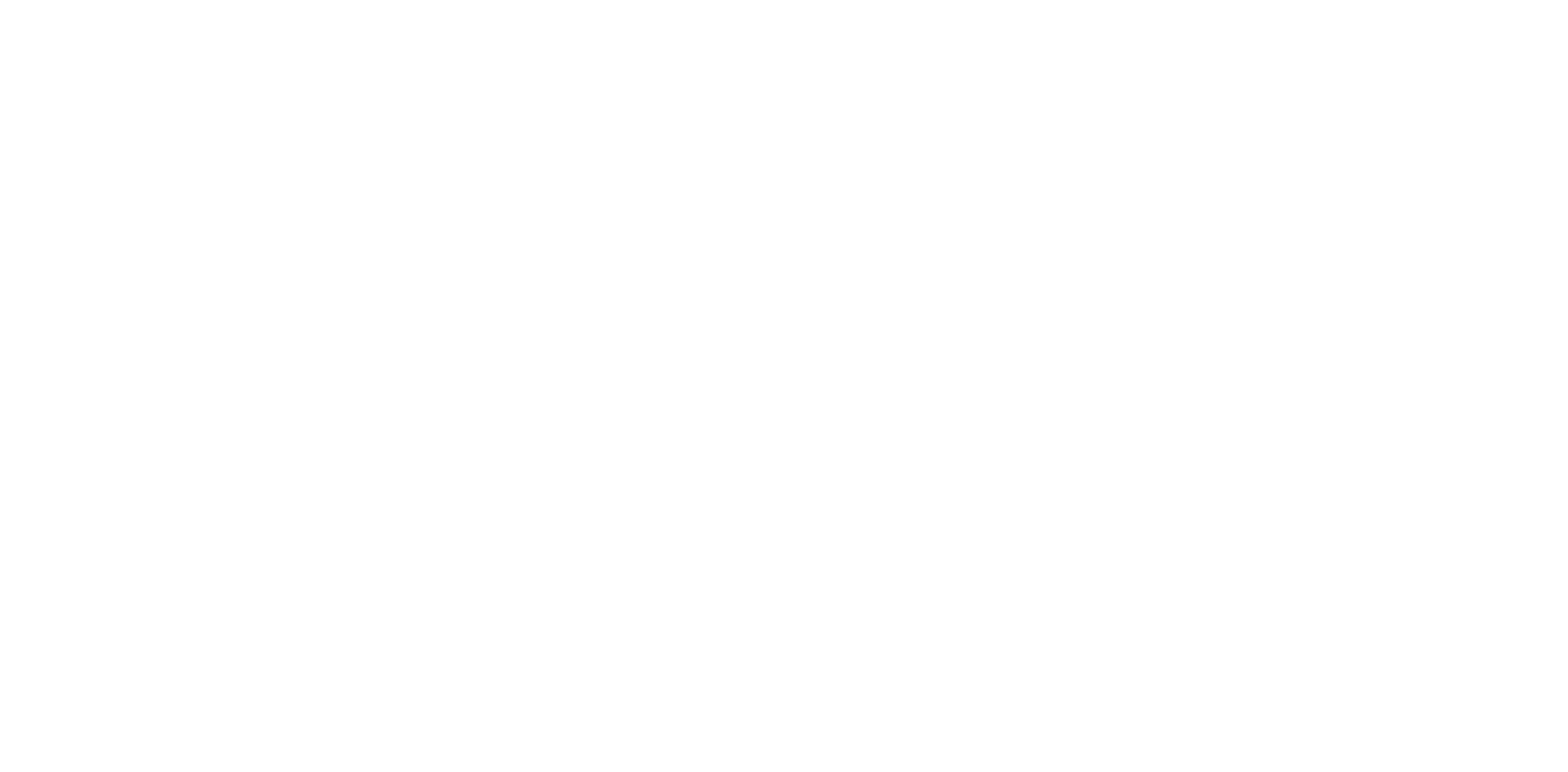 scroll, scrollTop: 0, scrollLeft: 0, axis: both 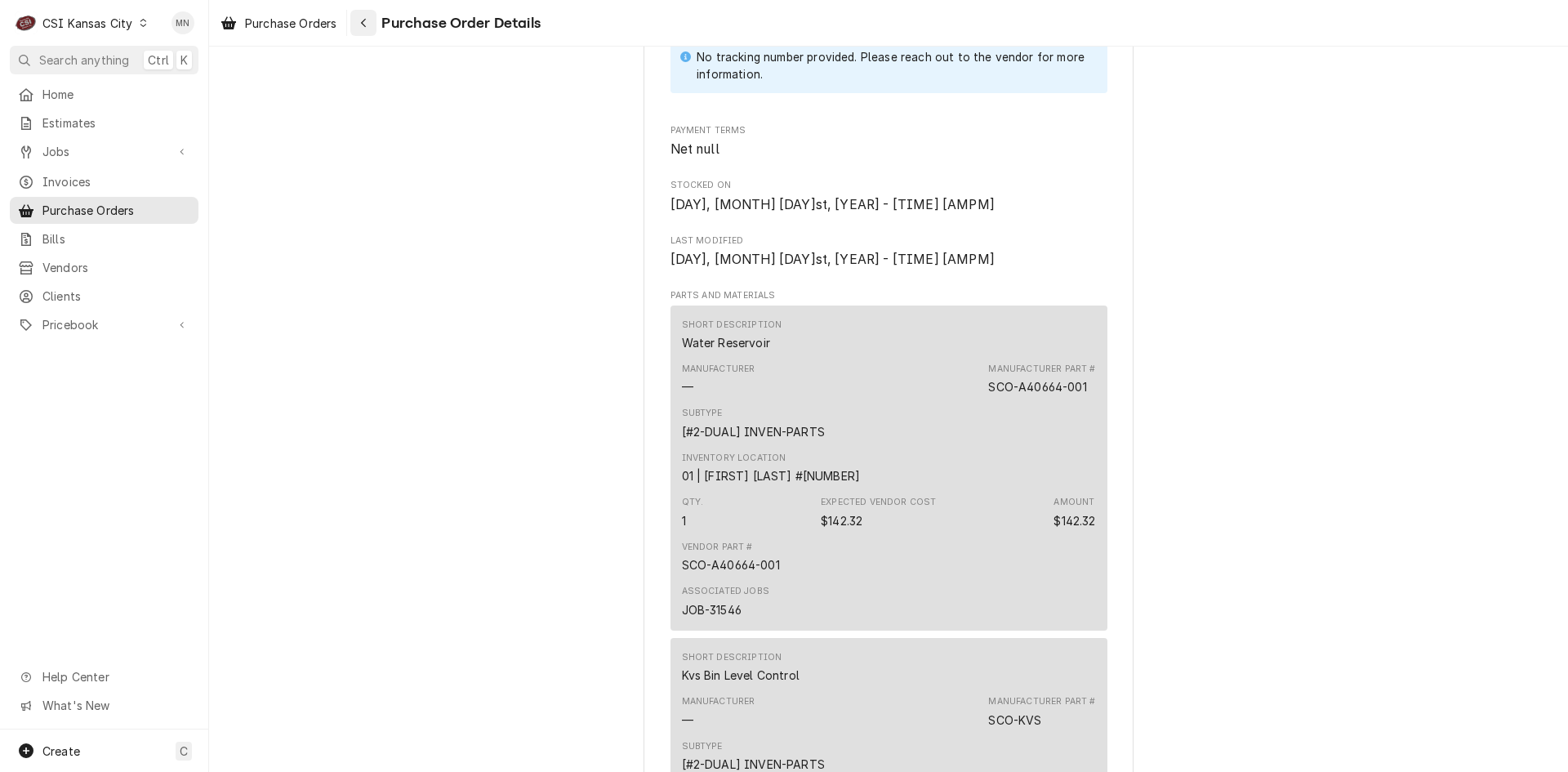 click 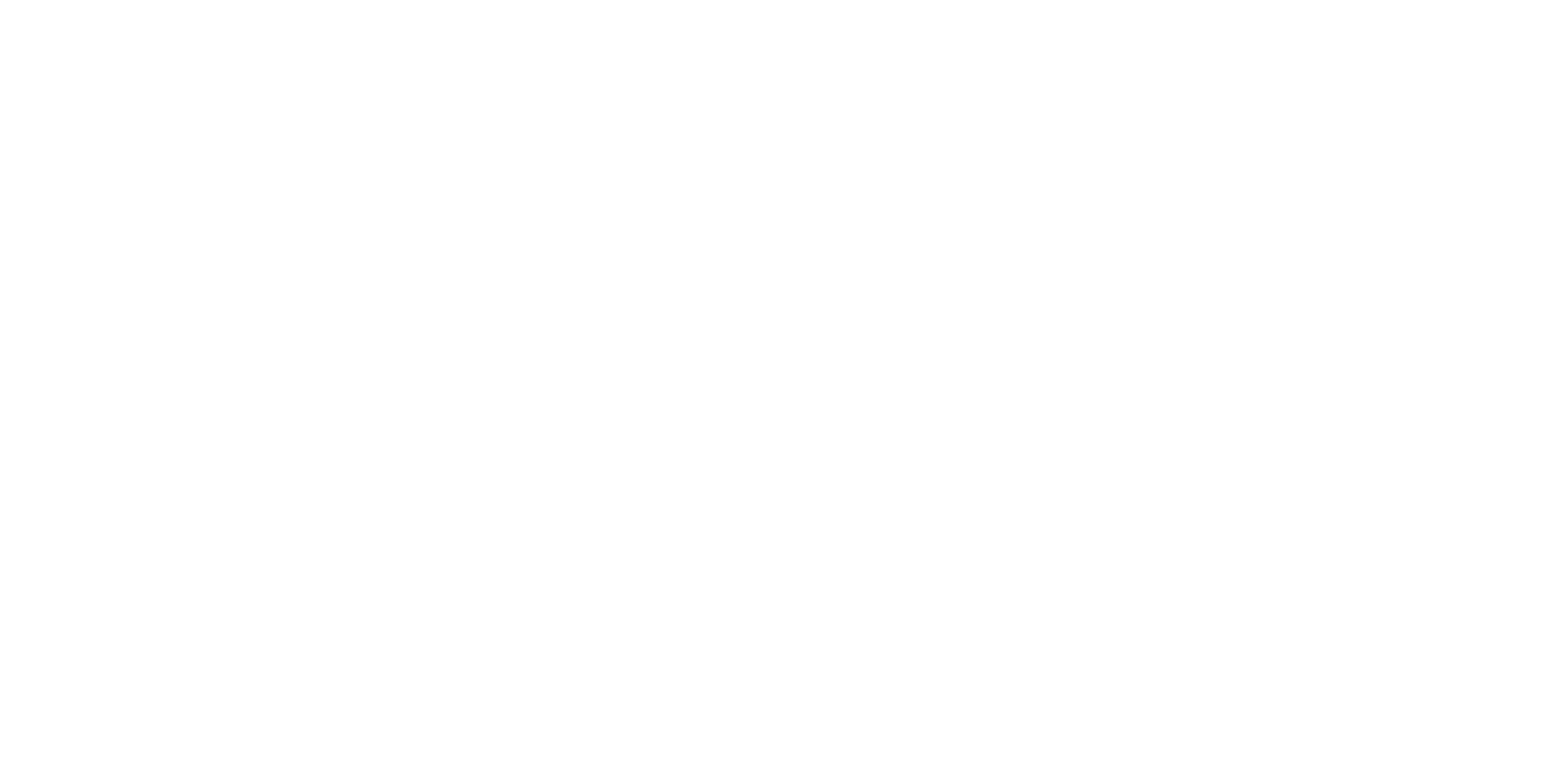 scroll, scrollTop: 0, scrollLeft: 0, axis: both 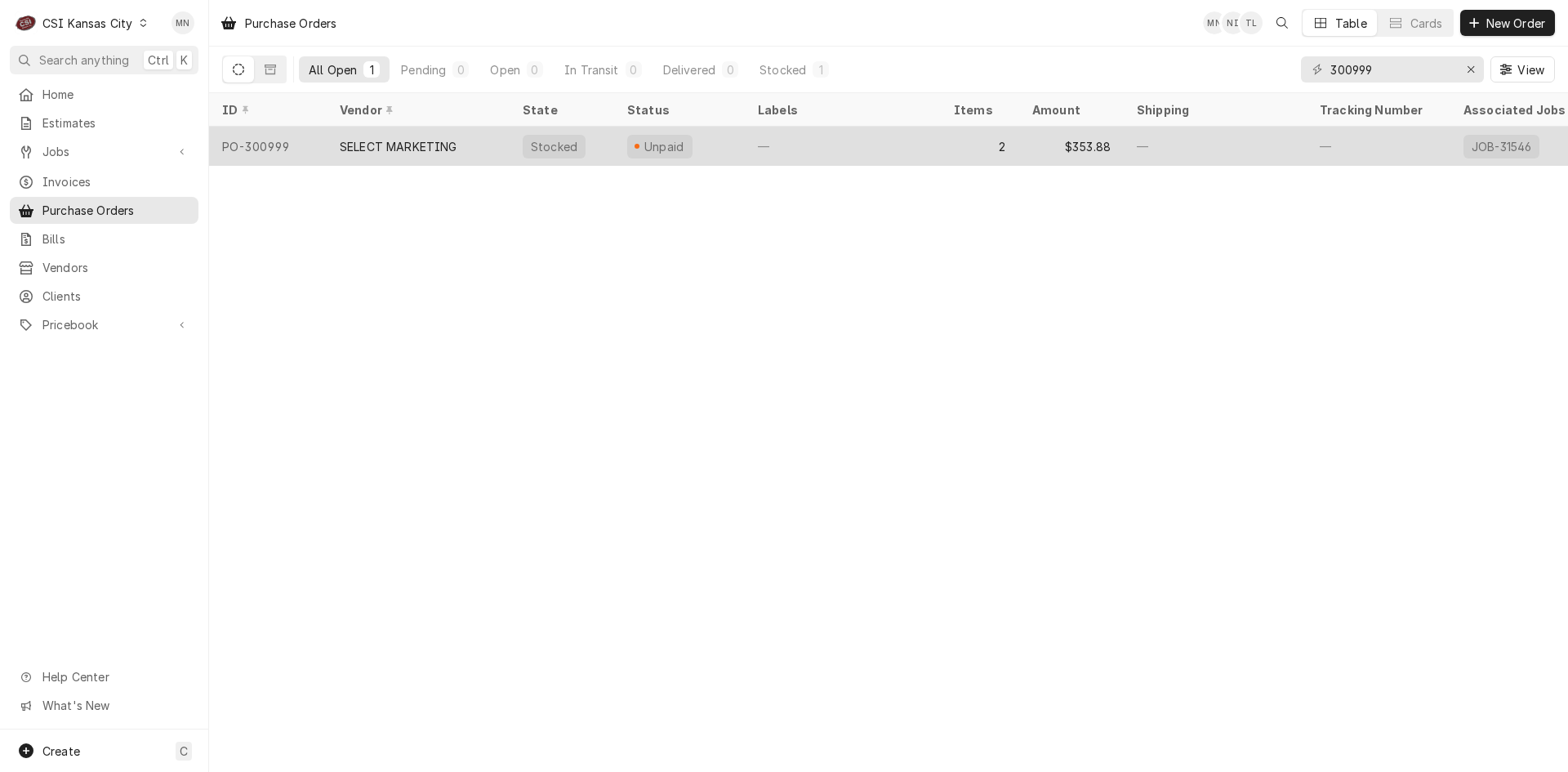 click on "SELECT MARKETING" at bounding box center [418, 146] 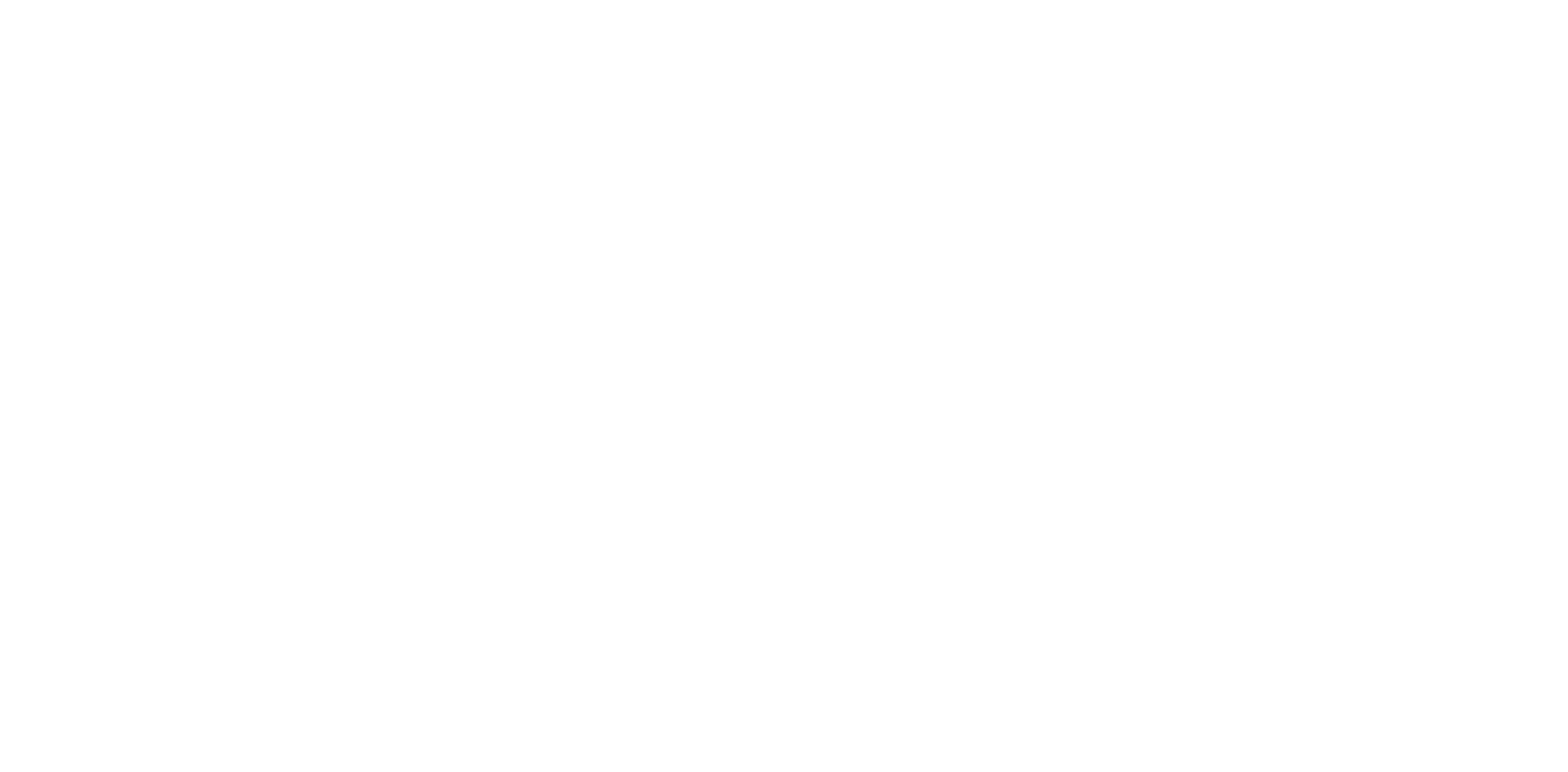 scroll, scrollTop: 0, scrollLeft: 0, axis: both 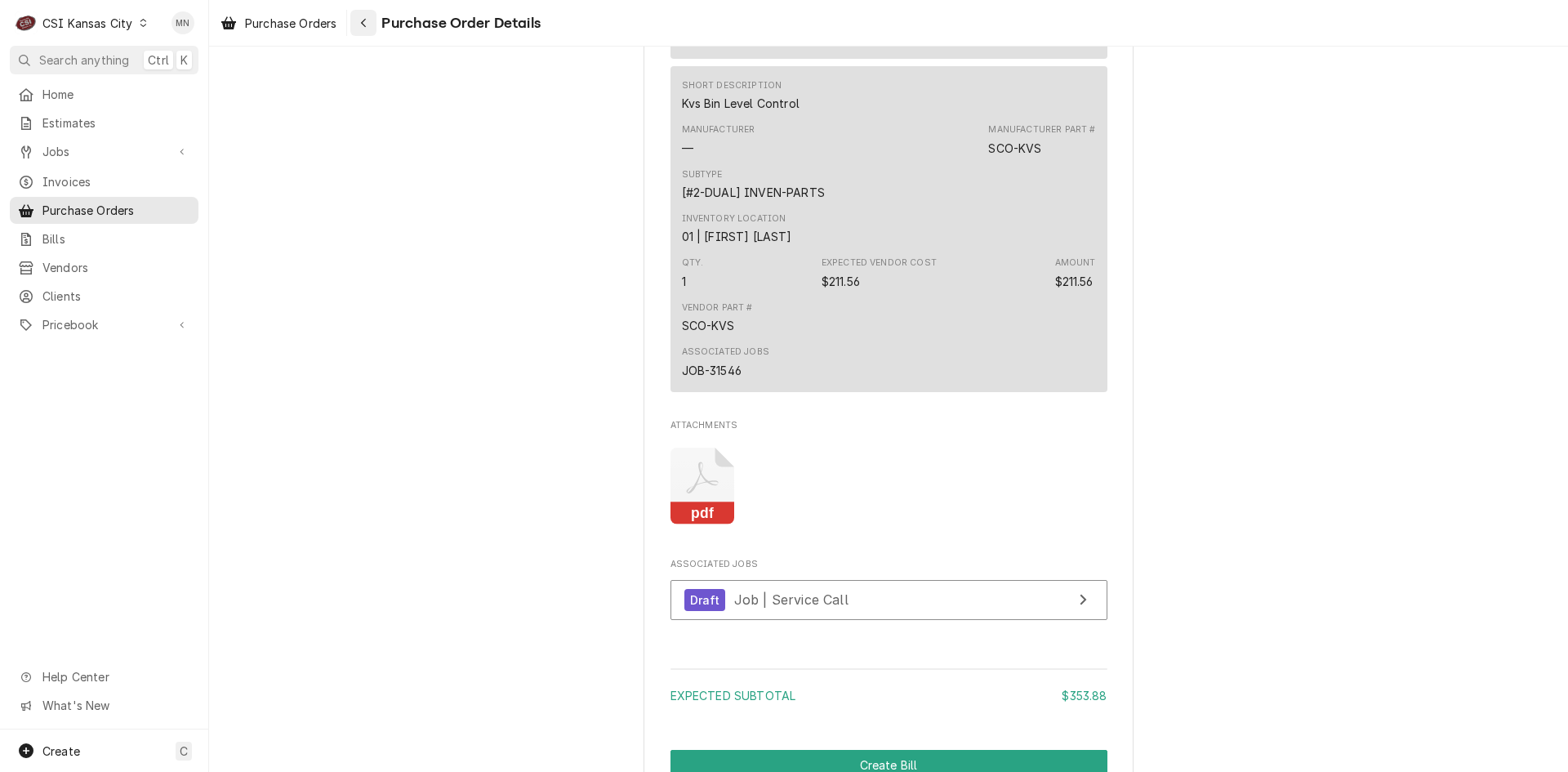 click at bounding box center (363, 23) 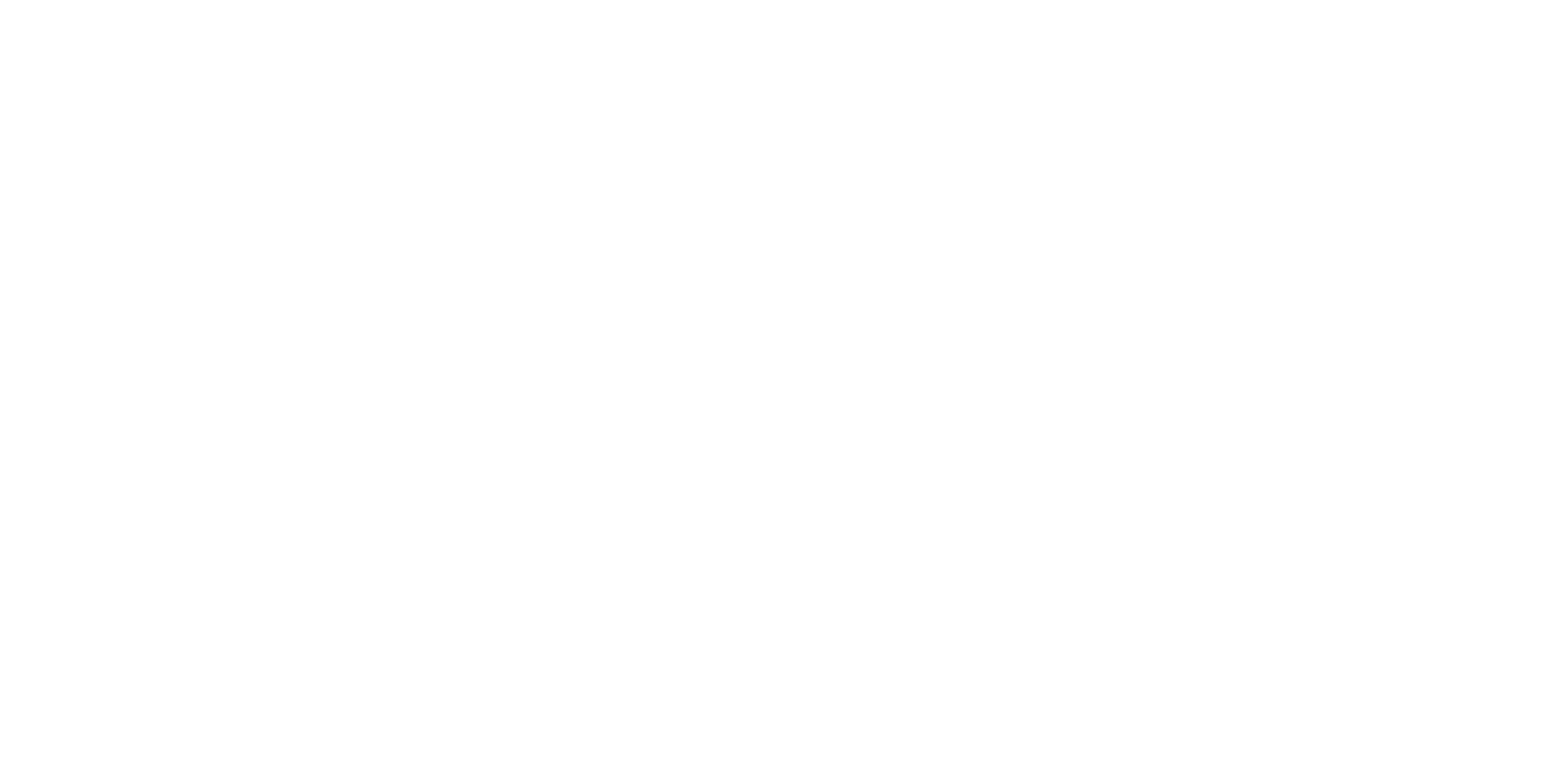 scroll, scrollTop: 0, scrollLeft: 0, axis: both 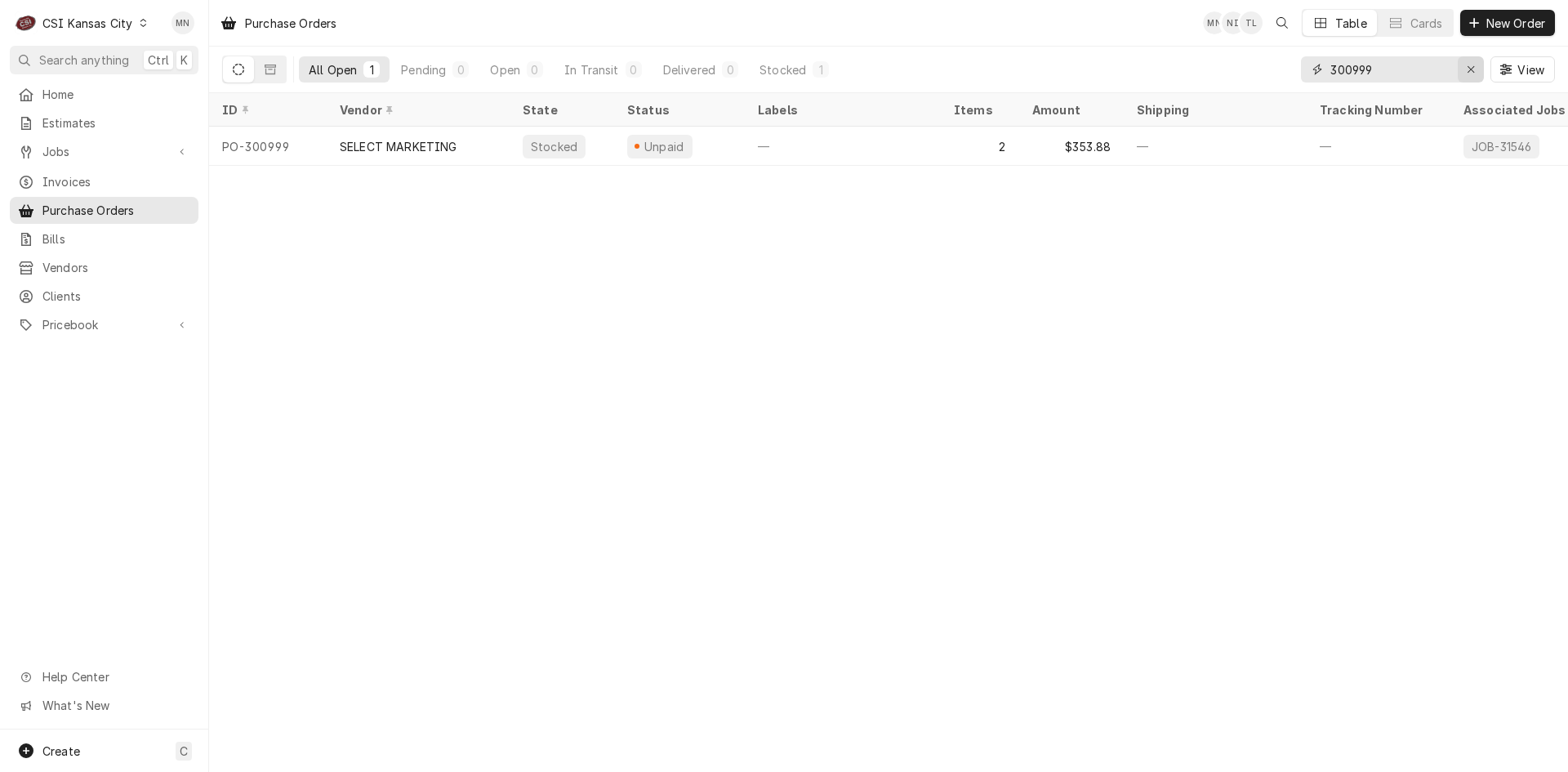 click at bounding box center [1471, 69] 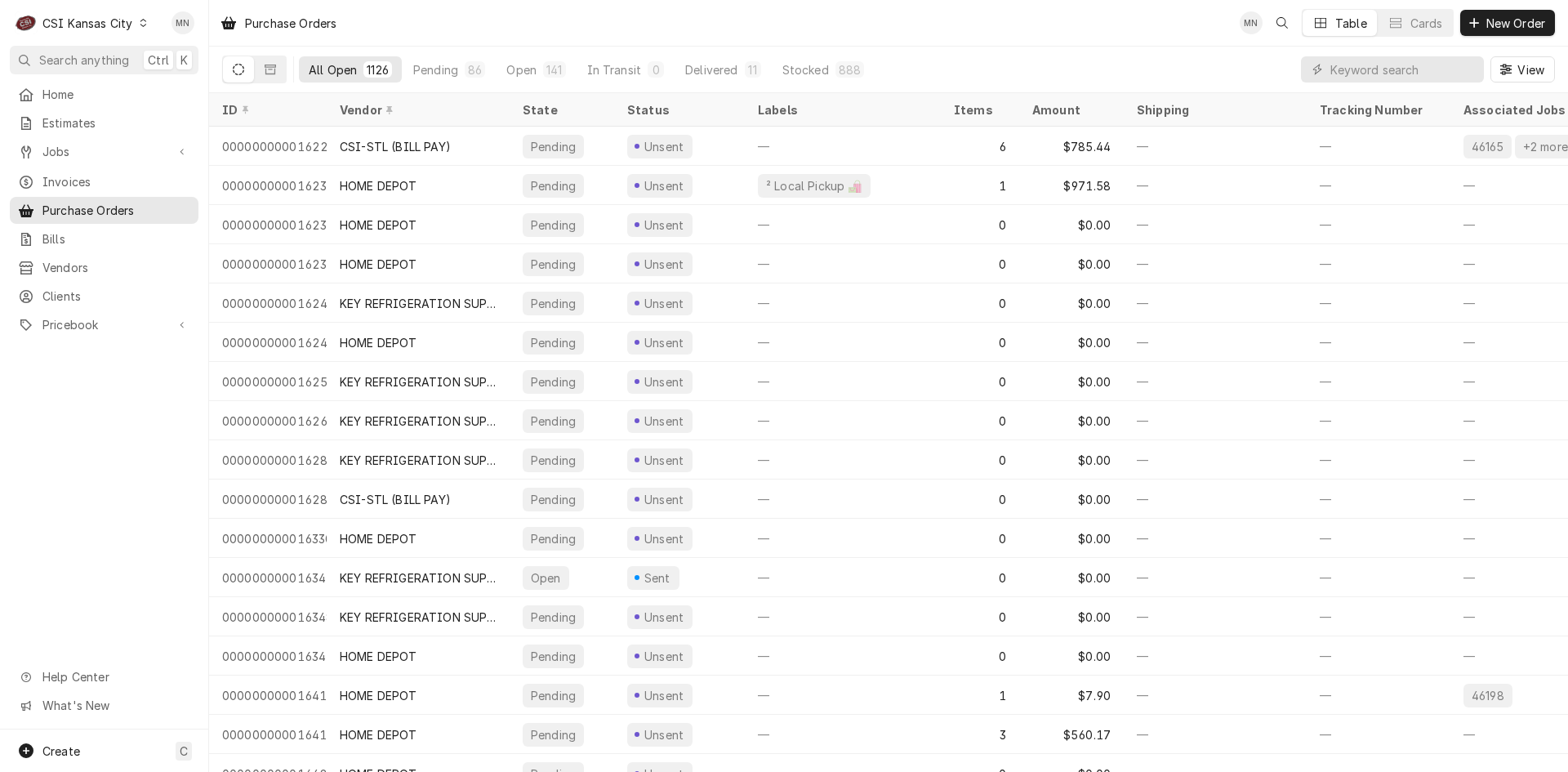 click on "CSI Kansas City" at bounding box center (87, 23) 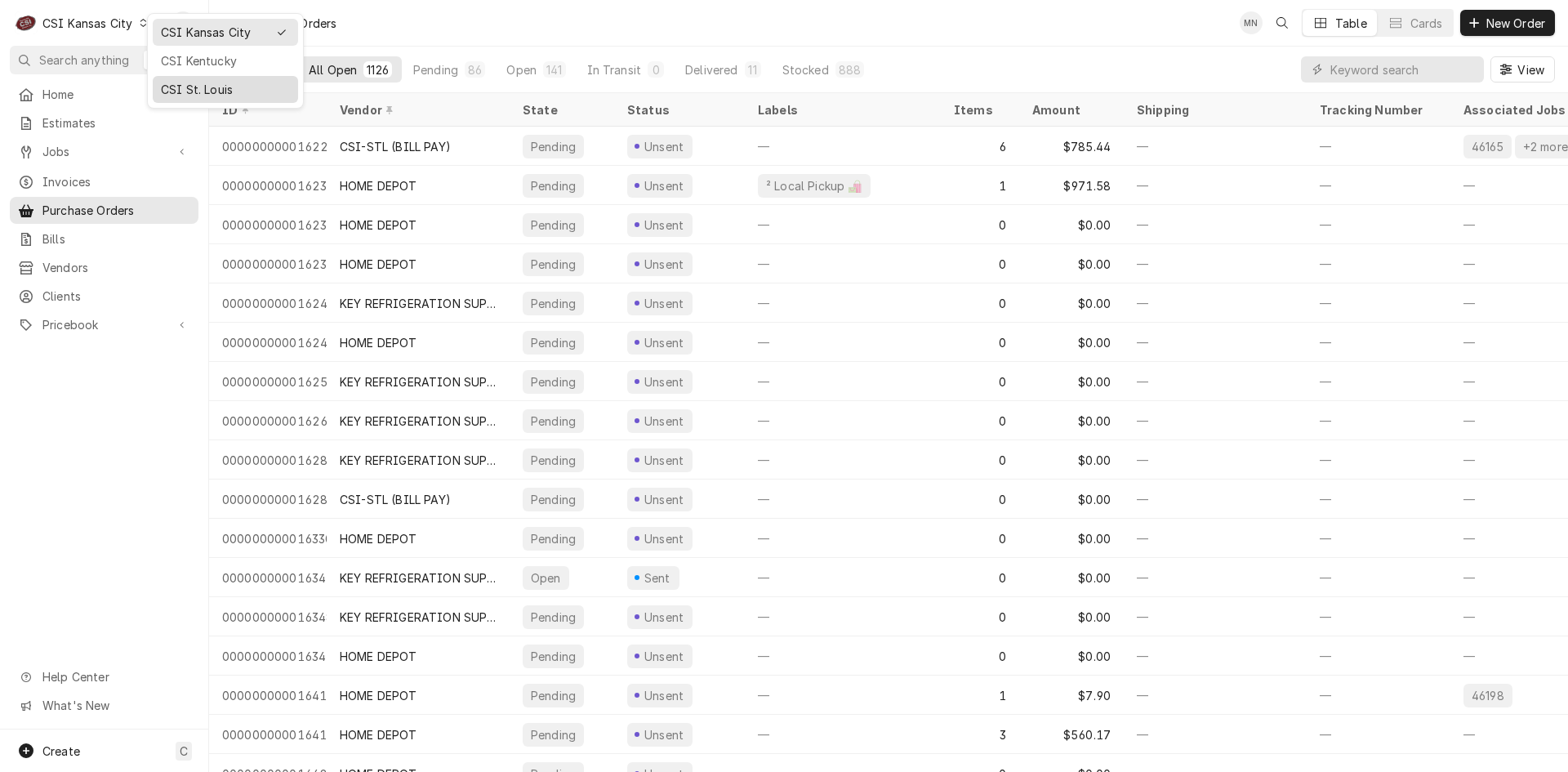 click on "CSI St. Louis" at bounding box center (225, 89) 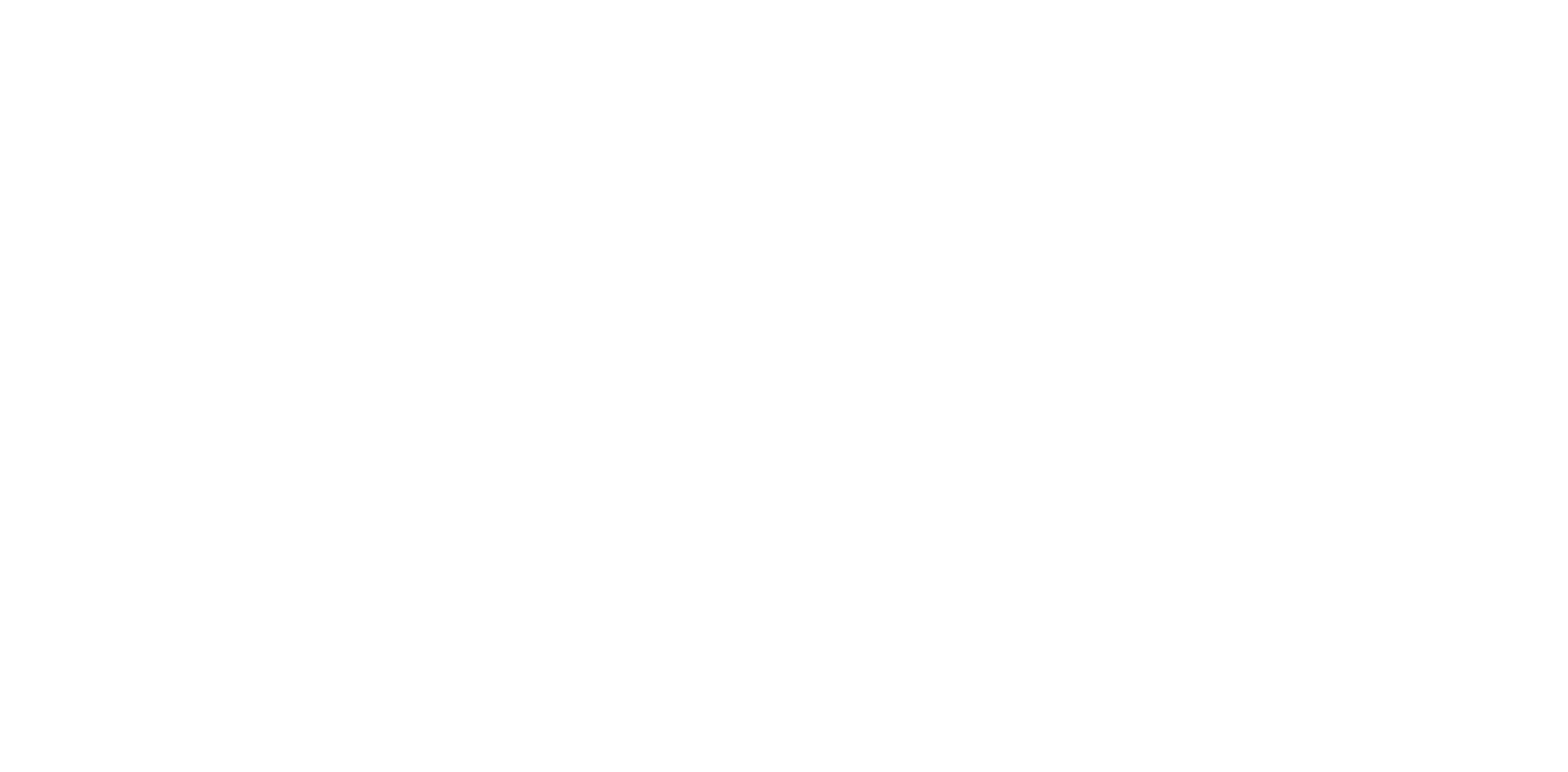 scroll, scrollTop: 0, scrollLeft: 0, axis: both 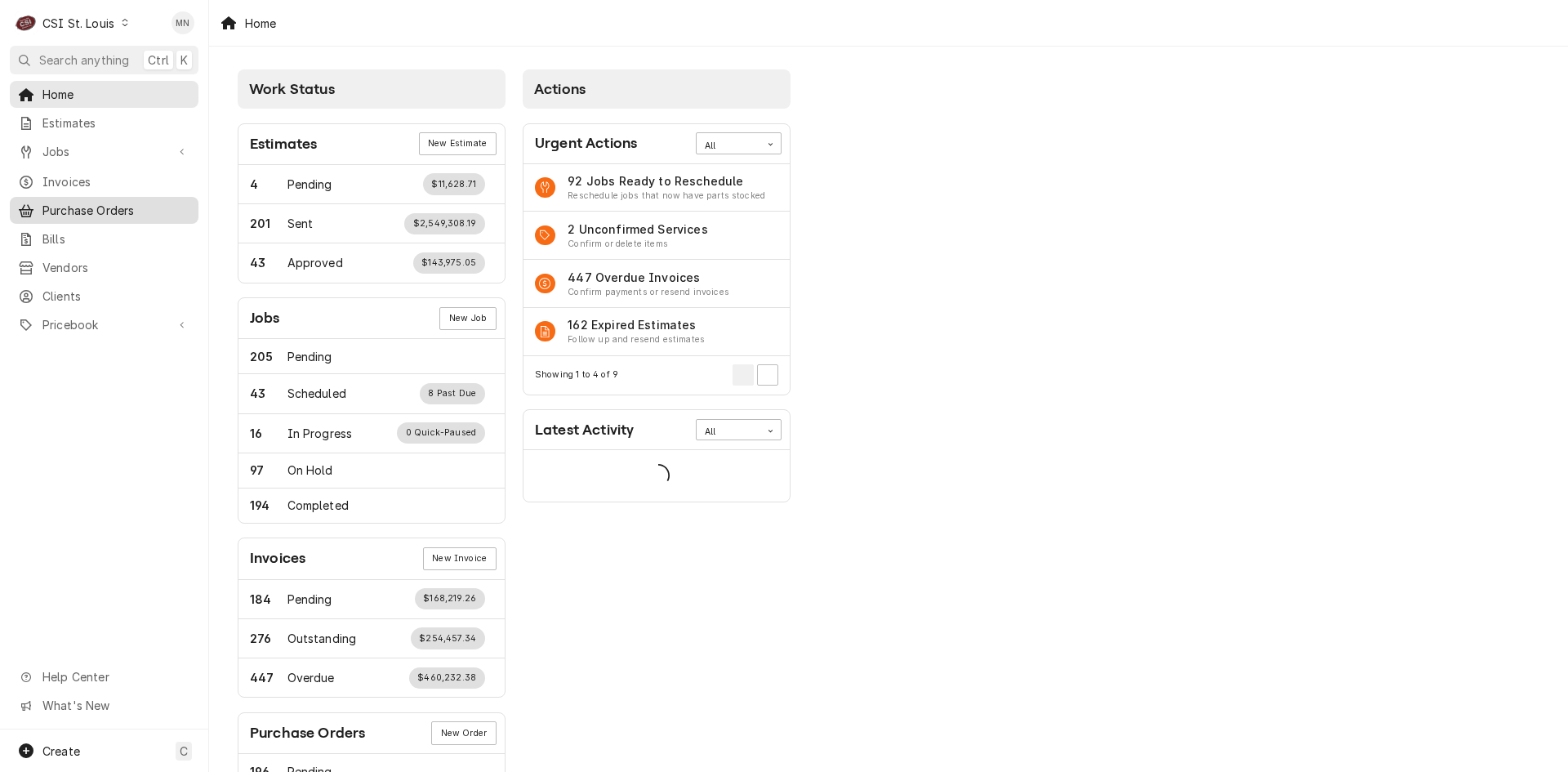 click on "Purchase Orders" at bounding box center [116, 210] 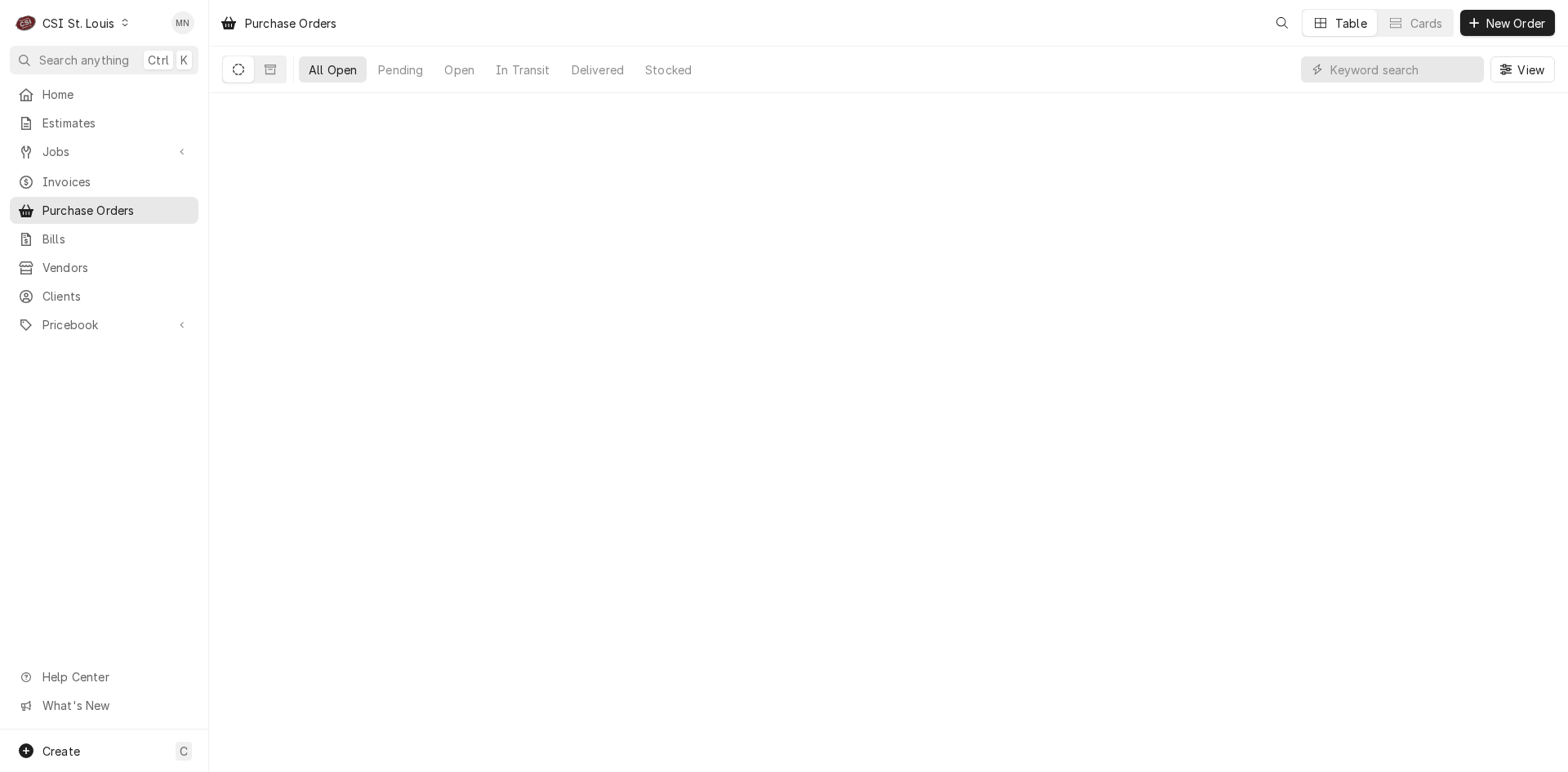 scroll, scrollTop: 0, scrollLeft: 0, axis: both 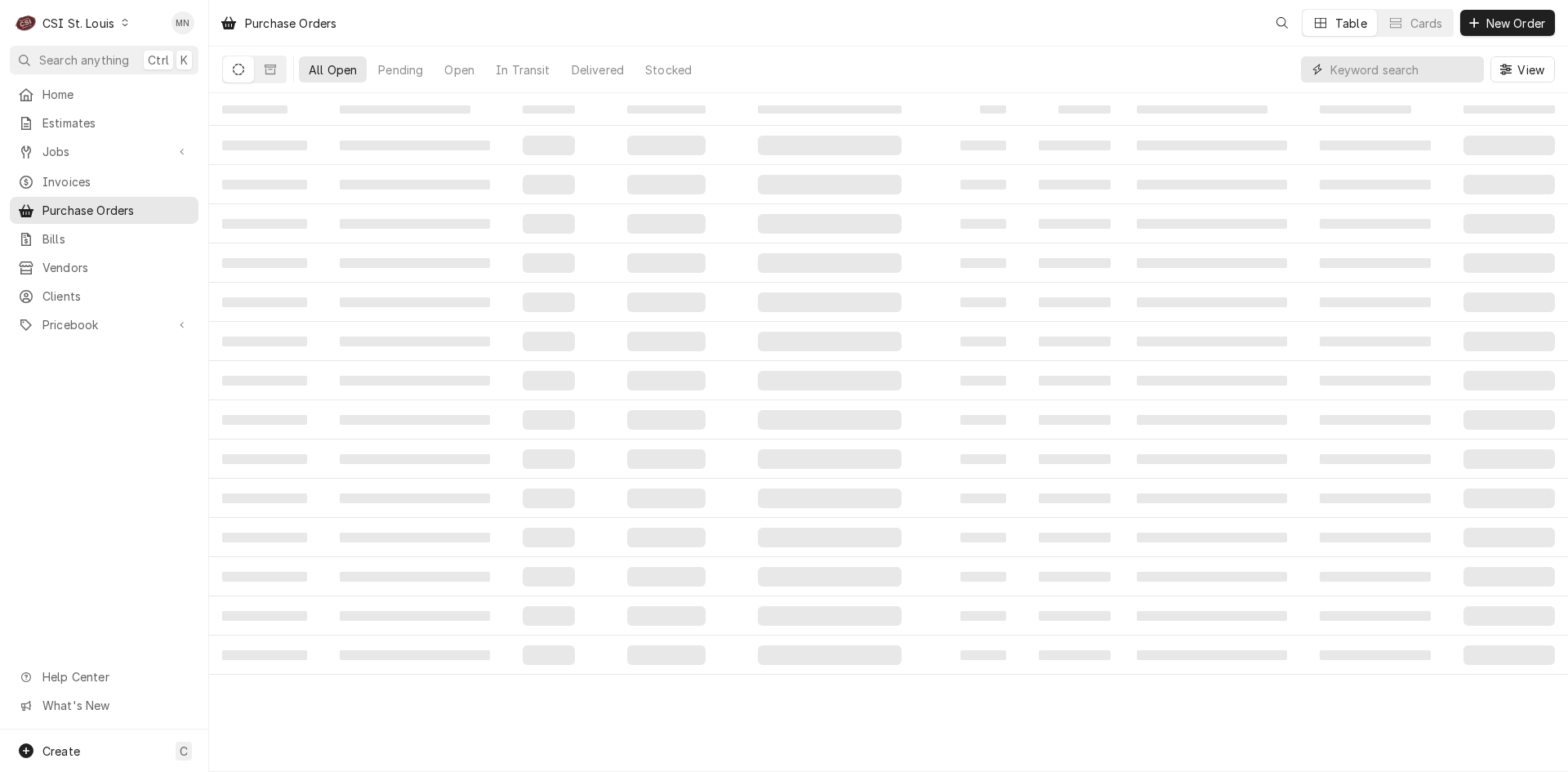 click at bounding box center [1403, 69] 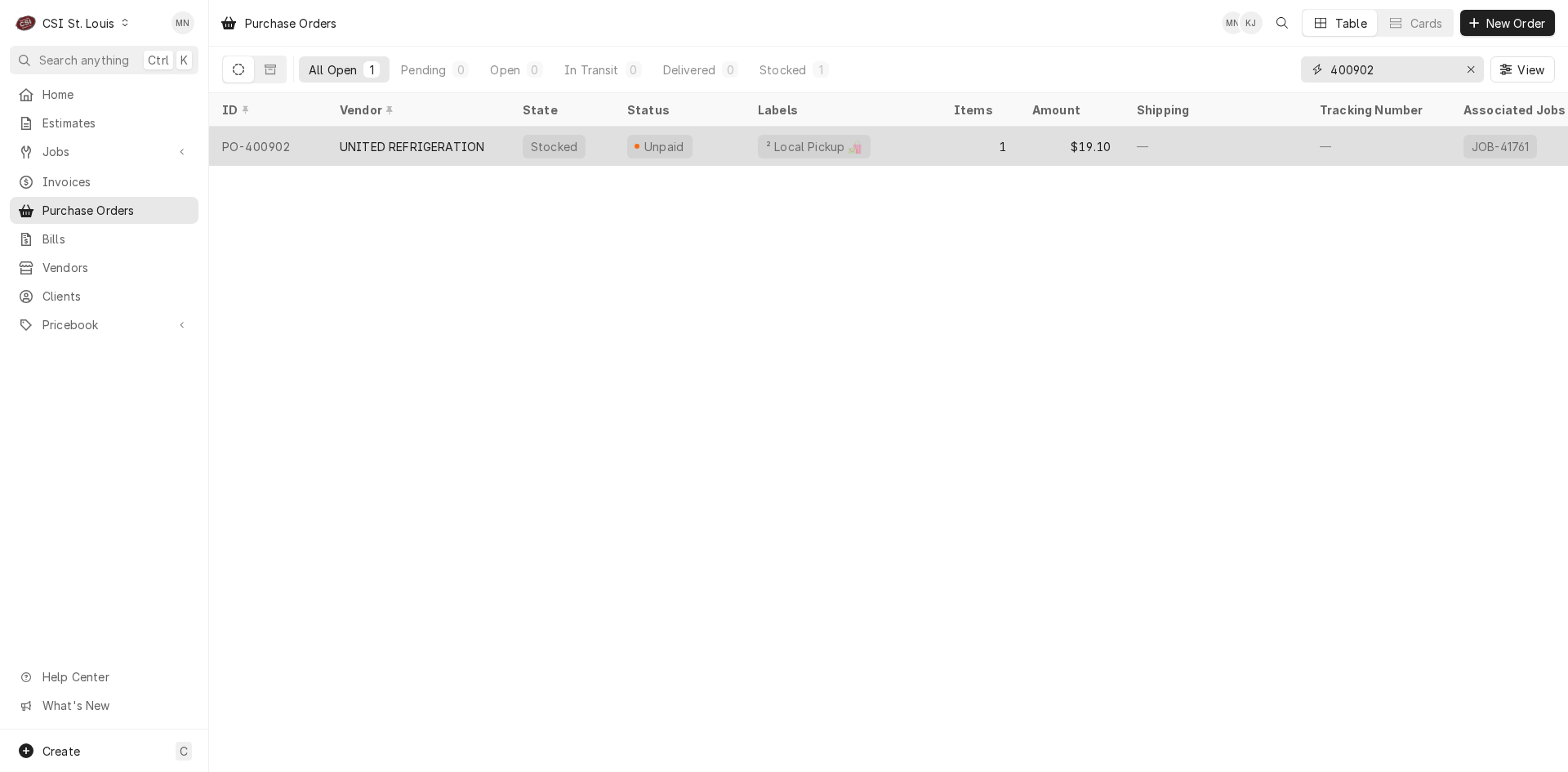 type on "400902" 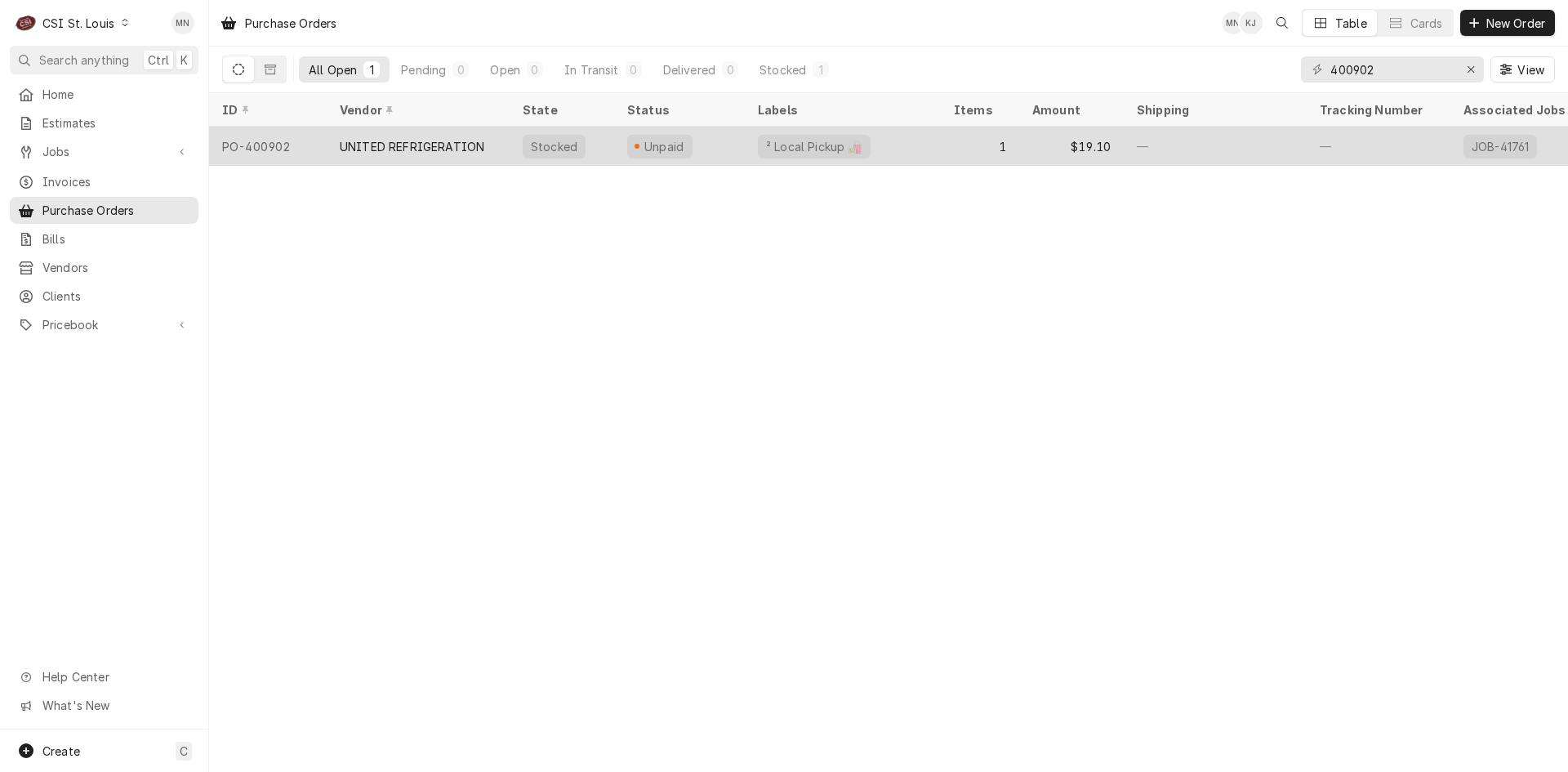 click on "PO-400902" at bounding box center [268, 146] 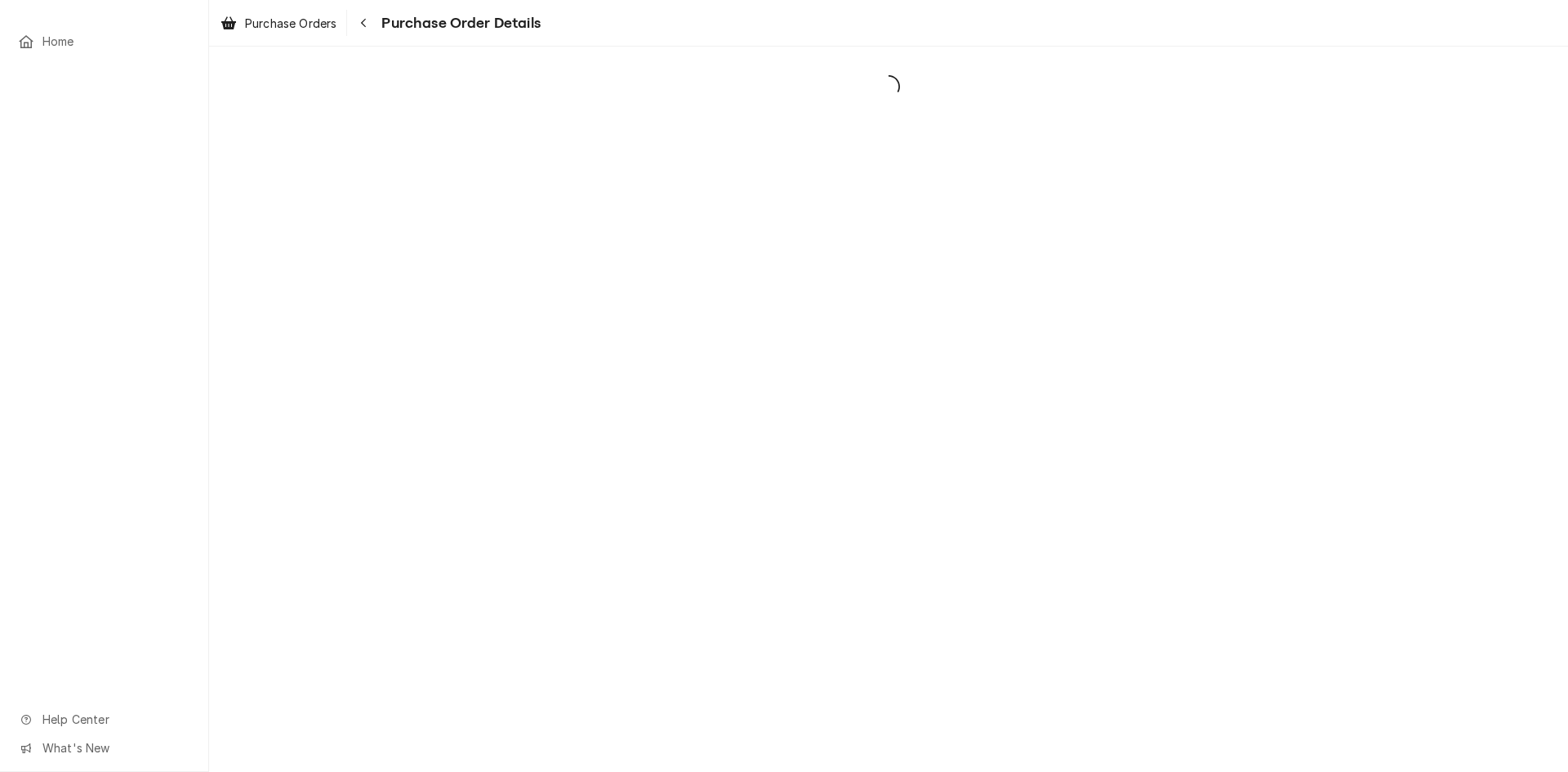 scroll, scrollTop: 0, scrollLeft: 0, axis: both 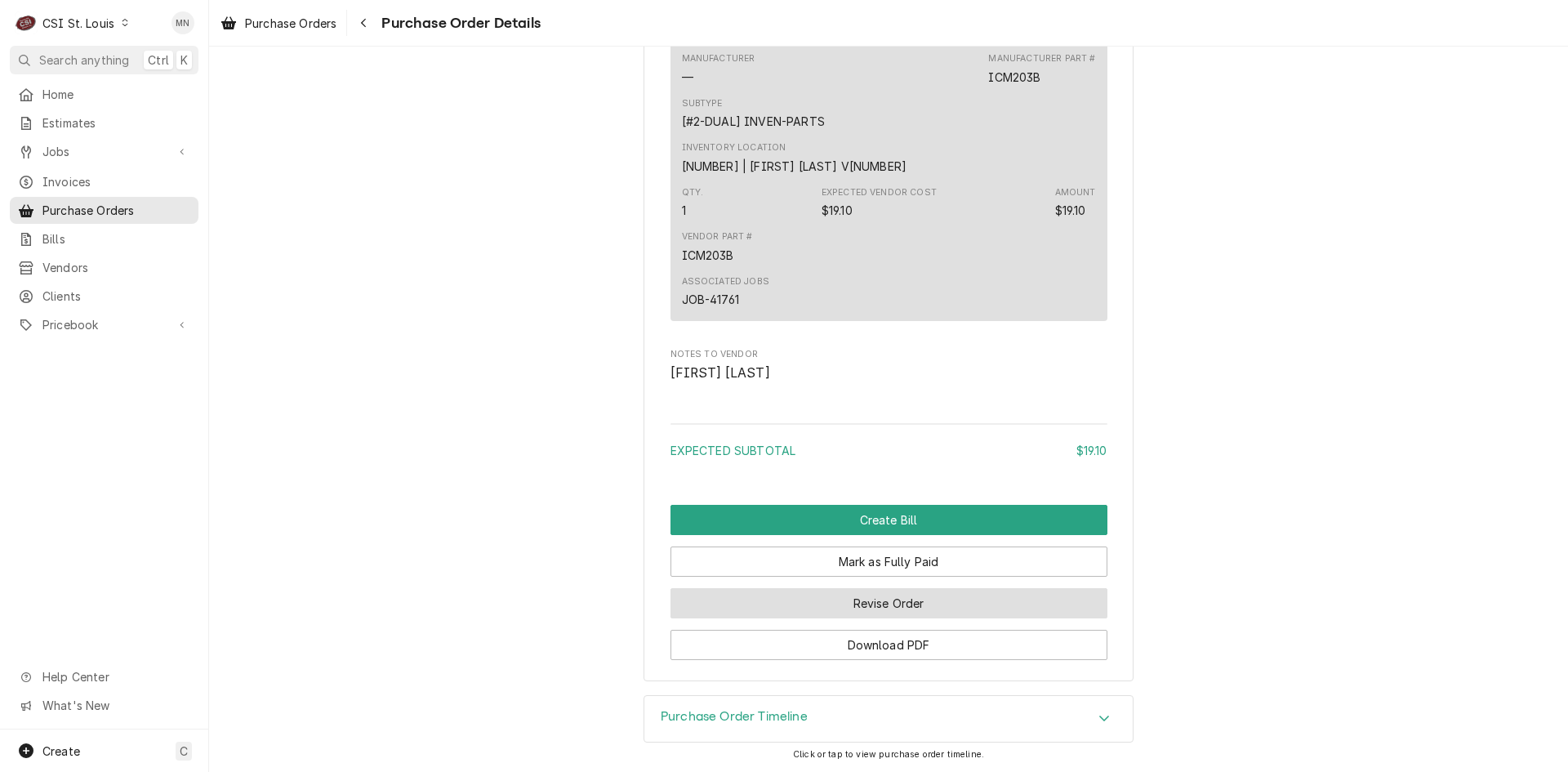 click on "Revise Order" at bounding box center [889, 603] 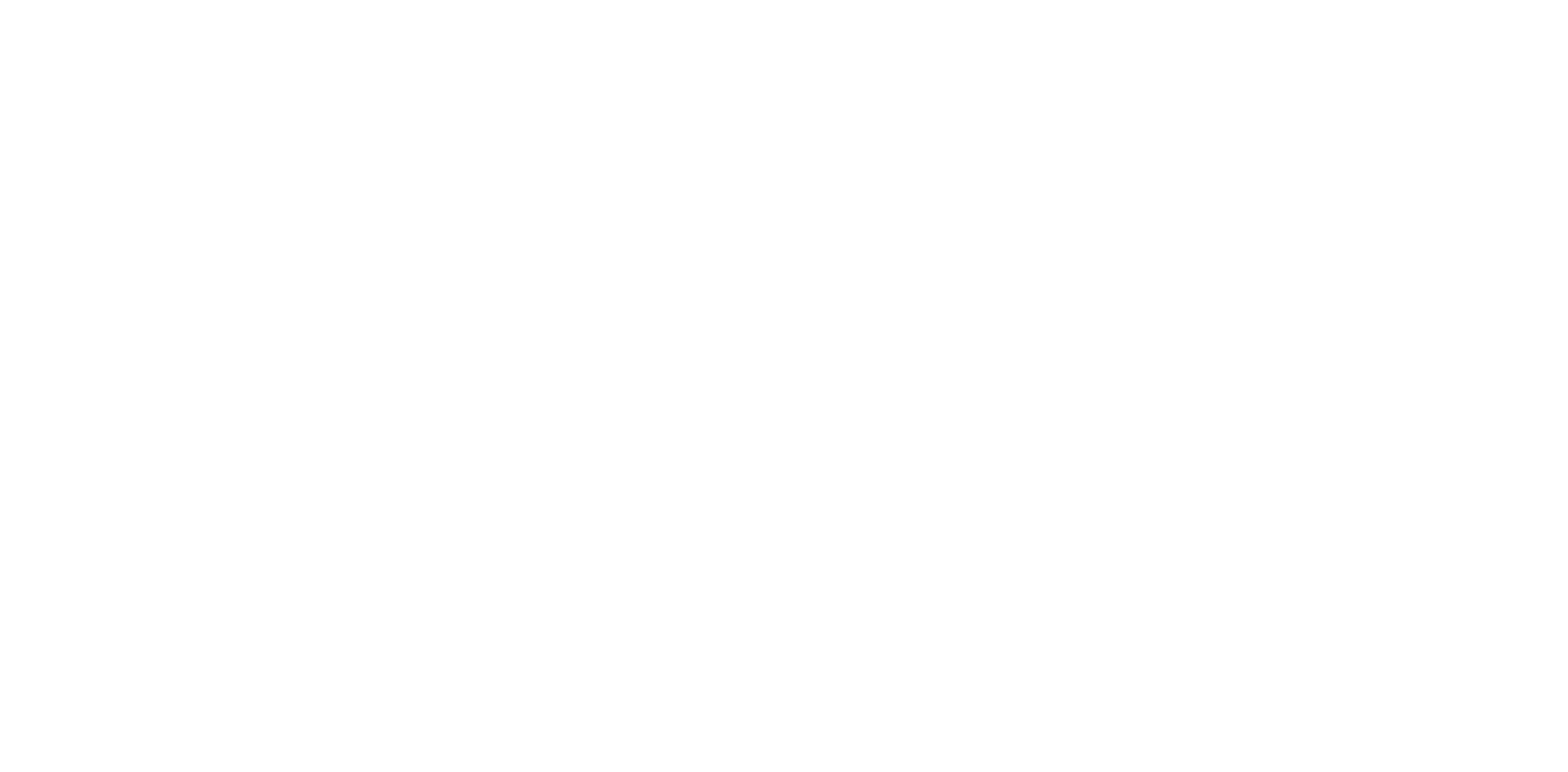 scroll, scrollTop: 0, scrollLeft: 0, axis: both 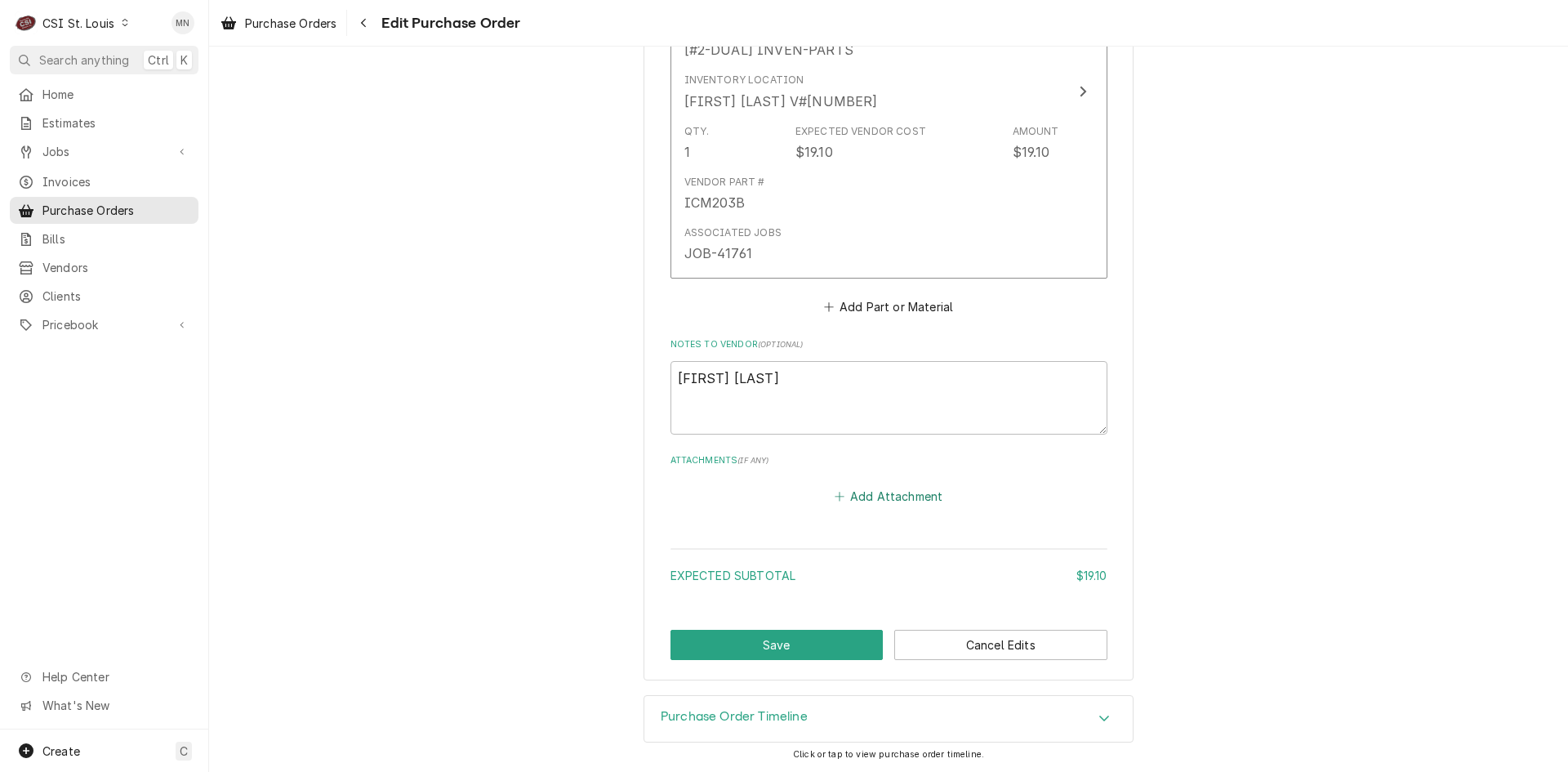click on "Add Attachment" at bounding box center [889, 497] 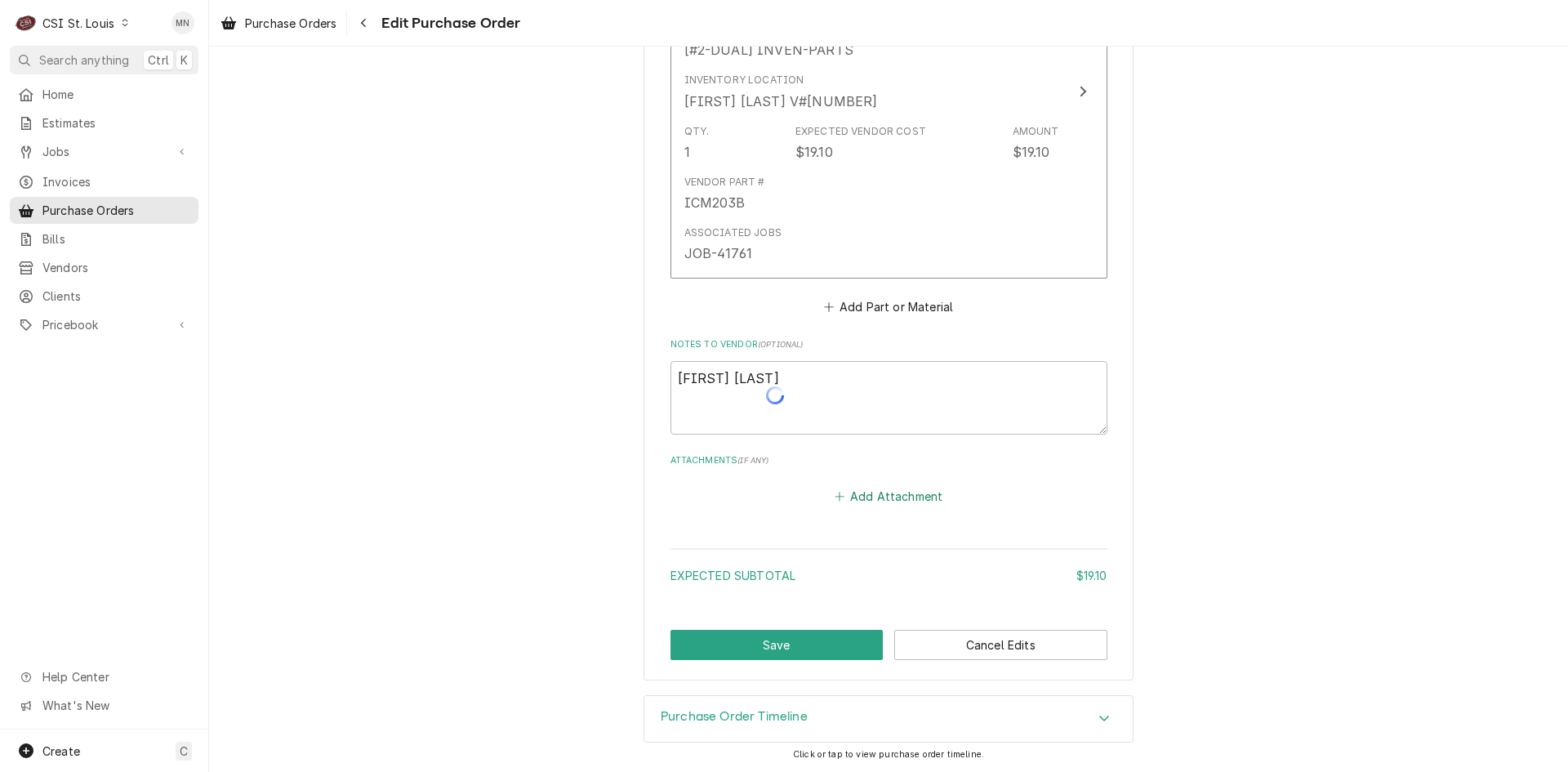 type on "x" 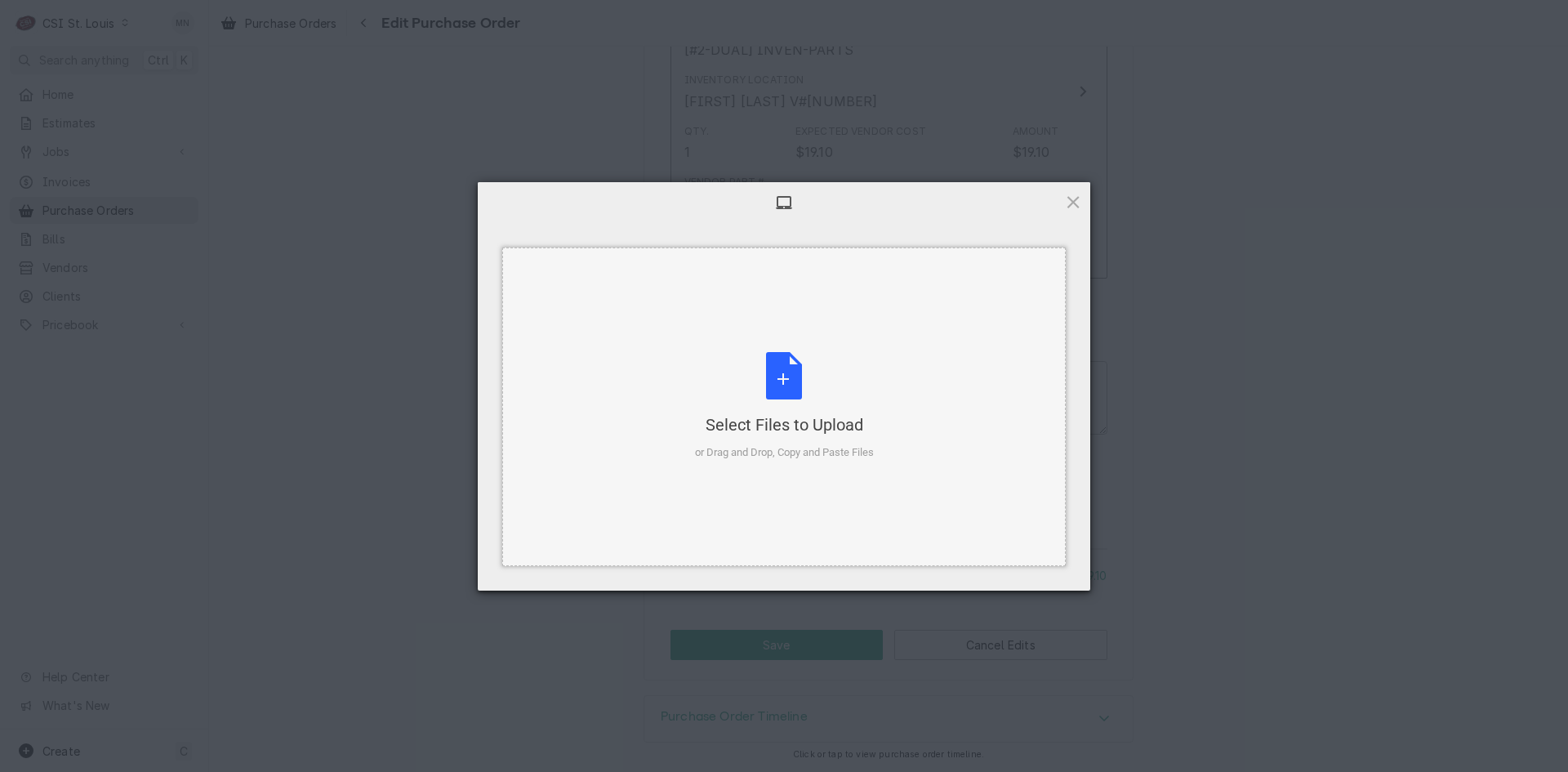 click on "Select Files to Upload
or Drag and Drop, Copy and Paste Files" at bounding box center (784, 406) 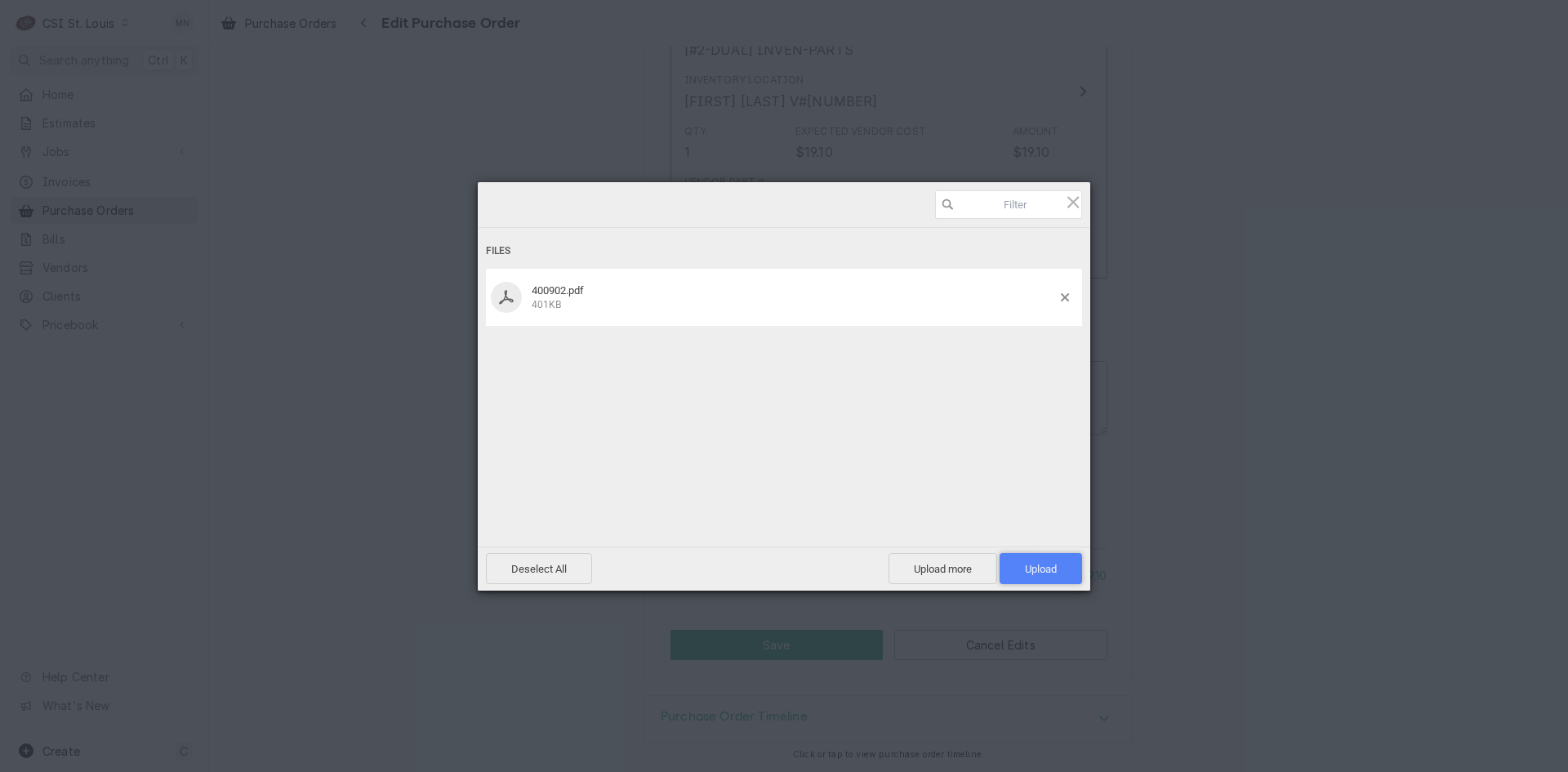 click on "Upload
1" at bounding box center [1040, 569] 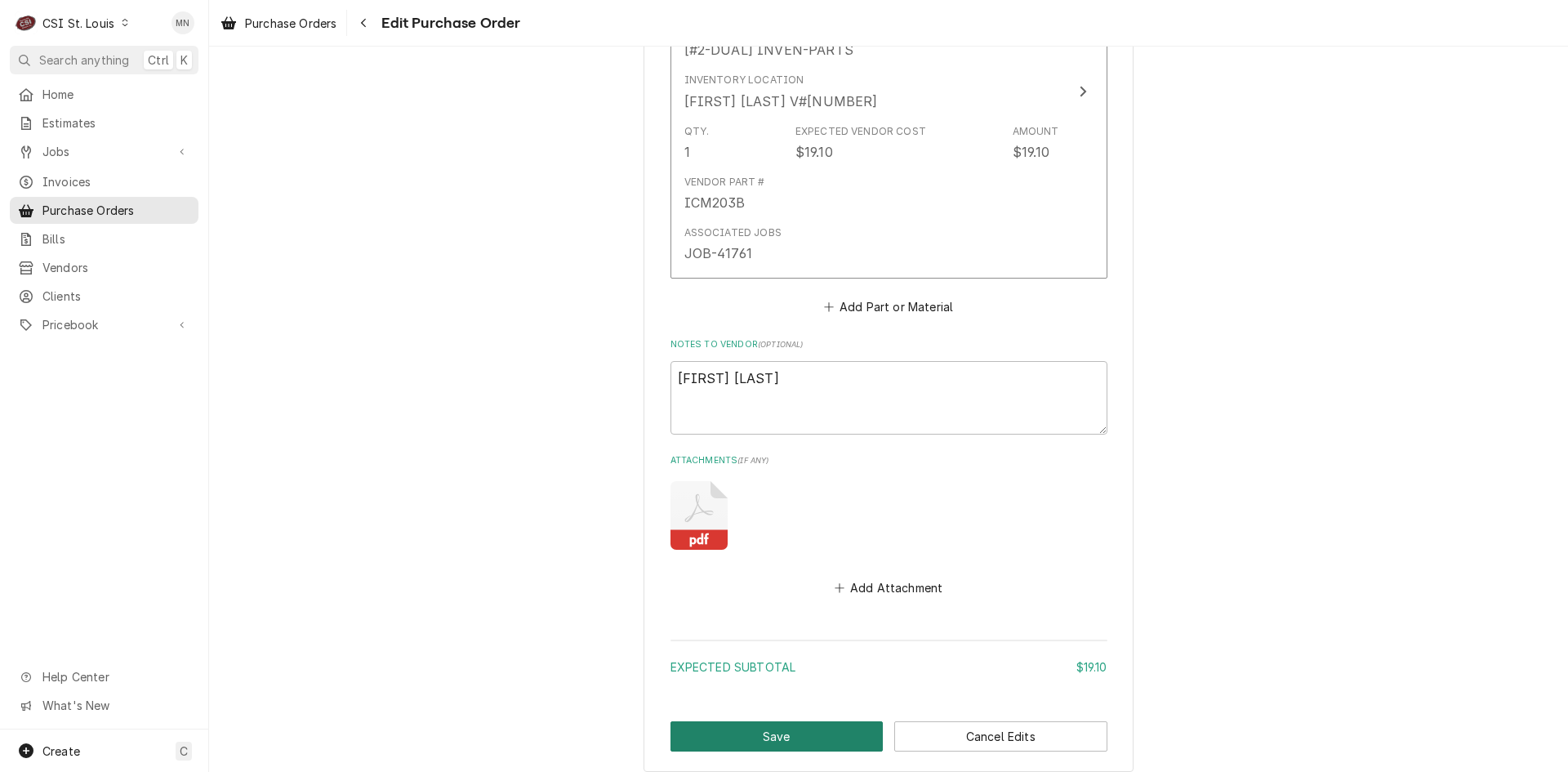 click on "Save" at bounding box center [777, 736] 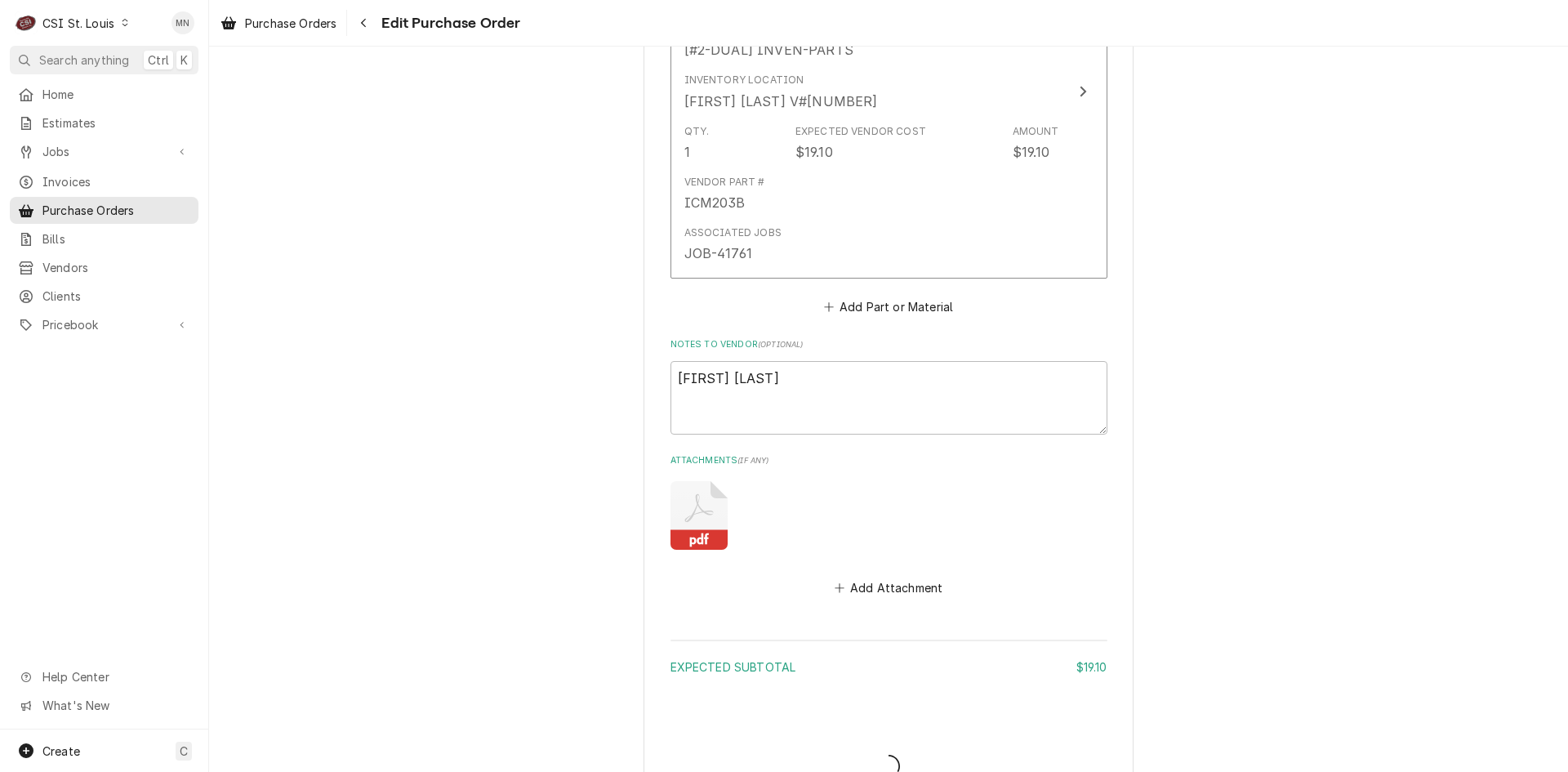 type on "x" 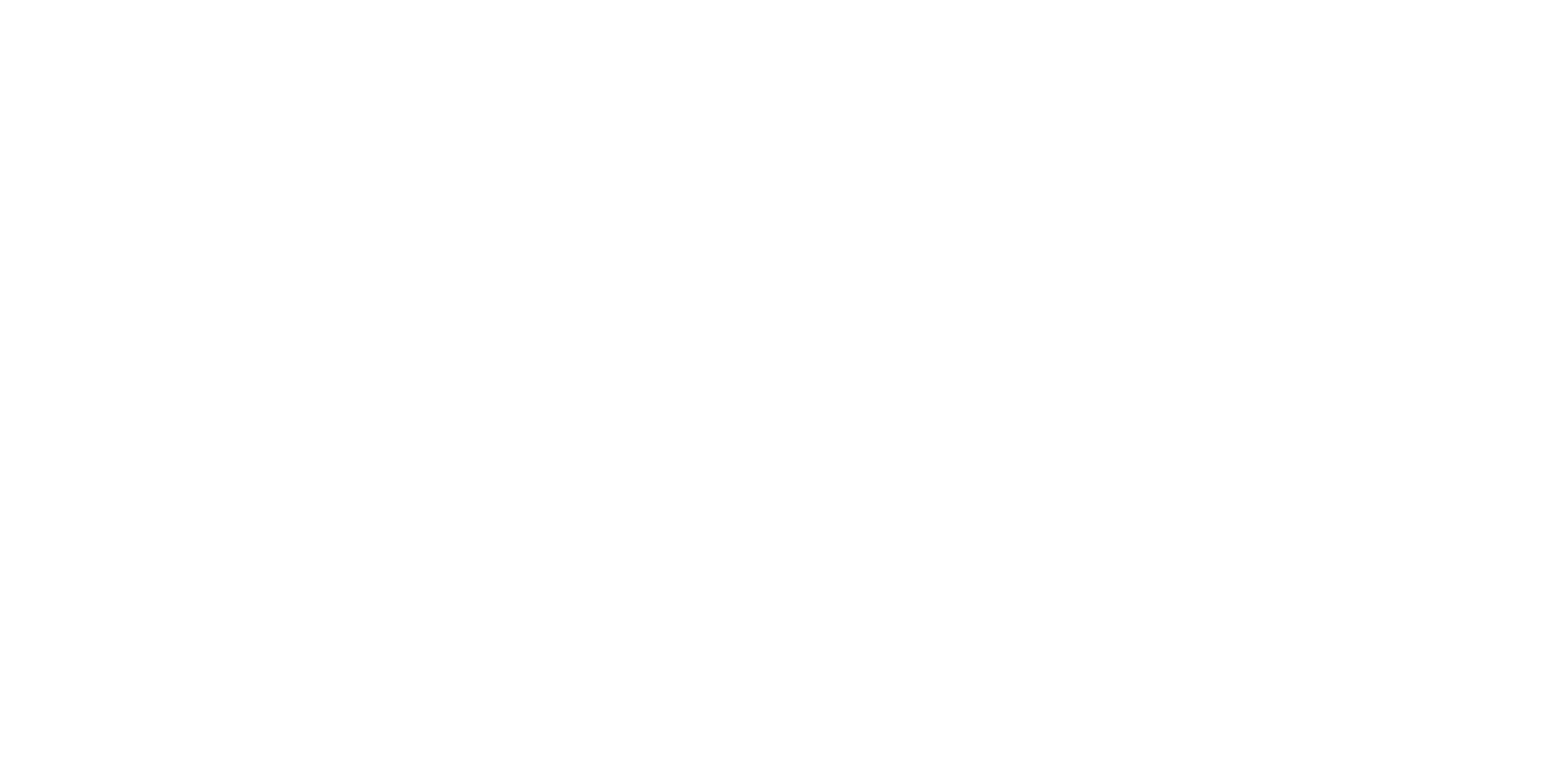 scroll, scrollTop: 0, scrollLeft: 0, axis: both 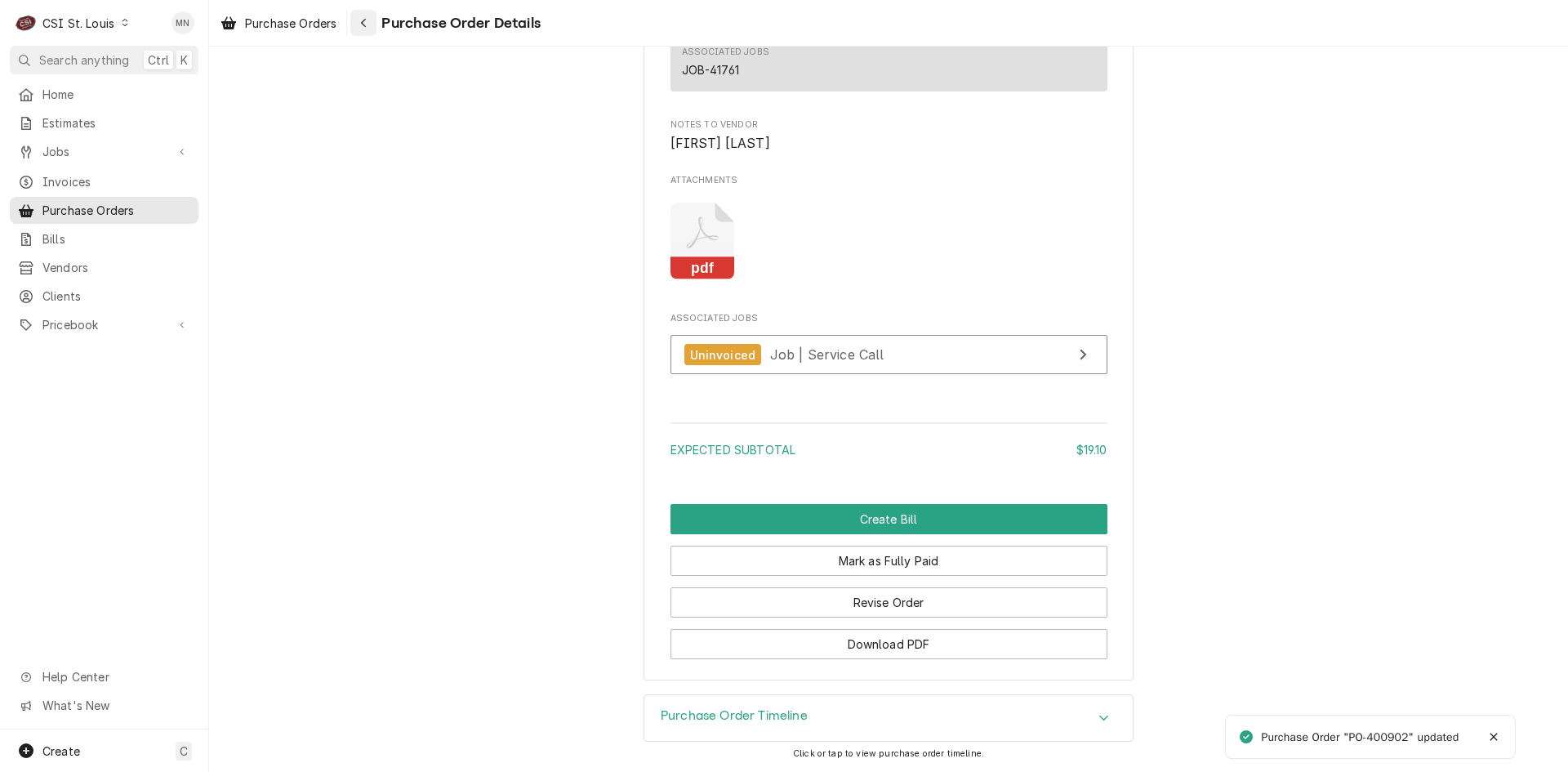click at bounding box center (363, 23) 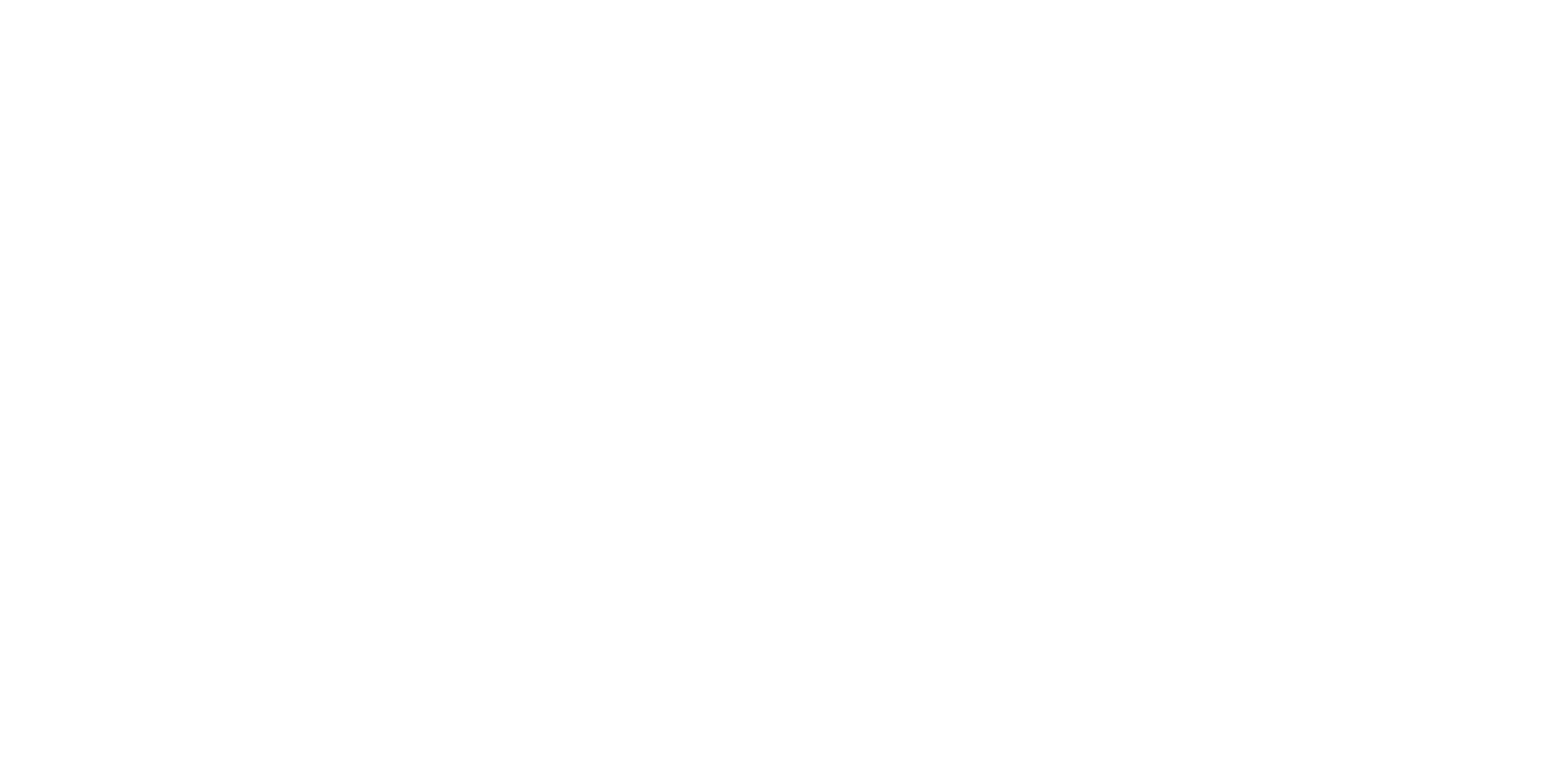 scroll, scrollTop: 0, scrollLeft: 0, axis: both 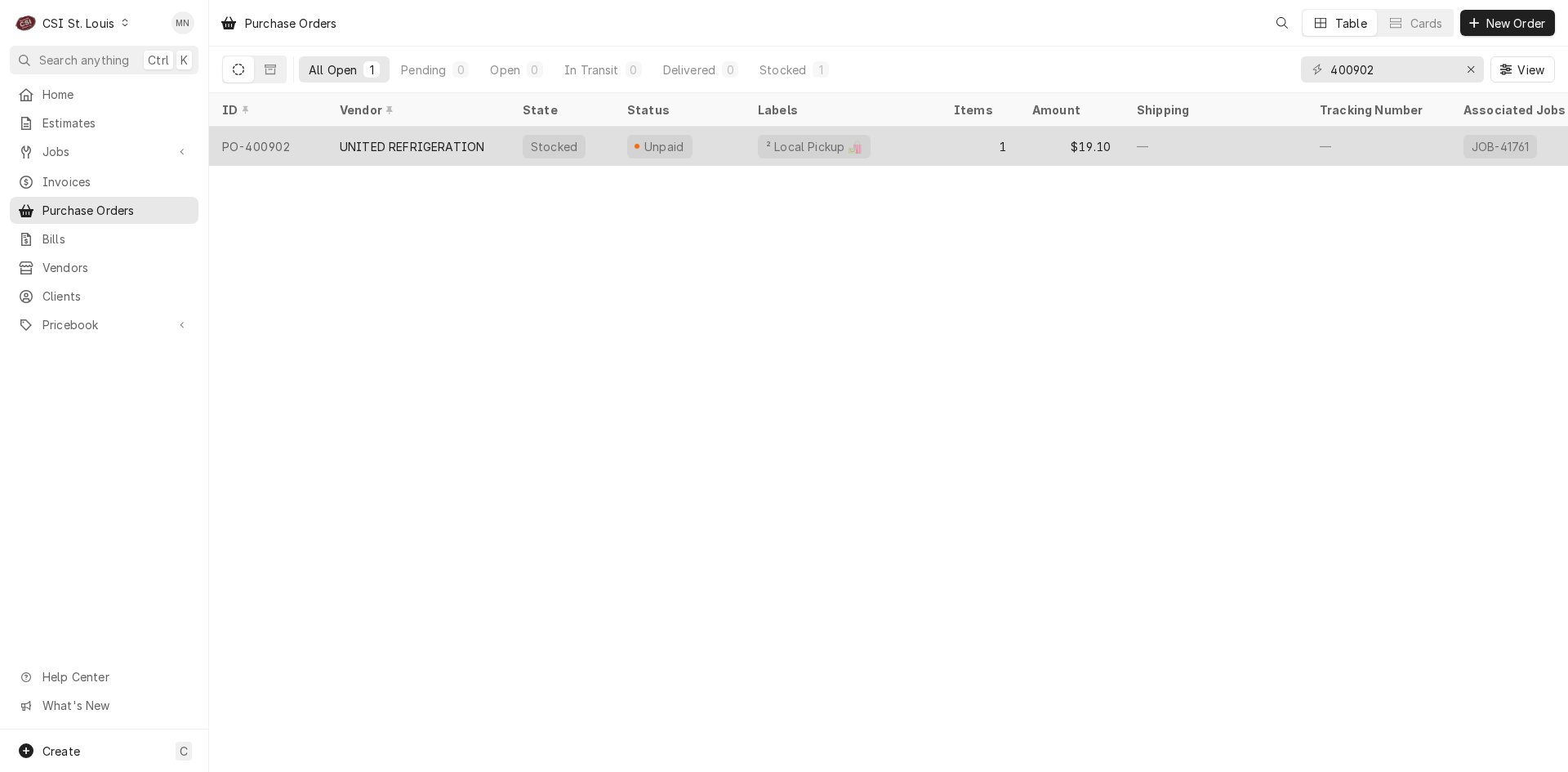click on "UNITED REFRIGERATION" at bounding box center (412, 146) 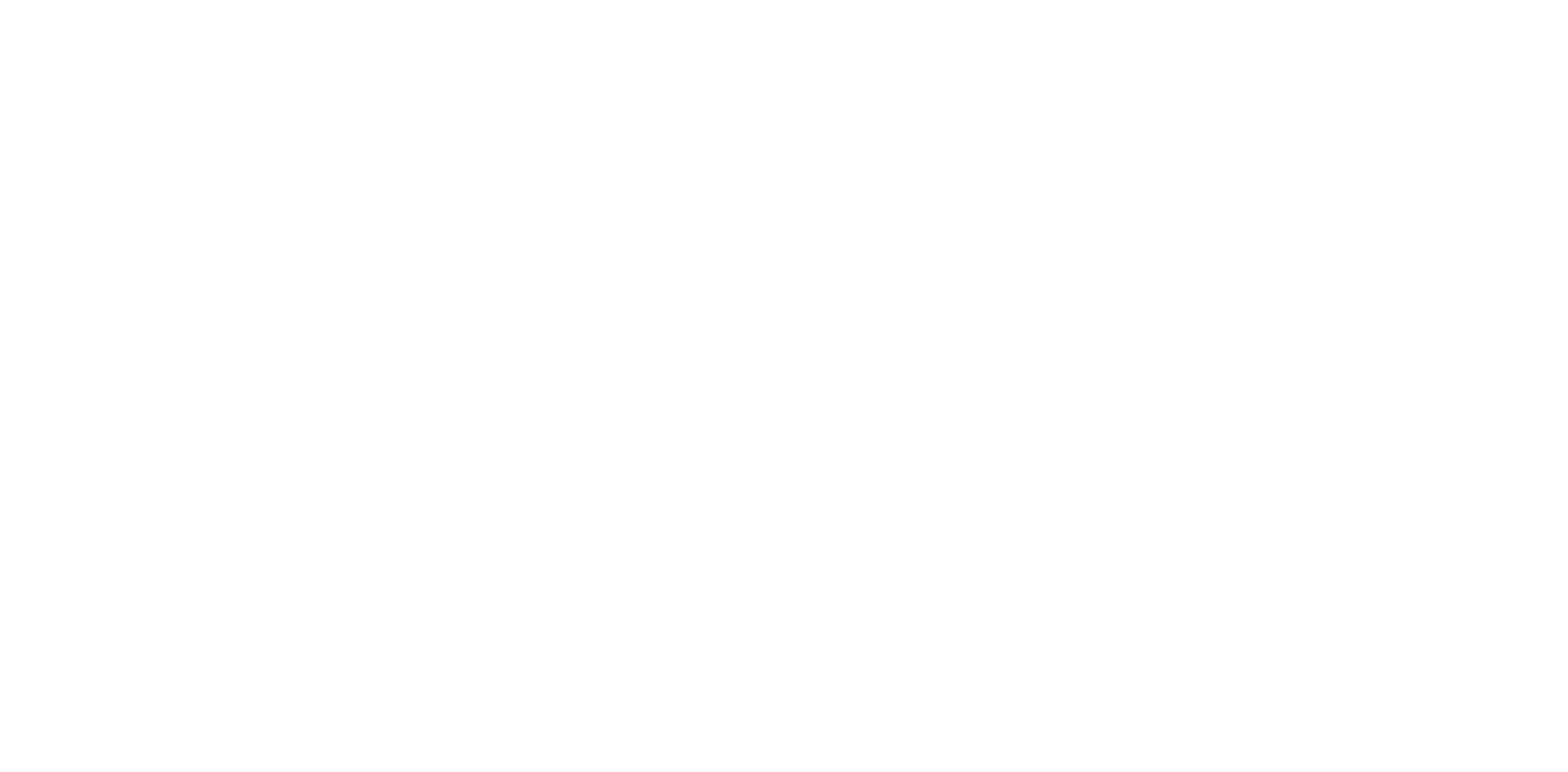 scroll, scrollTop: 0, scrollLeft: 0, axis: both 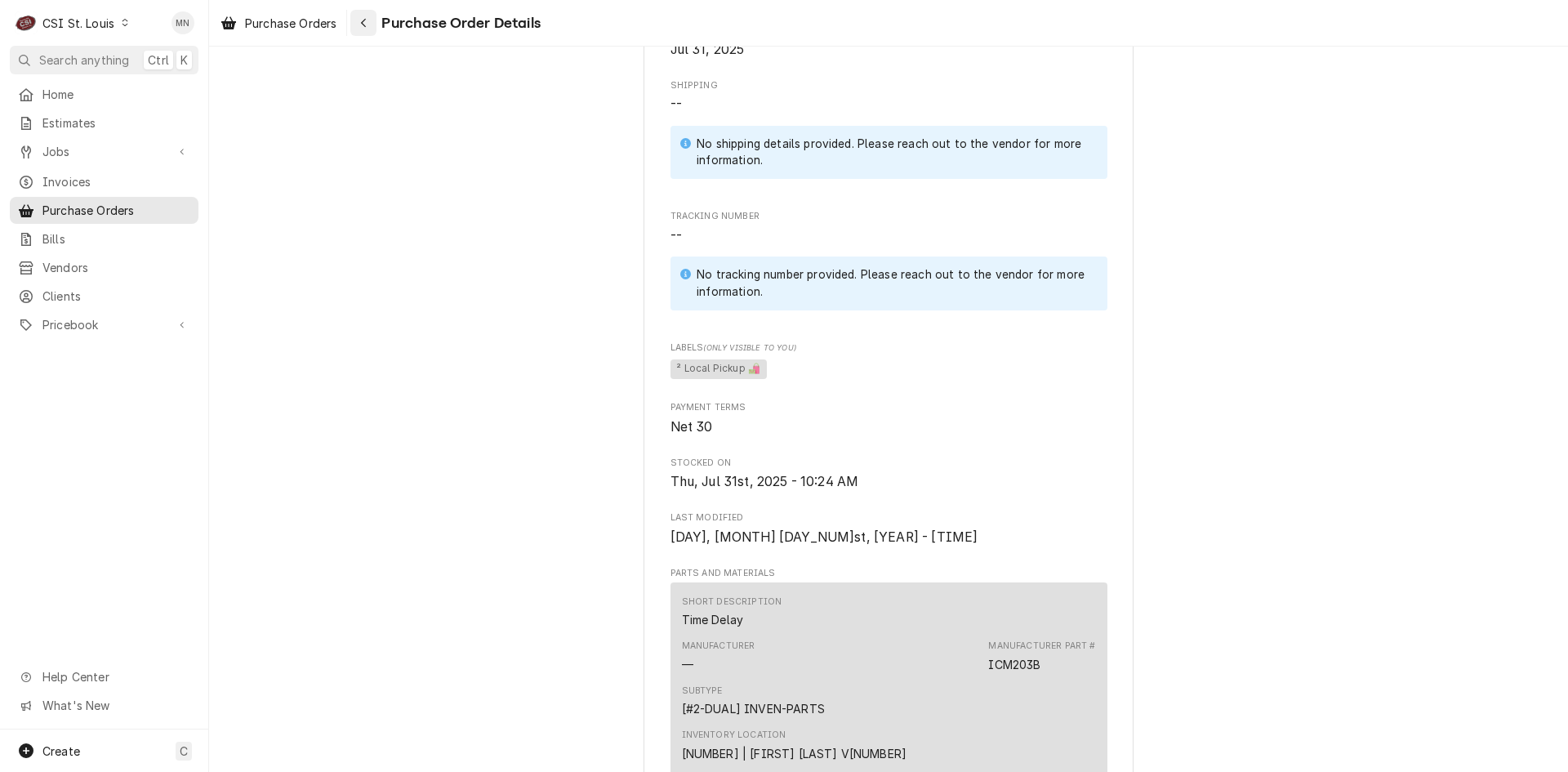 click at bounding box center (363, 23) 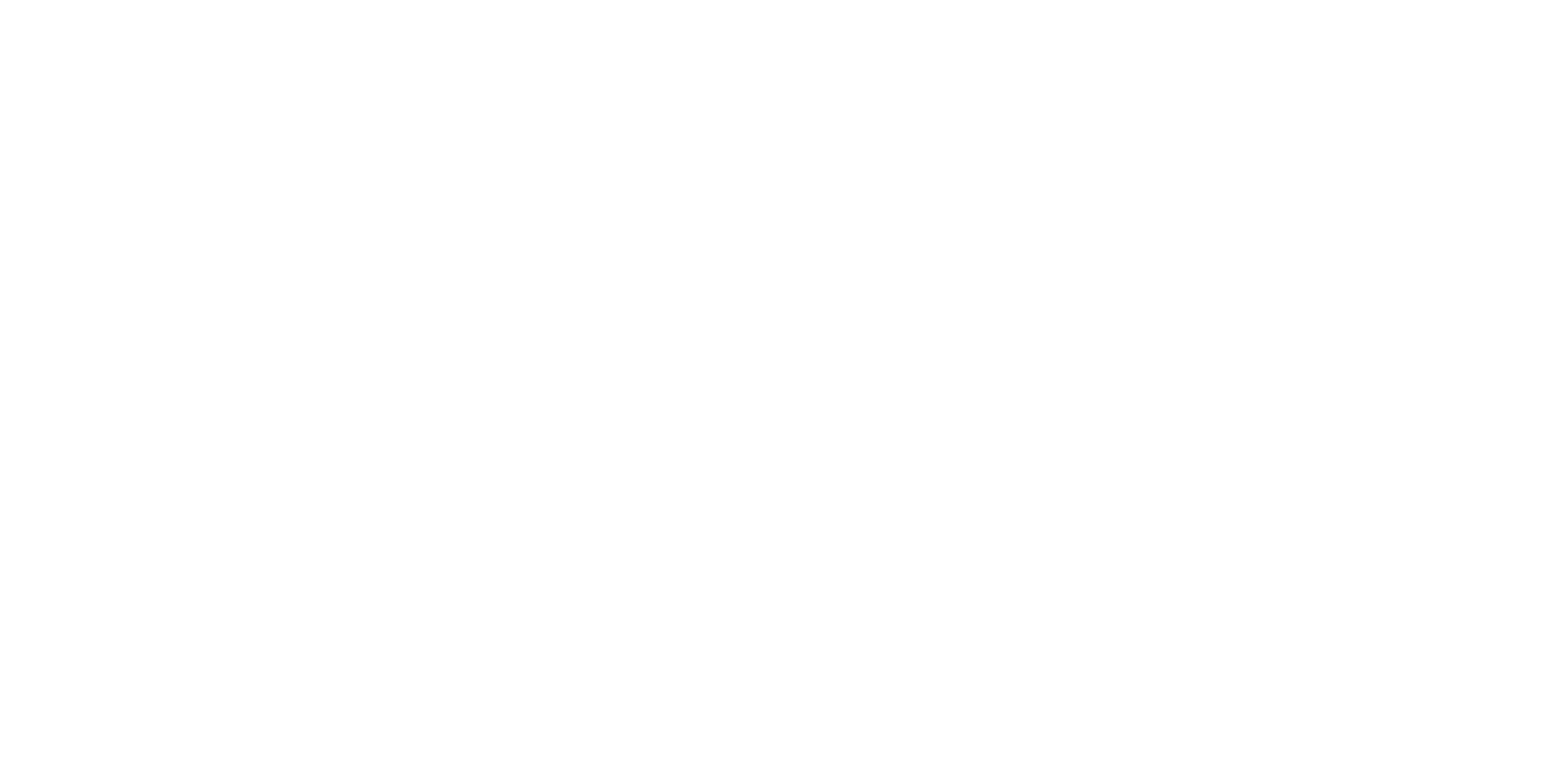scroll, scrollTop: 0, scrollLeft: 0, axis: both 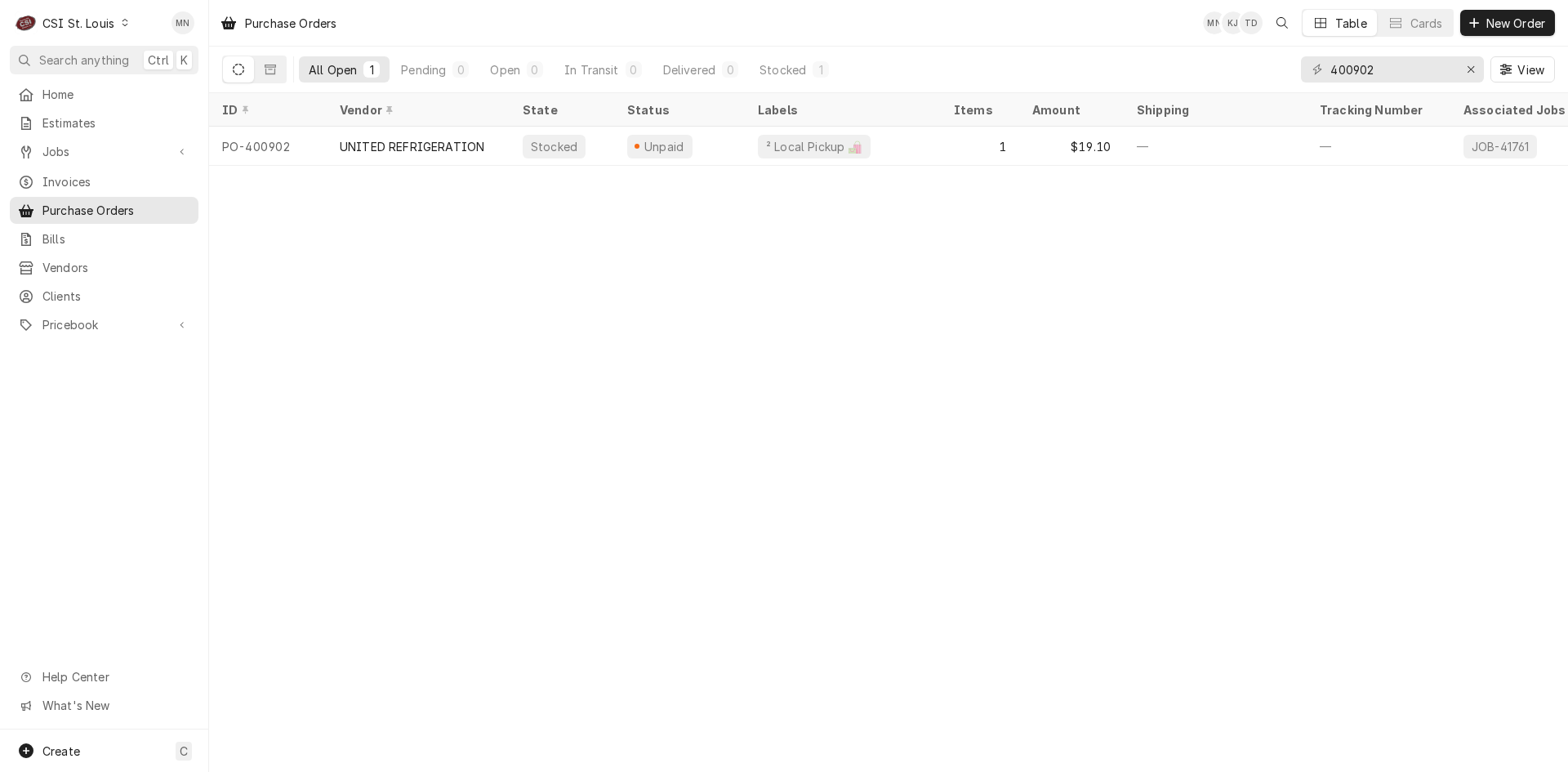 click on "CSI St. Louis" at bounding box center [78, 23] 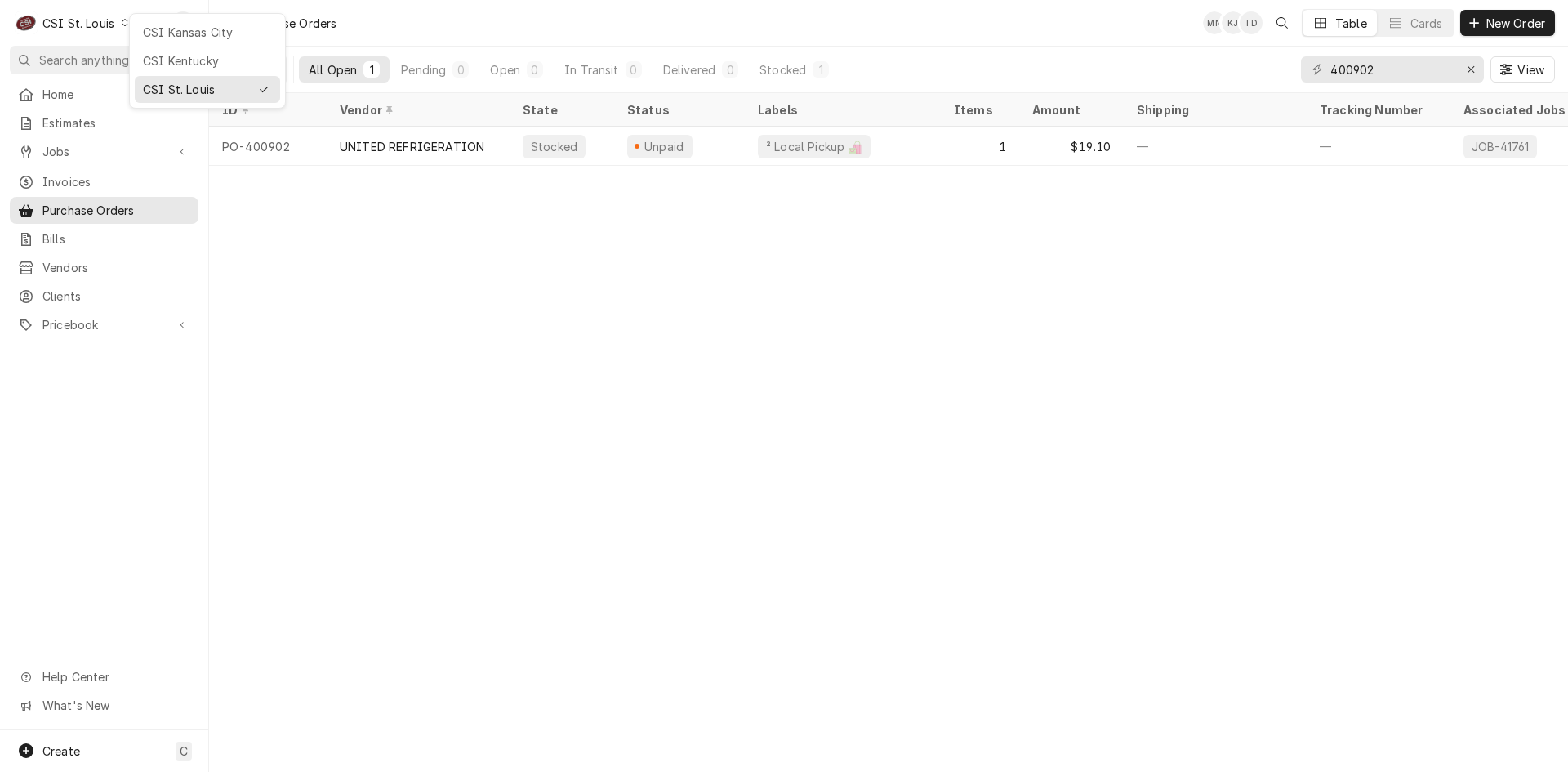click on "CSI Kansas City" at bounding box center (207, 32) 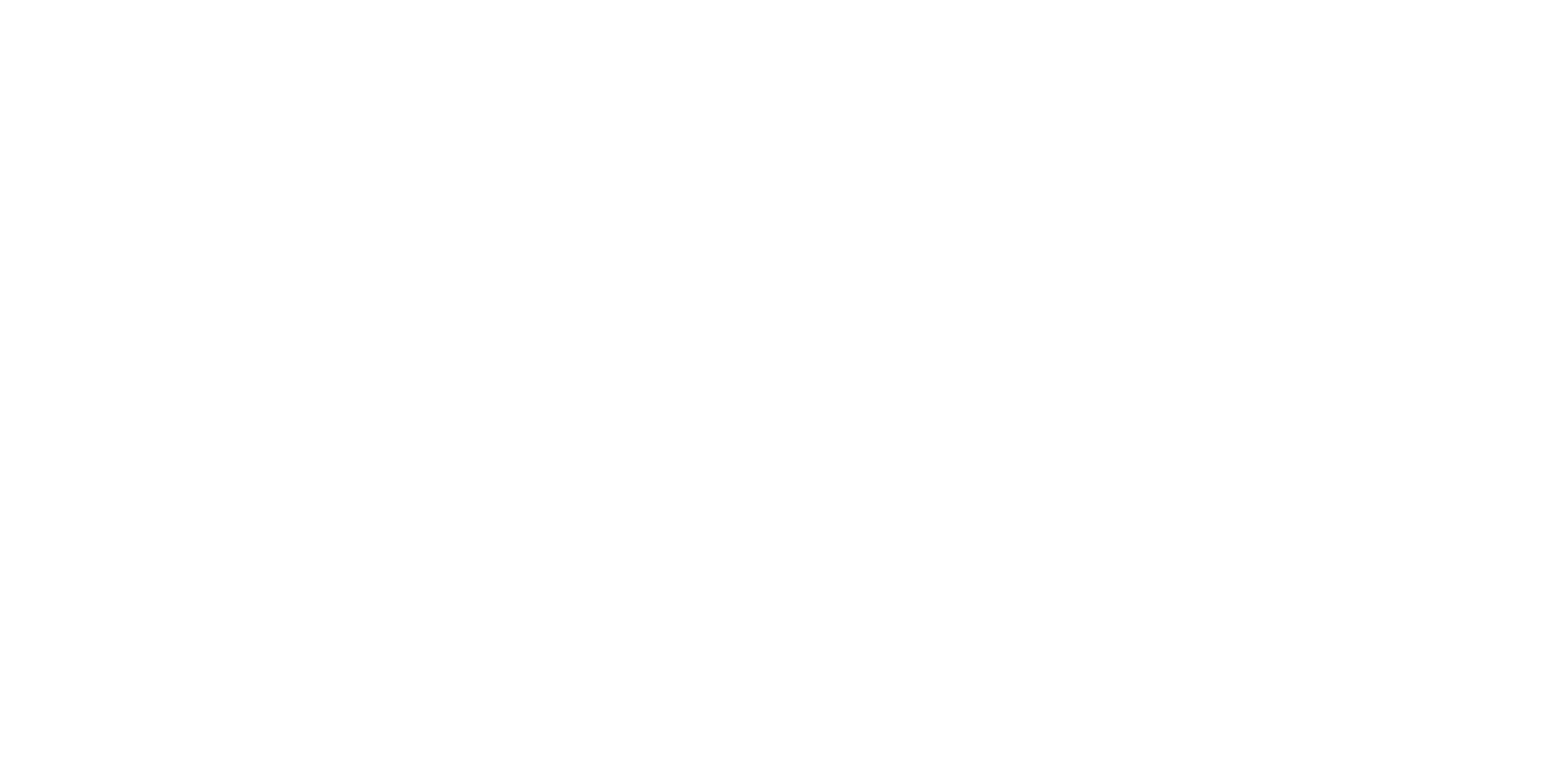 scroll, scrollTop: 0, scrollLeft: 0, axis: both 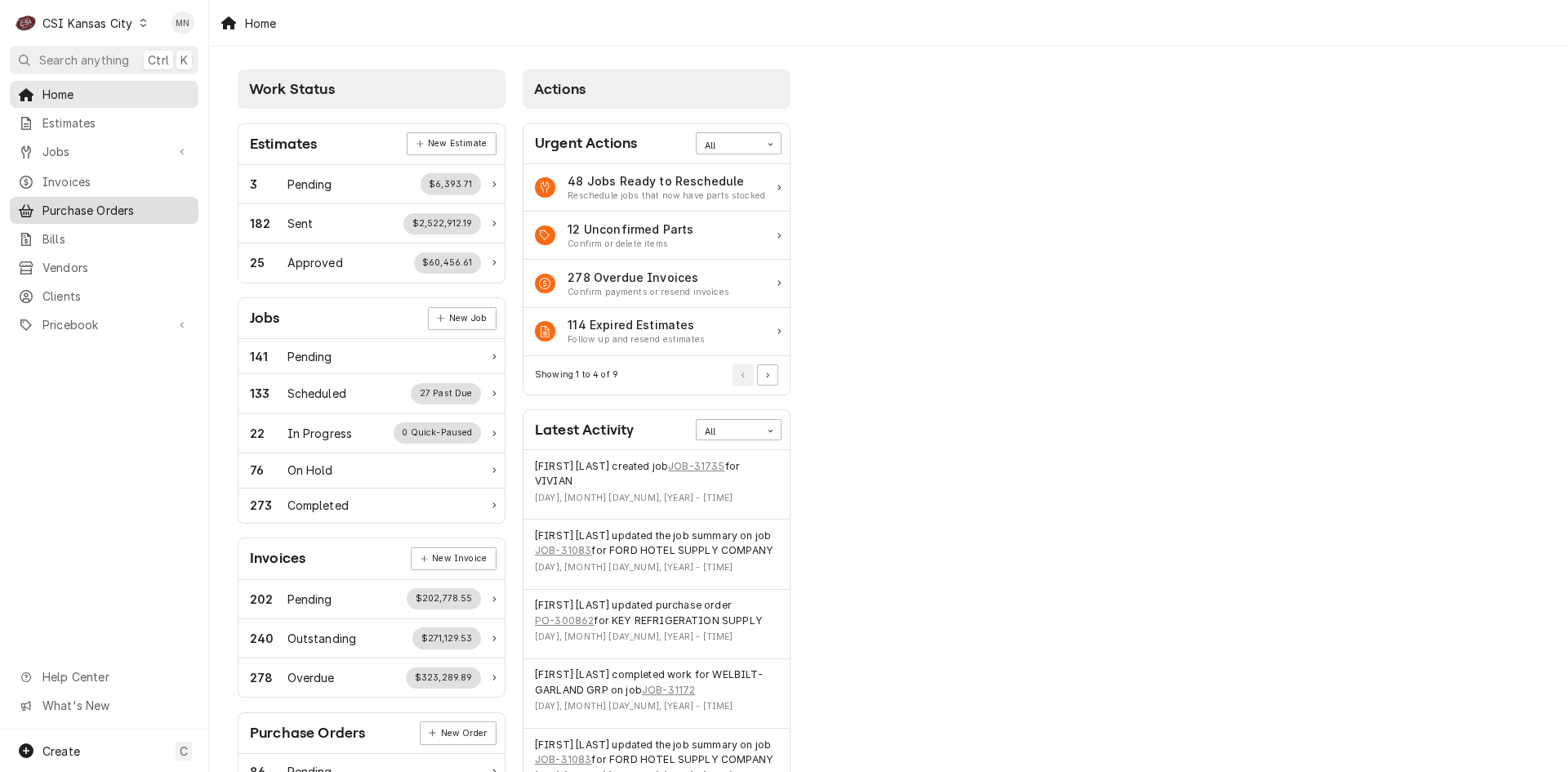 click on "Purchase Orders" at bounding box center (104, 210) 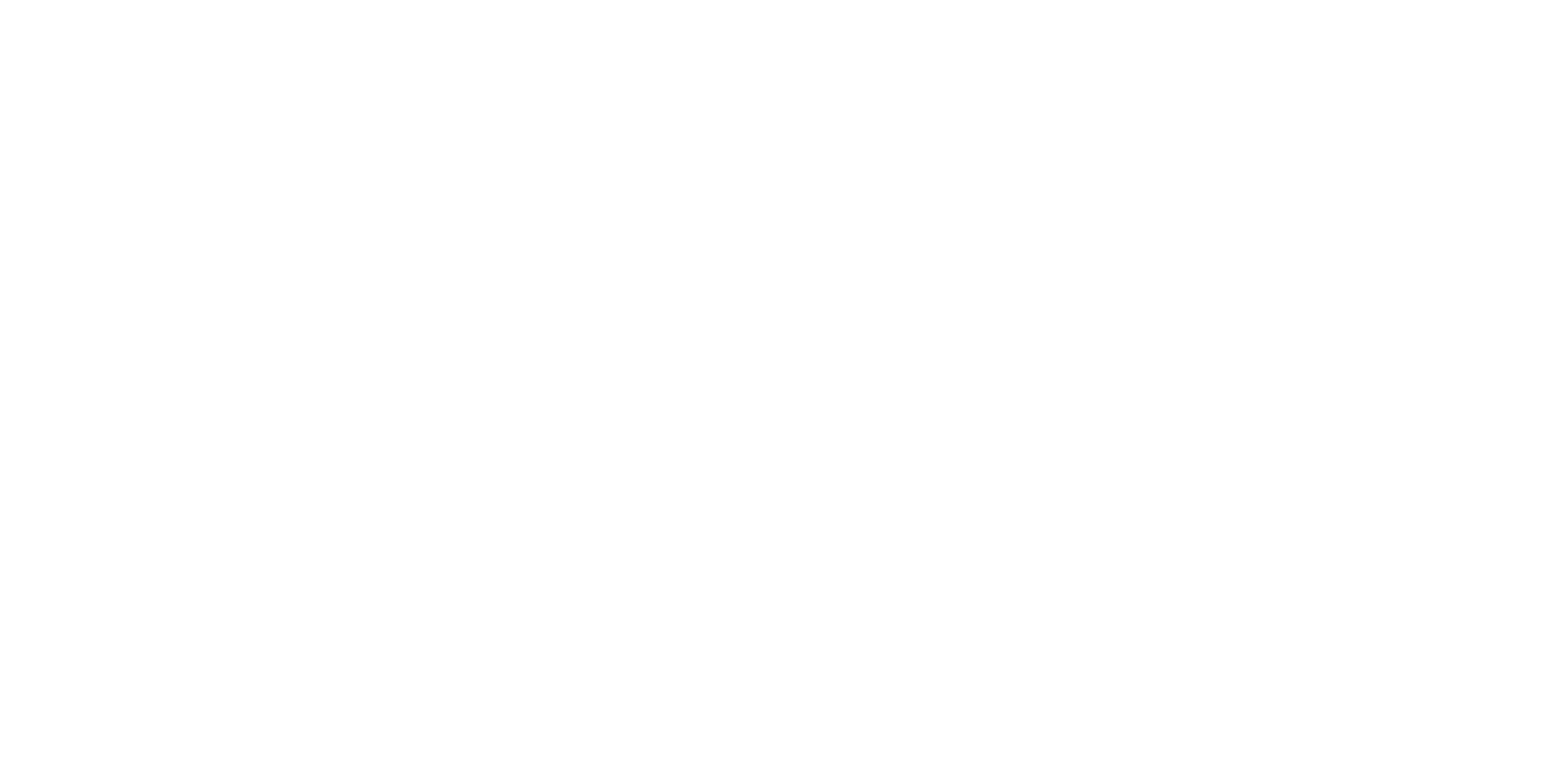 scroll, scrollTop: 0, scrollLeft: 0, axis: both 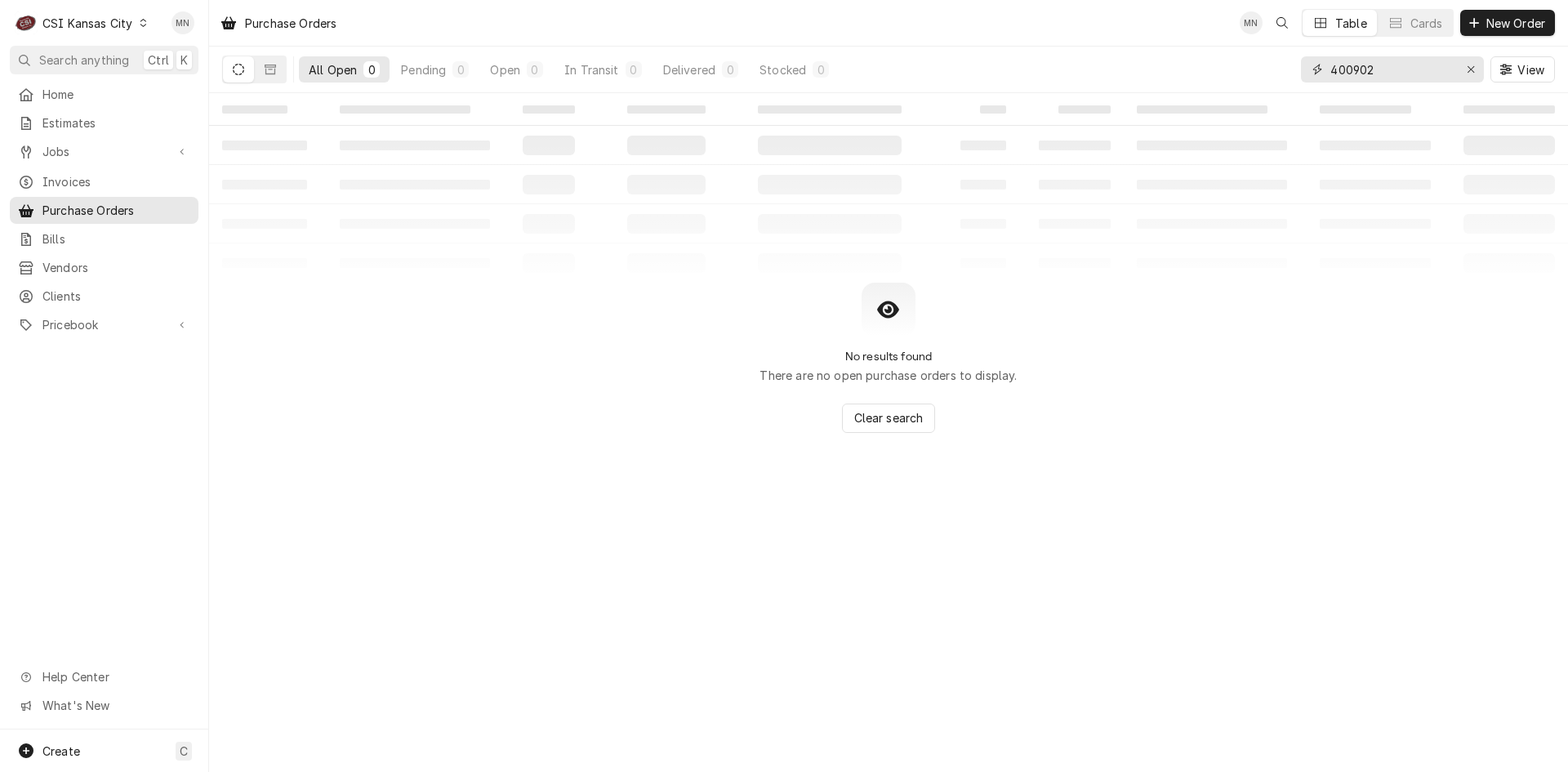 drag, startPoint x: 1414, startPoint y: 67, endPoint x: 1122, endPoint y: 66, distance: 292.0017 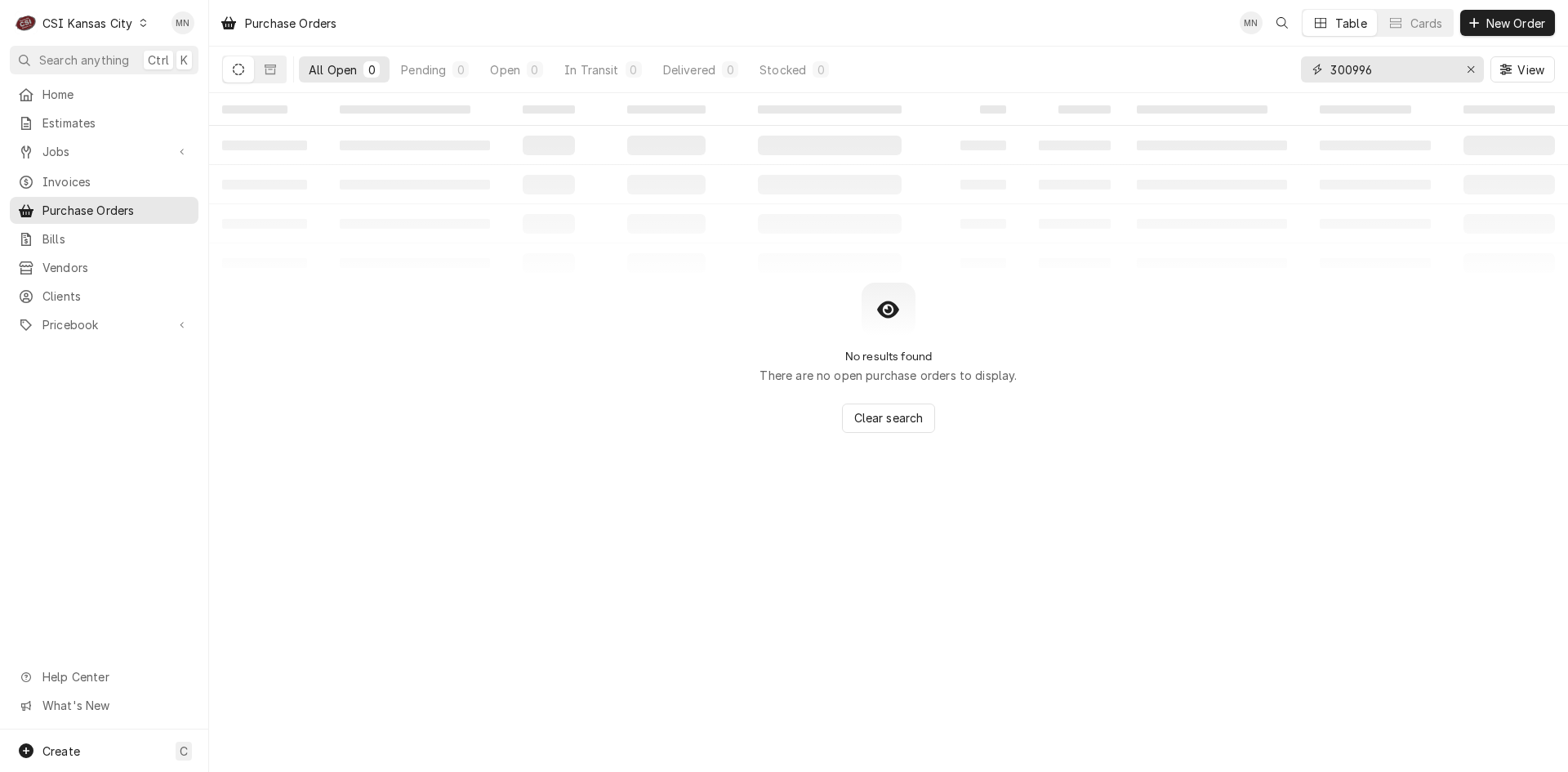 type on "300996" 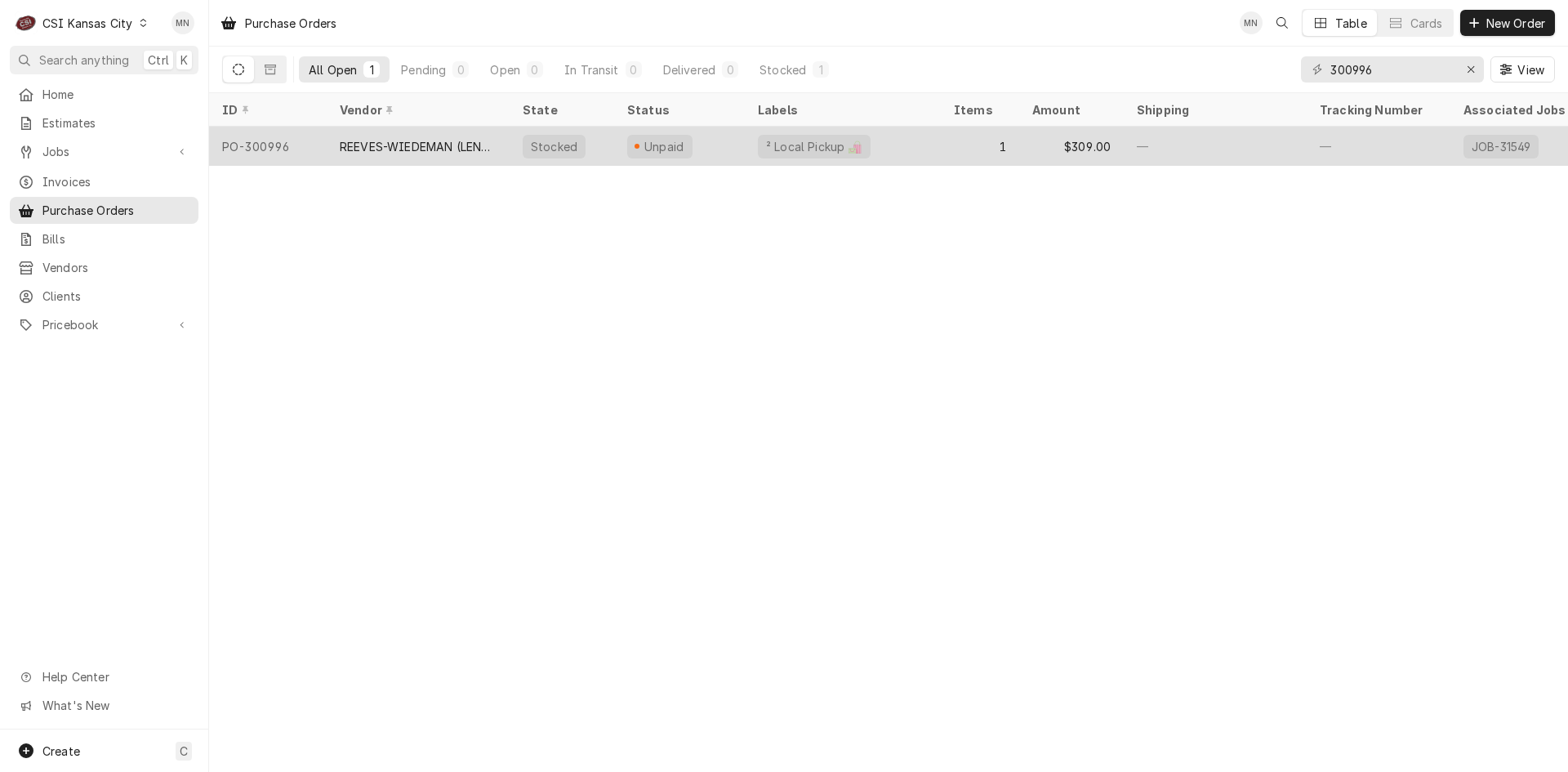 click on "REEVES-WIEDEMAN (LENEXA)" at bounding box center [418, 146] 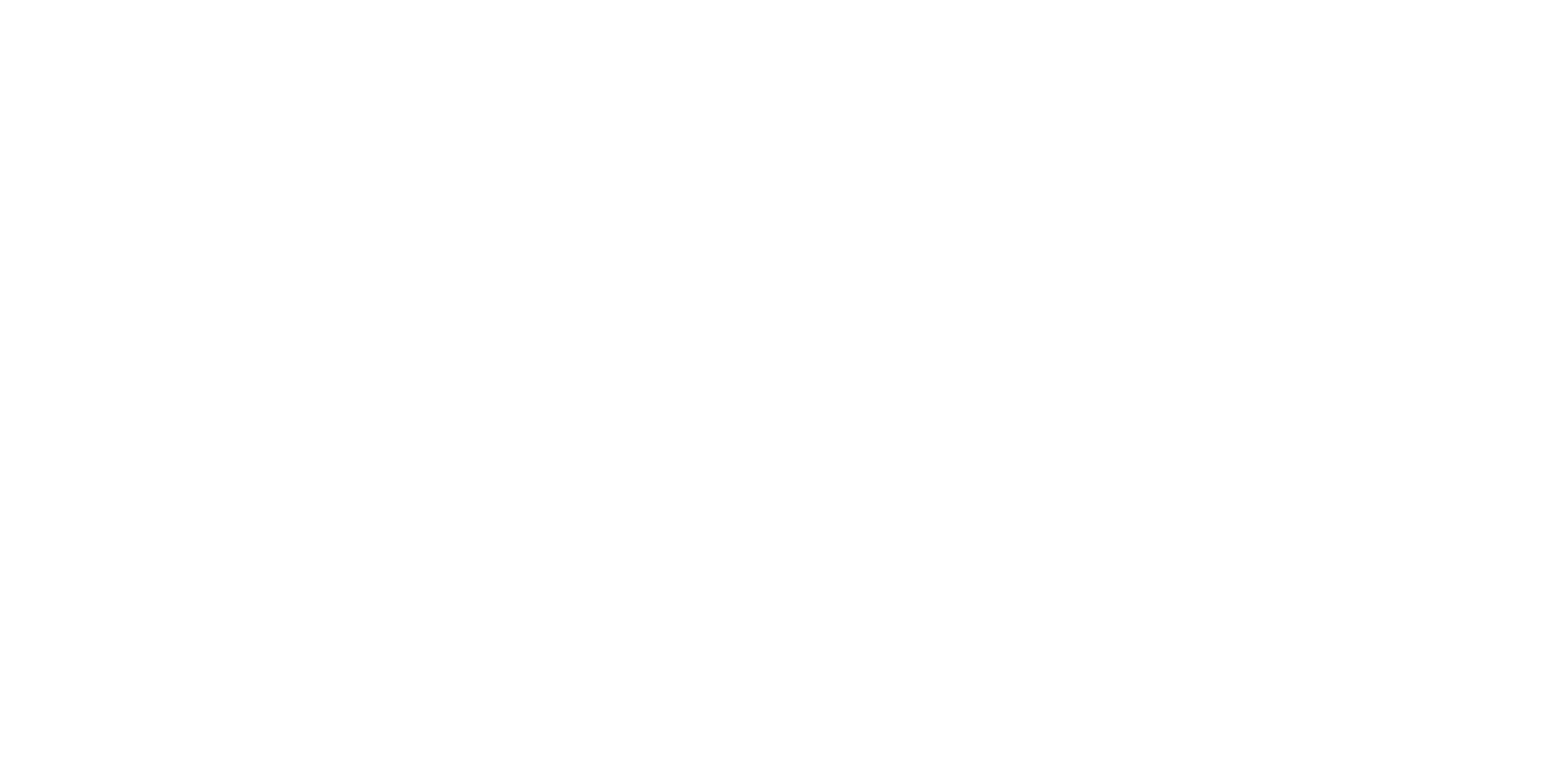 scroll, scrollTop: 0, scrollLeft: 0, axis: both 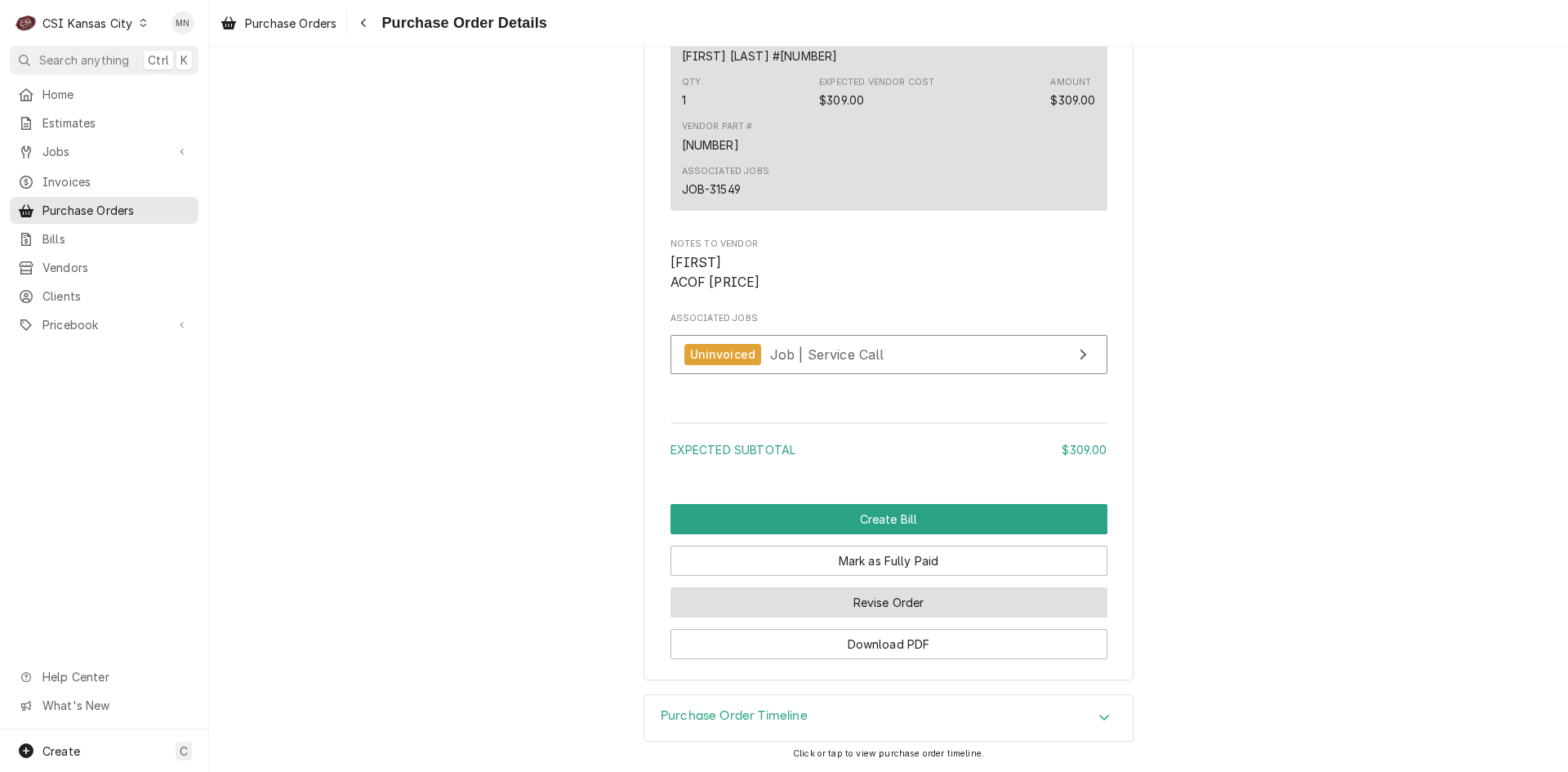 click on "Revise Order" at bounding box center (889, 602) 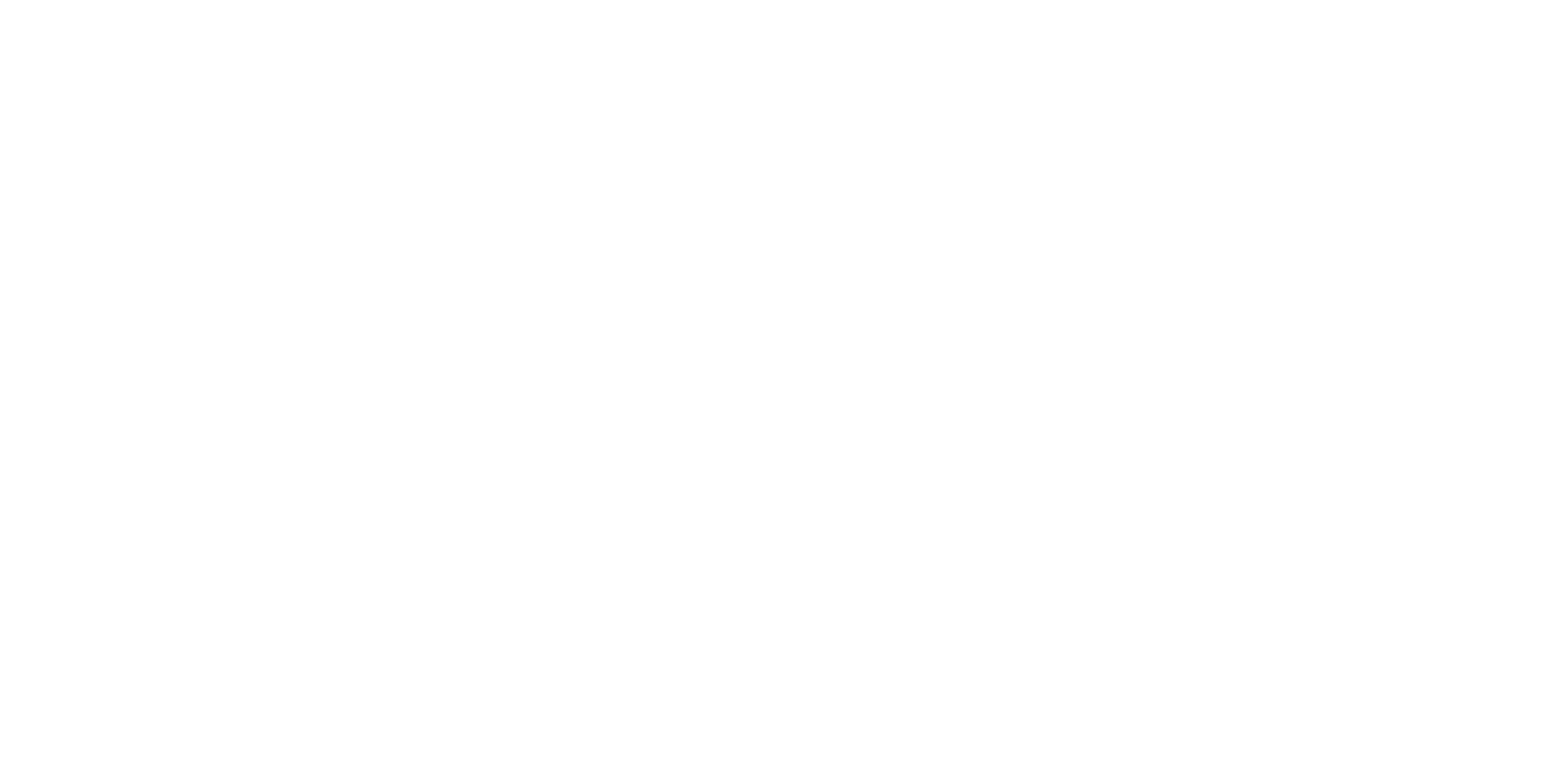 scroll, scrollTop: 0, scrollLeft: 0, axis: both 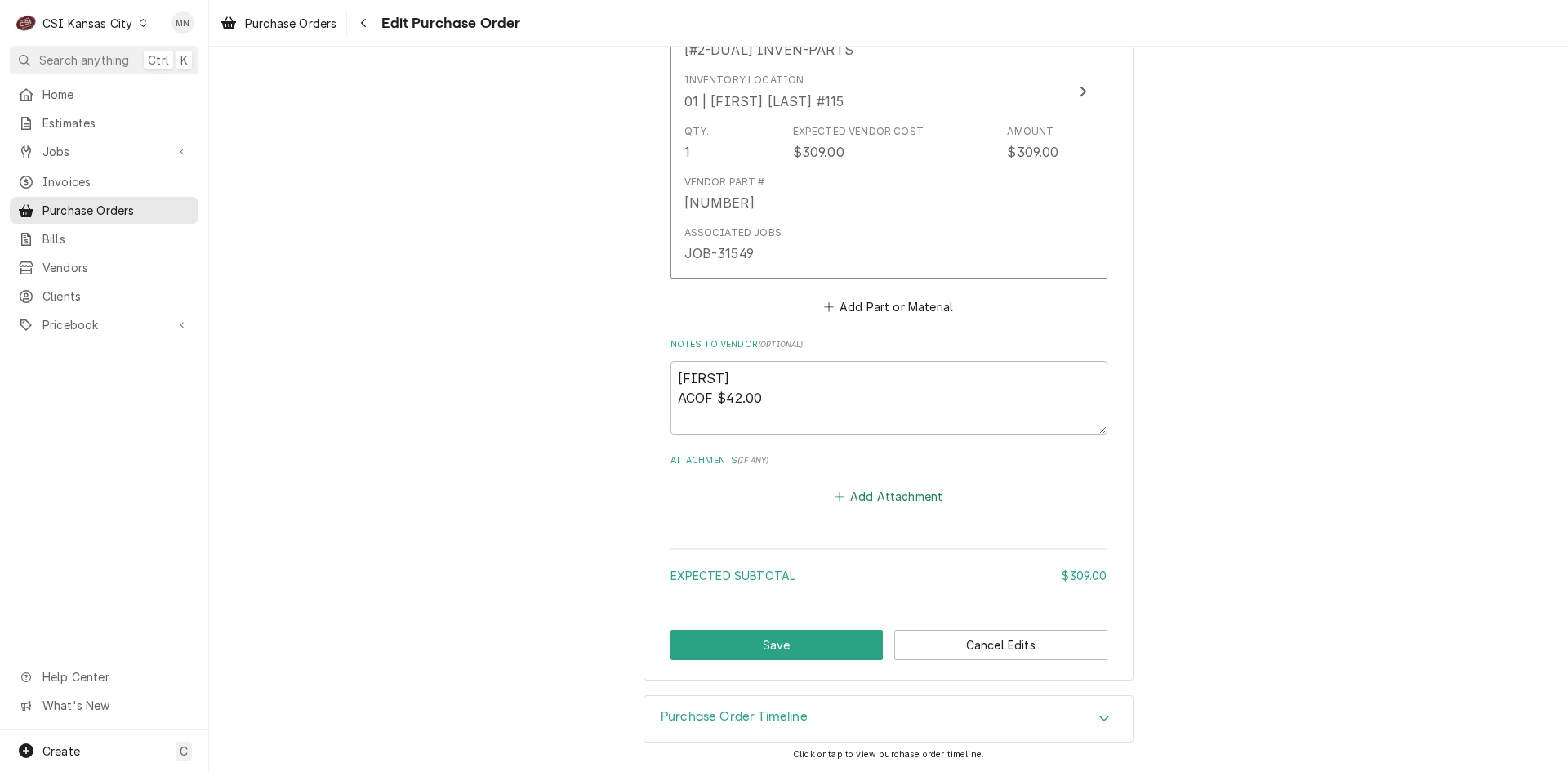 click on "Add Attachment" at bounding box center (889, 497) 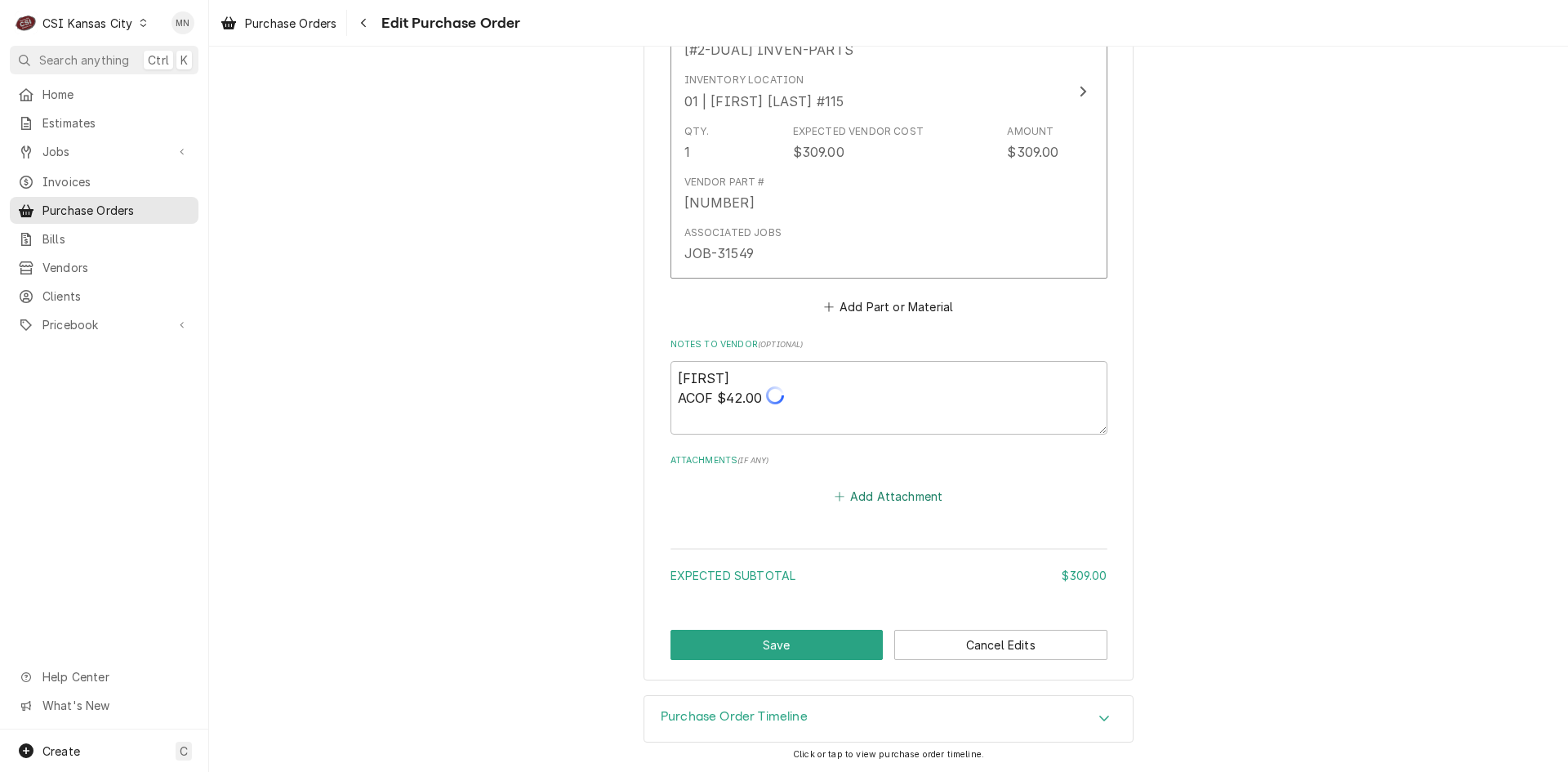 type on "x" 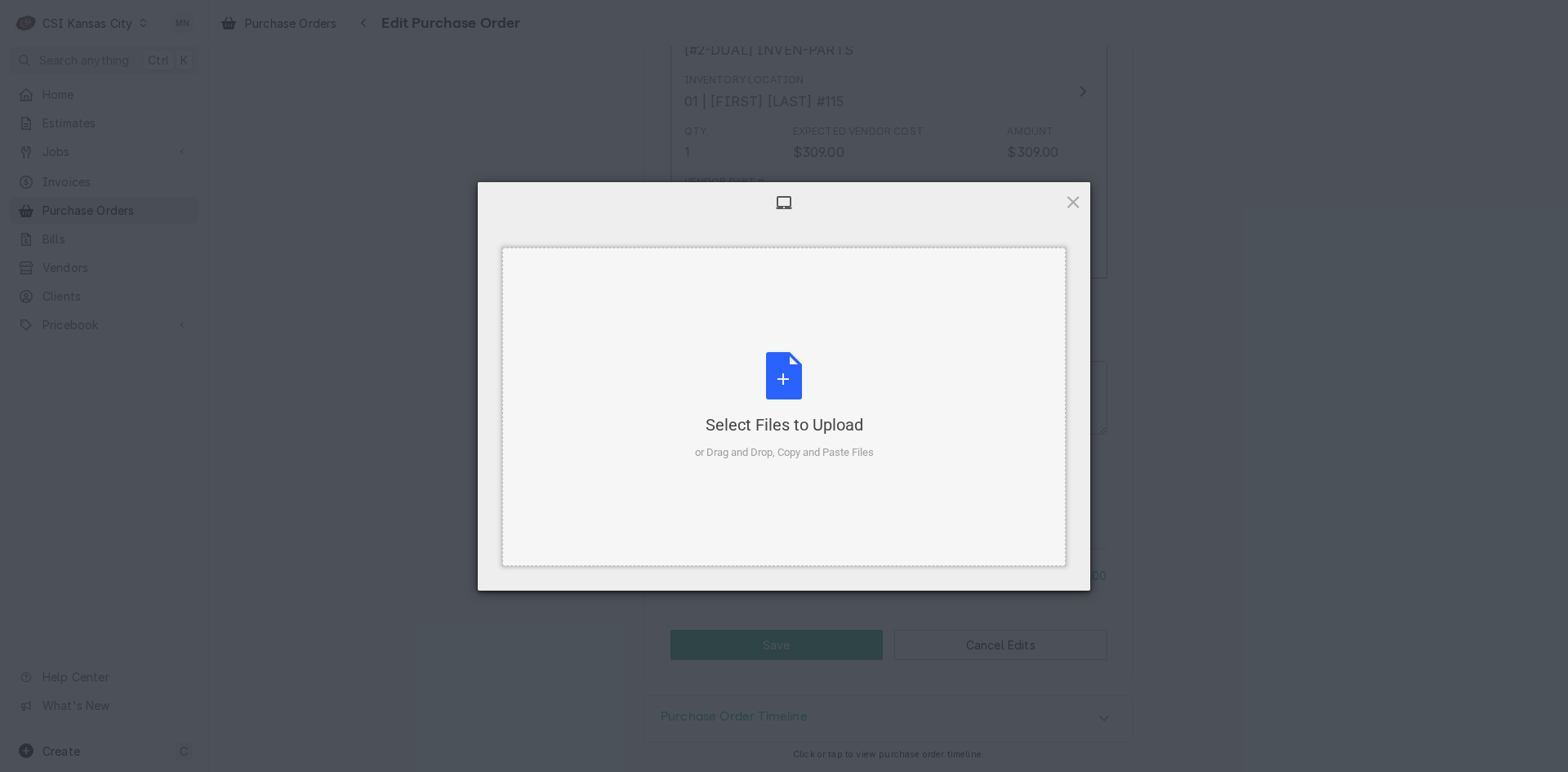 click on "Select Files to Upload
or Drag and Drop, Copy and Paste Files" at bounding box center [784, 406] 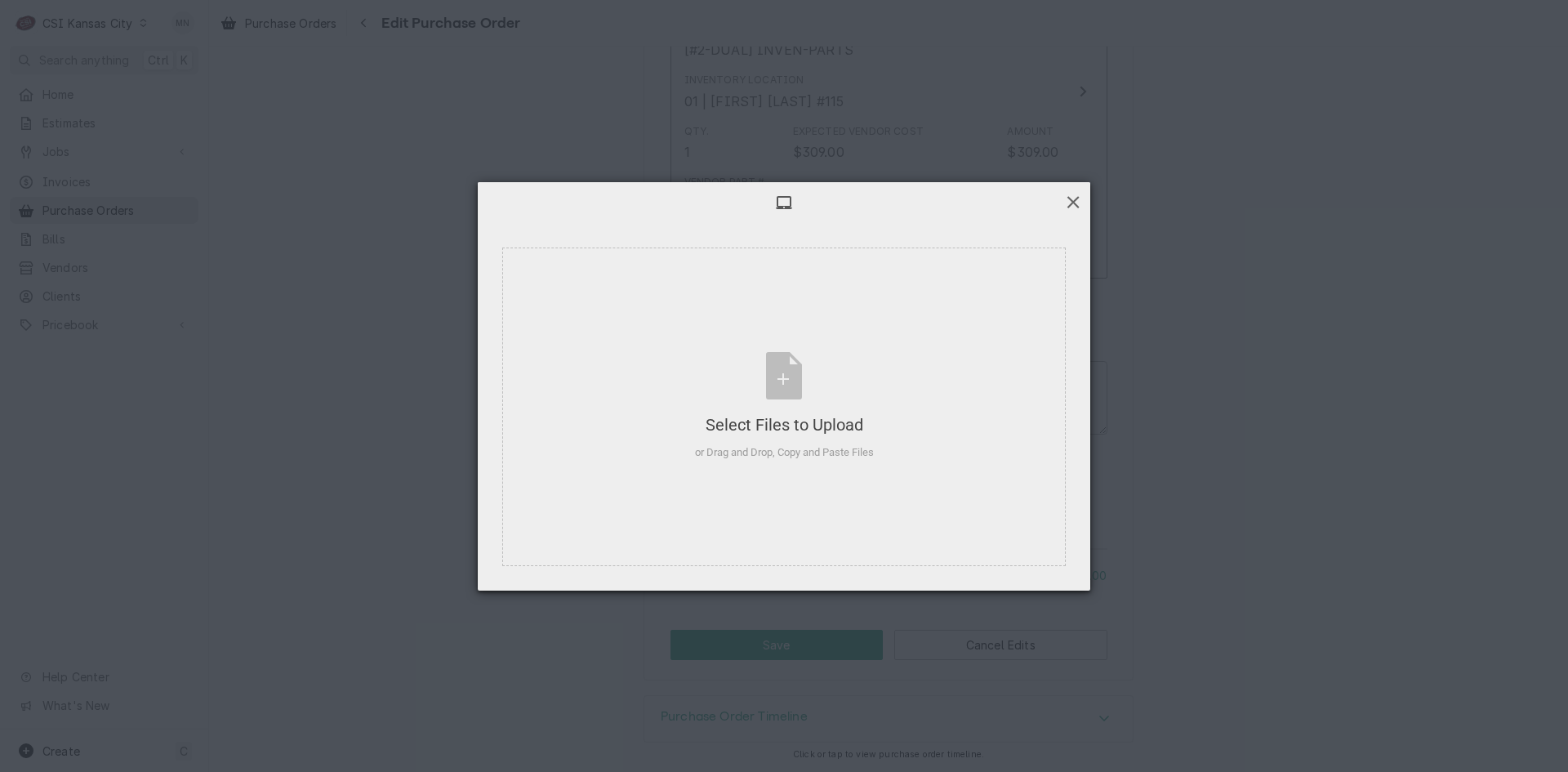 click at bounding box center [1073, 202] 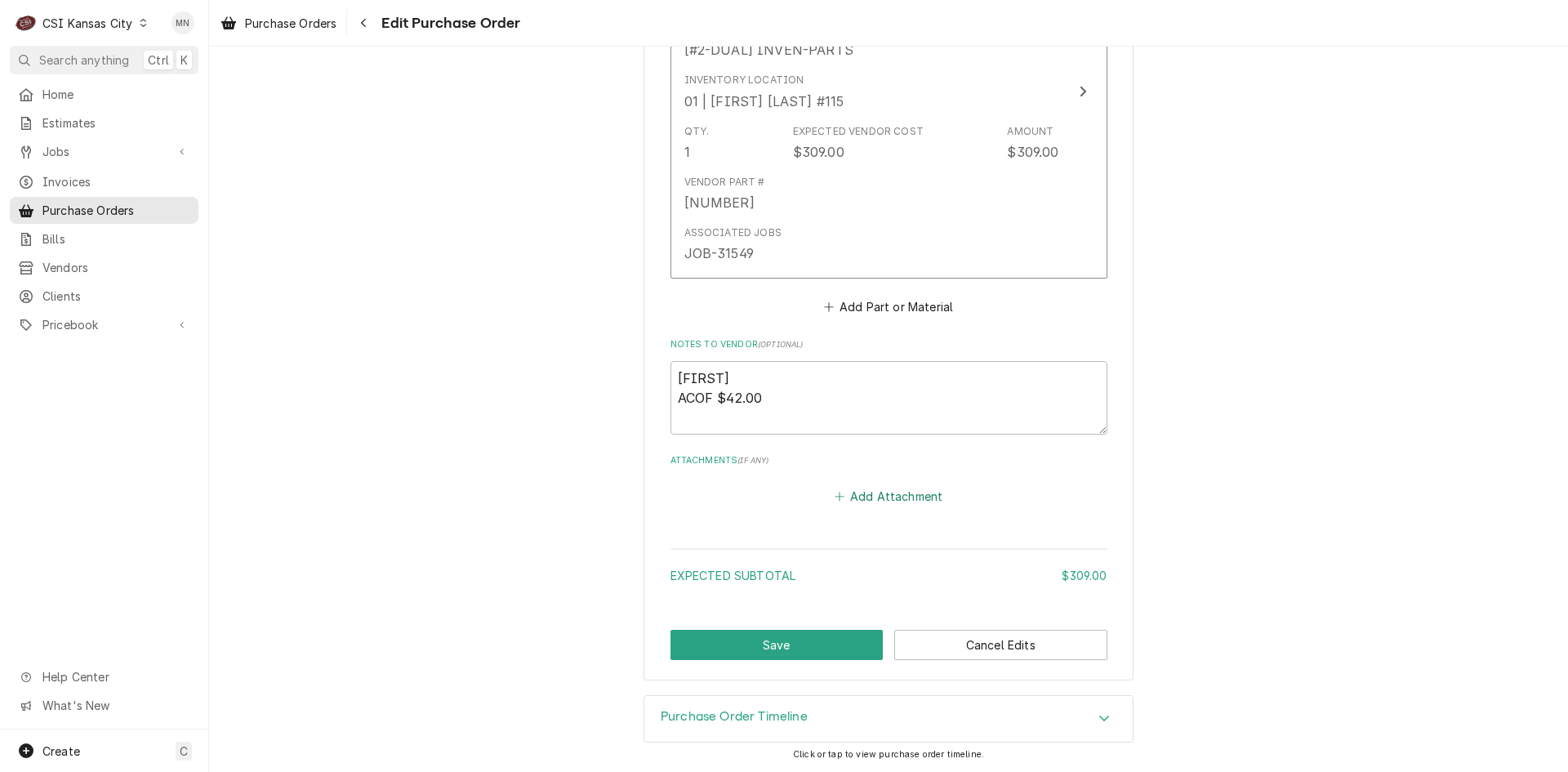 click on "Add Attachment" at bounding box center (889, 497) 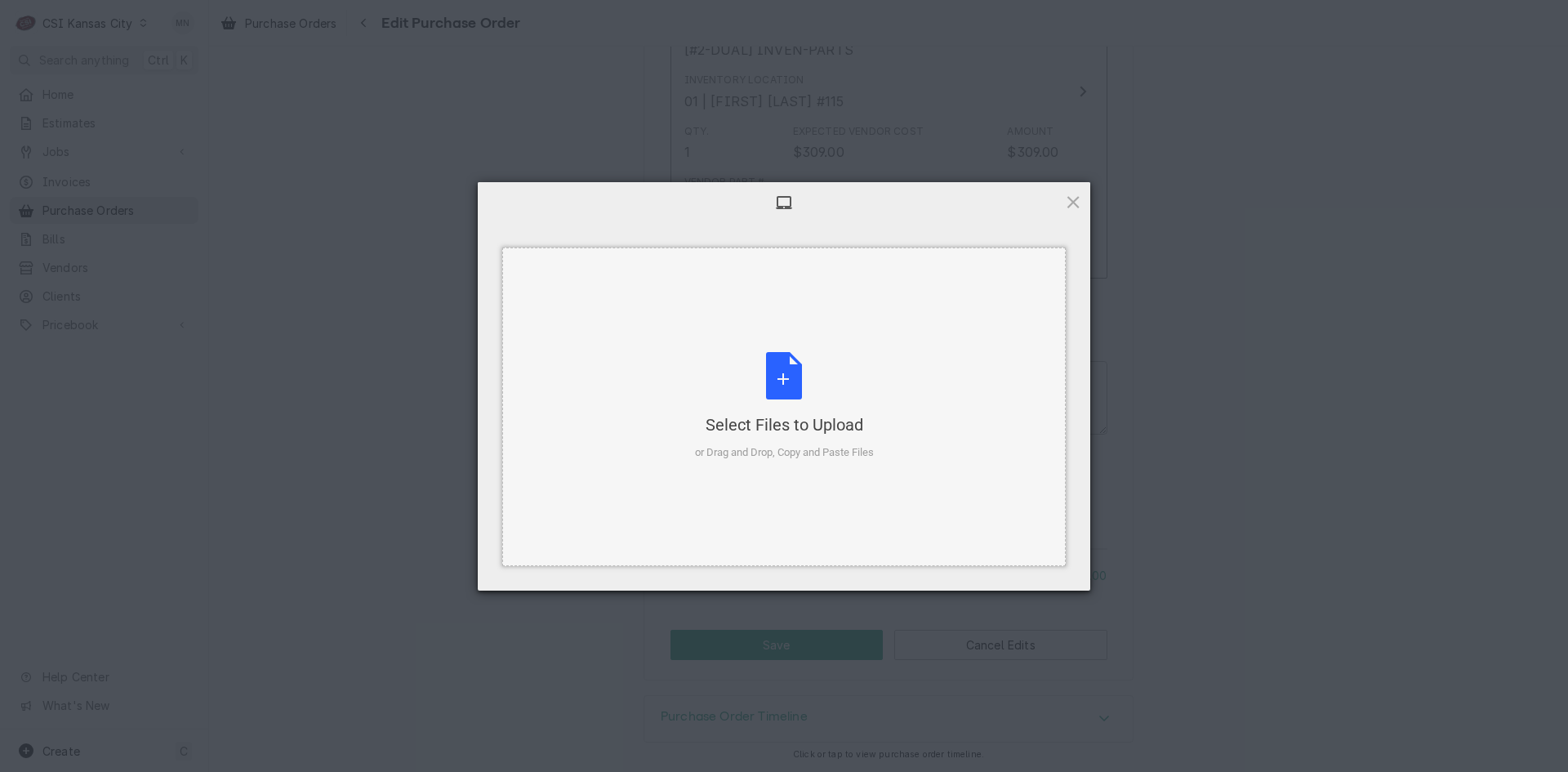 click on "Select Files to Upload
or Drag and Drop, Copy and Paste Files" at bounding box center [784, 406] 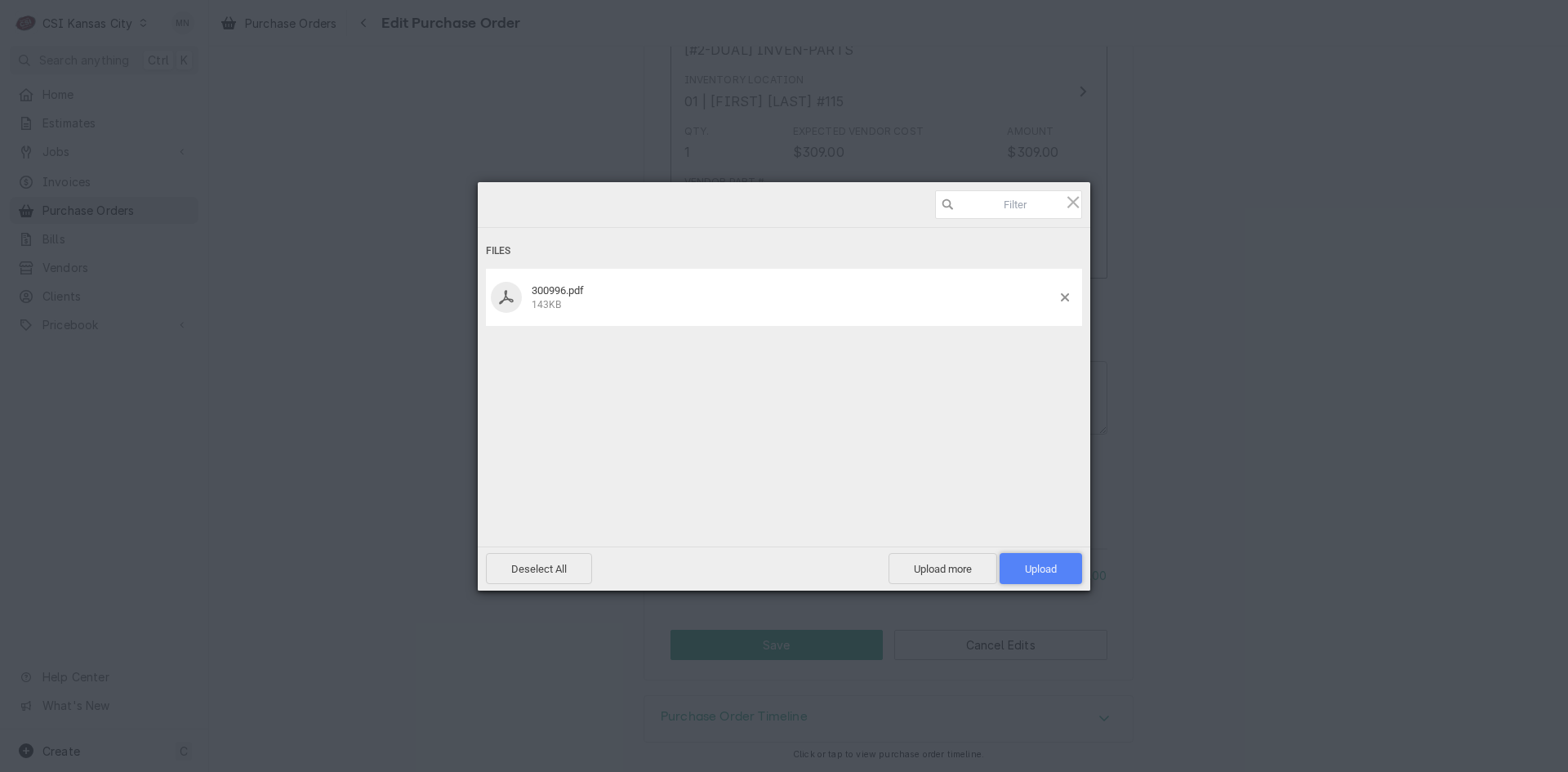 click on "Upload
1" at bounding box center (1040, 569) 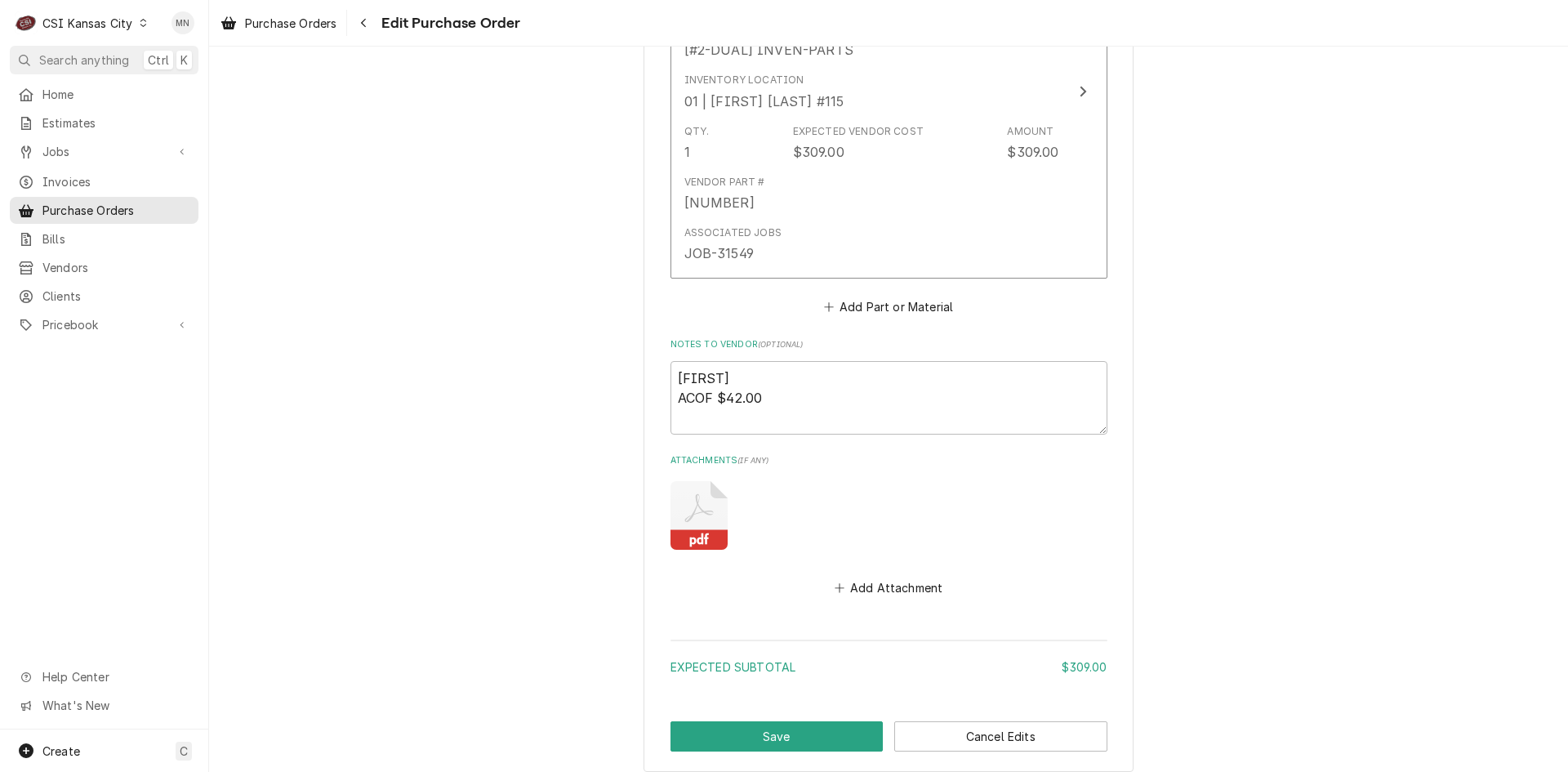 click on "Edit Purchase Order" at bounding box center (448, 23) 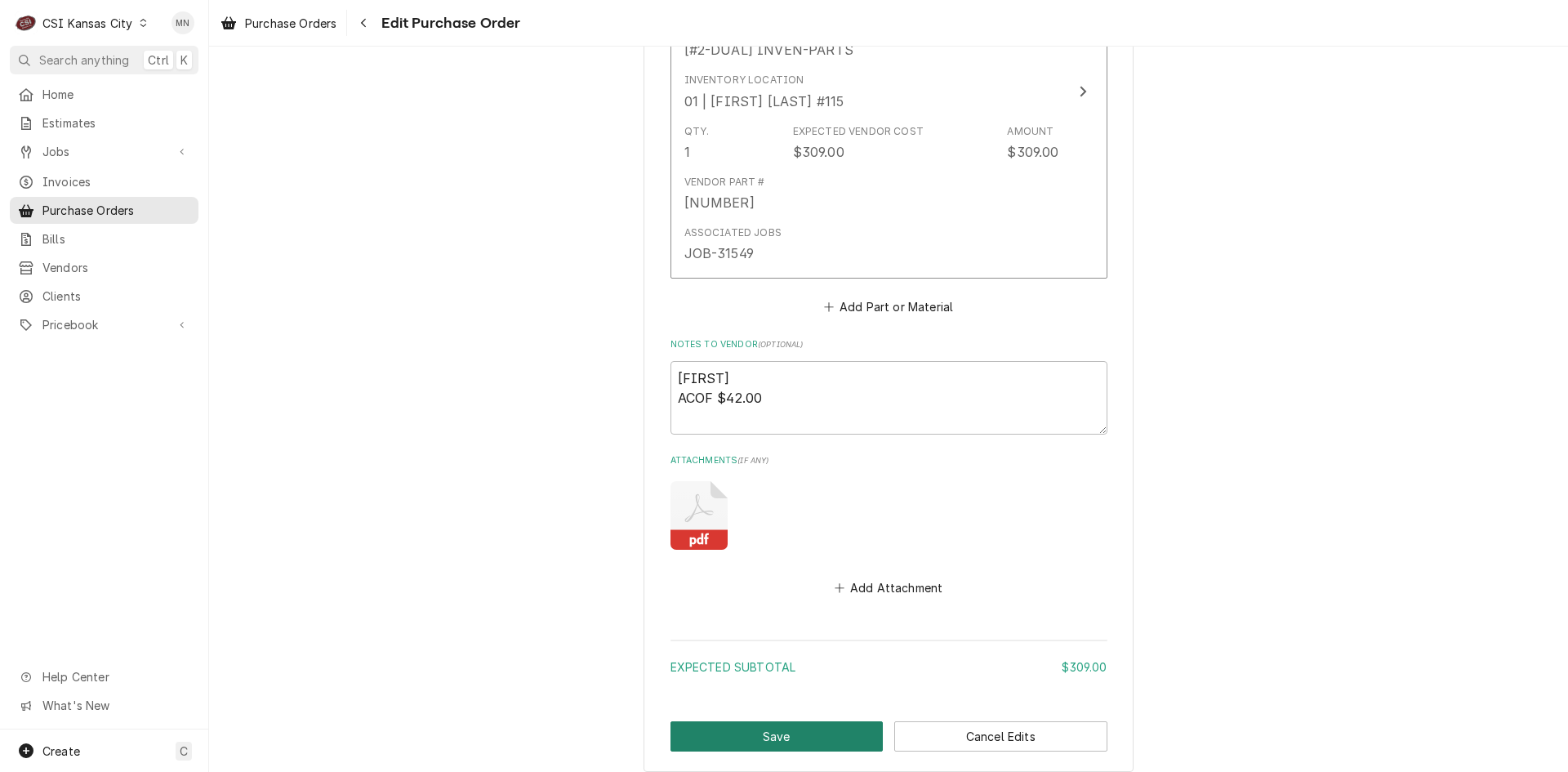 click on "Save" at bounding box center [777, 736] 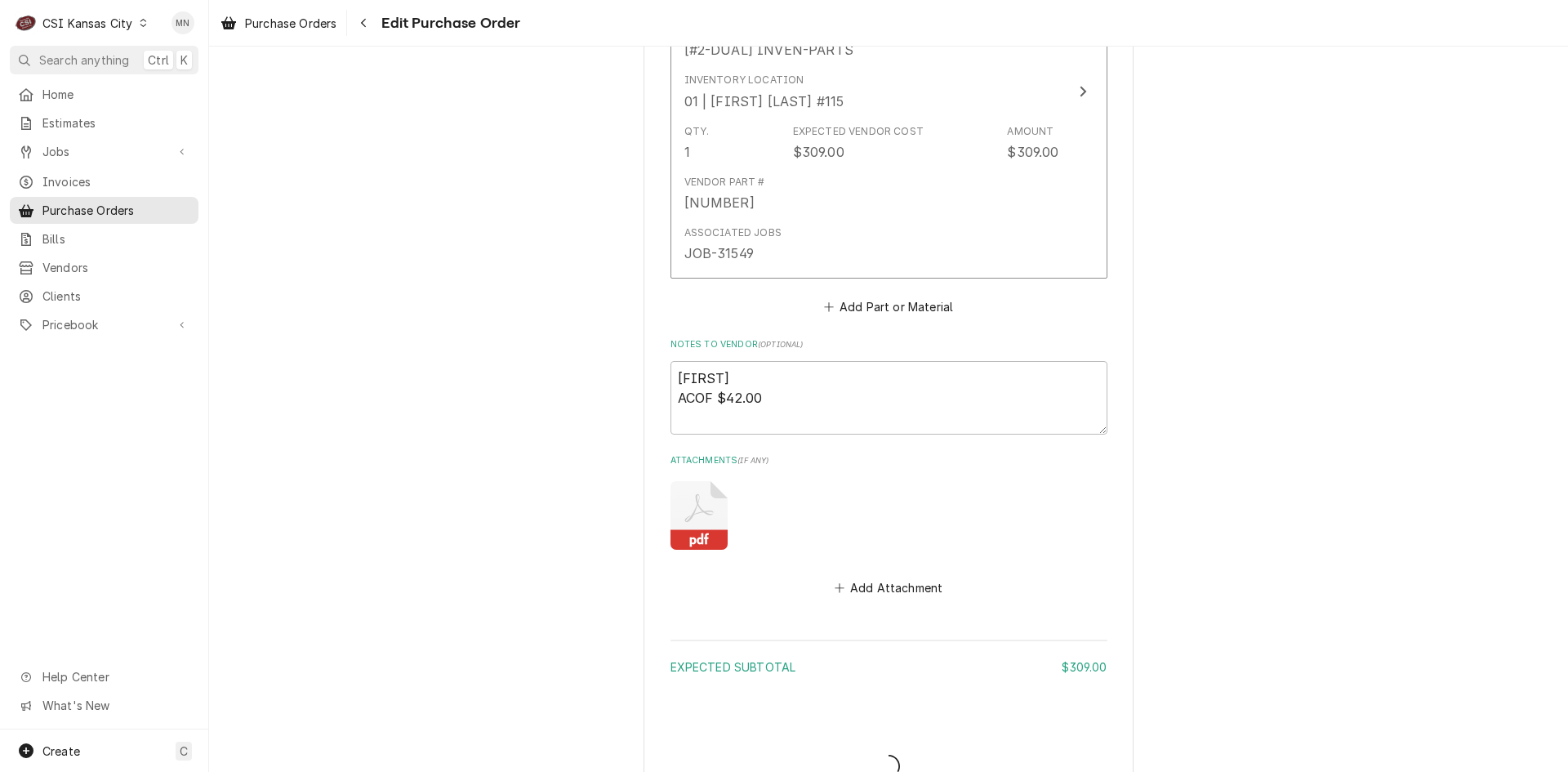type on "x" 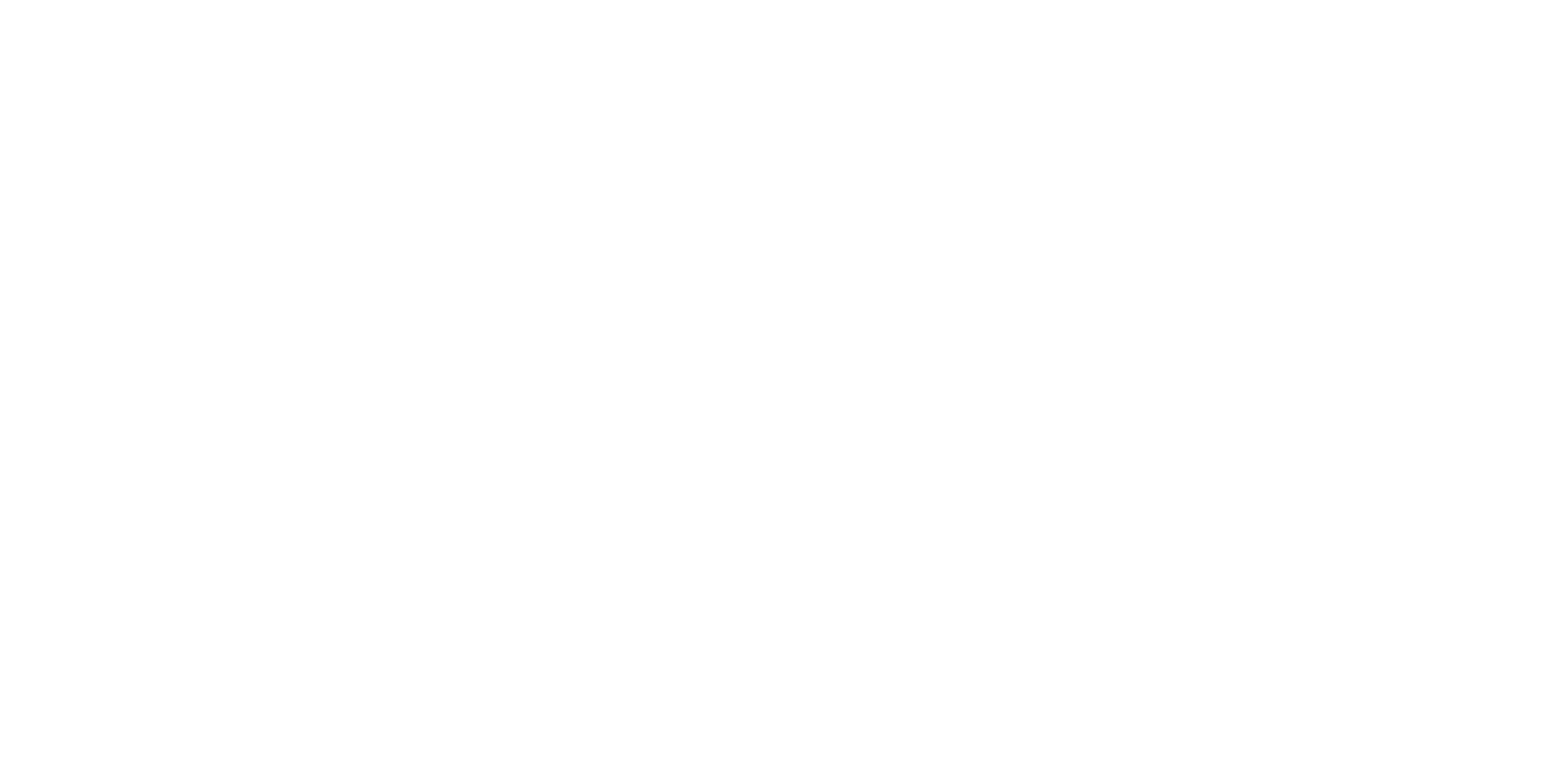 scroll, scrollTop: 0, scrollLeft: 0, axis: both 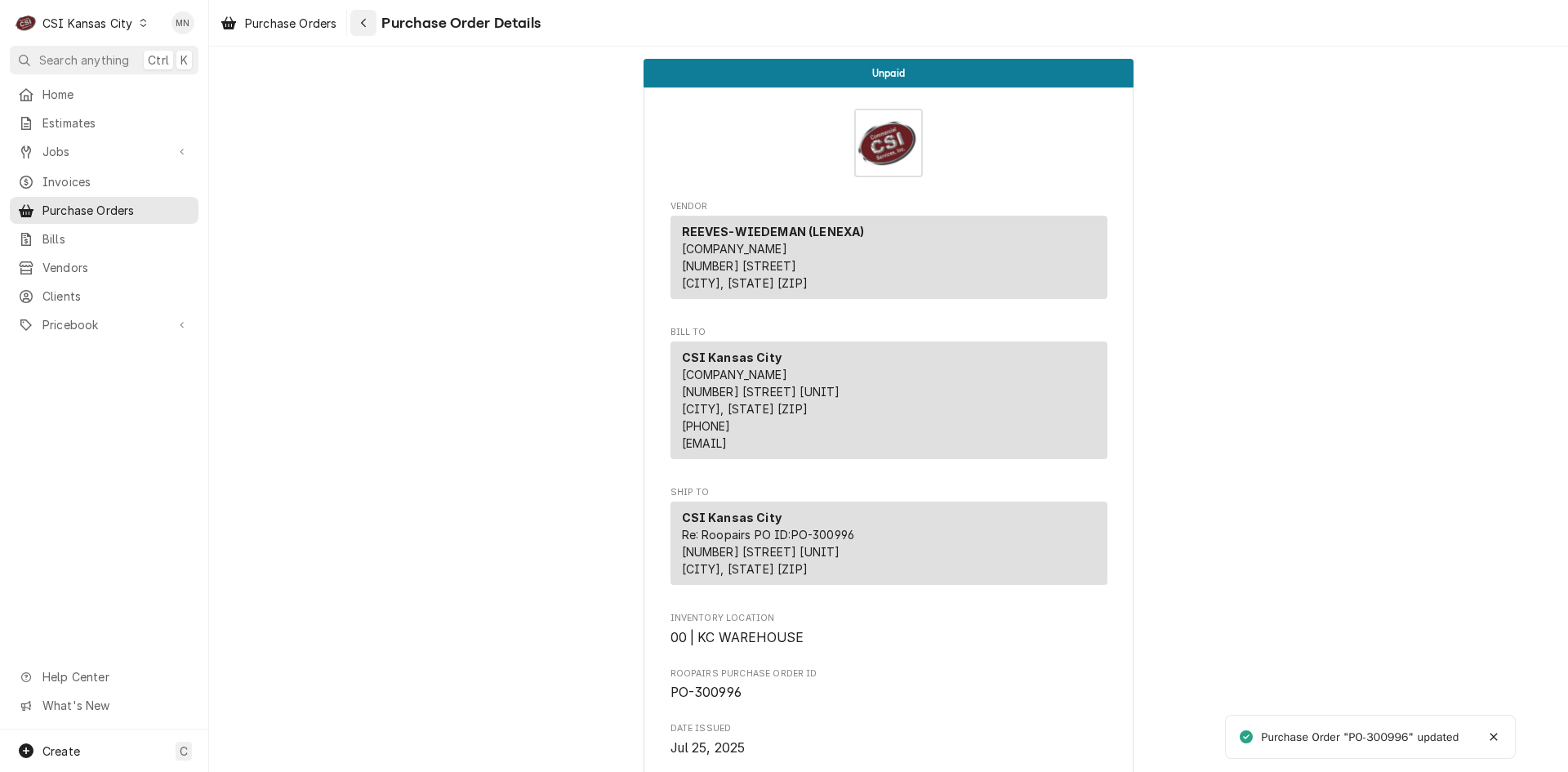 click 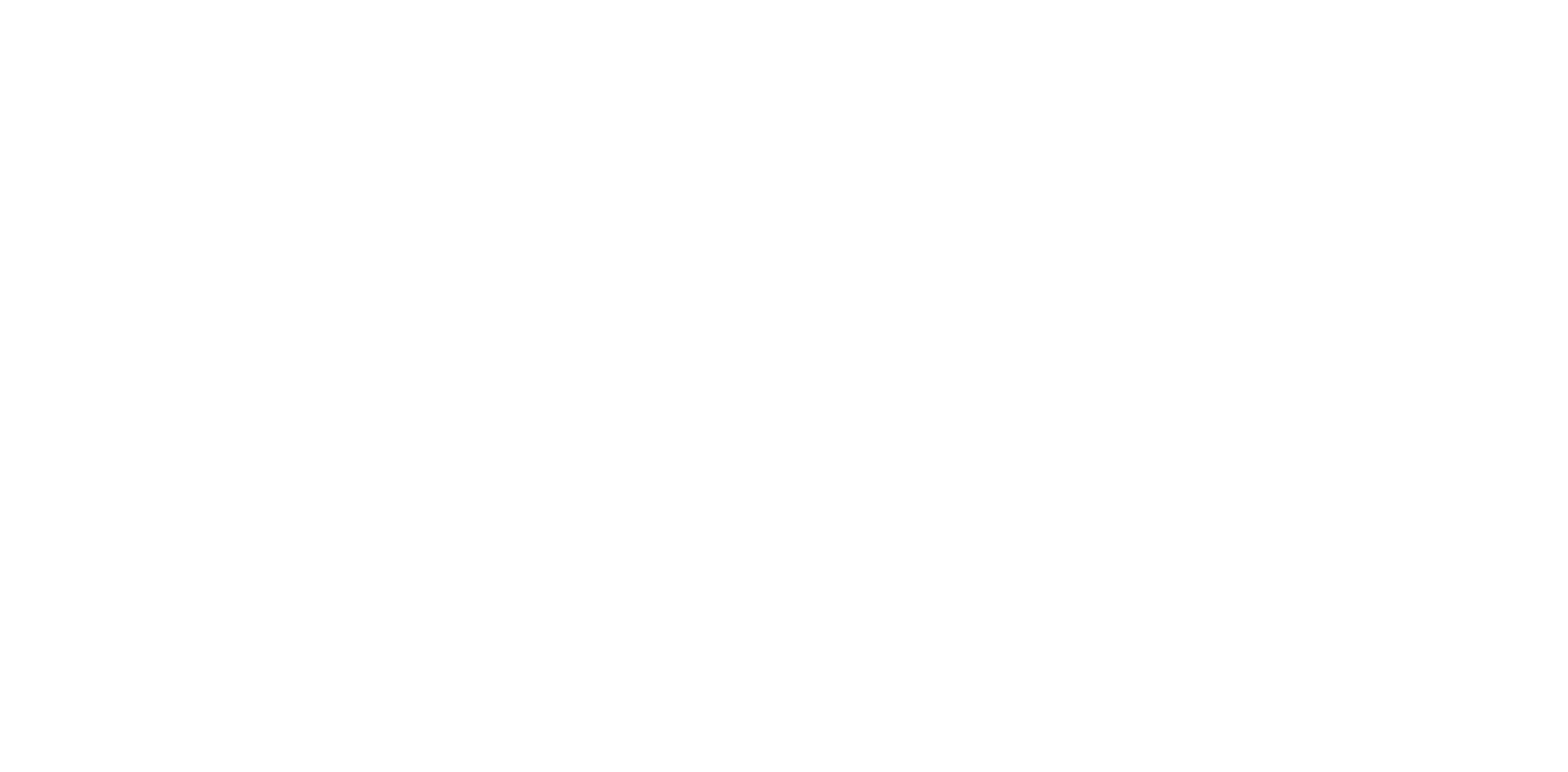 scroll, scrollTop: 0, scrollLeft: 0, axis: both 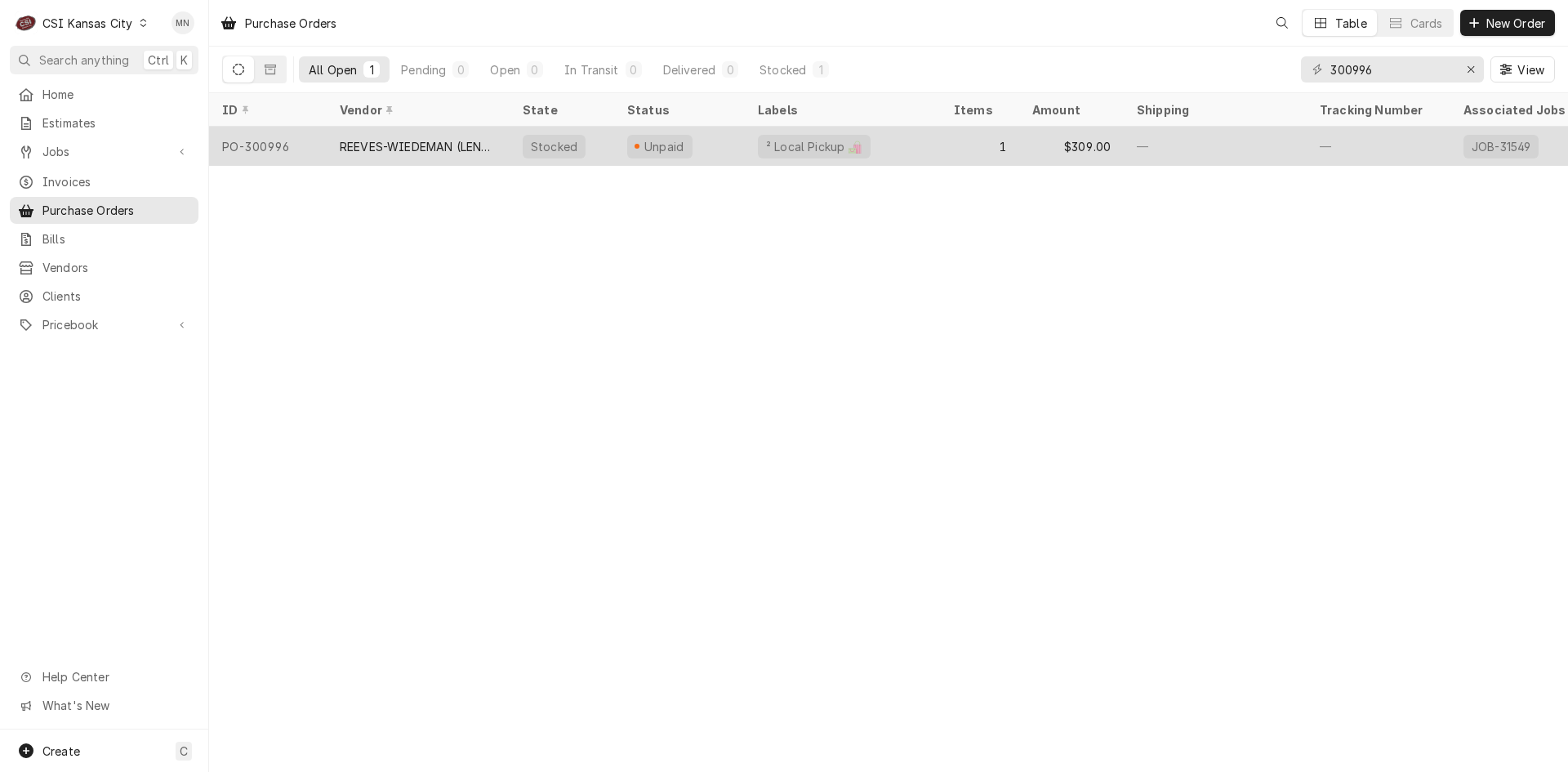 click on "PO-300996" at bounding box center [268, 146] 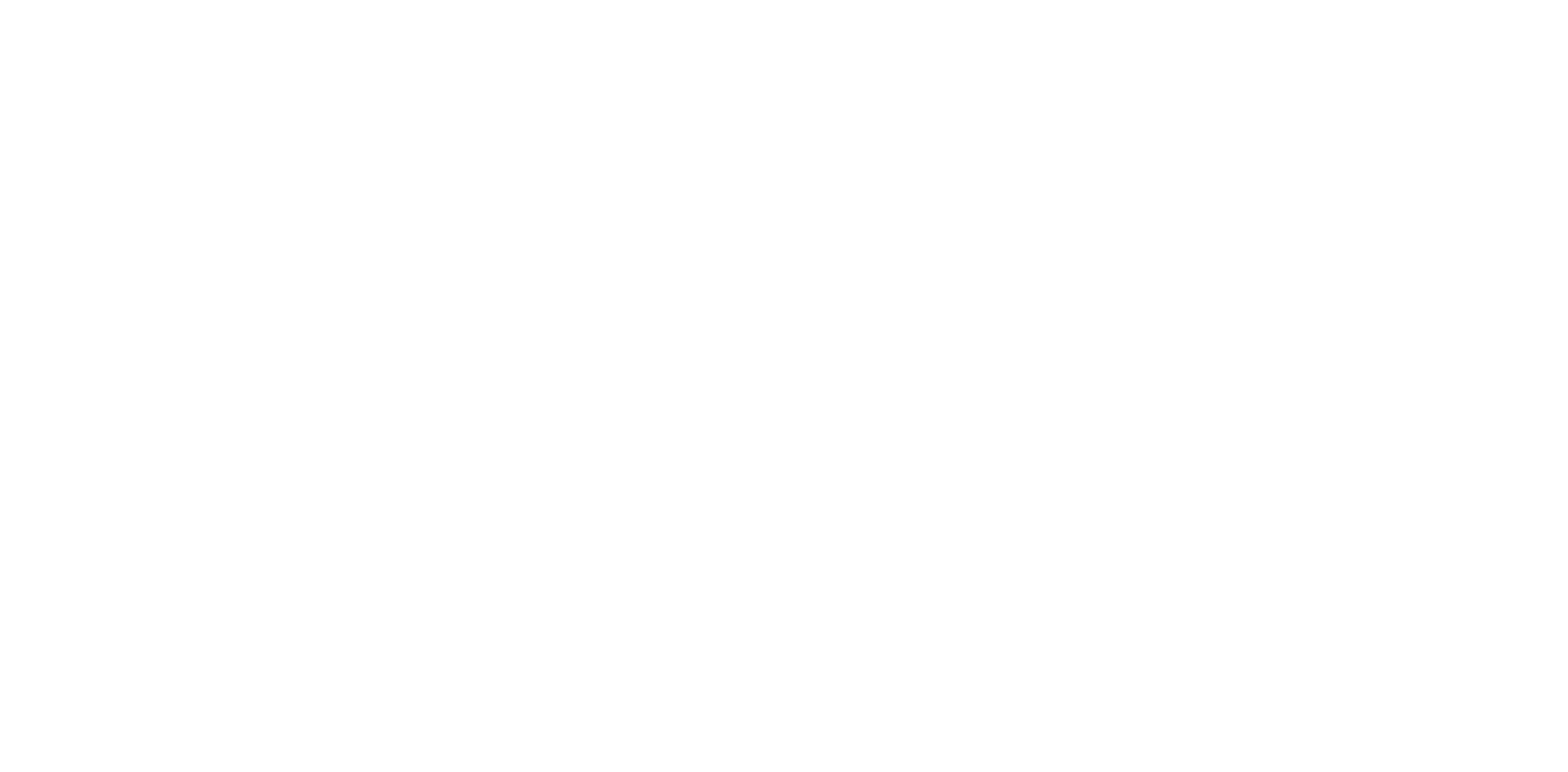 scroll, scrollTop: 0, scrollLeft: 0, axis: both 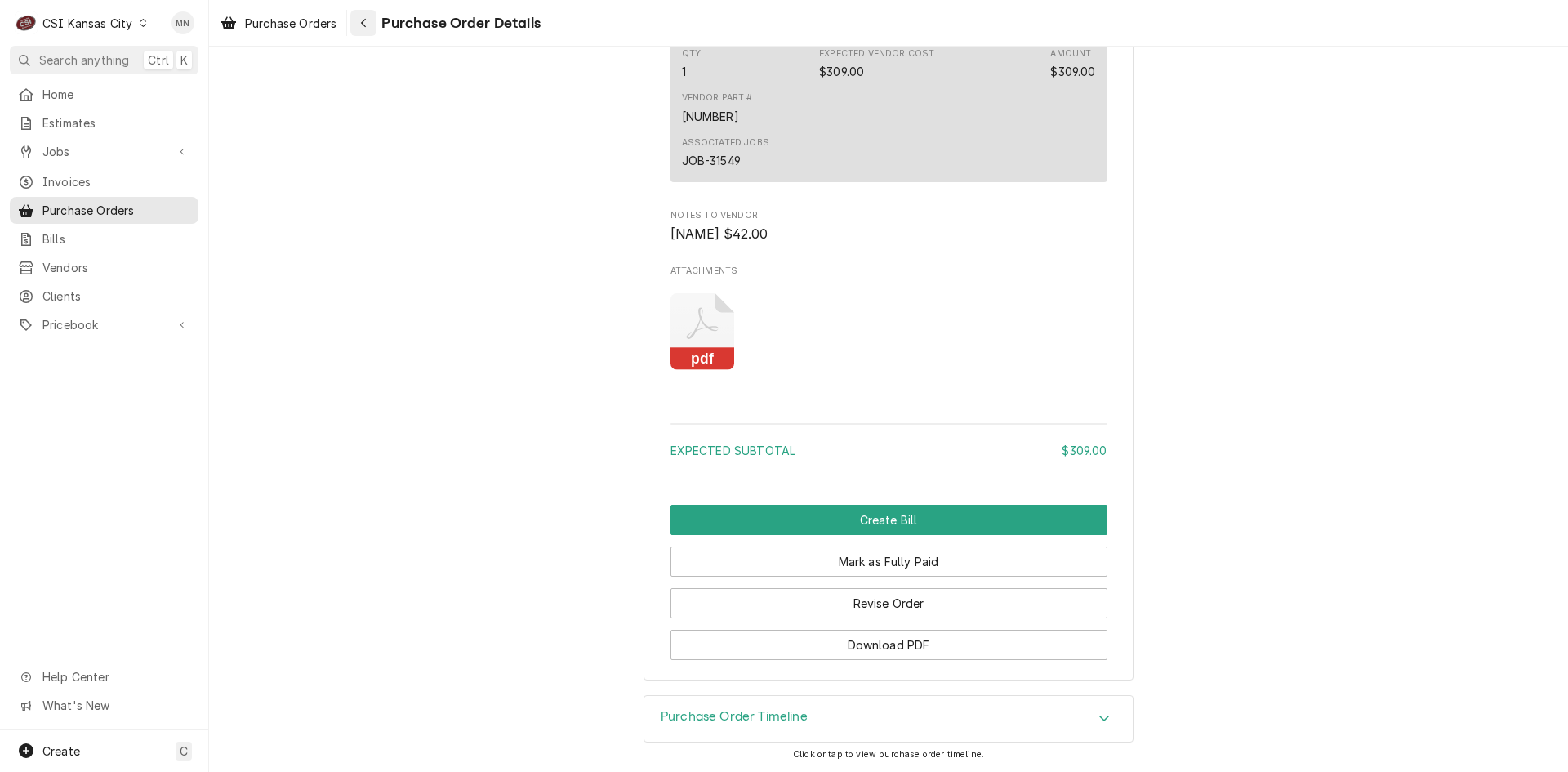click 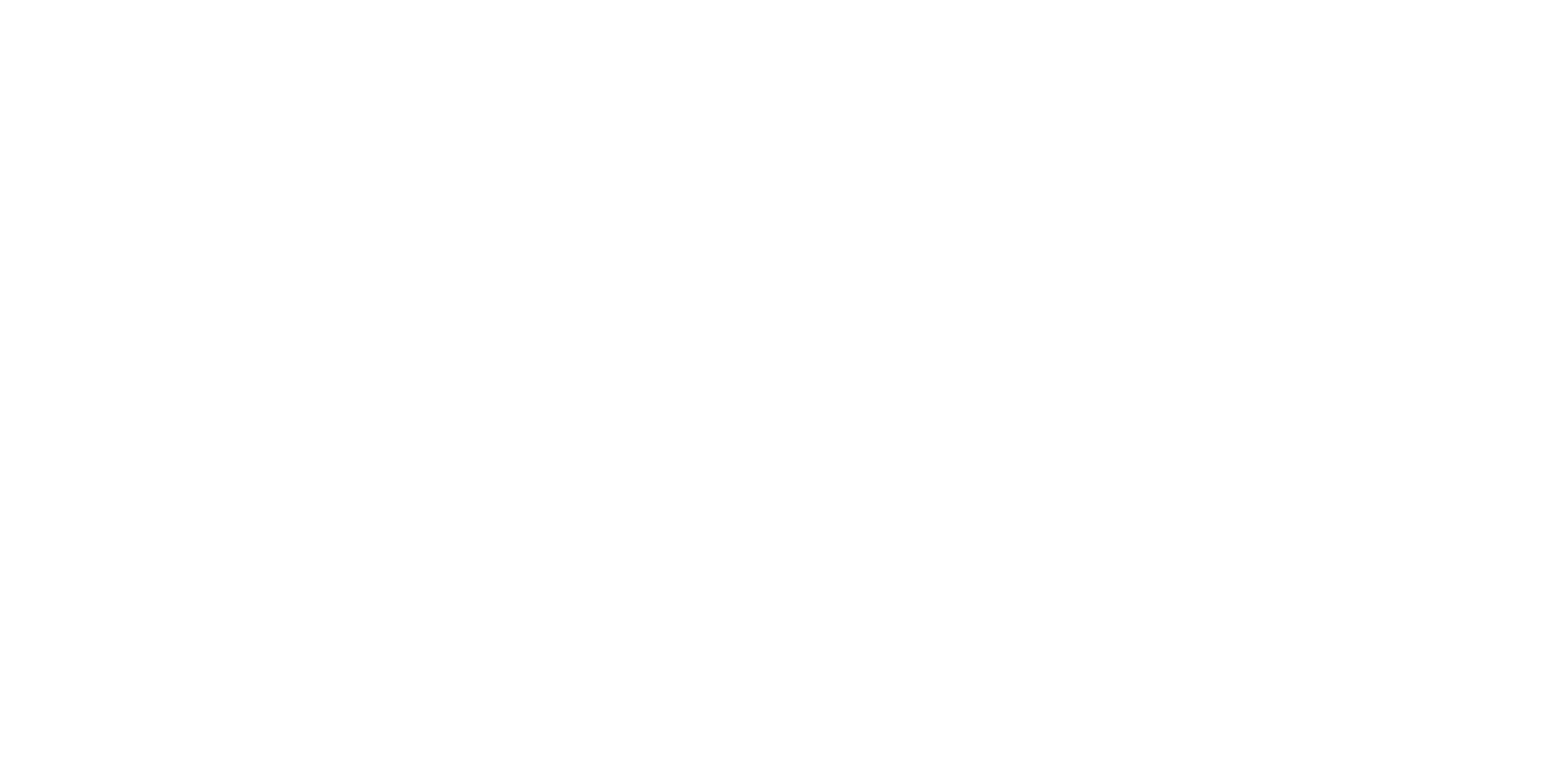 scroll, scrollTop: 0, scrollLeft: 0, axis: both 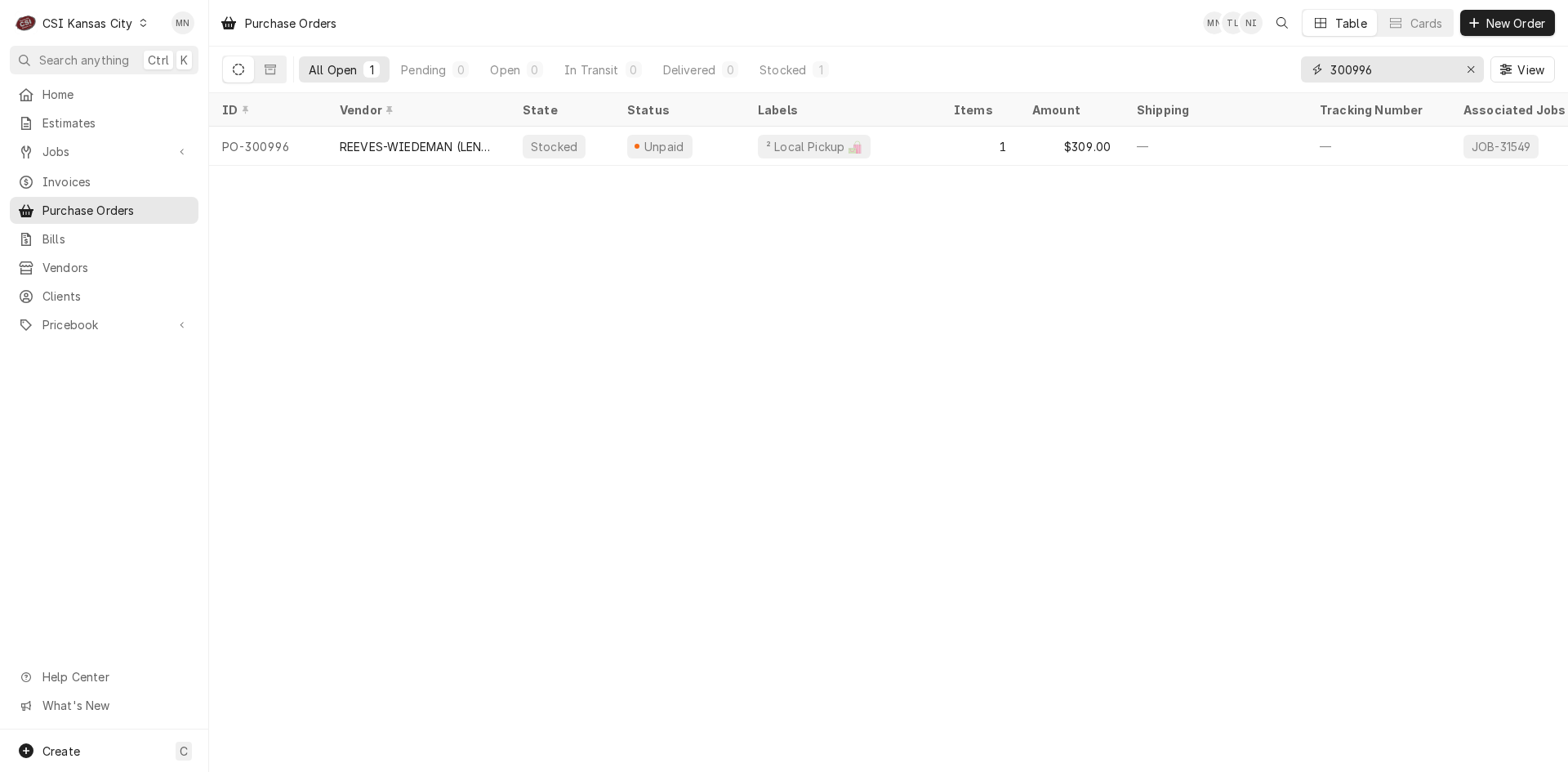 drag, startPoint x: 1388, startPoint y: 74, endPoint x: 1227, endPoint y: 74, distance: 161 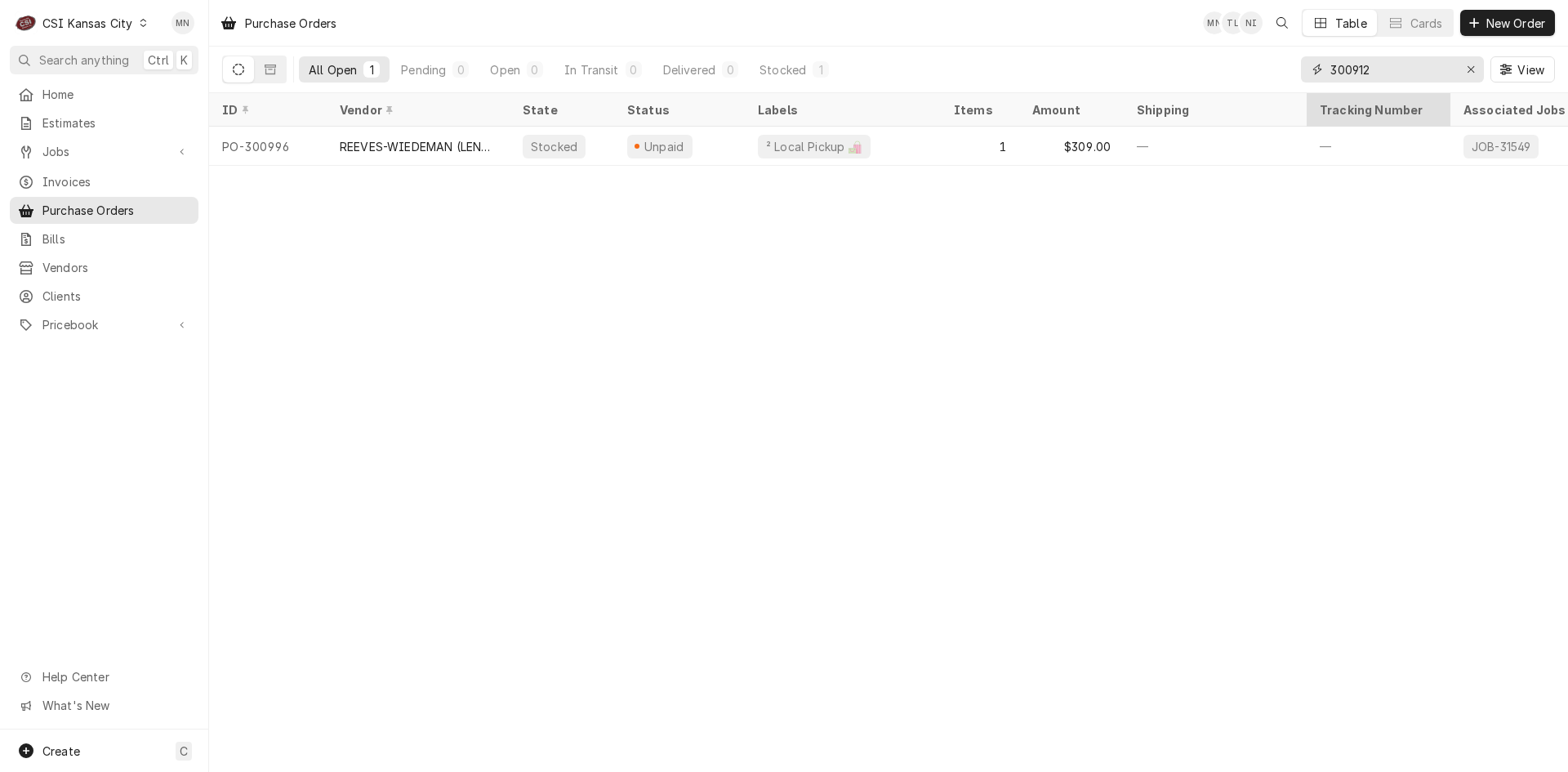 type on "300912" 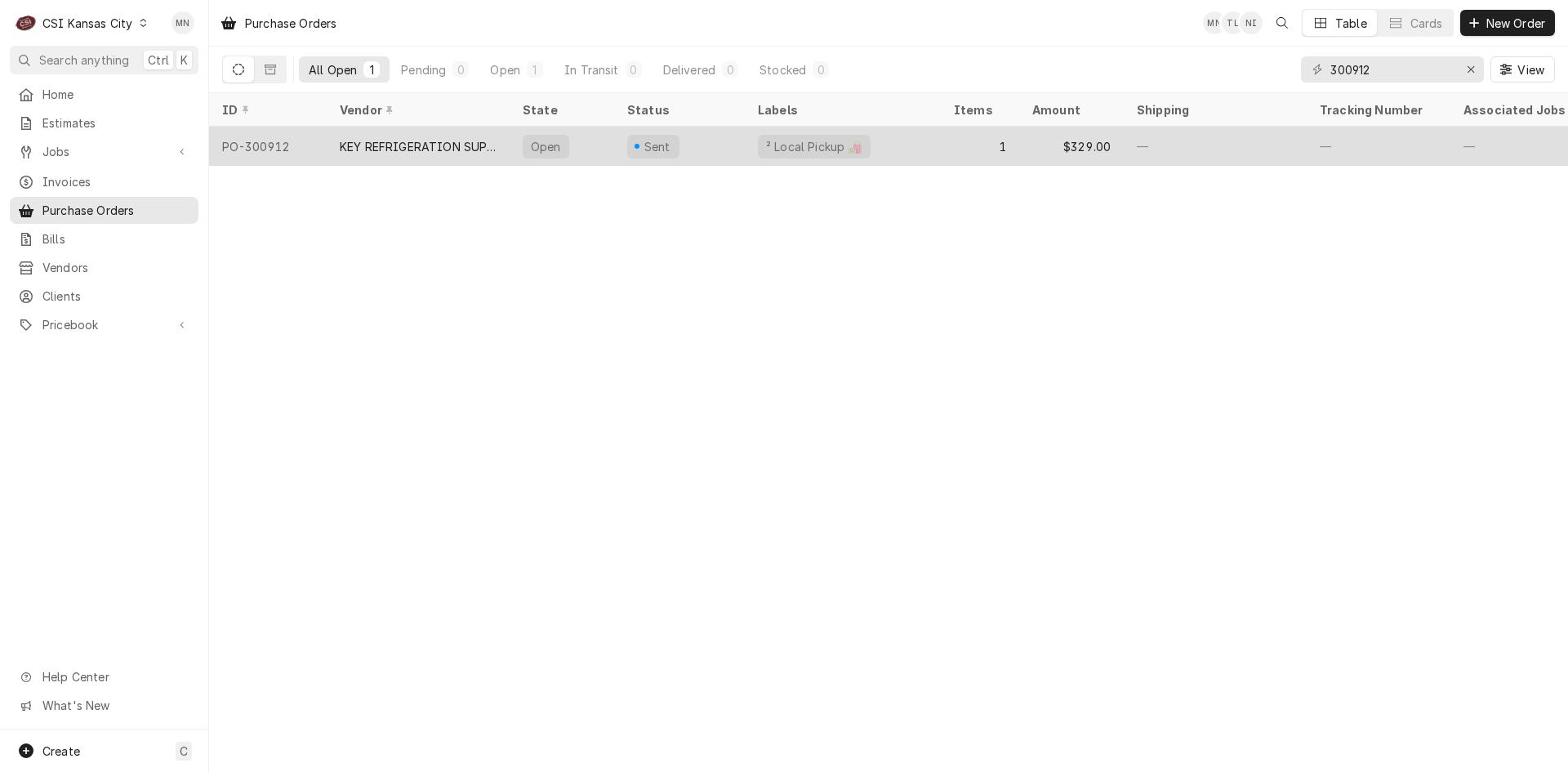 click on "KEY REFRIGERATION SUPPLY" at bounding box center [418, 146] 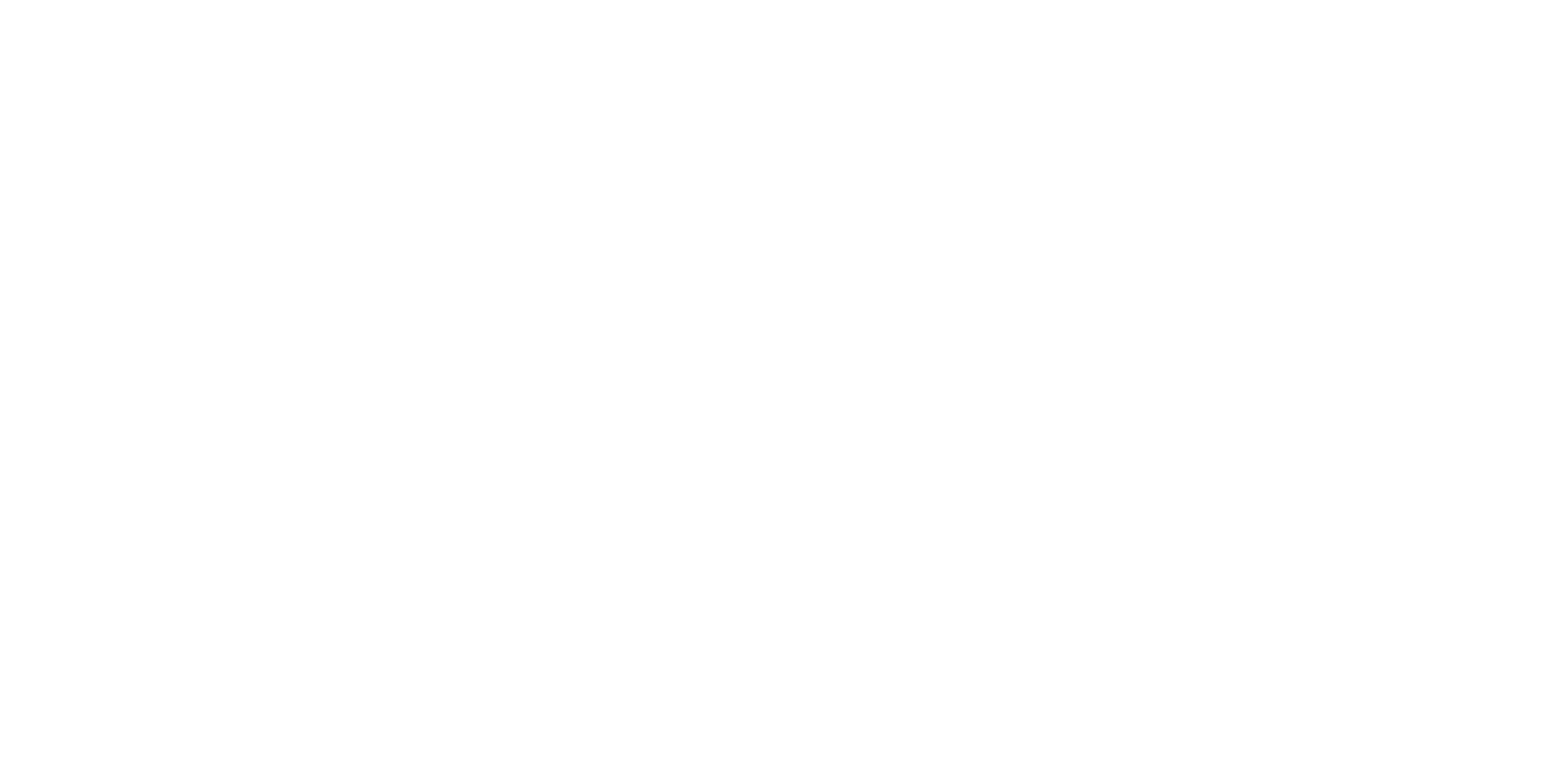 scroll, scrollTop: 0, scrollLeft: 0, axis: both 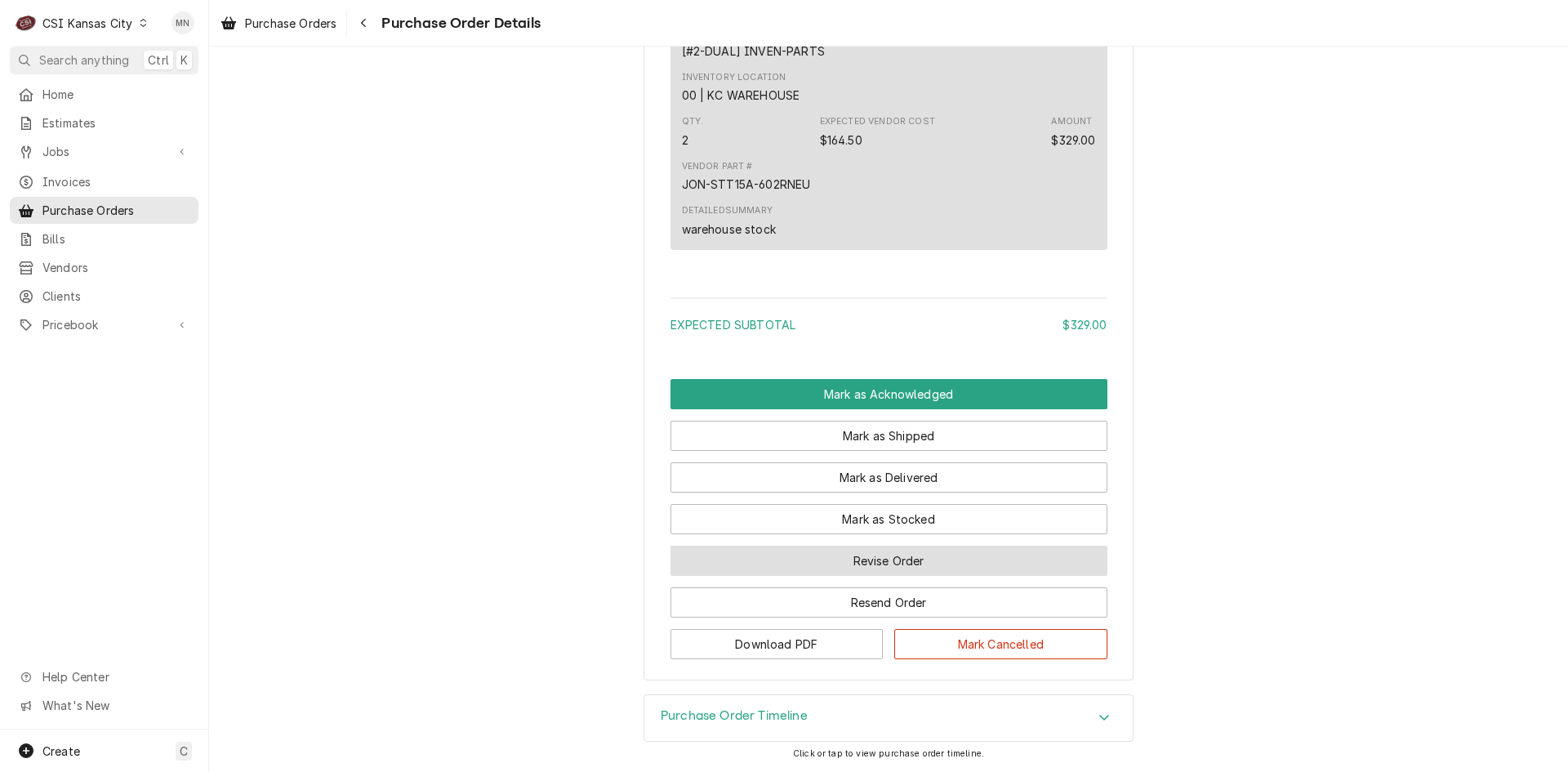 click on "Revise Order" at bounding box center [889, 560] 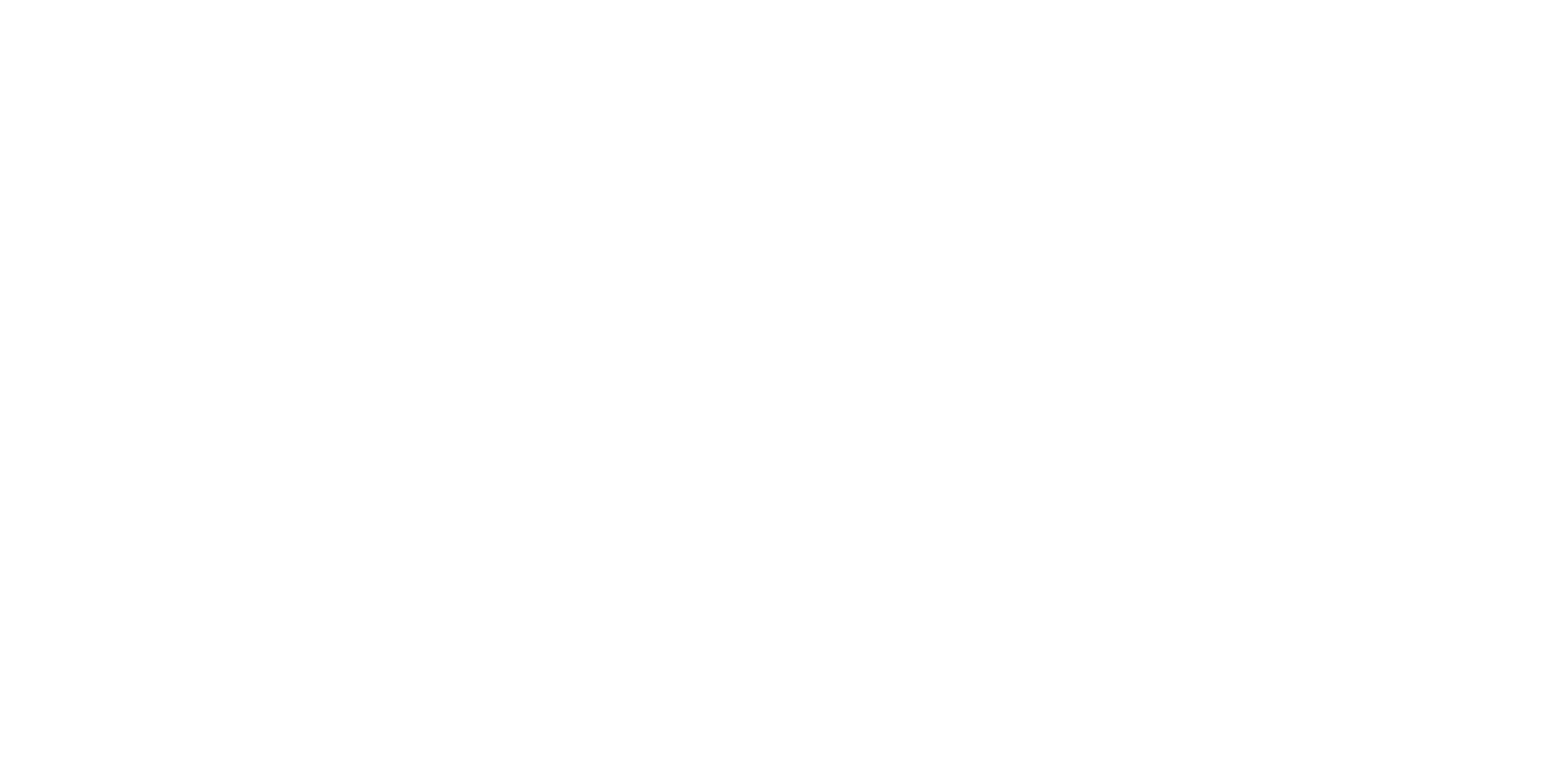 scroll, scrollTop: 0, scrollLeft: 0, axis: both 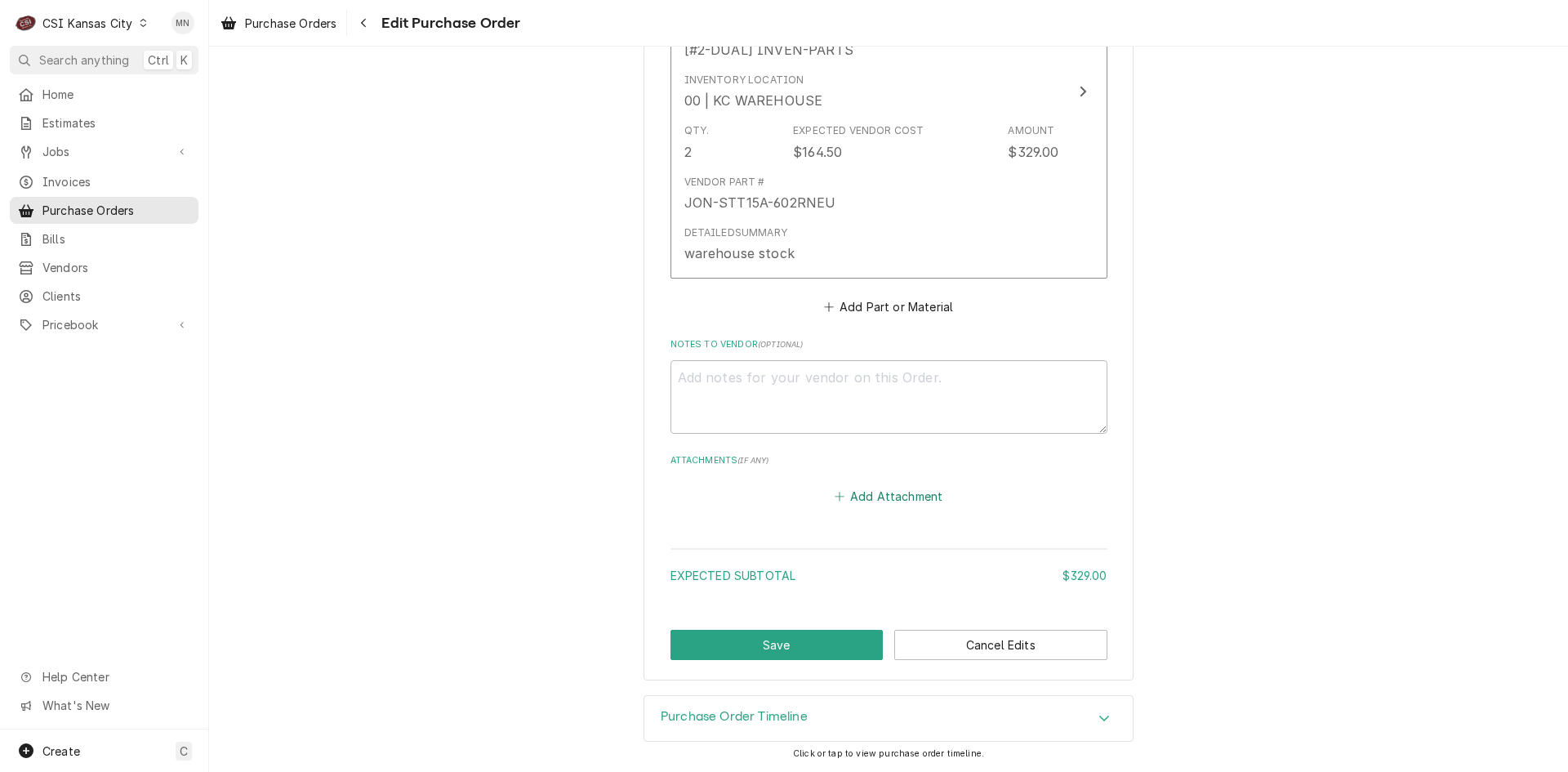 click on "Add Attachment" at bounding box center (889, 497) 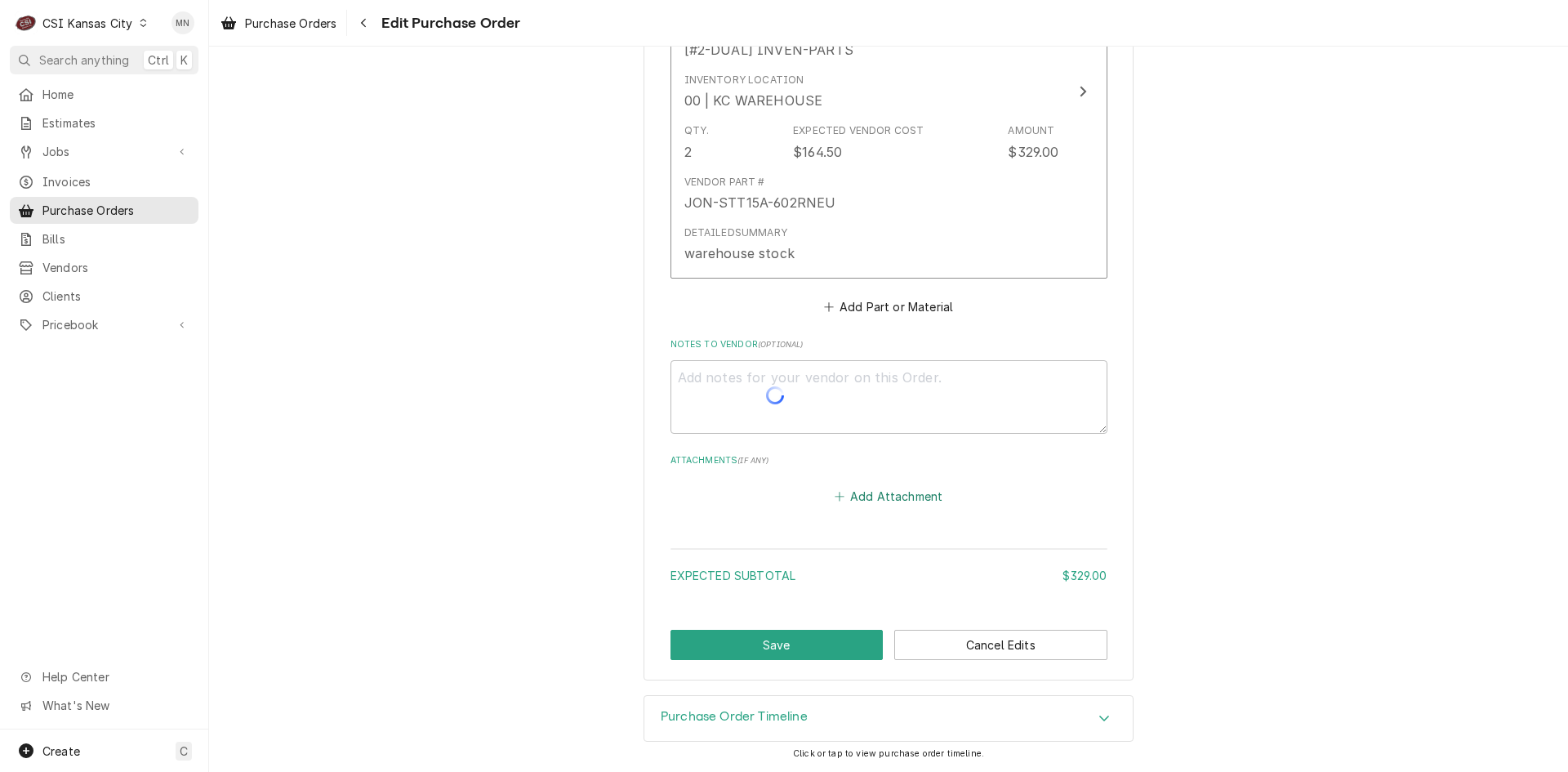 type on "x" 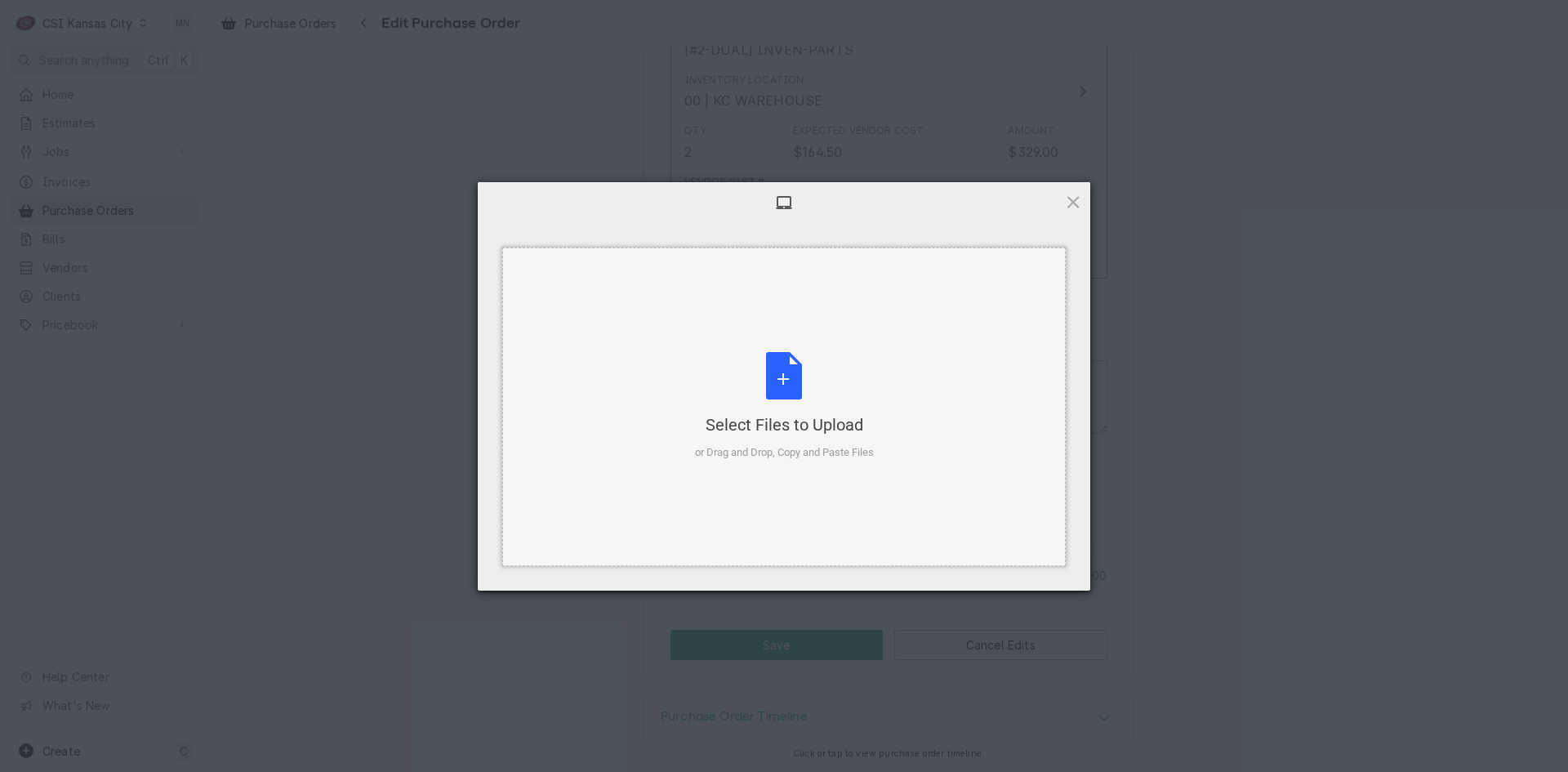 click on "Select Files to Upload
or Drag and Drop, Copy and Paste Files" at bounding box center [784, 406] 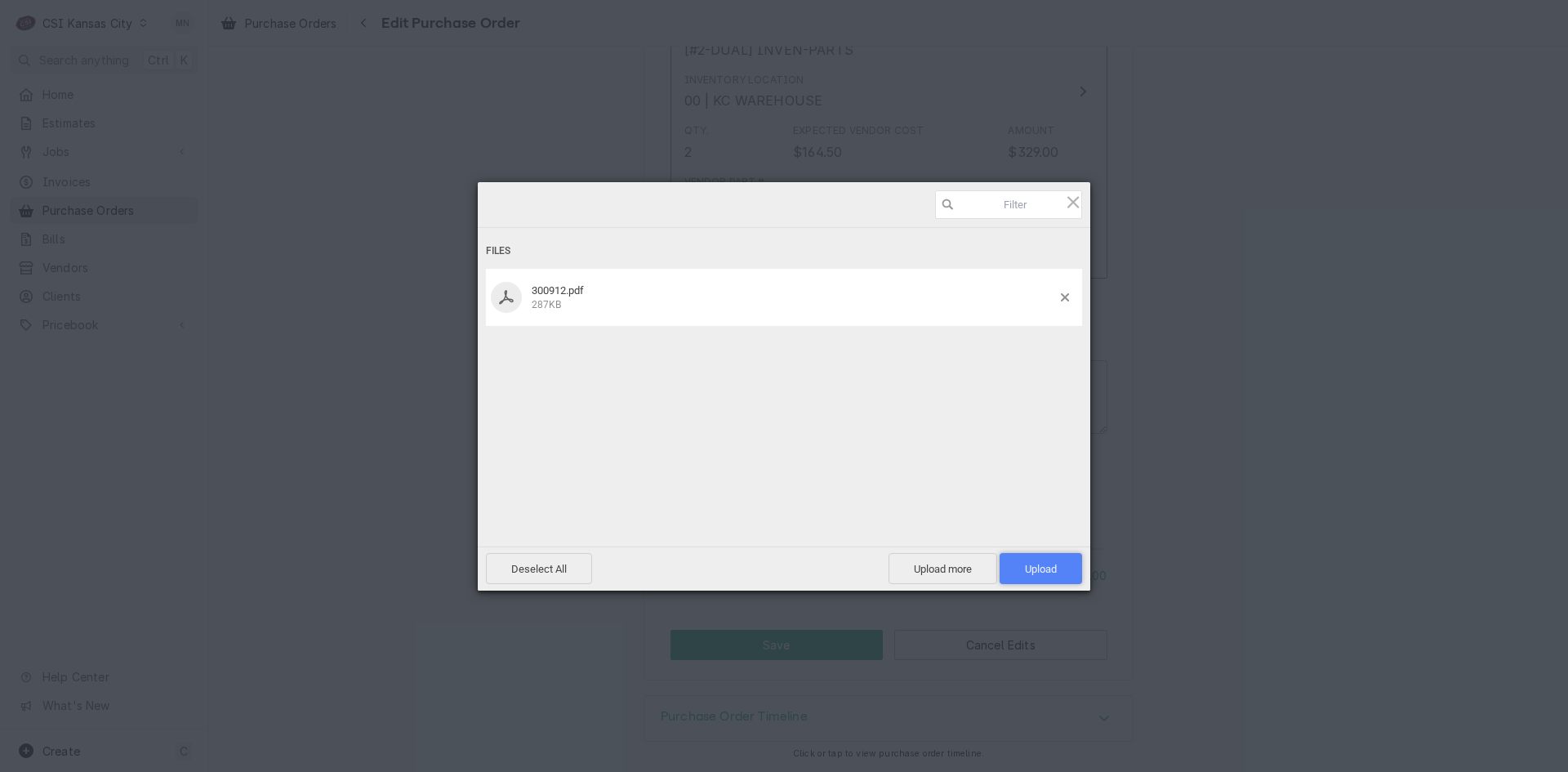 click on "Upload
1" at bounding box center (1040, 569) 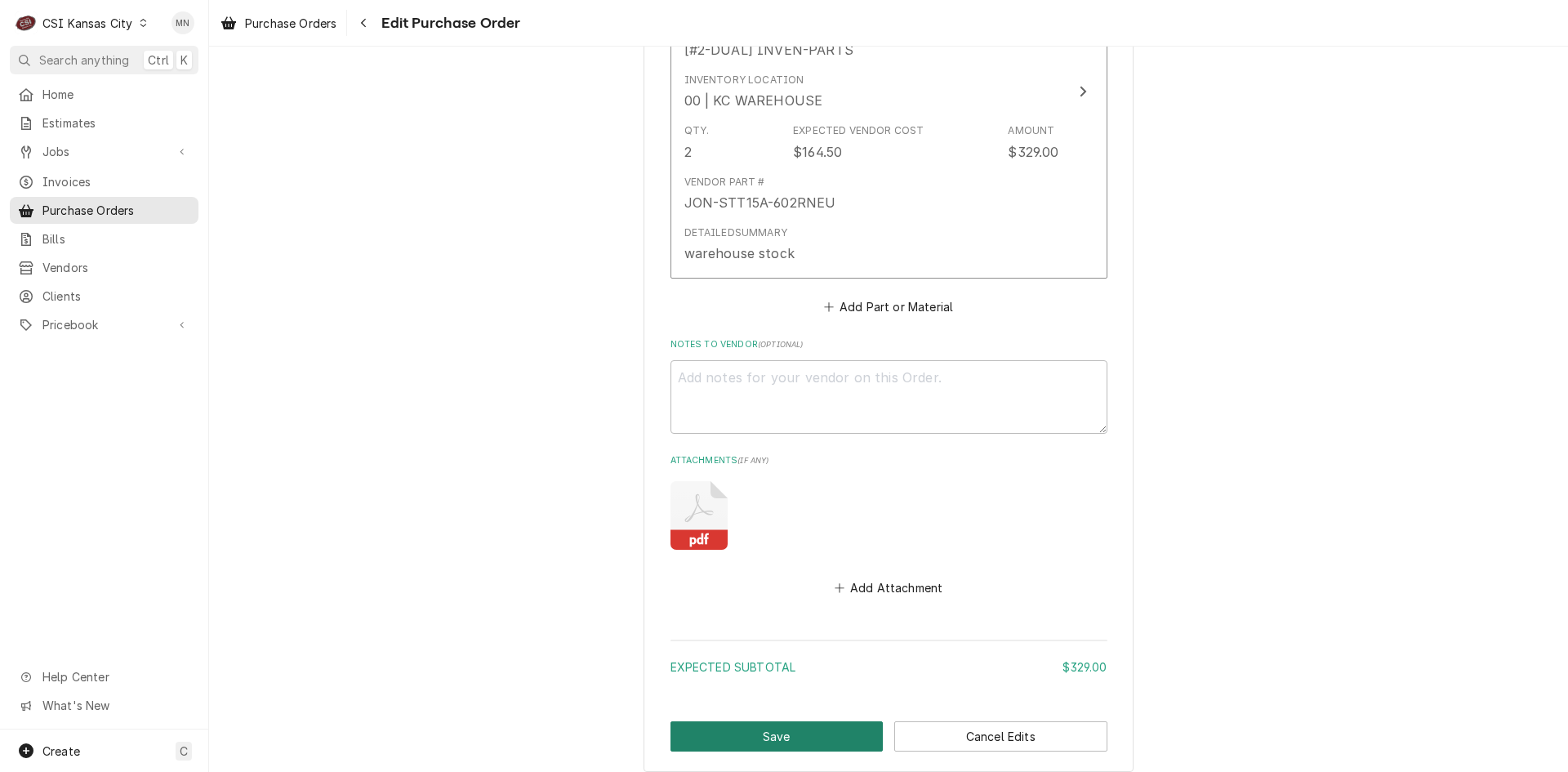 click on "Save" at bounding box center [777, 736] 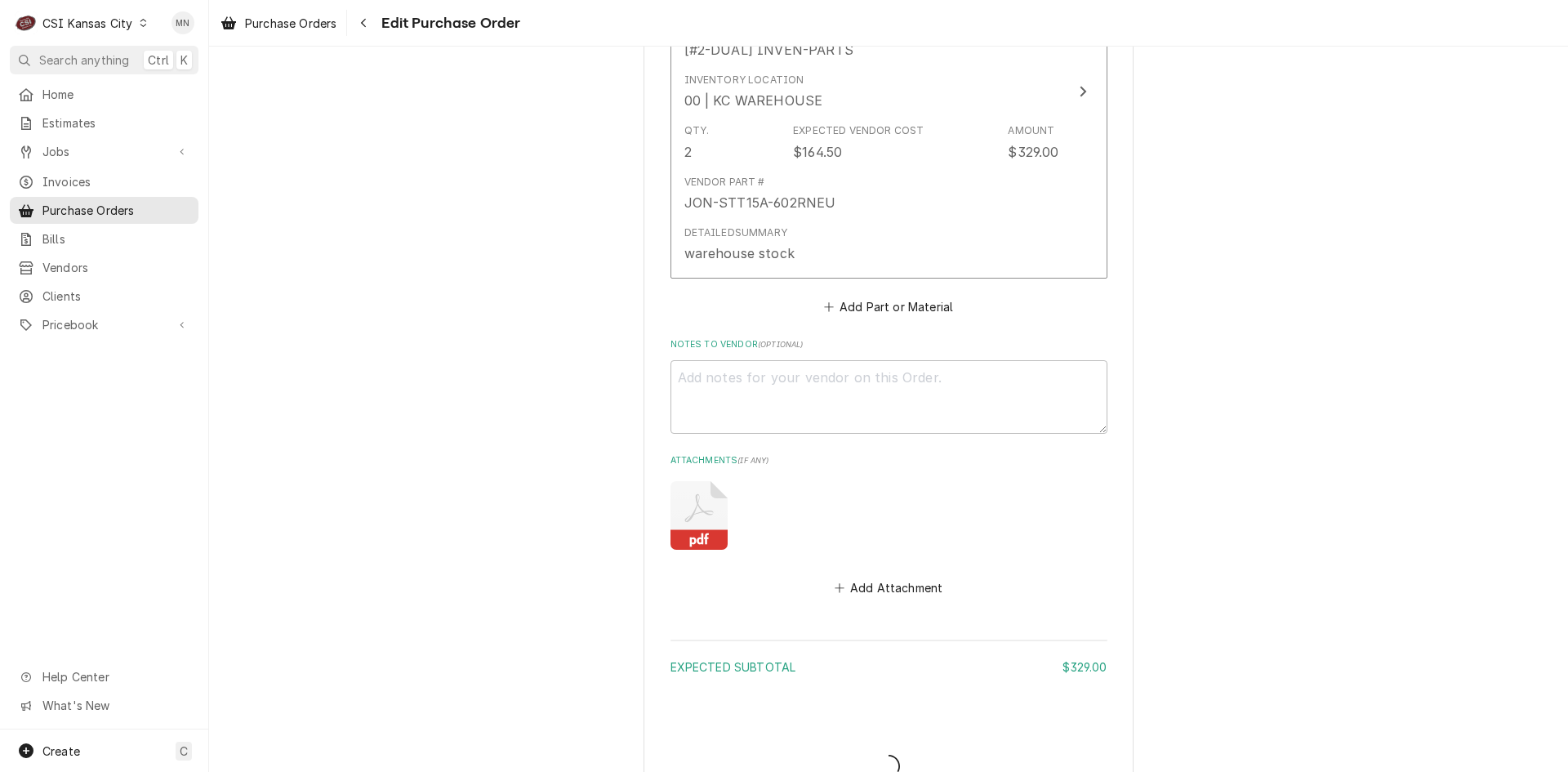 type on "x" 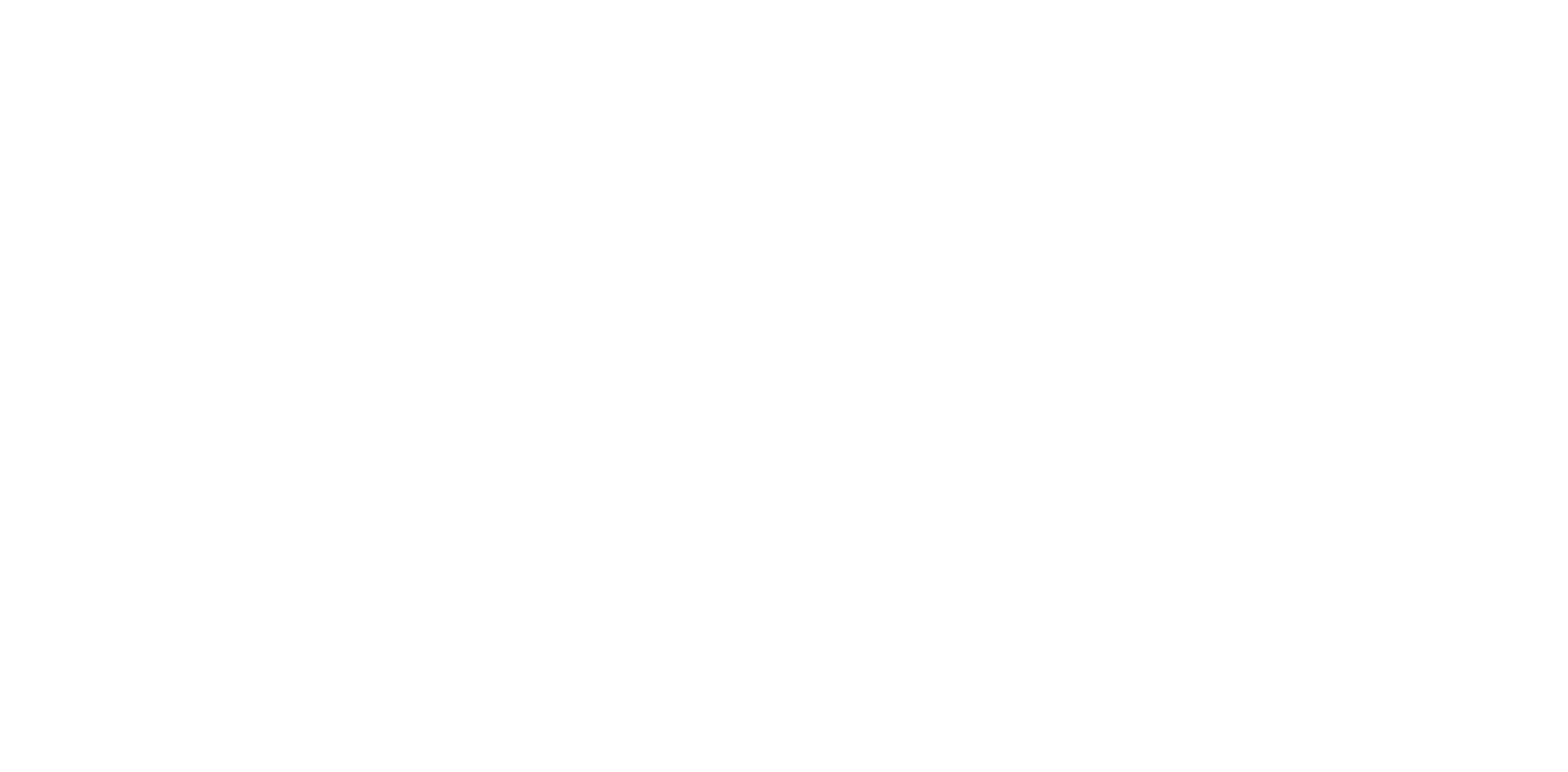 scroll, scrollTop: 0, scrollLeft: 0, axis: both 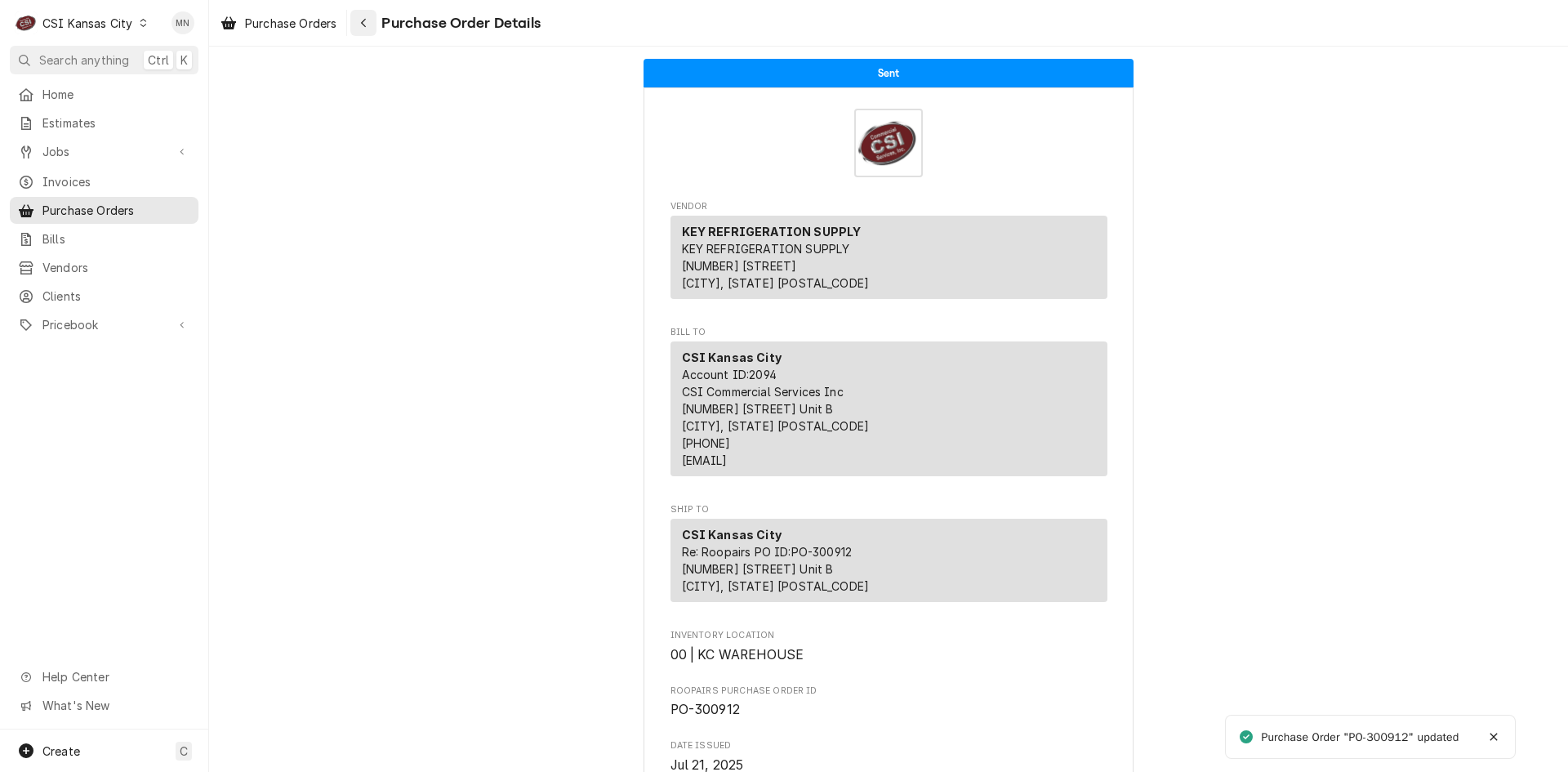click at bounding box center [363, 23] 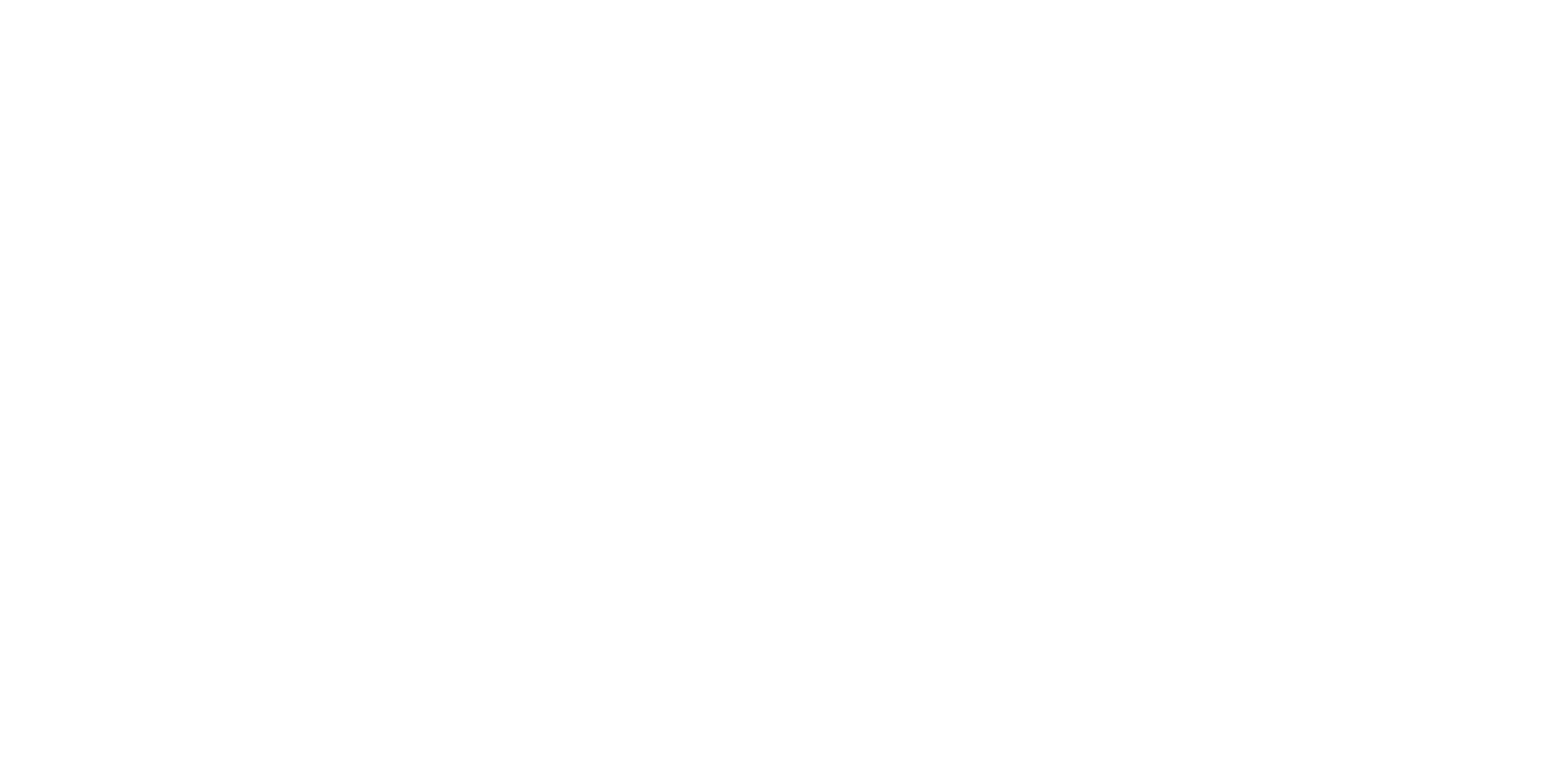 scroll, scrollTop: 0, scrollLeft: 0, axis: both 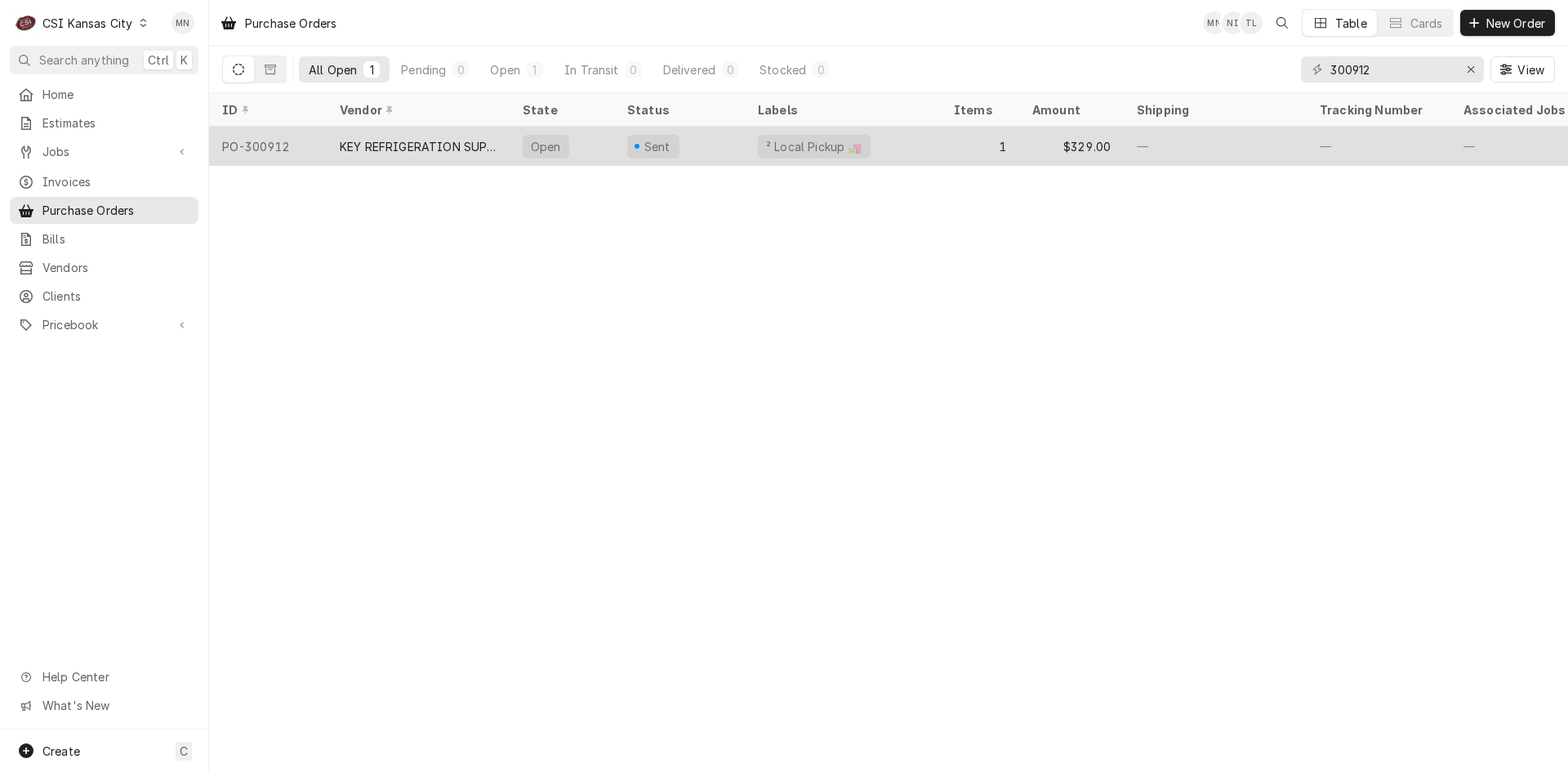 click on "KEY REFRIGERATION SUPPLY" at bounding box center [418, 146] 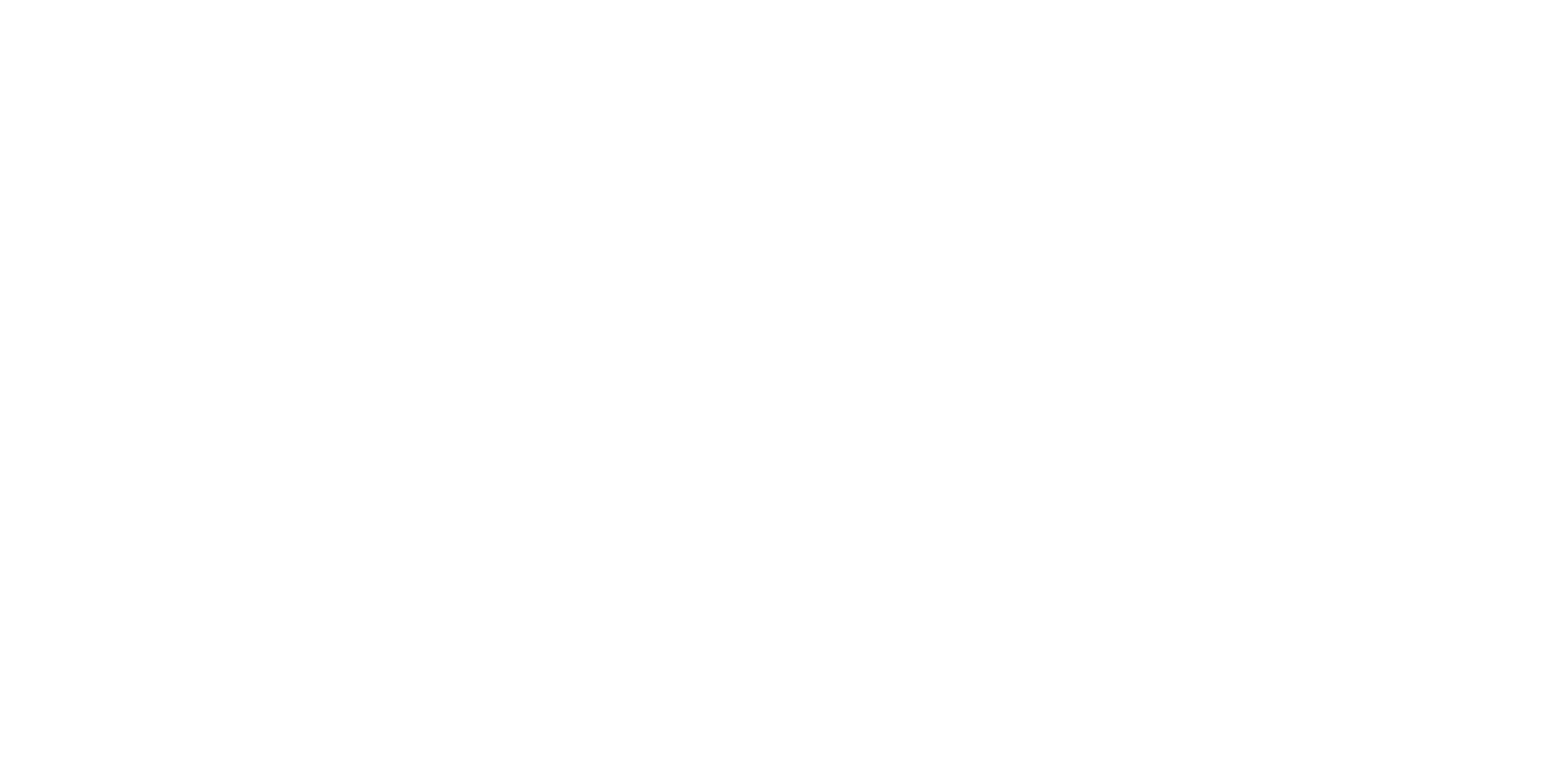 scroll, scrollTop: 0, scrollLeft: 0, axis: both 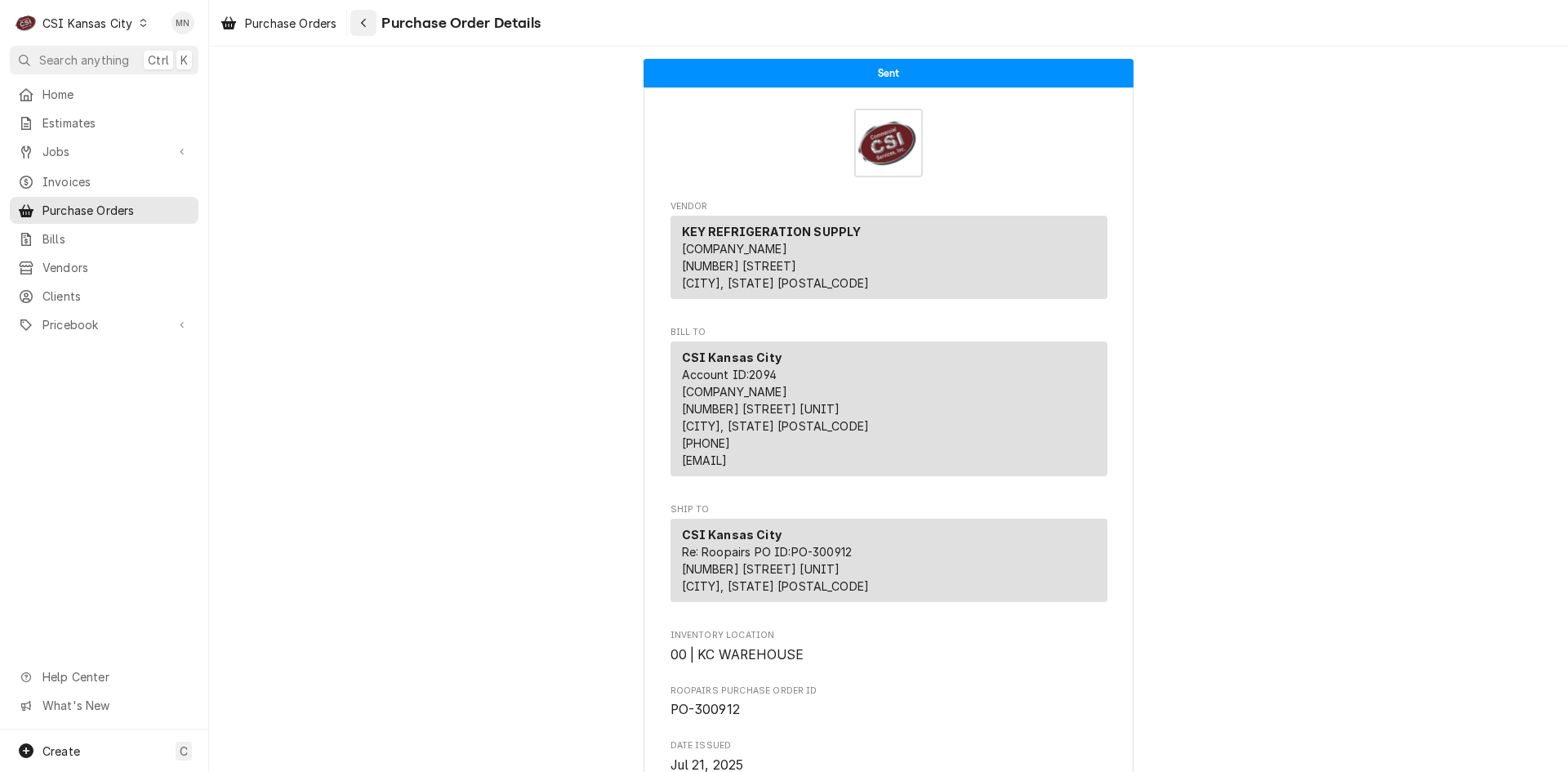 click at bounding box center [363, 23] 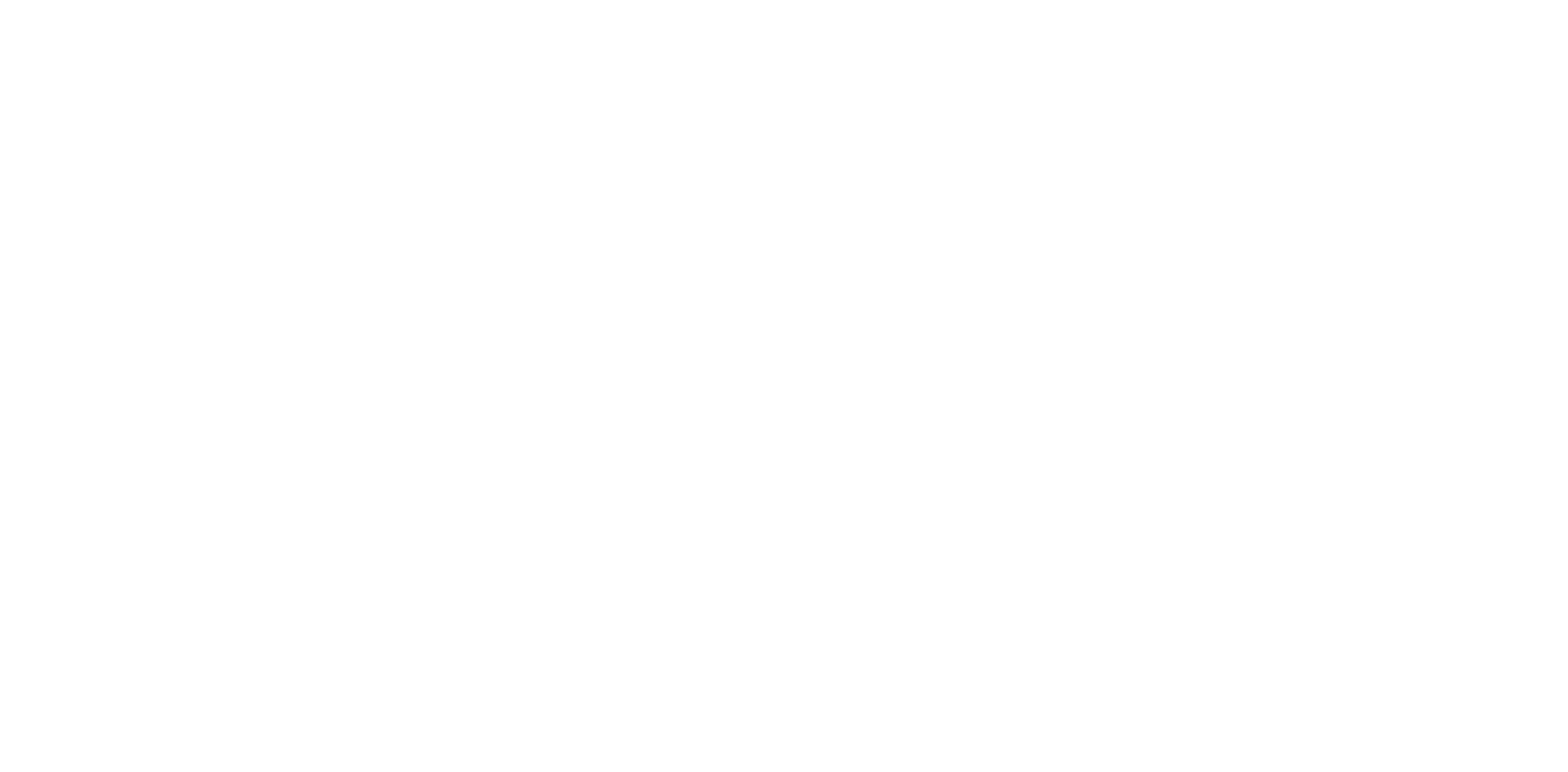 scroll, scrollTop: 0, scrollLeft: 0, axis: both 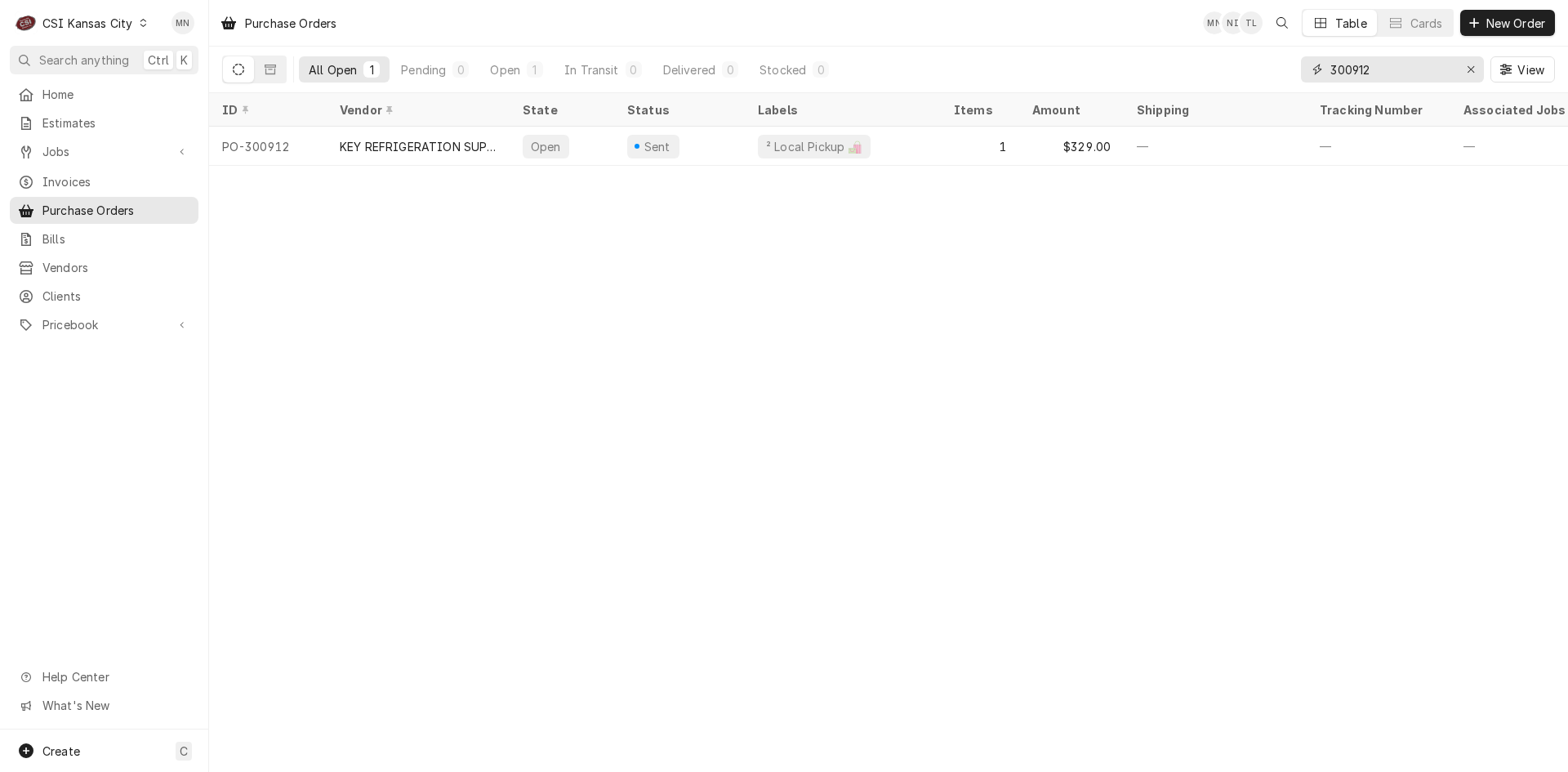 drag, startPoint x: 1381, startPoint y: 74, endPoint x: 1120, endPoint y: 69, distance: 261.04789 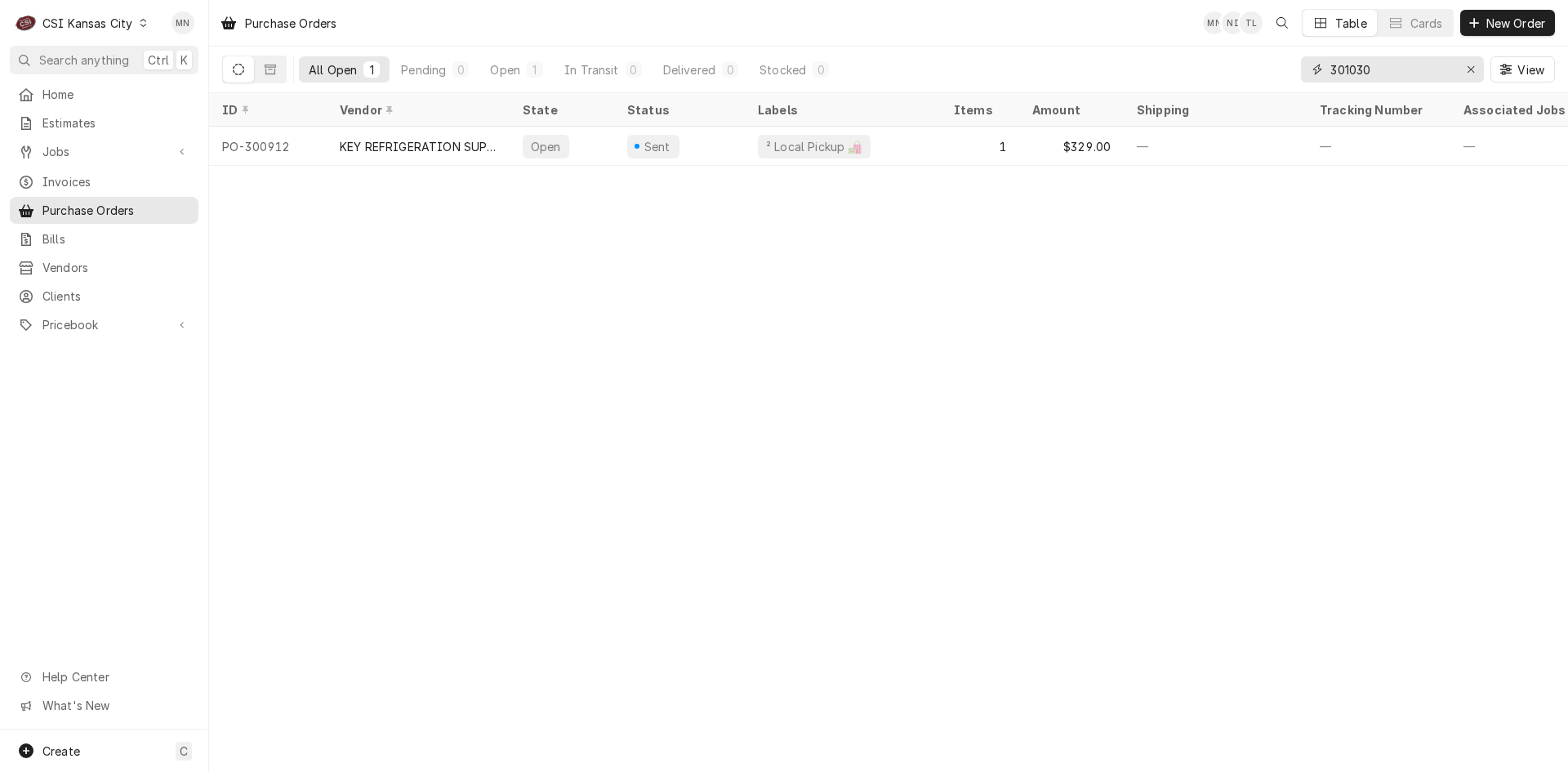 type on "301030" 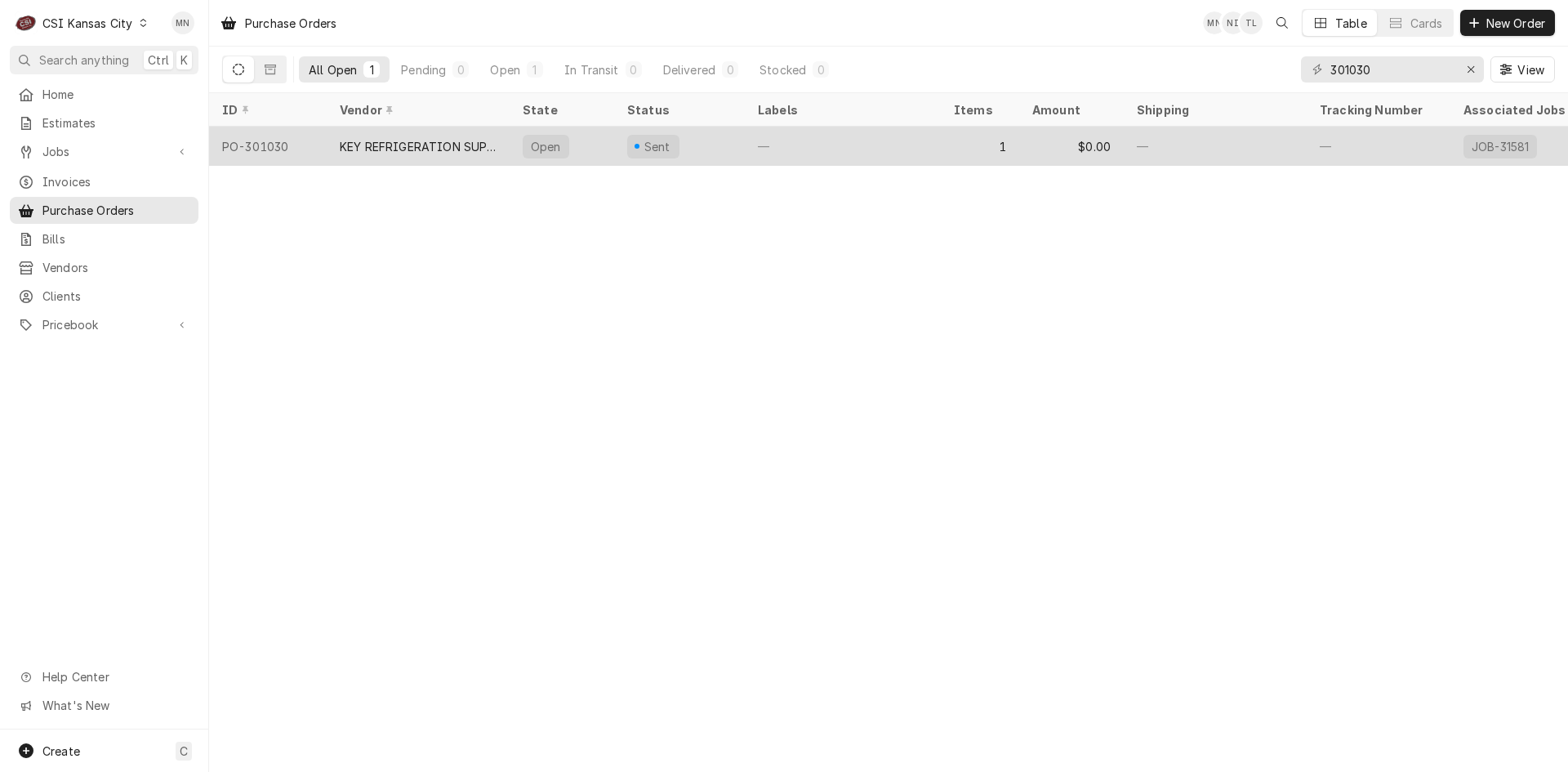 click on "KEY REFRIGERATION SUPPLY" at bounding box center (418, 146) 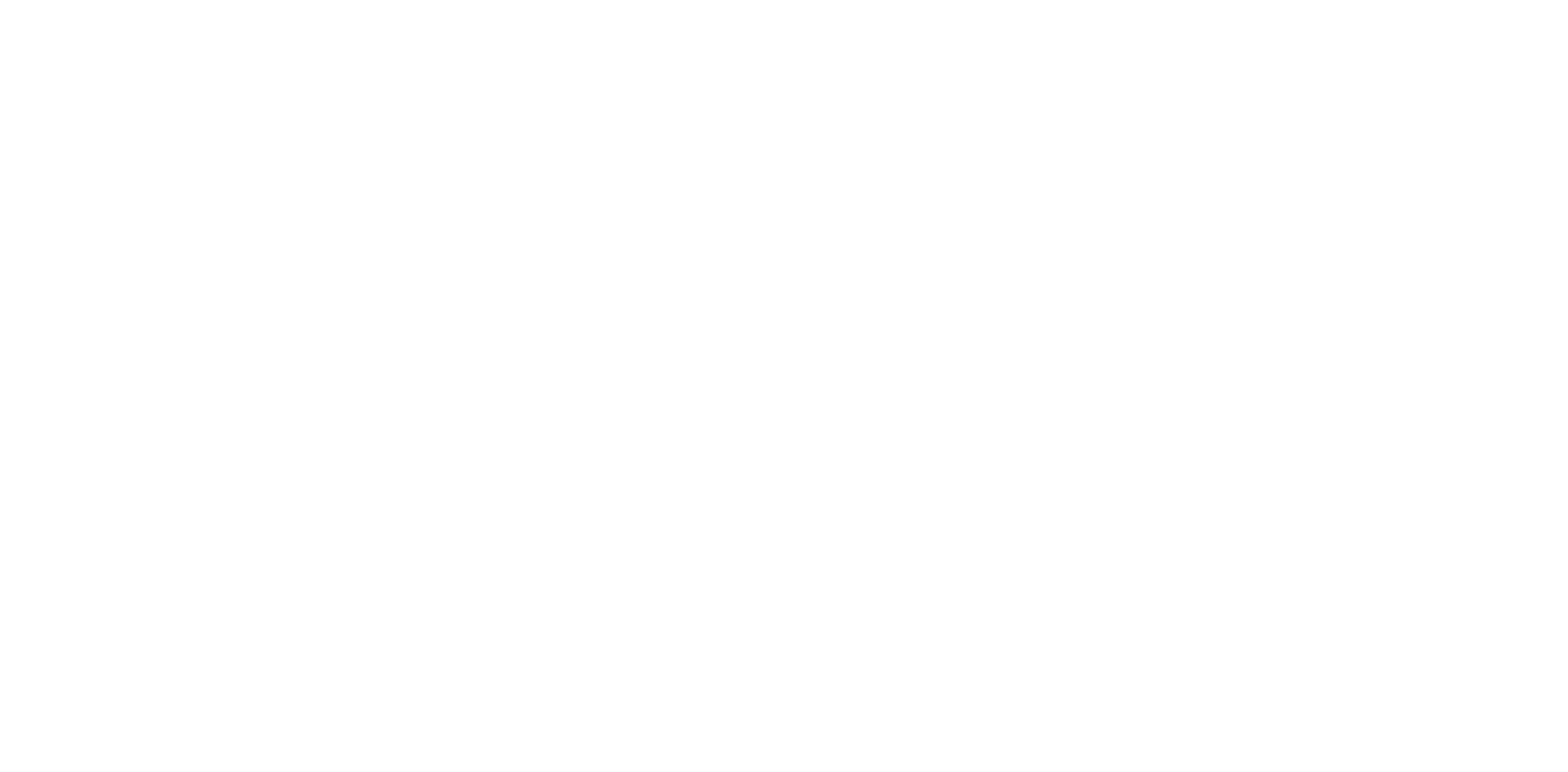 scroll, scrollTop: 0, scrollLeft: 0, axis: both 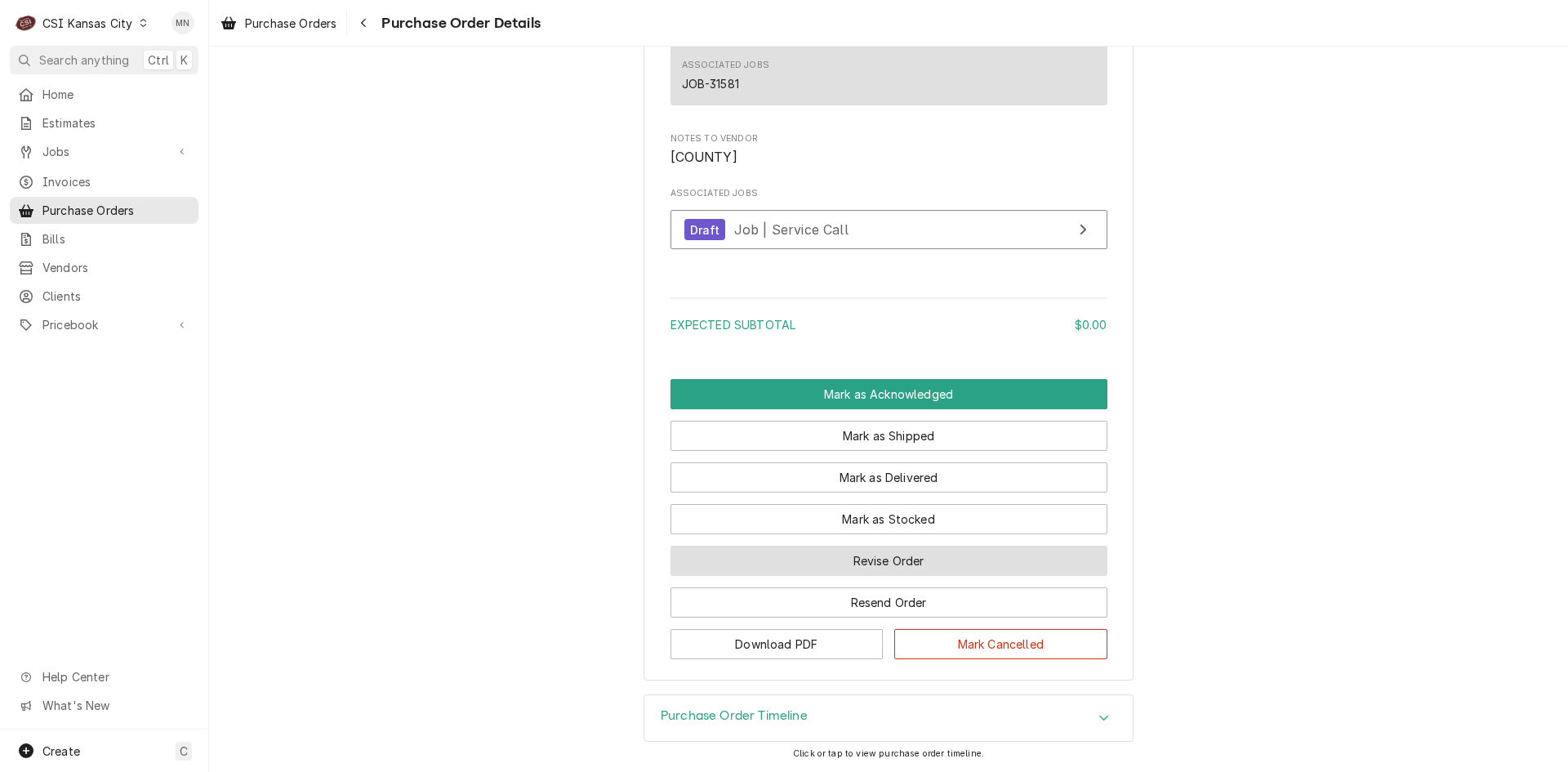 click on "Revise Order" at bounding box center [889, 560] 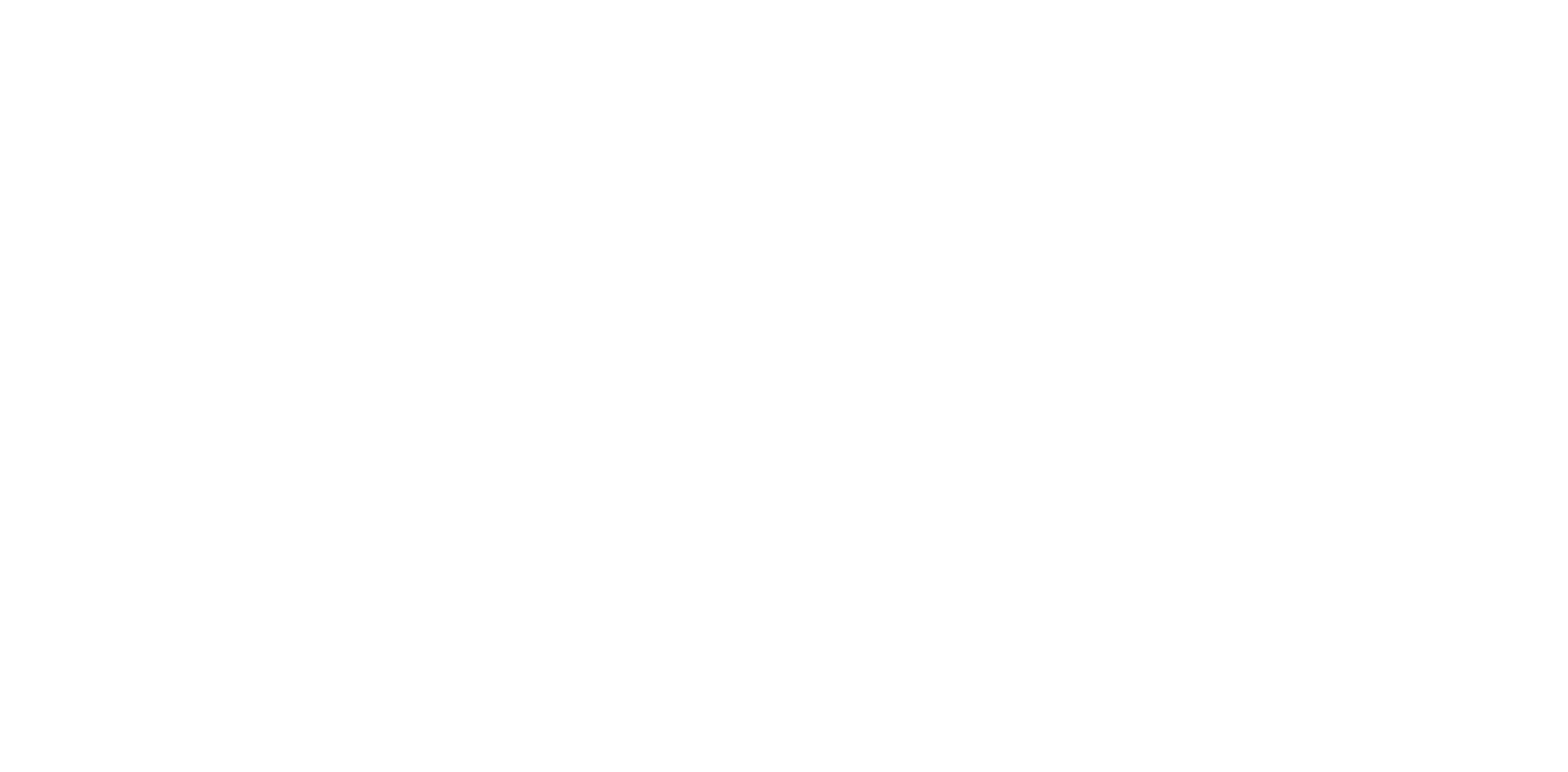 scroll, scrollTop: 0, scrollLeft: 0, axis: both 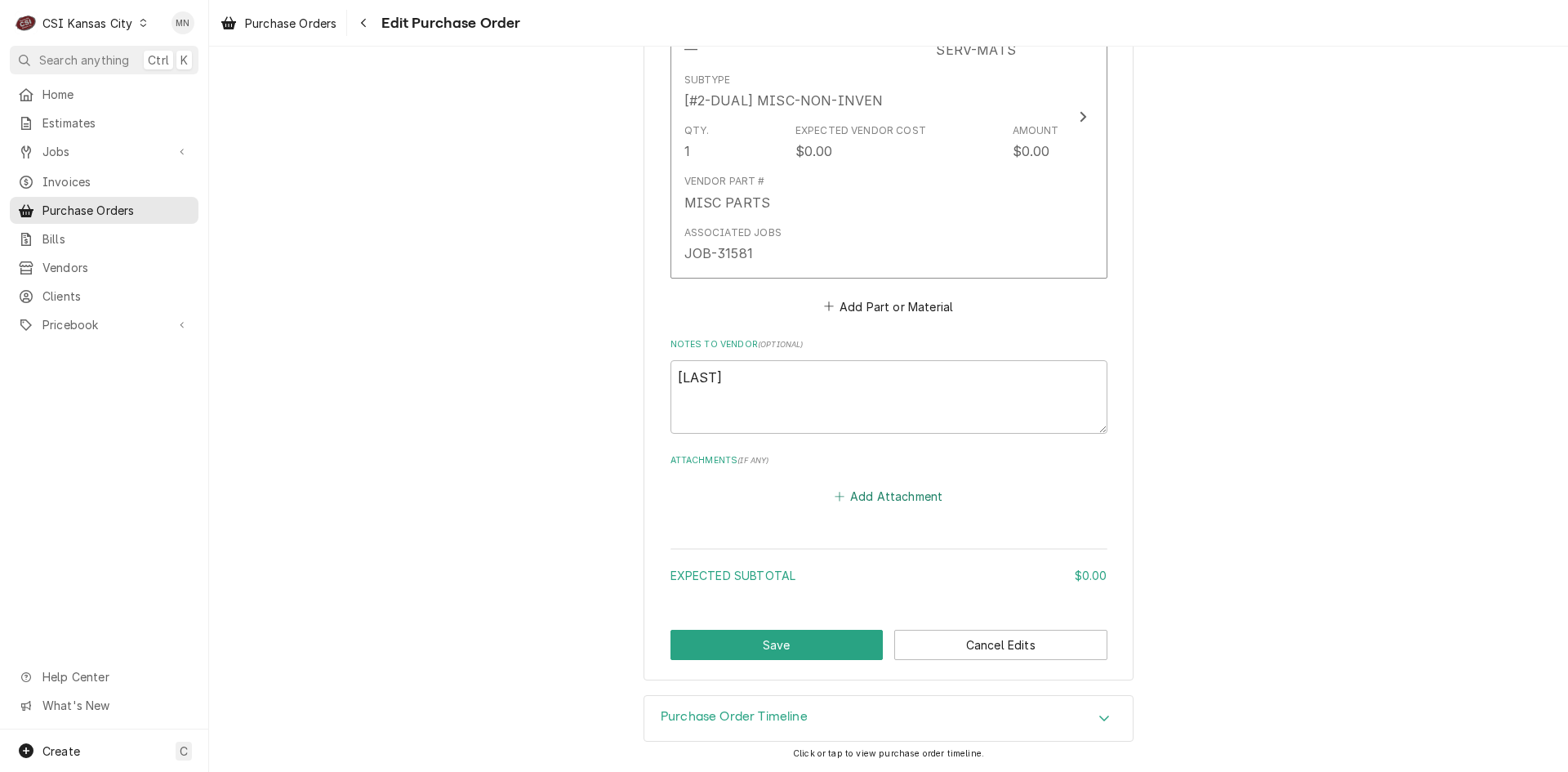 click on "Add Attachment" at bounding box center (889, 497) 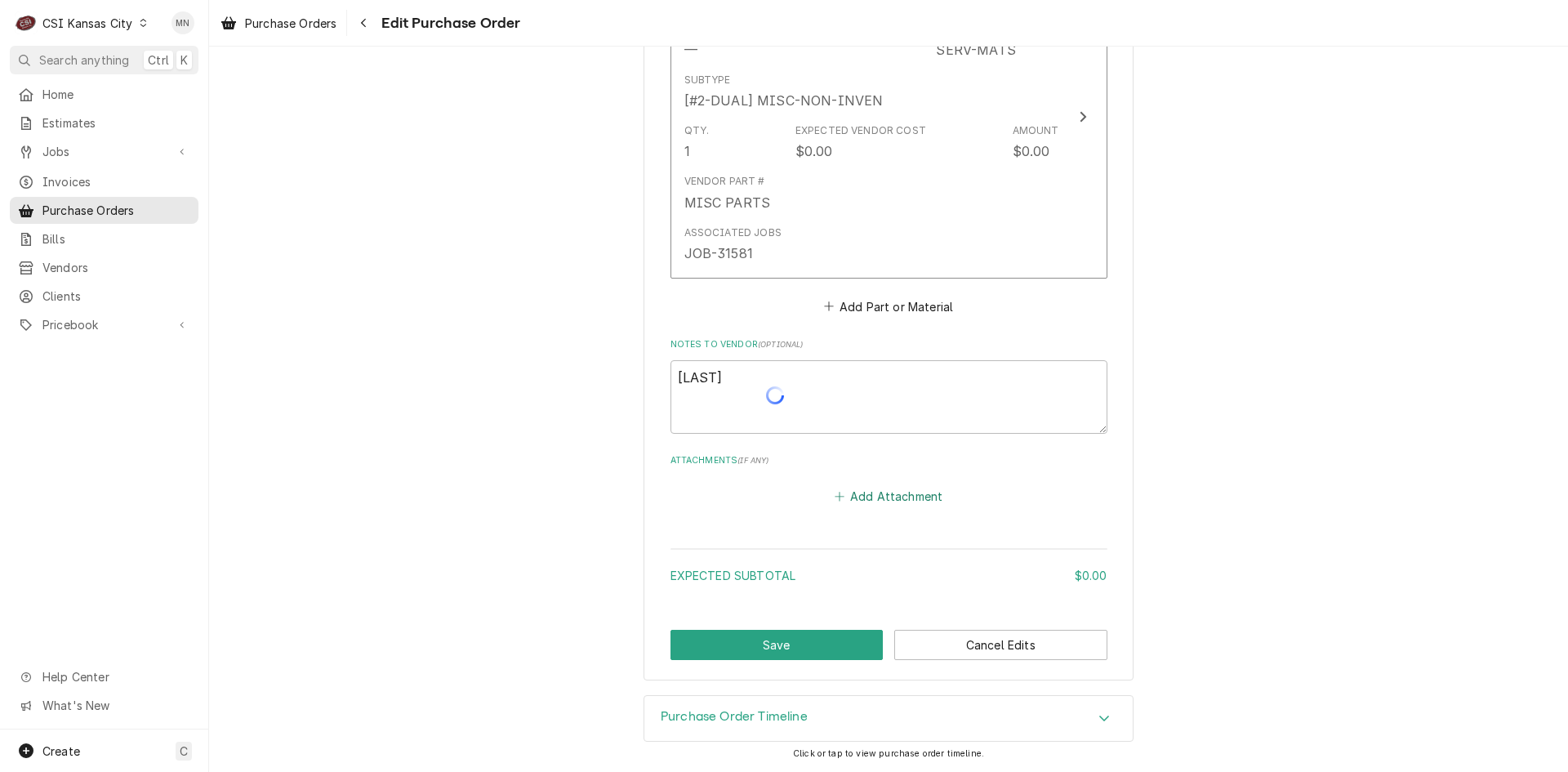 type on "x" 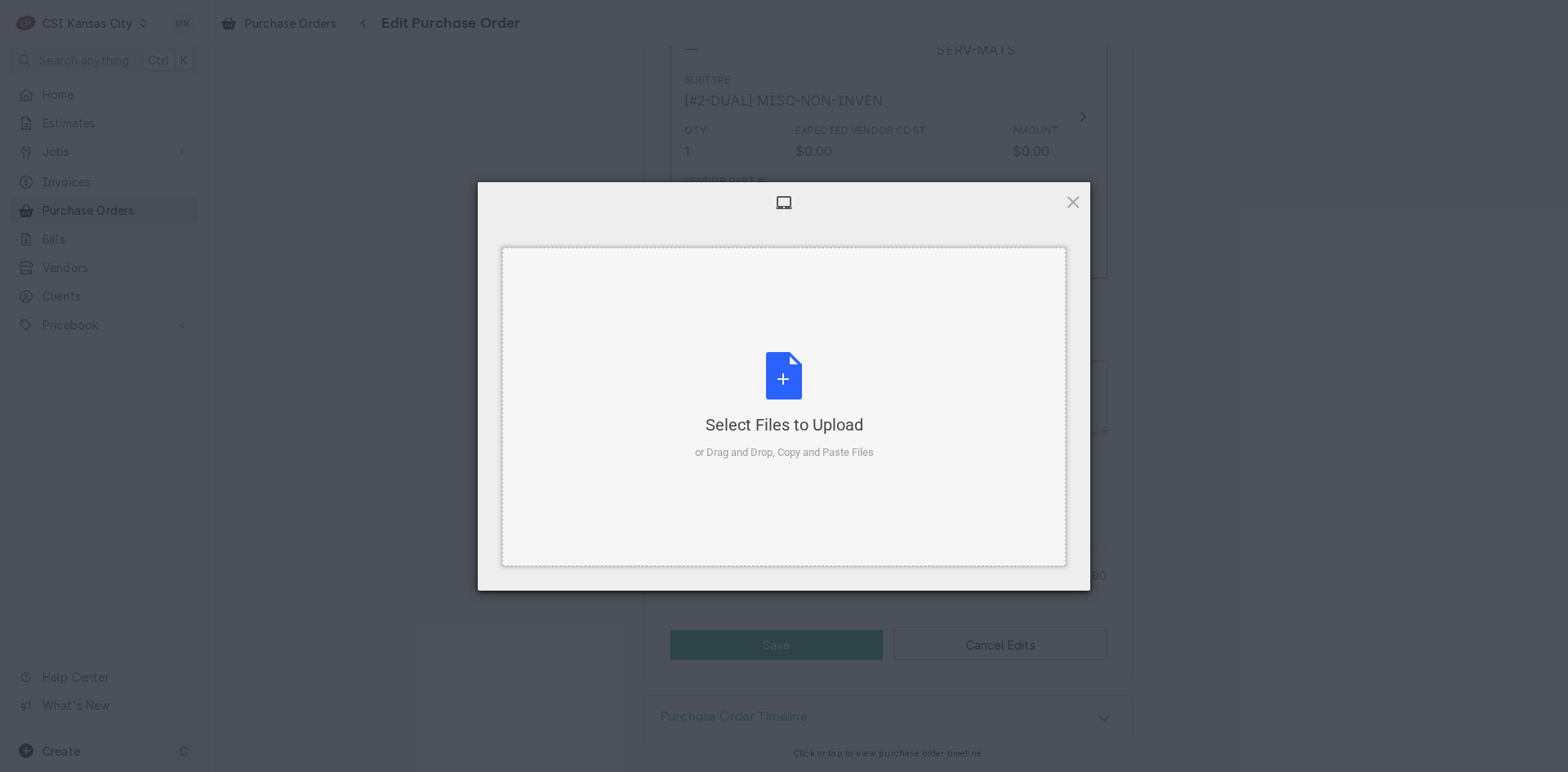 click on "Select Files to Upload" at bounding box center [784, 425] 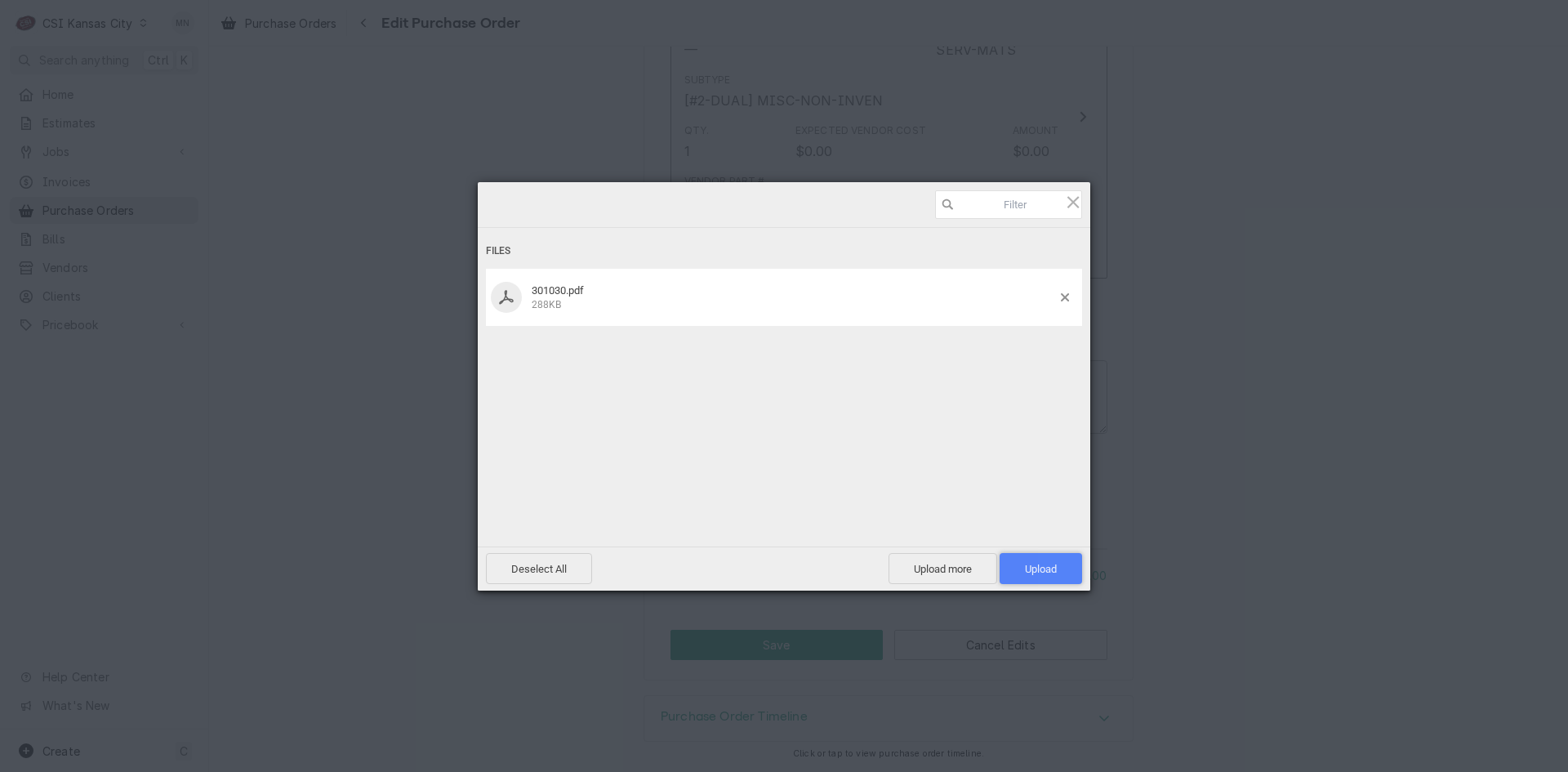 click on "Upload
1" at bounding box center [1040, 569] 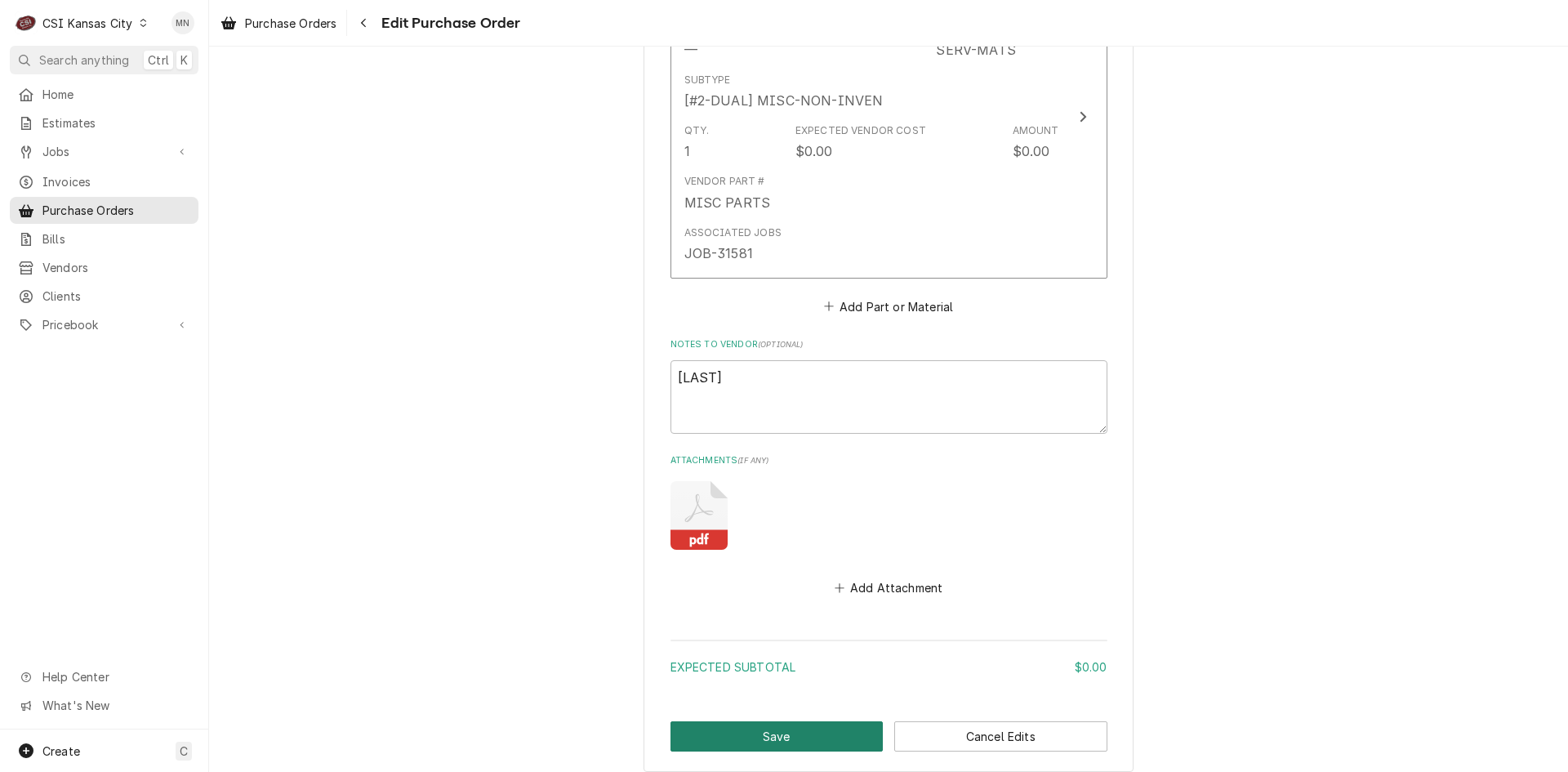 click on "Save" at bounding box center (777, 736) 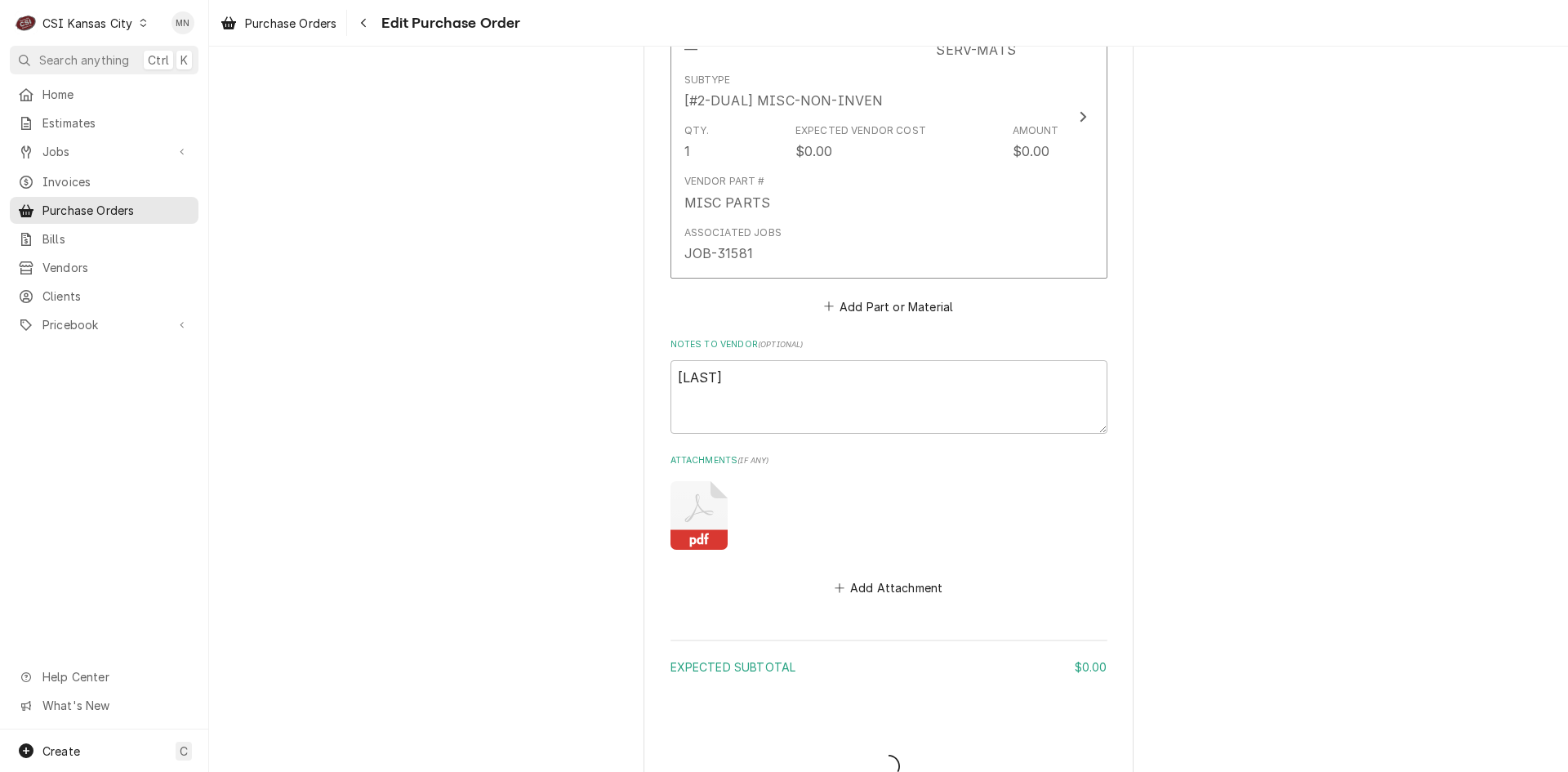 type on "x" 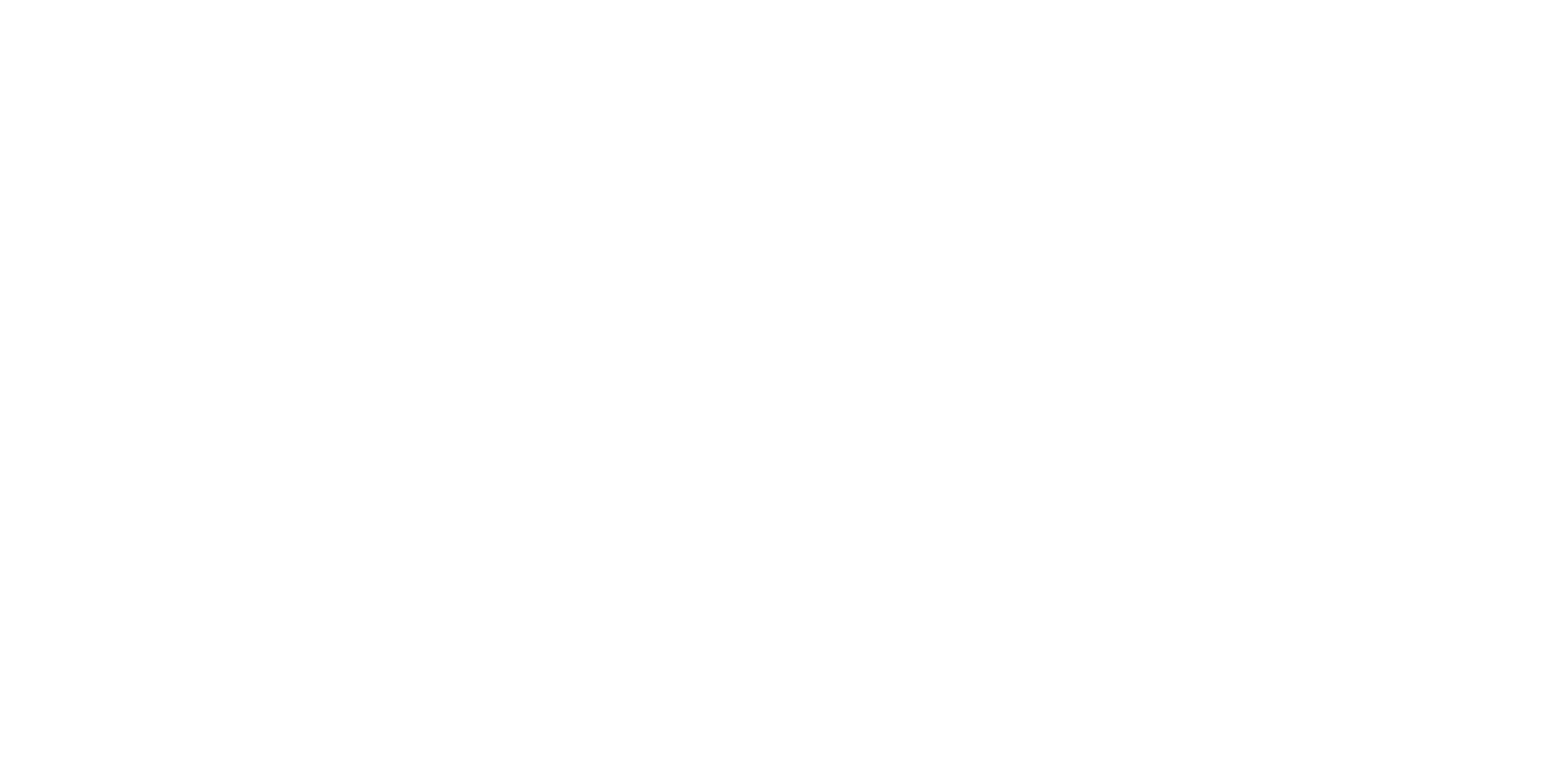 scroll, scrollTop: 0, scrollLeft: 0, axis: both 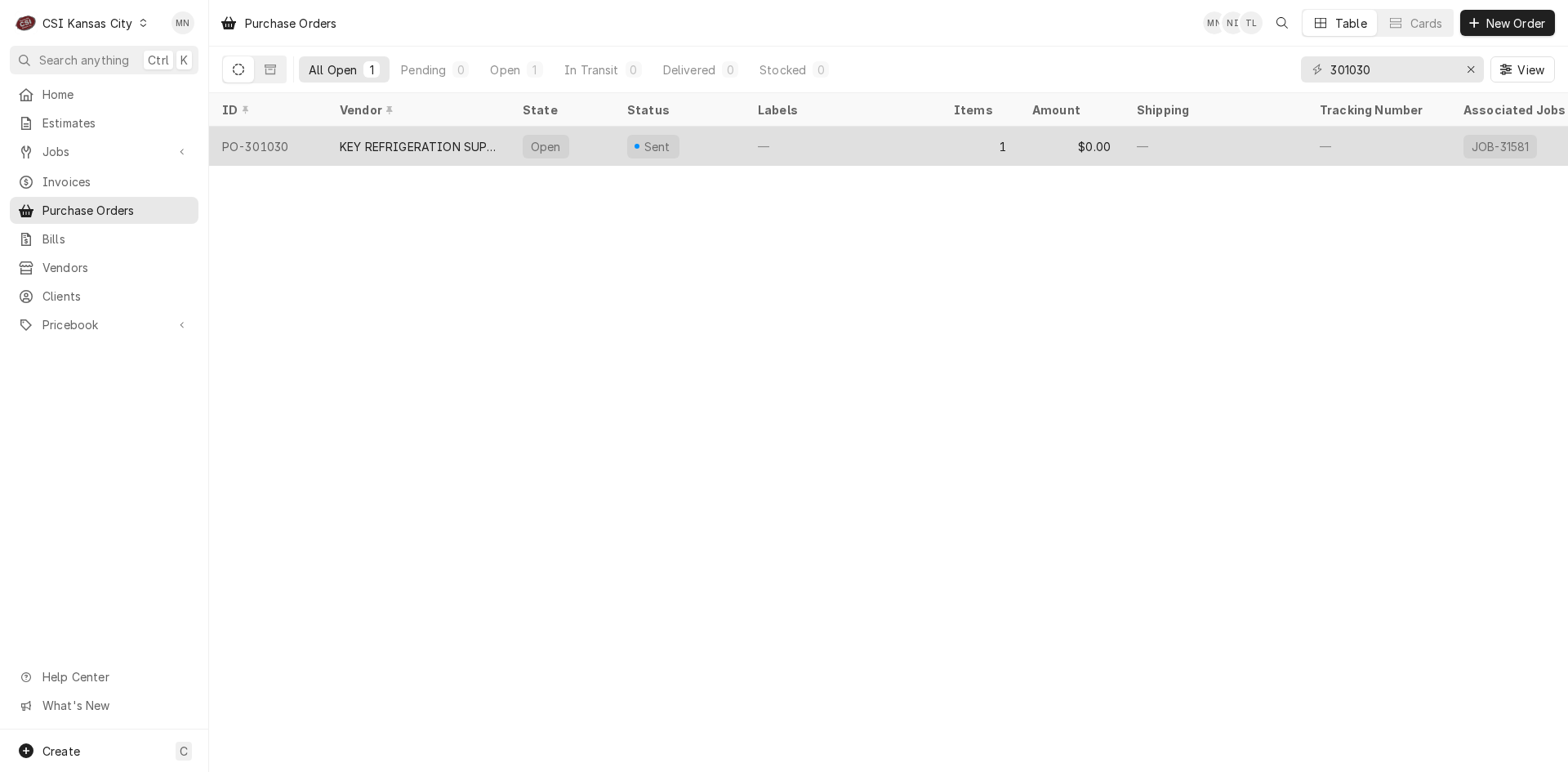 click on "KEY REFRIGERATION SUPPLY" at bounding box center (418, 146) 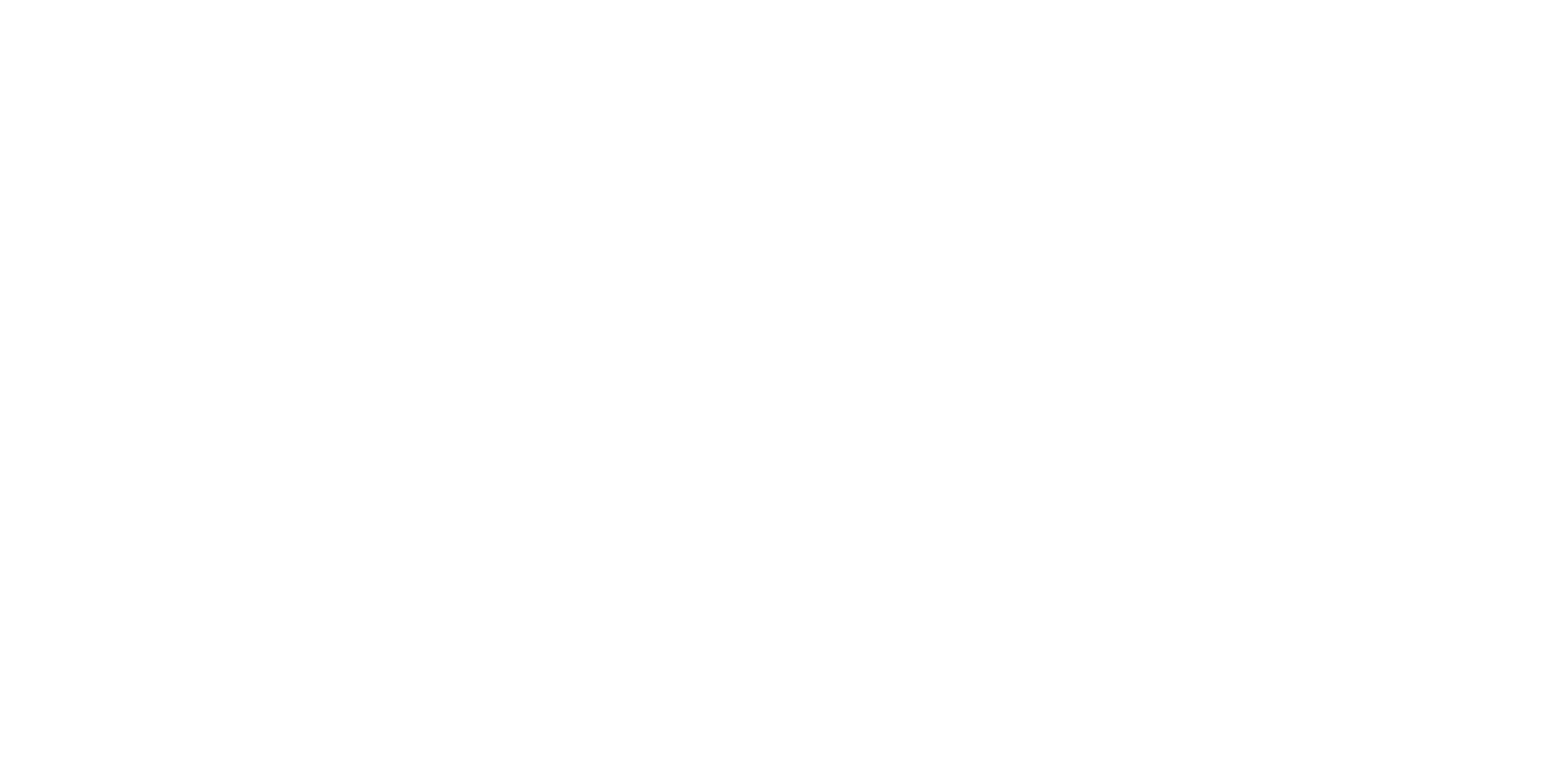 scroll, scrollTop: 0, scrollLeft: 0, axis: both 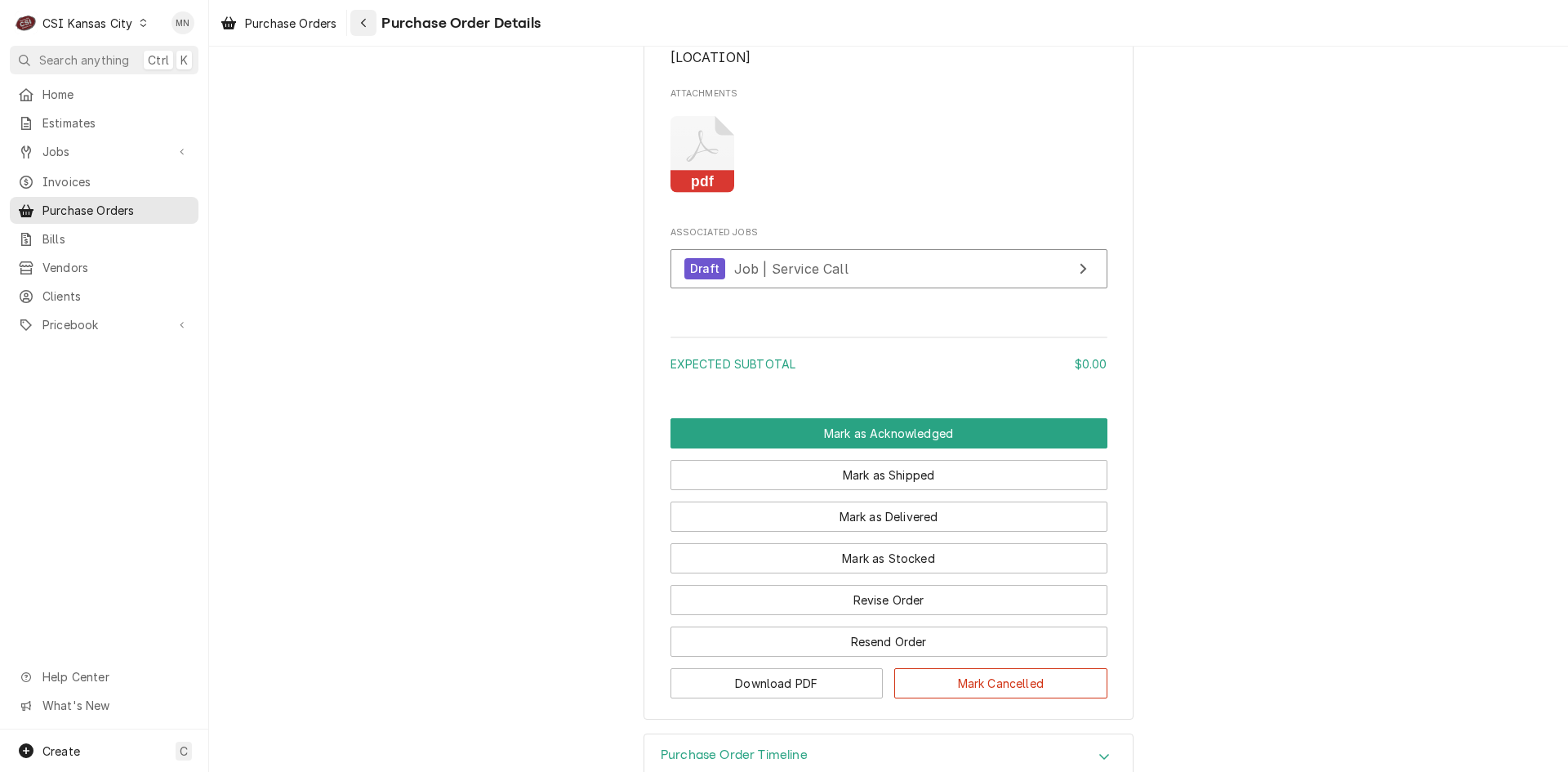 click at bounding box center [363, 23] 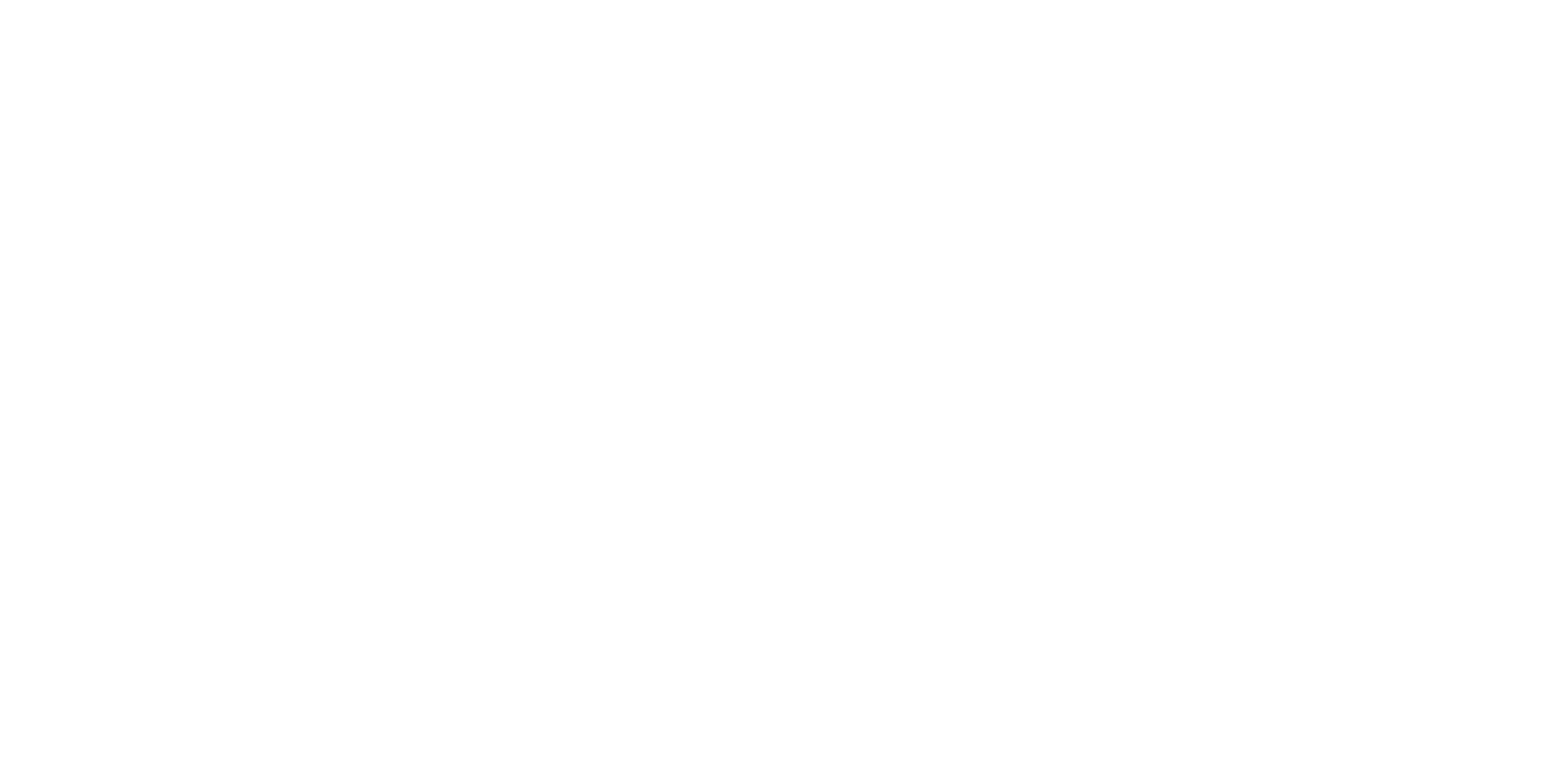 scroll, scrollTop: 0, scrollLeft: 0, axis: both 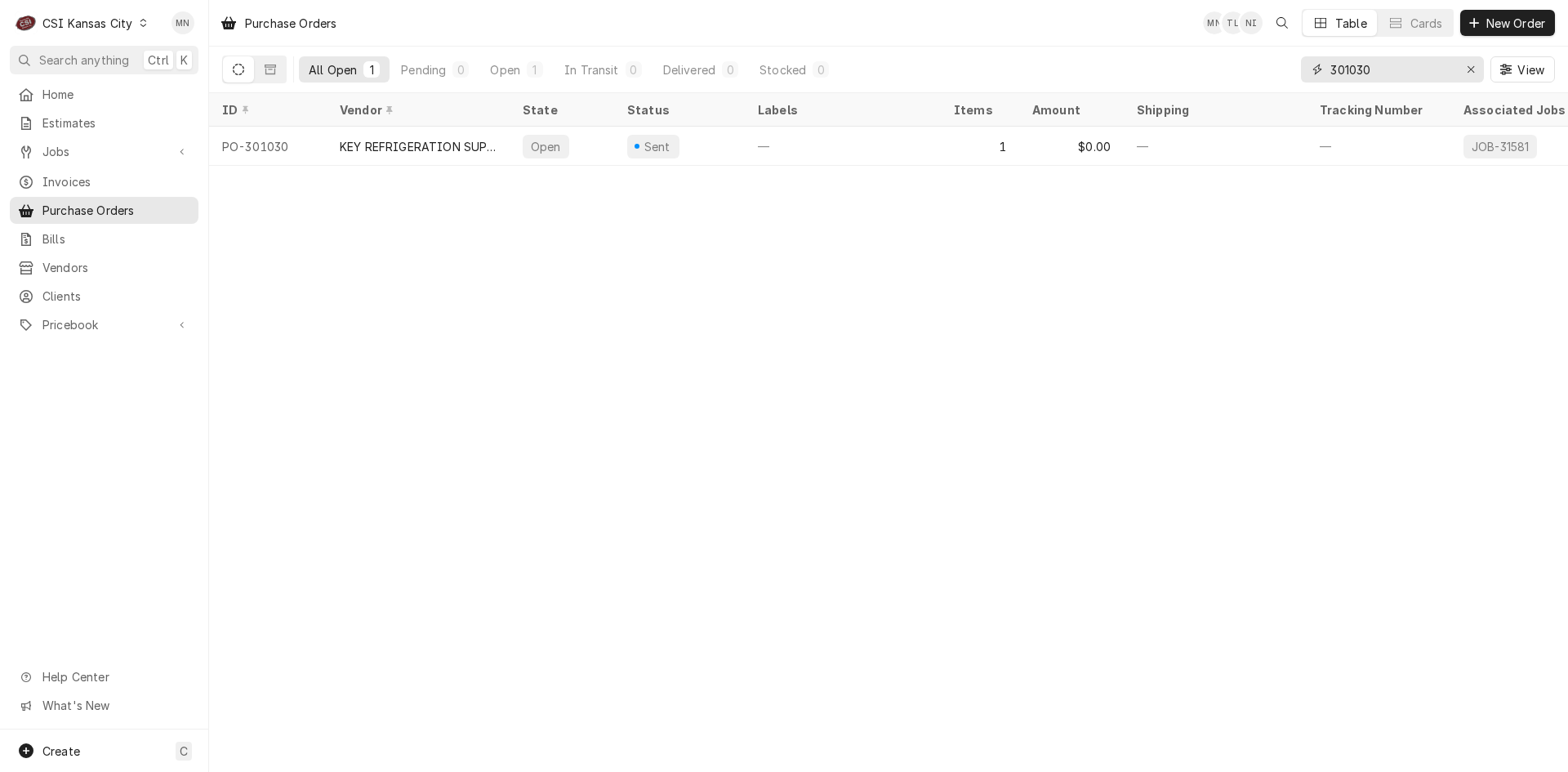 drag, startPoint x: 1379, startPoint y: 69, endPoint x: 1093, endPoint y: 69, distance: 286 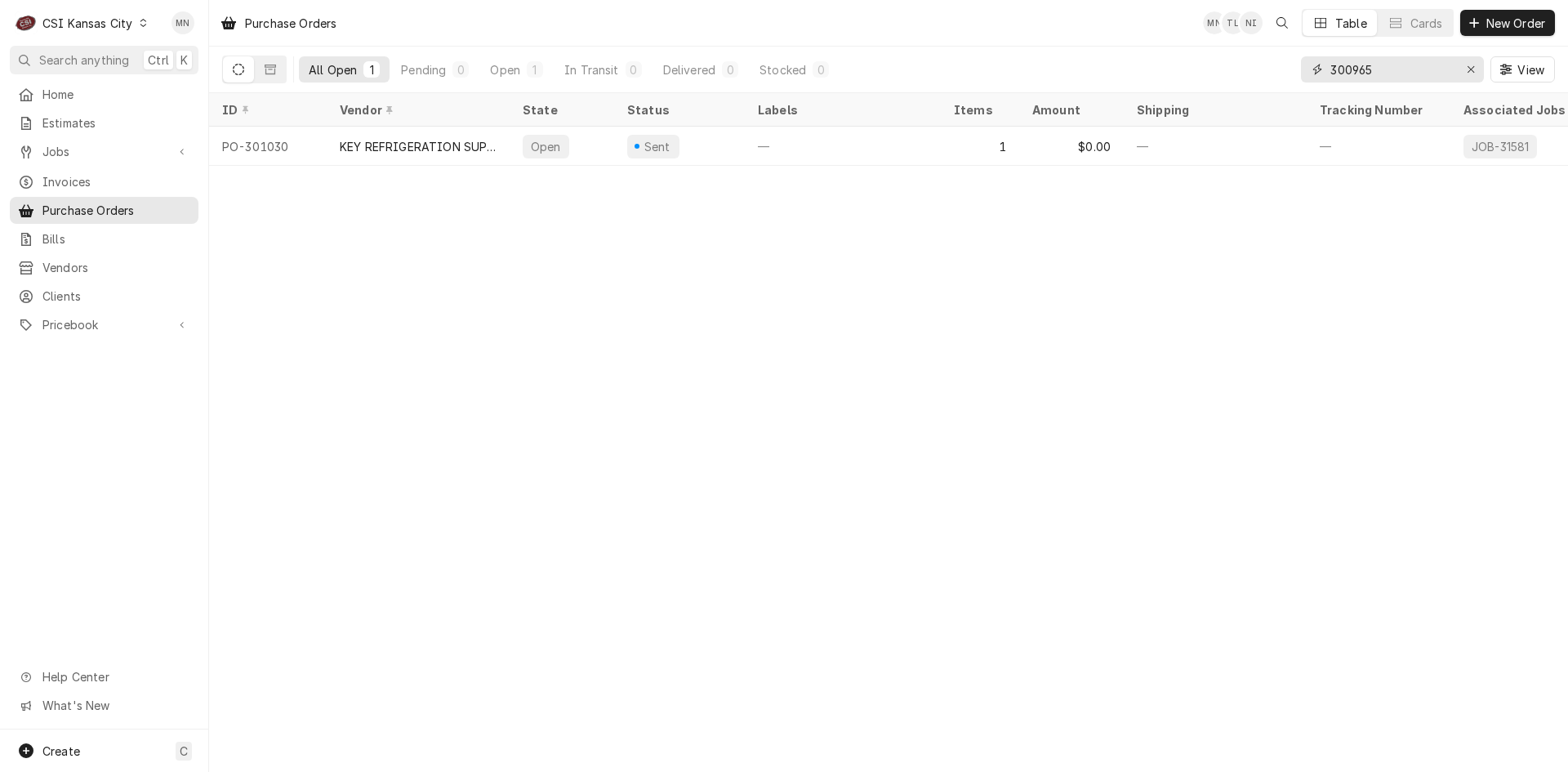 type on "300965" 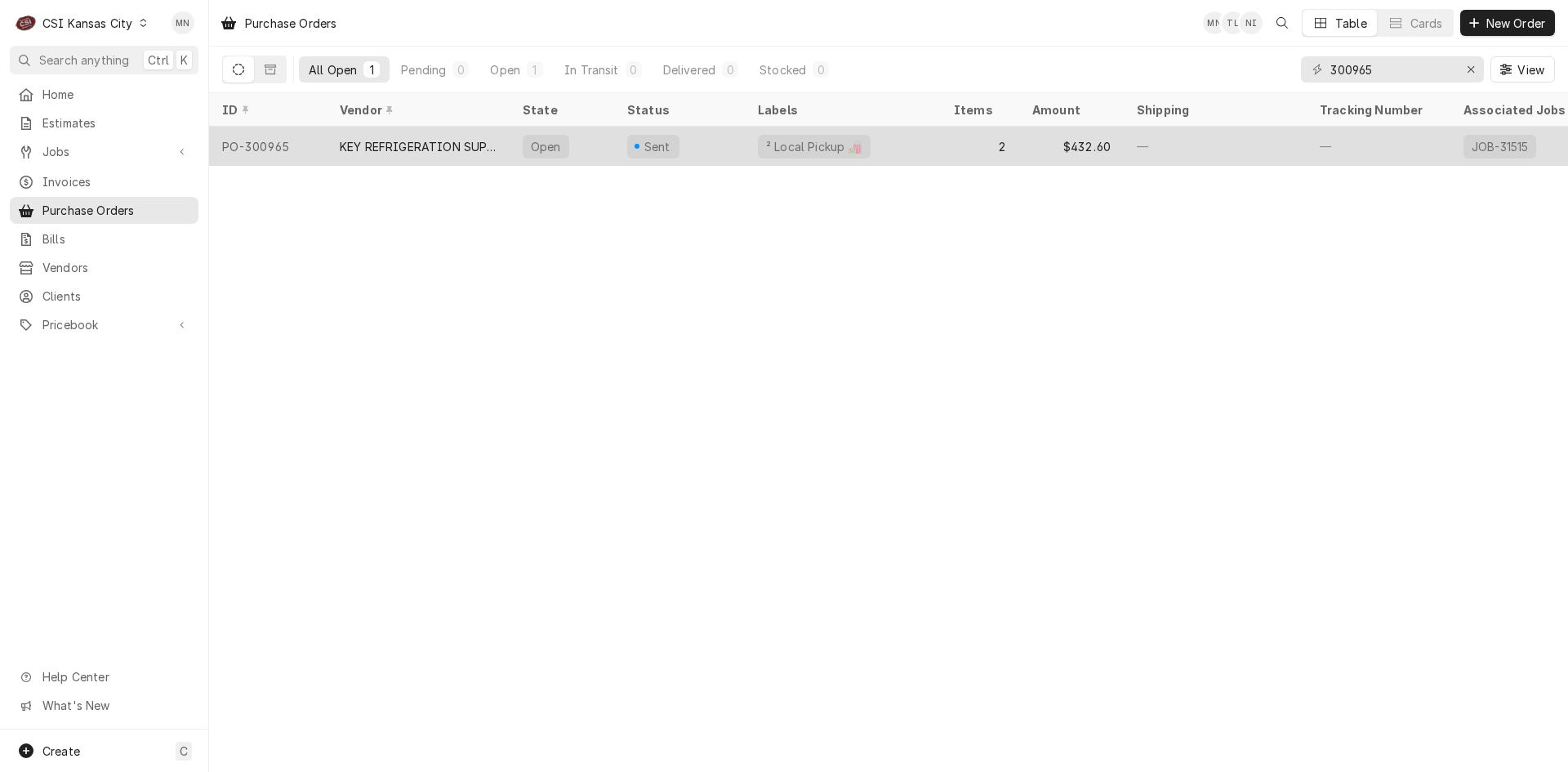 click on "KEY REFRIGERATION SUPPLY" at bounding box center [418, 146] 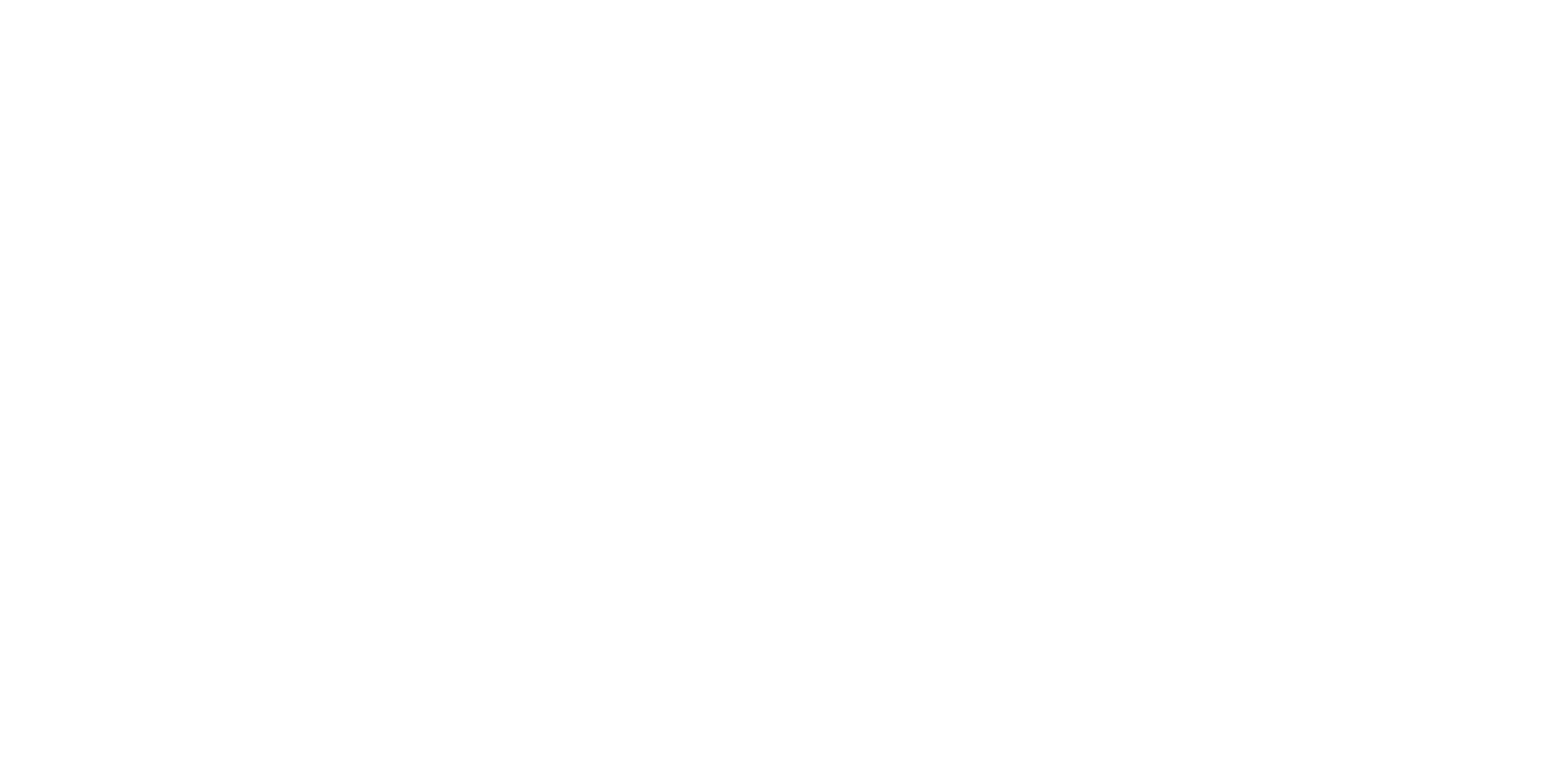 scroll, scrollTop: 0, scrollLeft: 0, axis: both 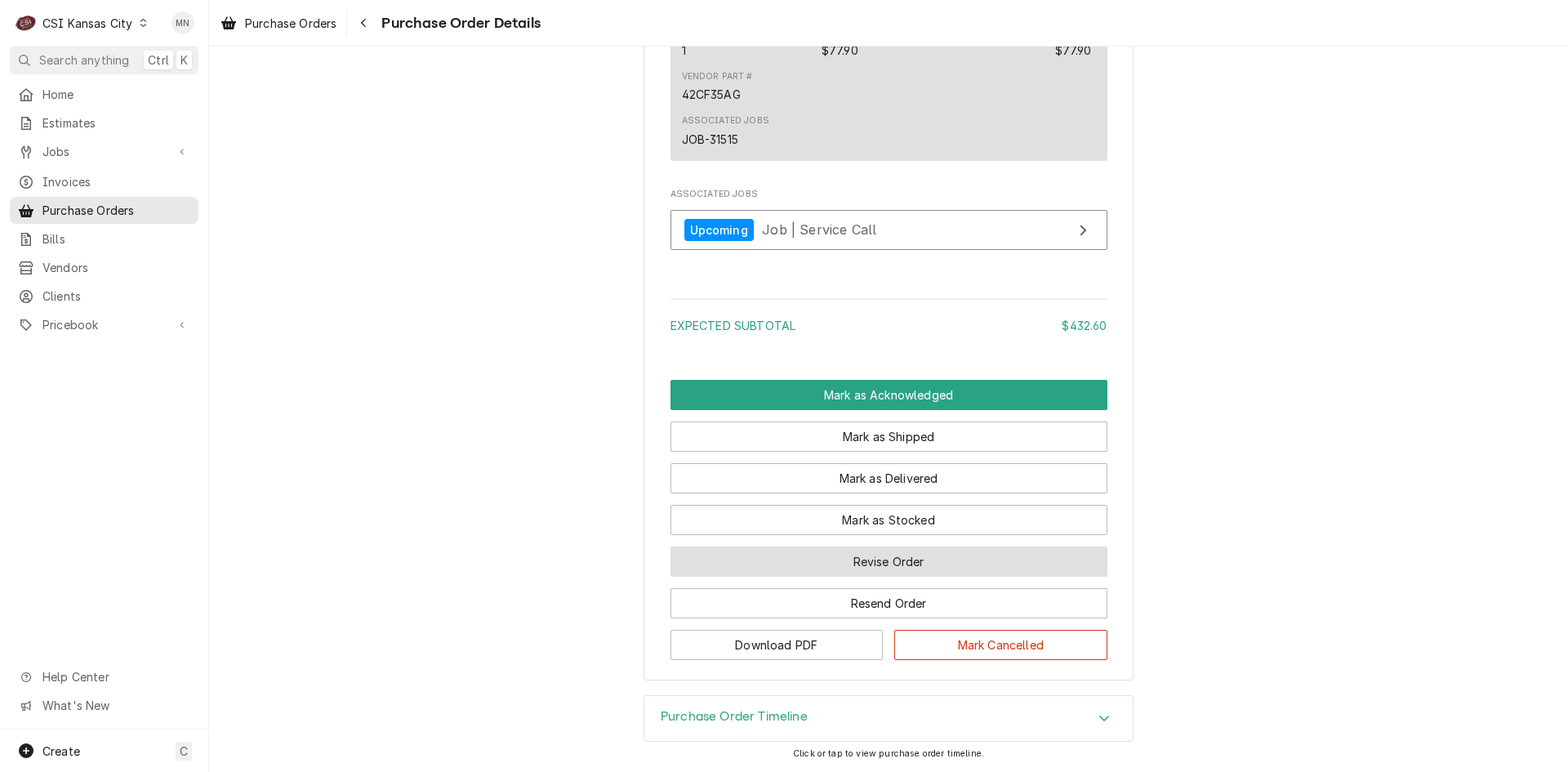 click on "Revise Order" at bounding box center [889, 561] 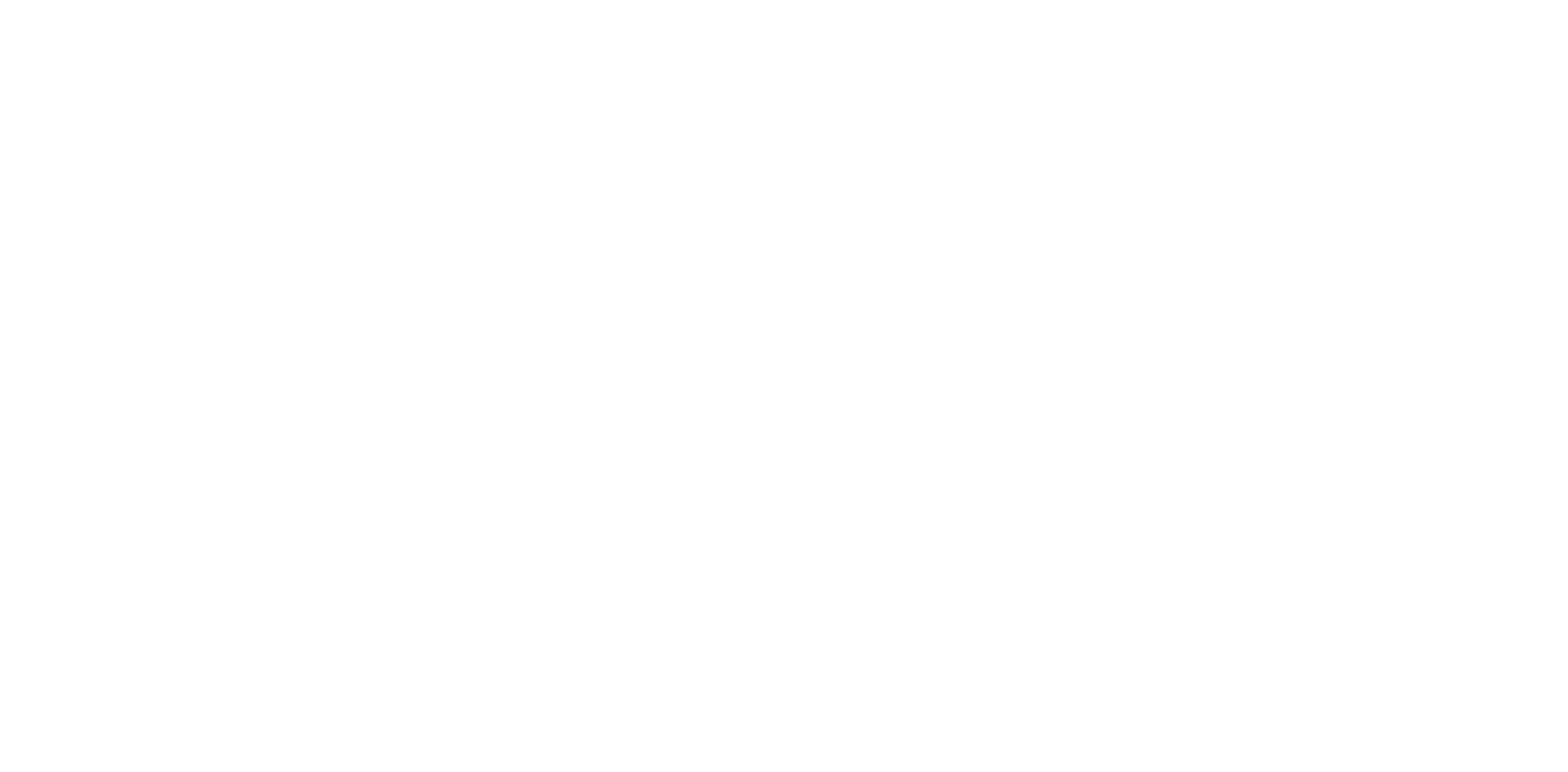 scroll, scrollTop: 0, scrollLeft: 0, axis: both 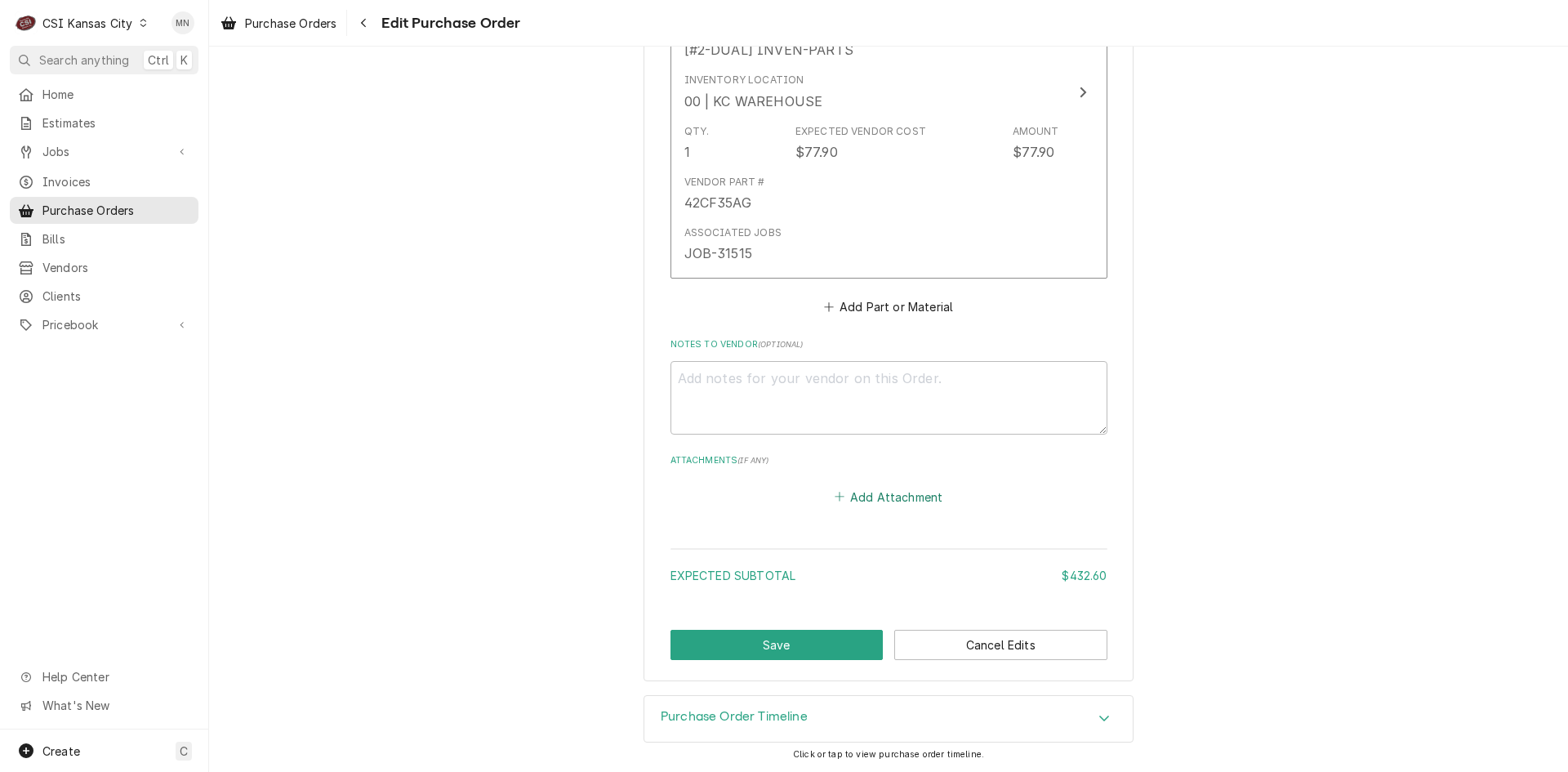 click on "Add Attachment" at bounding box center [889, 497] 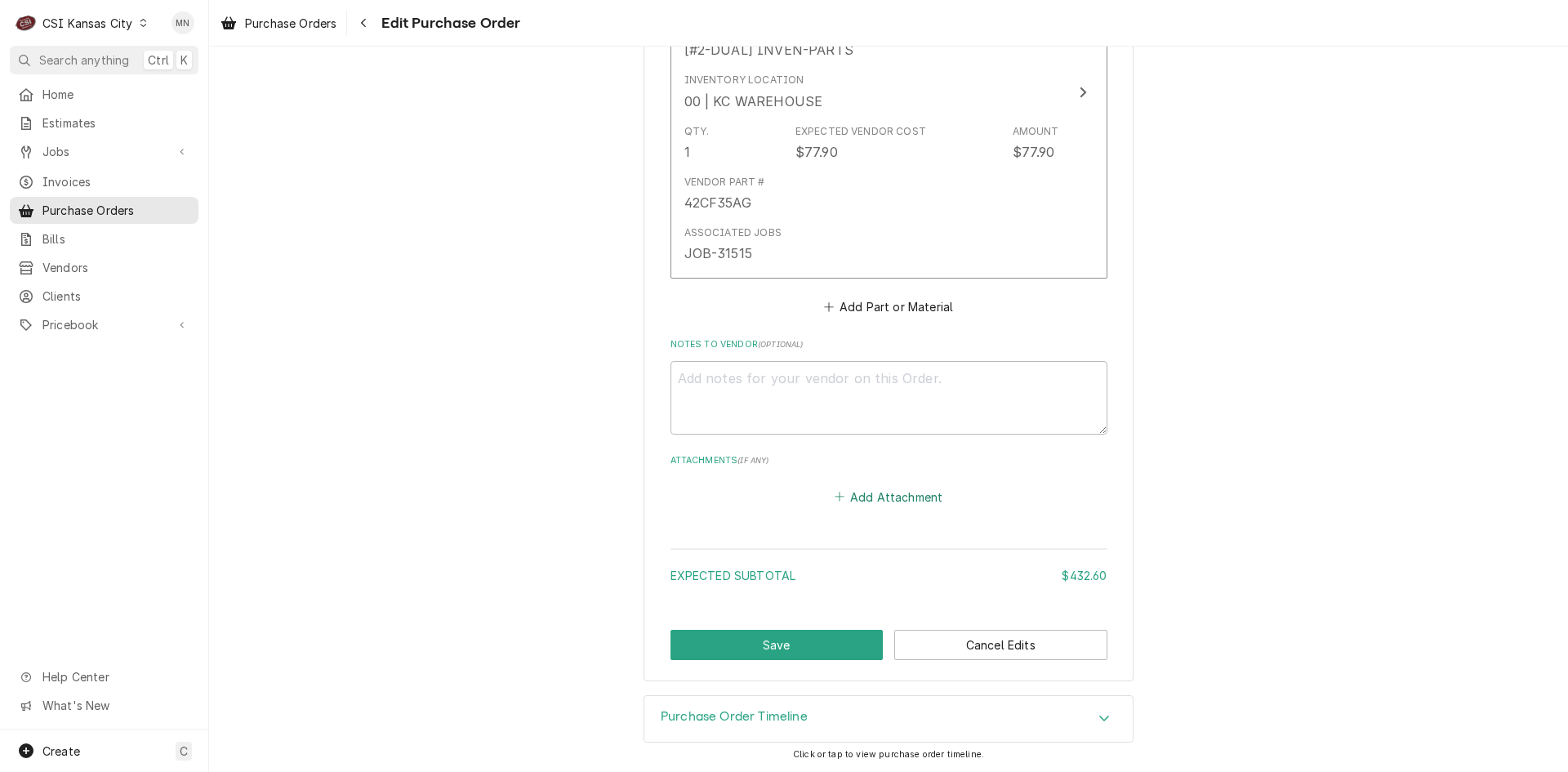 type on "x" 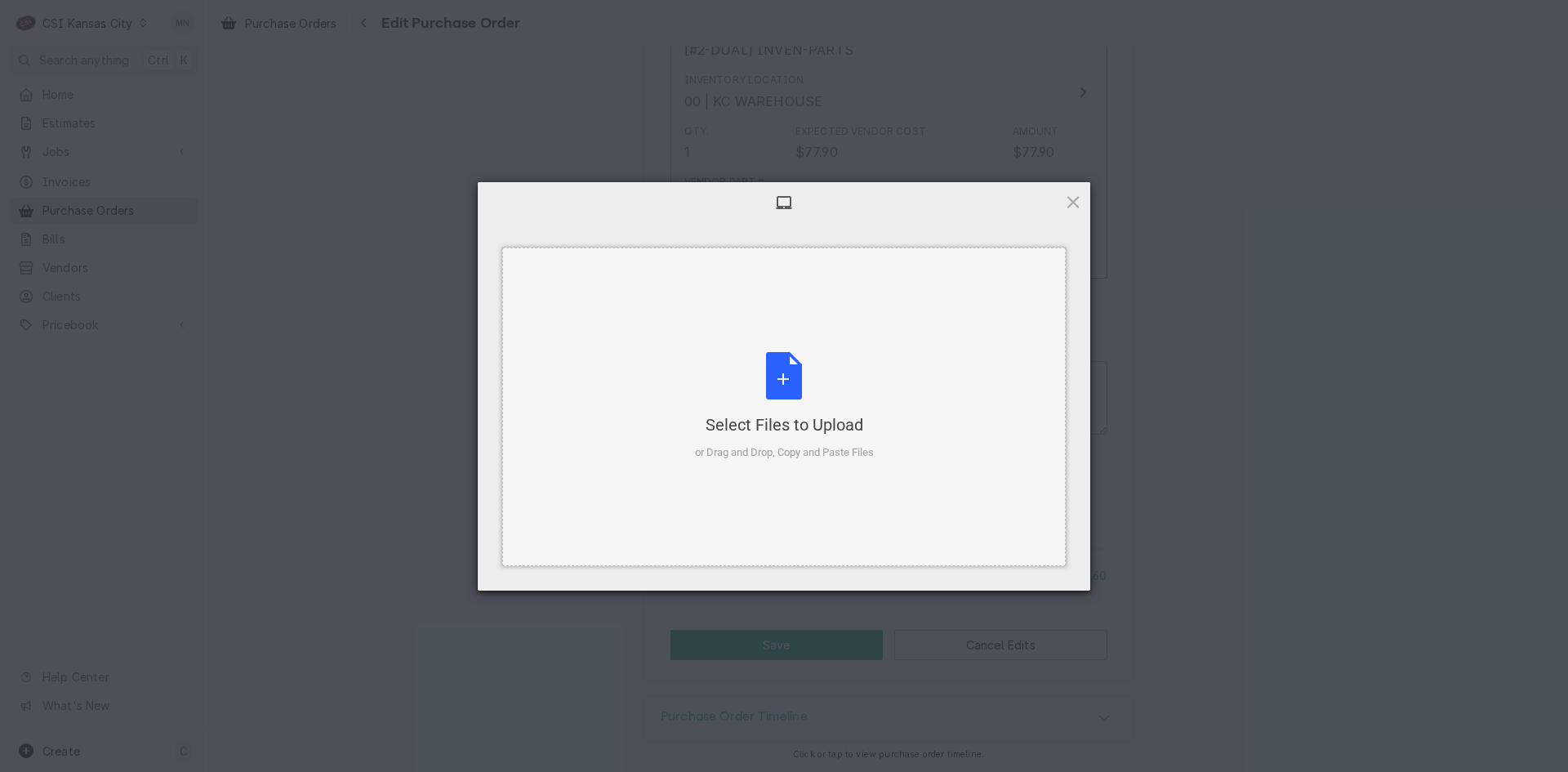 click on "Select Files to Upload
or Drag and Drop, Copy and Paste Files" at bounding box center [784, 406] 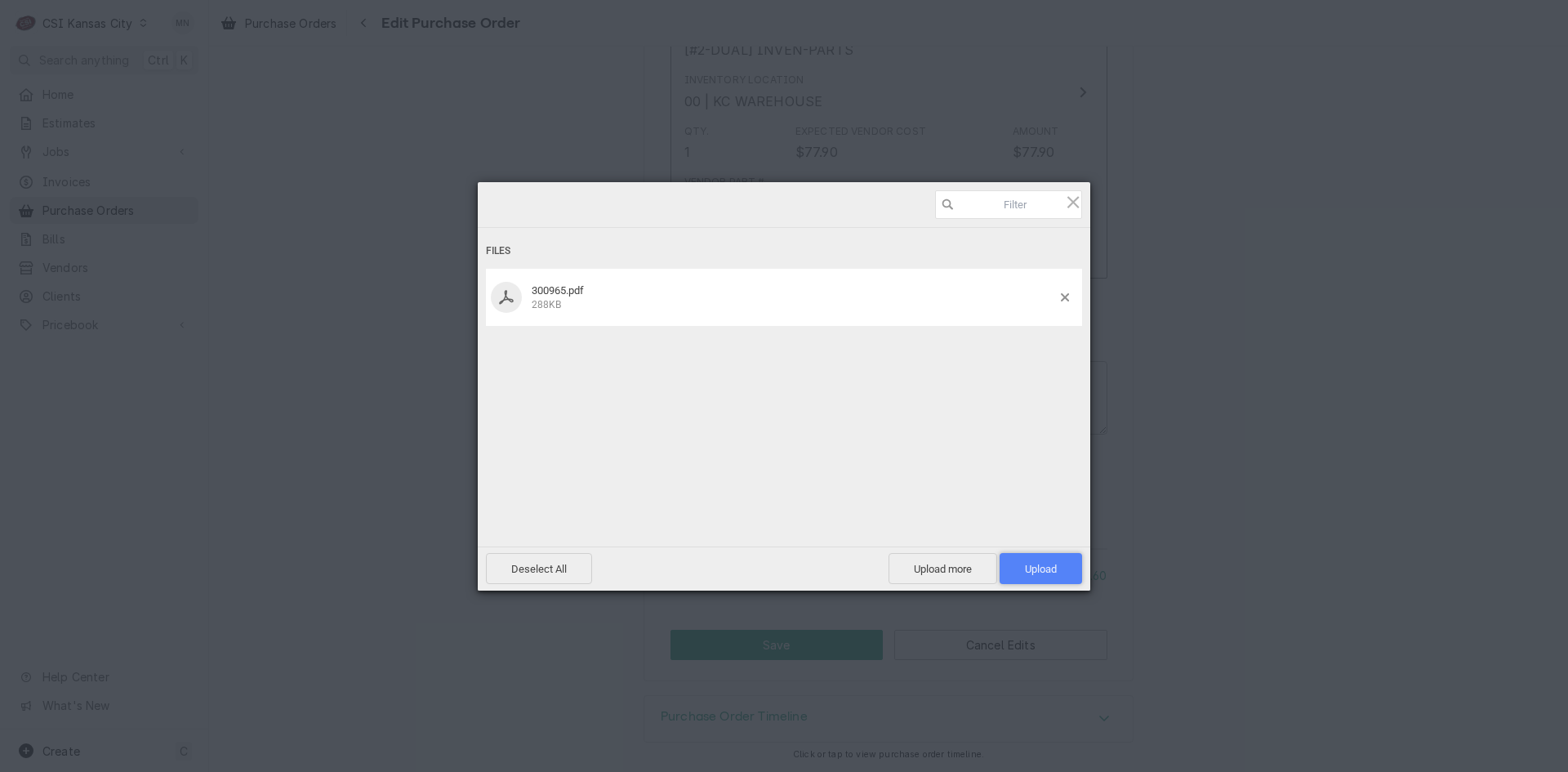 click on "Upload
1" at bounding box center [1040, 569] 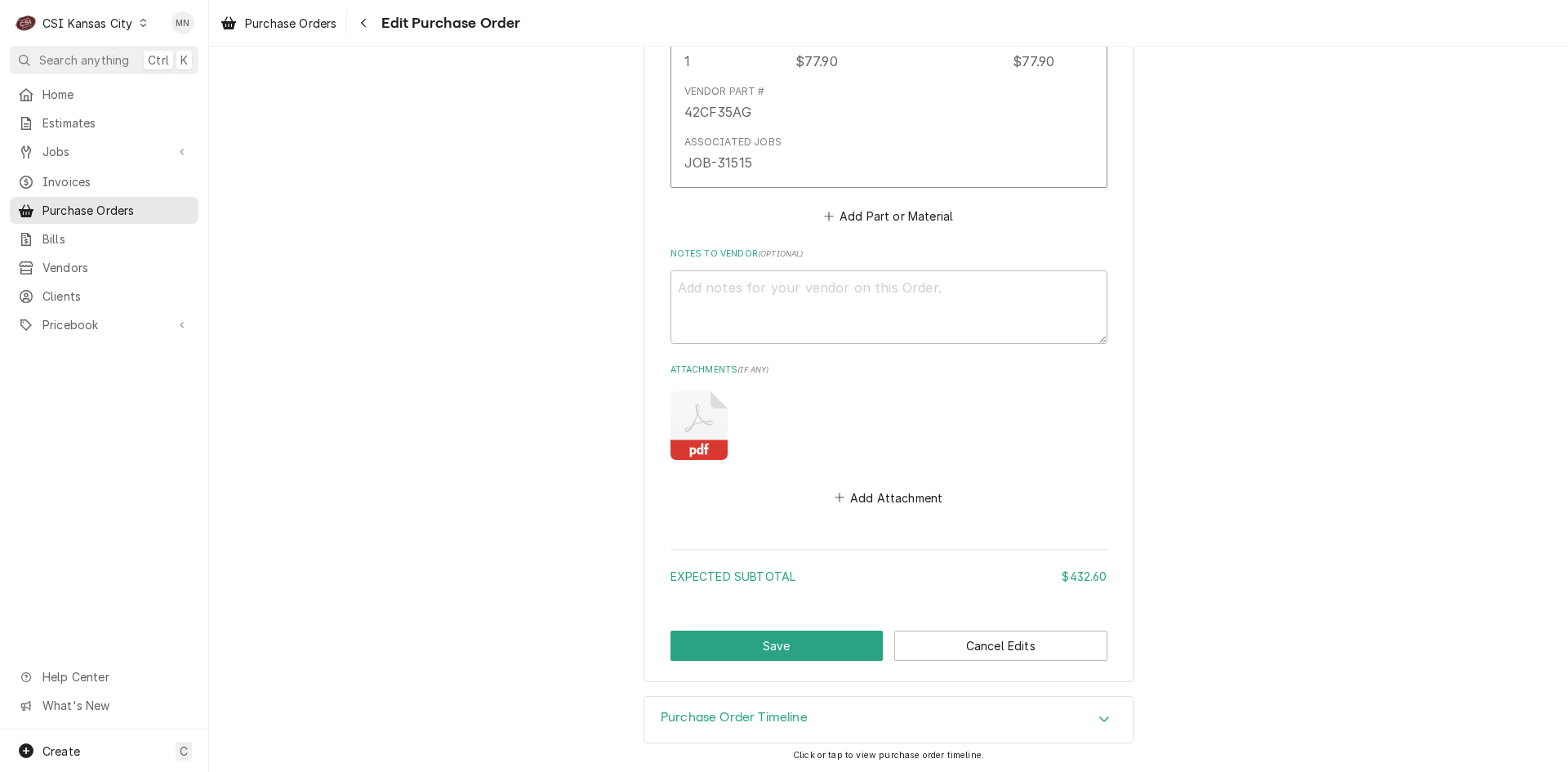 scroll, scrollTop: 1347, scrollLeft: 0, axis: vertical 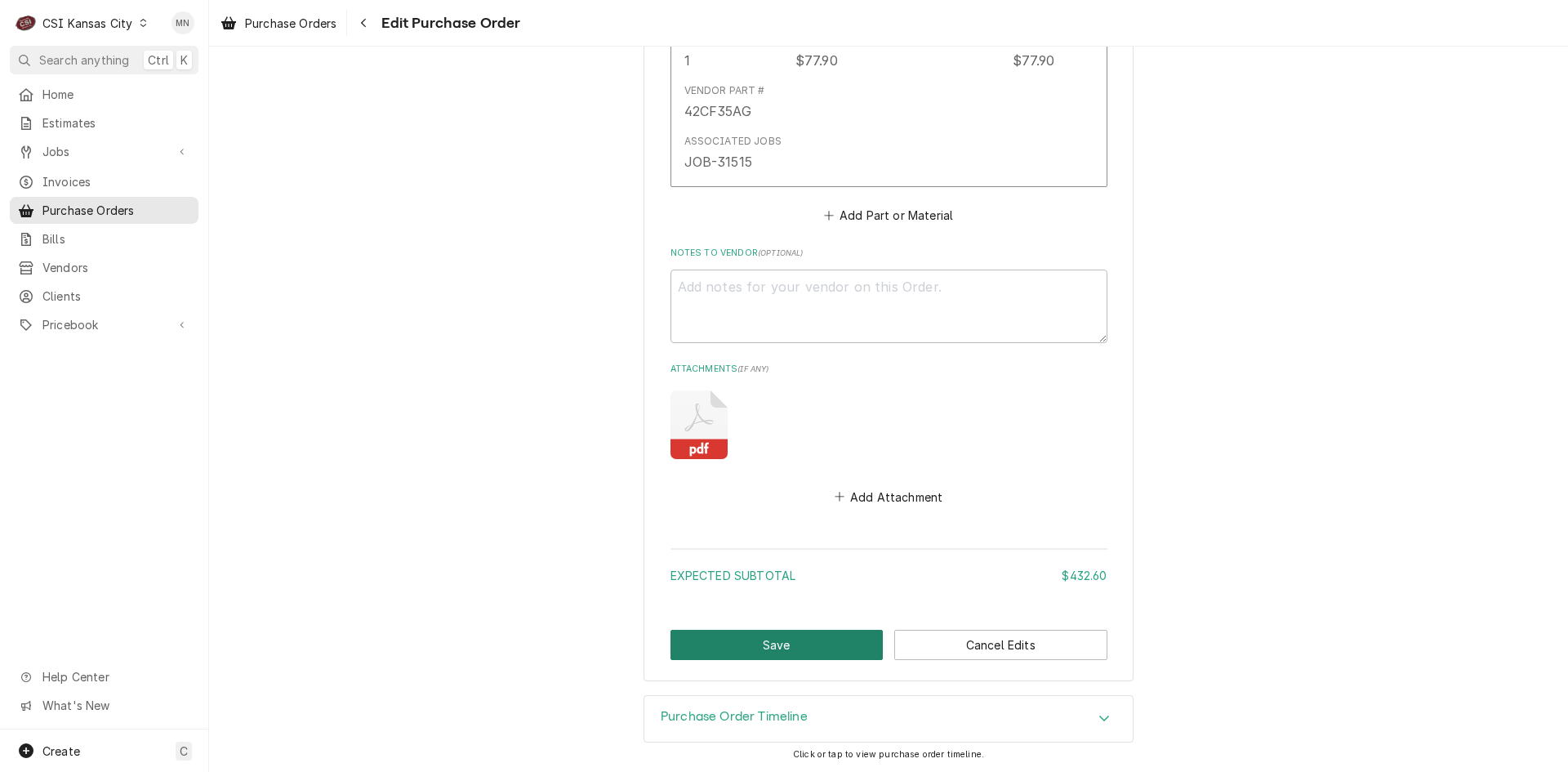 click on "Save" at bounding box center [777, 645] 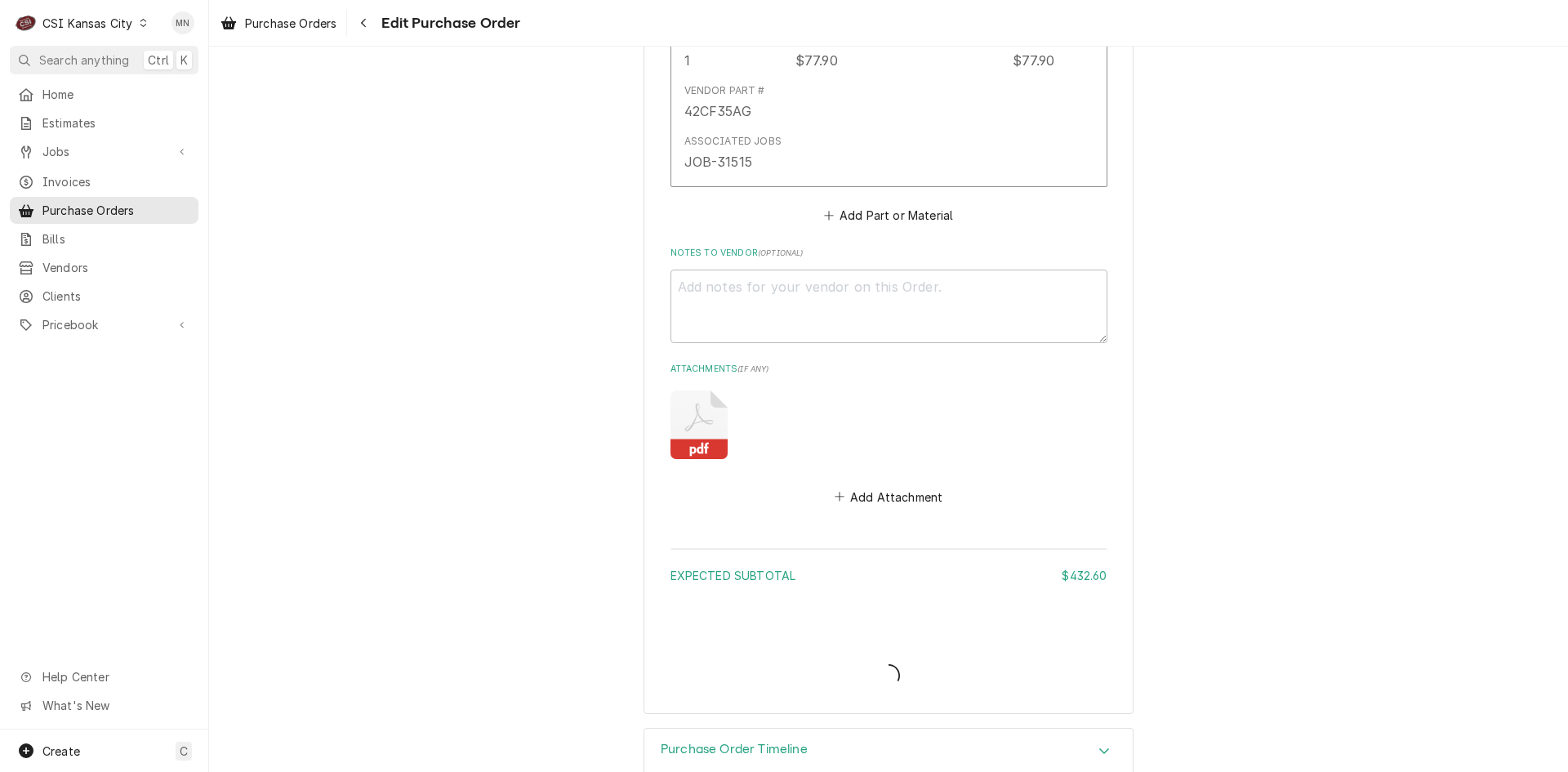 type on "x" 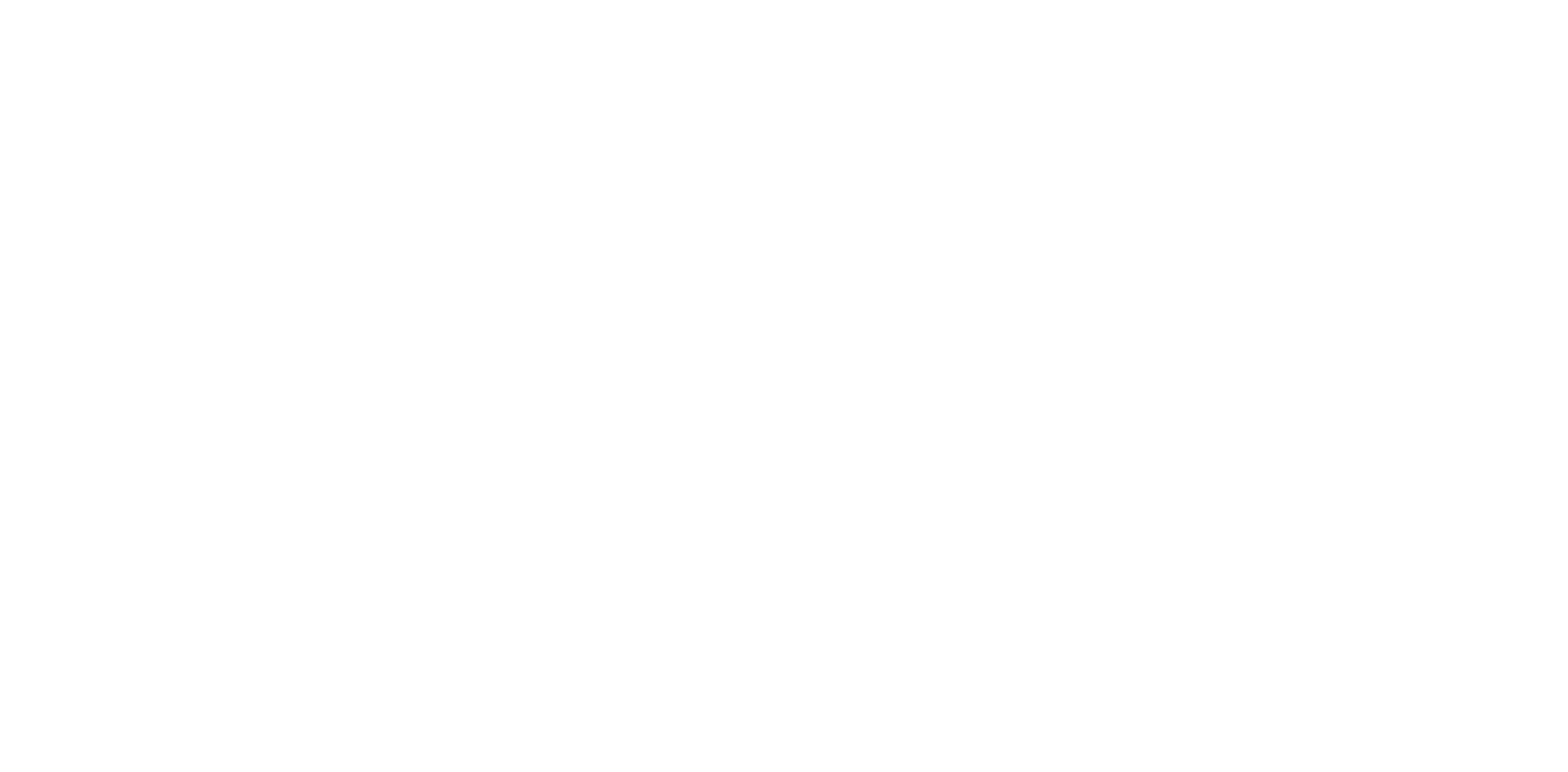 scroll, scrollTop: 0, scrollLeft: 0, axis: both 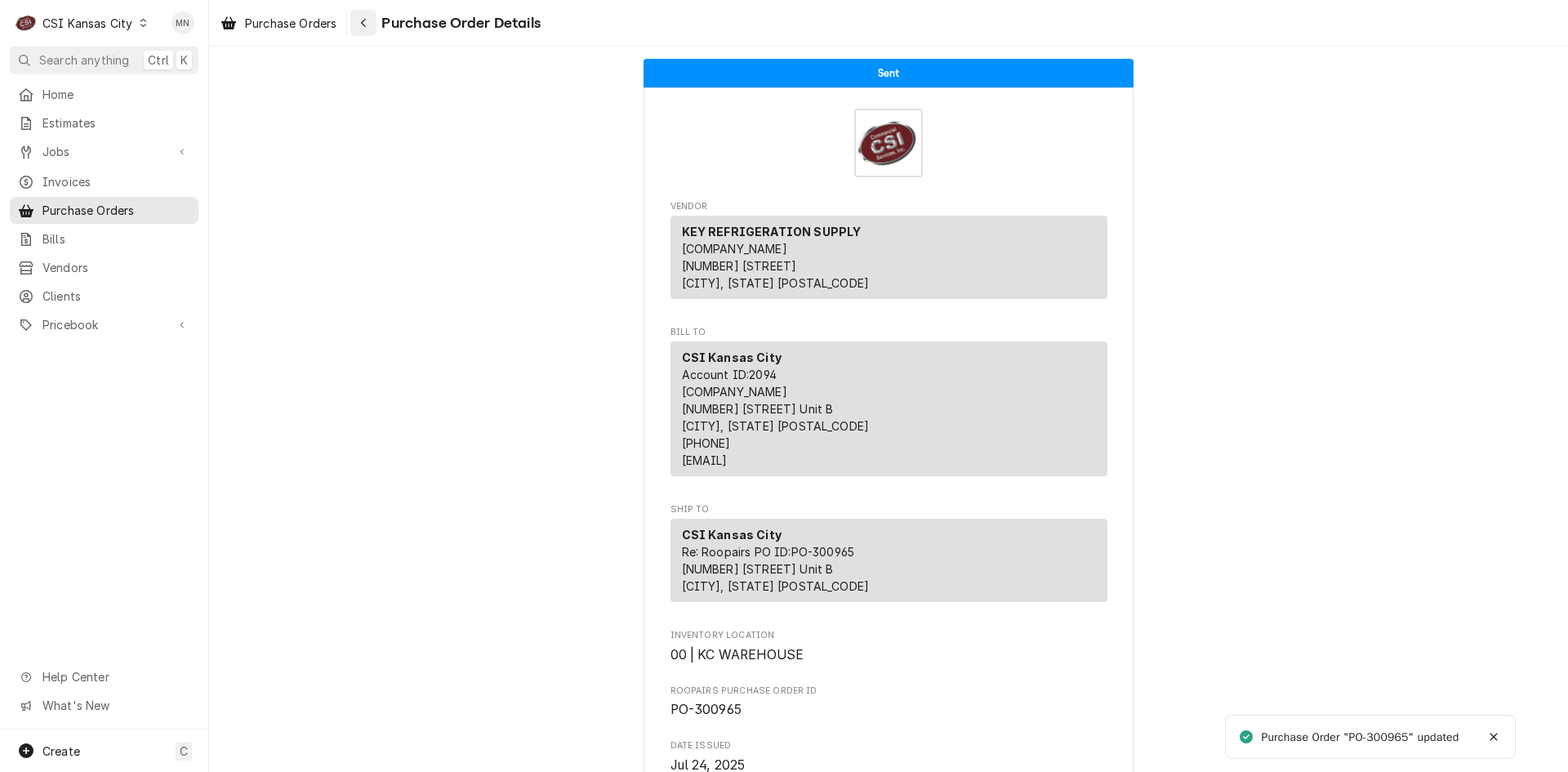 click at bounding box center (363, 23) 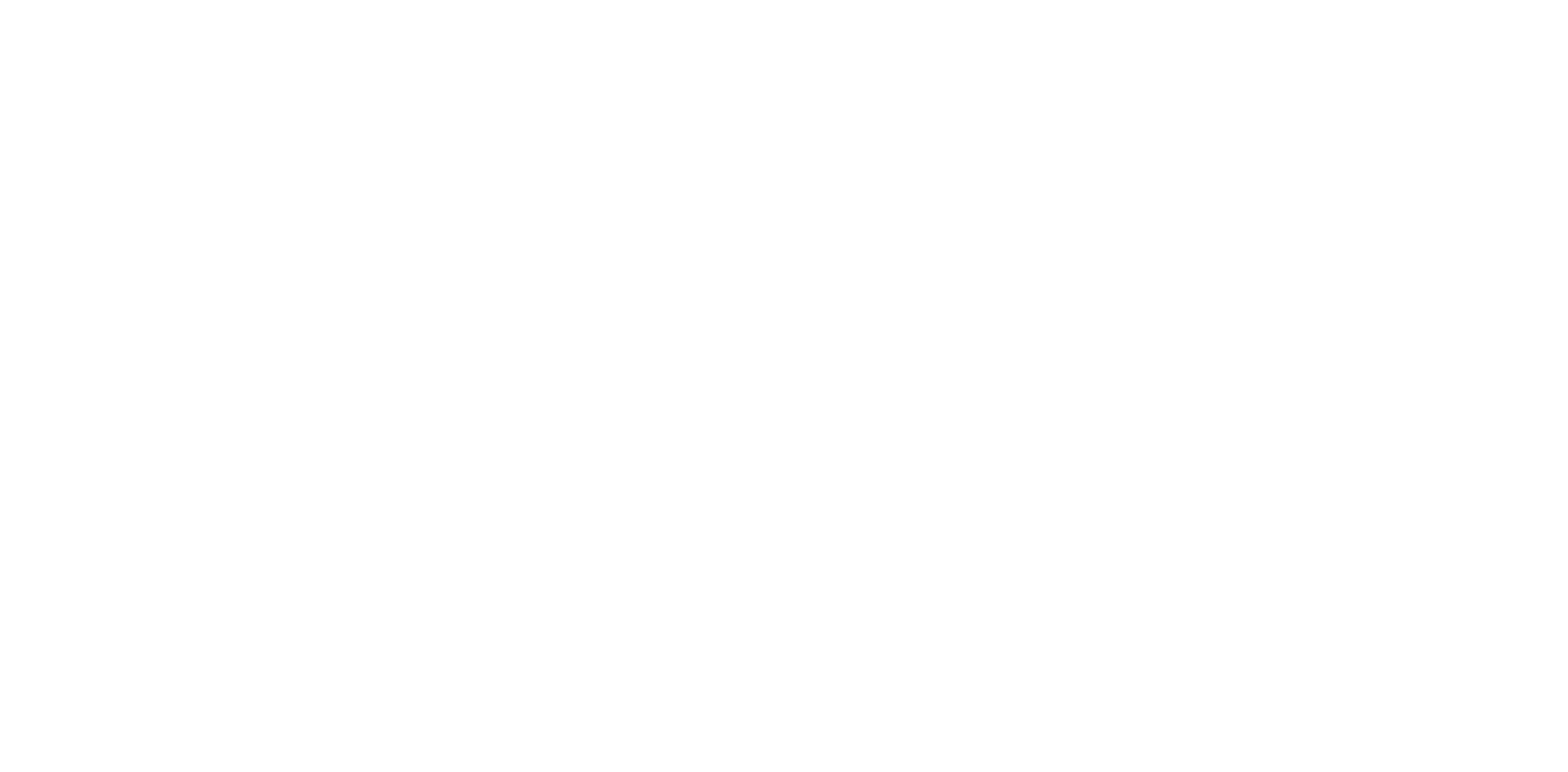 scroll, scrollTop: 0, scrollLeft: 0, axis: both 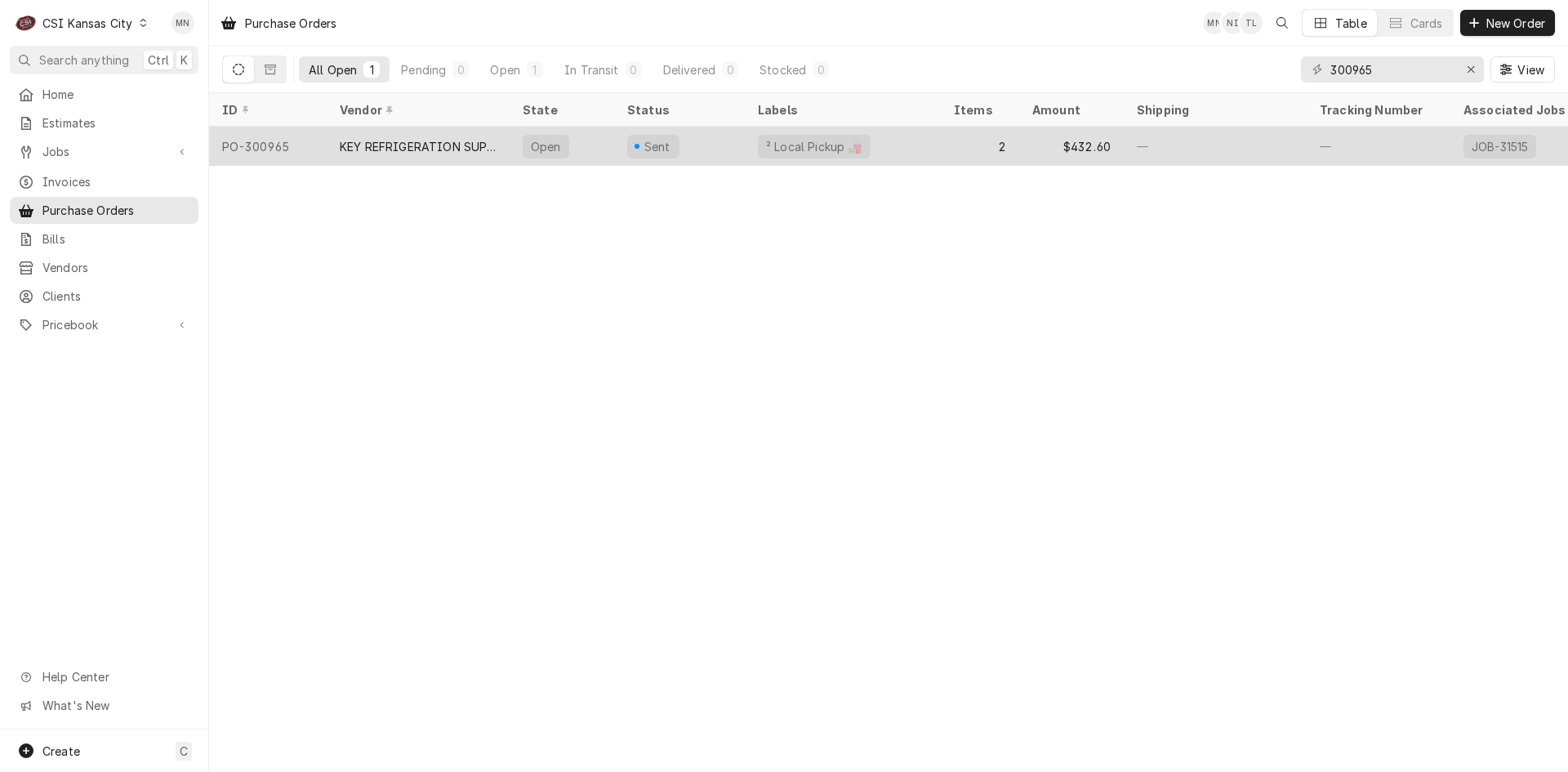 click on "KEY REFRIGERATION SUPPLY" at bounding box center [418, 146] 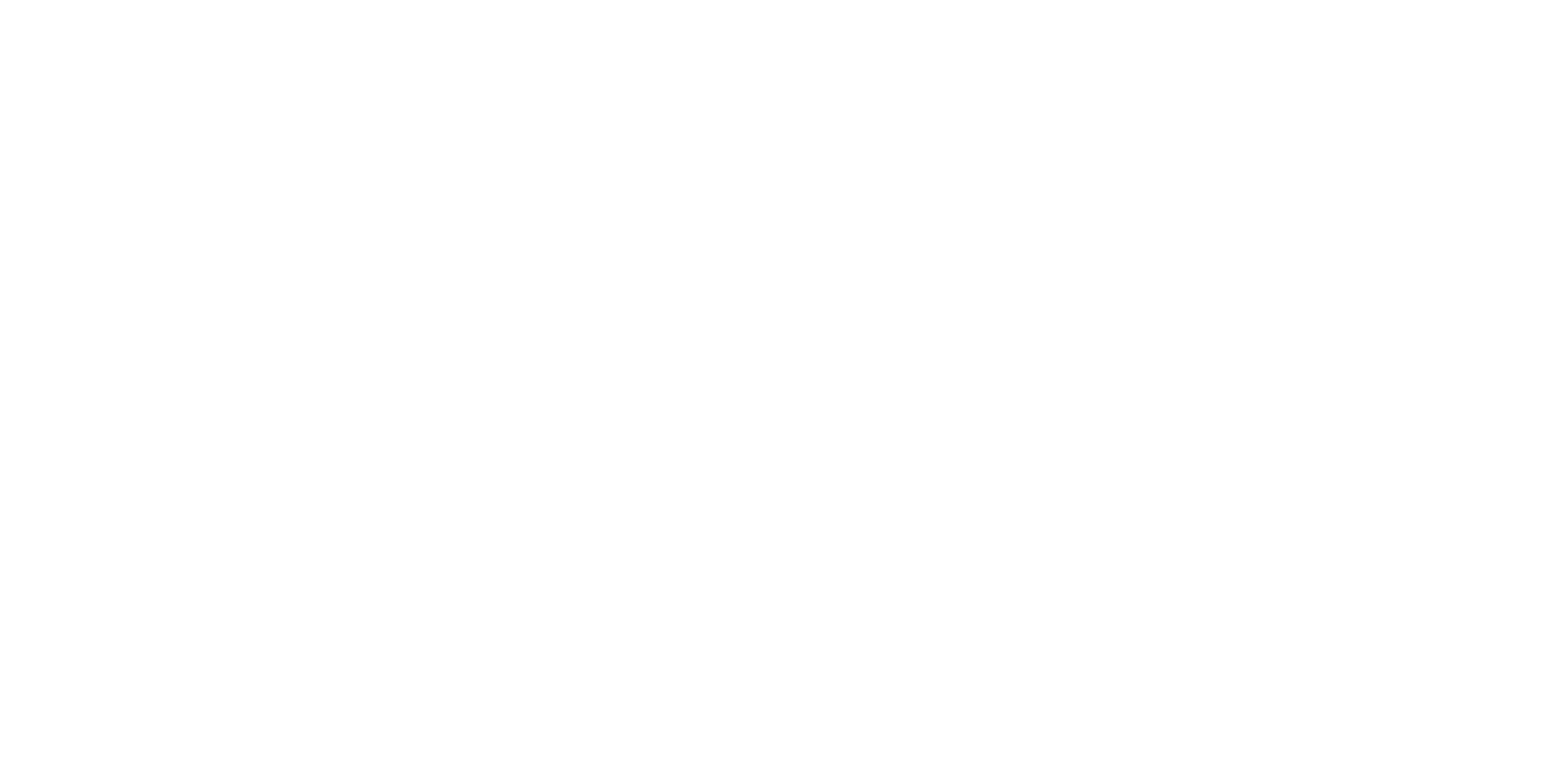 scroll, scrollTop: 0, scrollLeft: 0, axis: both 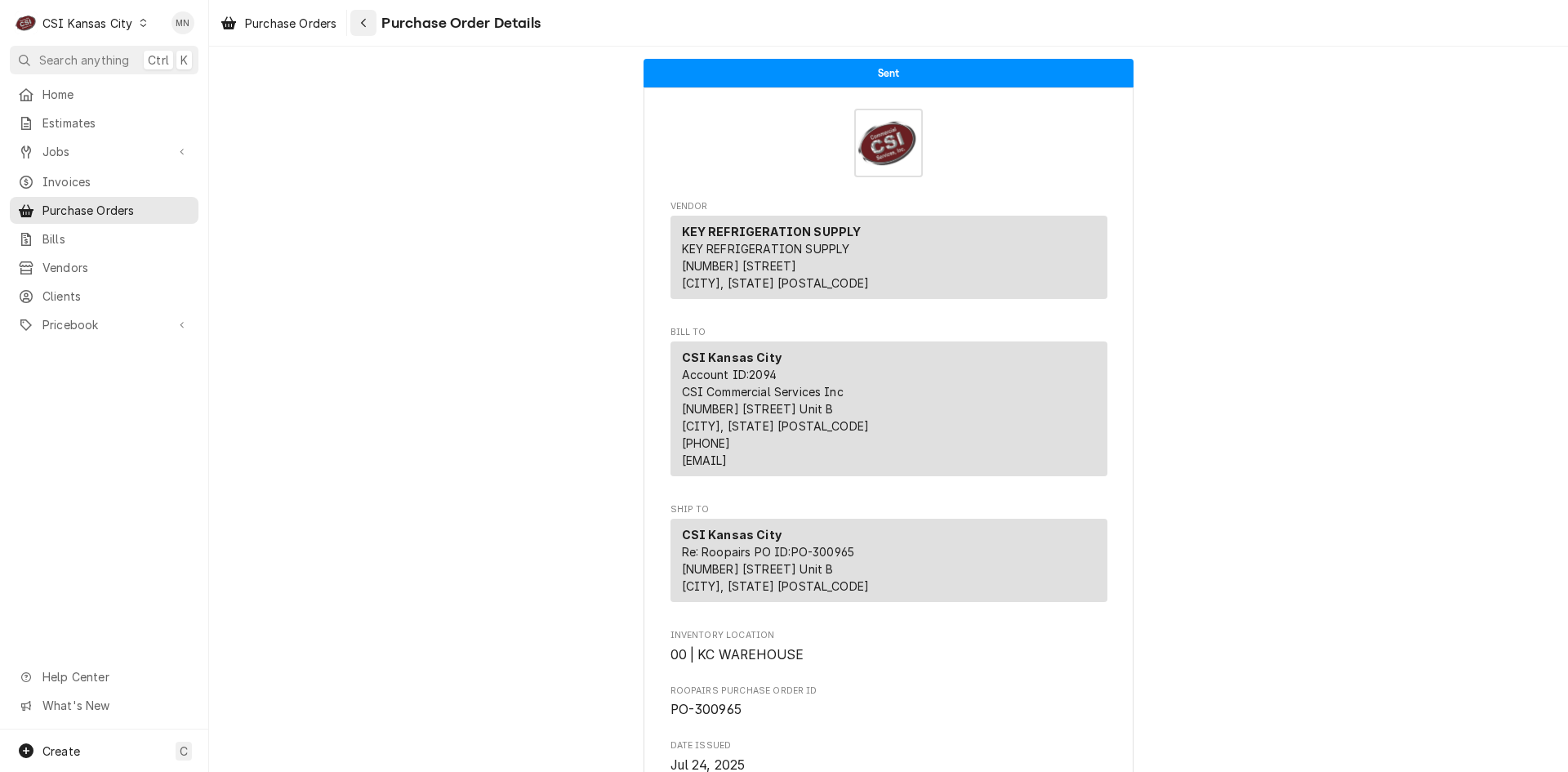 click 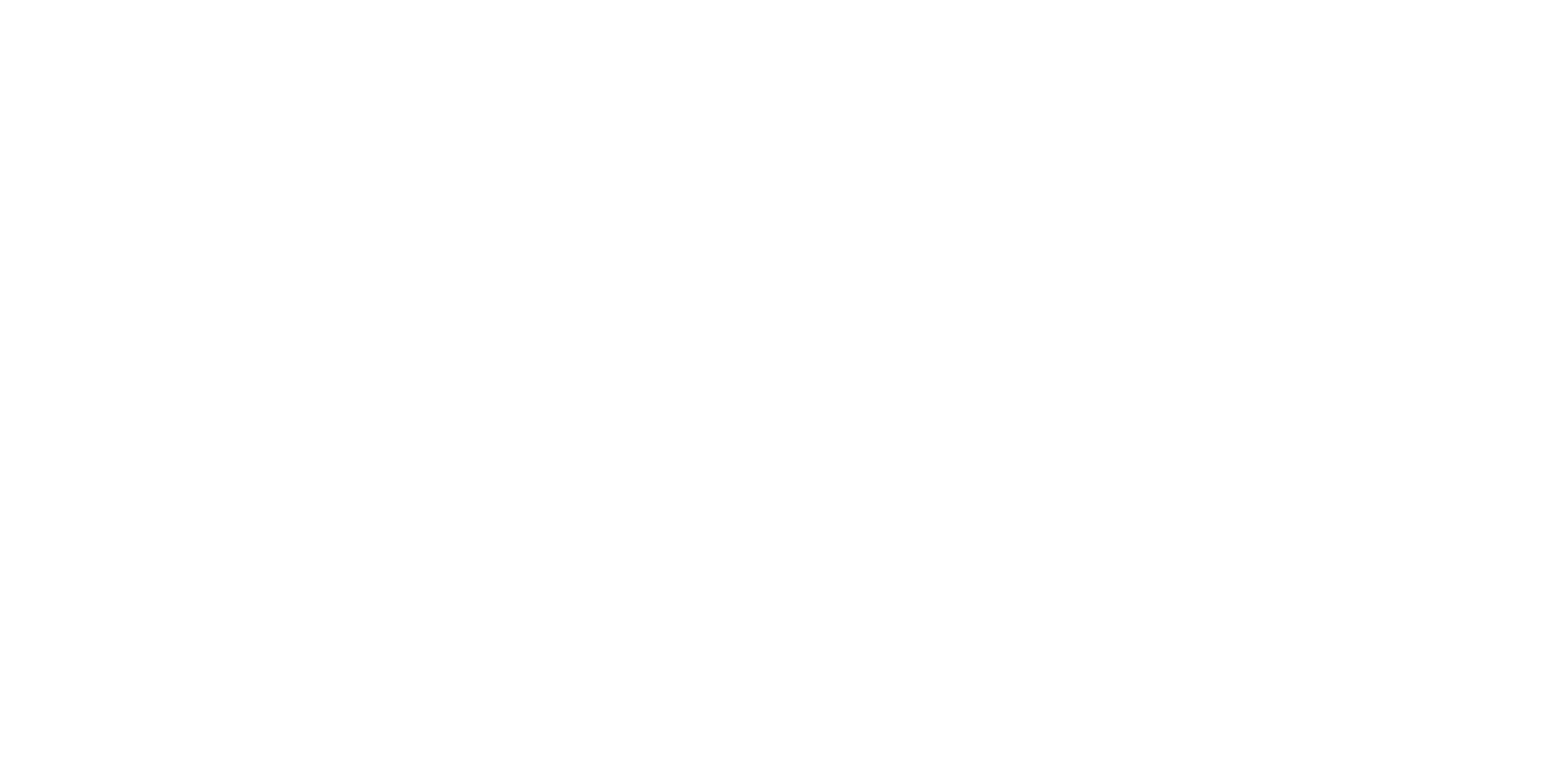 scroll, scrollTop: 0, scrollLeft: 0, axis: both 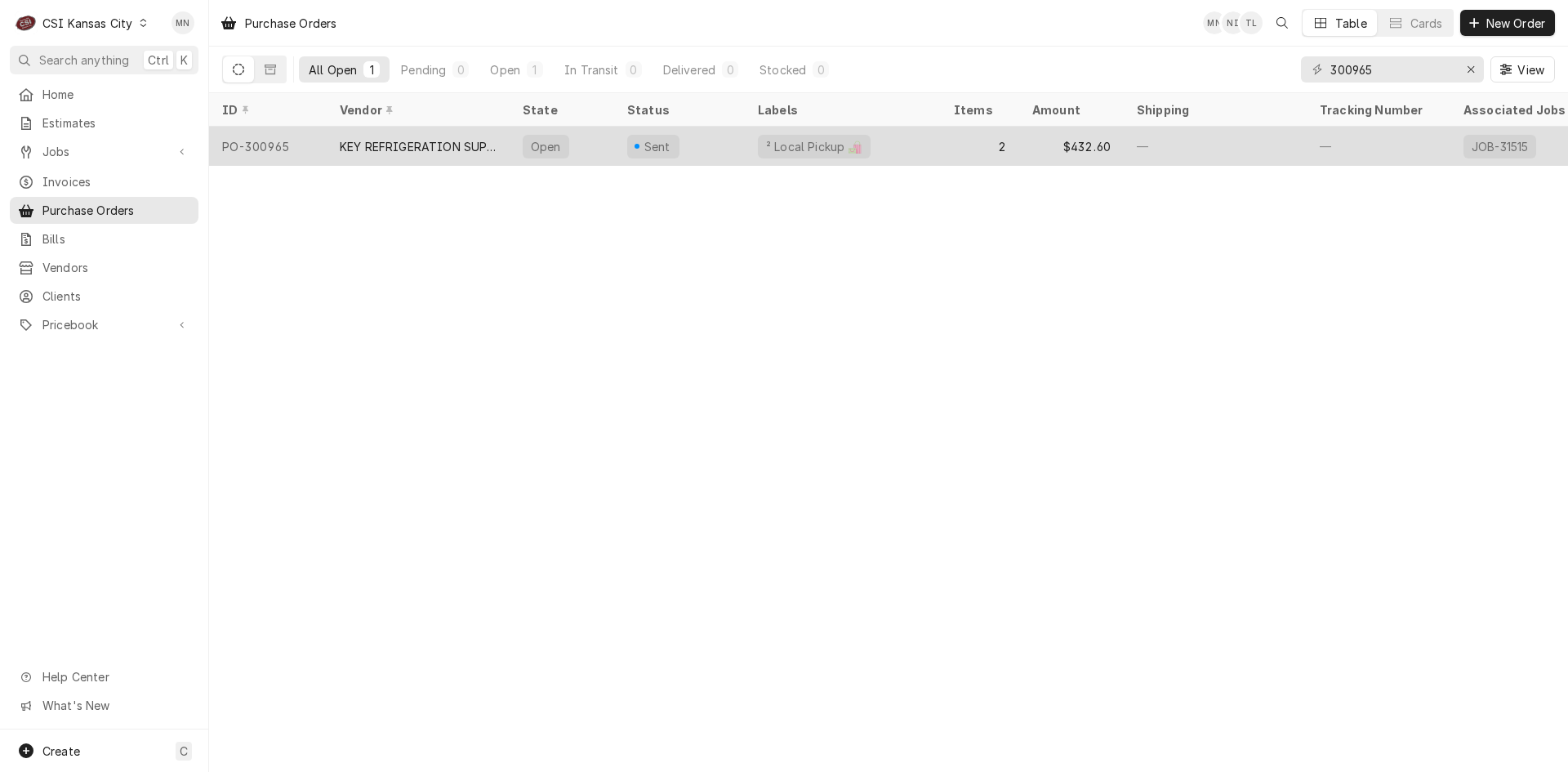 drag, startPoint x: 272, startPoint y: 138, endPoint x: 418, endPoint y: 136, distance: 146.0137 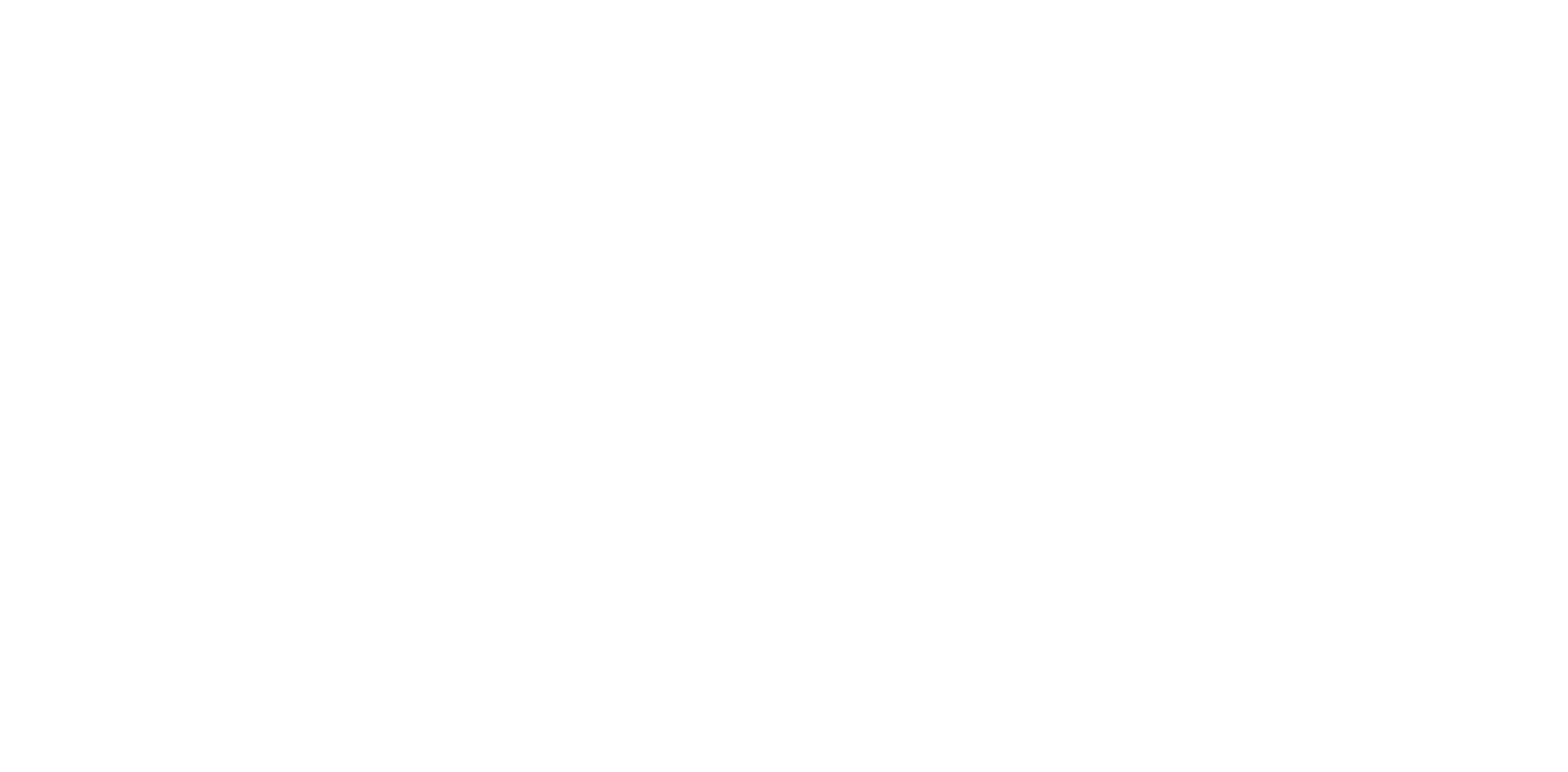 scroll, scrollTop: 0, scrollLeft: 0, axis: both 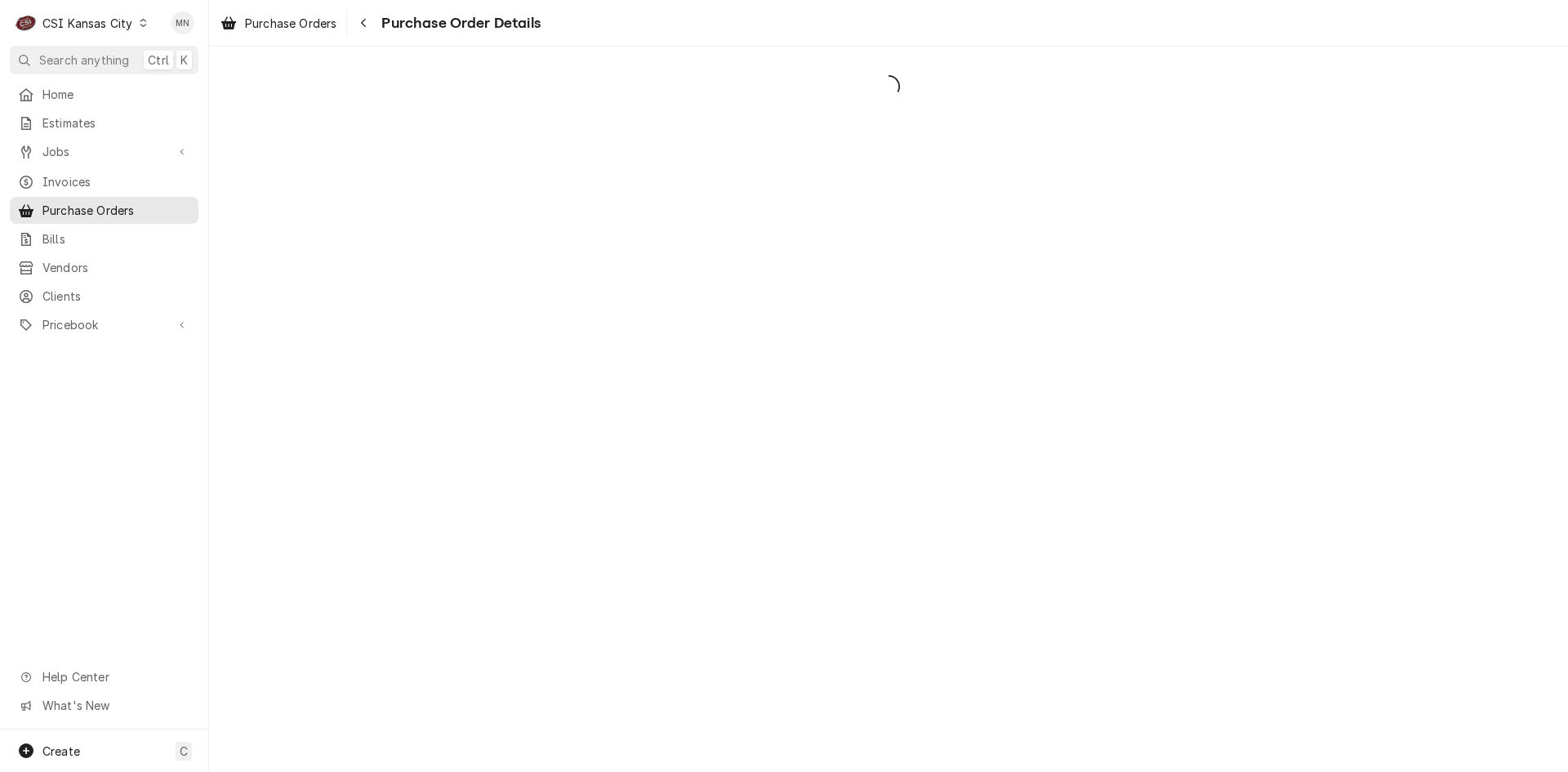 click at bounding box center (889, 409) 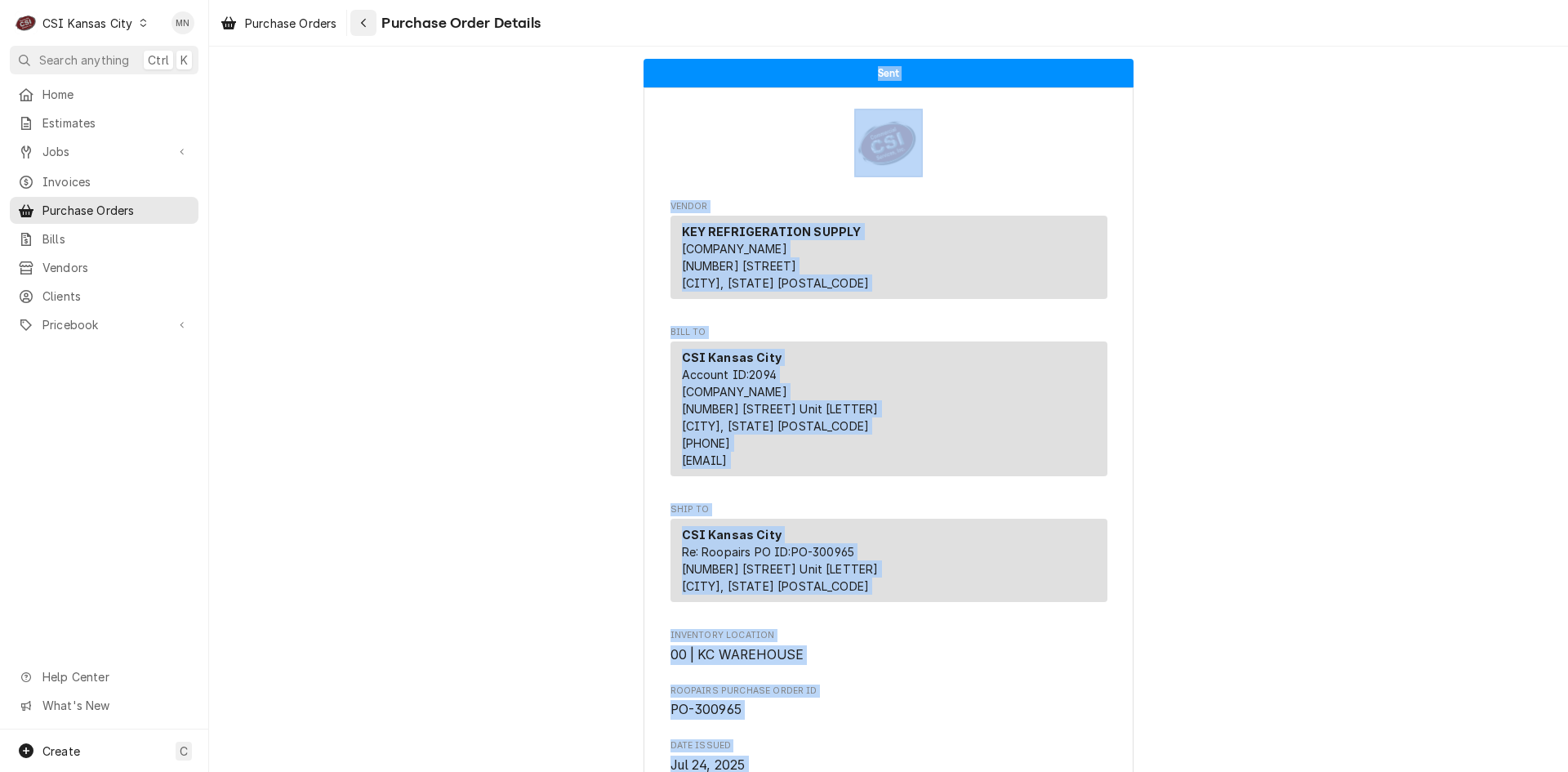 click at bounding box center [363, 23] 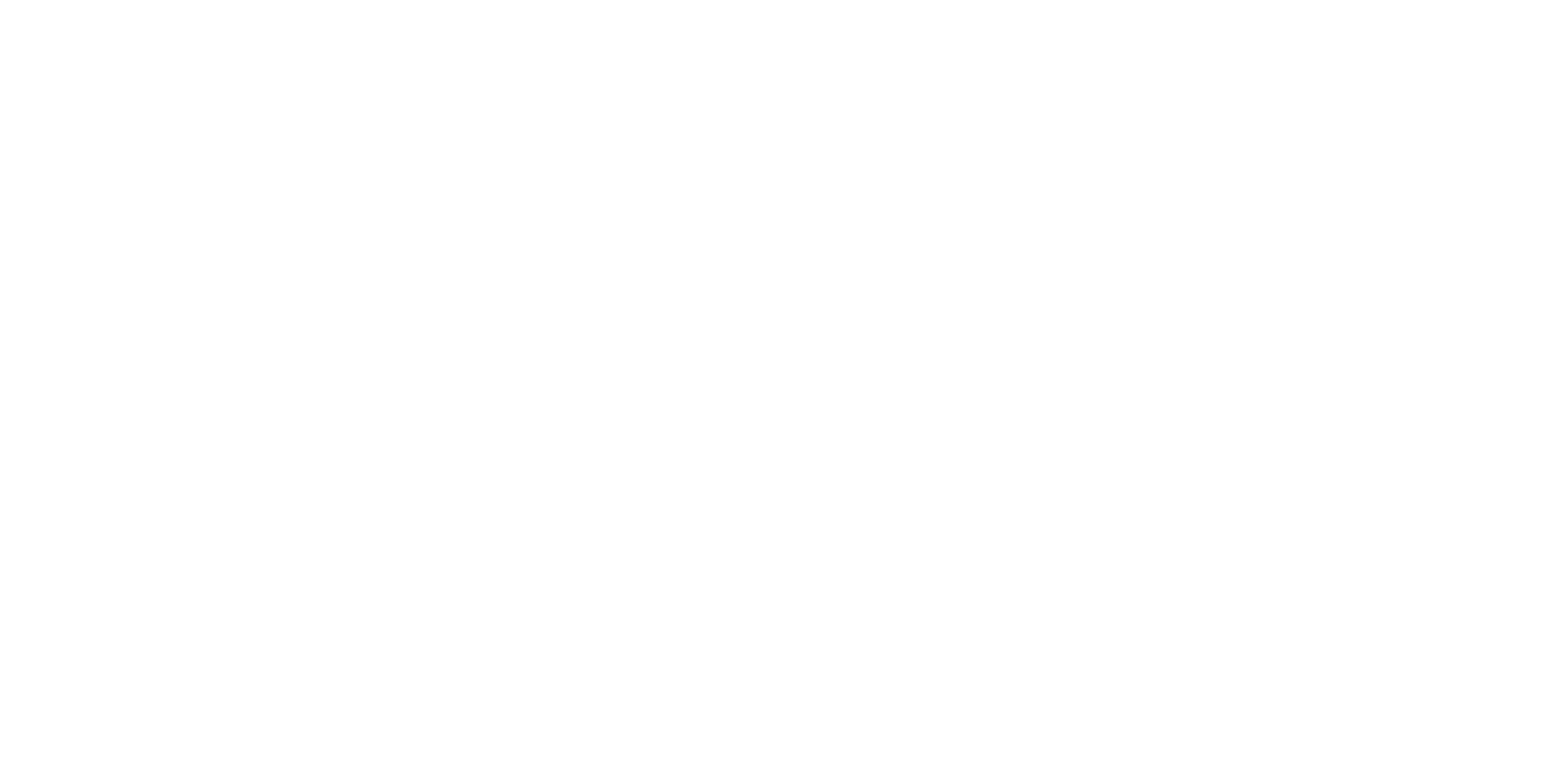 scroll, scrollTop: 0, scrollLeft: 0, axis: both 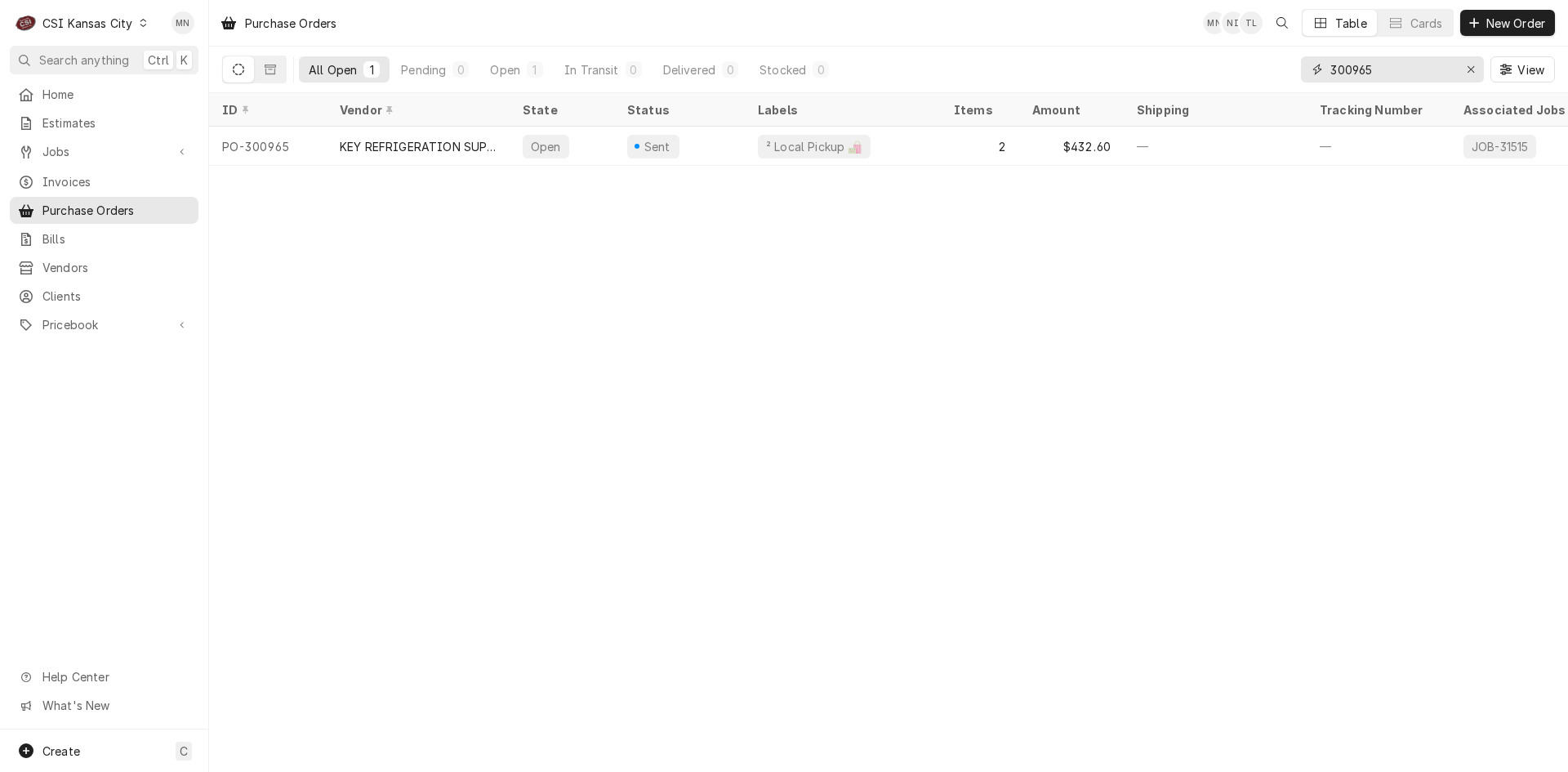 drag, startPoint x: 1401, startPoint y: 73, endPoint x: 1240, endPoint y: 75, distance: 161.01242 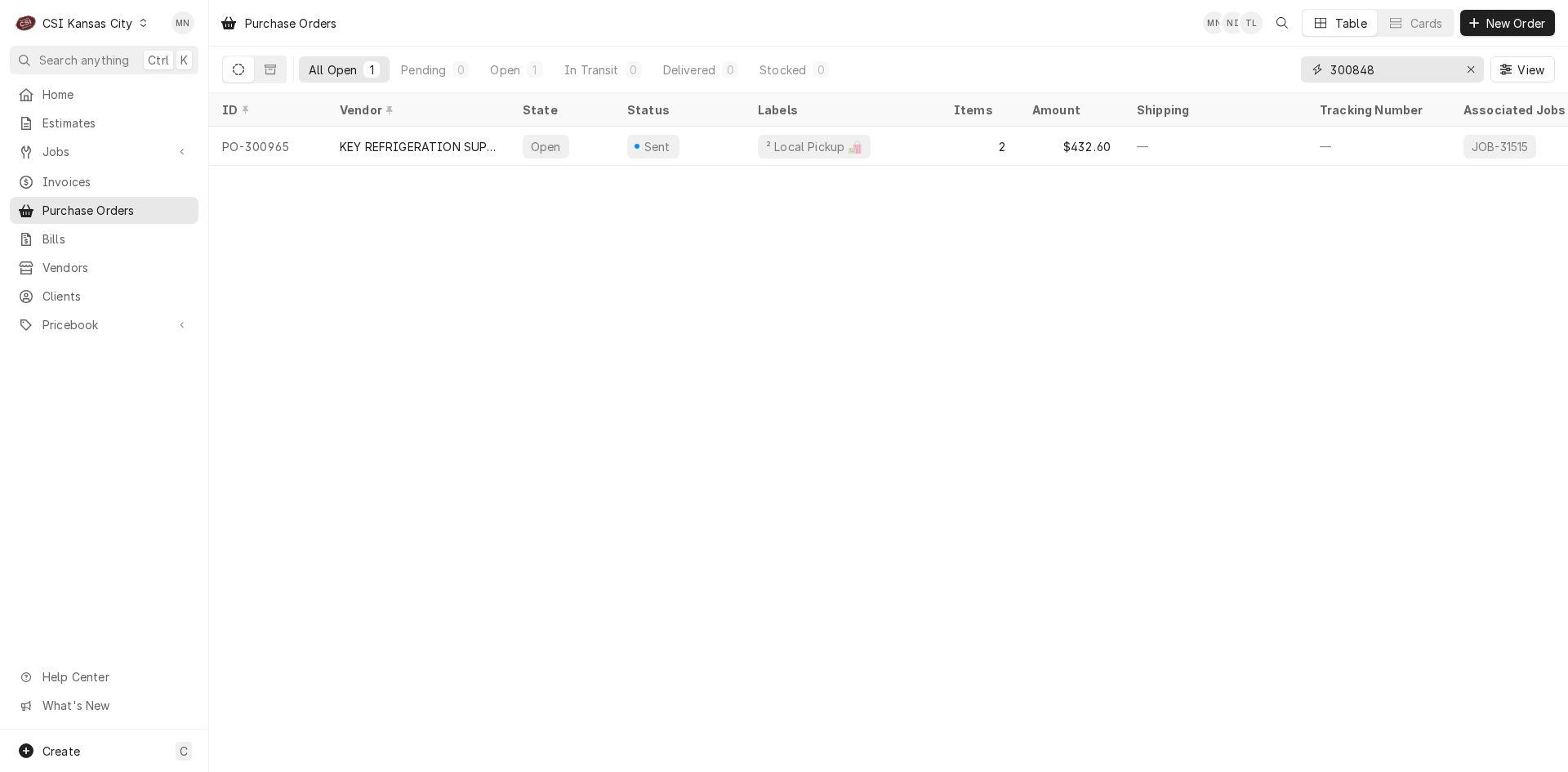 type on "300848" 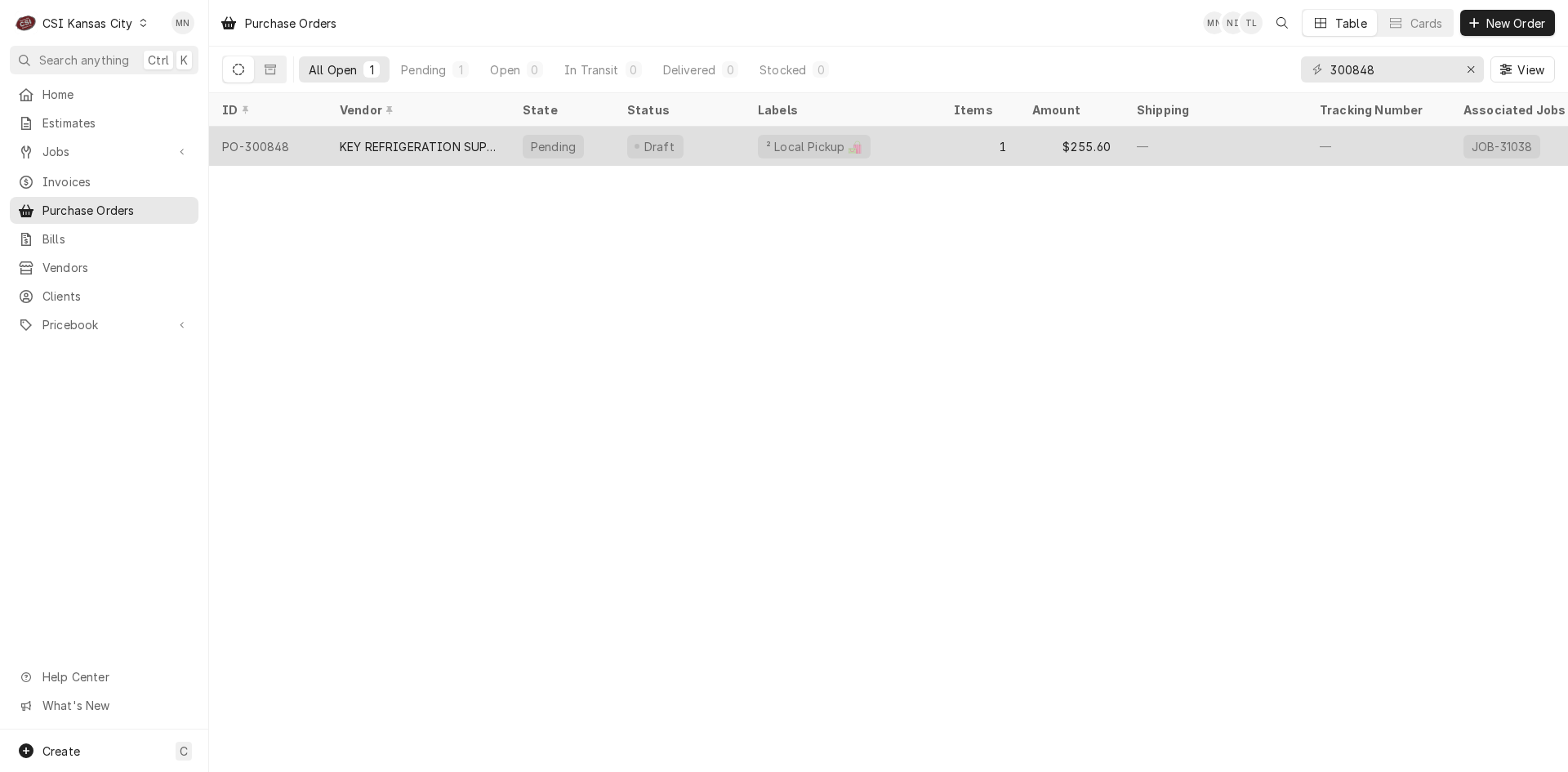 click on "KEY REFRIGERATION SUPPLY" at bounding box center [418, 146] 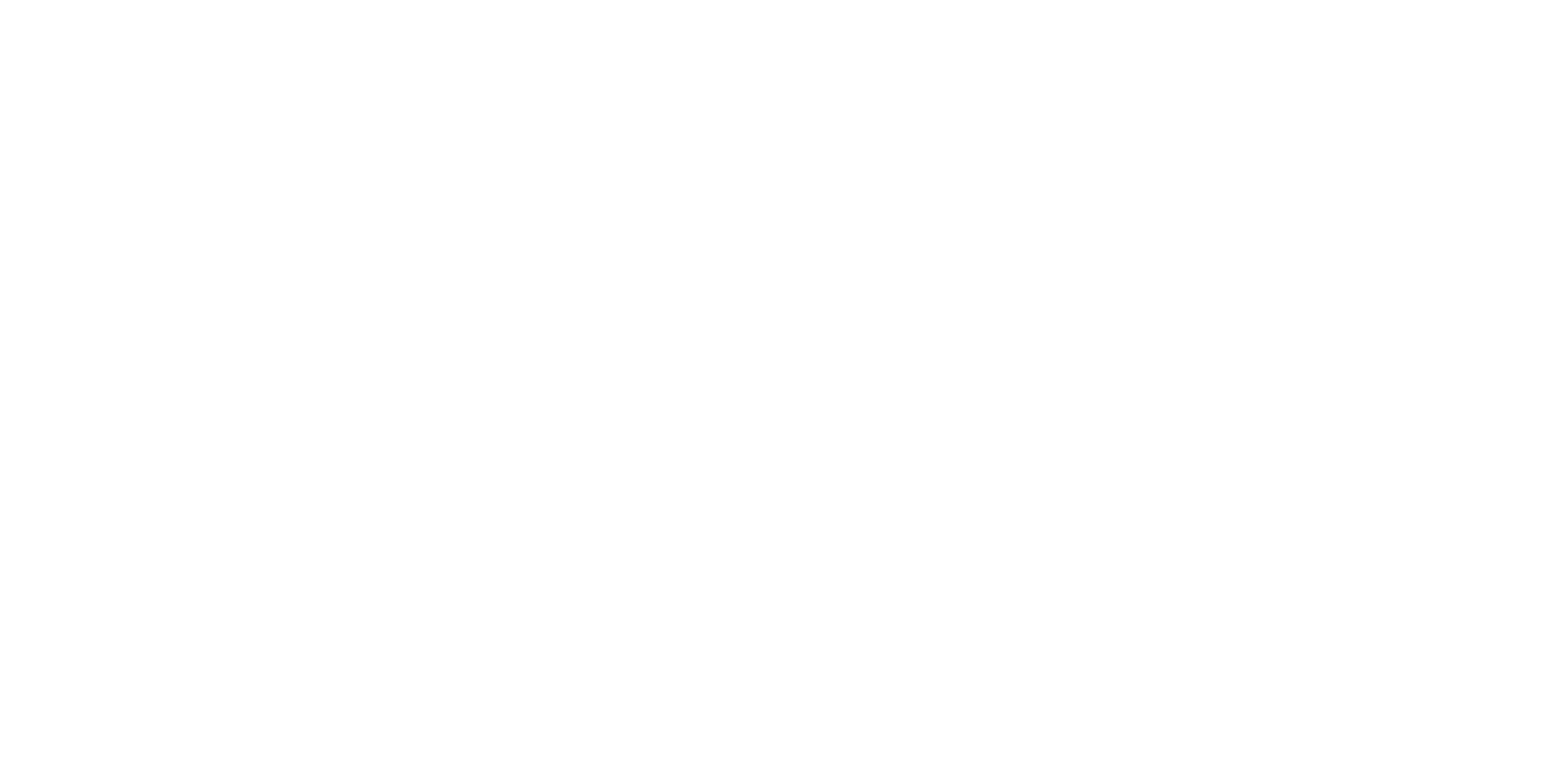 scroll, scrollTop: 0, scrollLeft: 0, axis: both 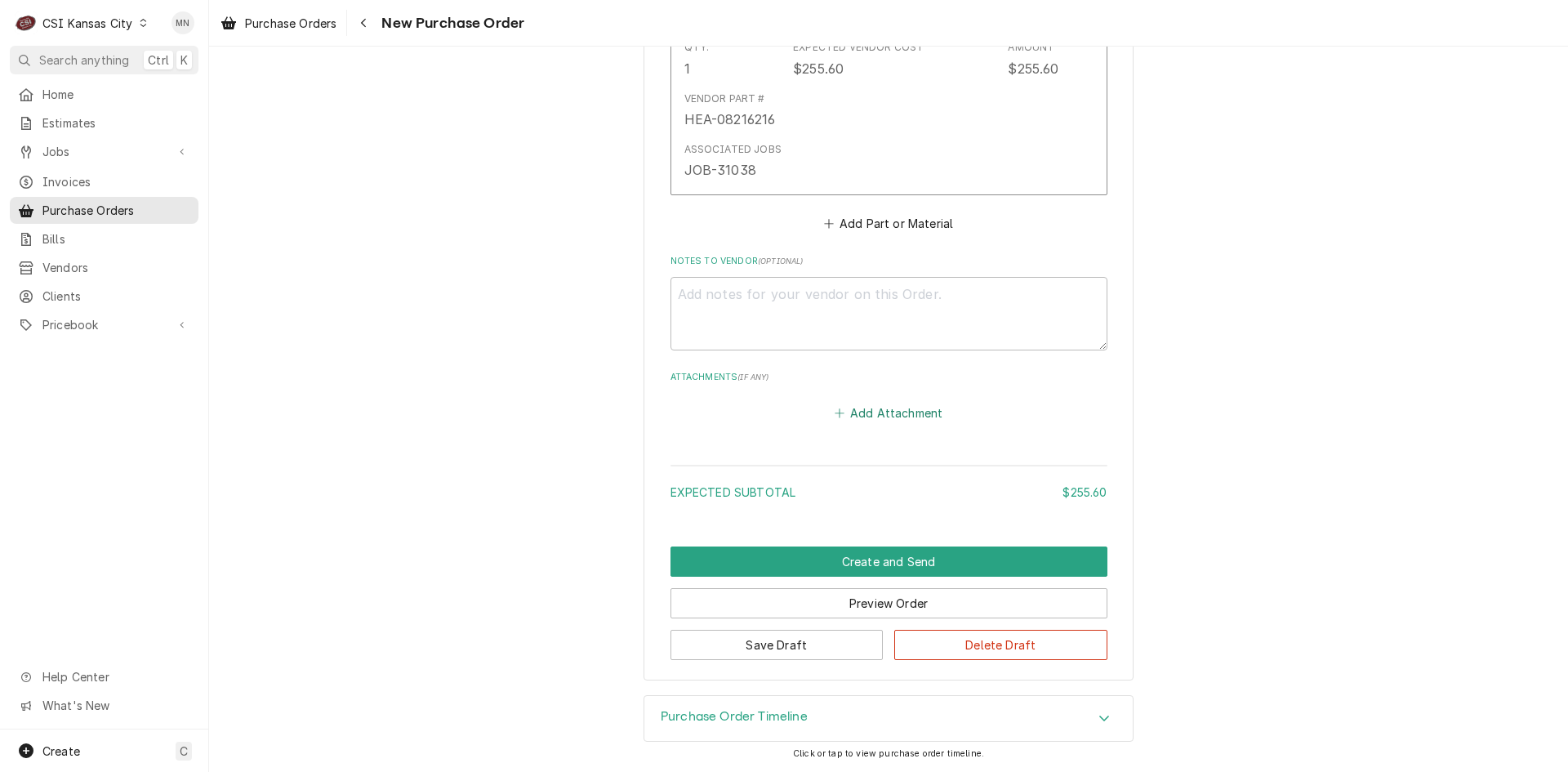 click on "Add Attachment" at bounding box center [889, 413] 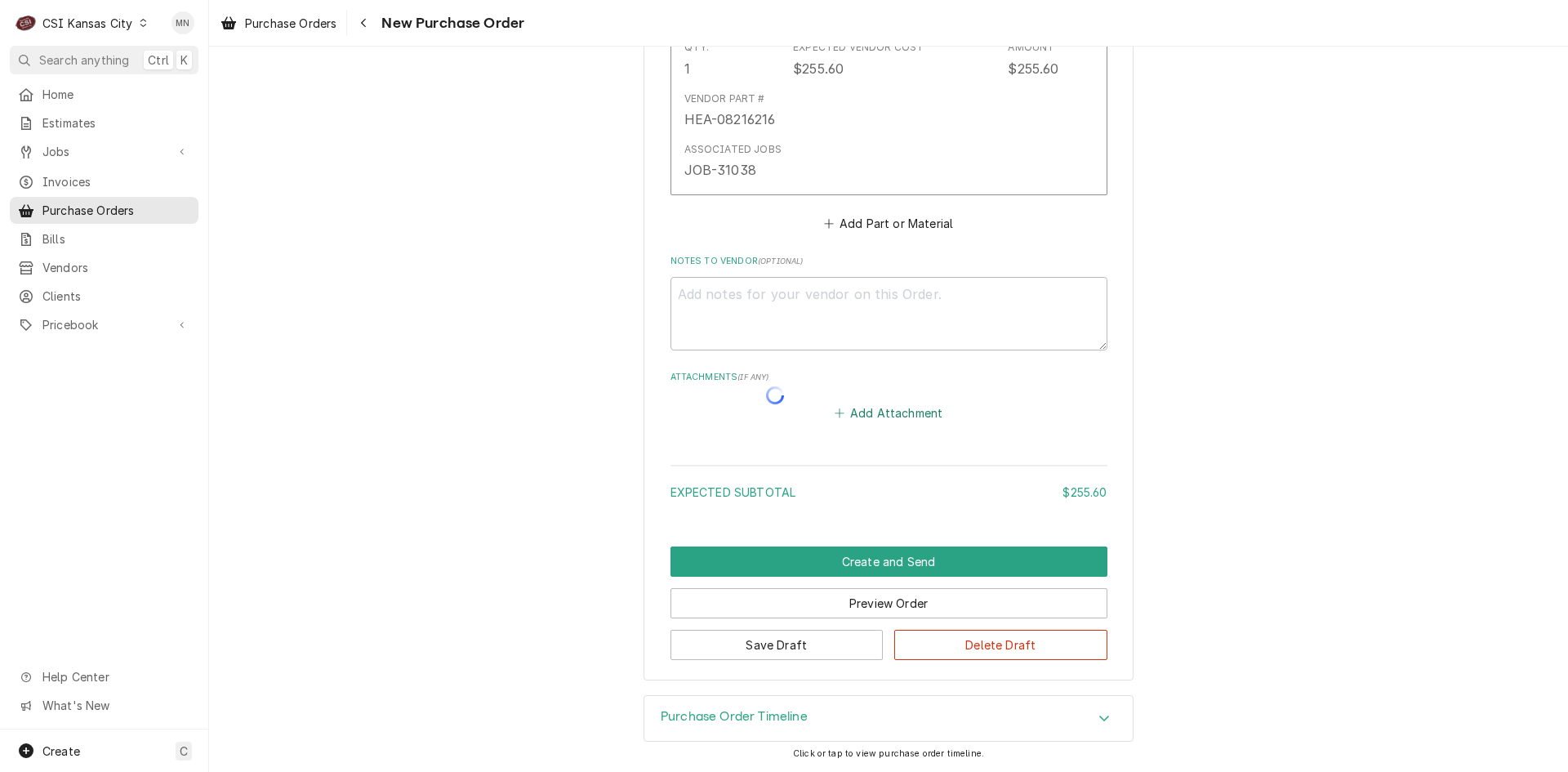 type on "x" 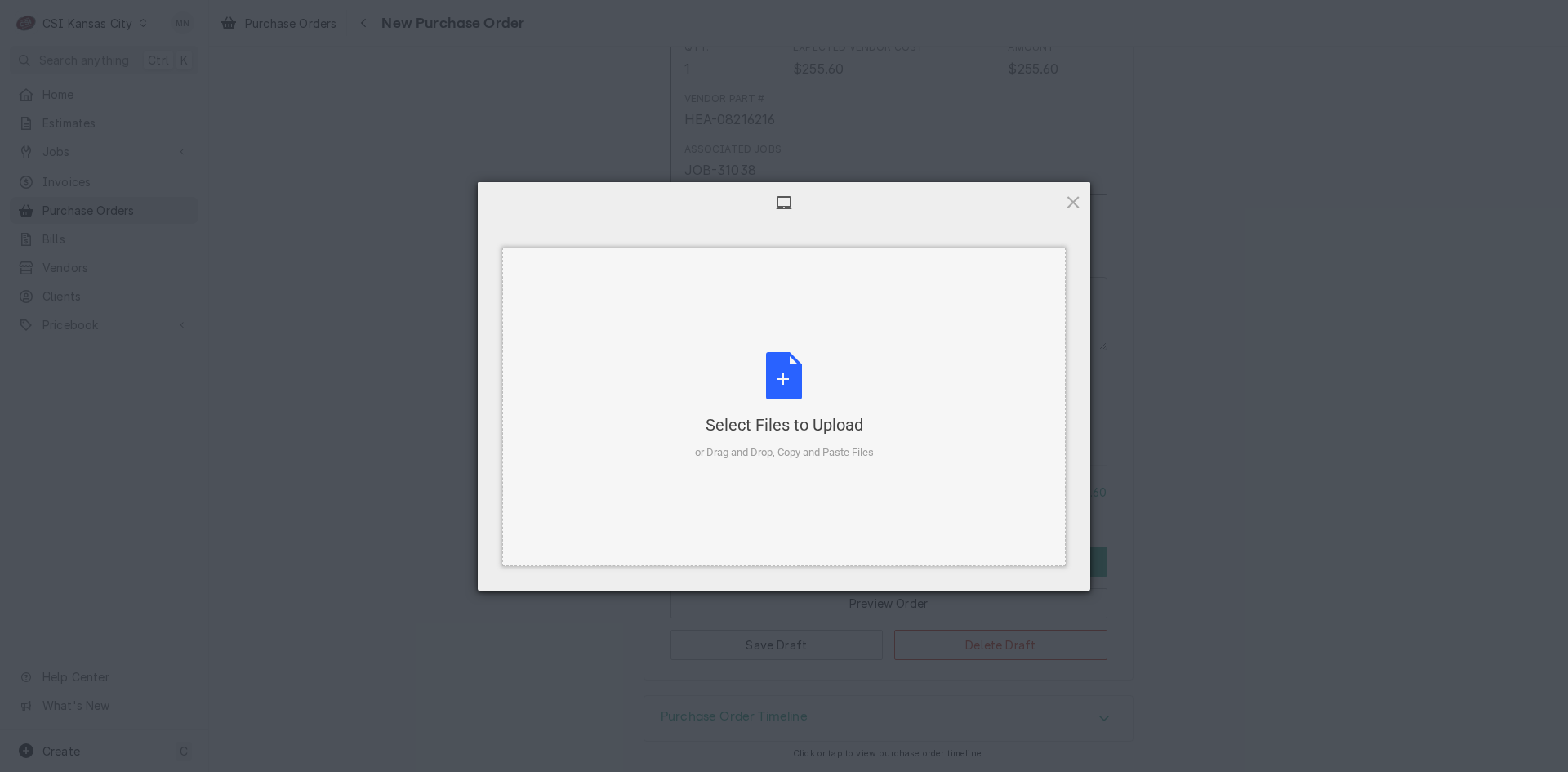 click on "Select Files to Upload
or Drag and Drop, Copy and Paste Files" at bounding box center [784, 406] 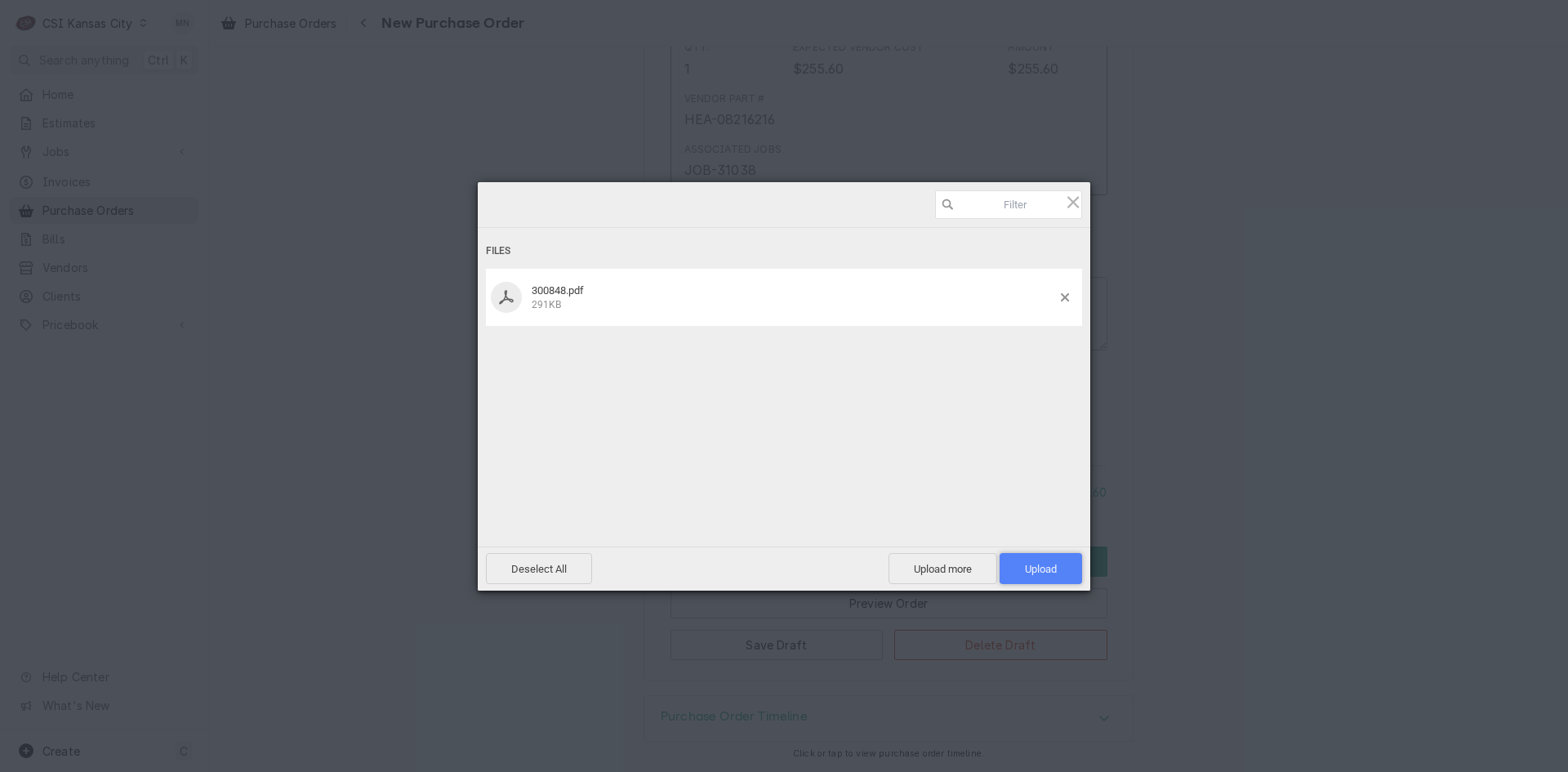 click on "Upload
1" at bounding box center [1040, 569] 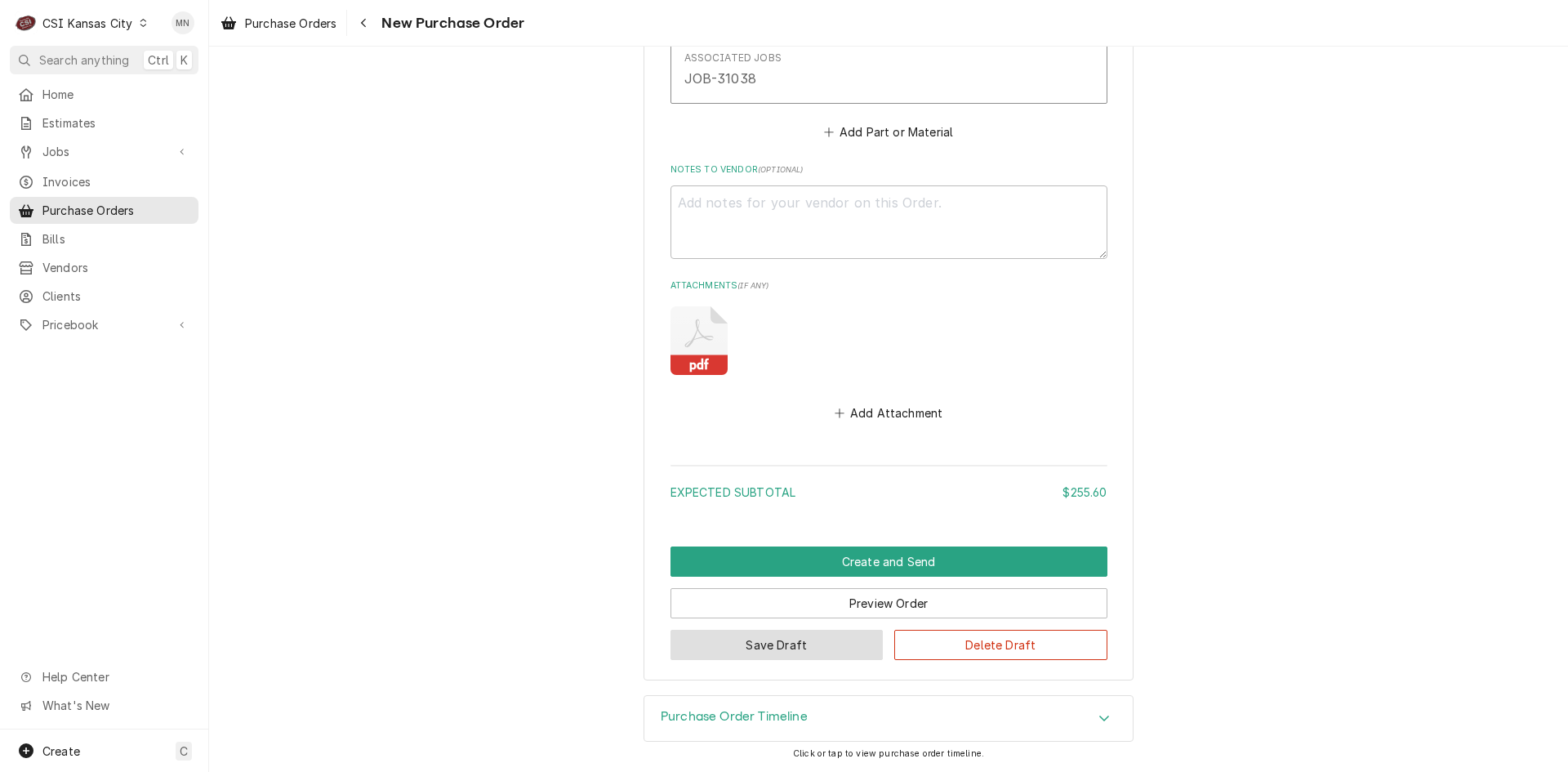 click on "Save Draft" at bounding box center [777, 645] 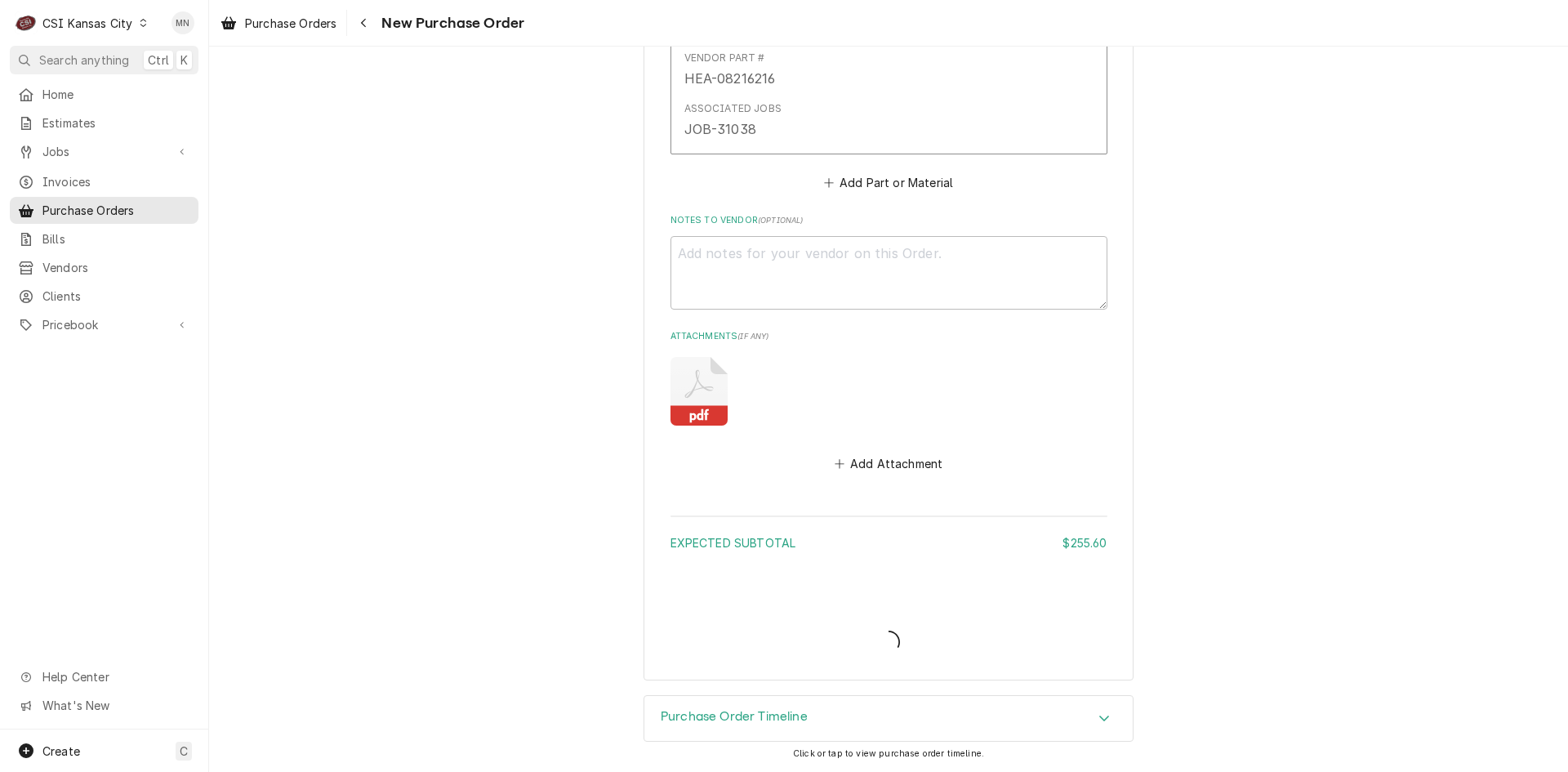 scroll, scrollTop: 998, scrollLeft: 0, axis: vertical 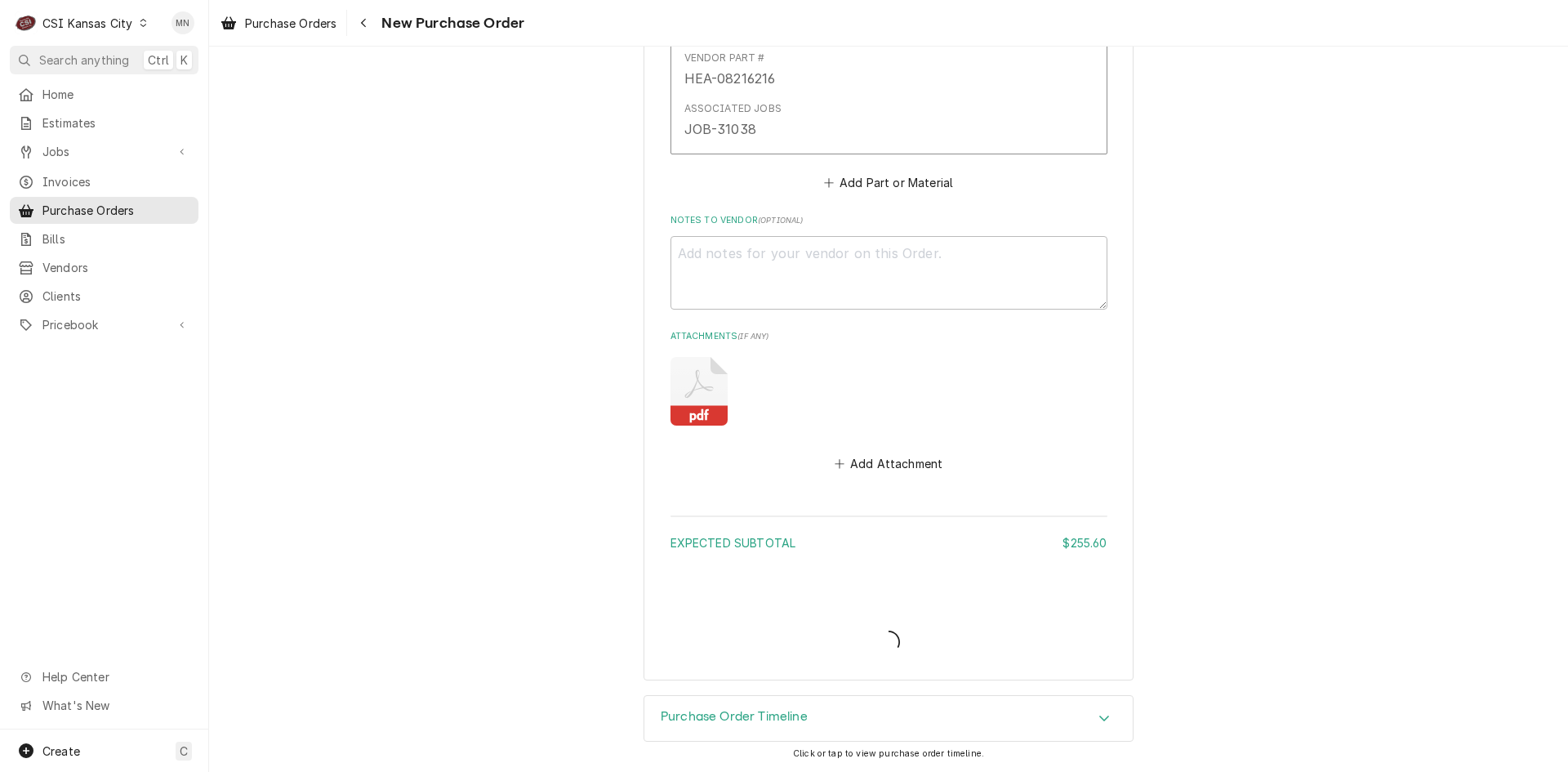 type on "x" 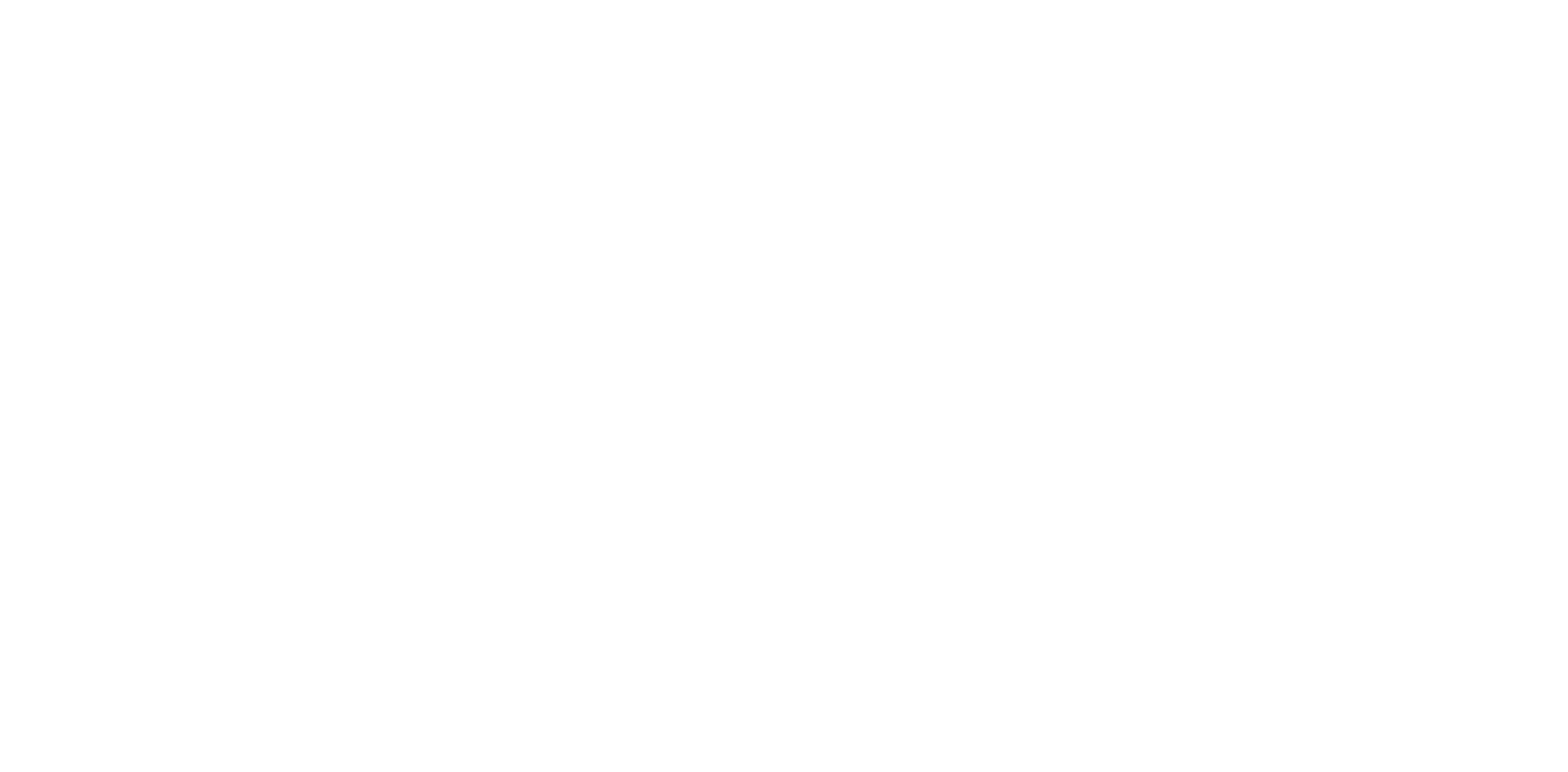 scroll, scrollTop: 0, scrollLeft: 0, axis: both 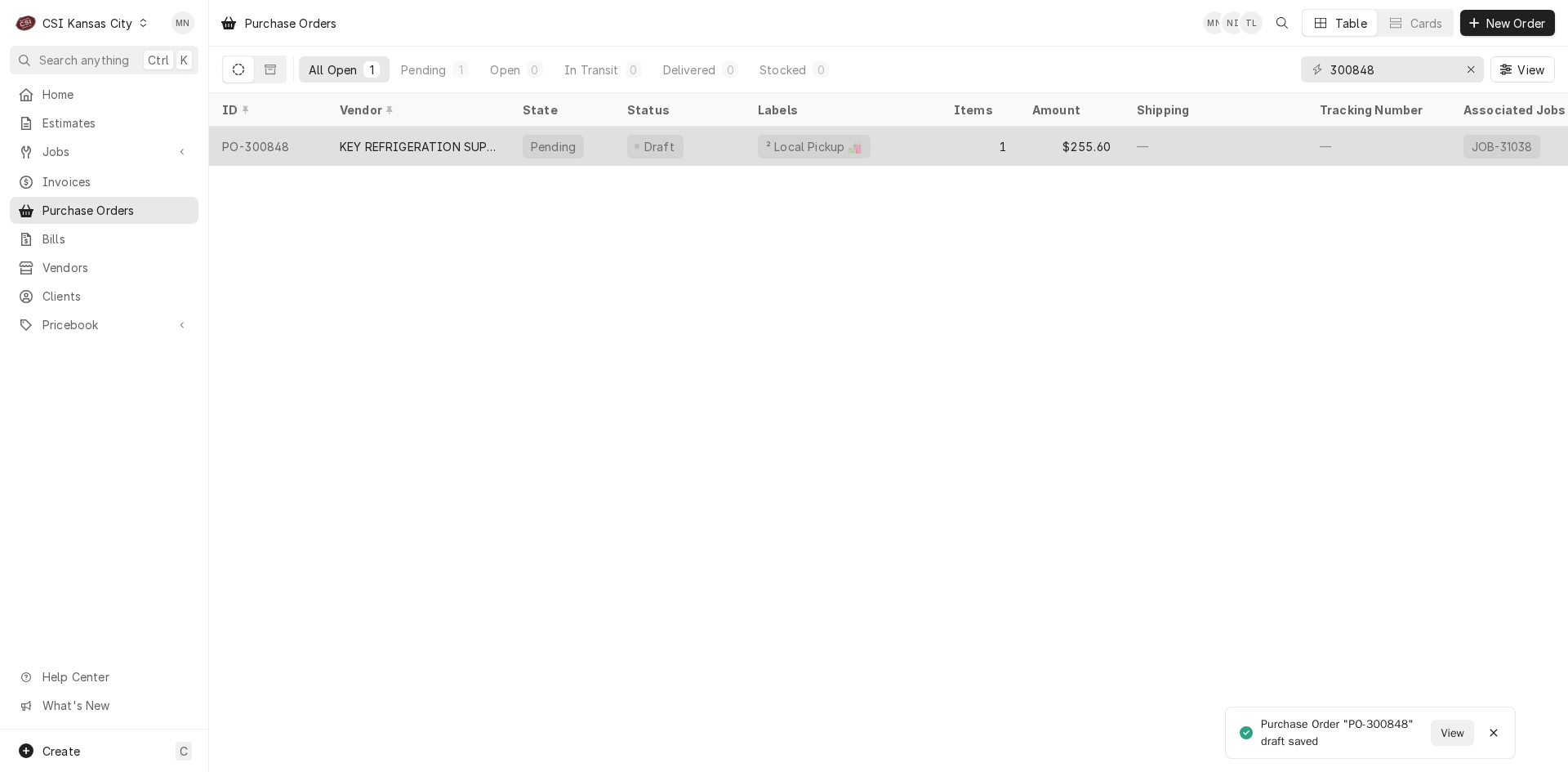 click on "KEY REFRIGERATION SUPPLY" at bounding box center (418, 146) 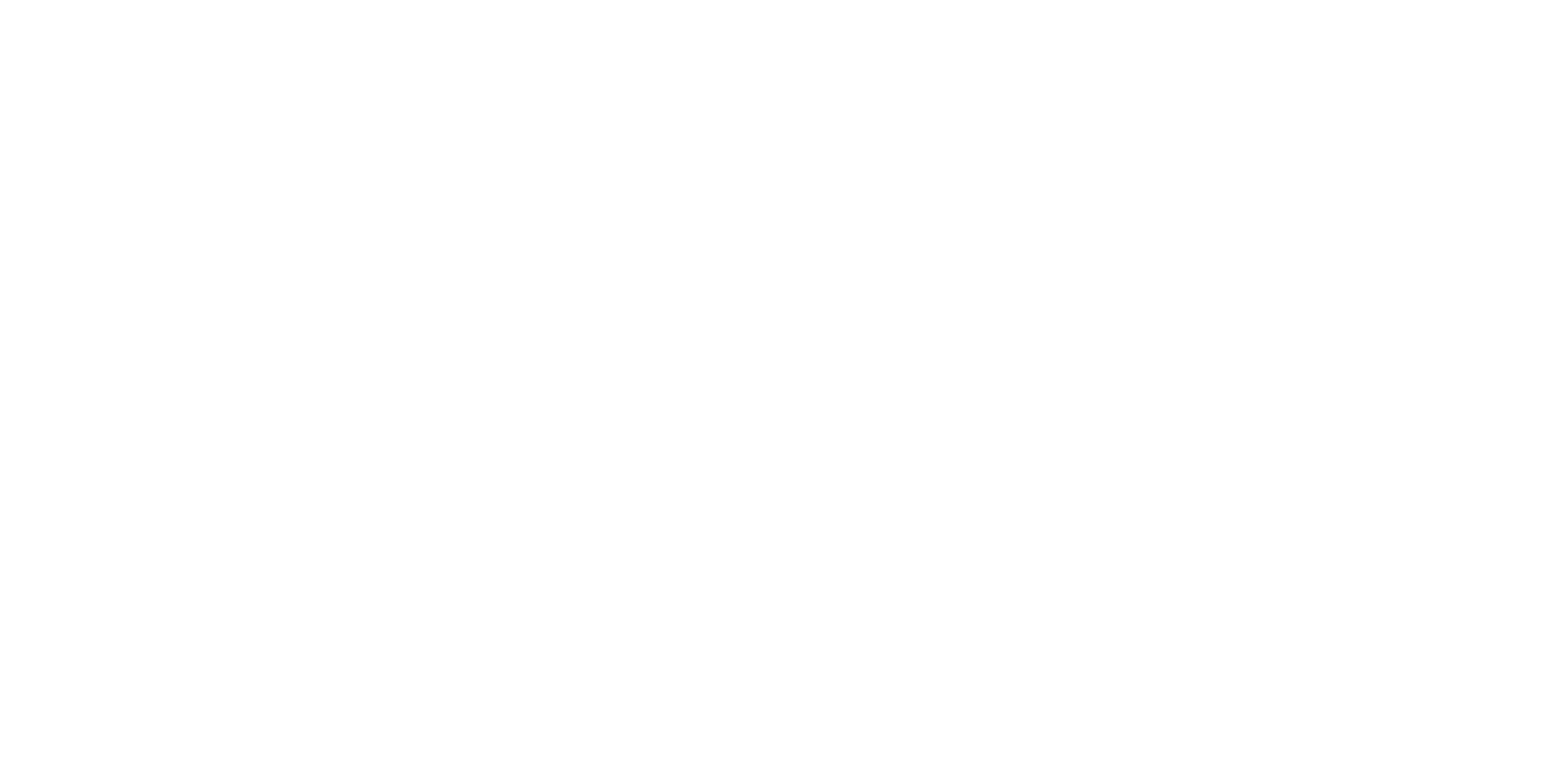 scroll, scrollTop: 0, scrollLeft: 0, axis: both 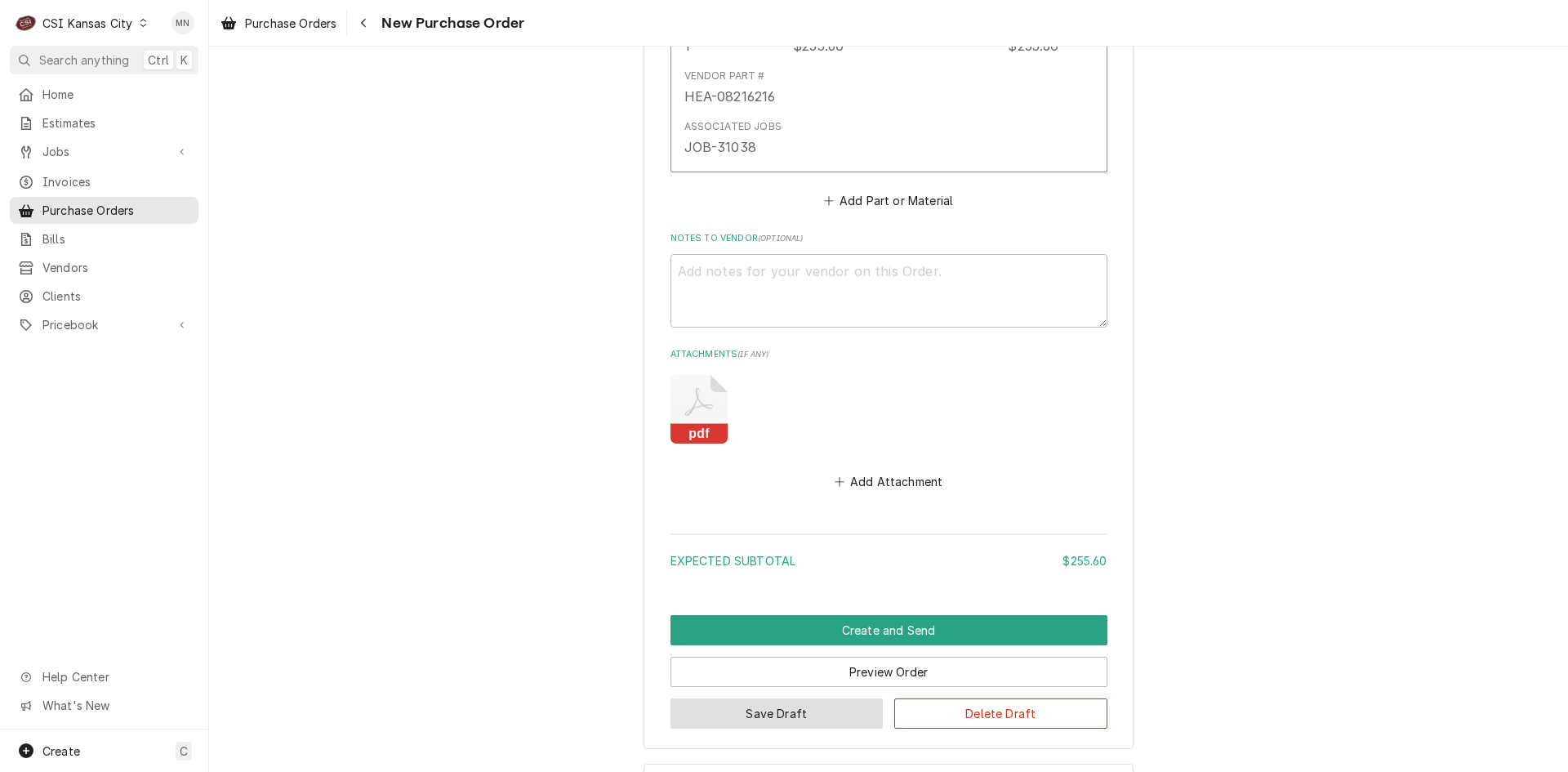 click on "Save Draft" at bounding box center [777, 713] 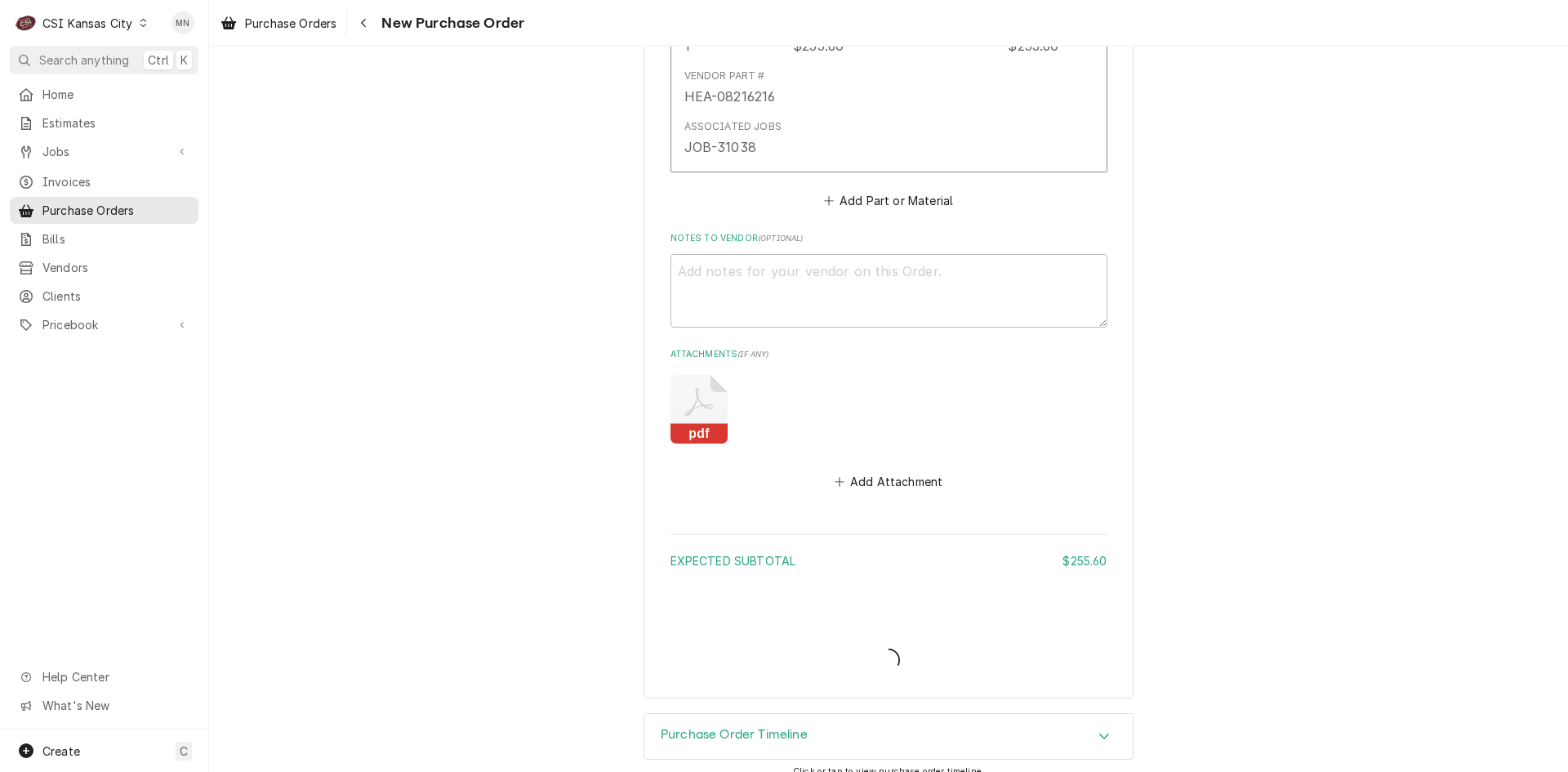type on "x" 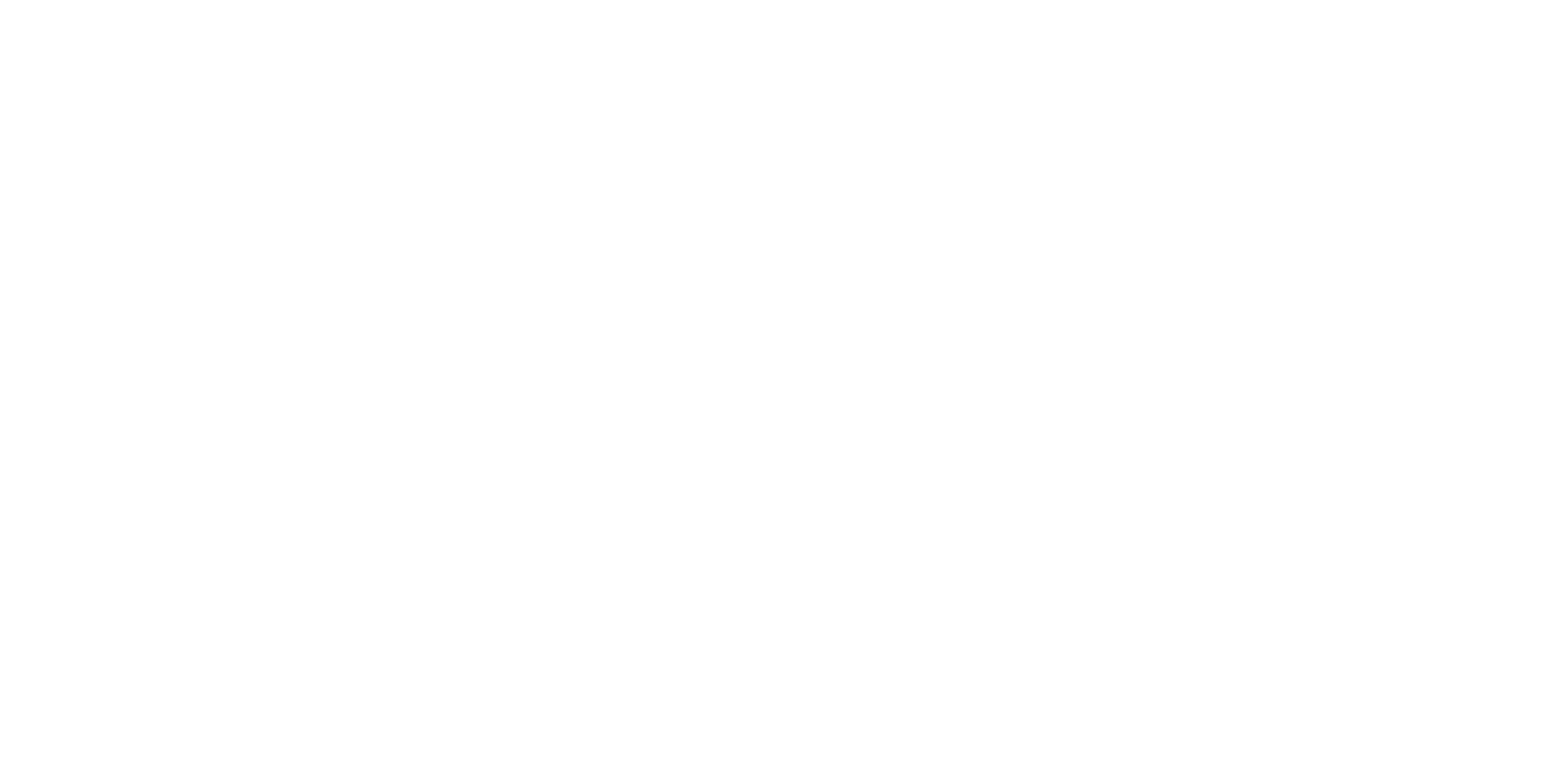 scroll, scrollTop: 0, scrollLeft: 0, axis: both 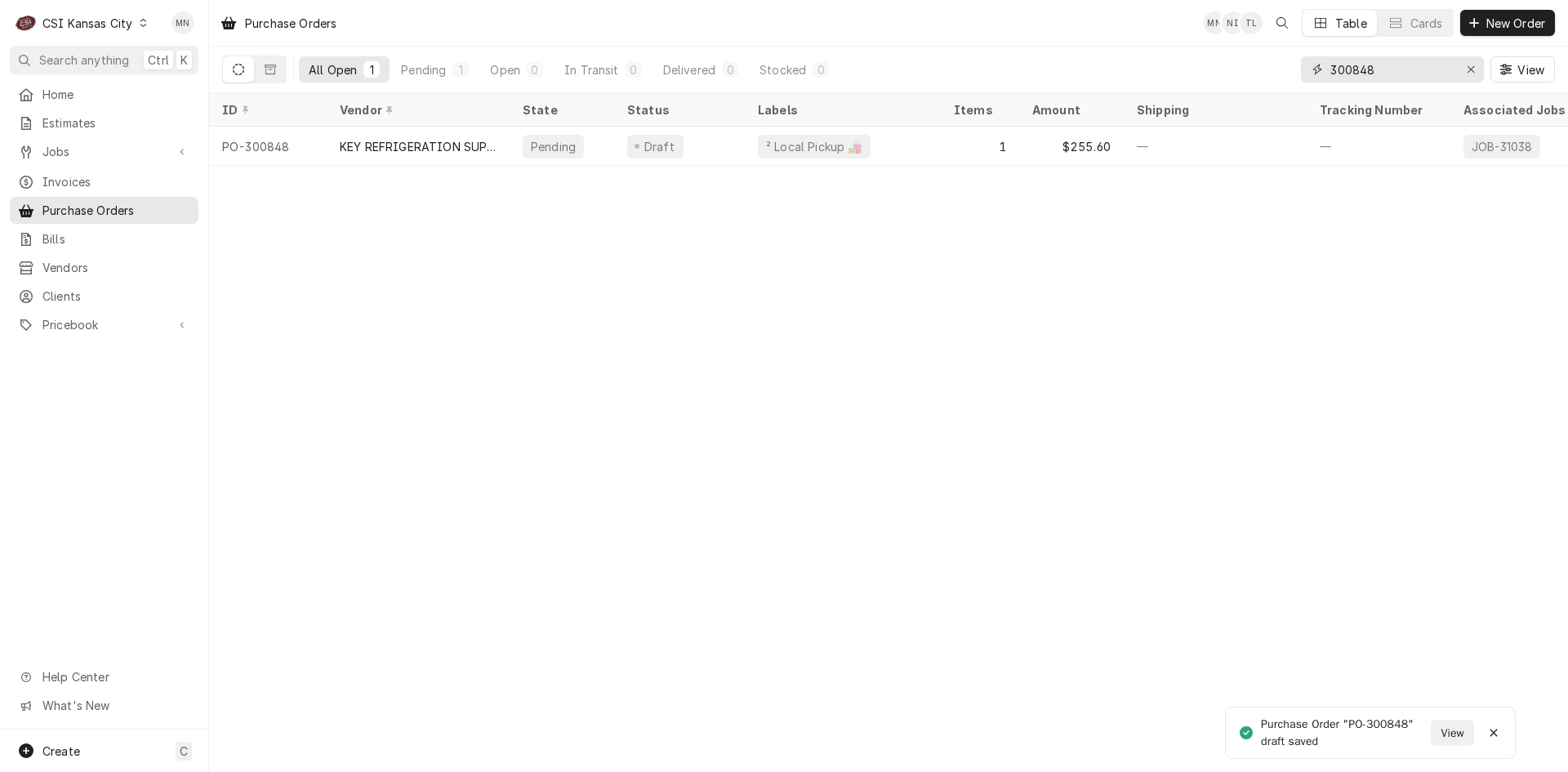 drag, startPoint x: 1384, startPoint y: 64, endPoint x: 1261, endPoint y: 65, distance: 123.00406 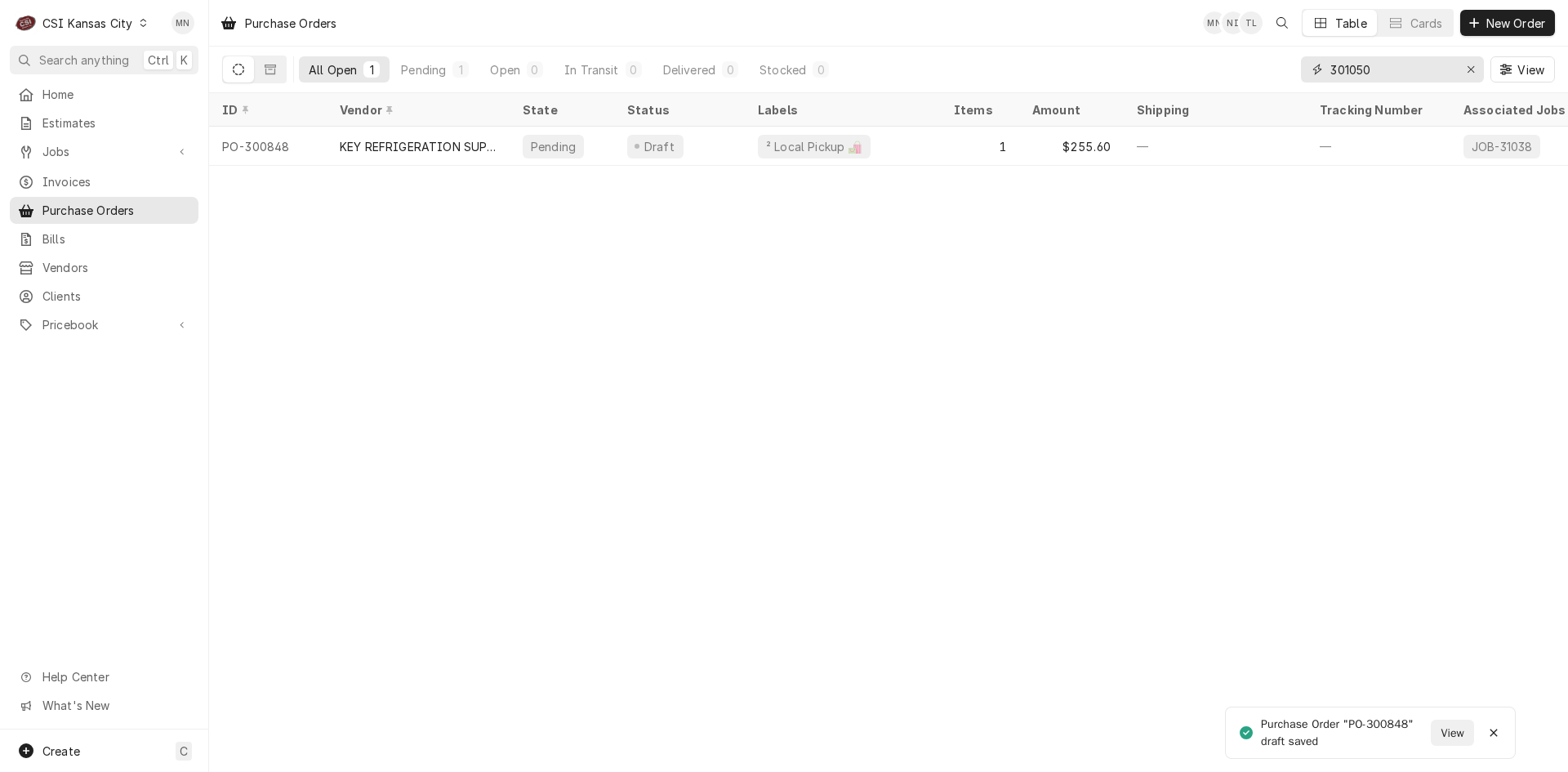 type on "301050" 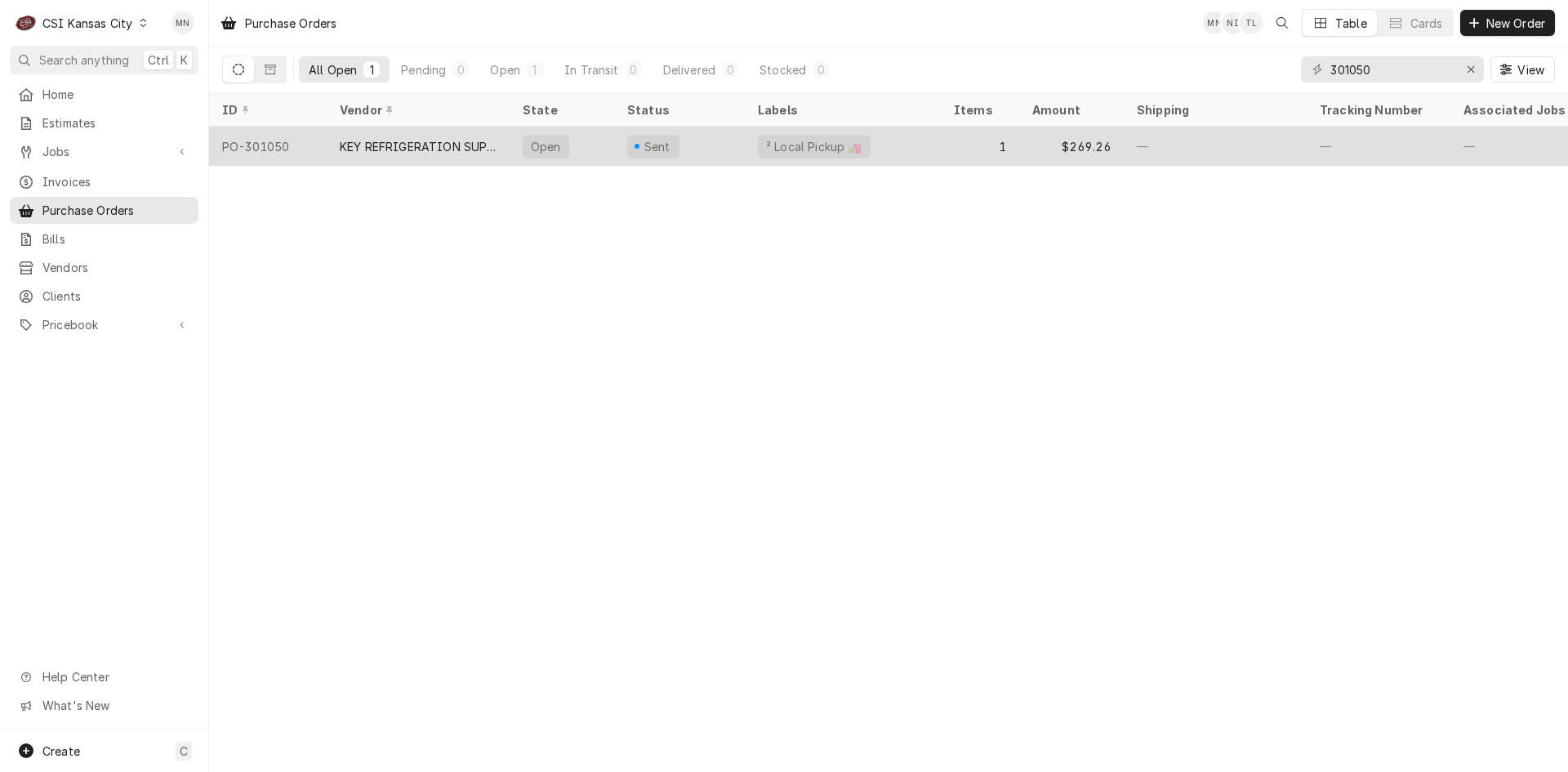drag, startPoint x: 375, startPoint y: 141, endPoint x: 408, endPoint y: 141, distance: 33 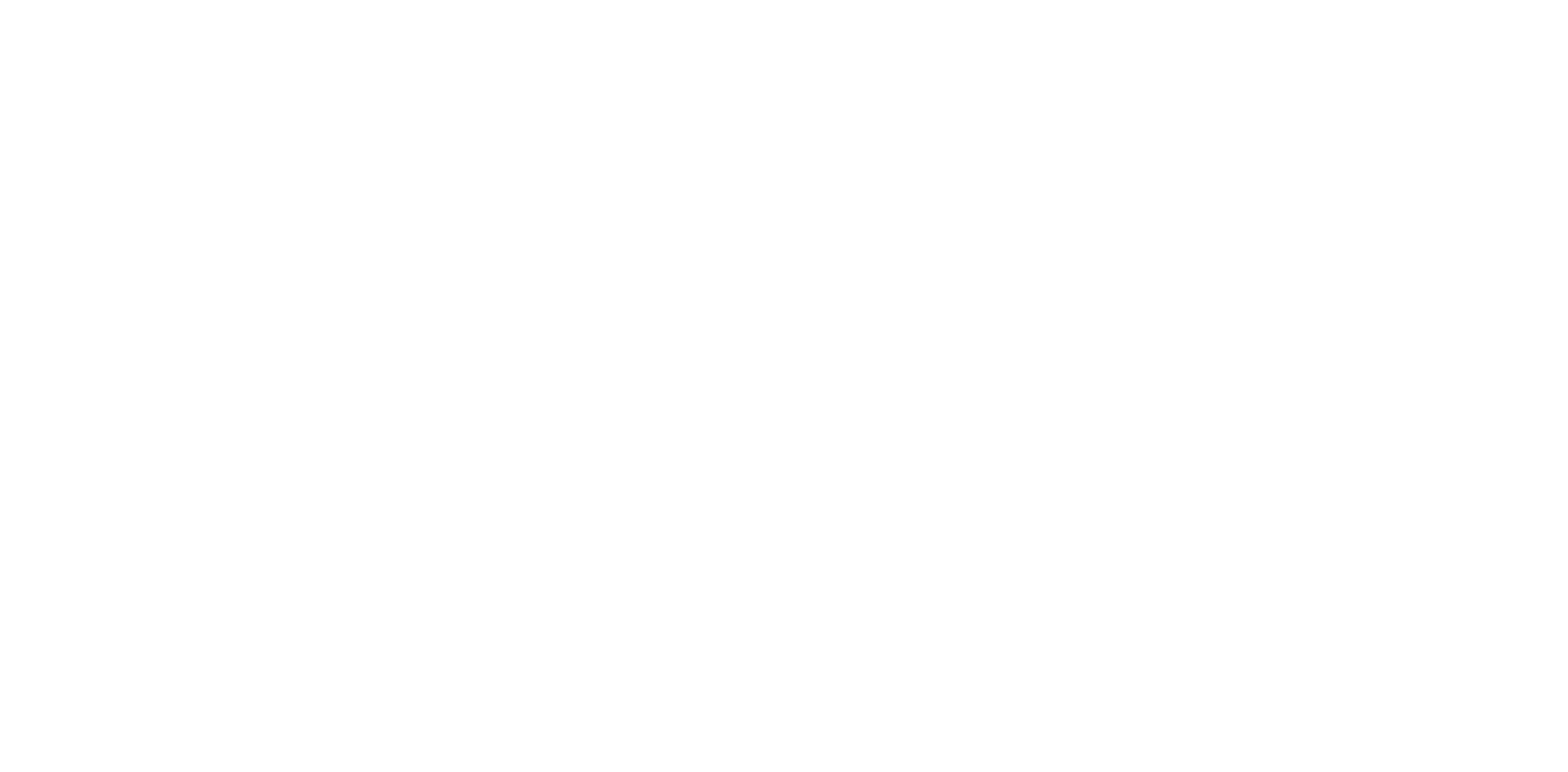 scroll, scrollTop: 0, scrollLeft: 0, axis: both 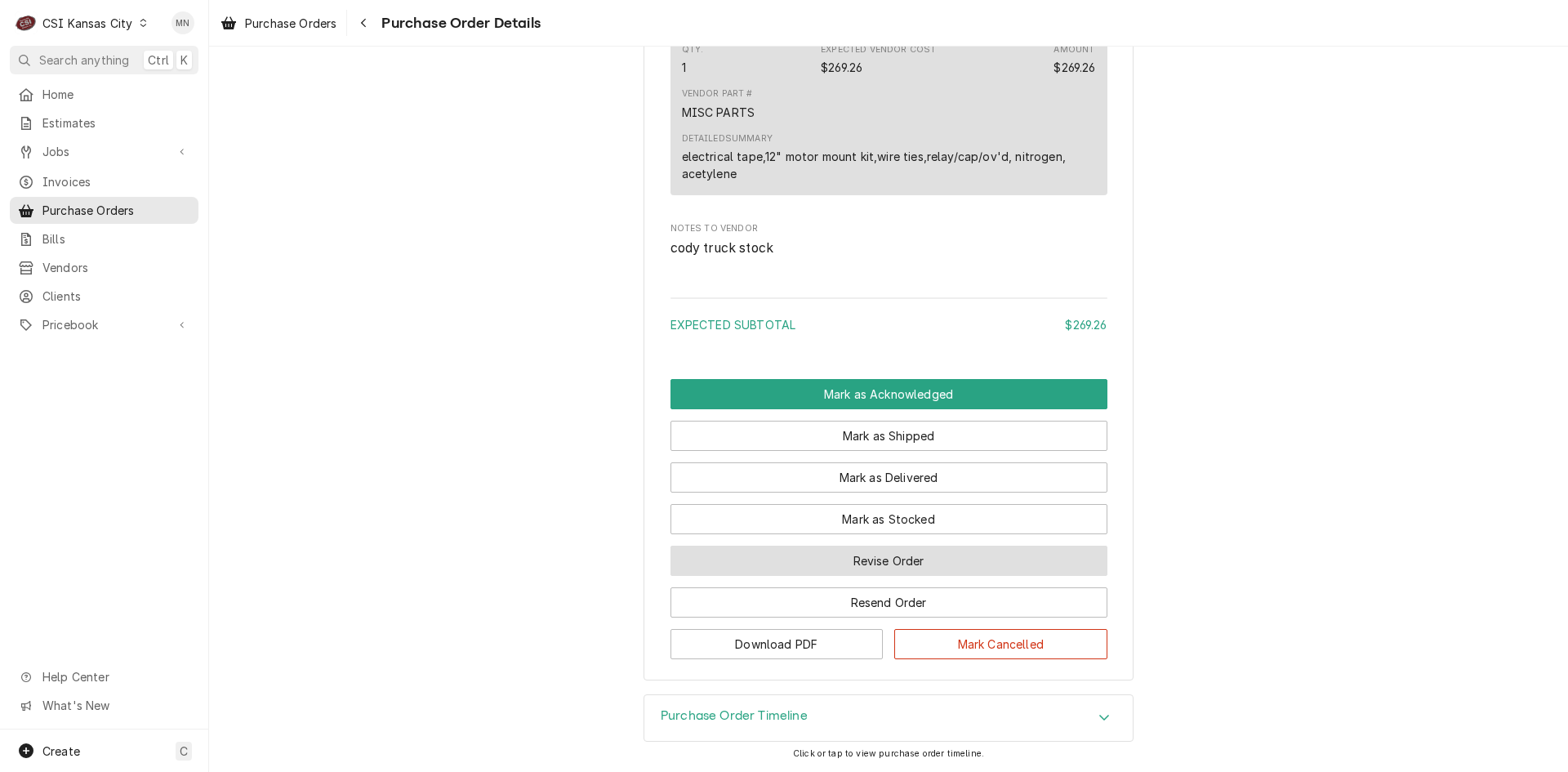 click on "Revise Order" at bounding box center (889, 560) 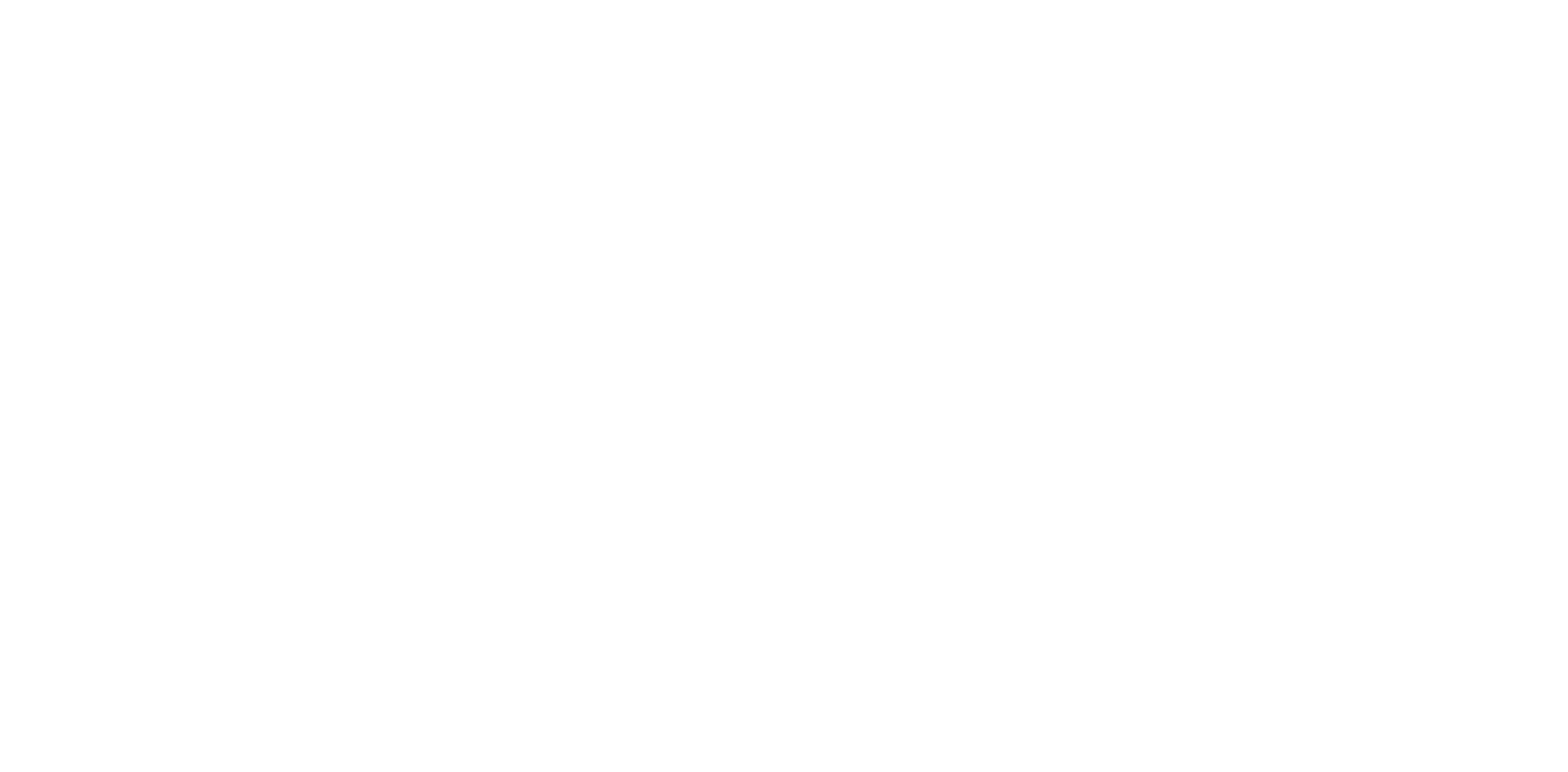 scroll, scrollTop: 0, scrollLeft: 0, axis: both 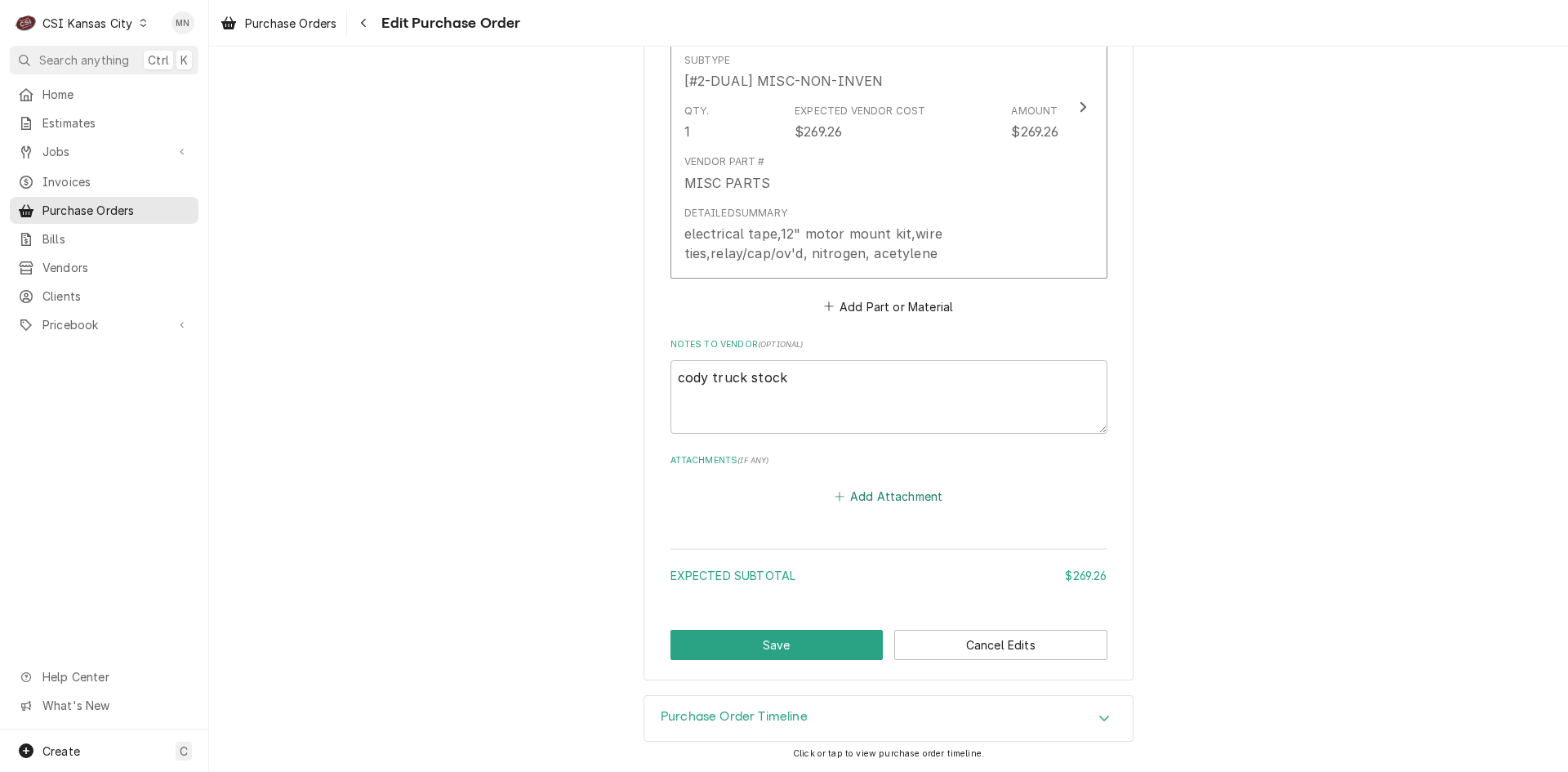 click on "Add Attachment" at bounding box center (889, 497) 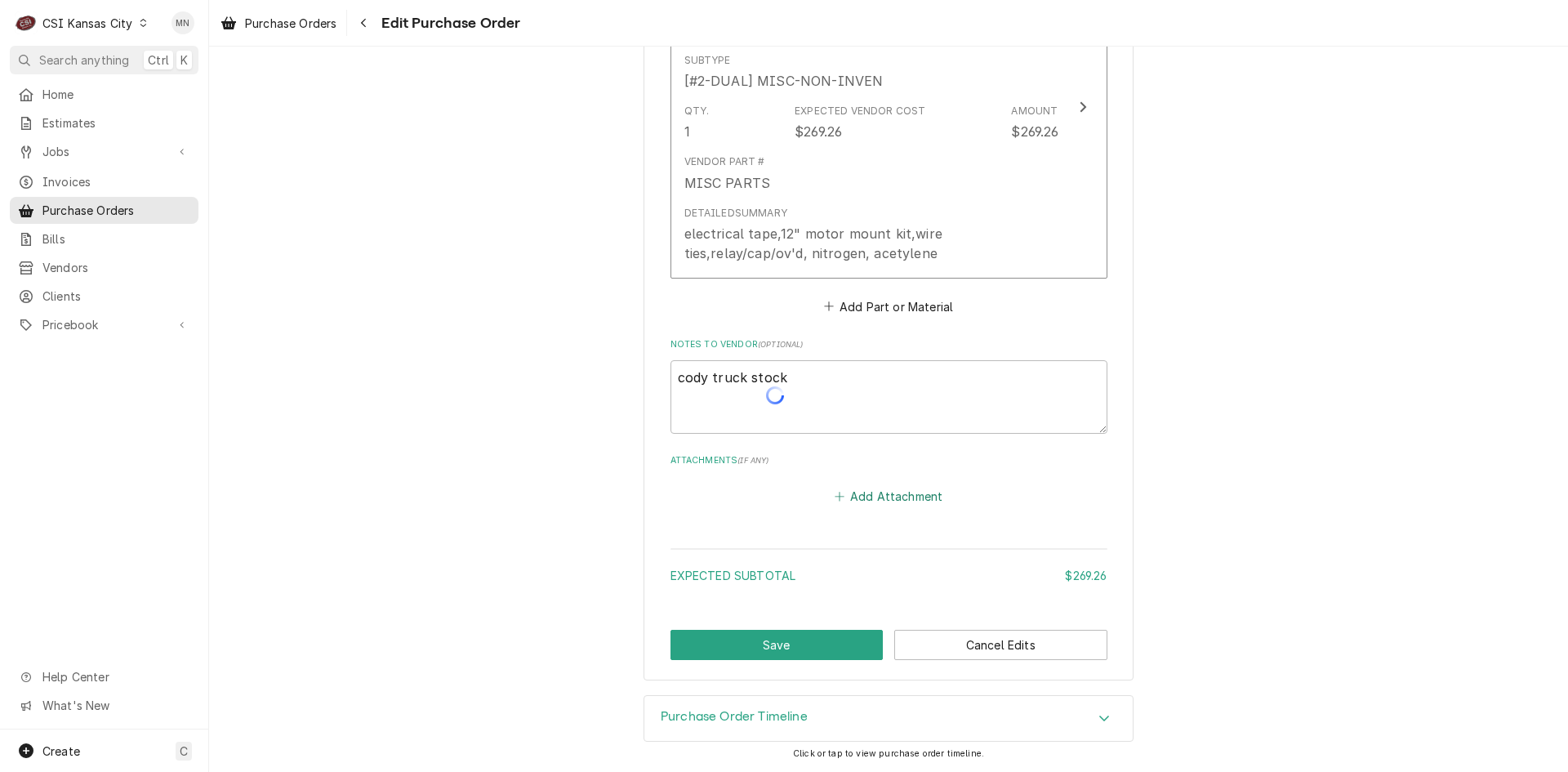 type on "x" 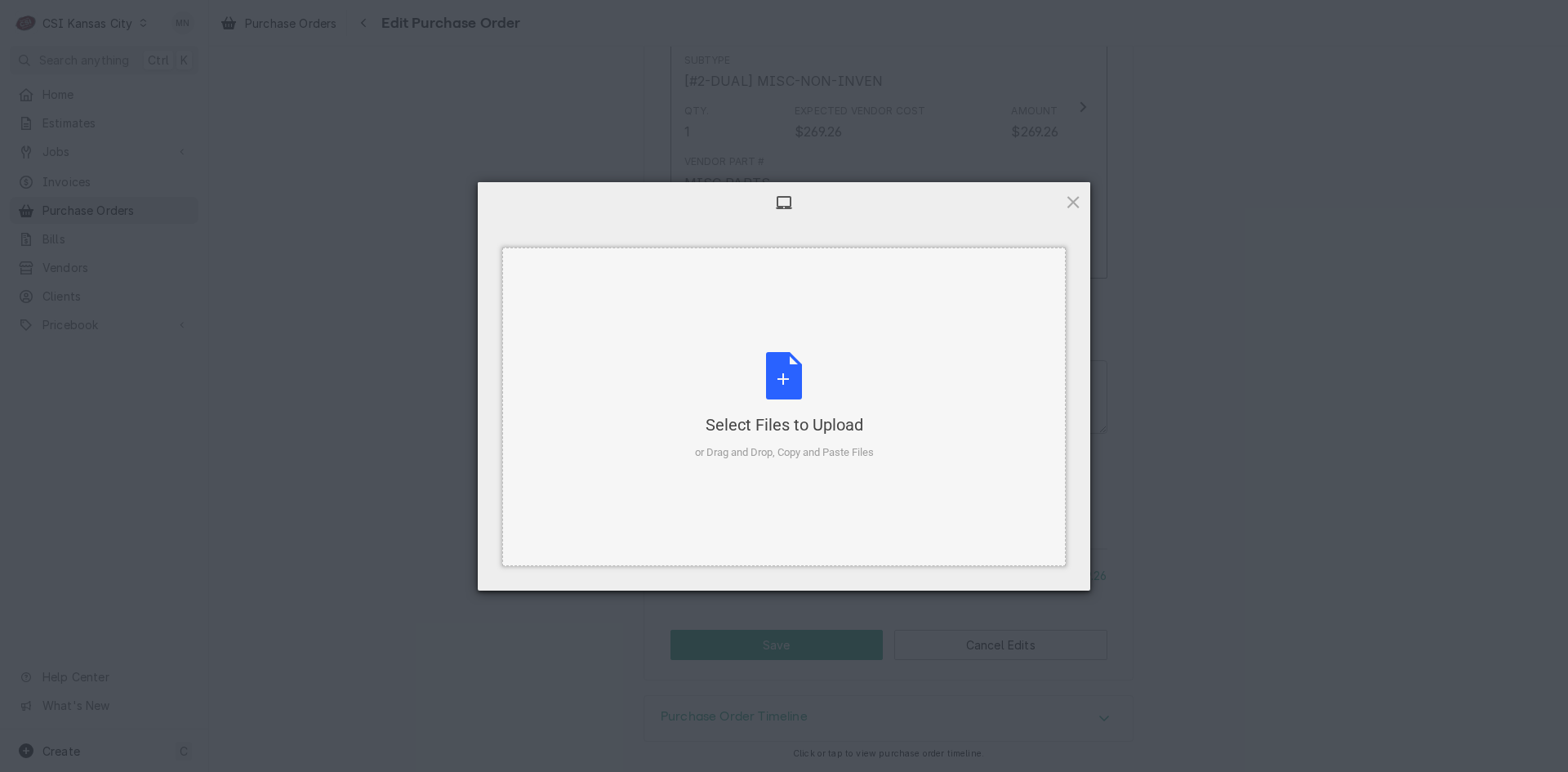 click on "Select Files to Upload
or Drag and Drop, Copy and Paste Files" at bounding box center (784, 406) 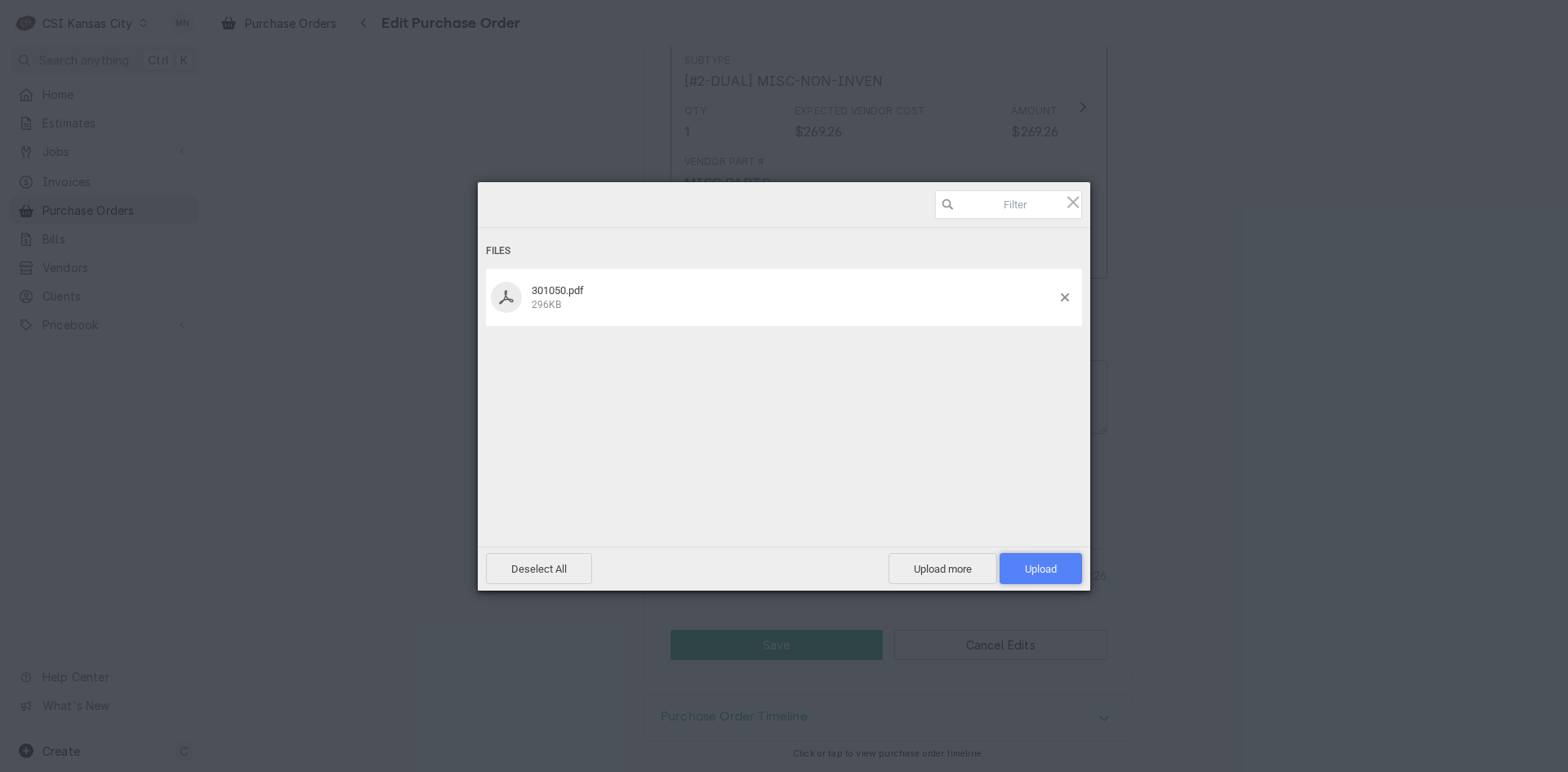 click on "Upload
1" at bounding box center (1040, 569) 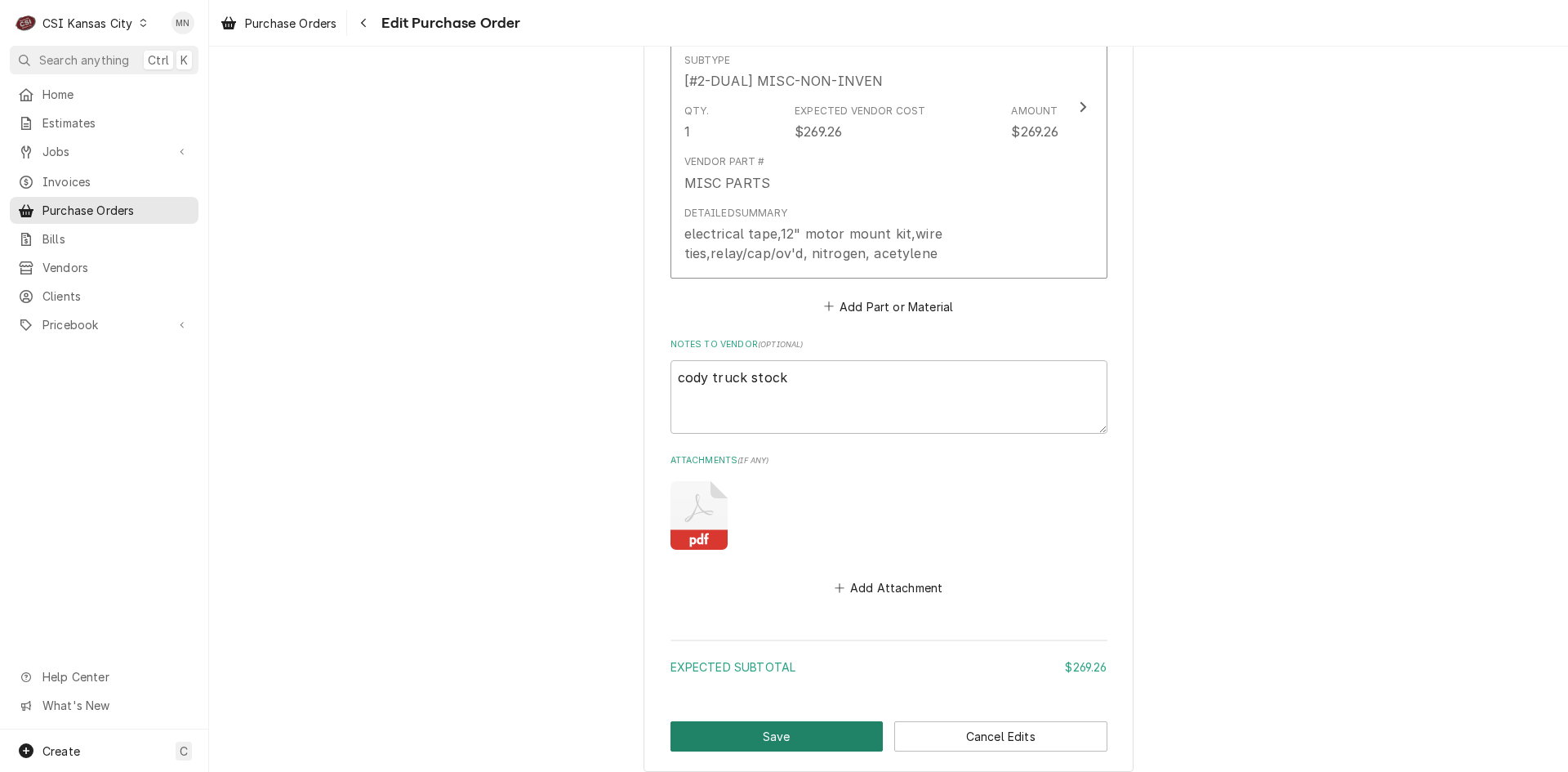 click on "Save" at bounding box center (777, 736) 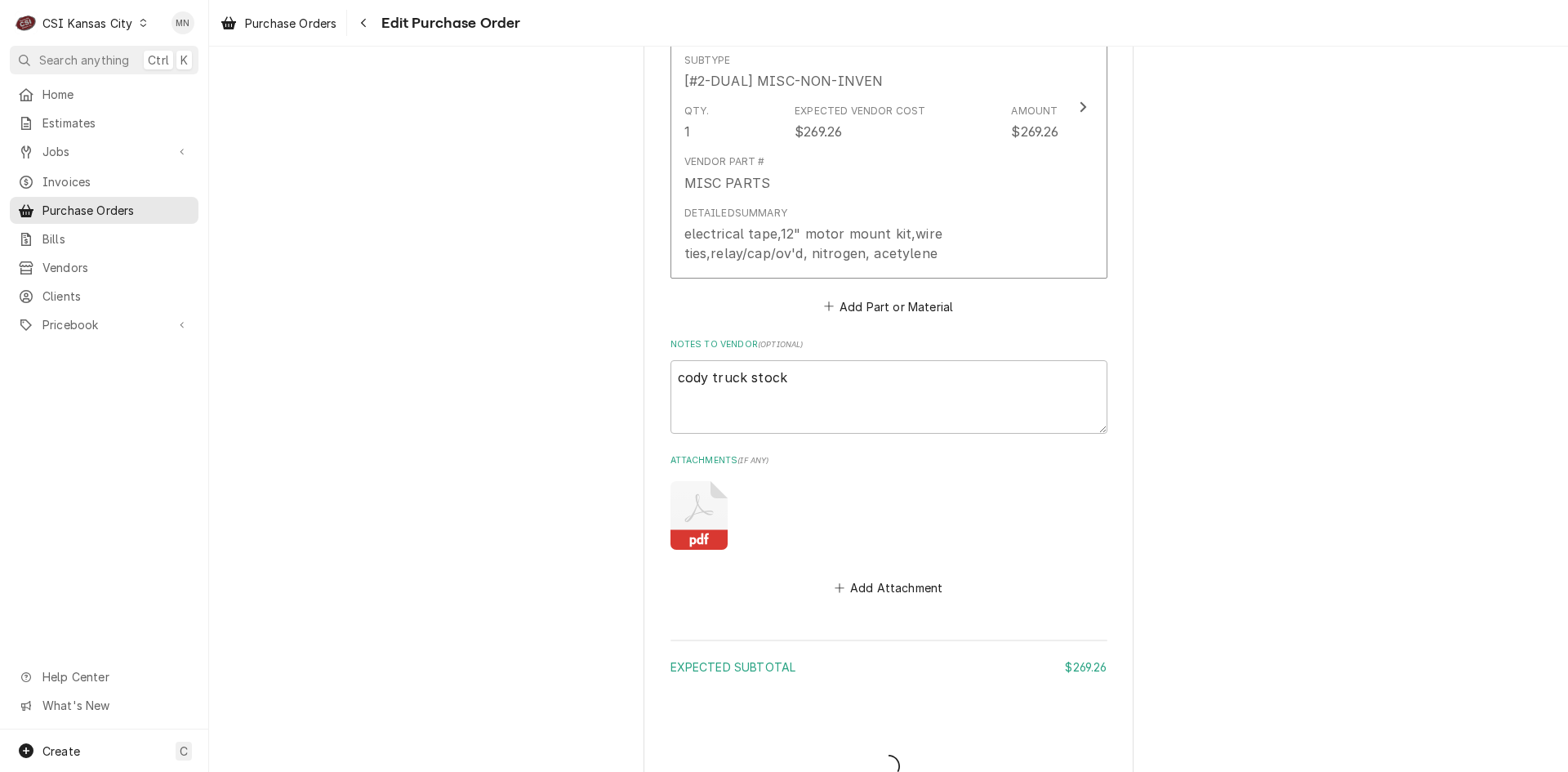 type on "x" 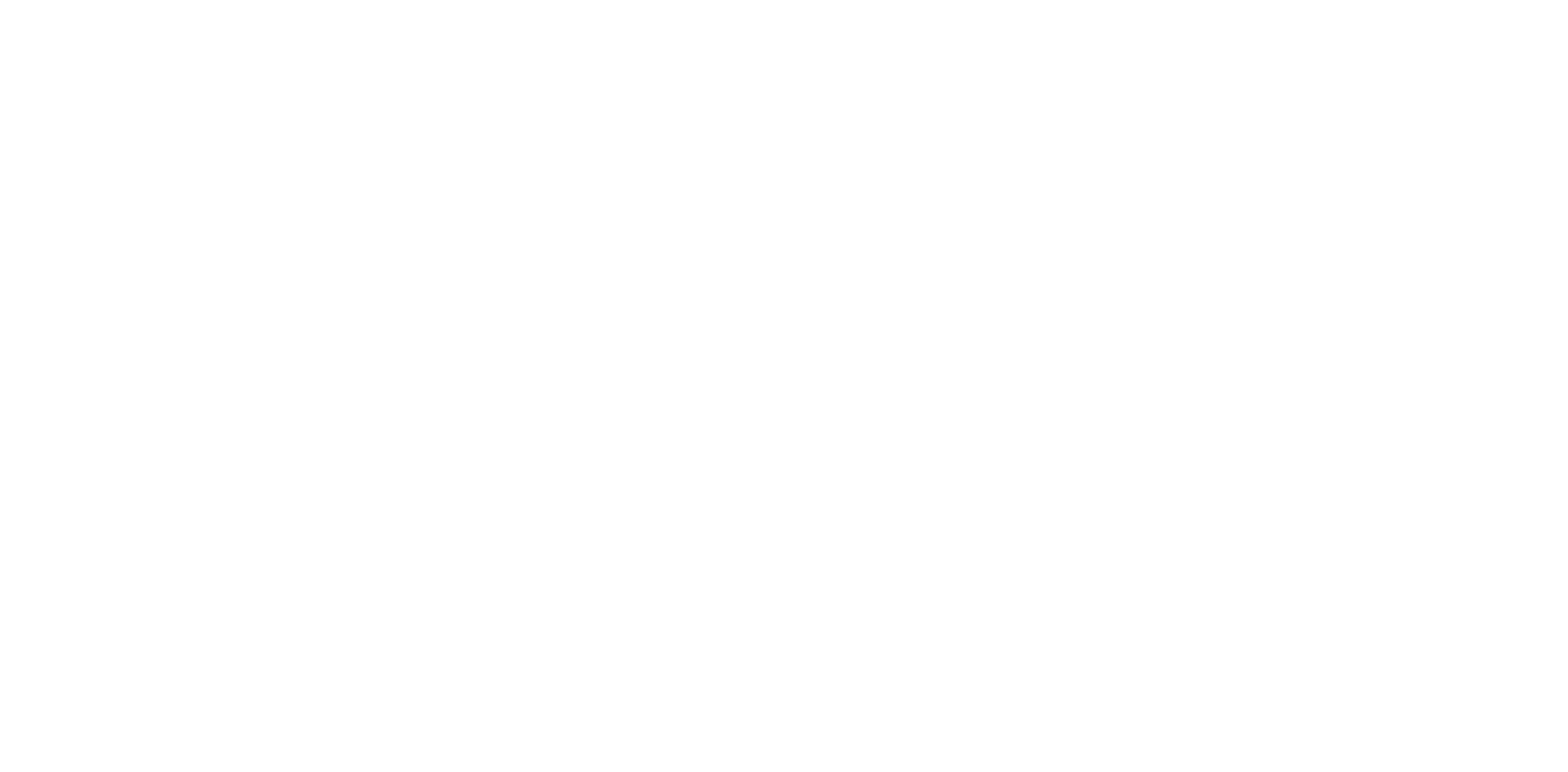 scroll, scrollTop: 0, scrollLeft: 0, axis: both 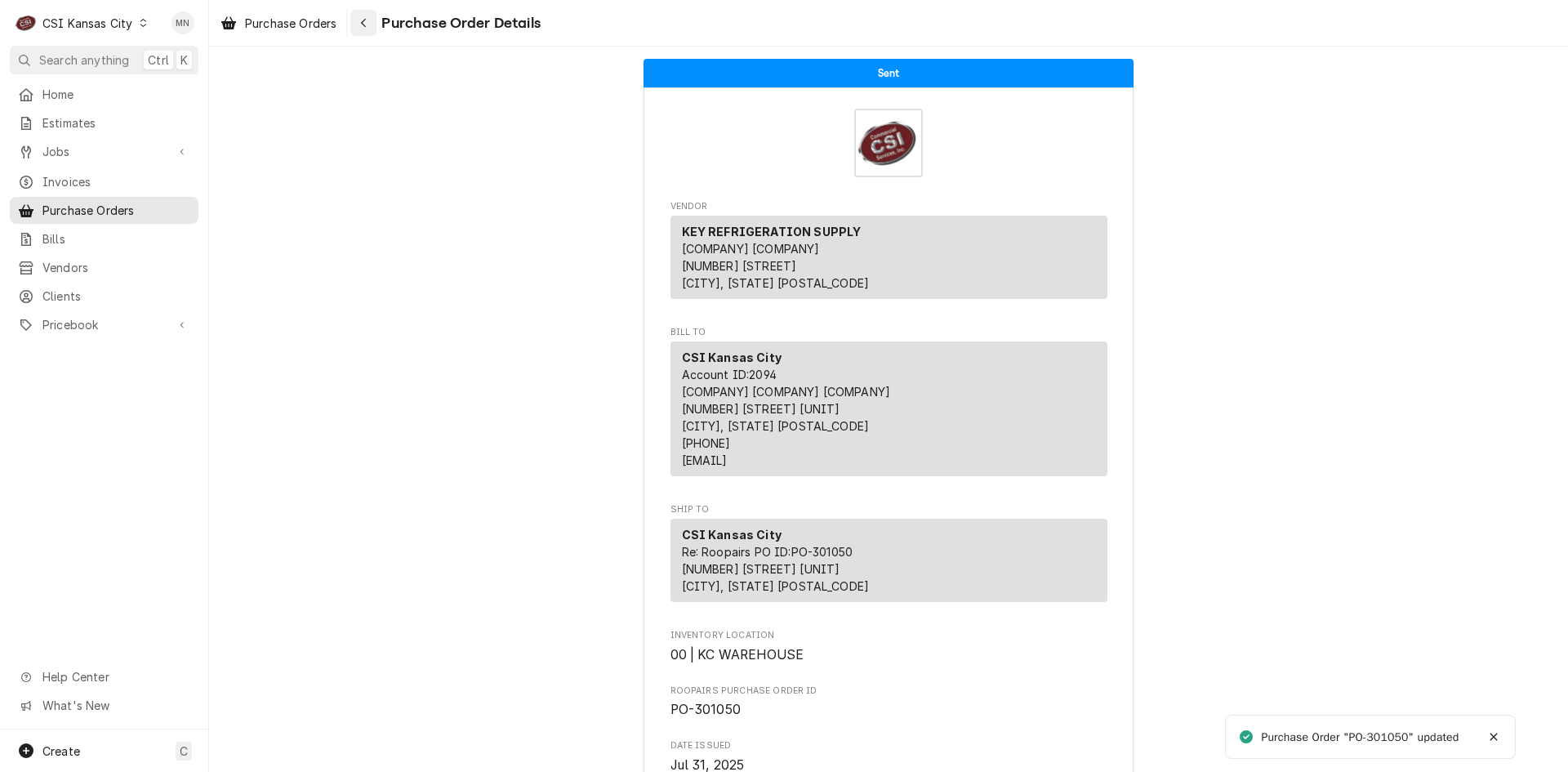 click at bounding box center (363, 23) 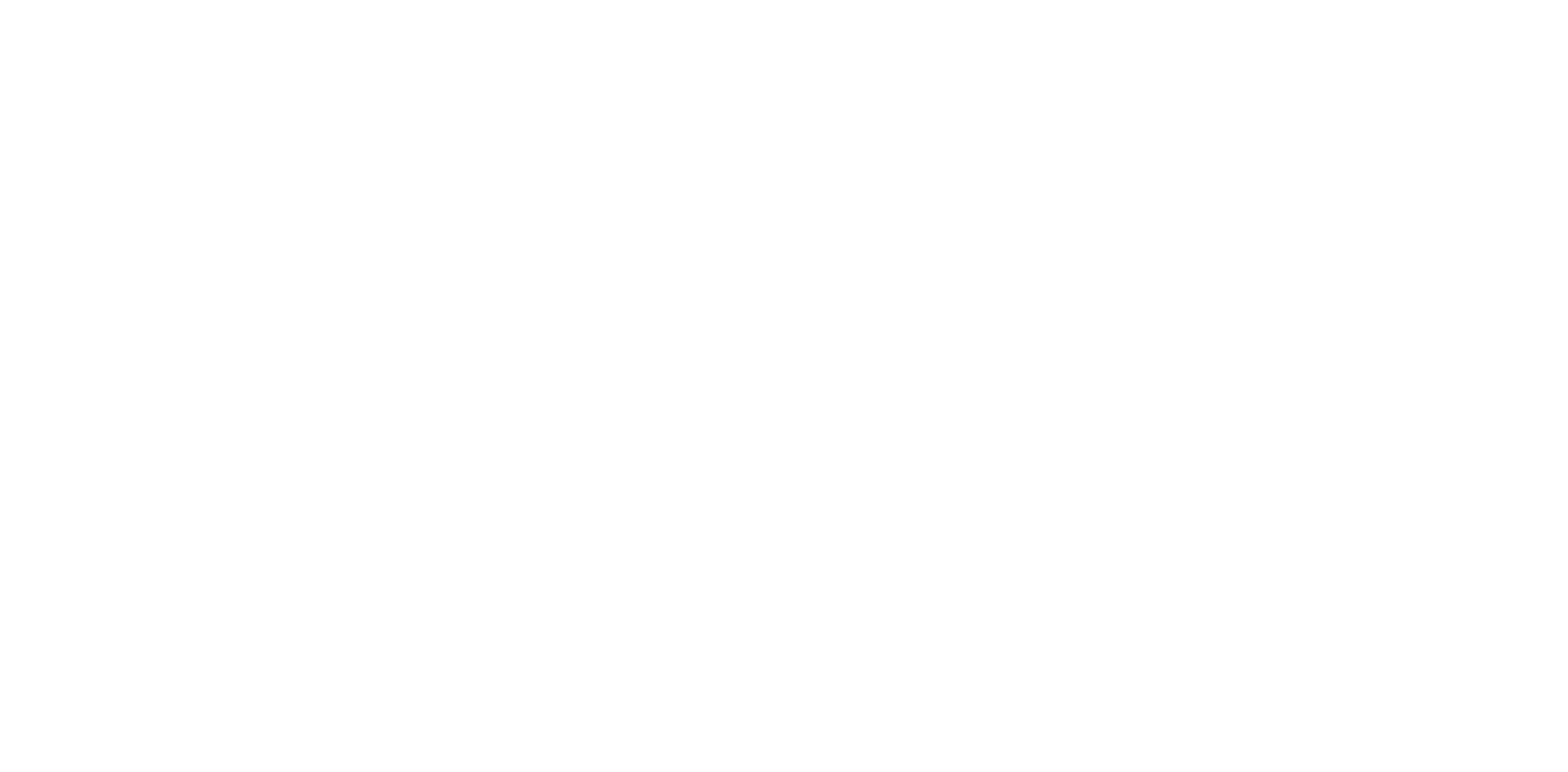 scroll, scrollTop: 0, scrollLeft: 0, axis: both 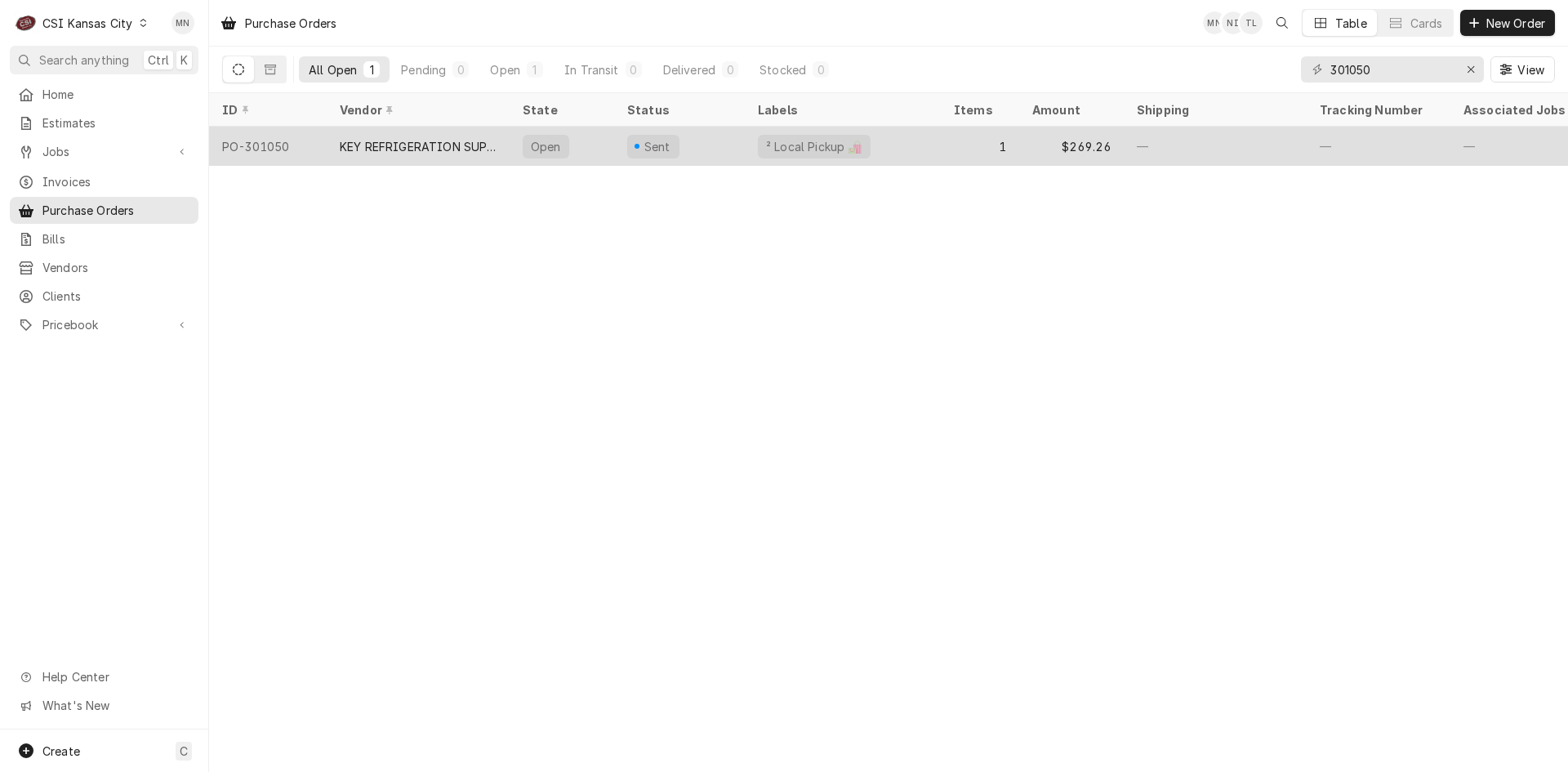 click on "KEY REFRIGERATION SUPPLY" at bounding box center (418, 146) 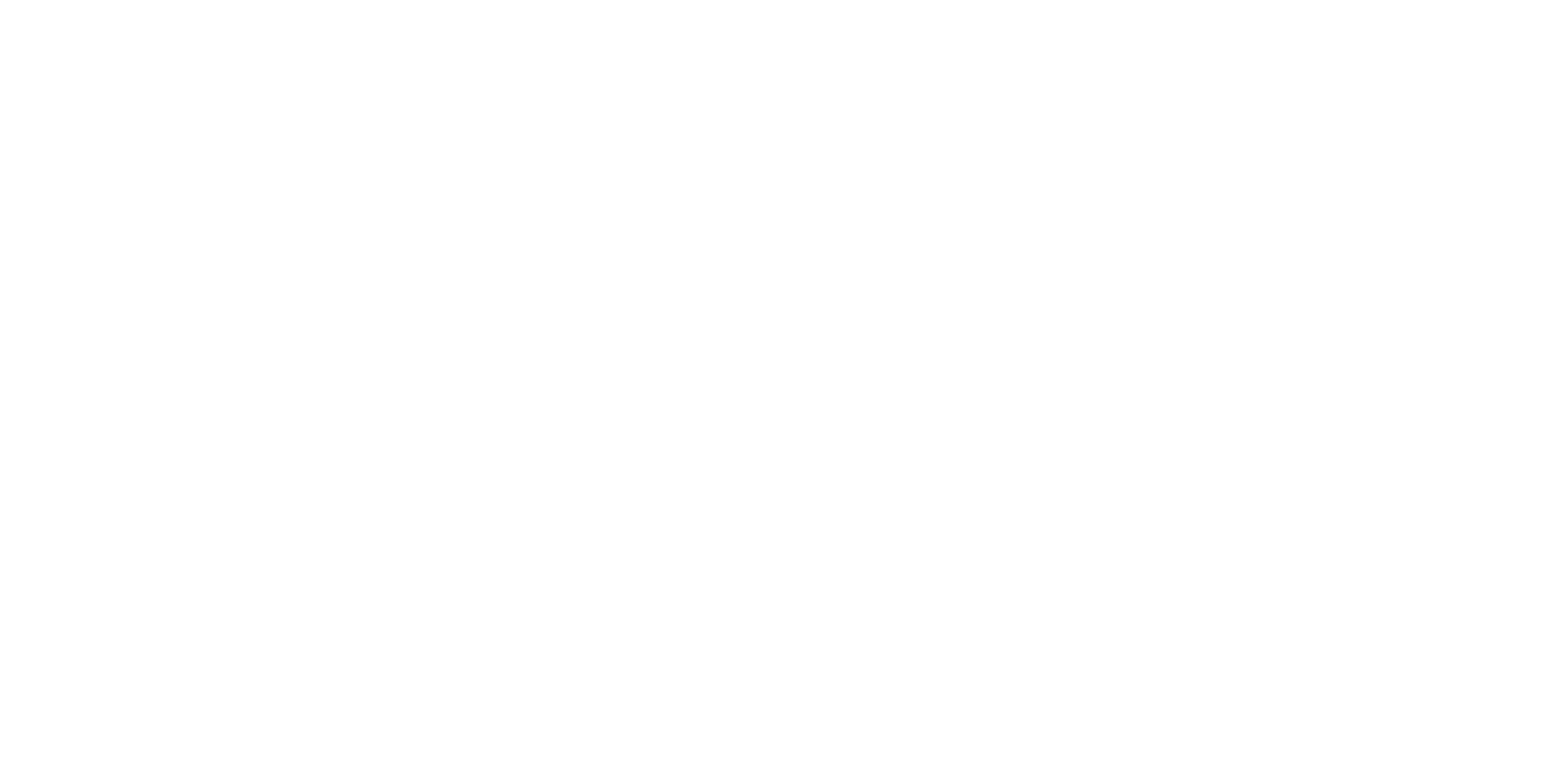 scroll, scrollTop: 0, scrollLeft: 0, axis: both 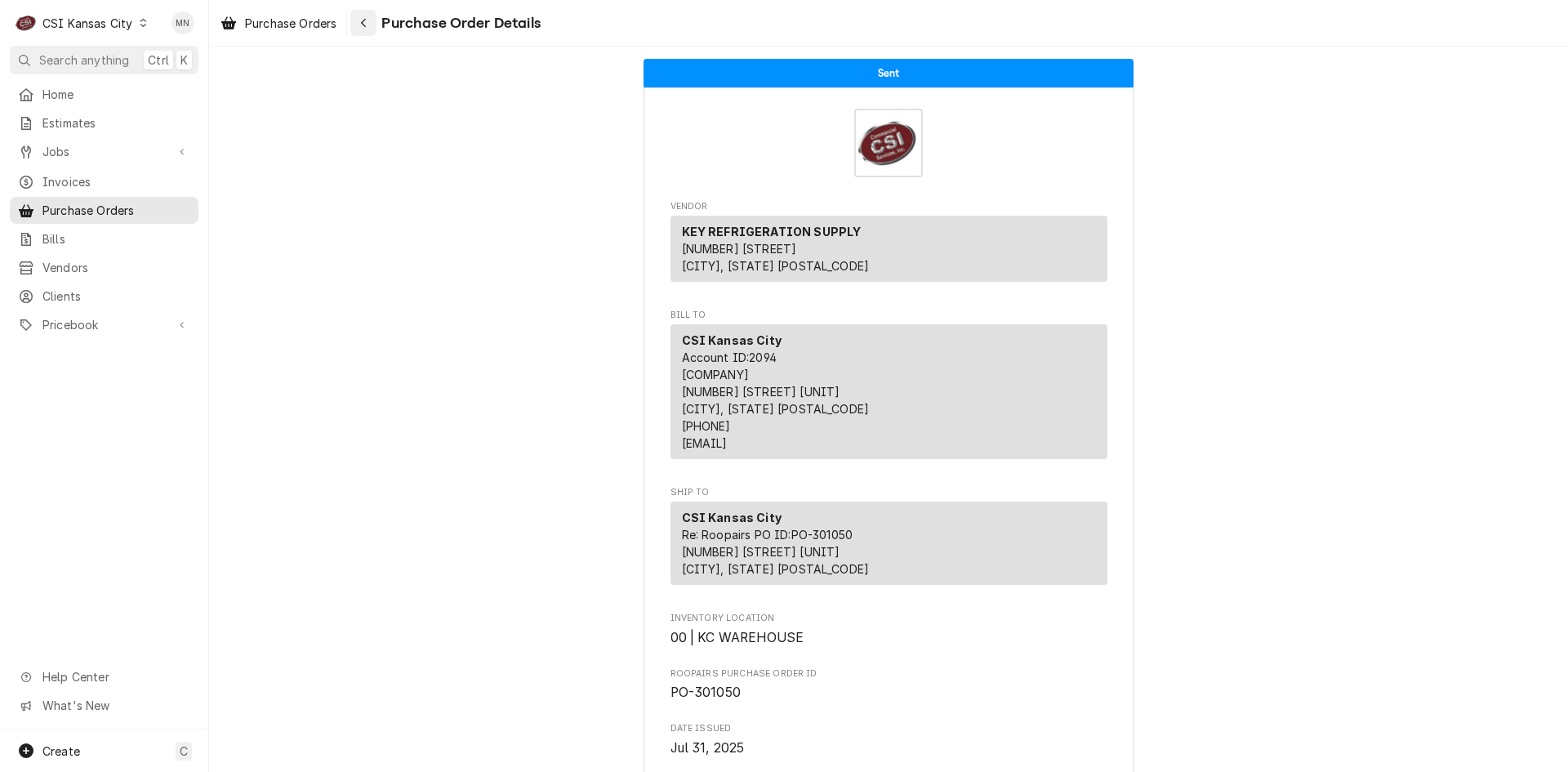 click 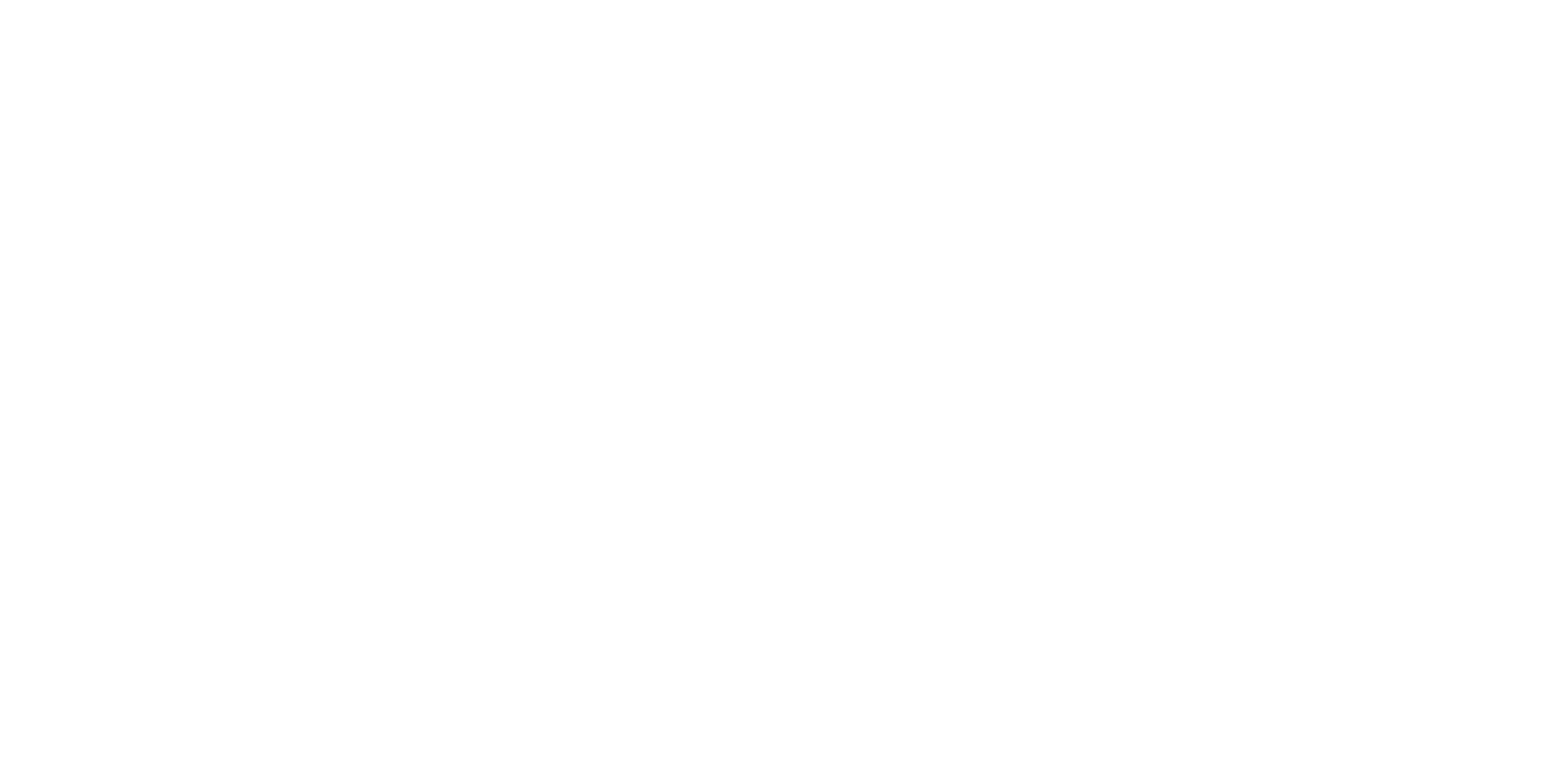 scroll, scrollTop: 0, scrollLeft: 0, axis: both 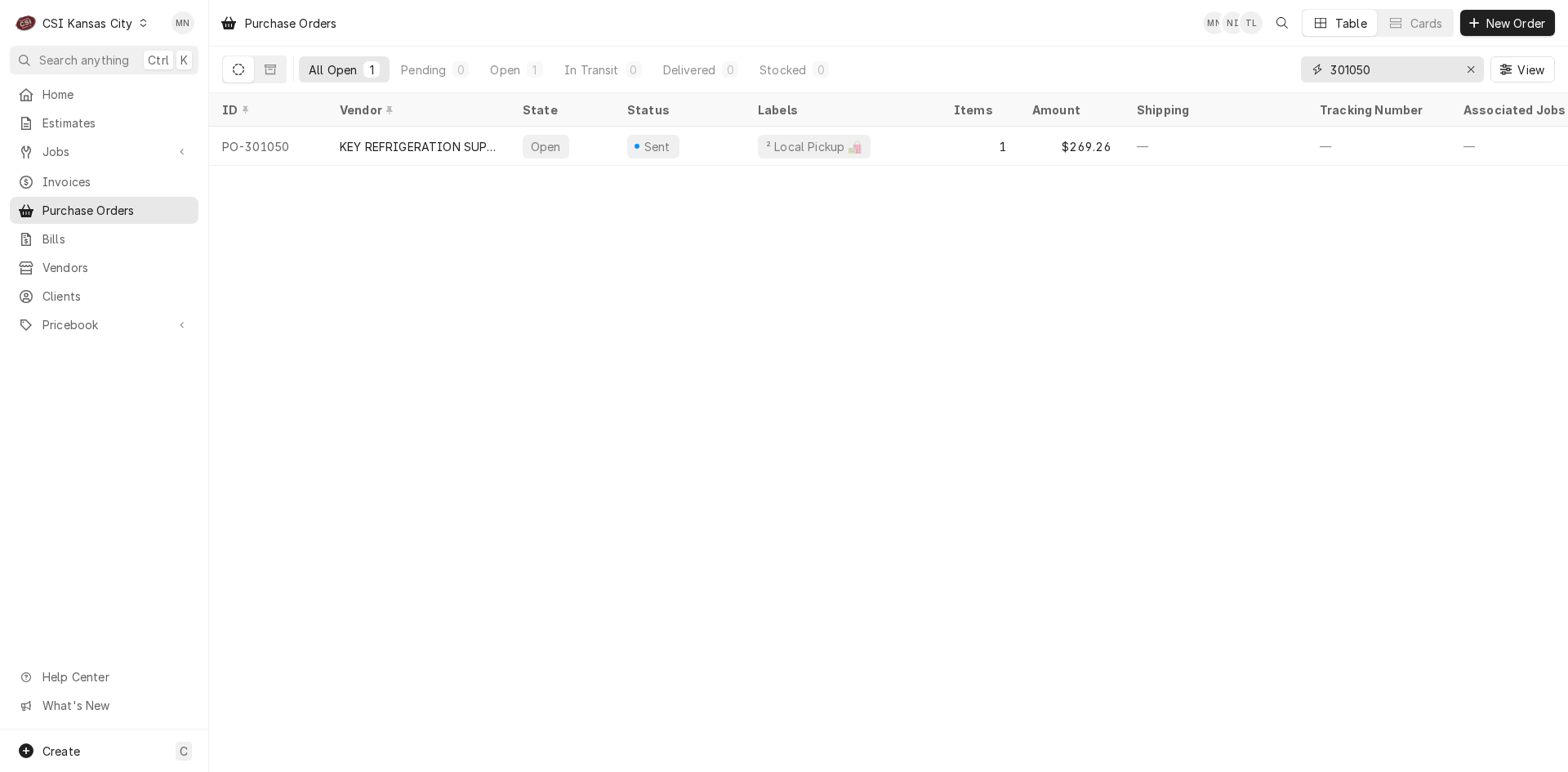 click on "301050" at bounding box center [1392, 69] 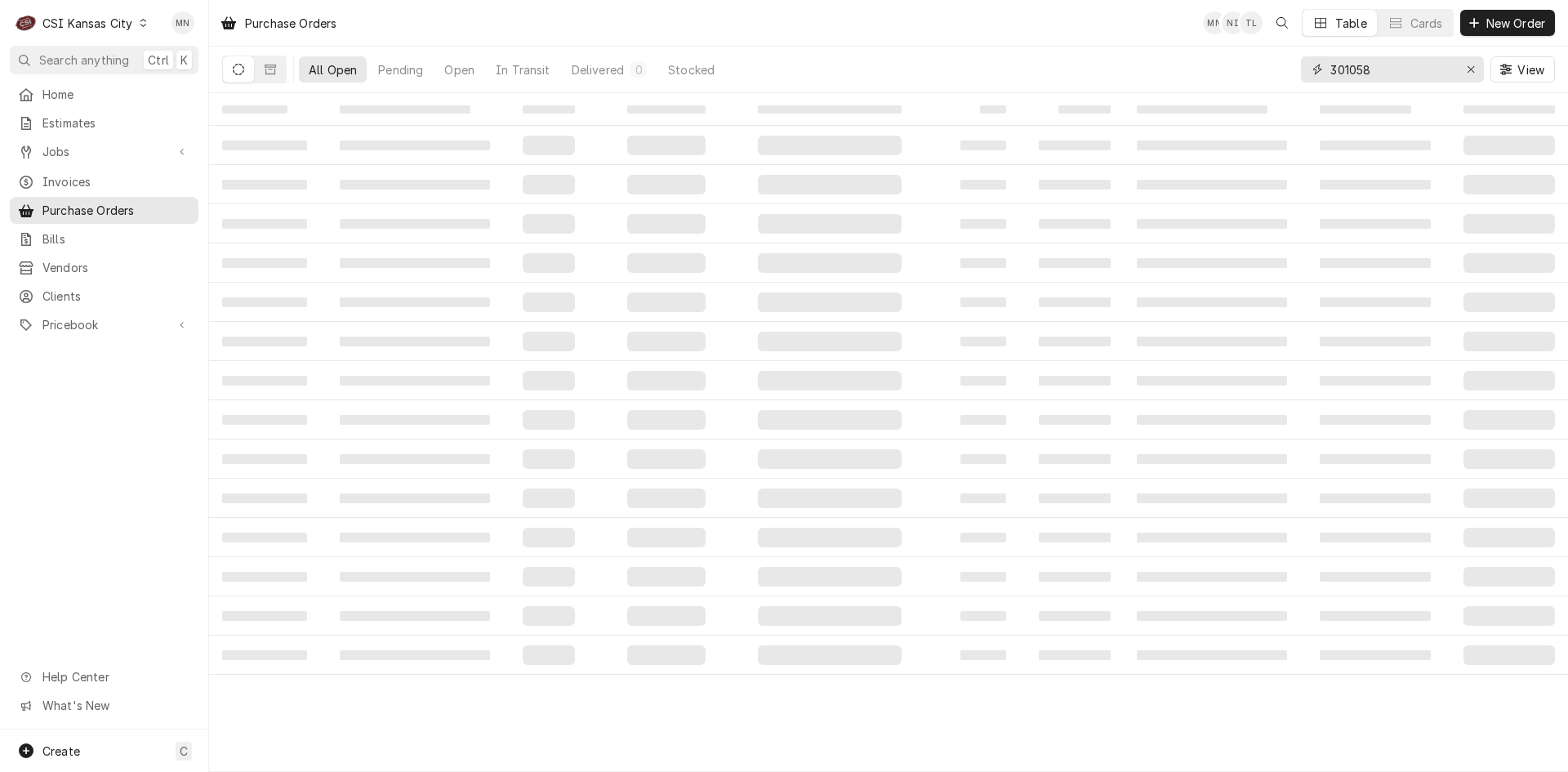 type on "301058" 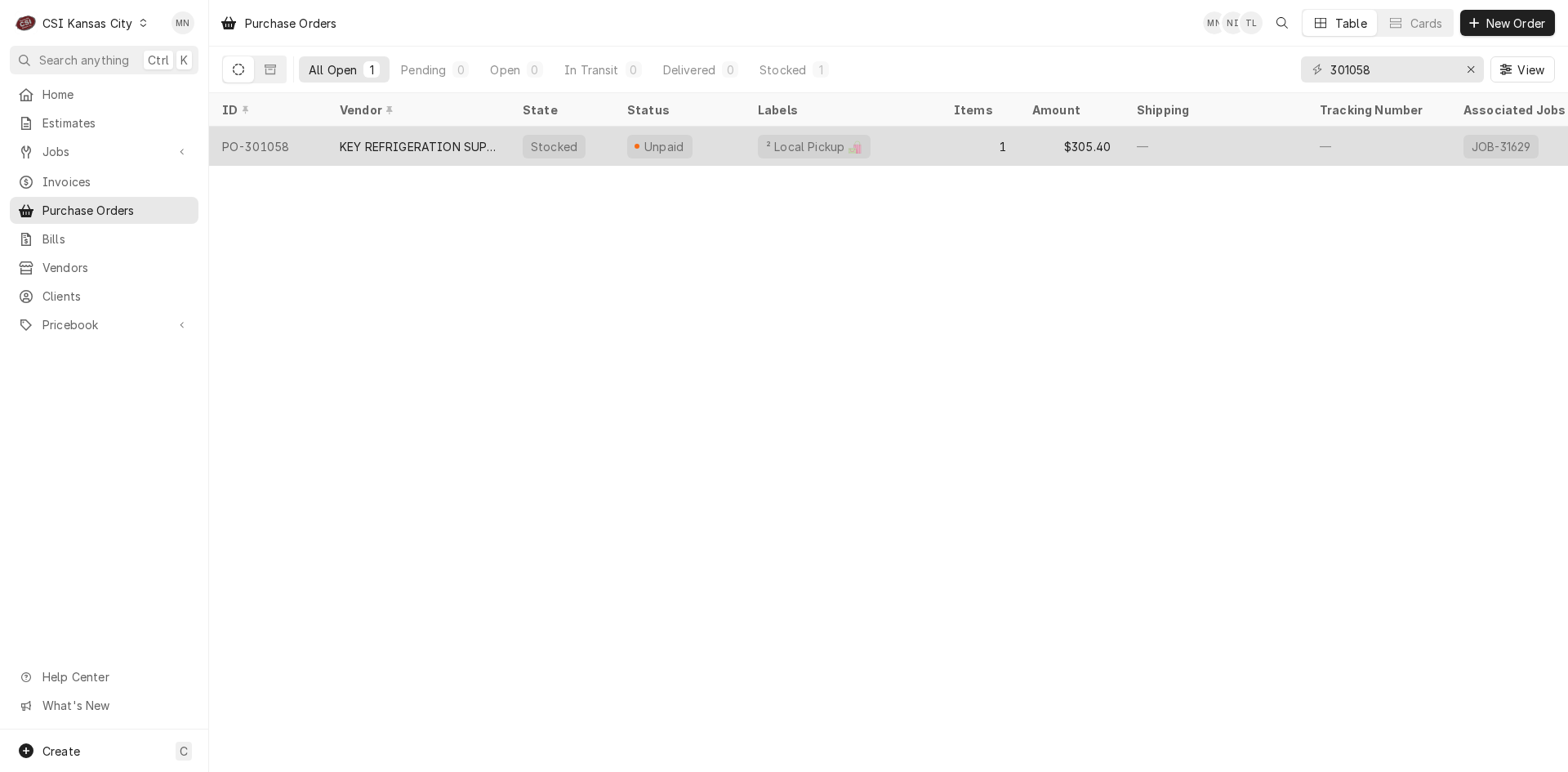 click on "KEY REFRIGERATION SUPPLY" at bounding box center [418, 146] 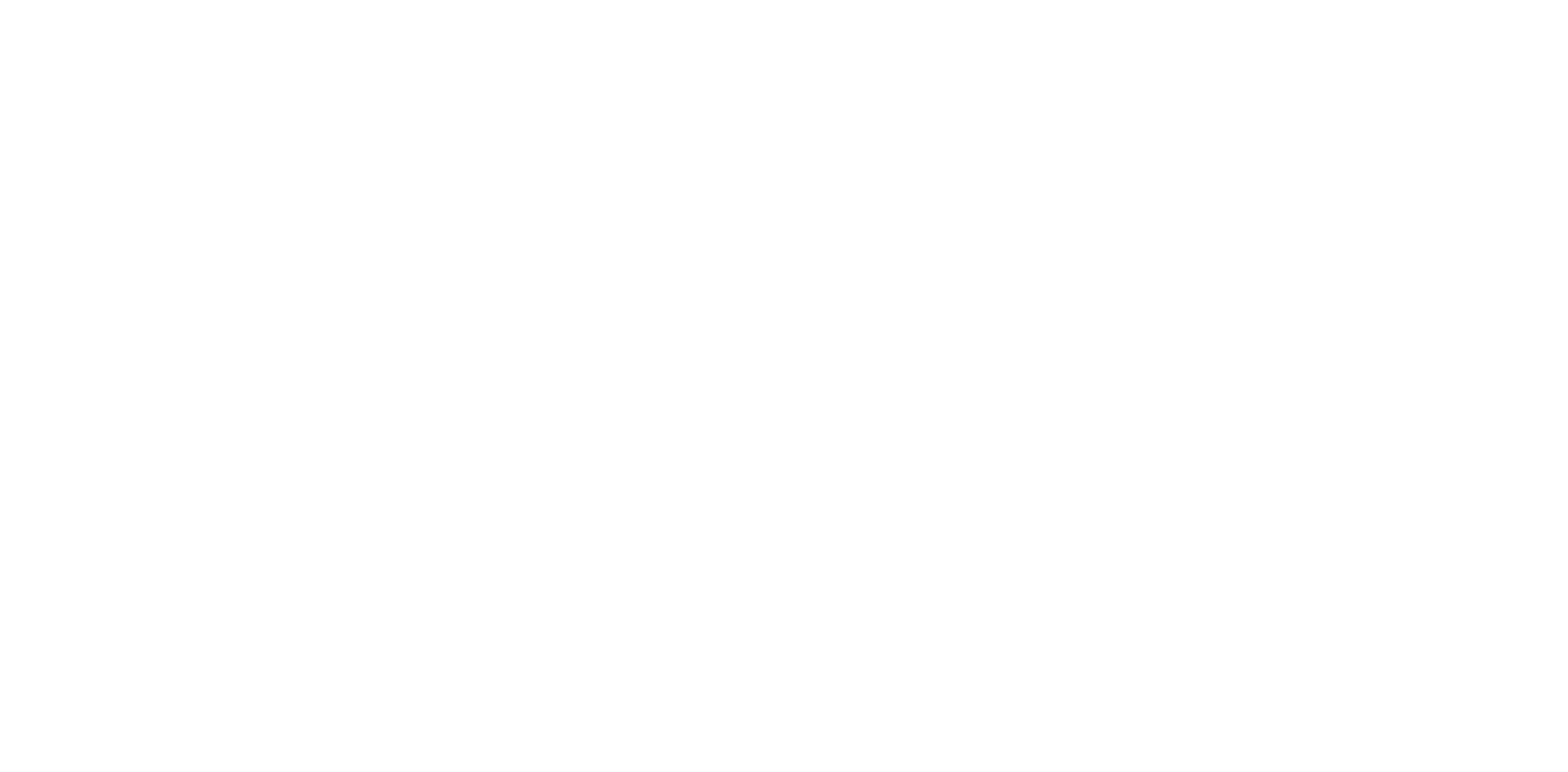 scroll, scrollTop: 0, scrollLeft: 0, axis: both 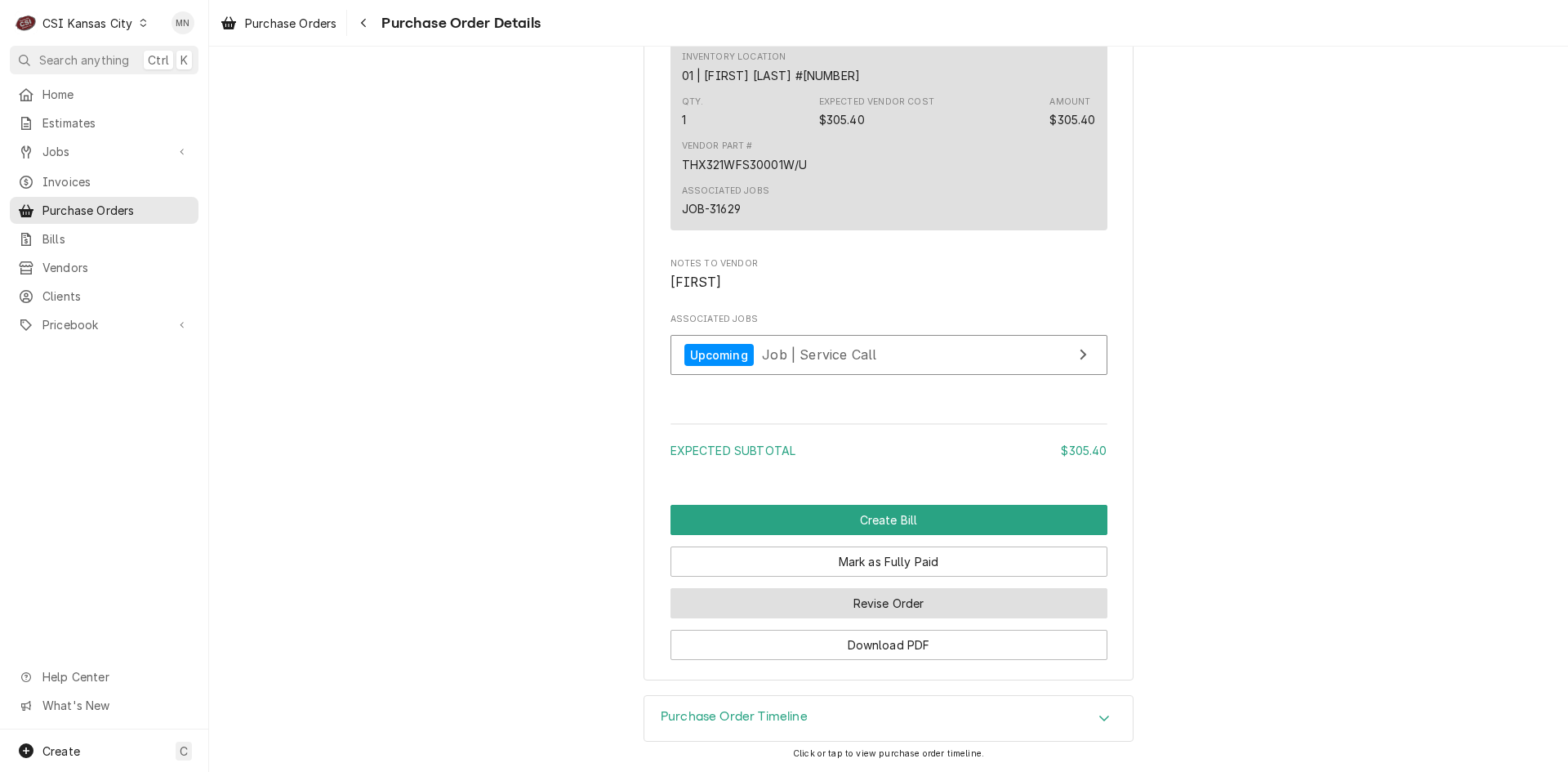 click on "Revise Order" at bounding box center [889, 603] 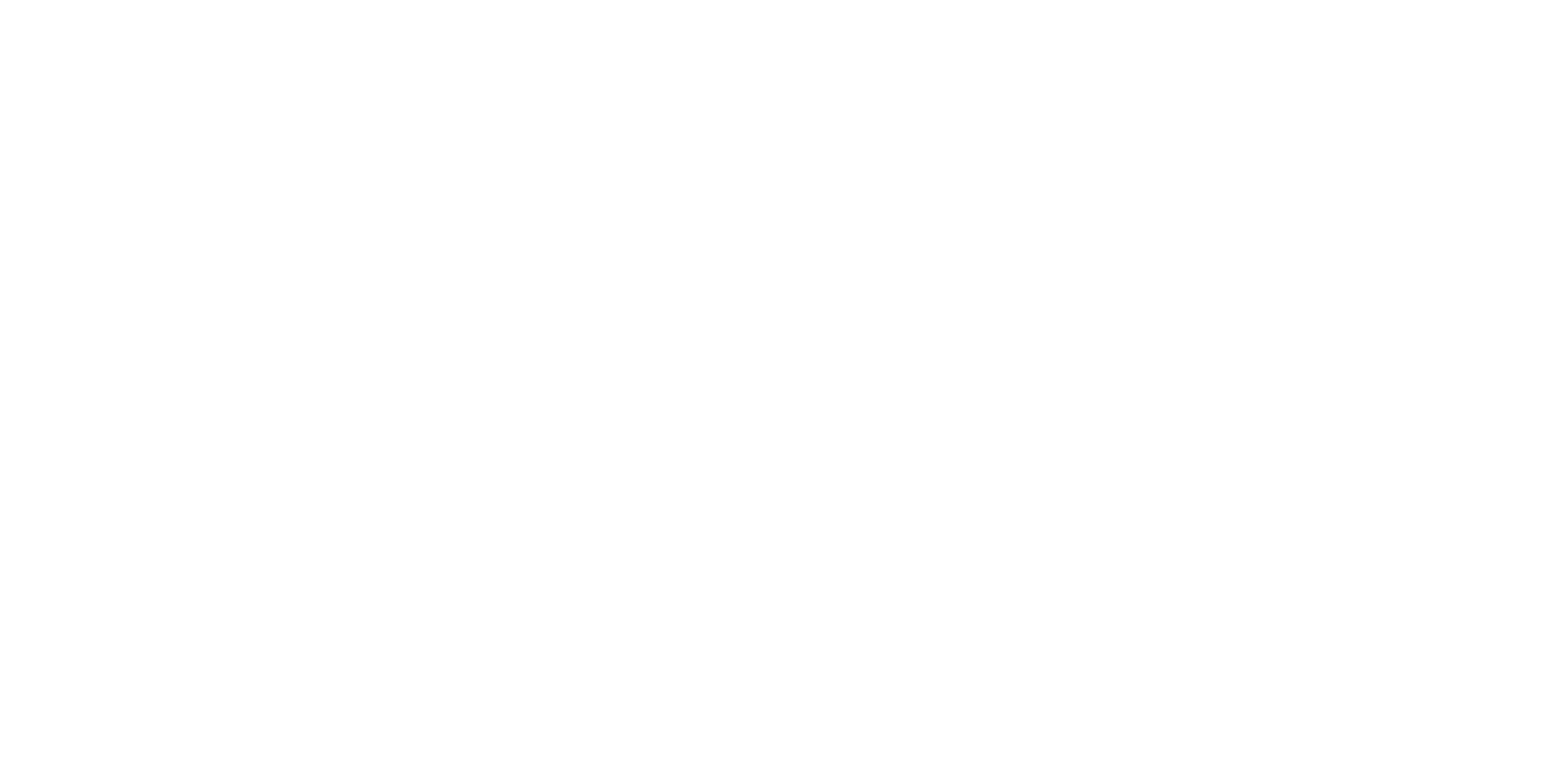 scroll, scrollTop: 0, scrollLeft: 0, axis: both 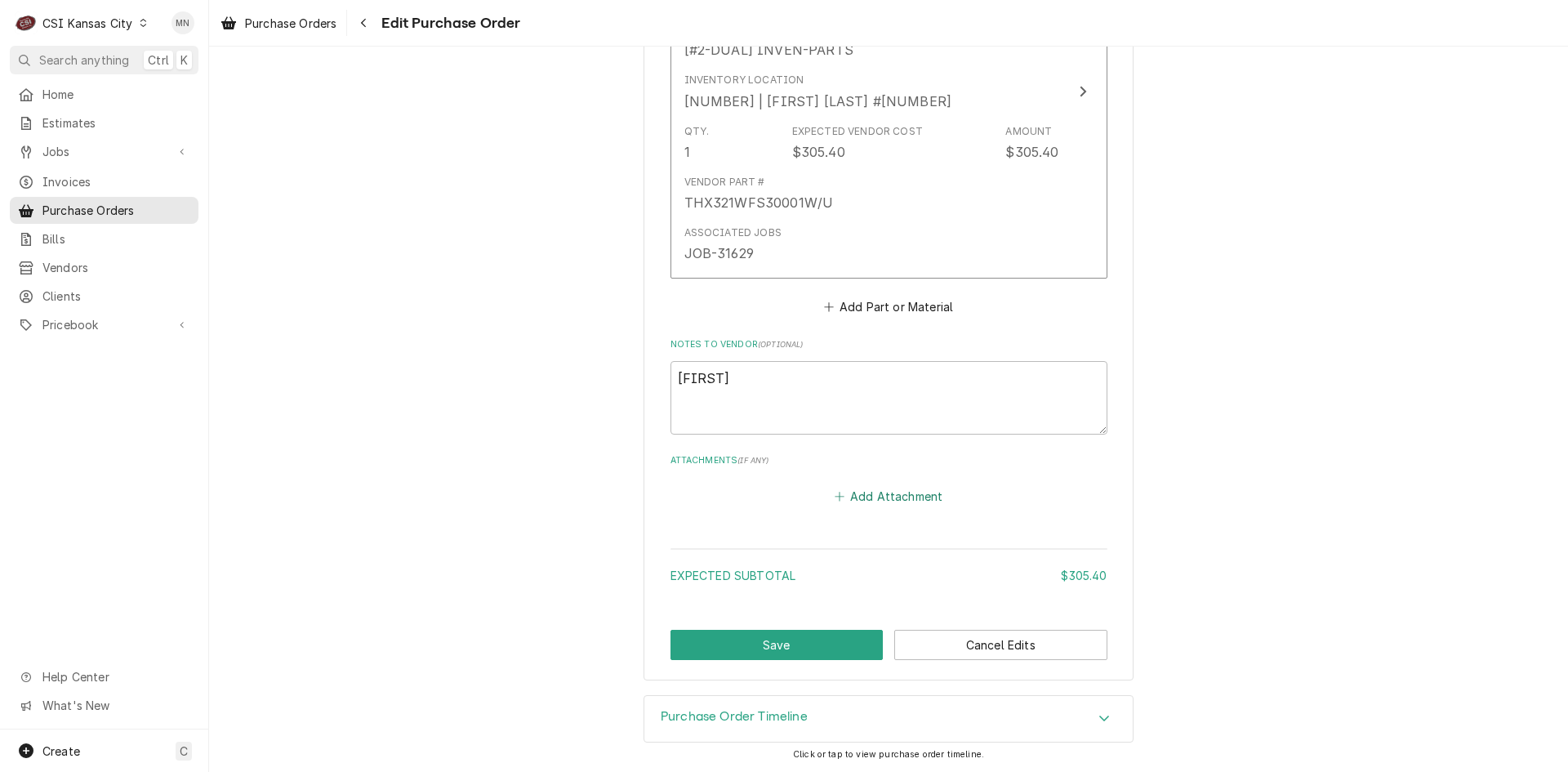 click on "Add Attachment" at bounding box center [889, 497] 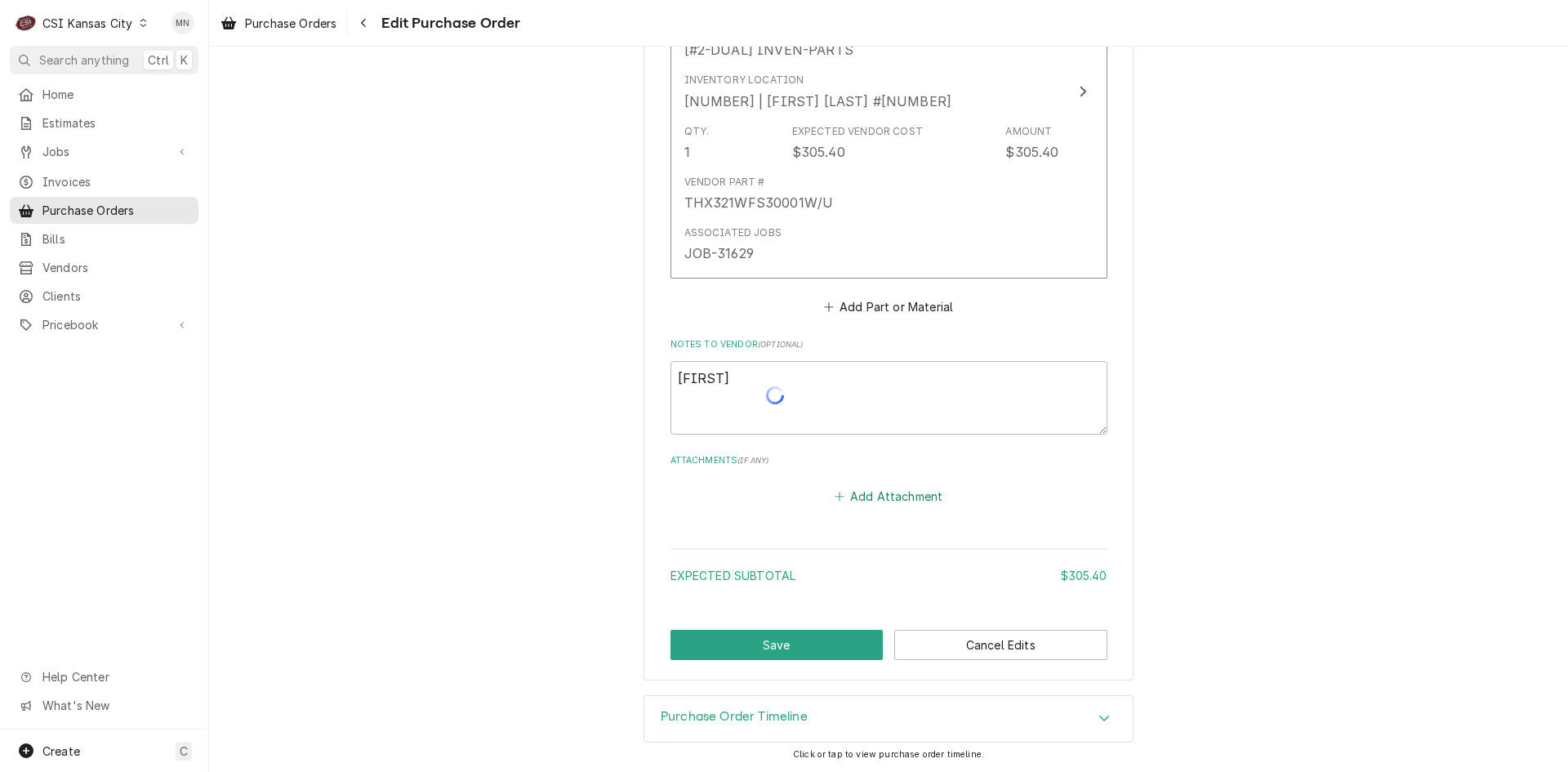 type on "x" 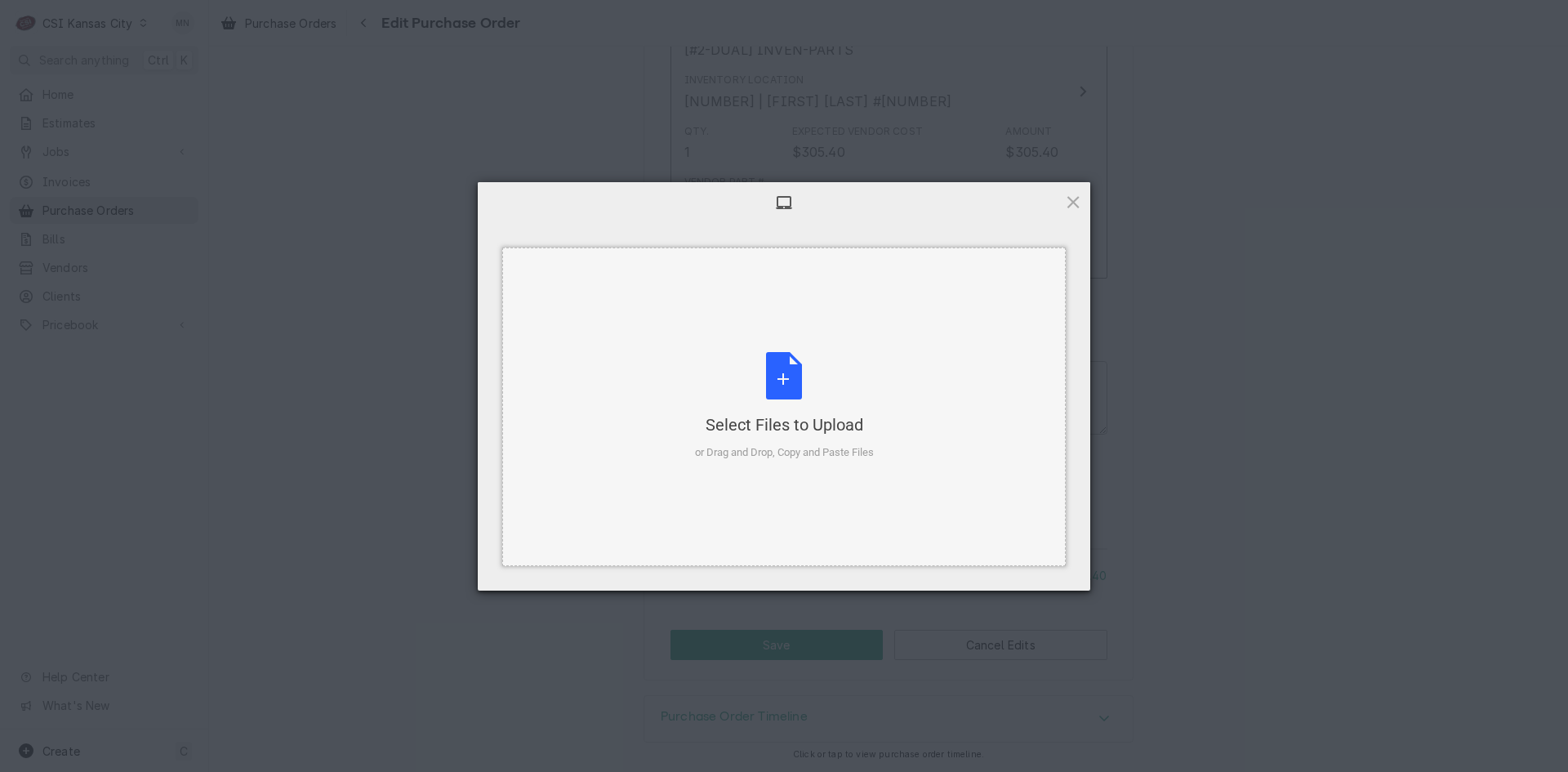 click on "Select Files to Upload
or Drag and Drop, Copy and Paste Files" at bounding box center (784, 406) 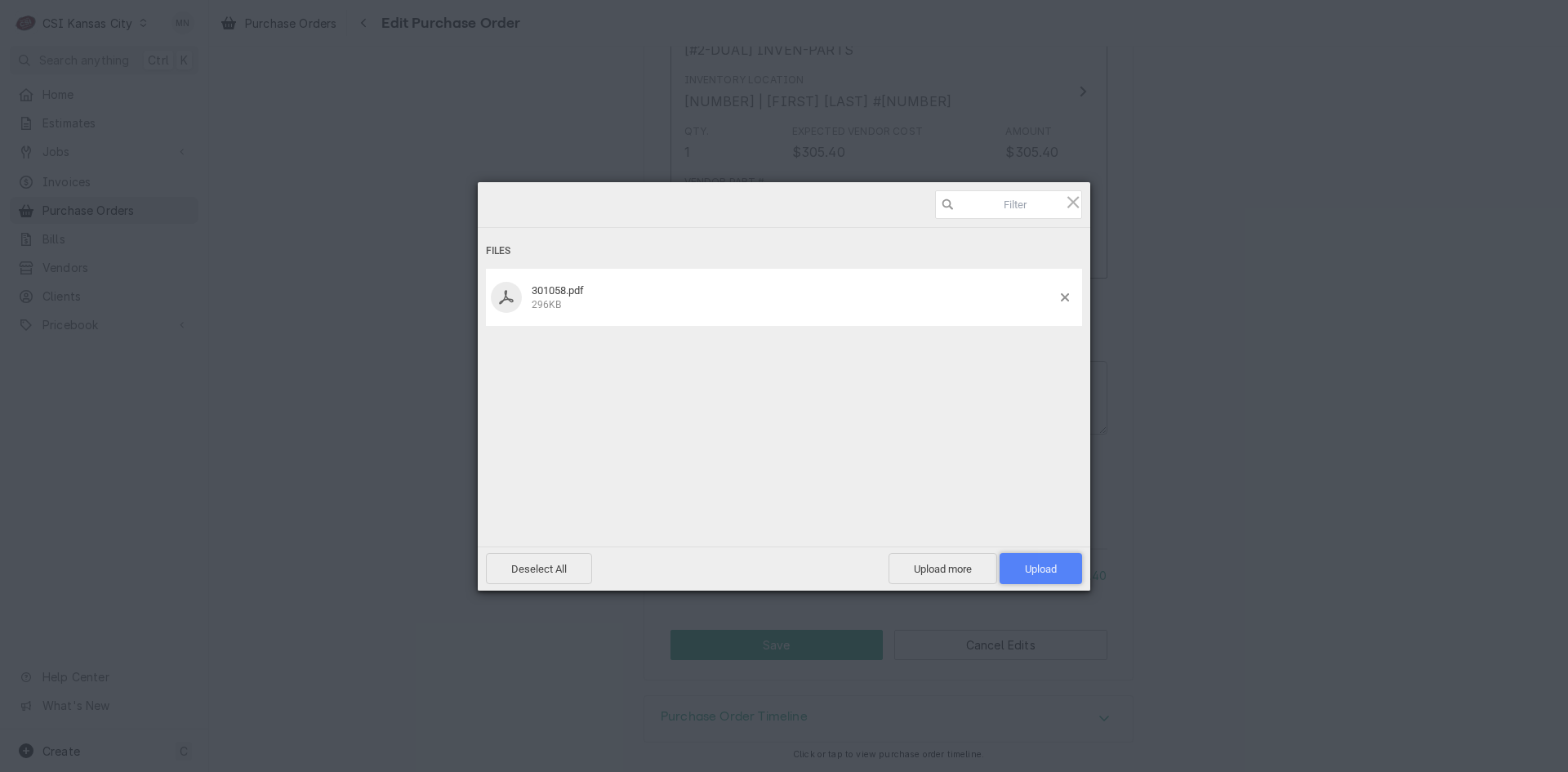 click on "Upload
1" at bounding box center (1040, 569) 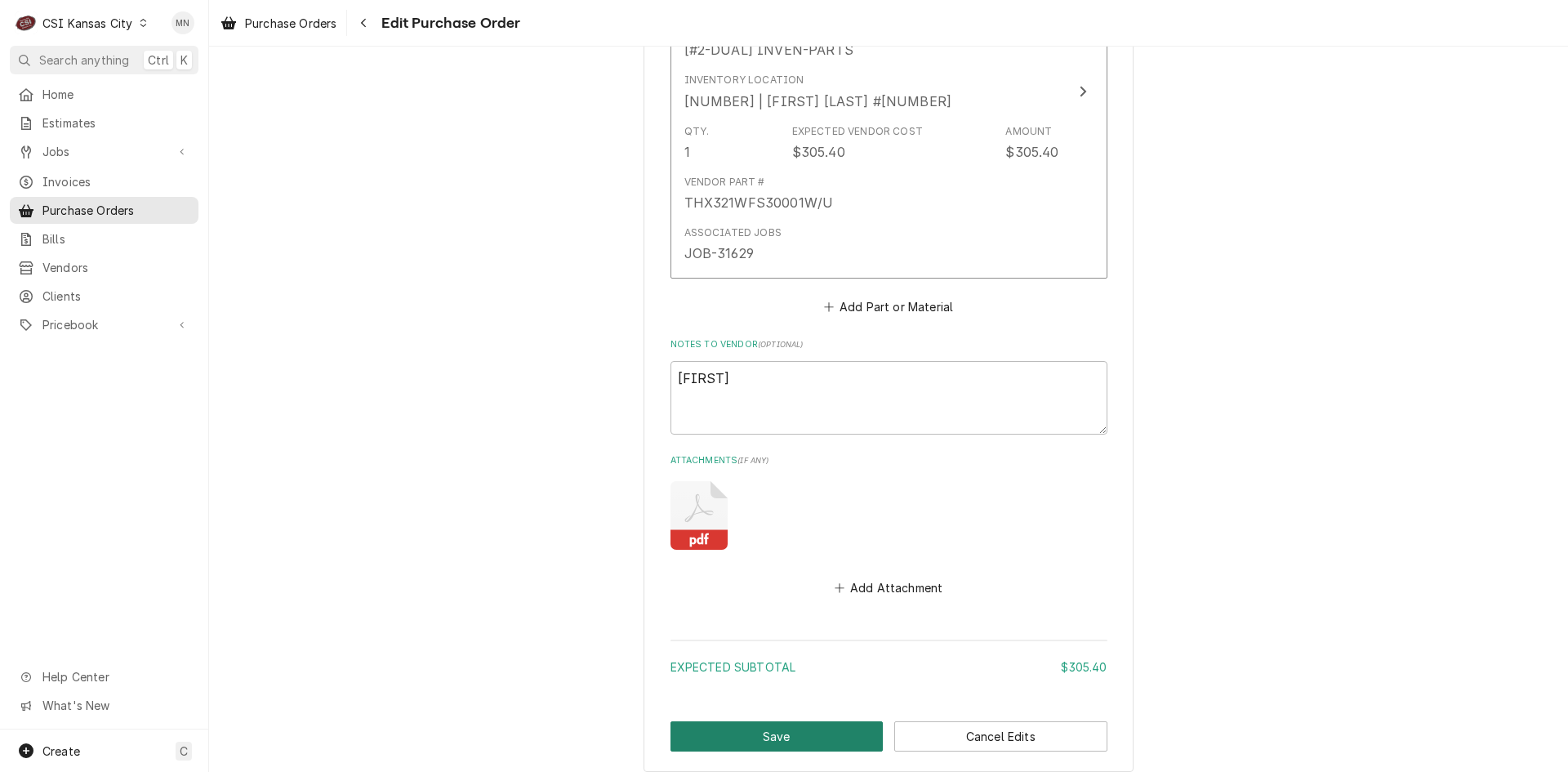 click on "Save" at bounding box center (777, 736) 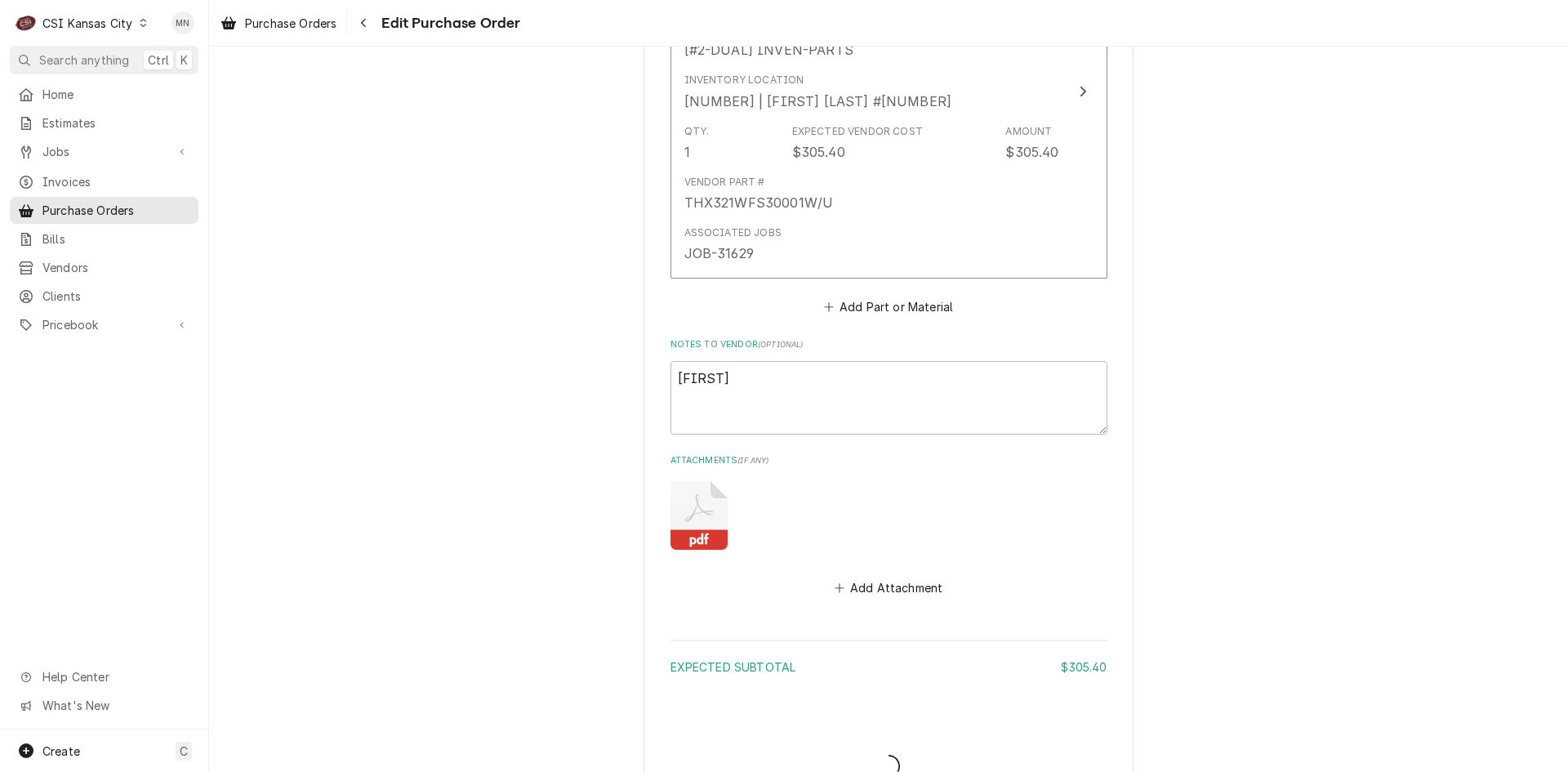 type on "x" 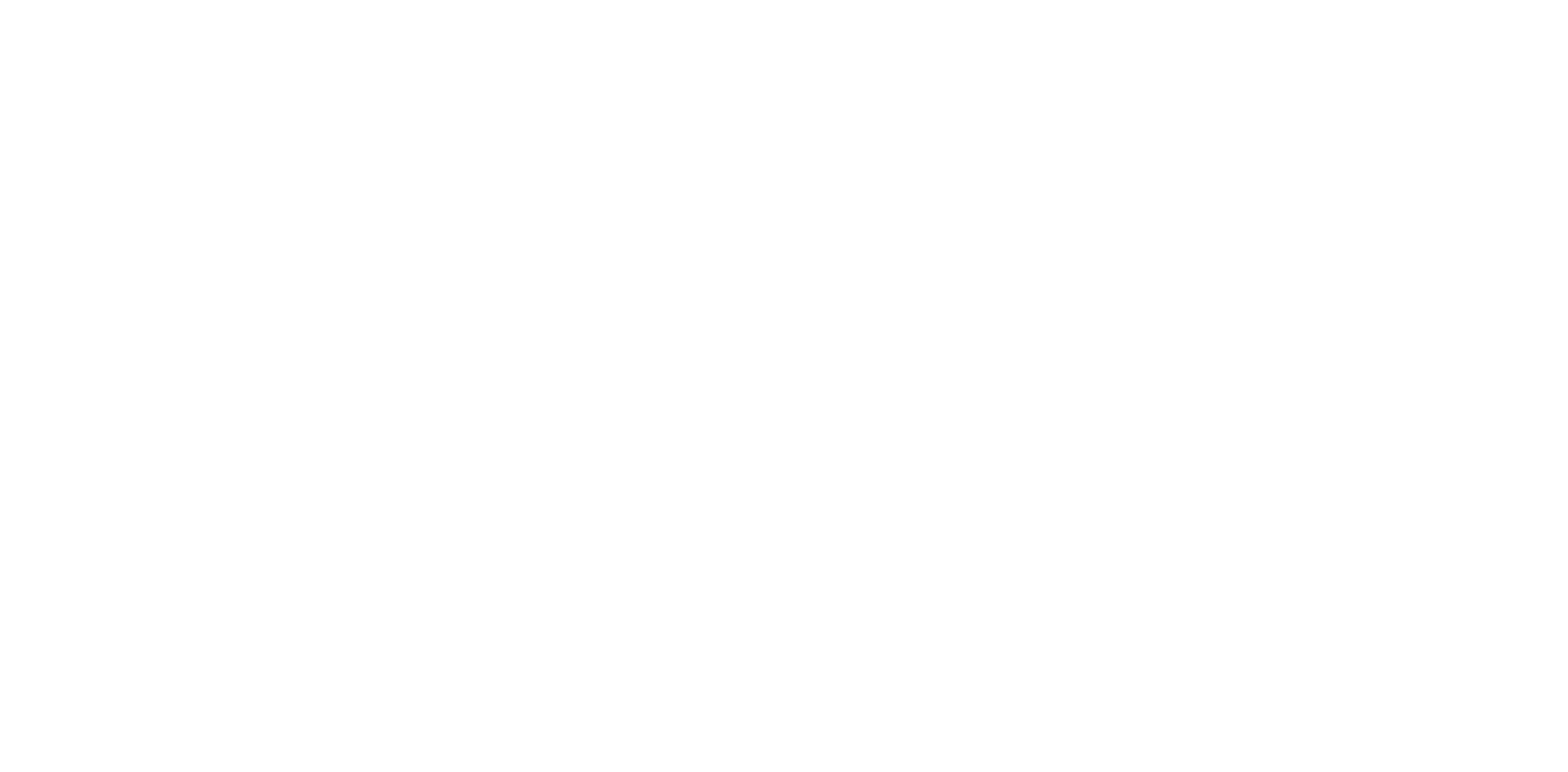 scroll, scrollTop: 0, scrollLeft: 0, axis: both 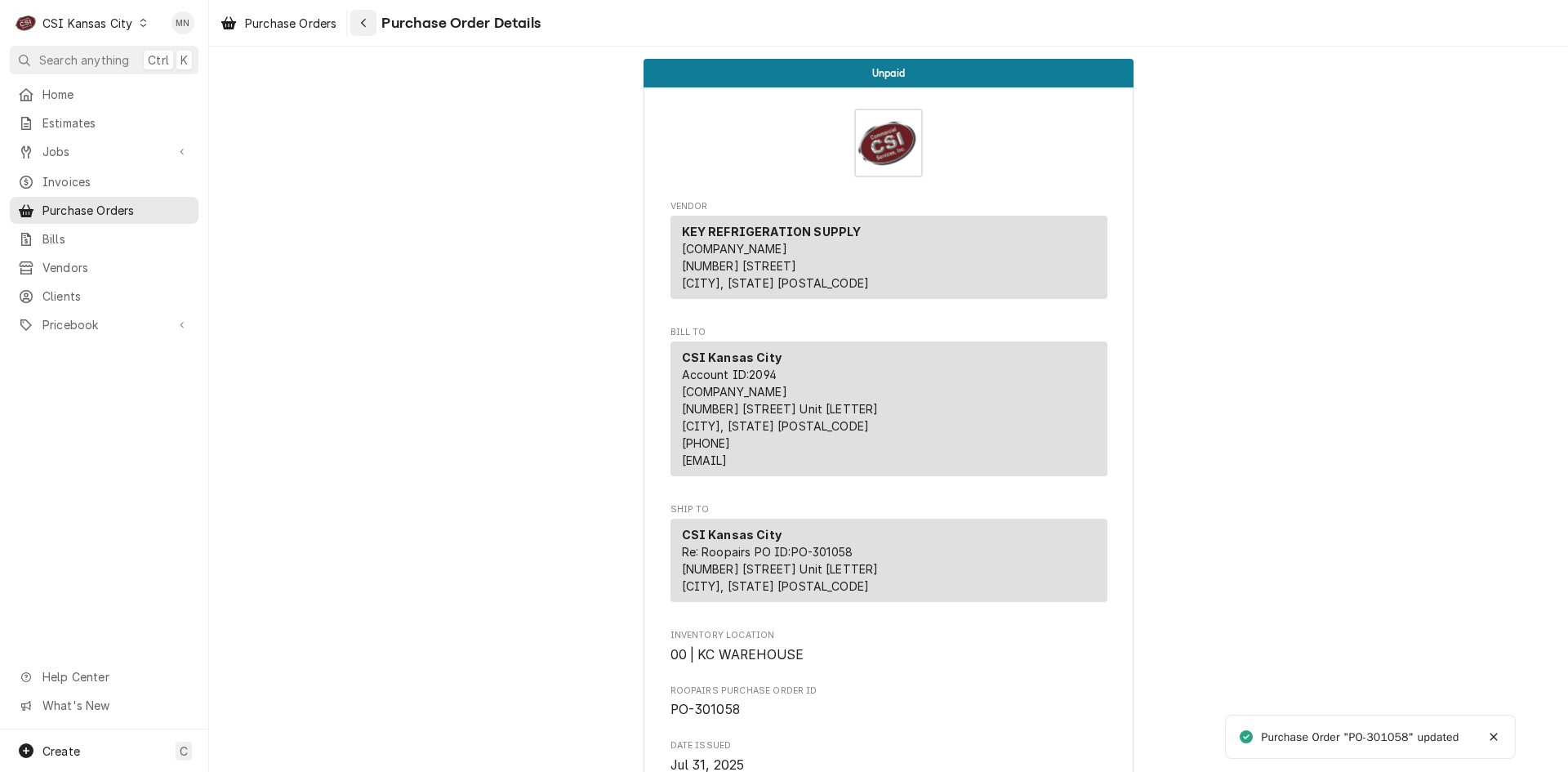 click 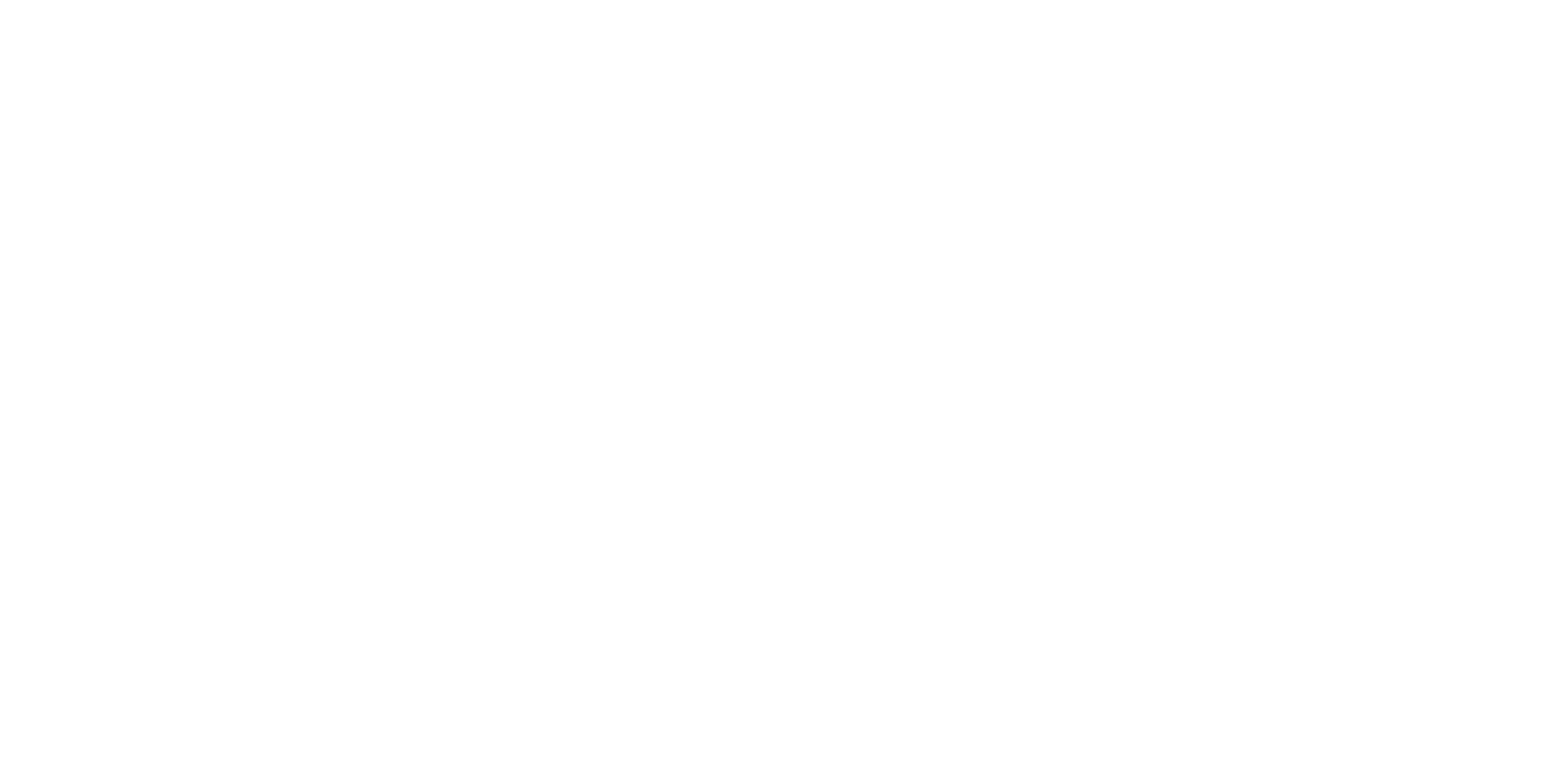 scroll, scrollTop: 0, scrollLeft: 0, axis: both 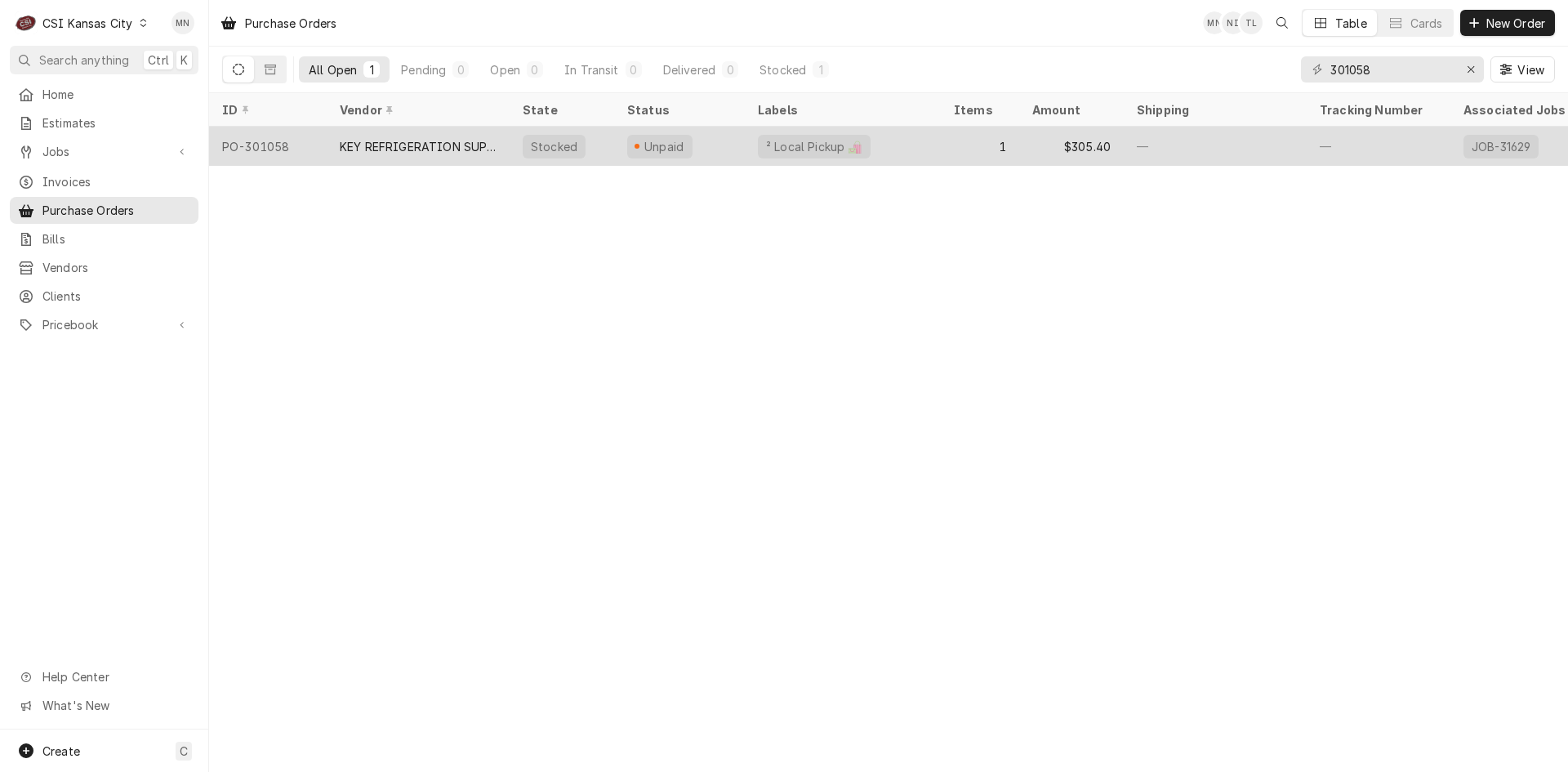 drag, startPoint x: 345, startPoint y: 139, endPoint x: 422, endPoint y: 125, distance: 78.26238 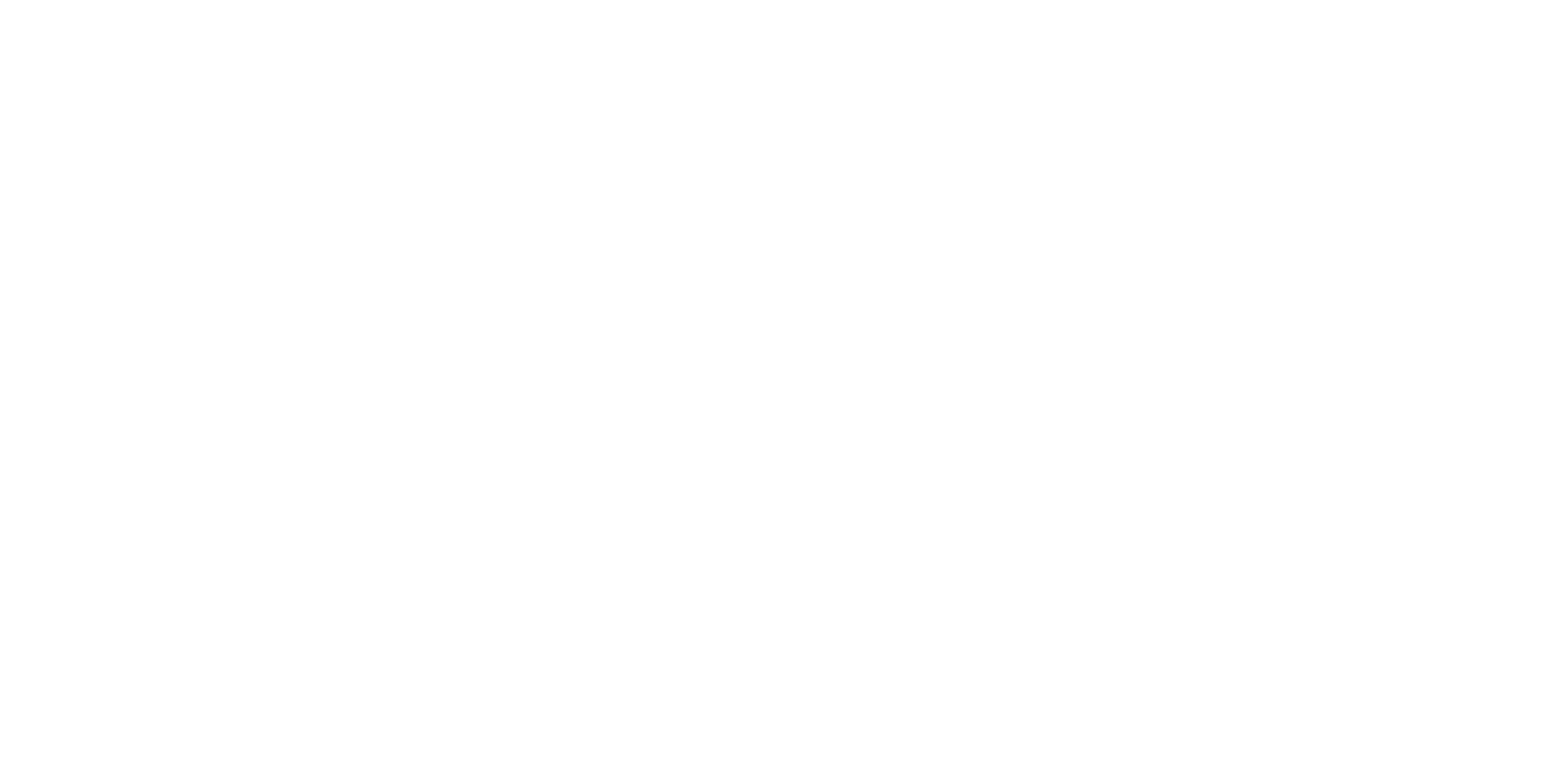 scroll, scrollTop: 0, scrollLeft: 0, axis: both 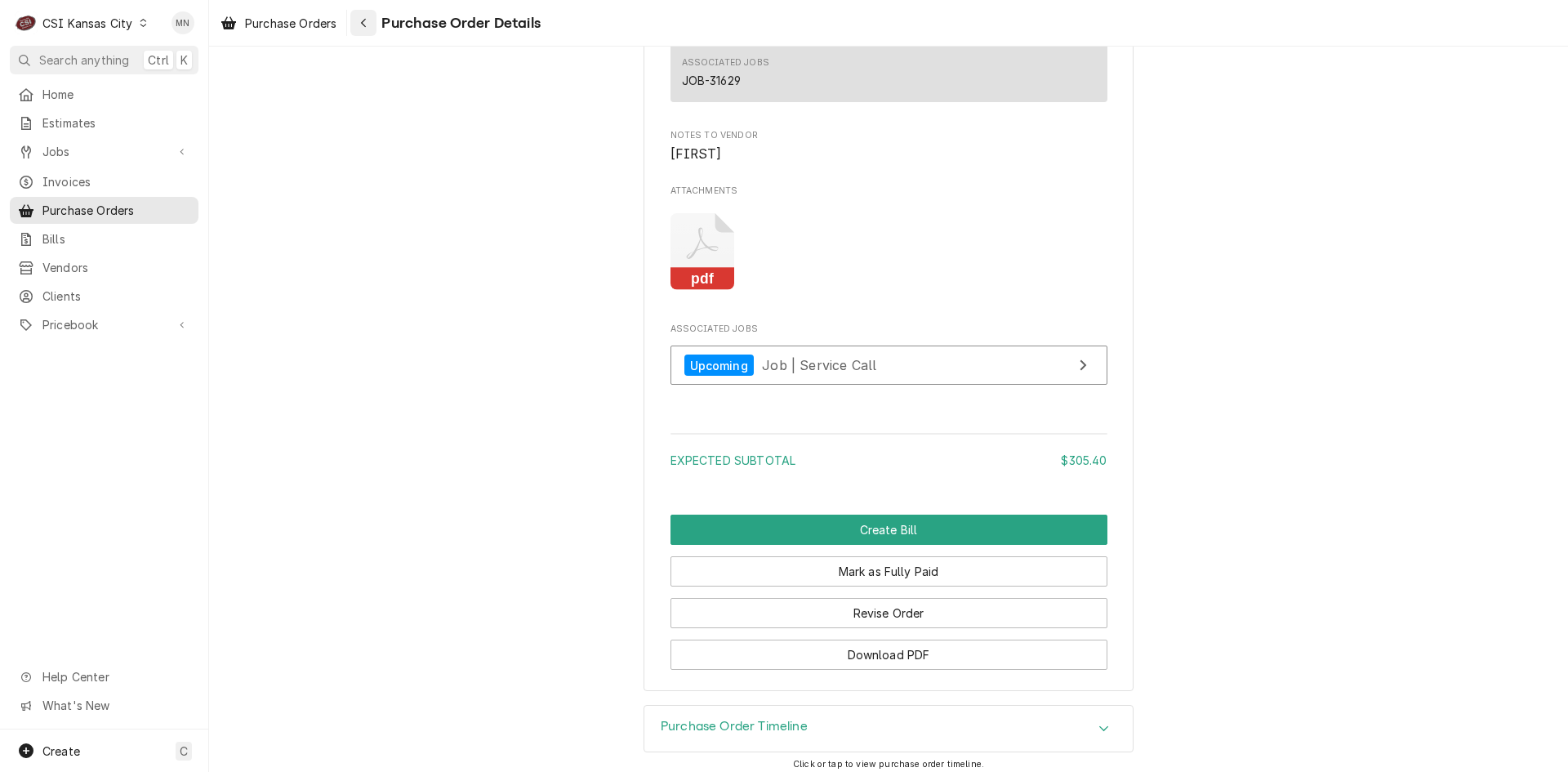 click 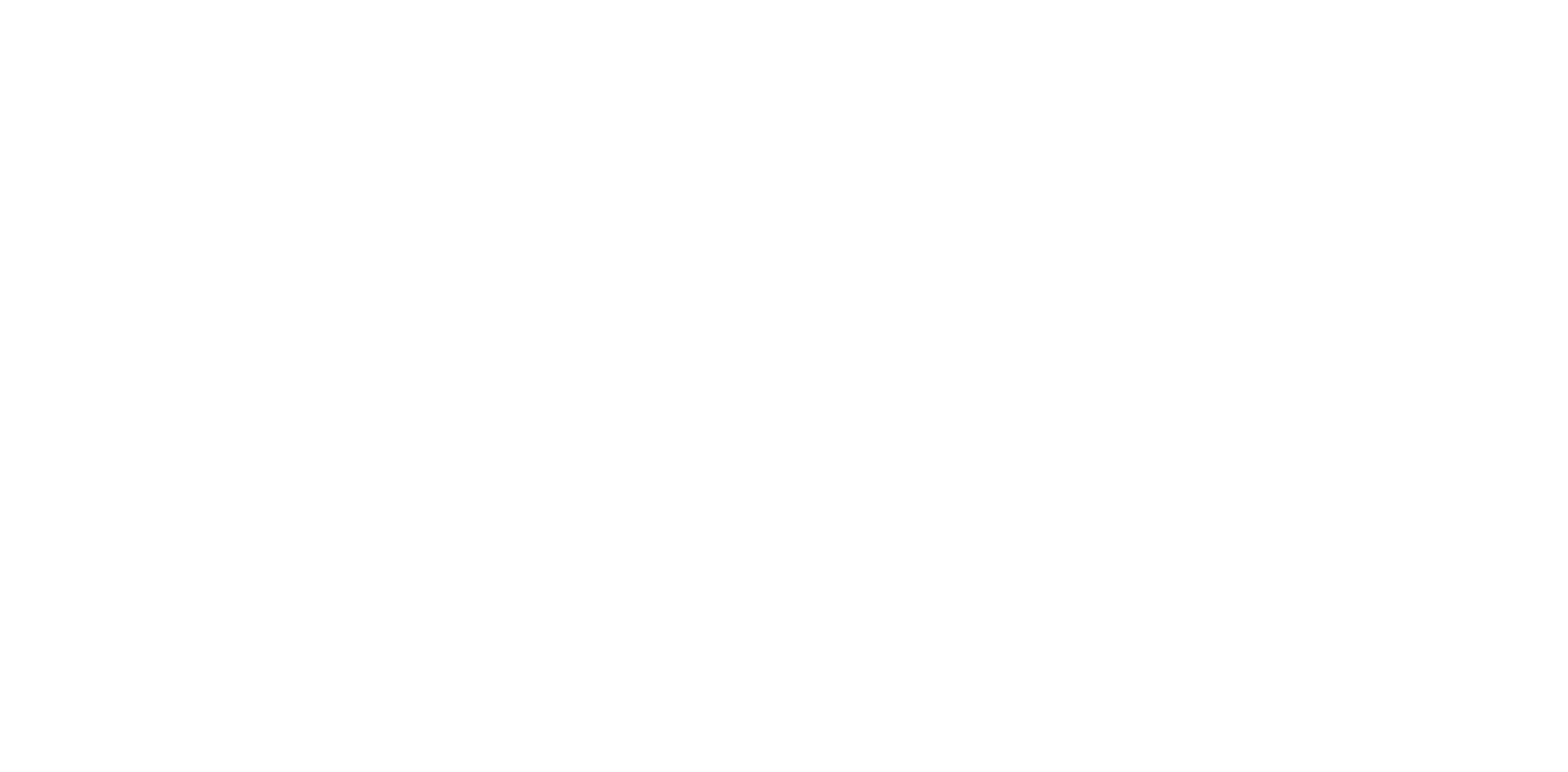 scroll, scrollTop: 0, scrollLeft: 0, axis: both 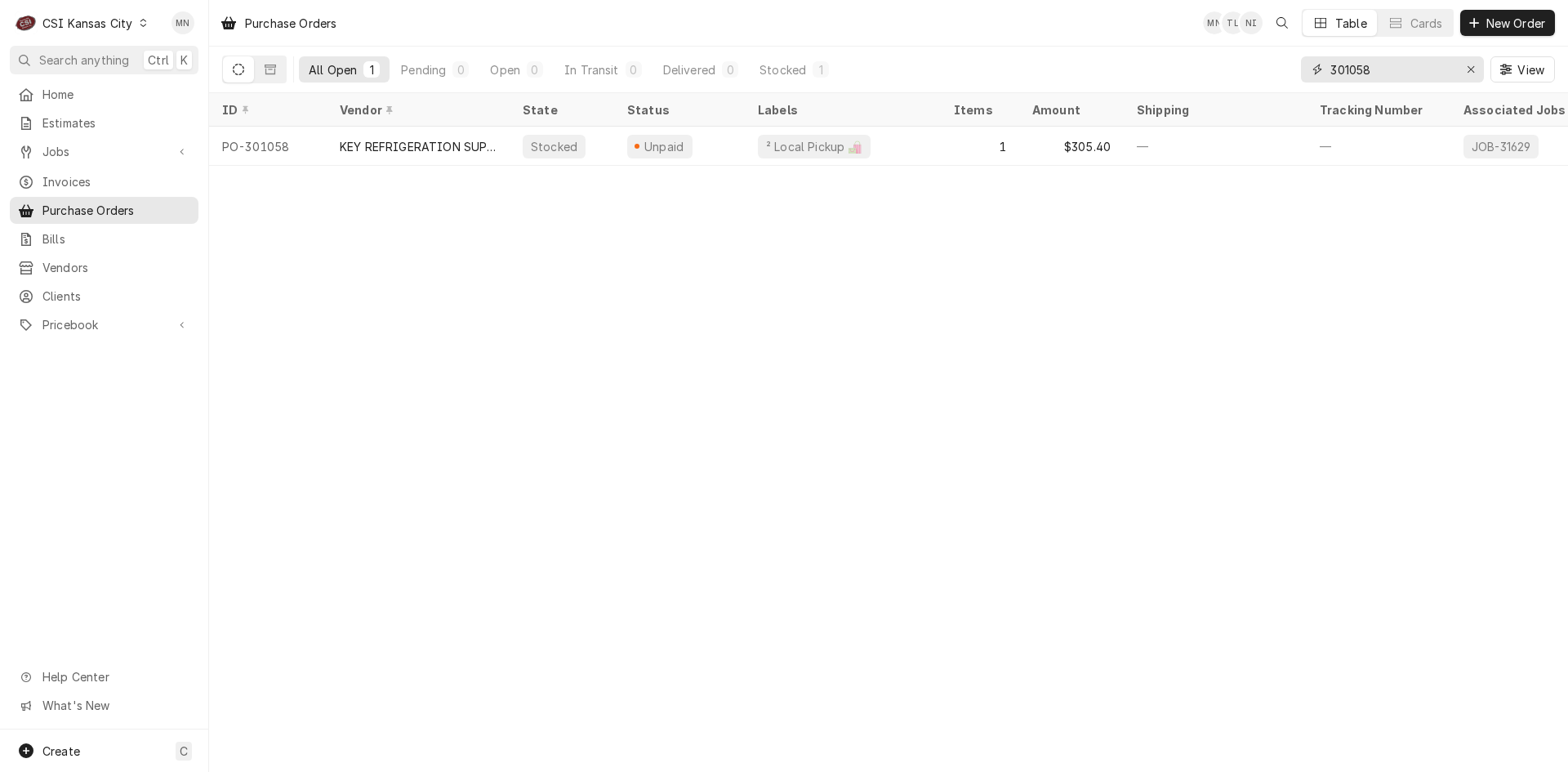 click on "301058" at bounding box center [1392, 69] 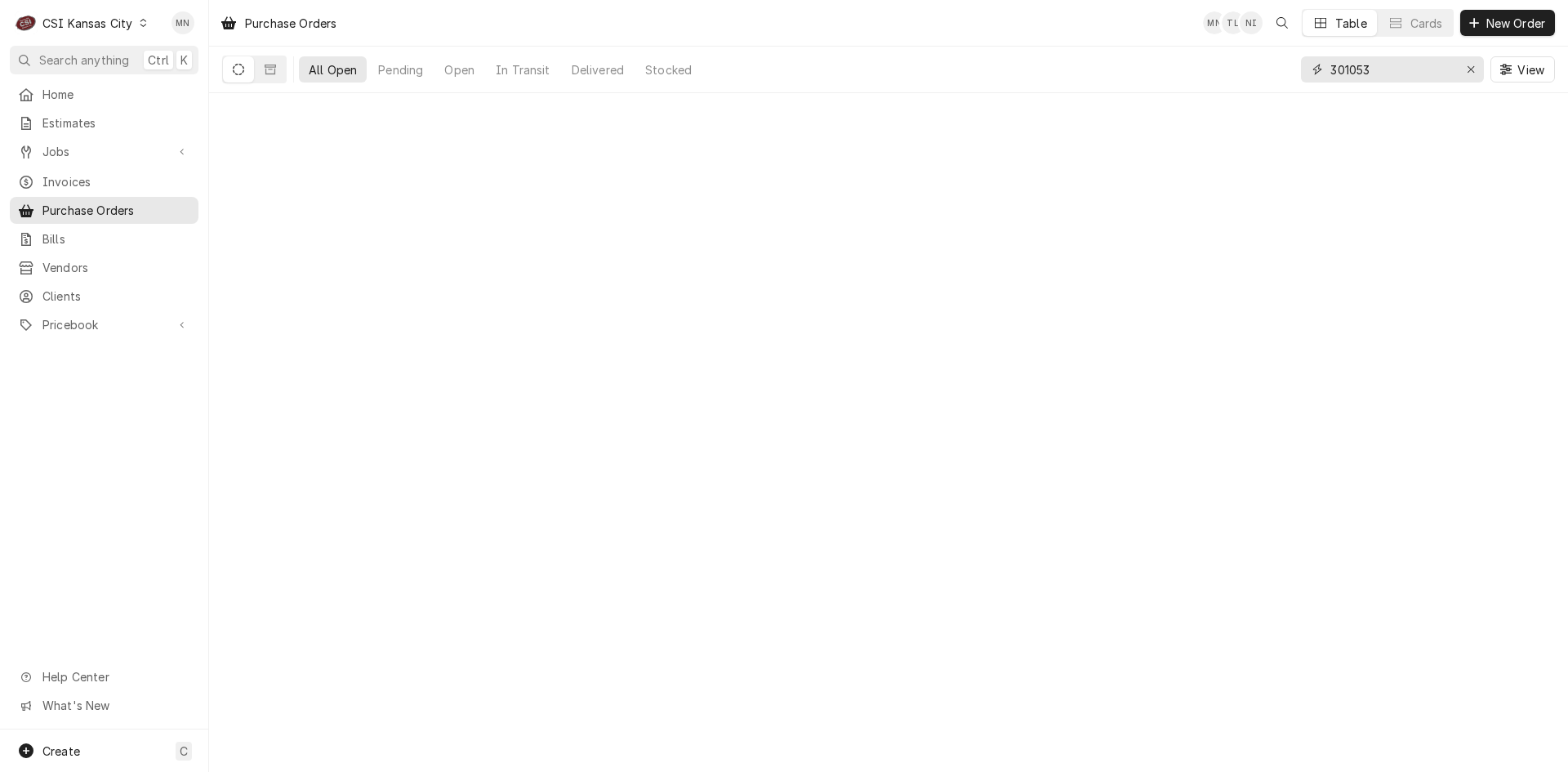 type on "301053" 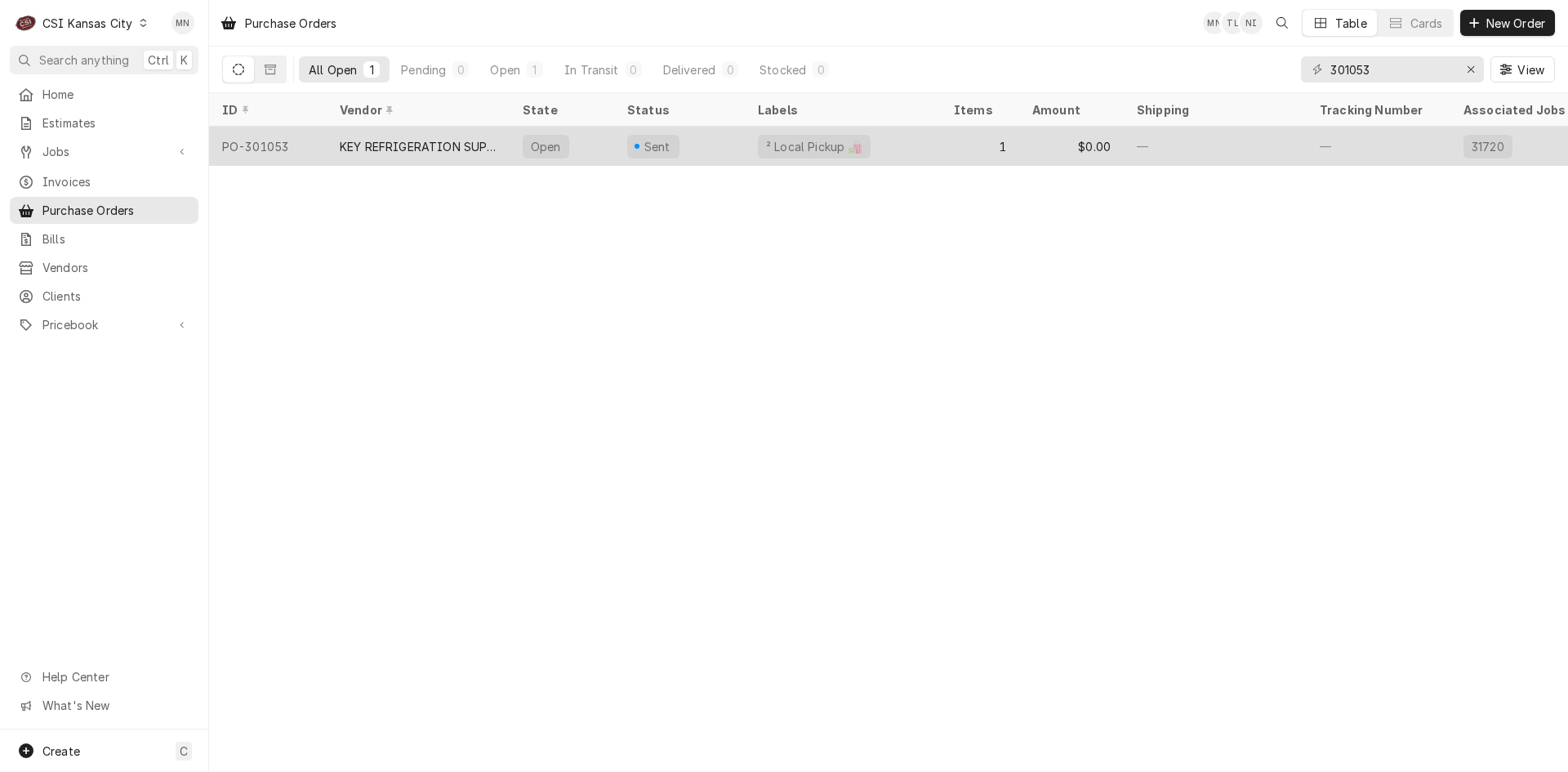 click on "KEY REFRIGERATION SUPPLY" at bounding box center (418, 146) 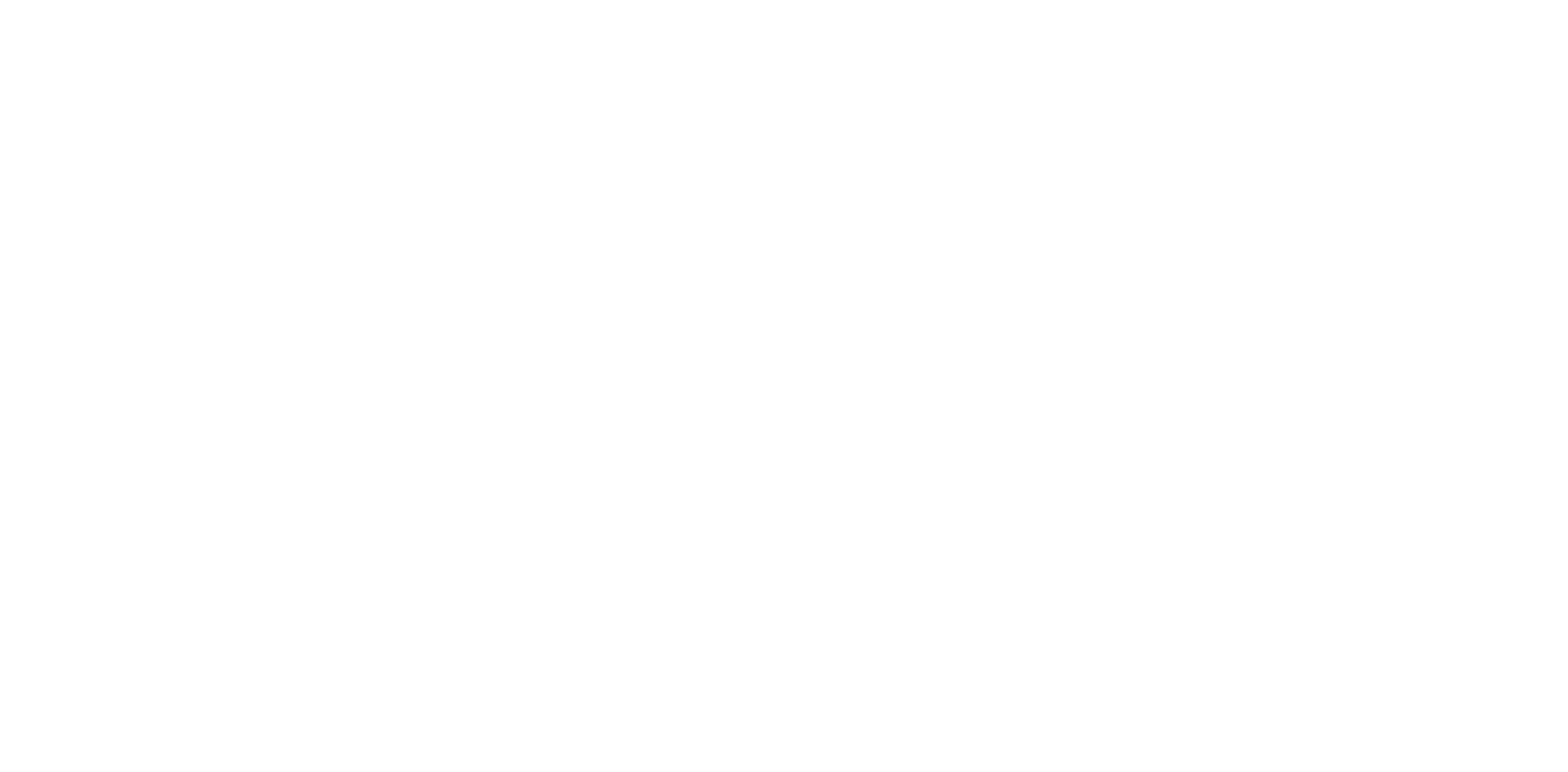 scroll, scrollTop: 0, scrollLeft: 0, axis: both 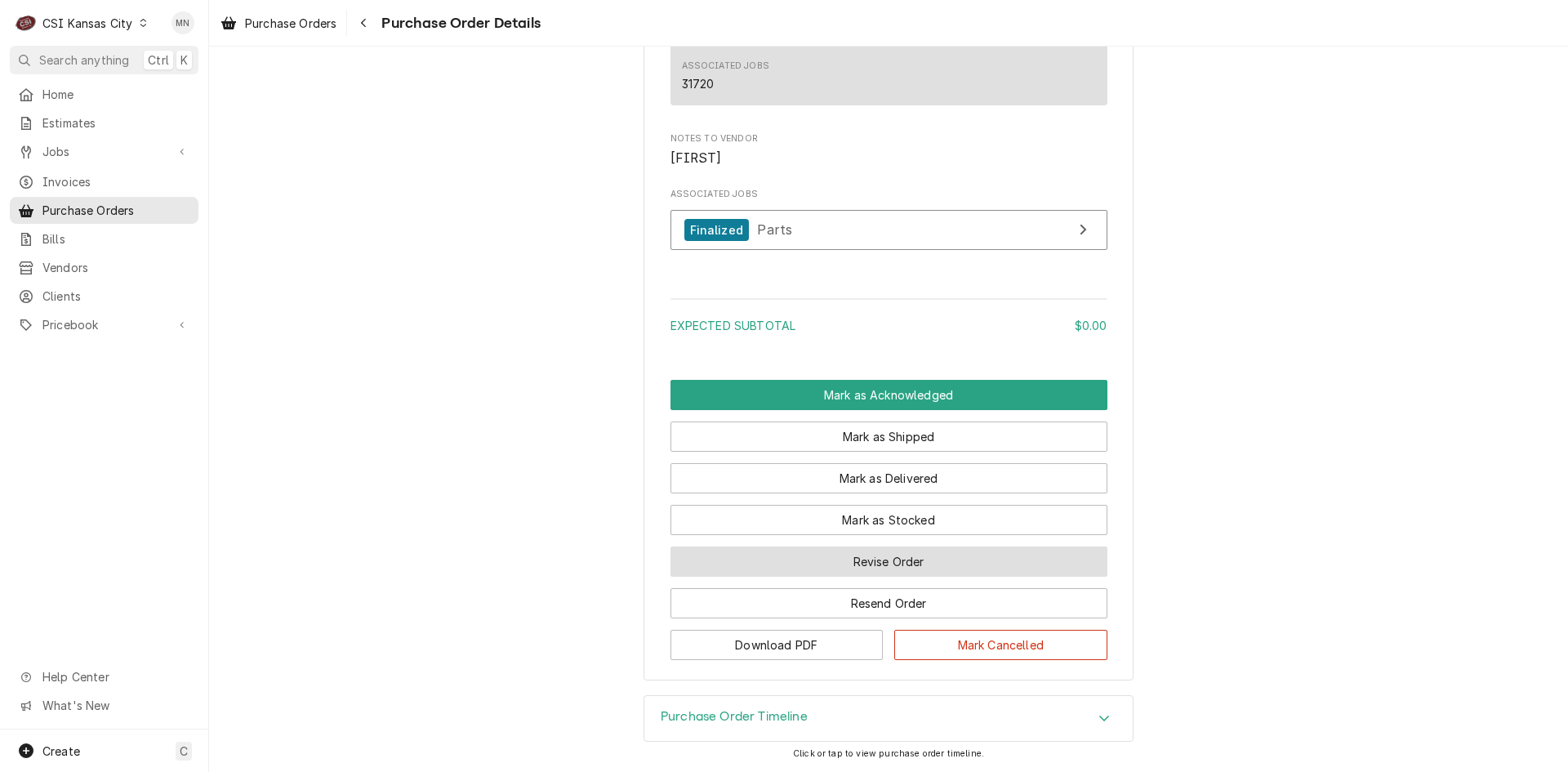 click on "Revise Order" at bounding box center [889, 561] 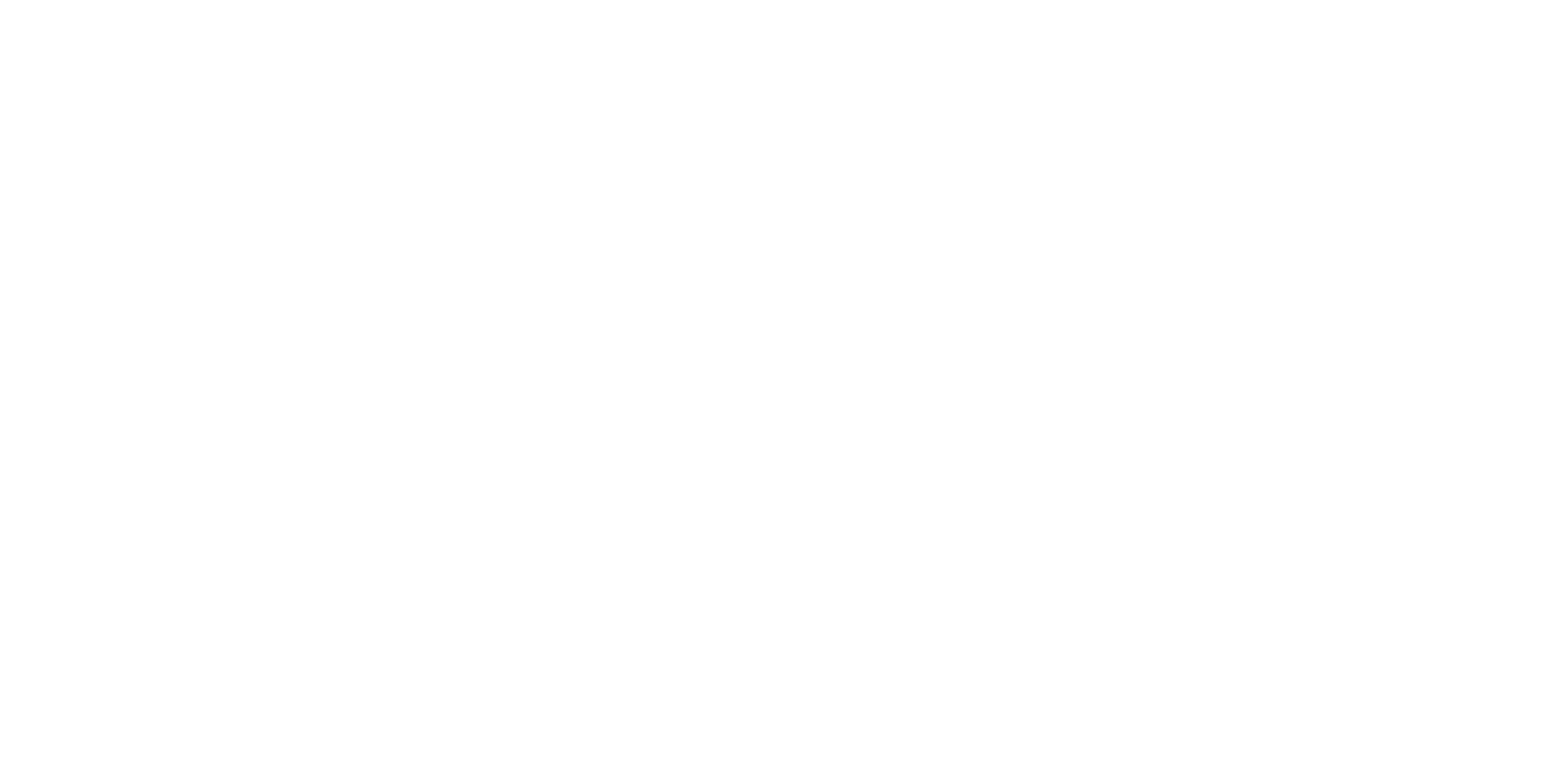scroll, scrollTop: 0, scrollLeft: 0, axis: both 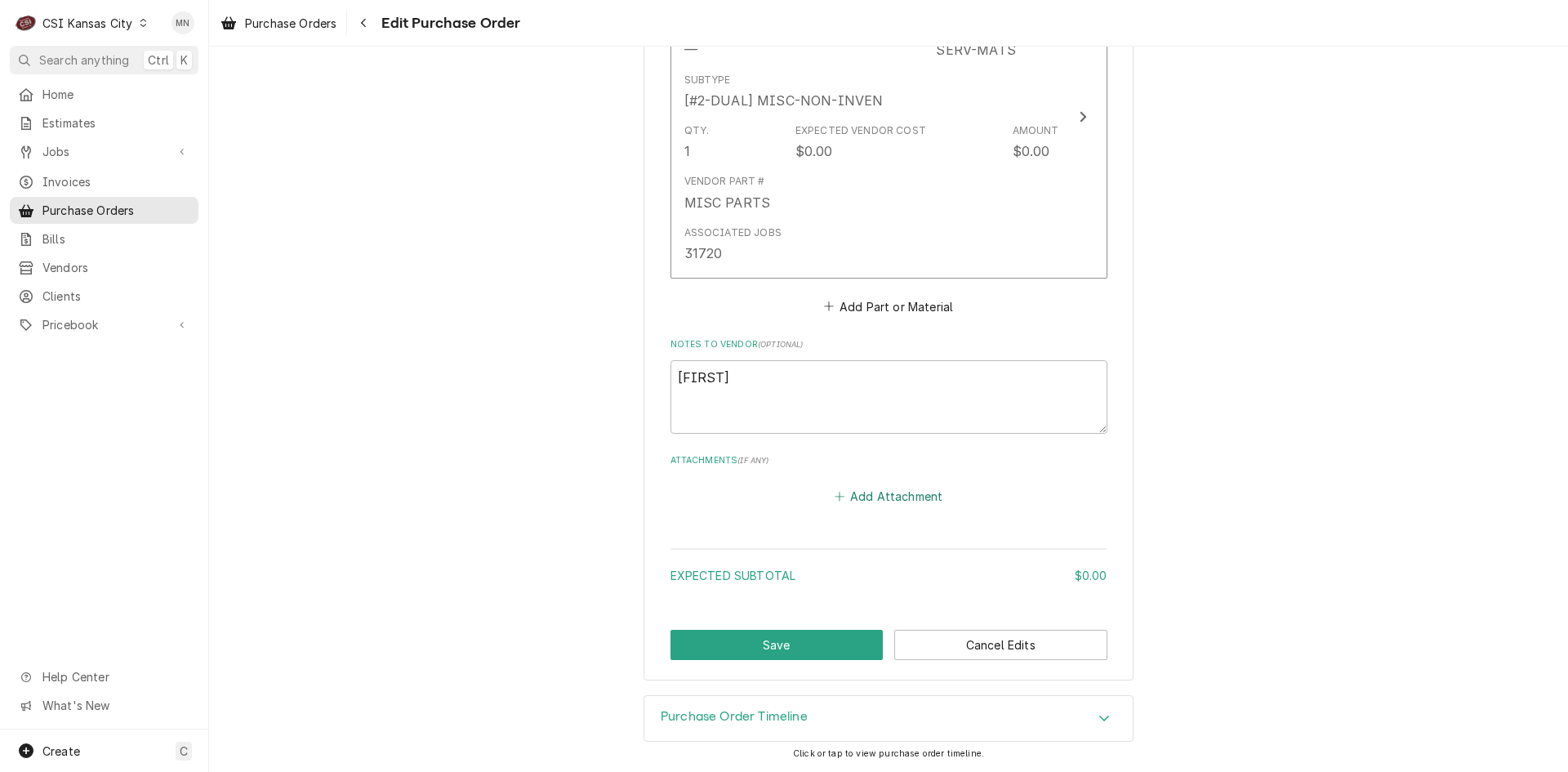 click on "Add Attachment" at bounding box center (889, 497) 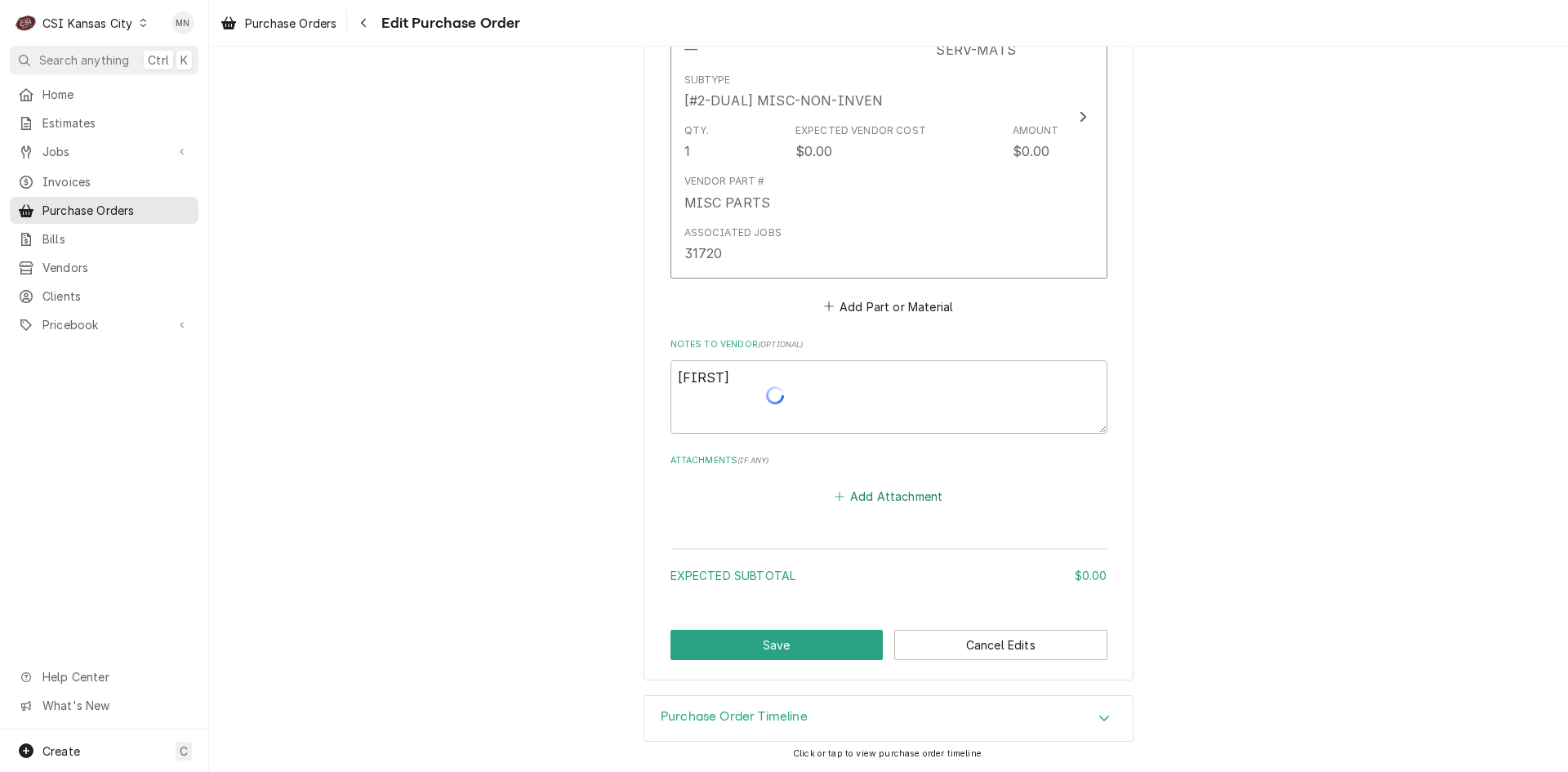 type on "x" 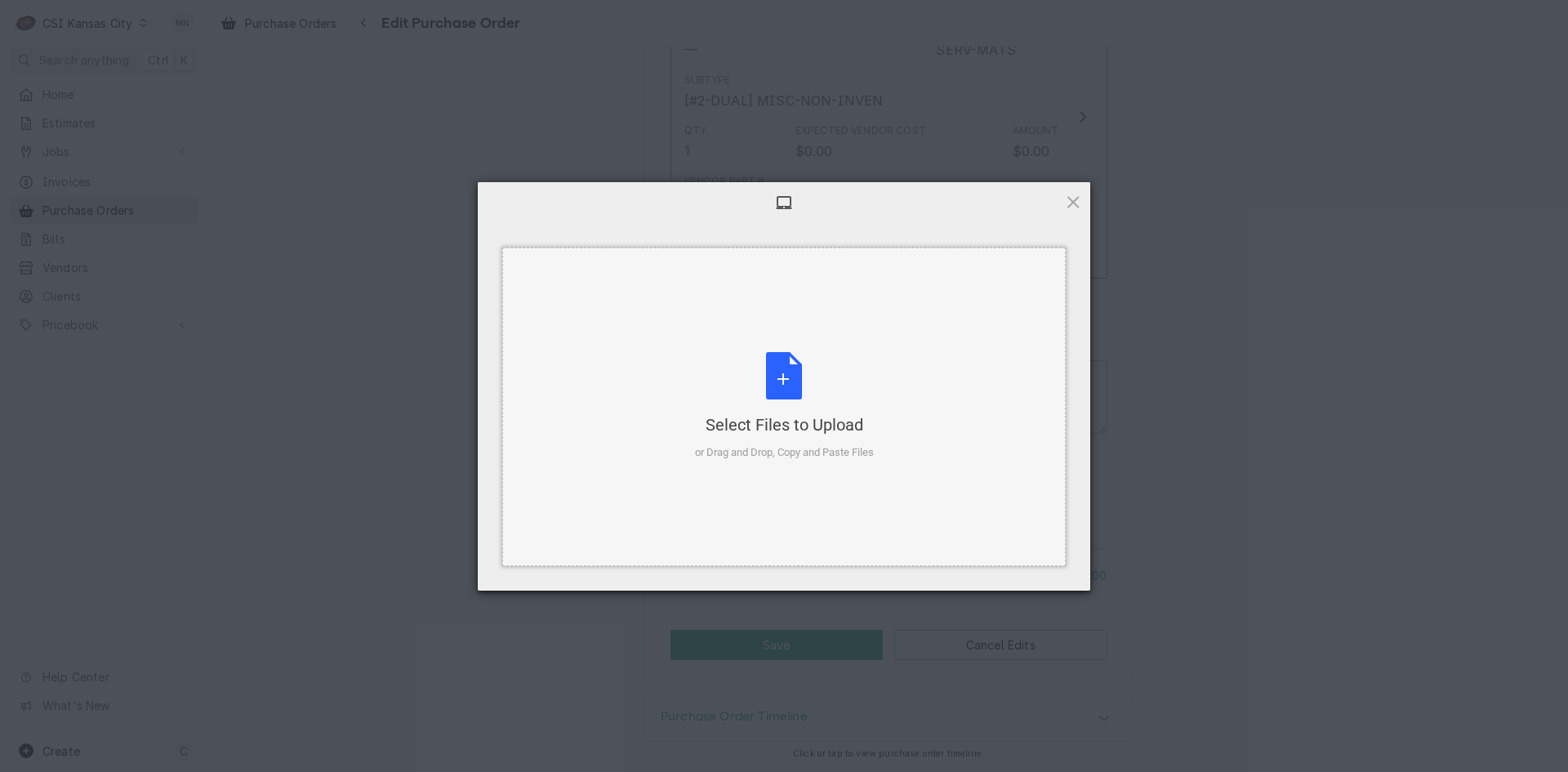 click on "Select Files to Upload
or Drag and Drop, Copy and Paste Files" at bounding box center (784, 406) 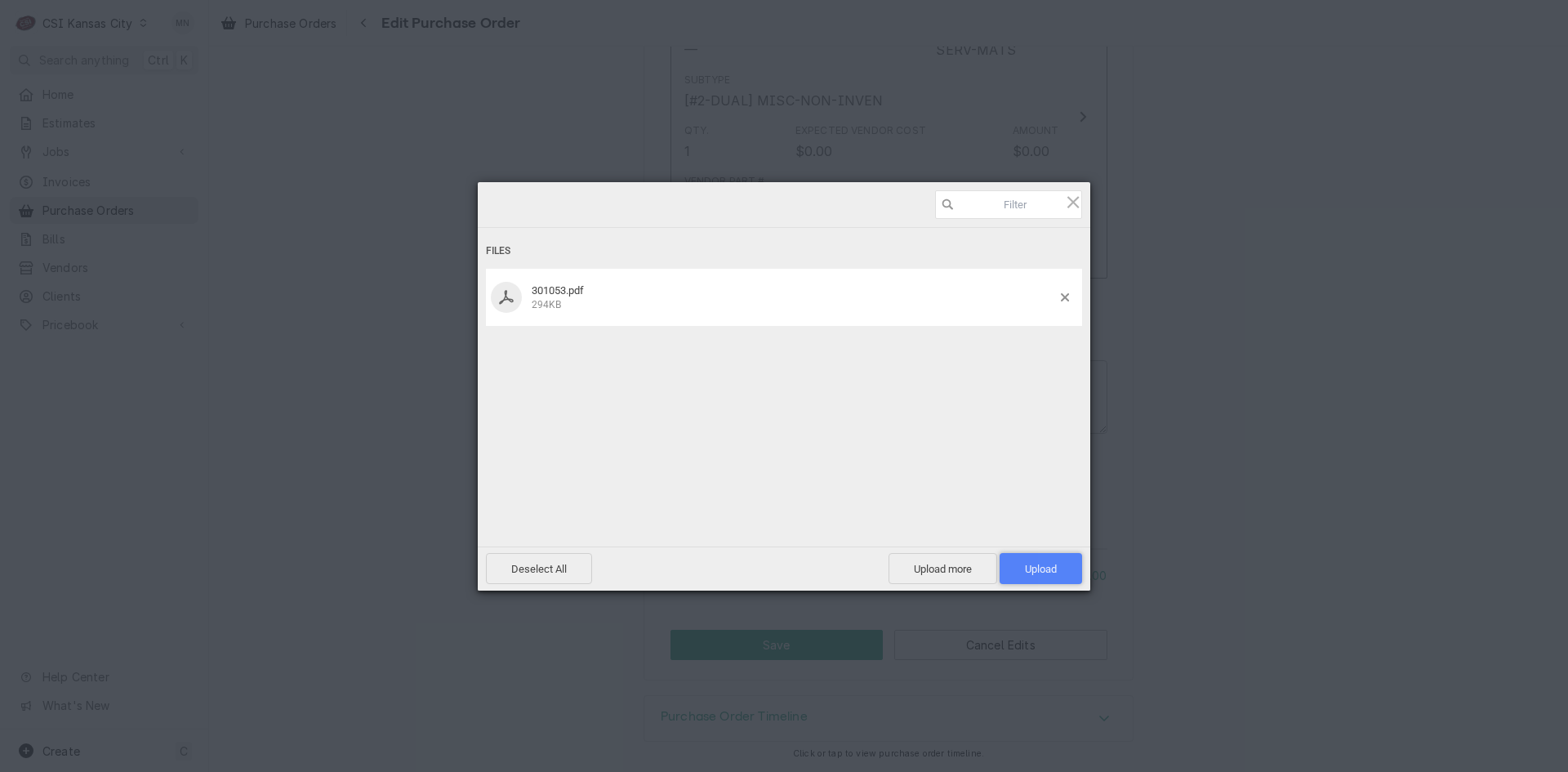 click on "Upload
1" at bounding box center (1040, 569) 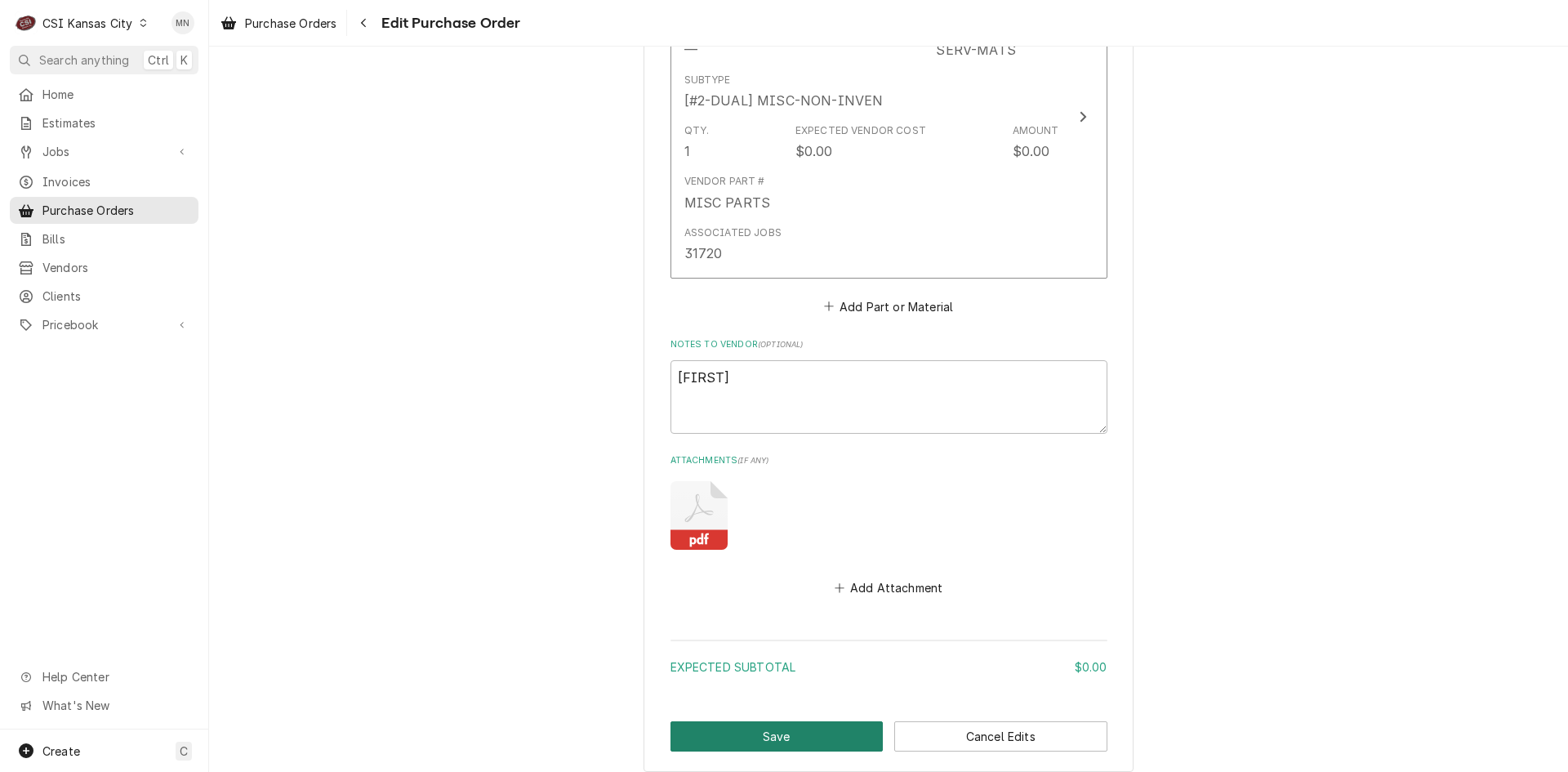 click on "Save" at bounding box center (777, 736) 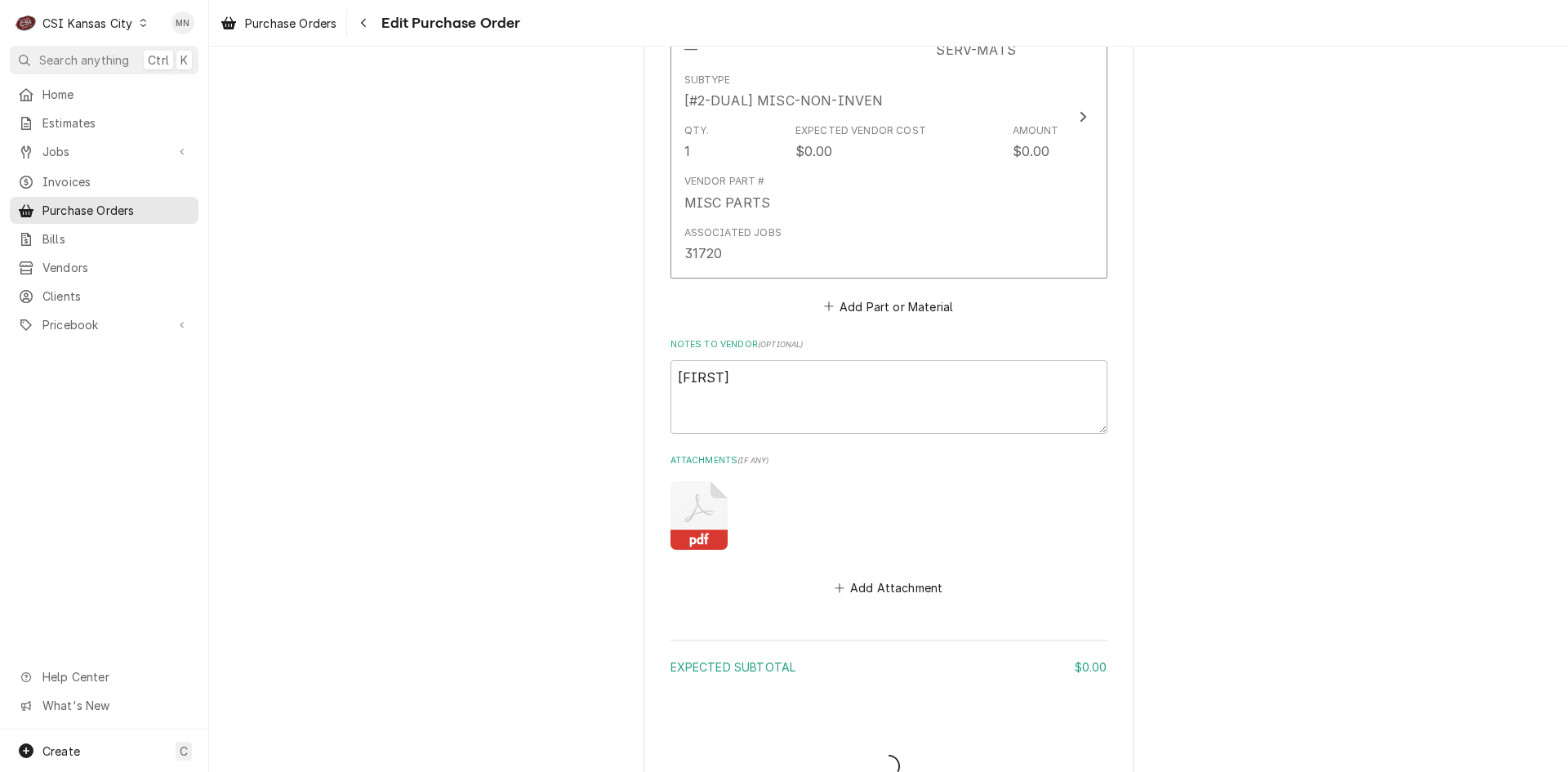 type on "x" 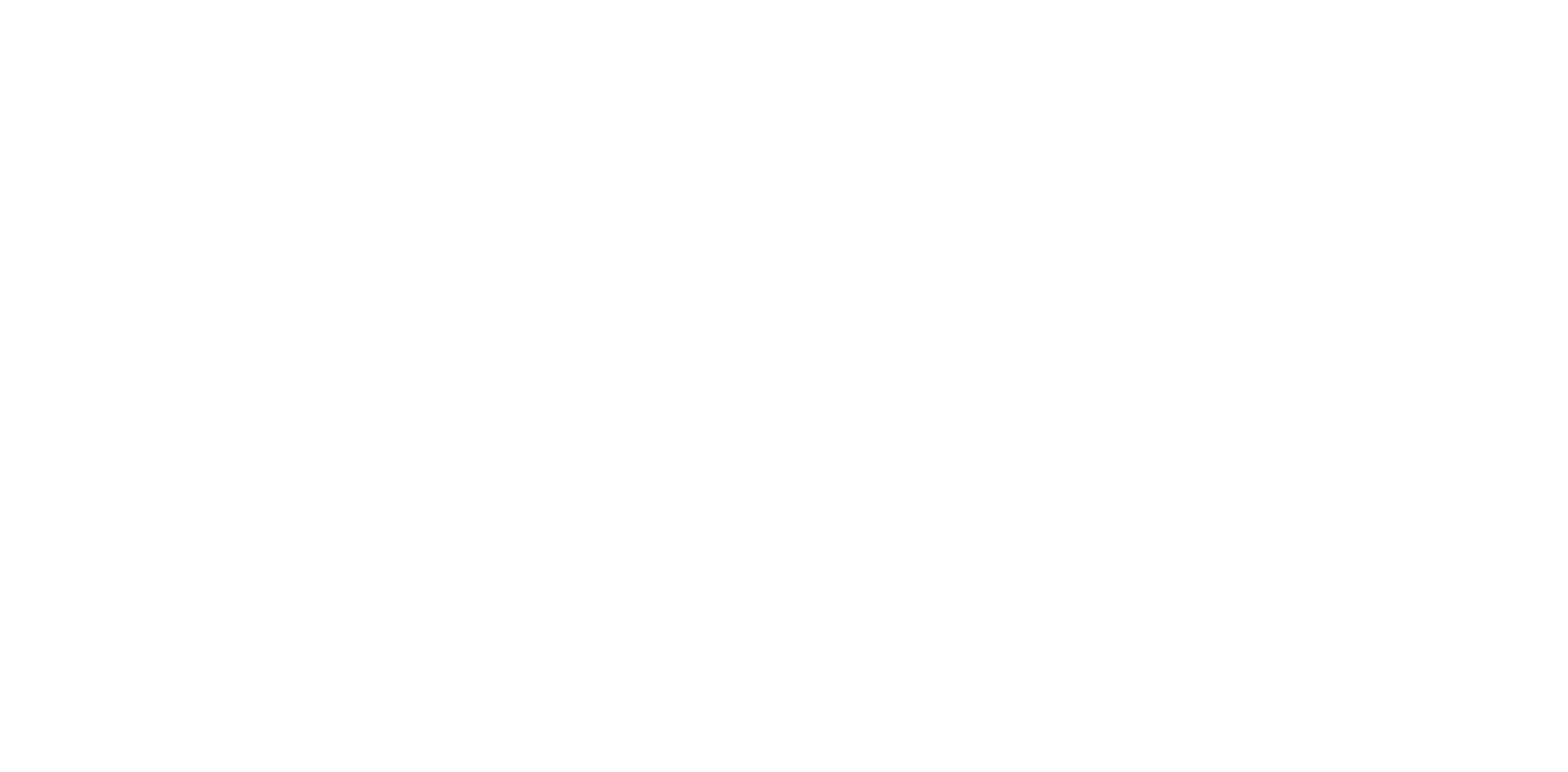 scroll, scrollTop: 0, scrollLeft: 0, axis: both 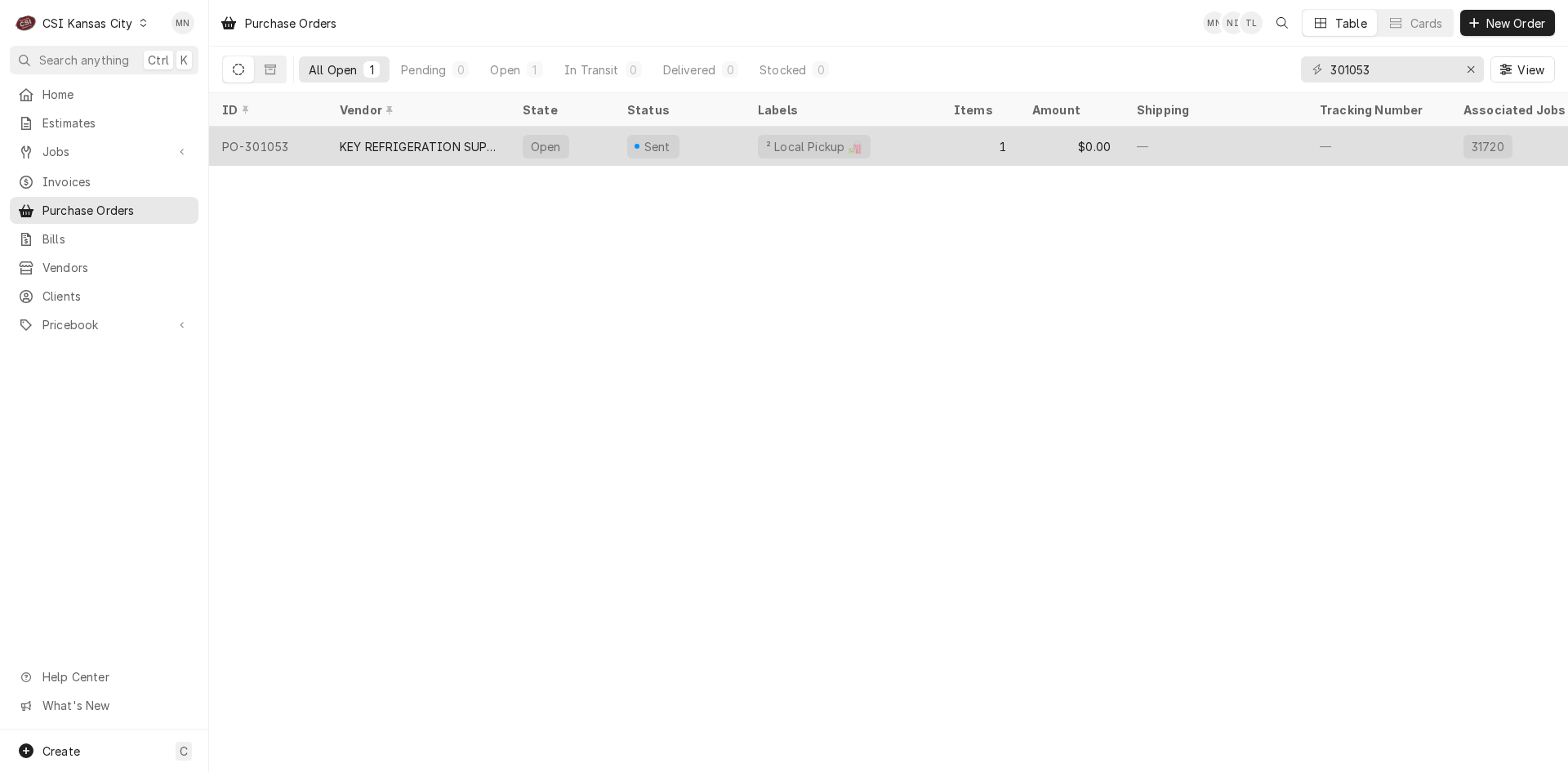 click on "KEY REFRIGERATION SUPPLY" at bounding box center (418, 146) 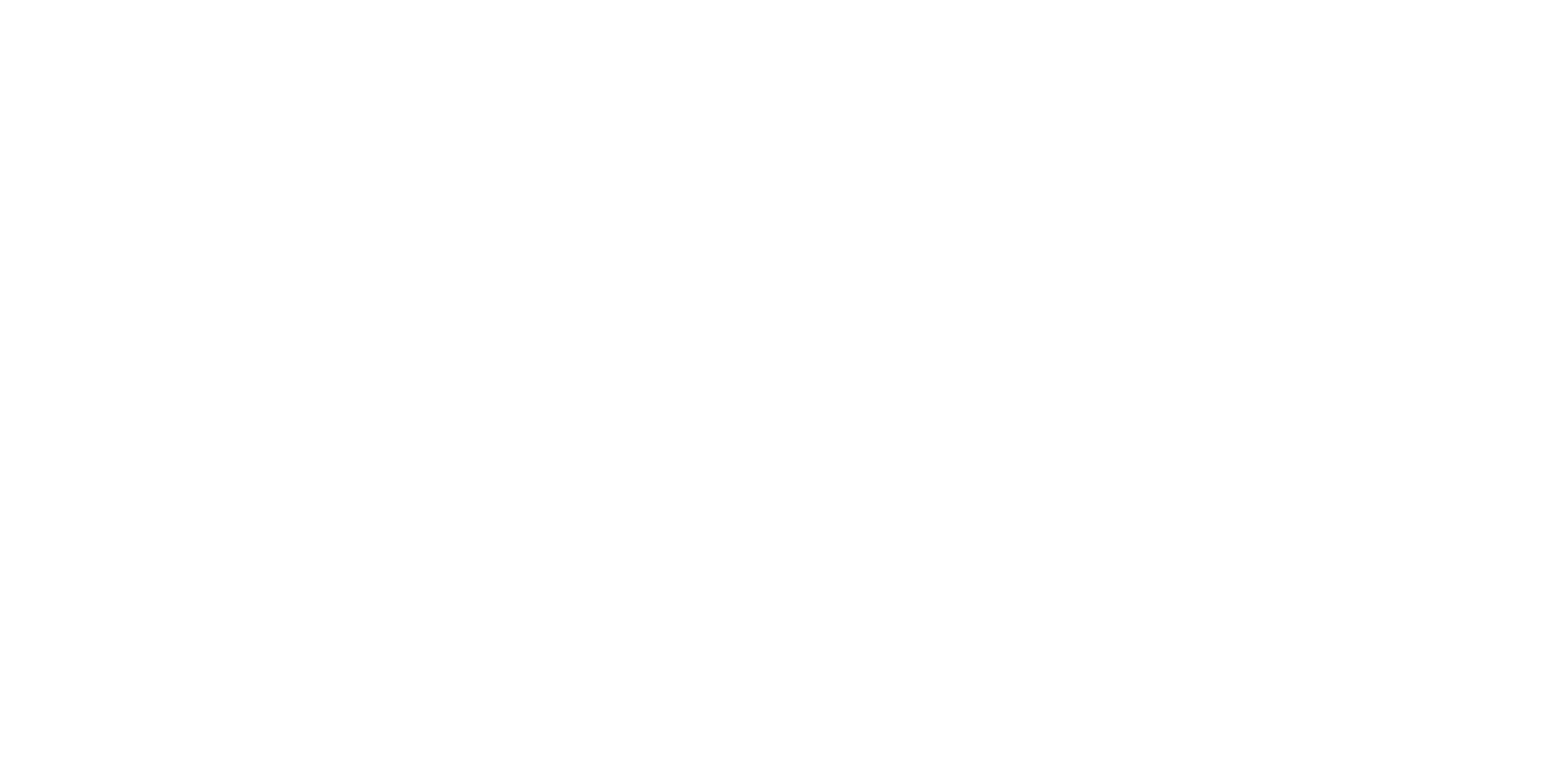 scroll, scrollTop: 0, scrollLeft: 0, axis: both 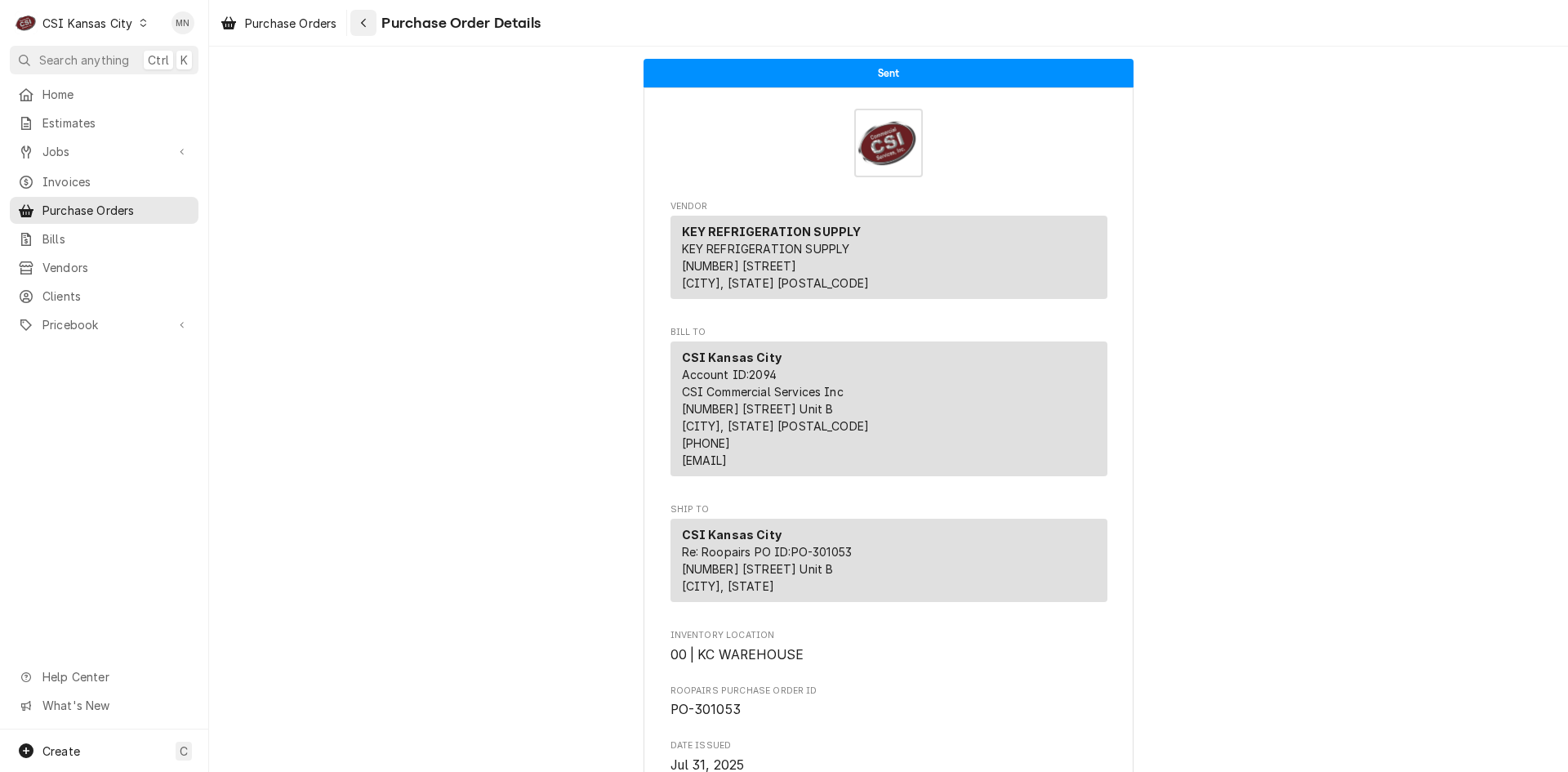 click at bounding box center [363, 23] 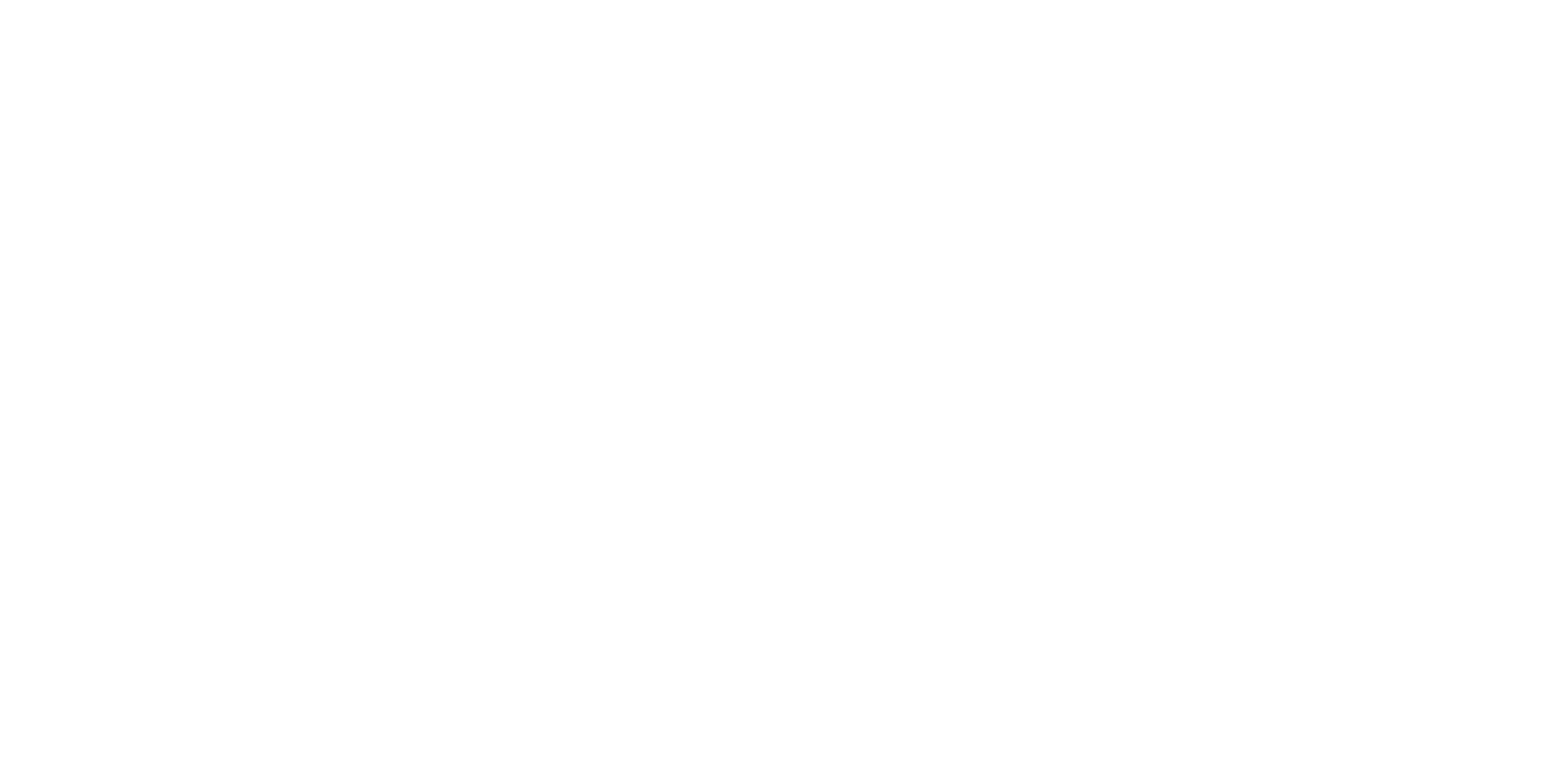 scroll, scrollTop: 0, scrollLeft: 0, axis: both 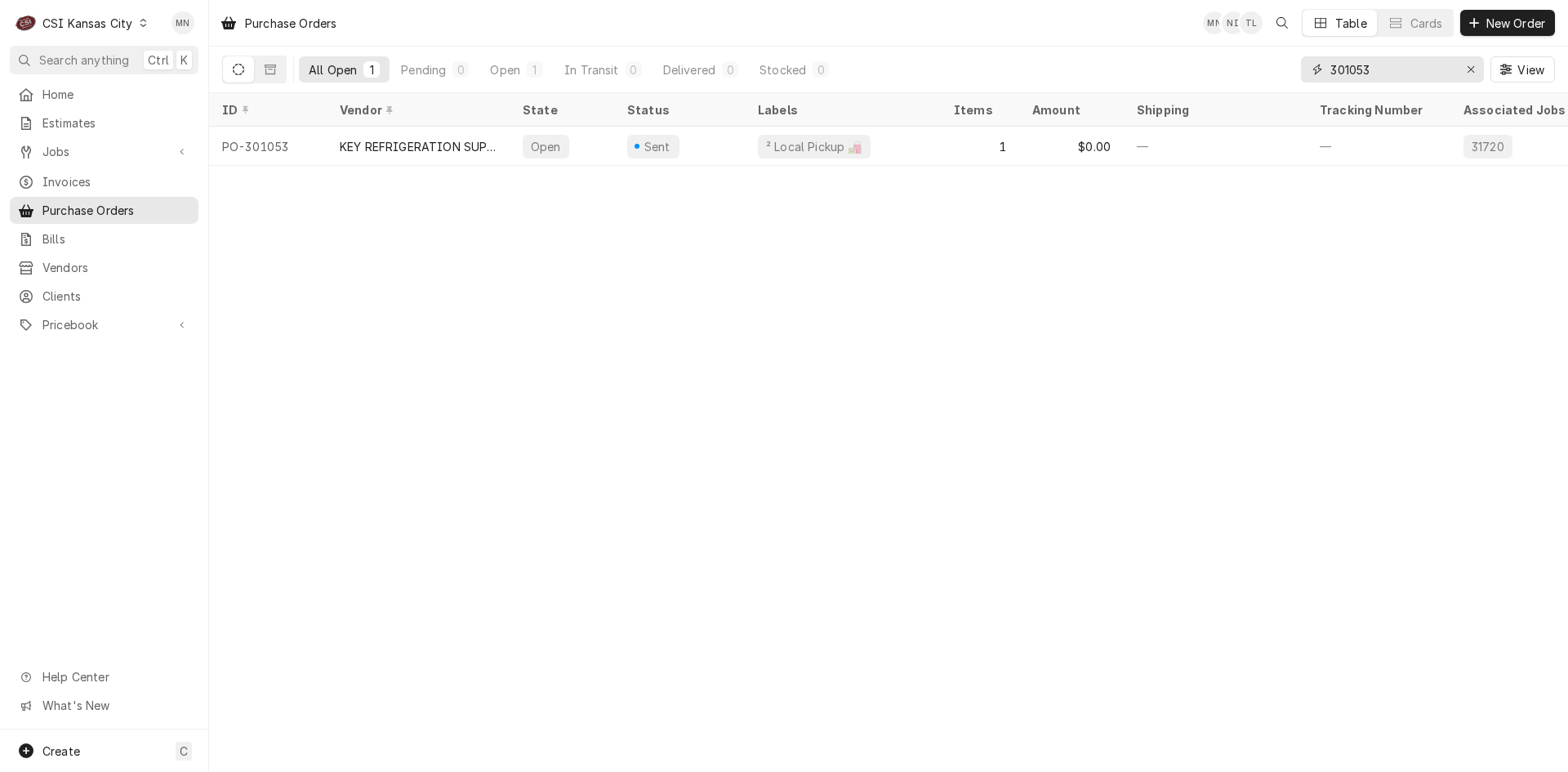 click on "301053" at bounding box center (1392, 69) 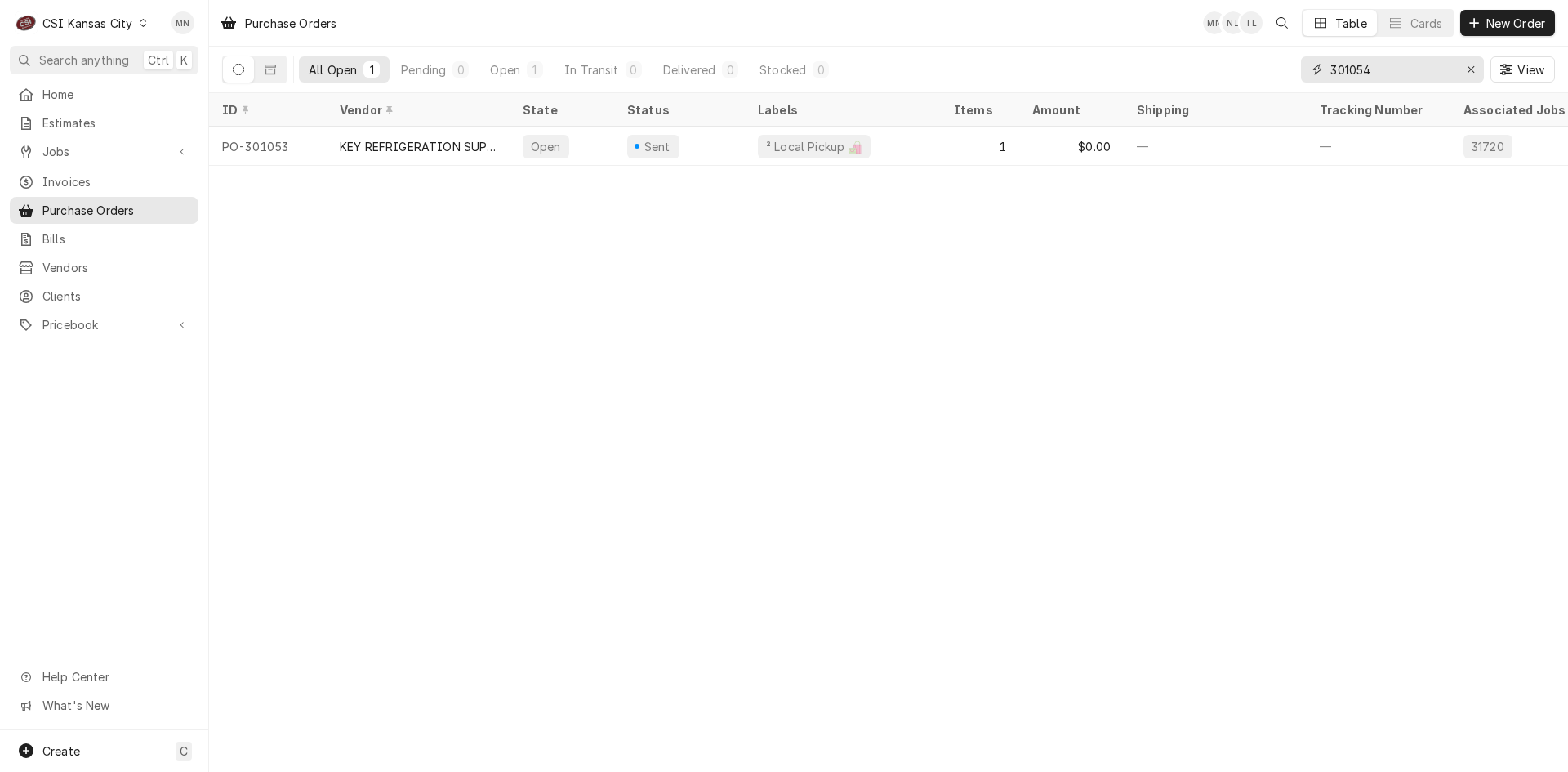 type on "301054" 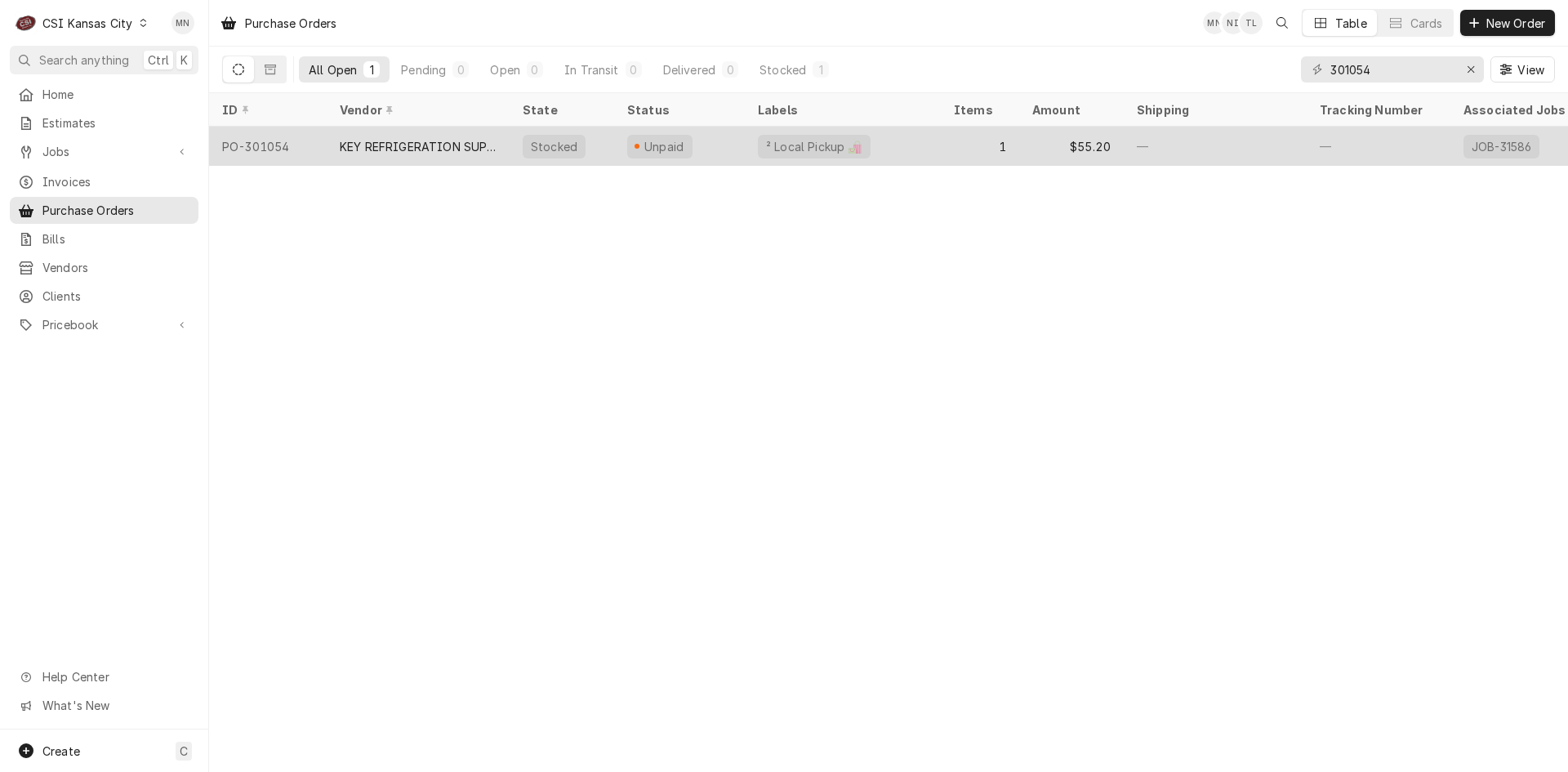click on "KEY REFRIGERATION SUPPLY" at bounding box center [418, 146] 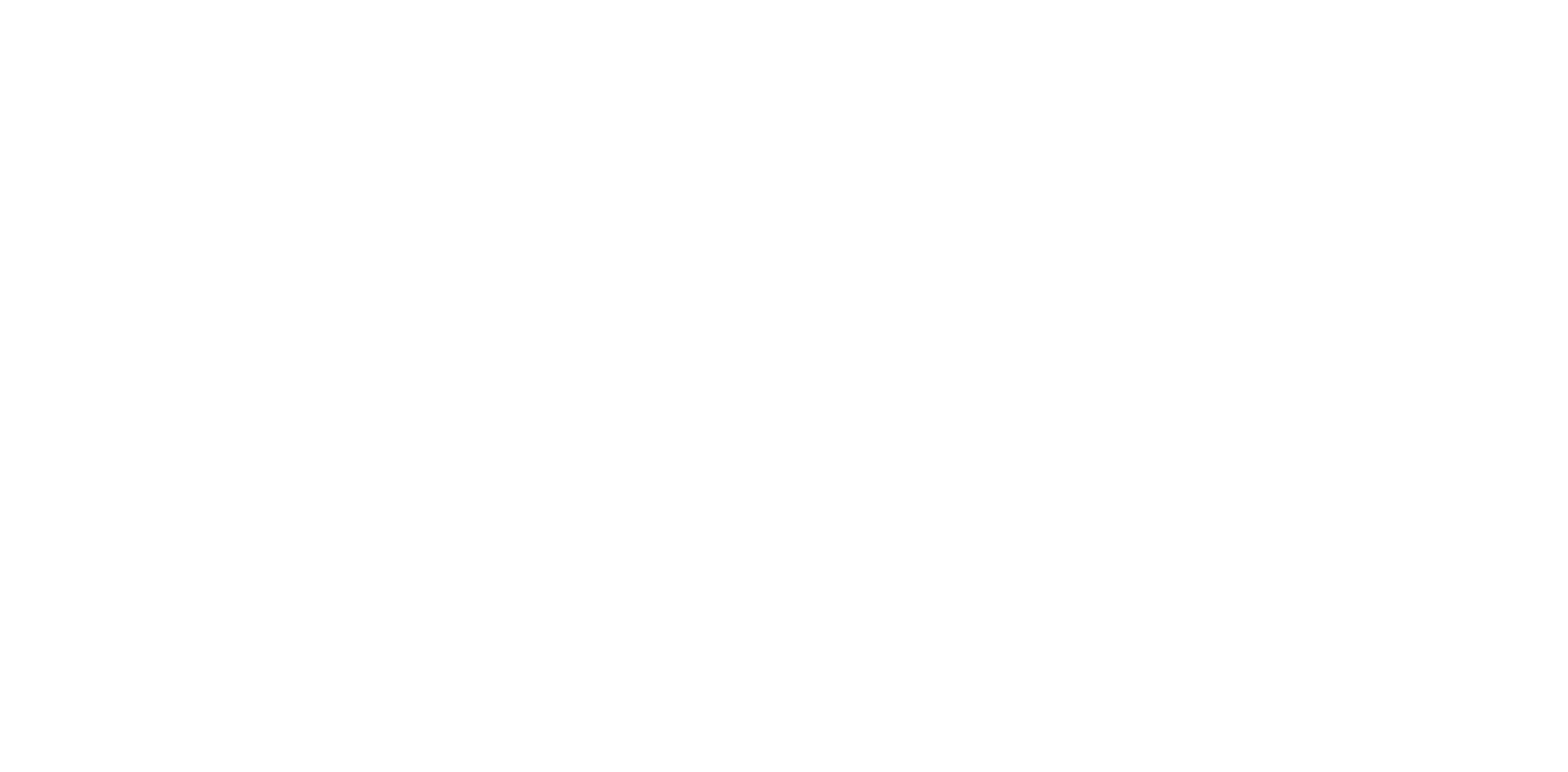 scroll, scrollTop: 0, scrollLeft: 0, axis: both 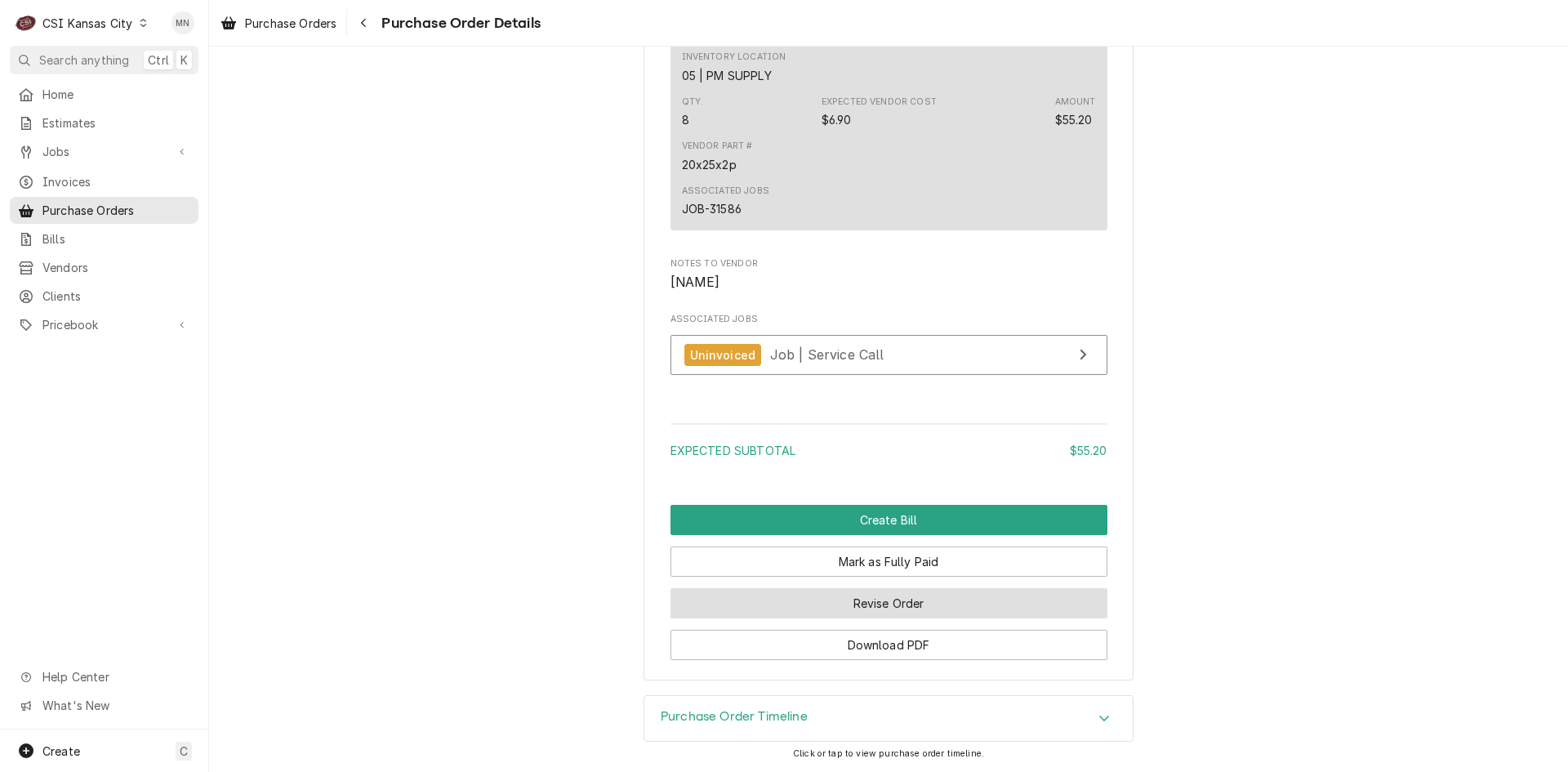 click on "Revise Order" at bounding box center [889, 603] 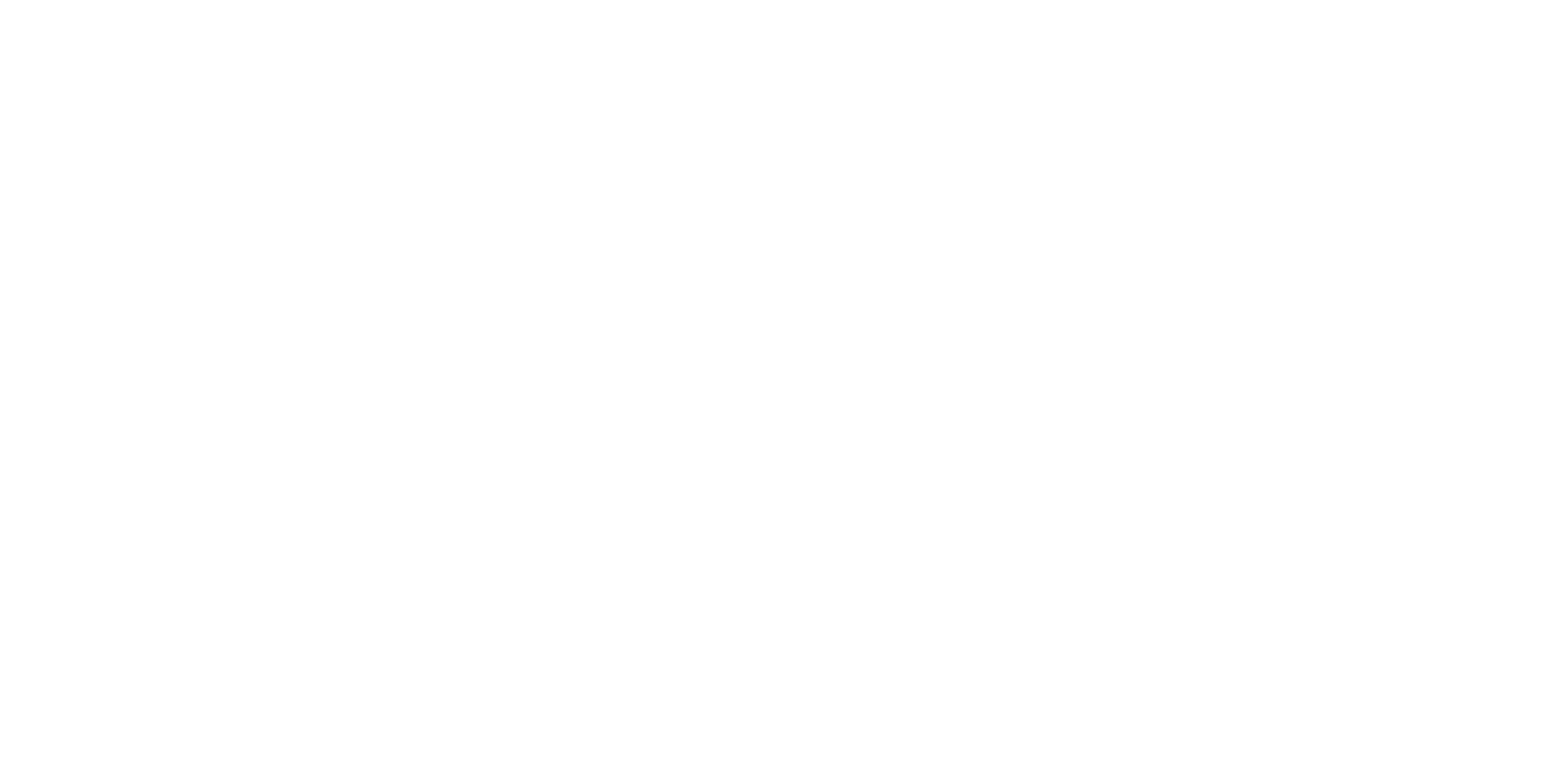 scroll, scrollTop: 0, scrollLeft: 0, axis: both 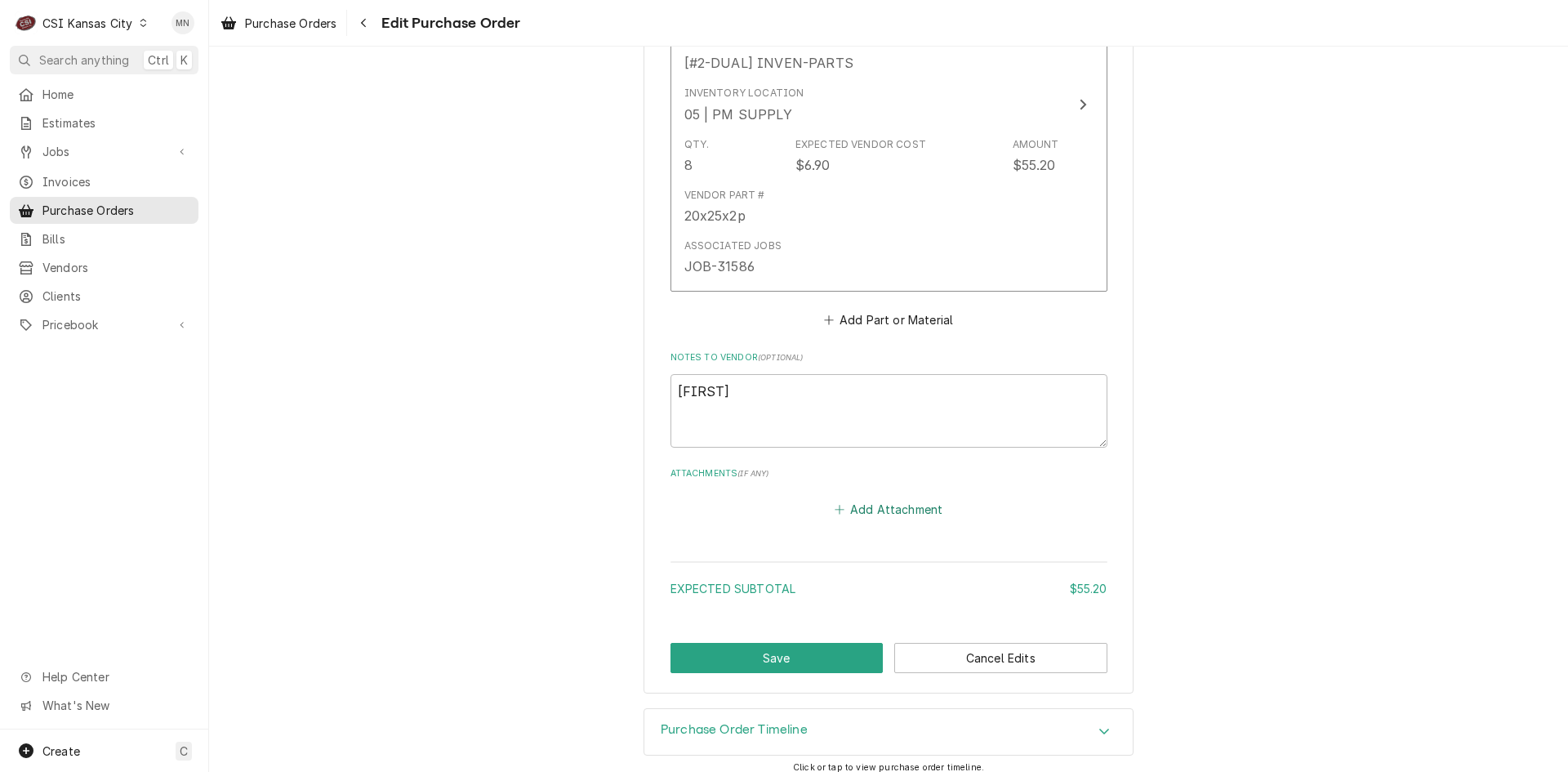 click on "Add Attachment" at bounding box center (889, 510) 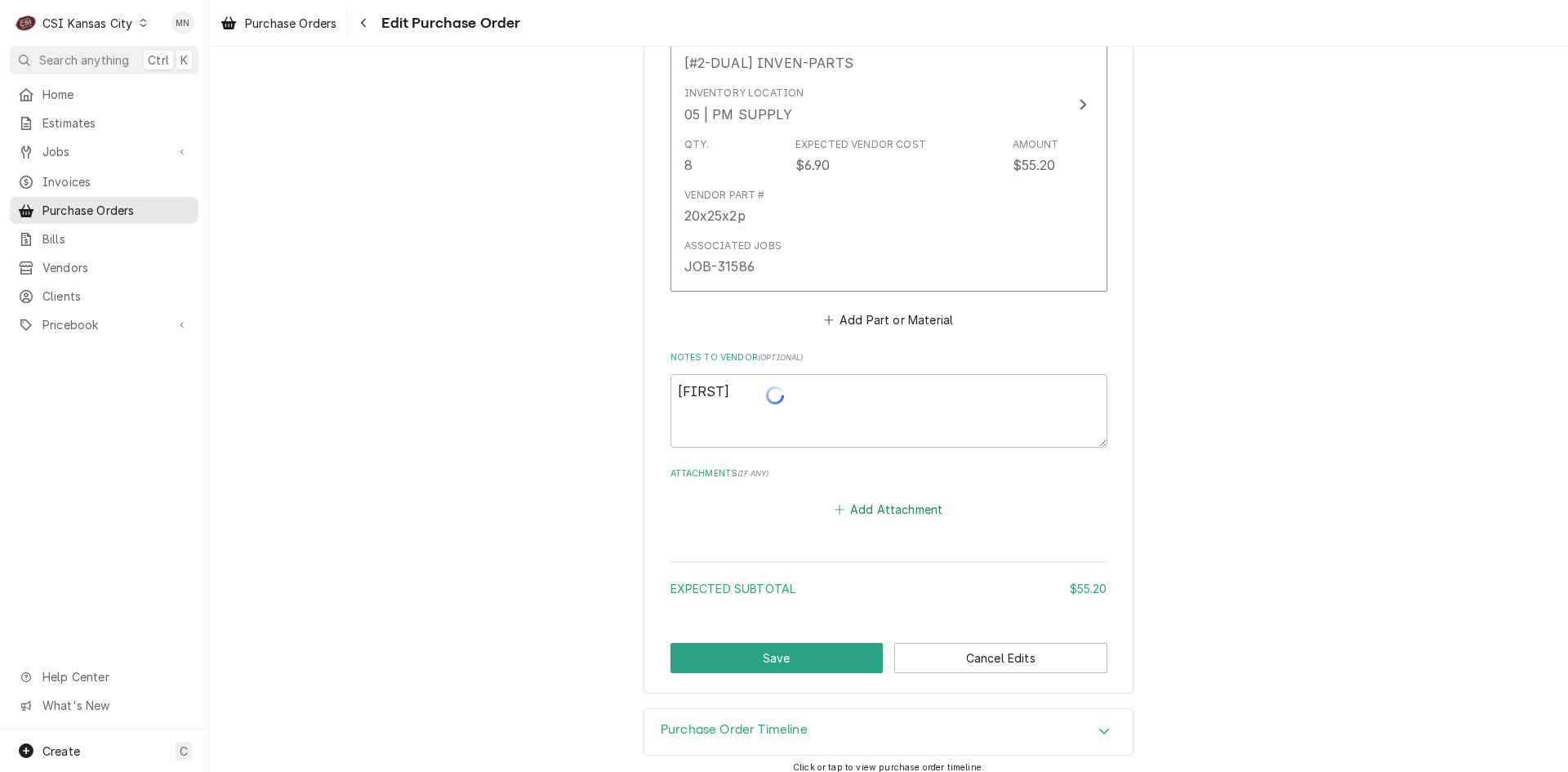 type on "x" 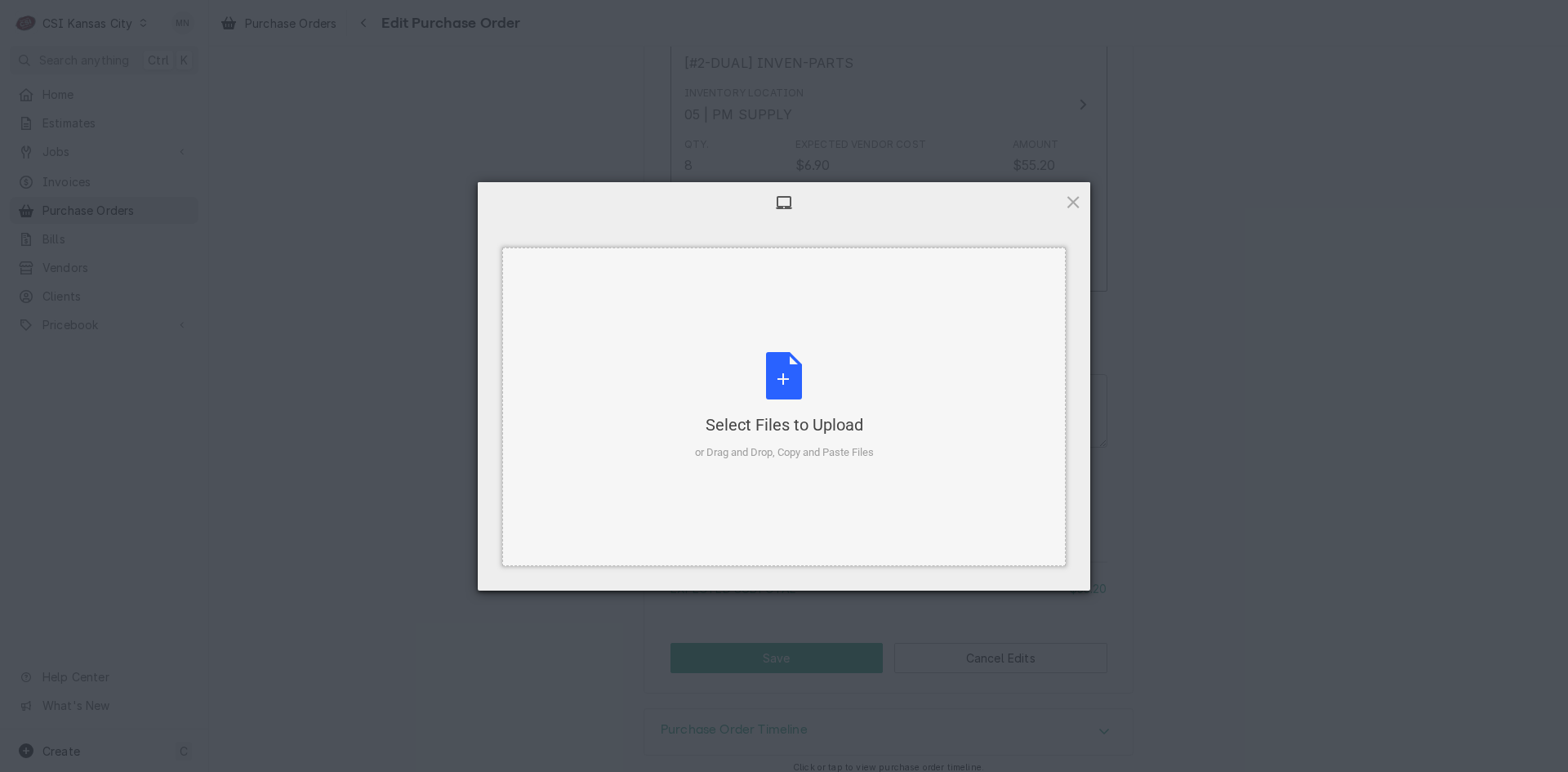 click on "Select Files to Upload
or Drag and Drop, Copy and Paste Files" at bounding box center [784, 406] 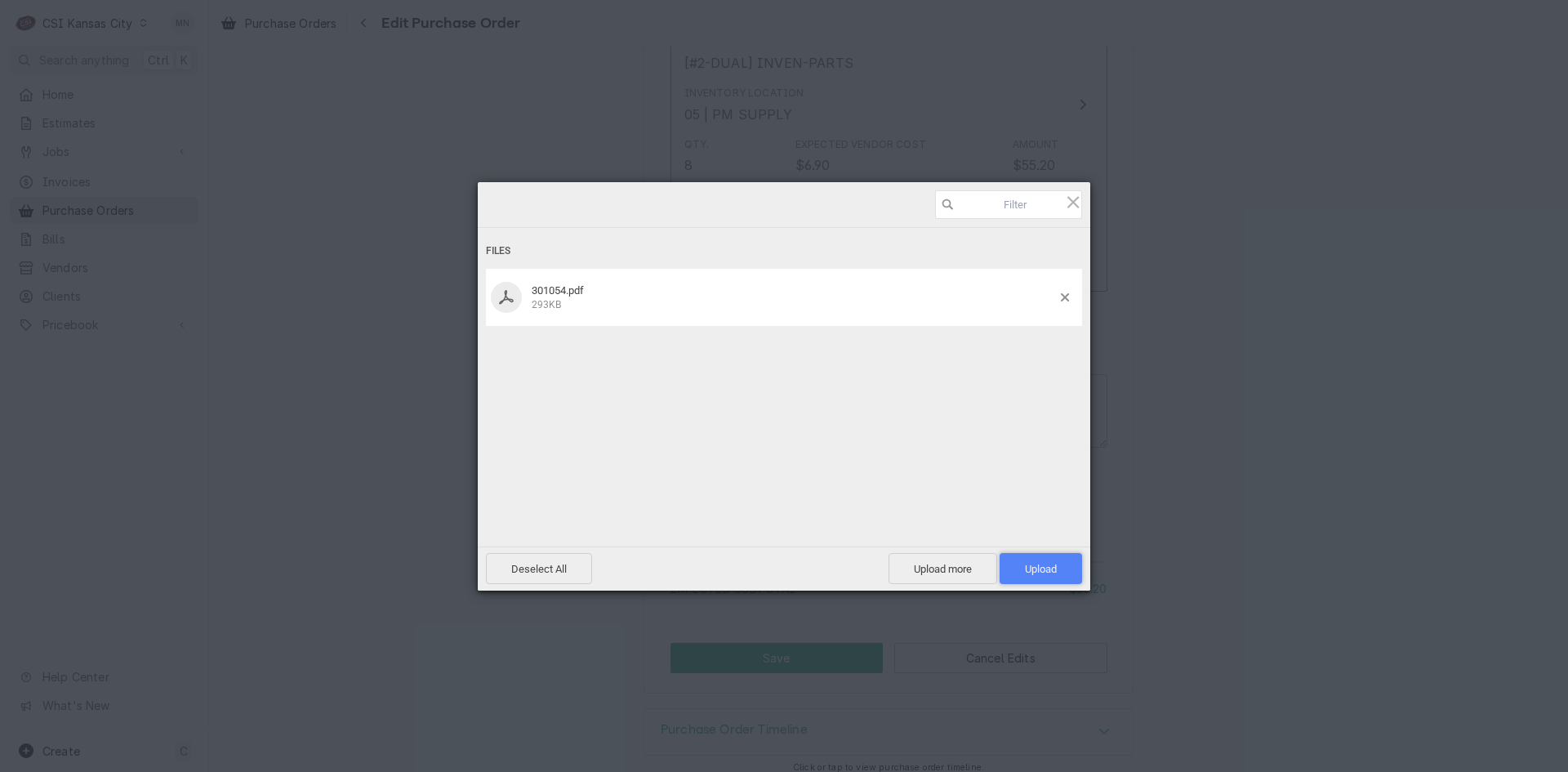 click on "Upload
1" at bounding box center (1040, 569) 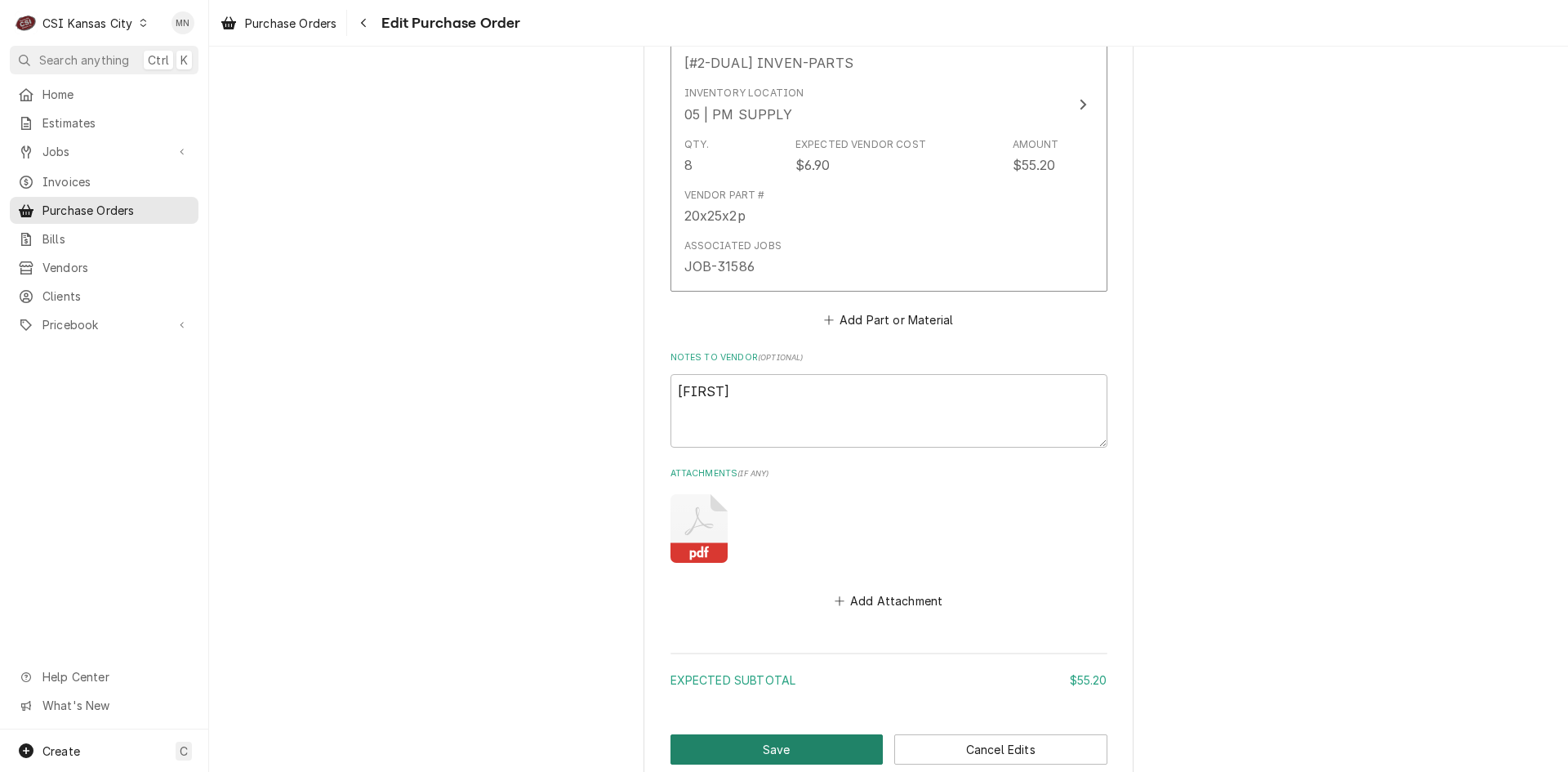click on "Save" at bounding box center [777, 749] 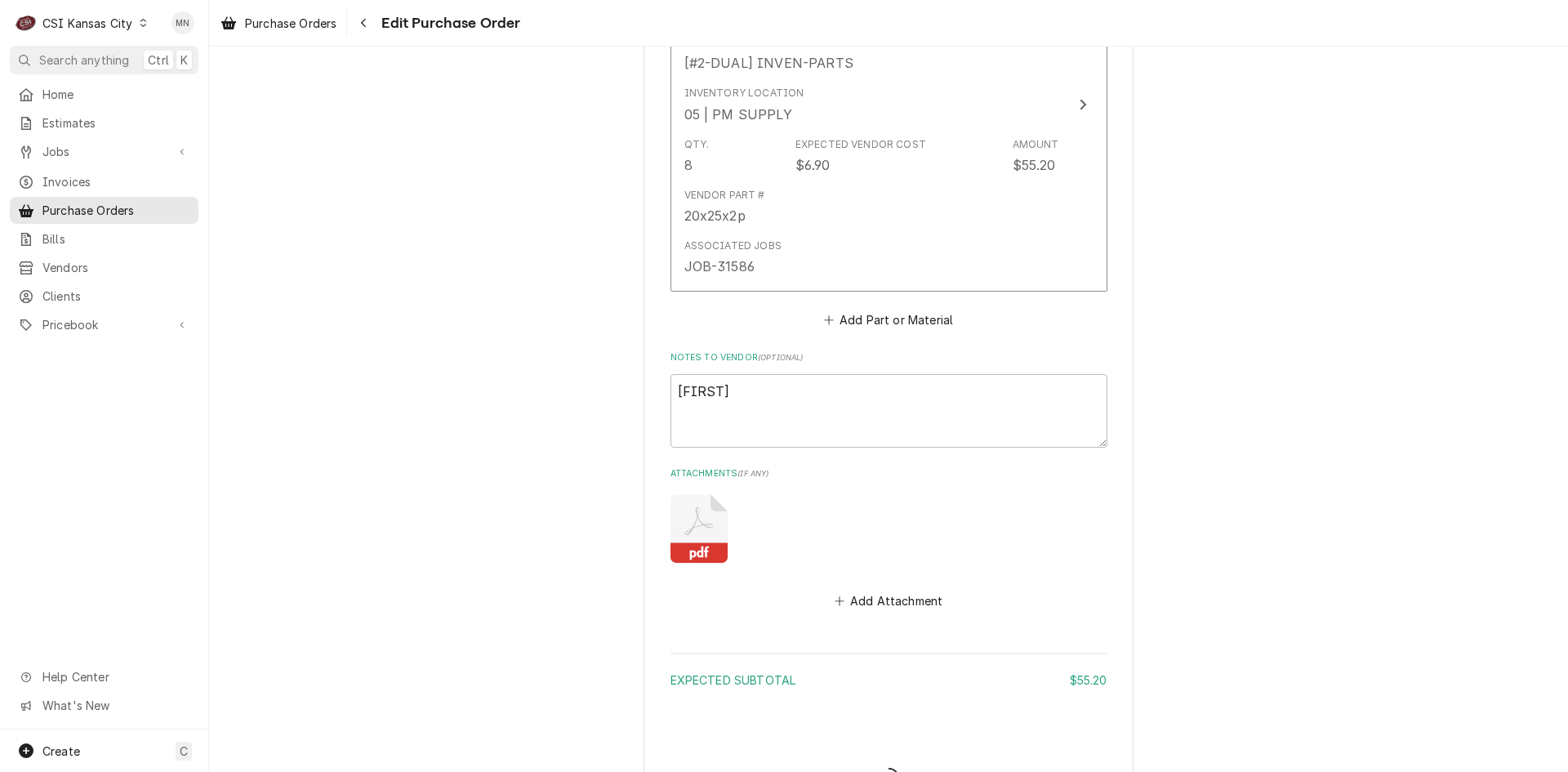 type on "x" 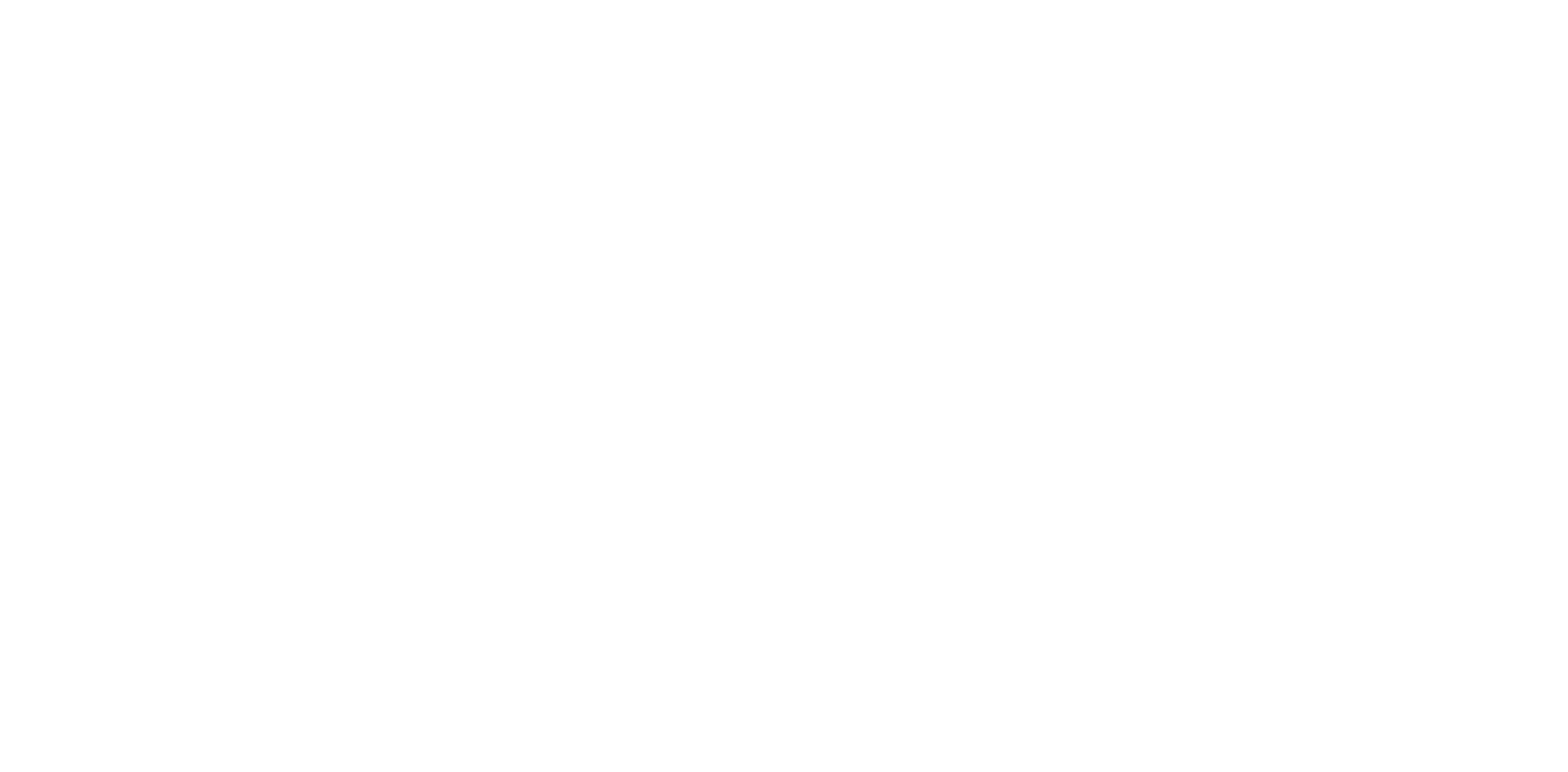 scroll, scrollTop: 0, scrollLeft: 0, axis: both 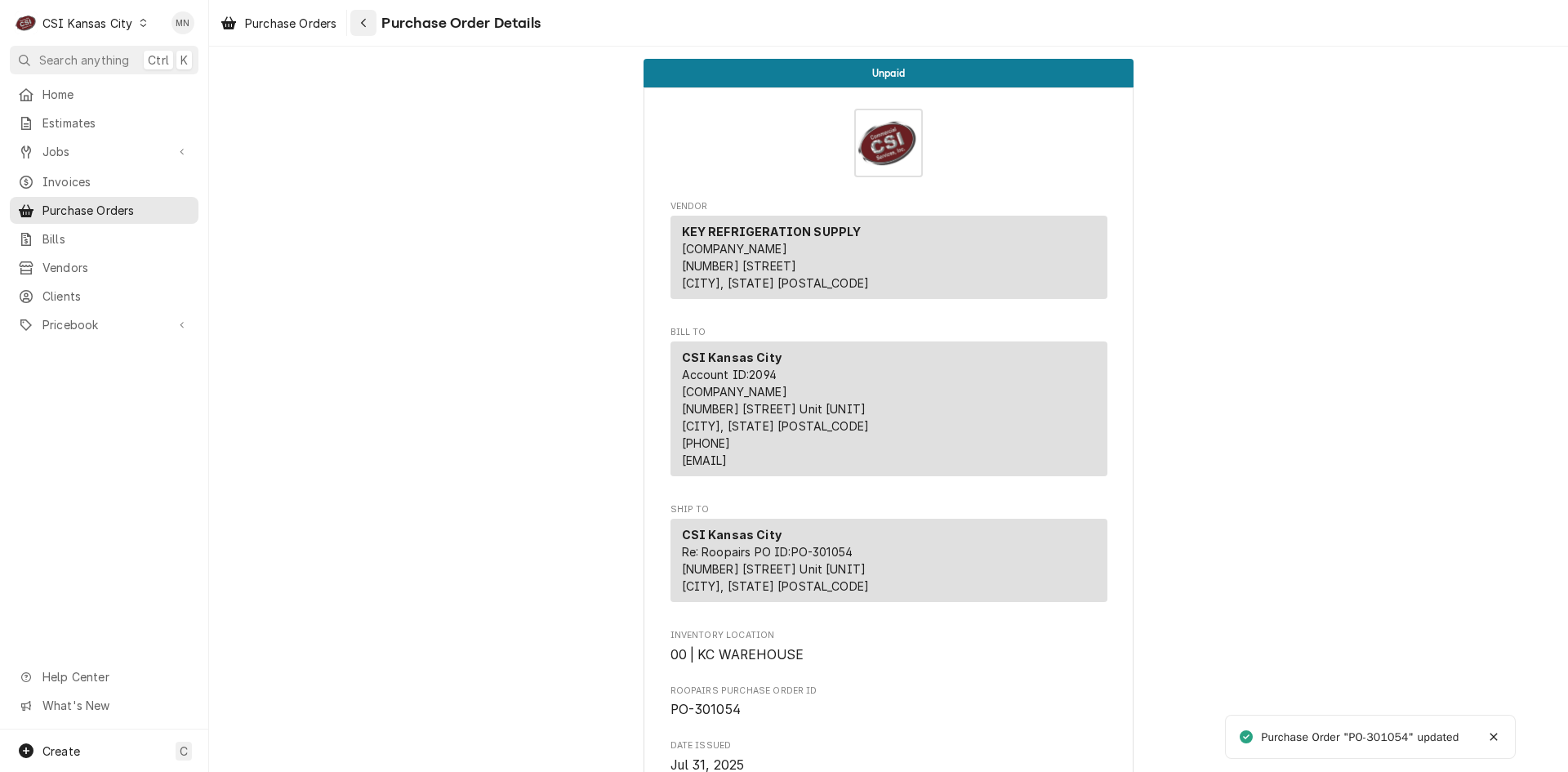 click at bounding box center (363, 23) 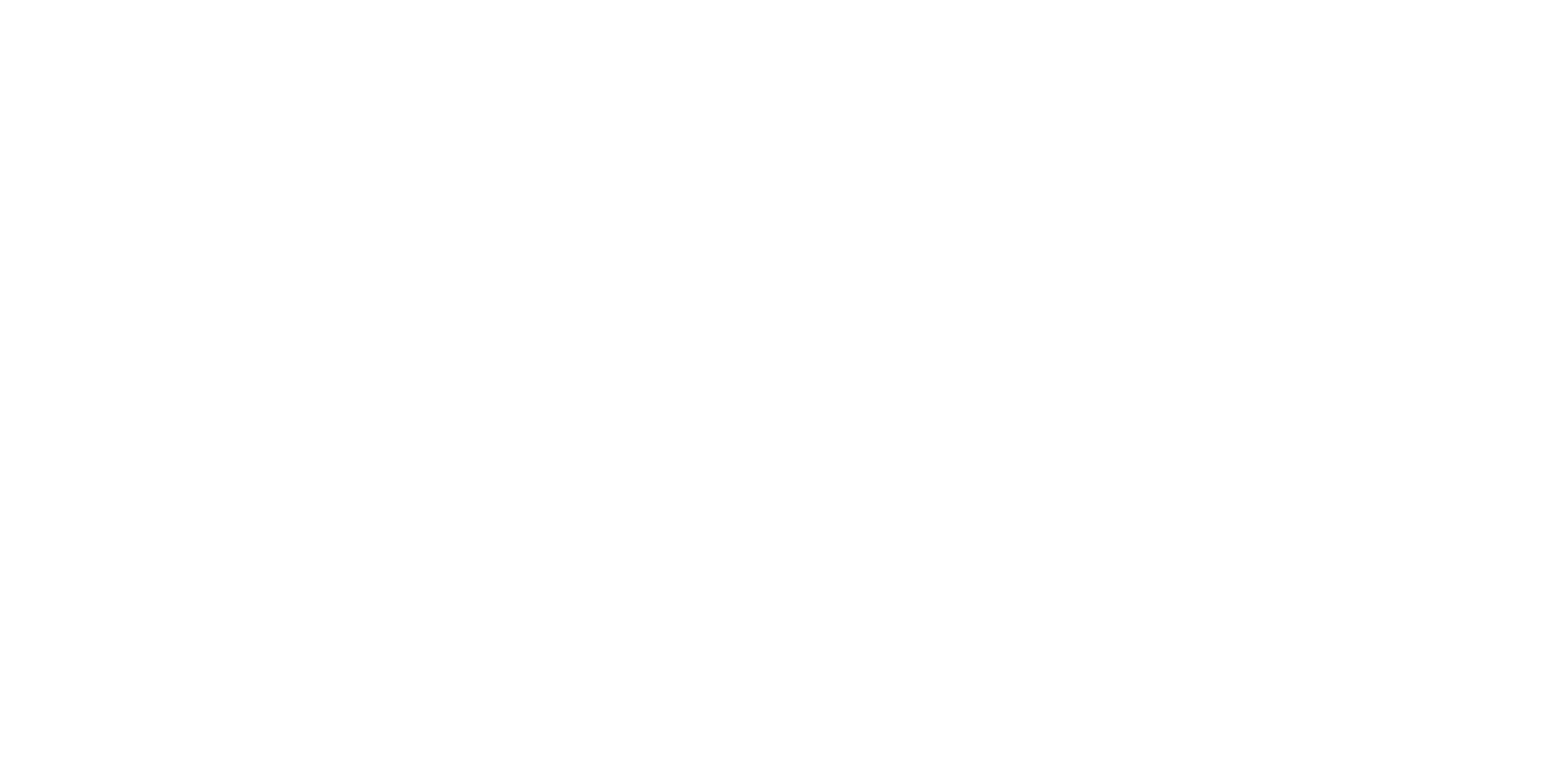 scroll, scrollTop: 0, scrollLeft: 0, axis: both 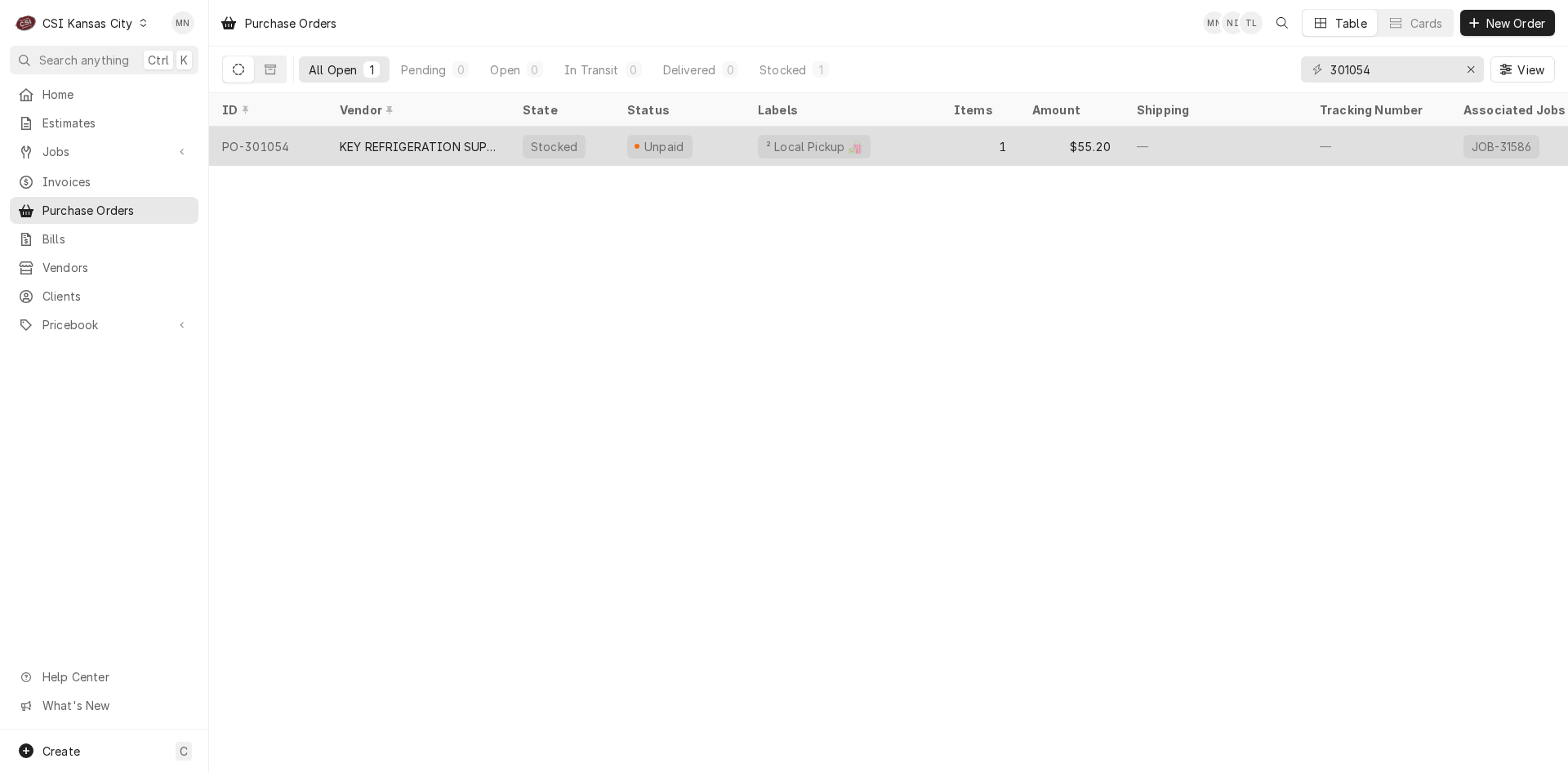 drag, startPoint x: 423, startPoint y: 139, endPoint x: 446, endPoint y: 136, distance: 23.194827 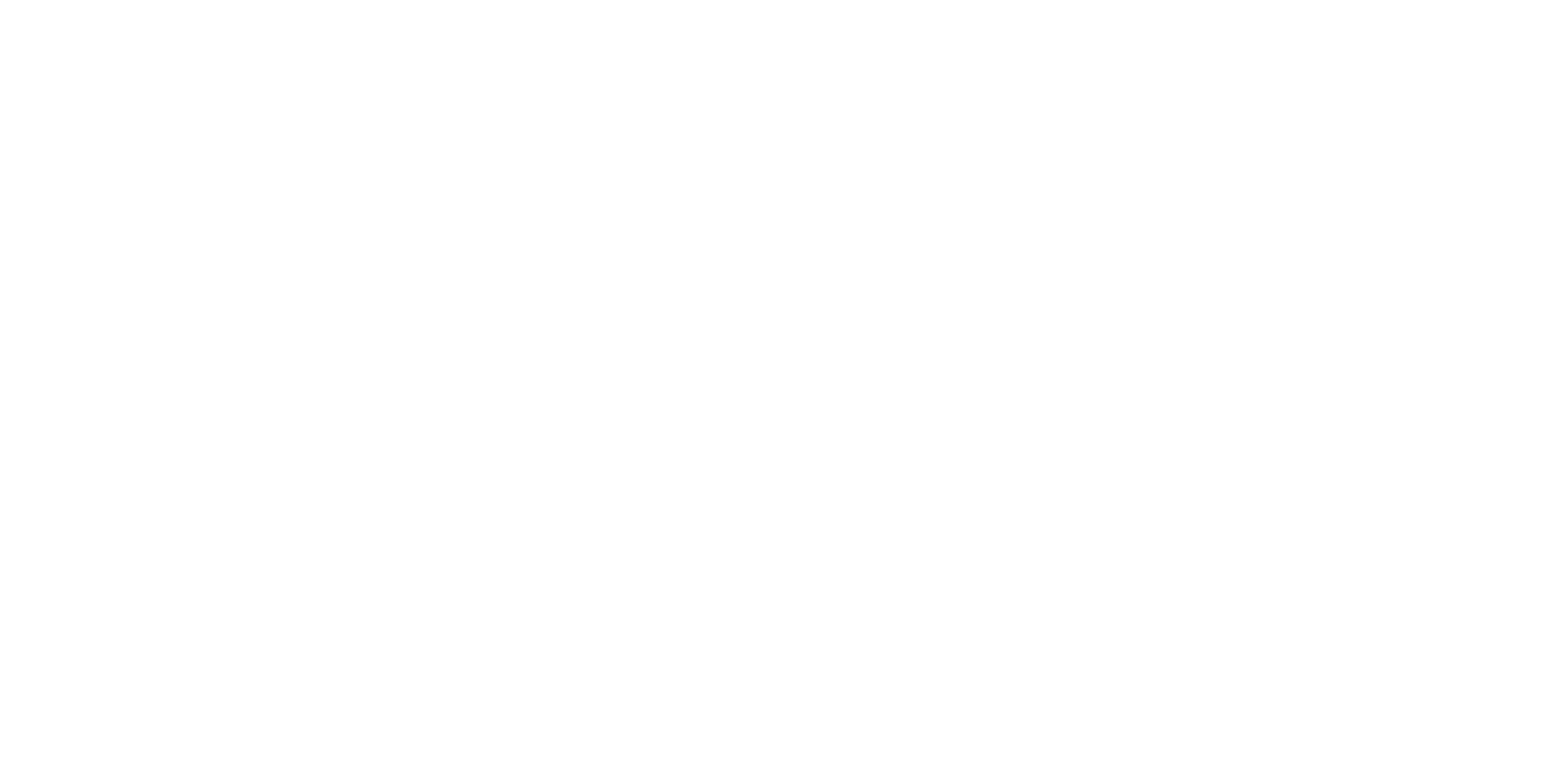 scroll, scrollTop: 0, scrollLeft: 0, axis: both 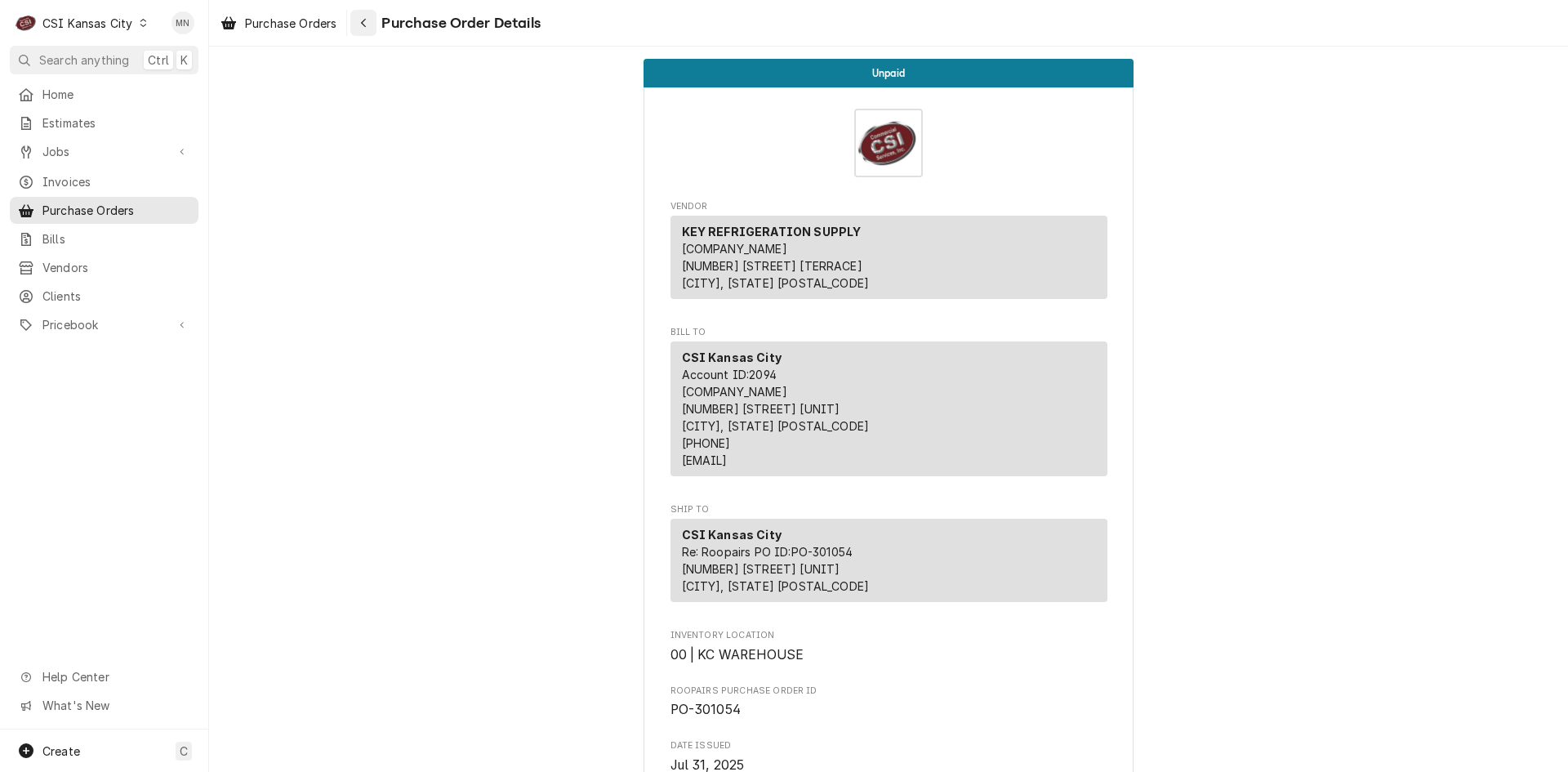 click at bounding box center [363, 23] 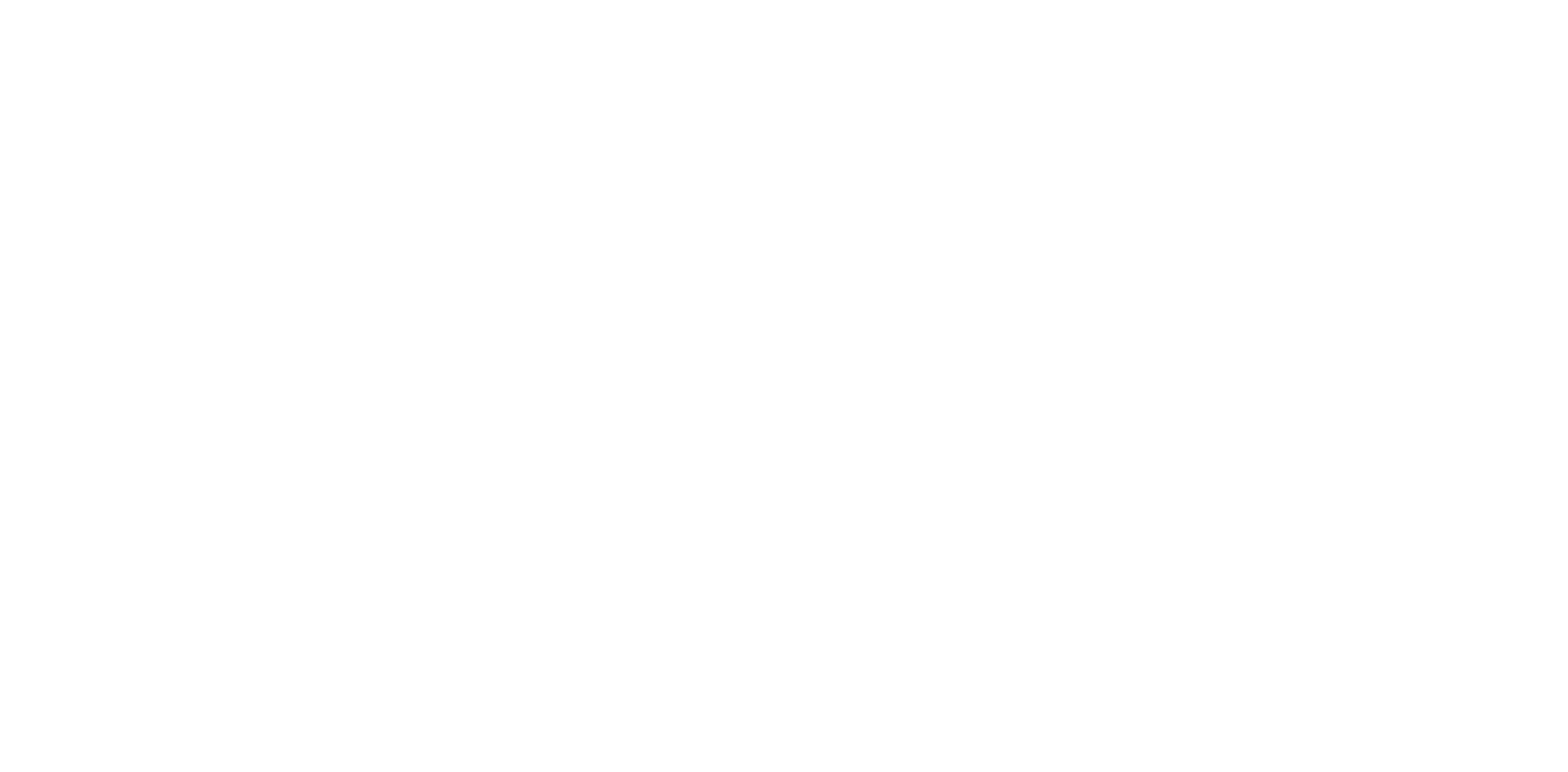 scroll, scrollTop: 0, scrollLeft: 0, axis: both 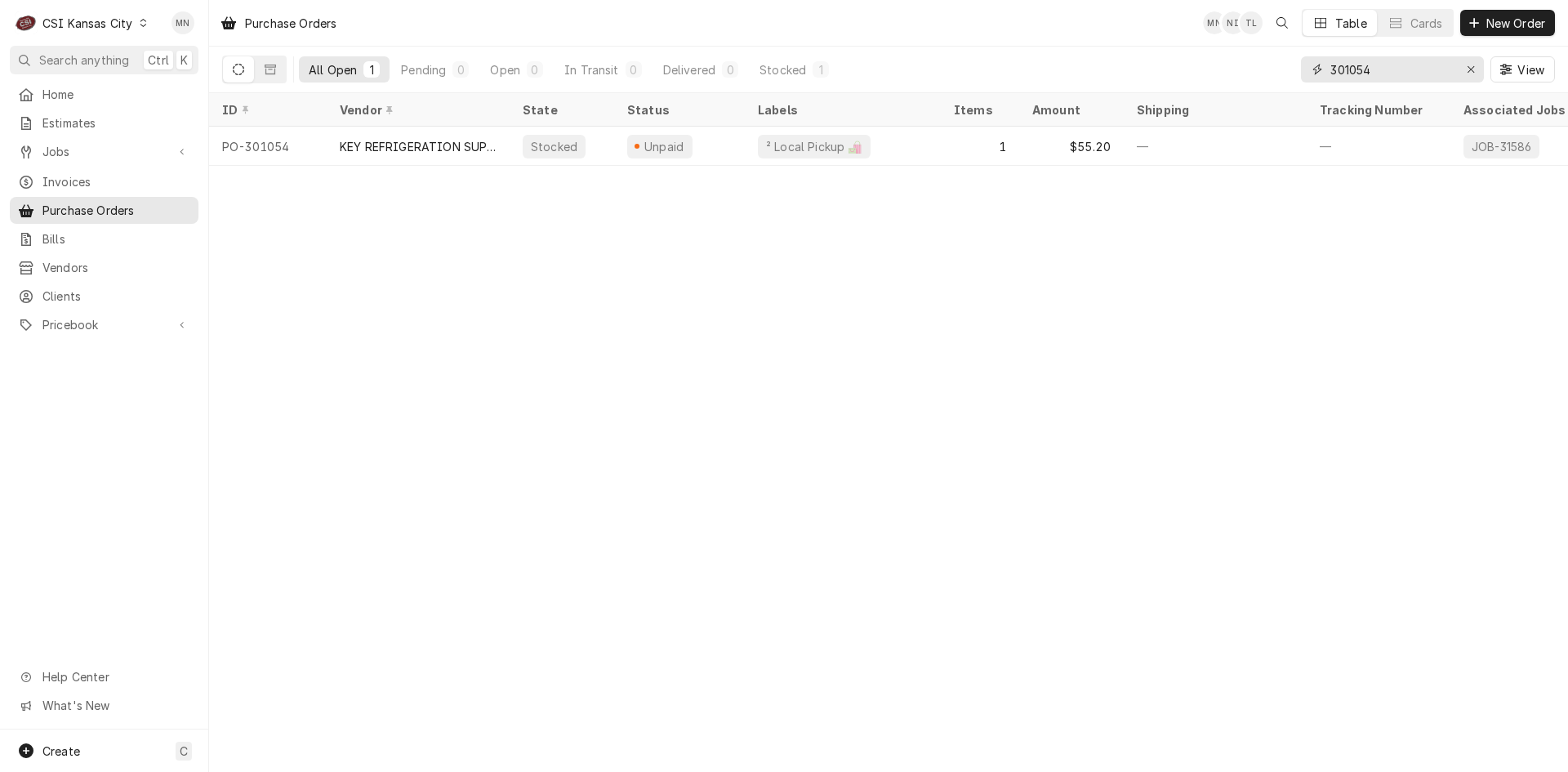 drag, startPoint x: 1383, startPoint y: 67, endPoint x: 1264, endPoint y: 66, distance: 119.0042 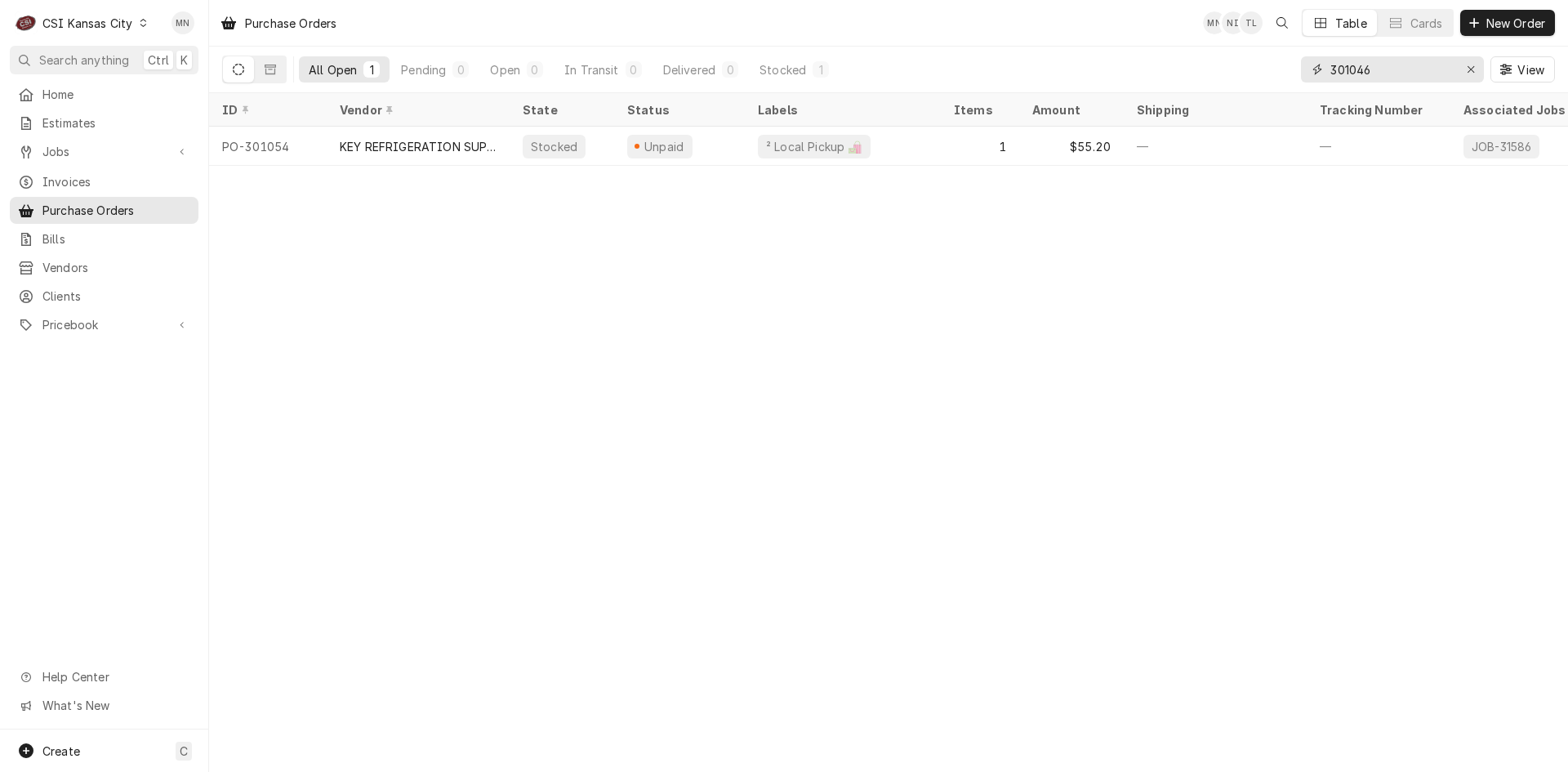 type on "301046" 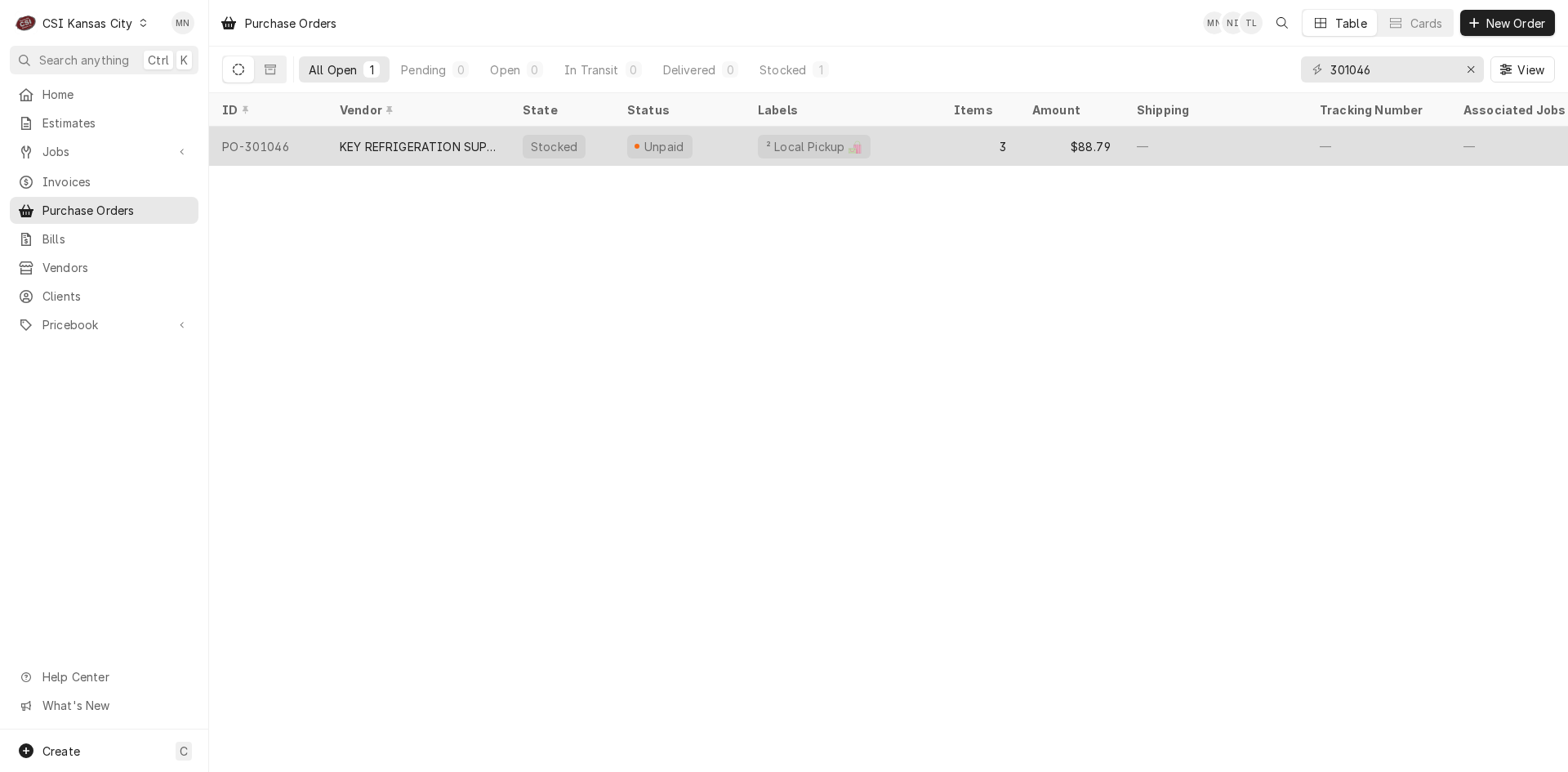 click on "KEY REFRIGERATION SUPPLY" at bounding box center [418, 146] 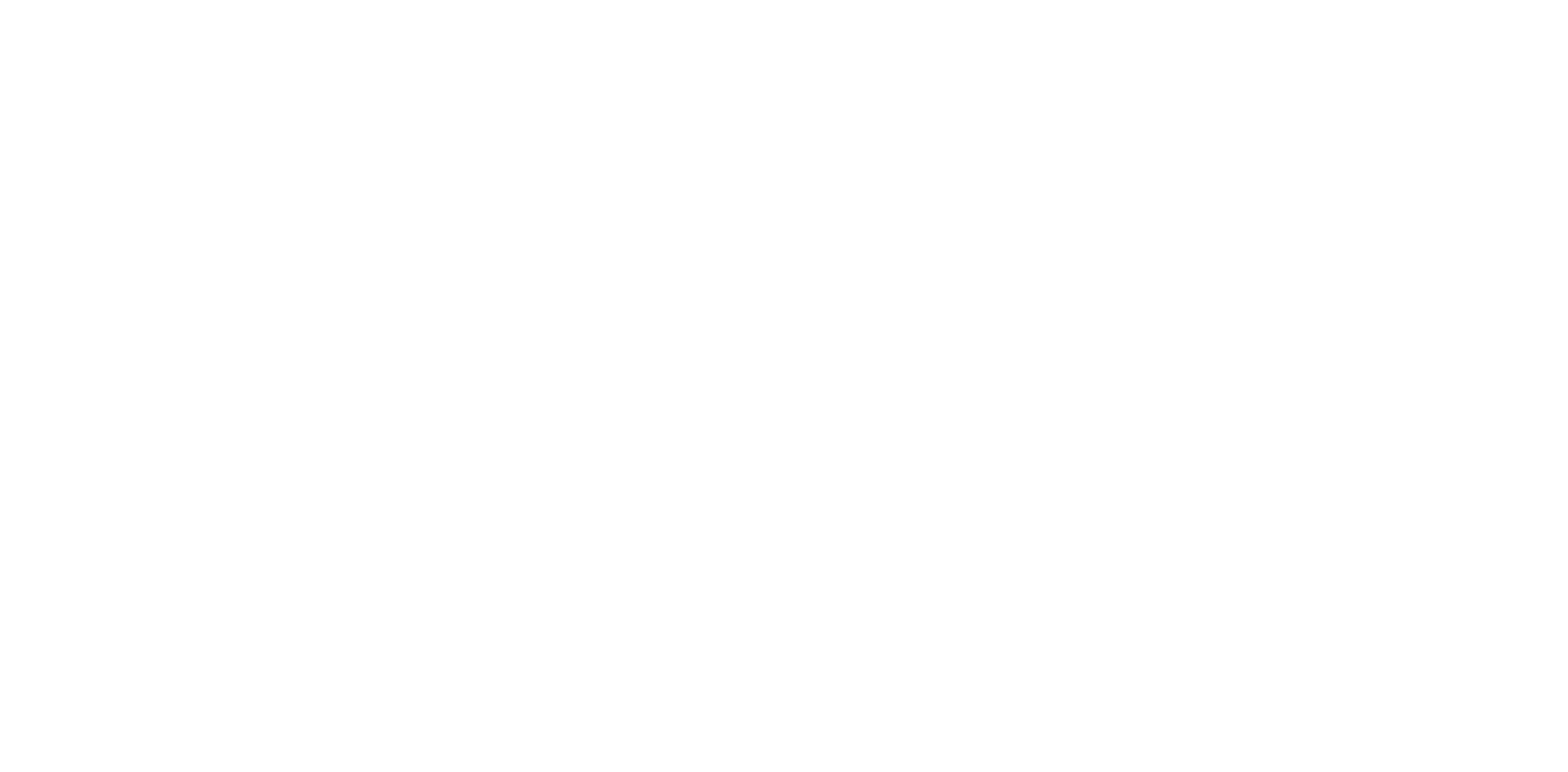 scroll, scrollTop: 0, scrollLeft: 0, axis: both 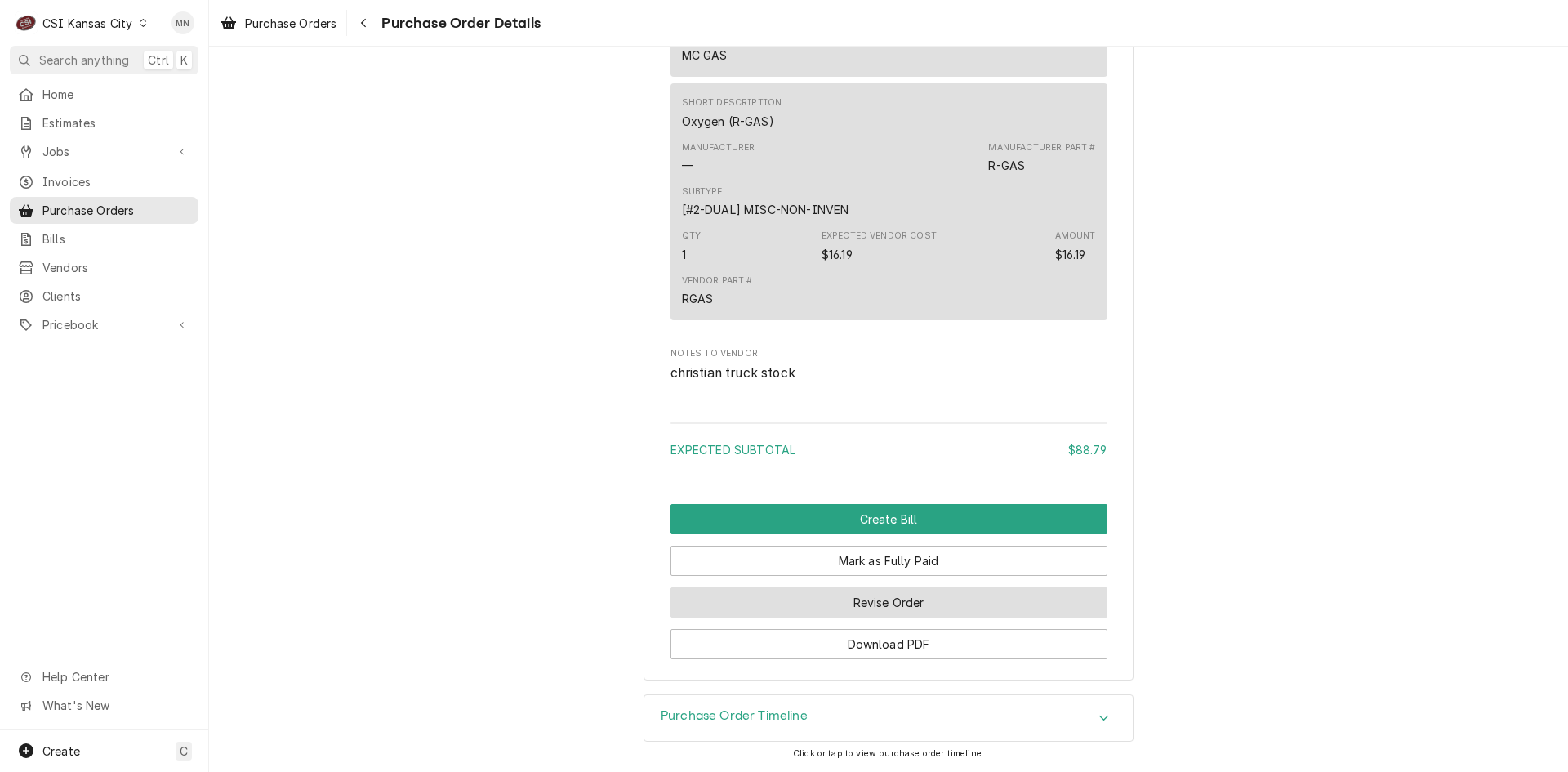 click on "Revise Order" at bounding box center [889, 602] 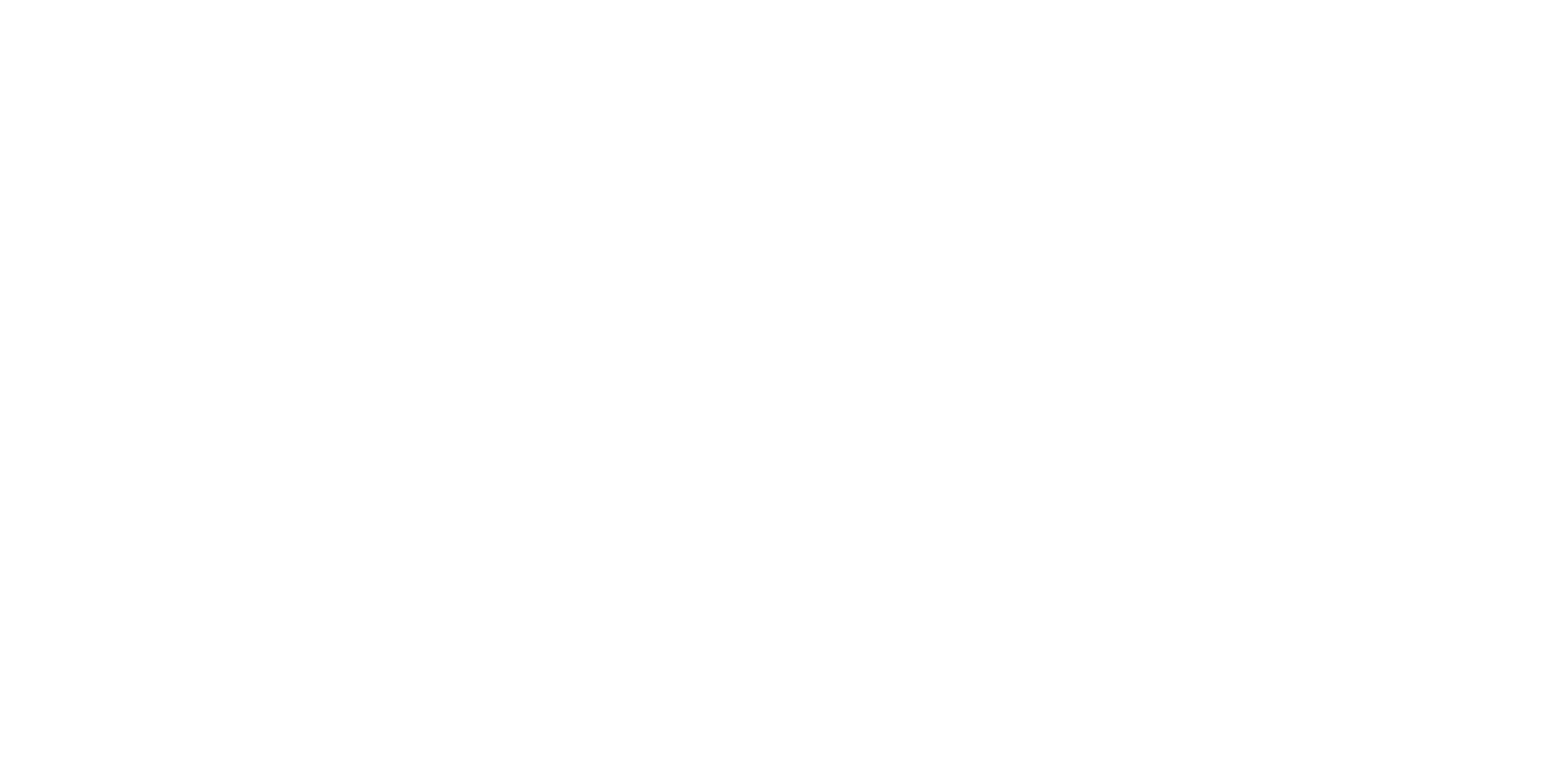 scroll, scrollTop: 0, scrollLeft: 0, axis: both 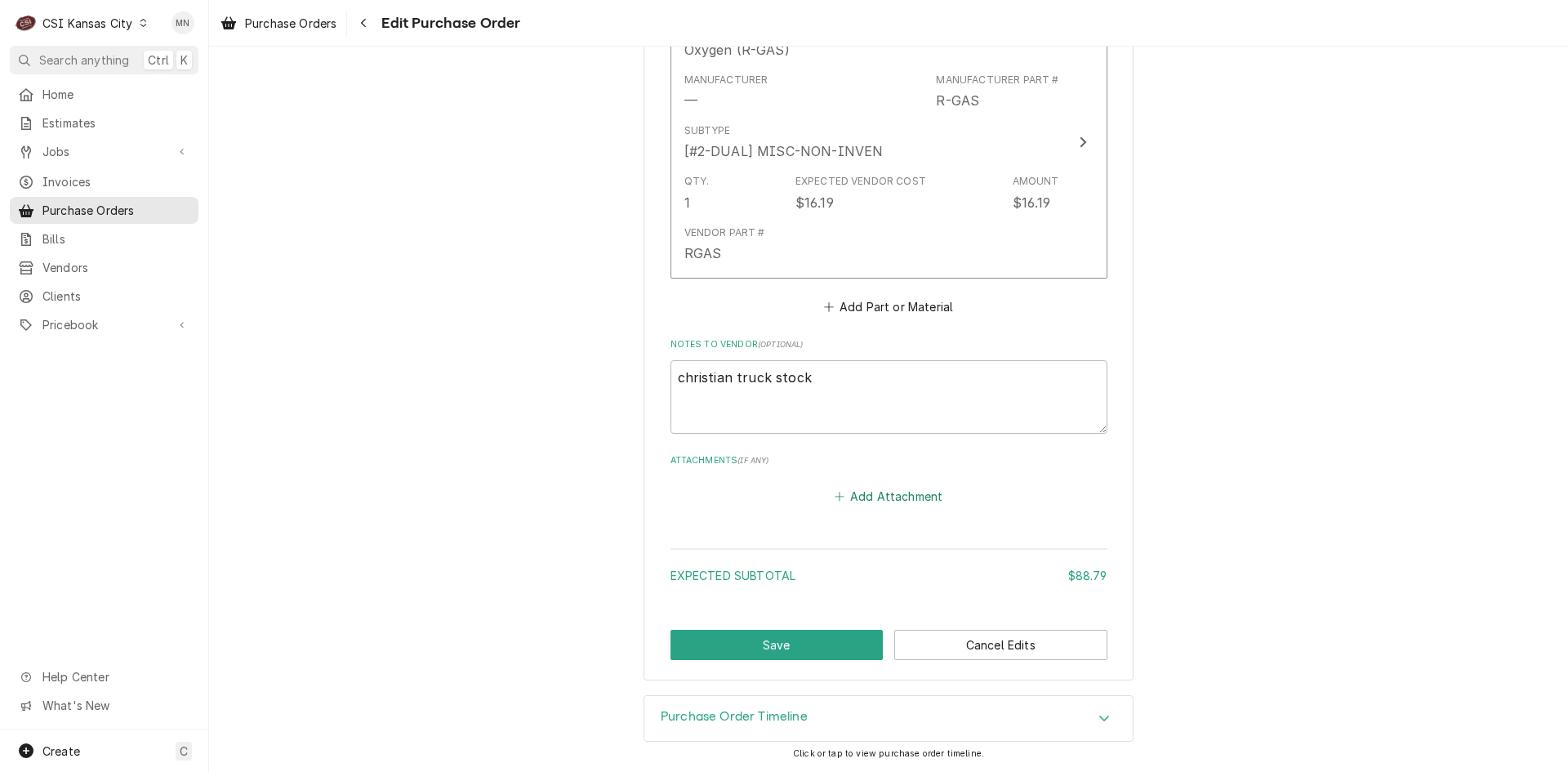 click on "Add Attachment" at bounding box center (889, 497) 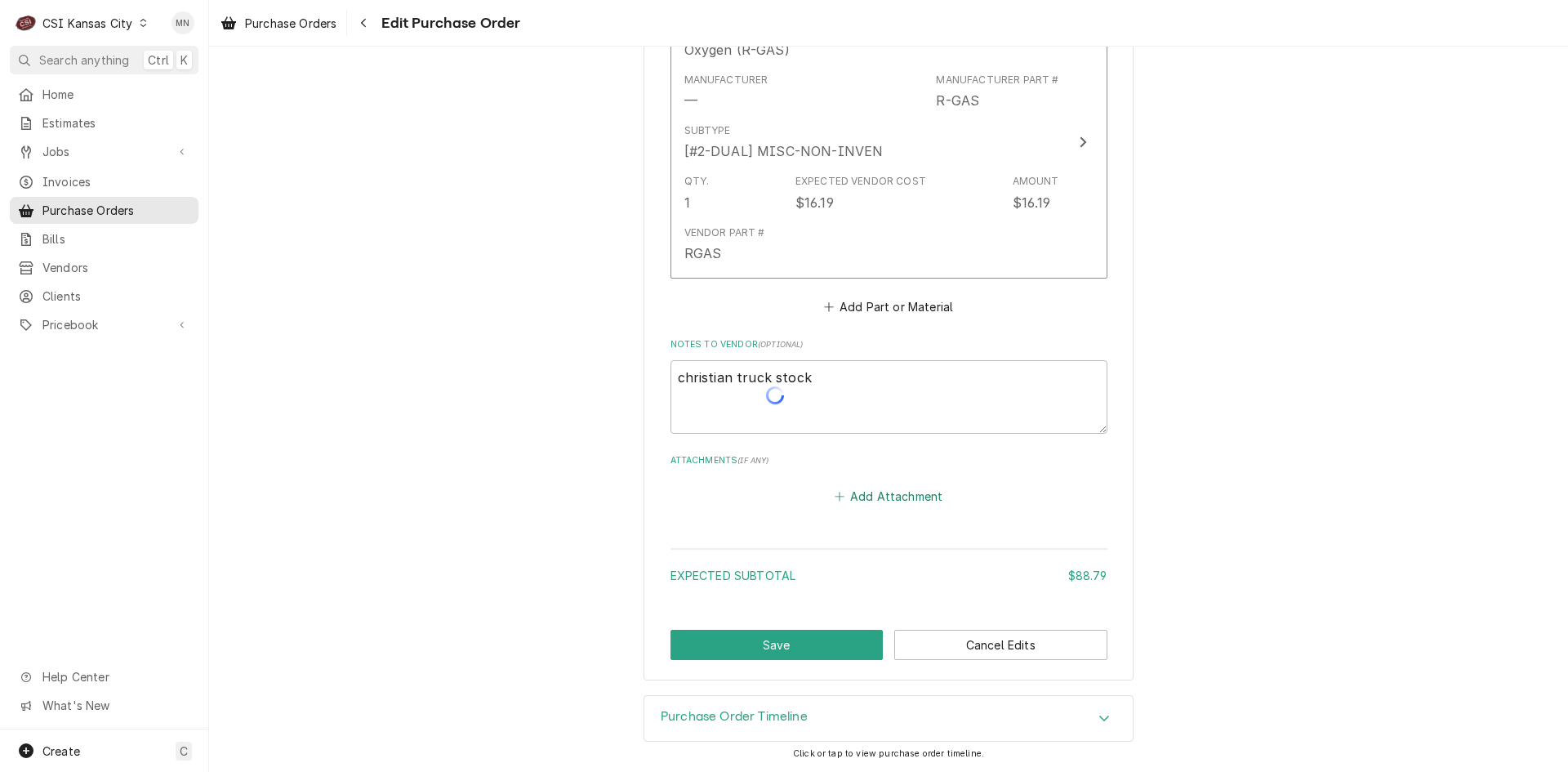type on "x" 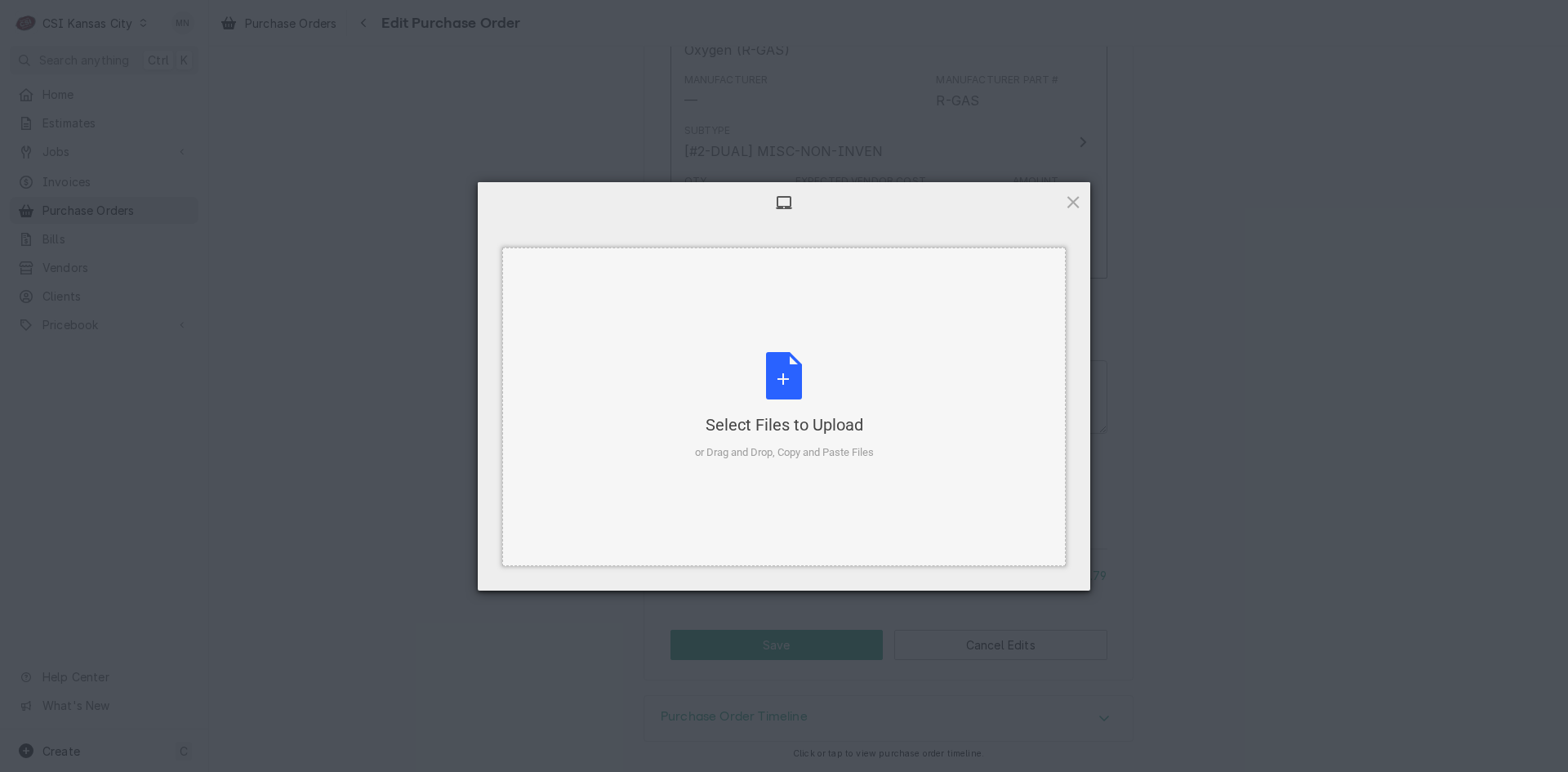 click on "Select Files to Upload
or Drag and Drop, Copy and Paste Files" at bounding box center (784, 406) 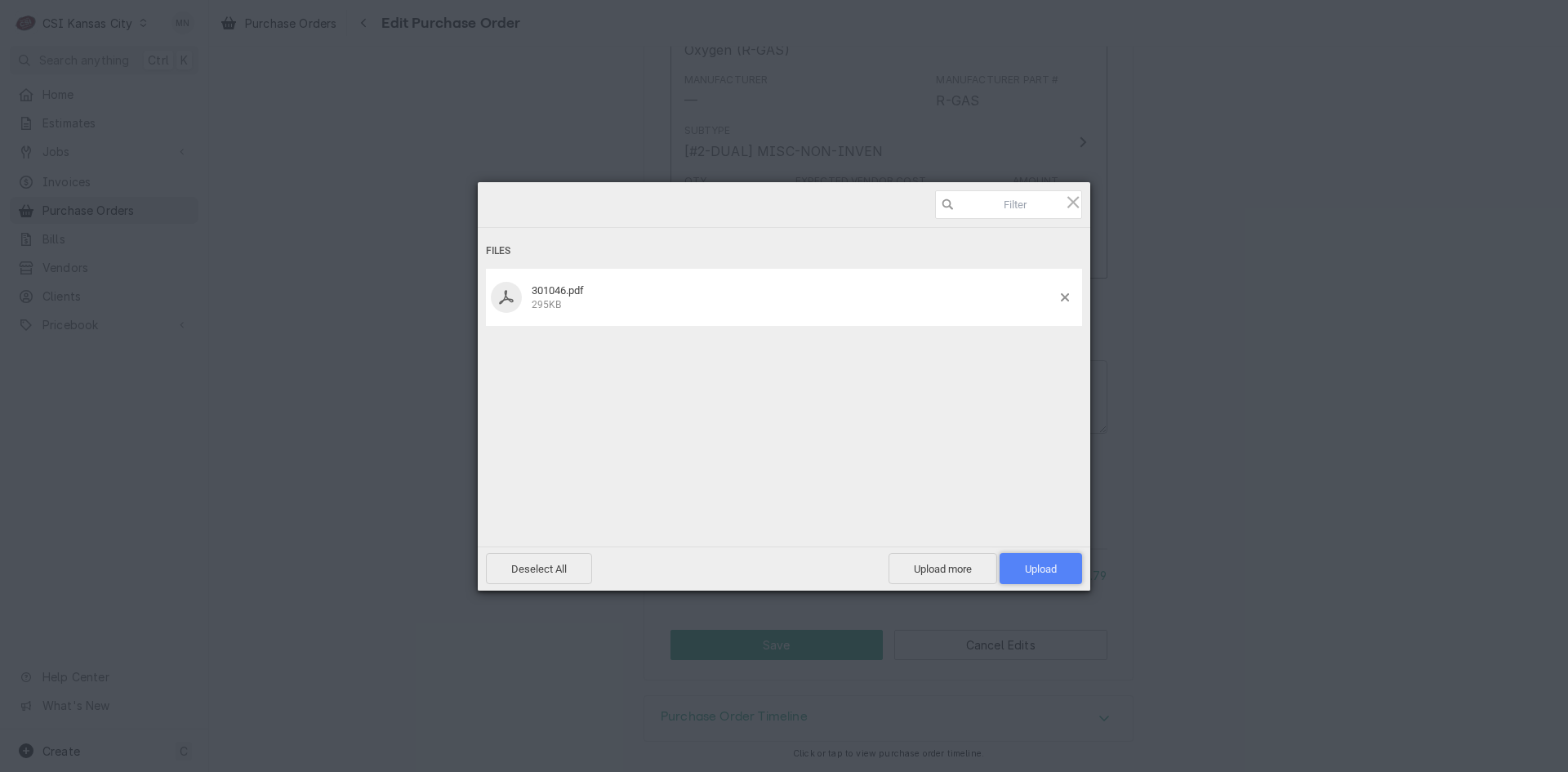 click on "Upload
1" at bounding box center [1040, 569] 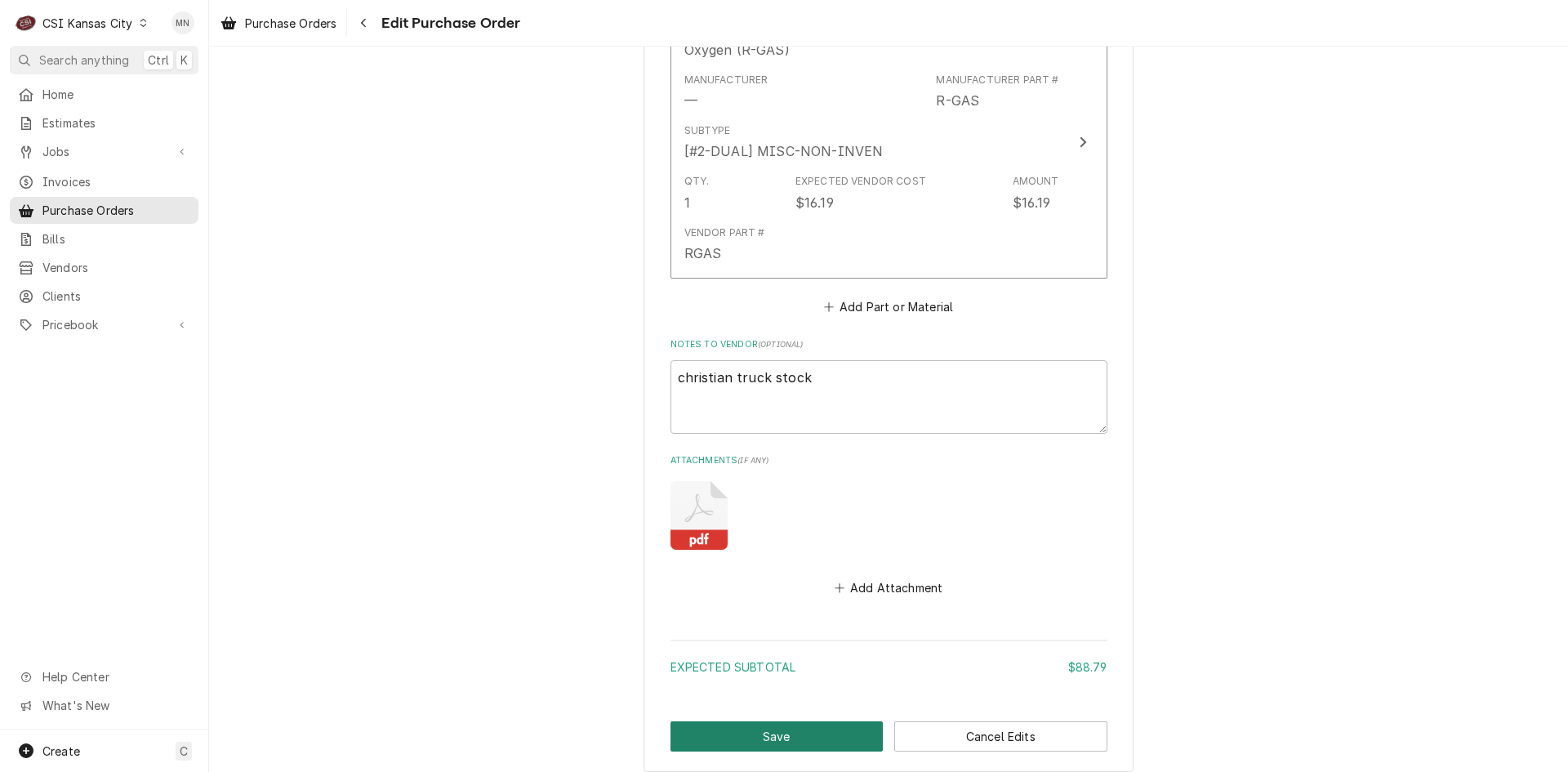 click on "Save" at bounding box center (777, 736) 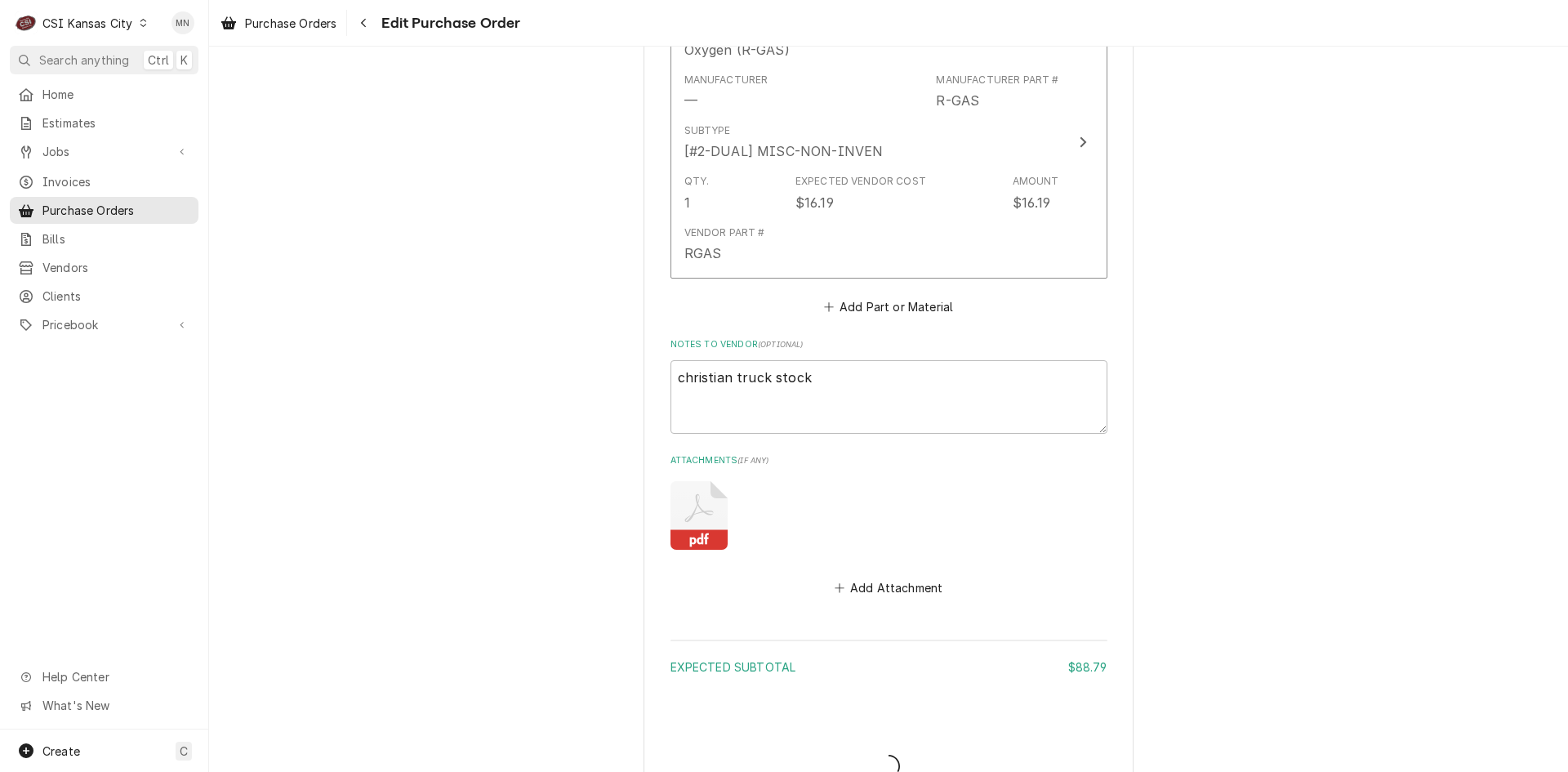 type on "x" 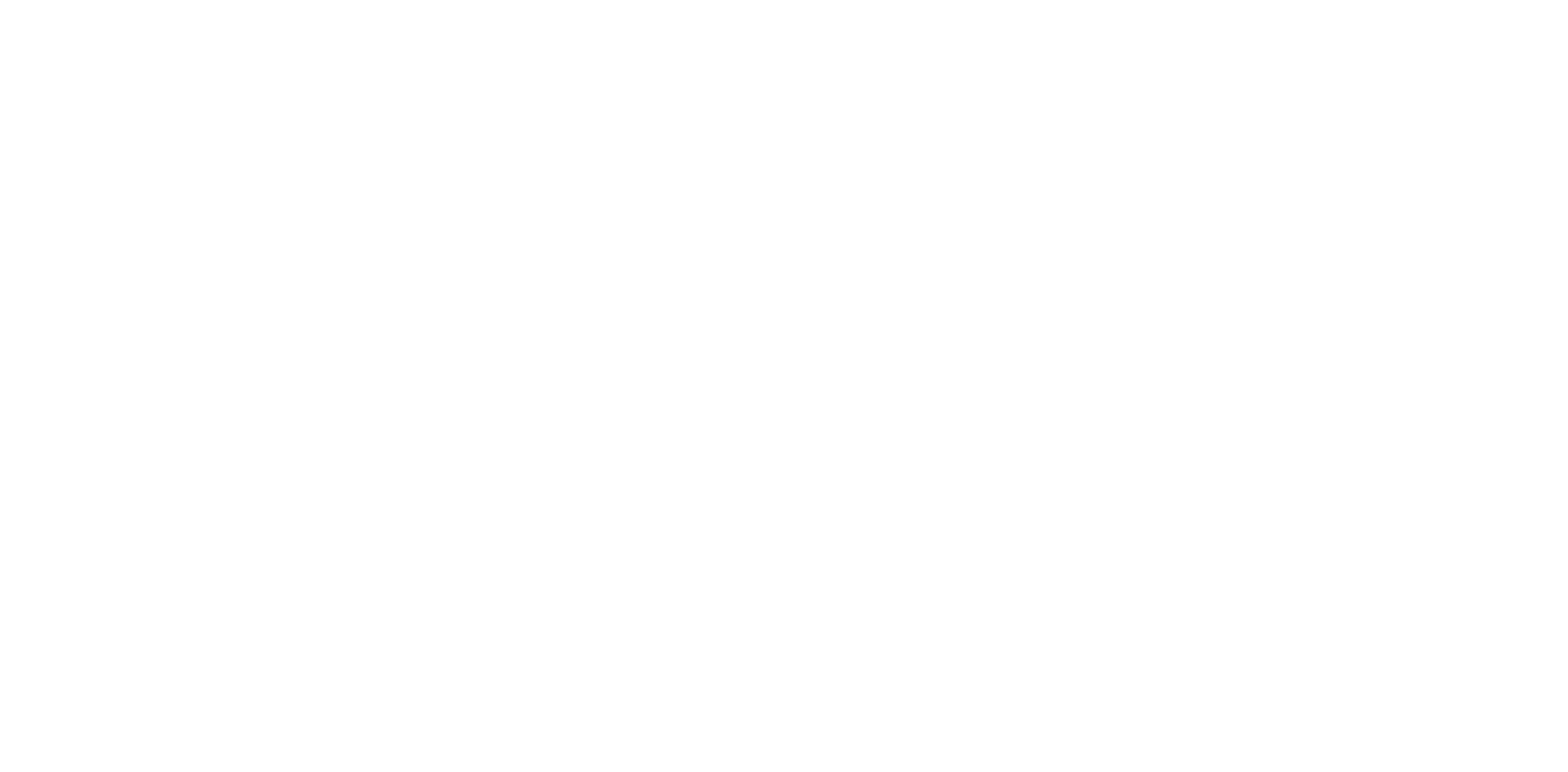 scroll, scrollTop: 0, scrollLeft: 0, axis: both 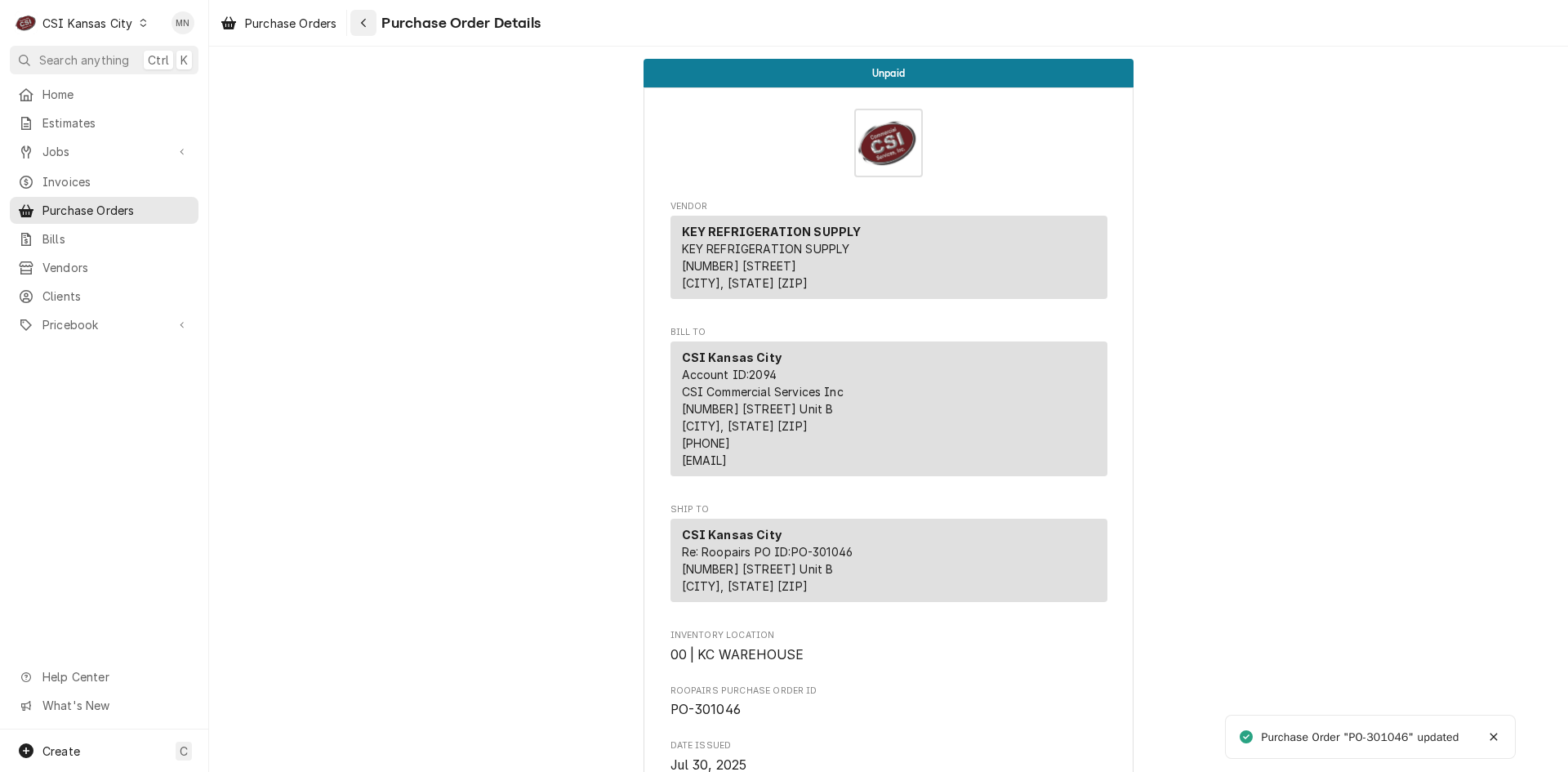 click at bounding box center (363, 23) 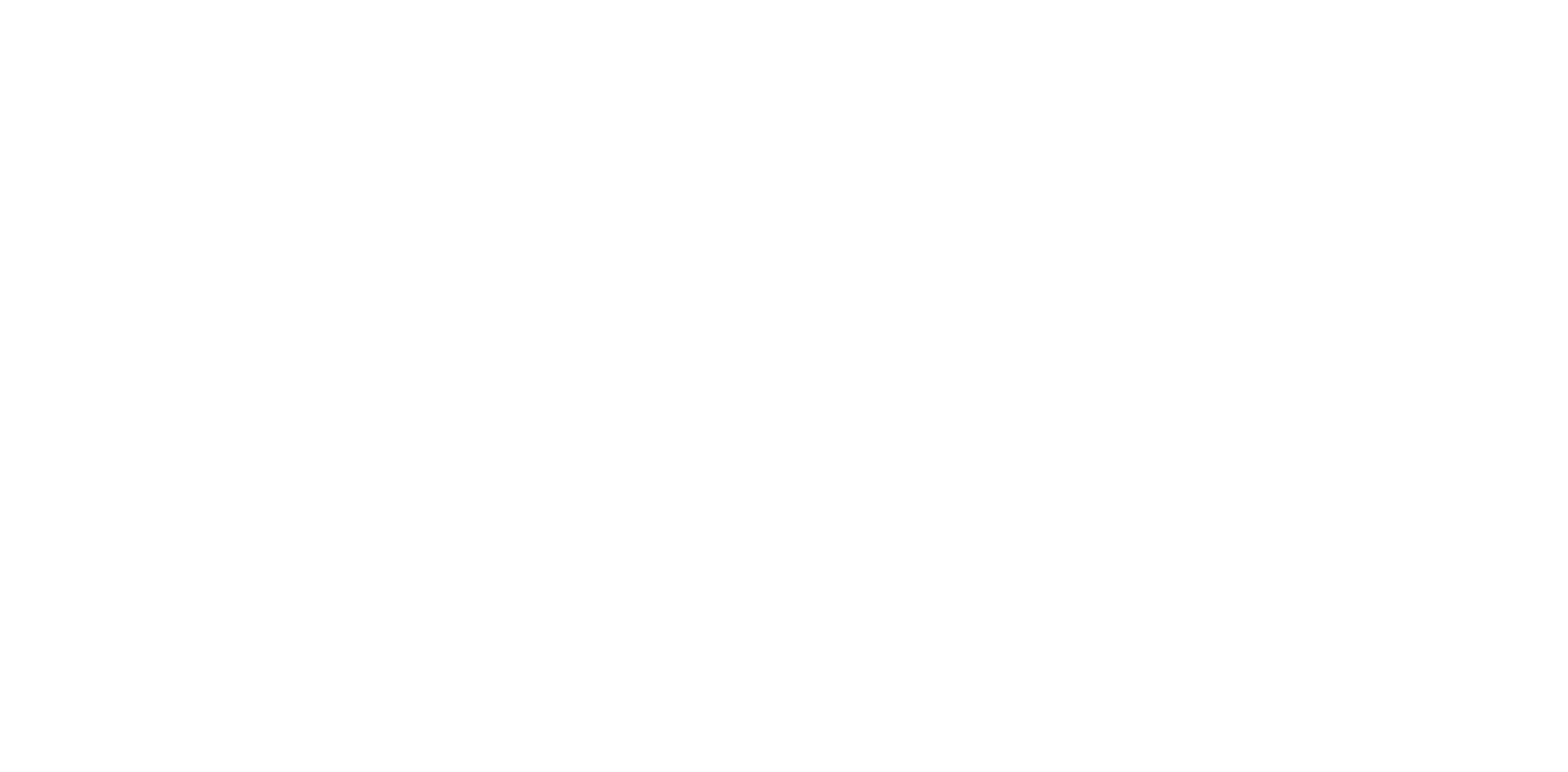 scroll, scrollTop: 0, scrollLeft: 0, axis: both 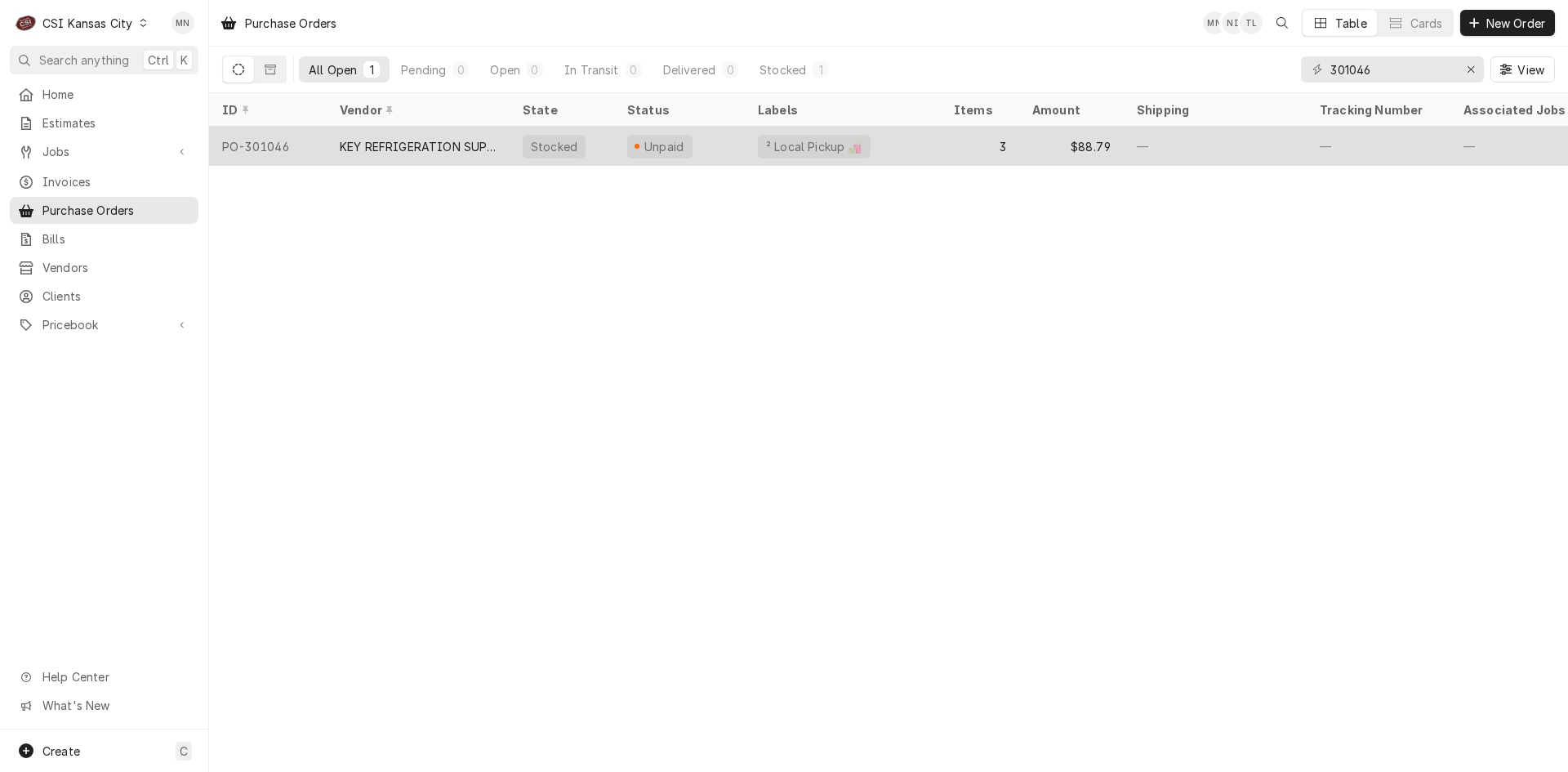 click on "KEY REFRIGERATION SUPPLY" at bounding box center [418, 146] 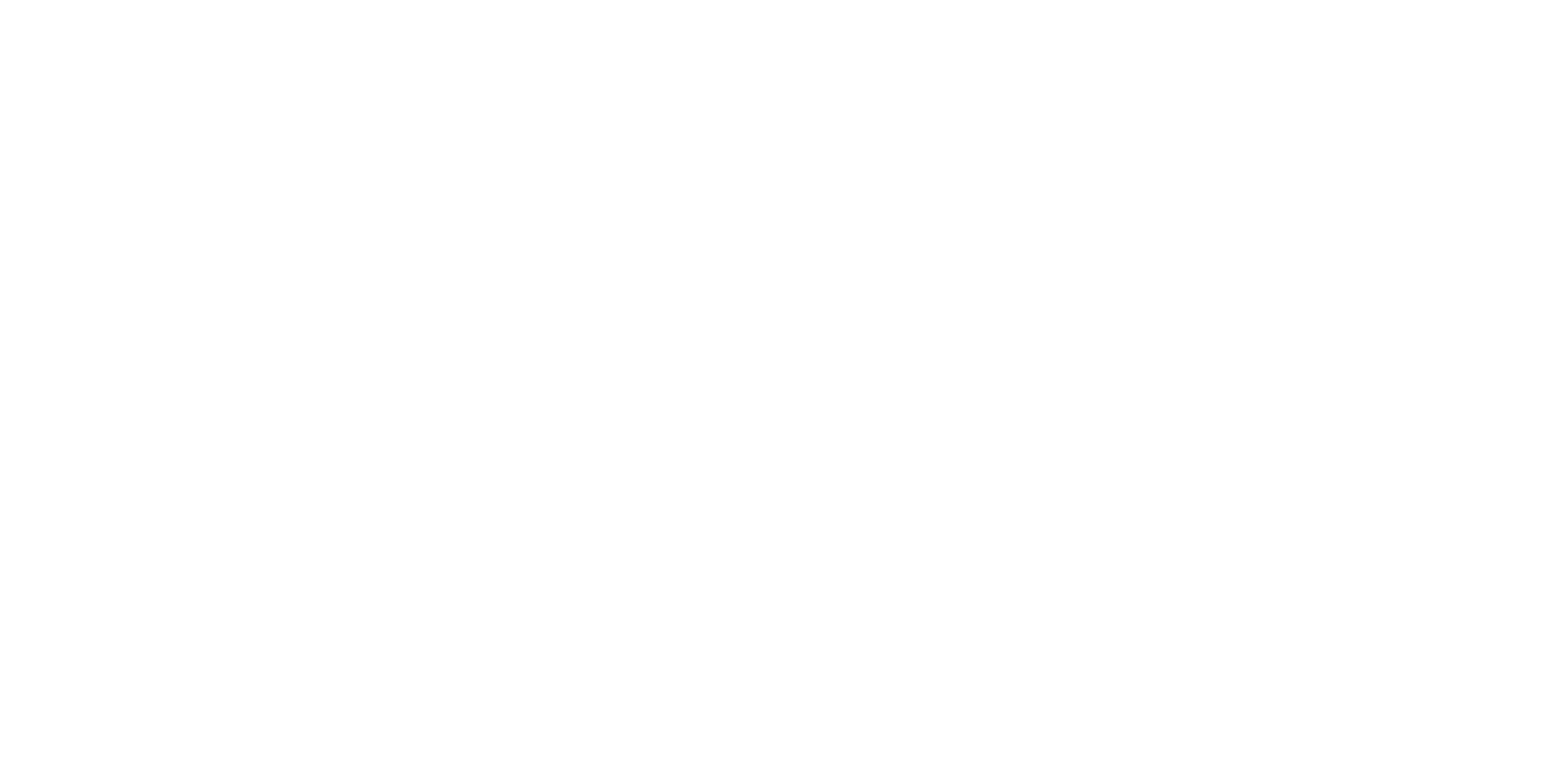 scroll, scrollTop: 0, scrollLeft: 0, axis: both 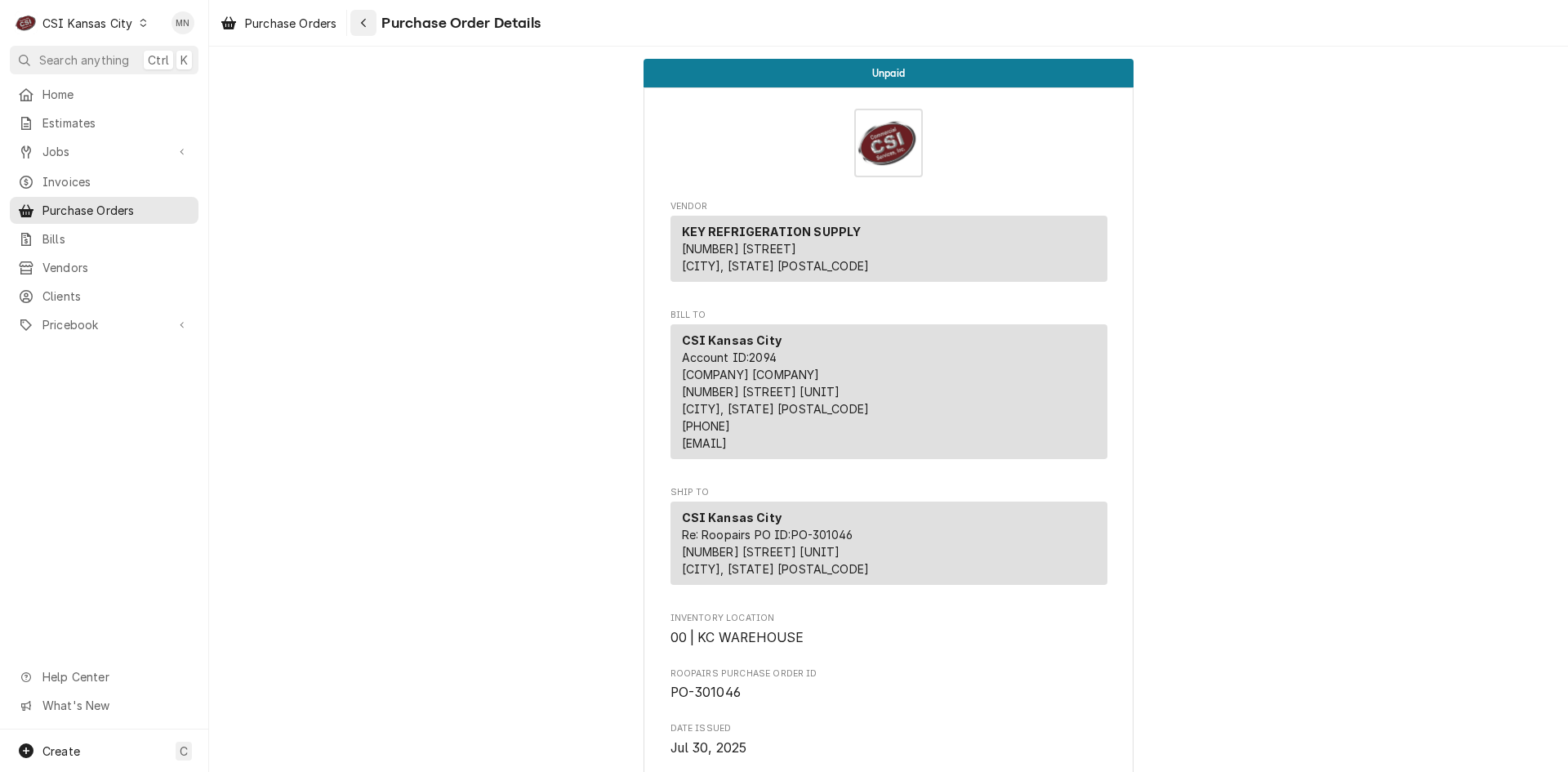 click 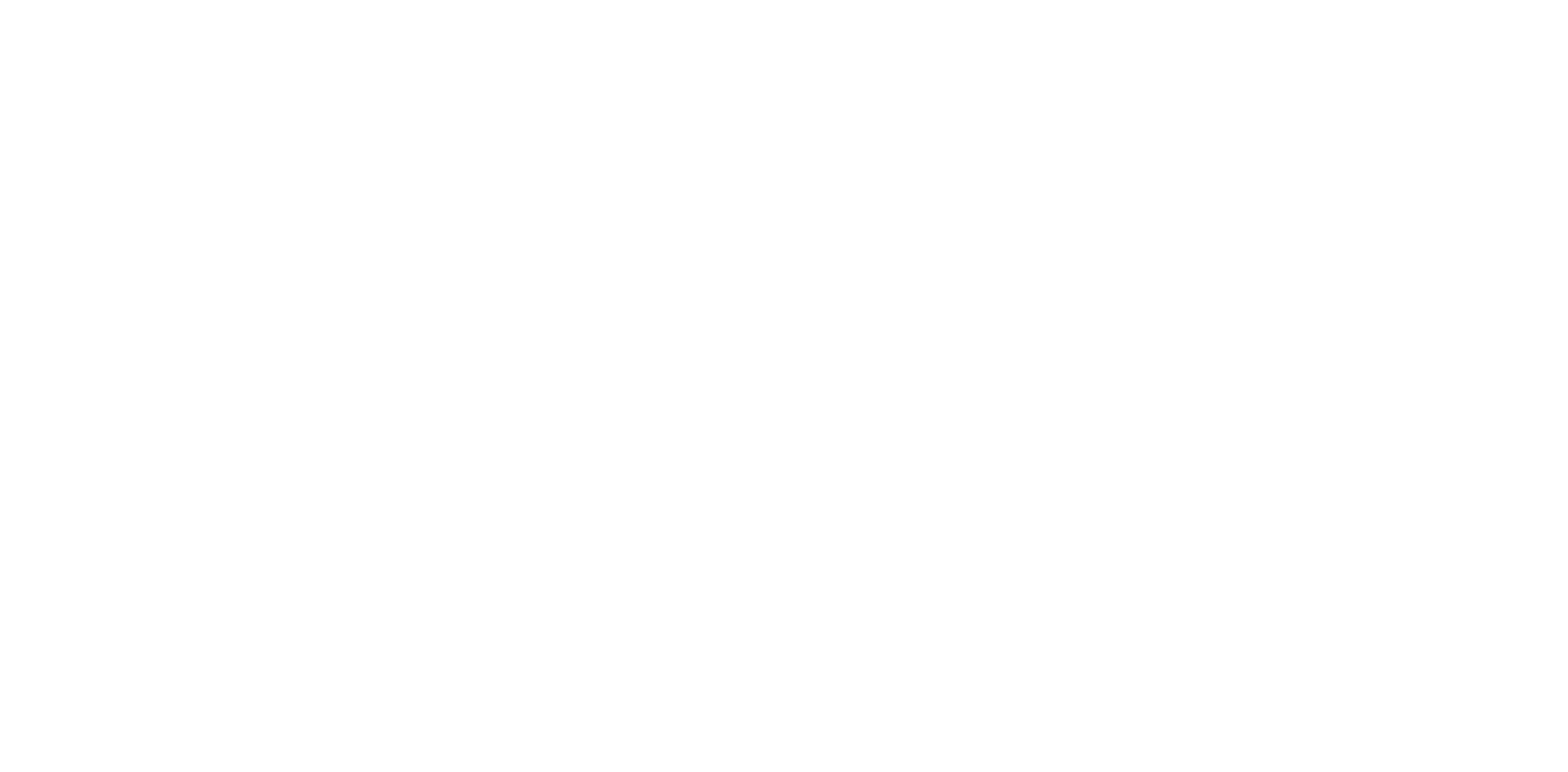 scroll, scrollTop: 0, scrollLeft: 0, axis: both 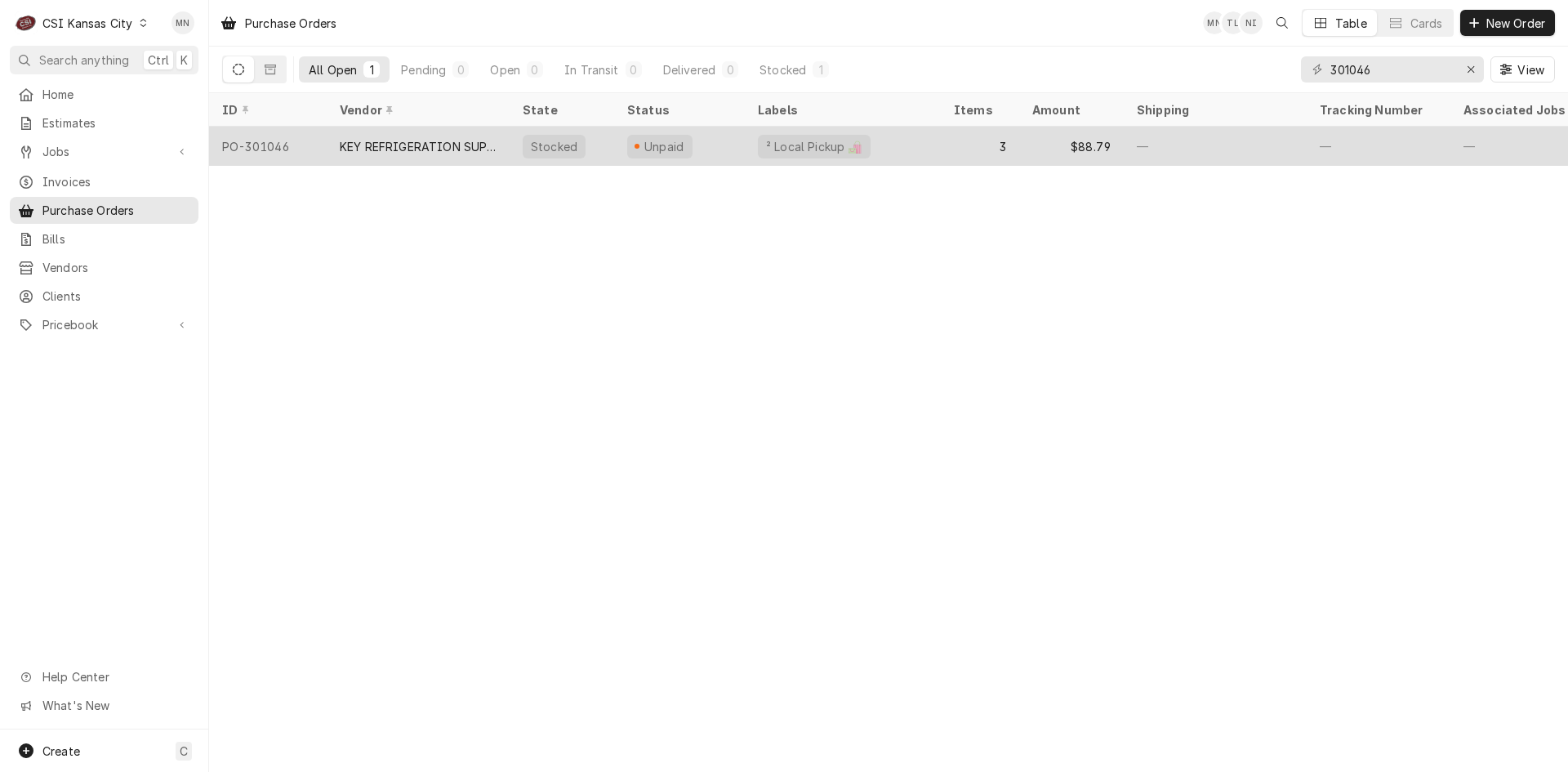 click on "KEY REFRIGERATION SUPPLY" at bounding box center [418, 146] 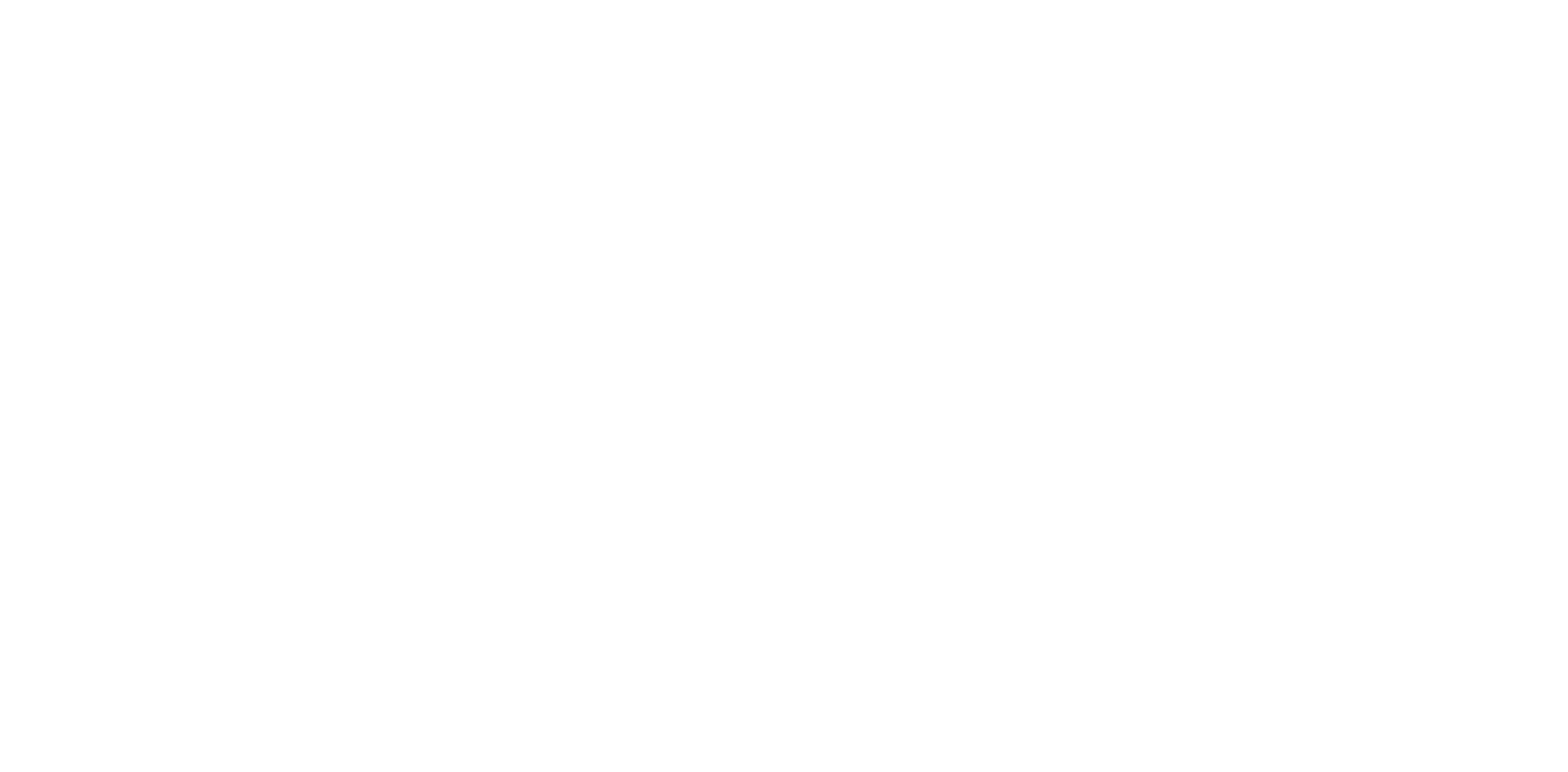 scroll, scrollTop: 0, scrollLeft: 0, axis: both 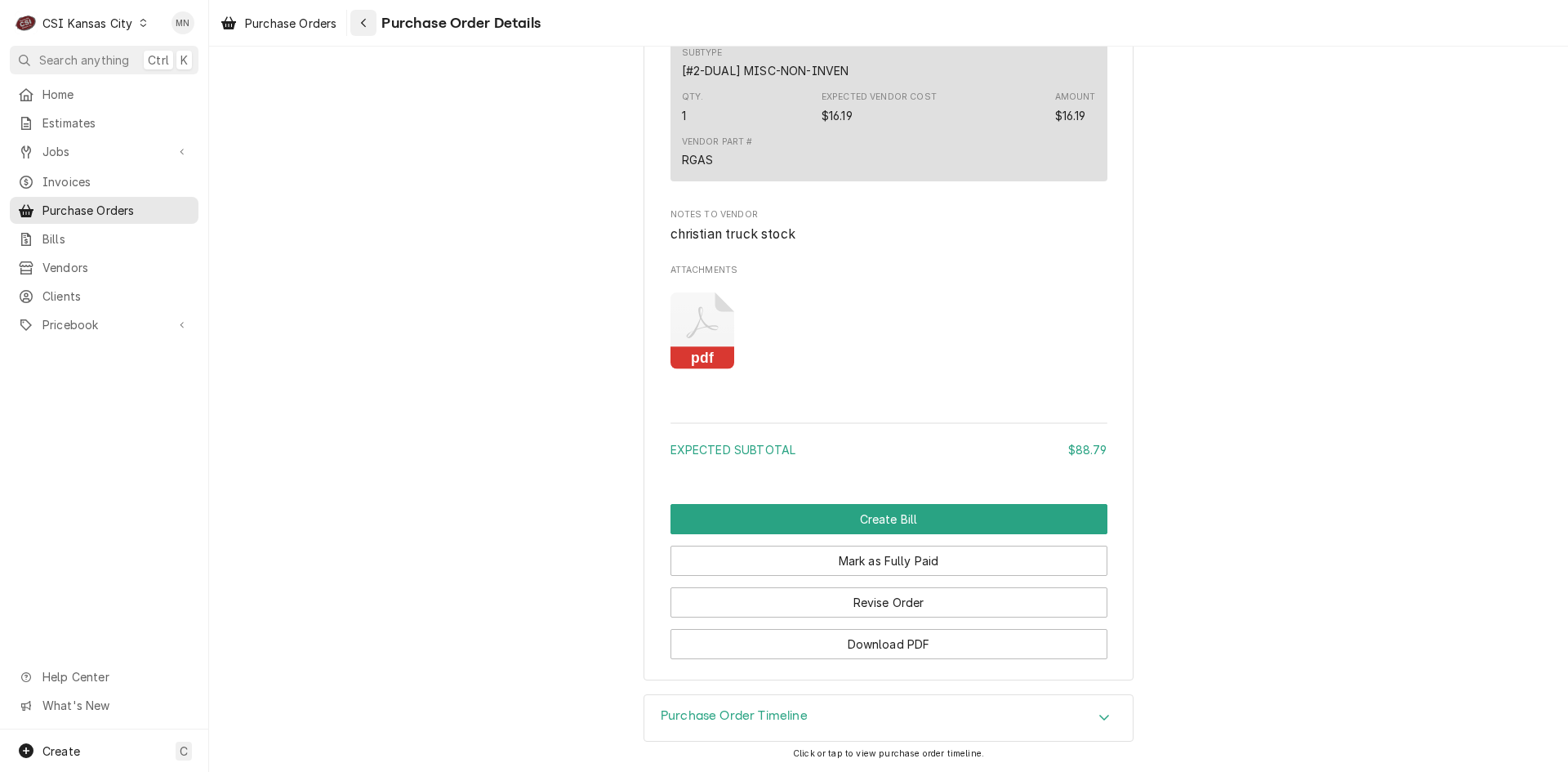 click 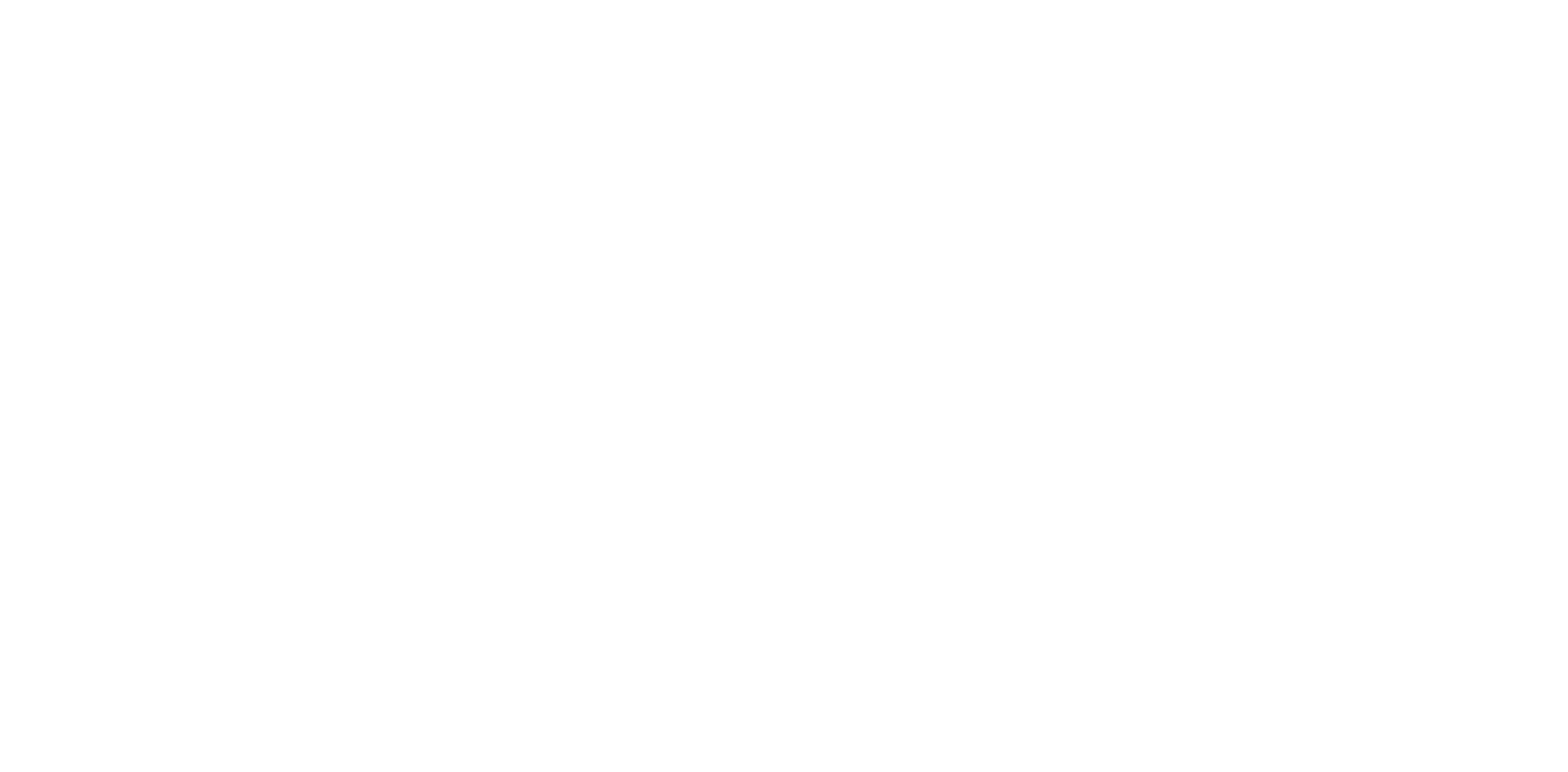 scroll, scrollTop: 0, scrollLeft: 0, axis: both 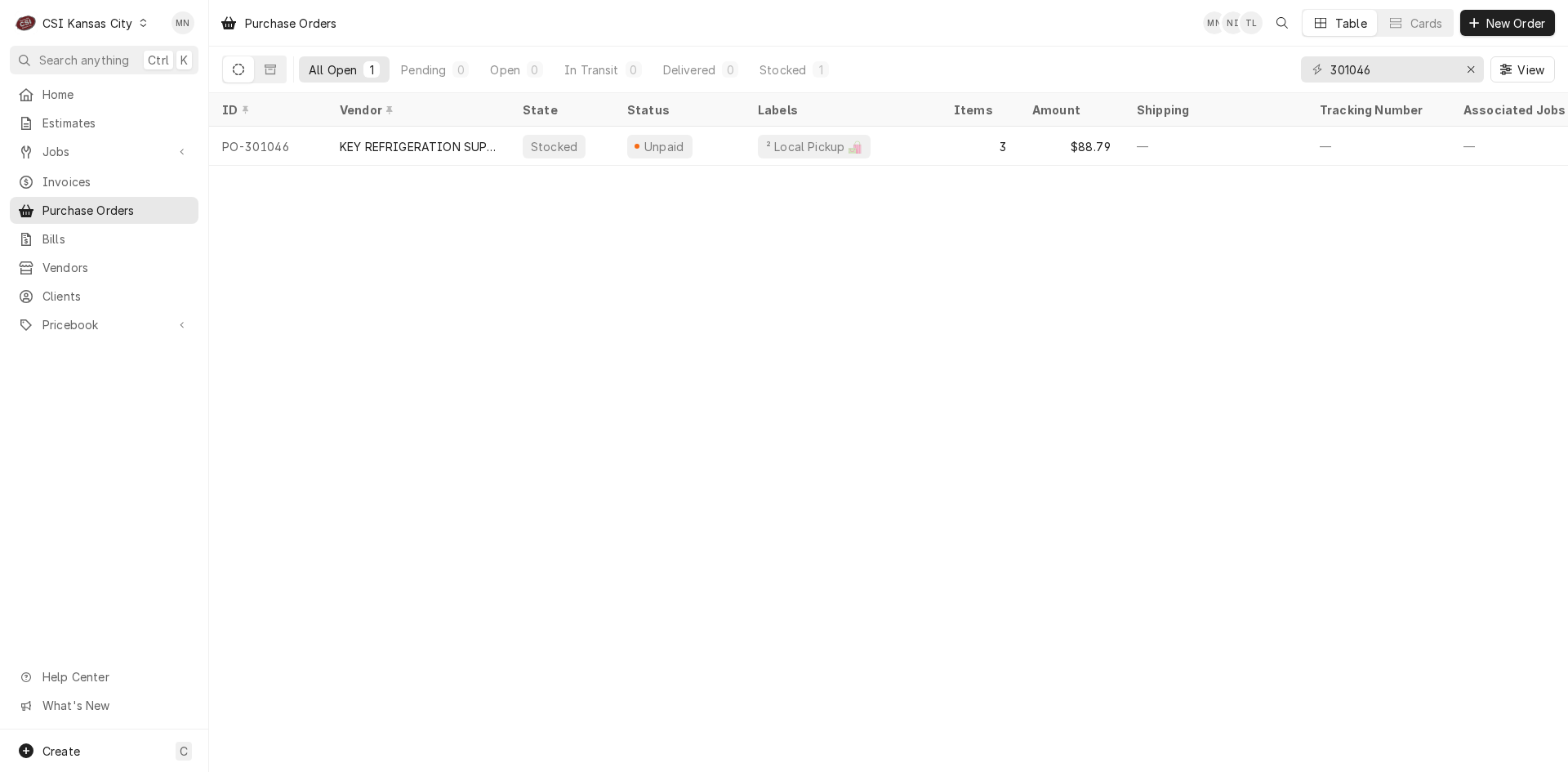 click on "Purchase Orders   MN NI TL Table Cards New Order All Open 1 Pending 0 Open 0 In Transit 0 Delivered 0 Stocked 1 301046 View ID Vendor State Status Labels Items Amount Shipping Tracking Number Associated Jobs Status Changed Last Modified PO-[NUMBER] [VENDOR] Stocked Unpaid ² Local Pickup 🛍️ 3 $[PRICE] — — — [DATE]   [DATE]" at bounding box center (889, 386) 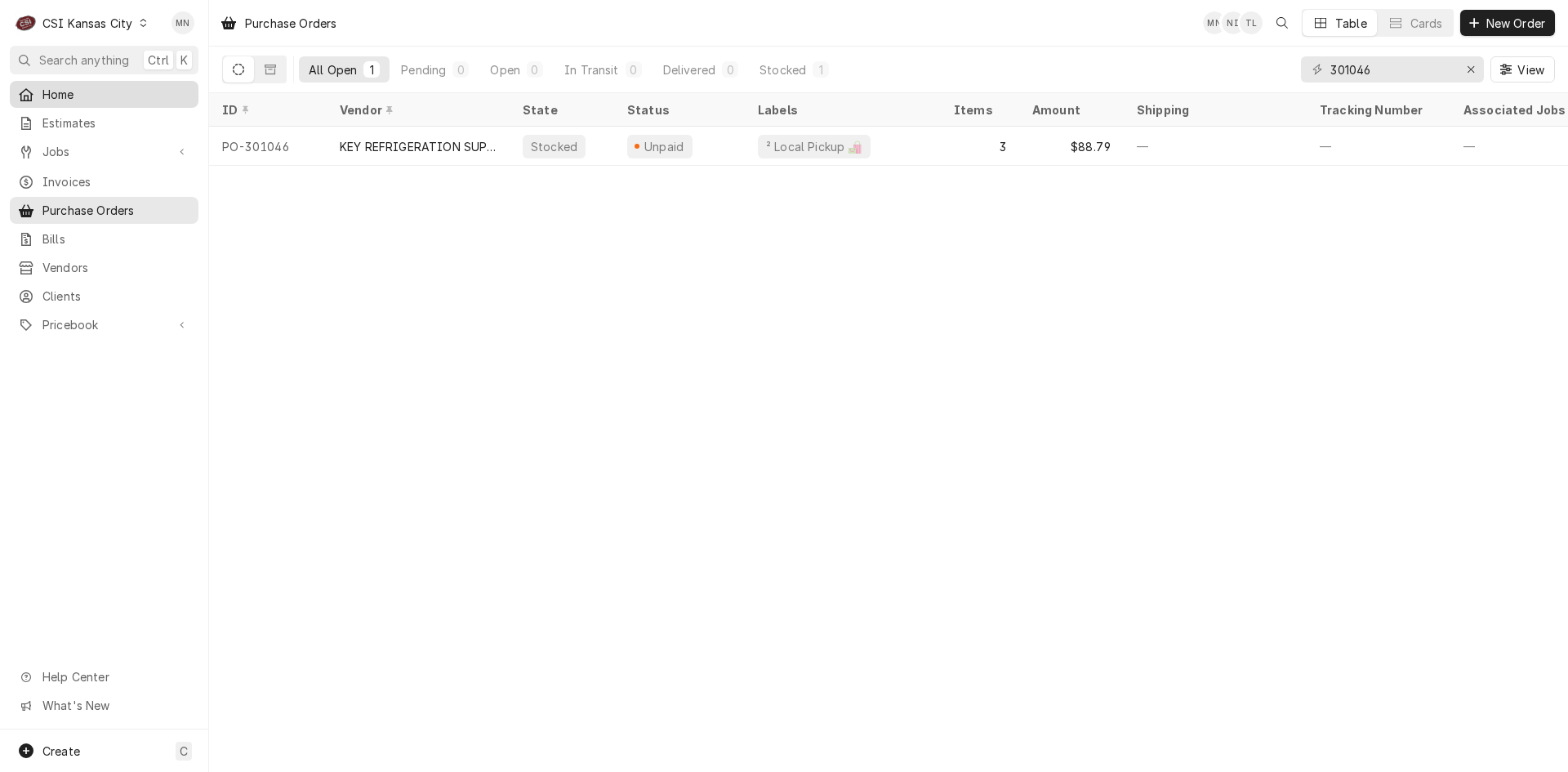 click on "Home" at bounding box center [116, 94] 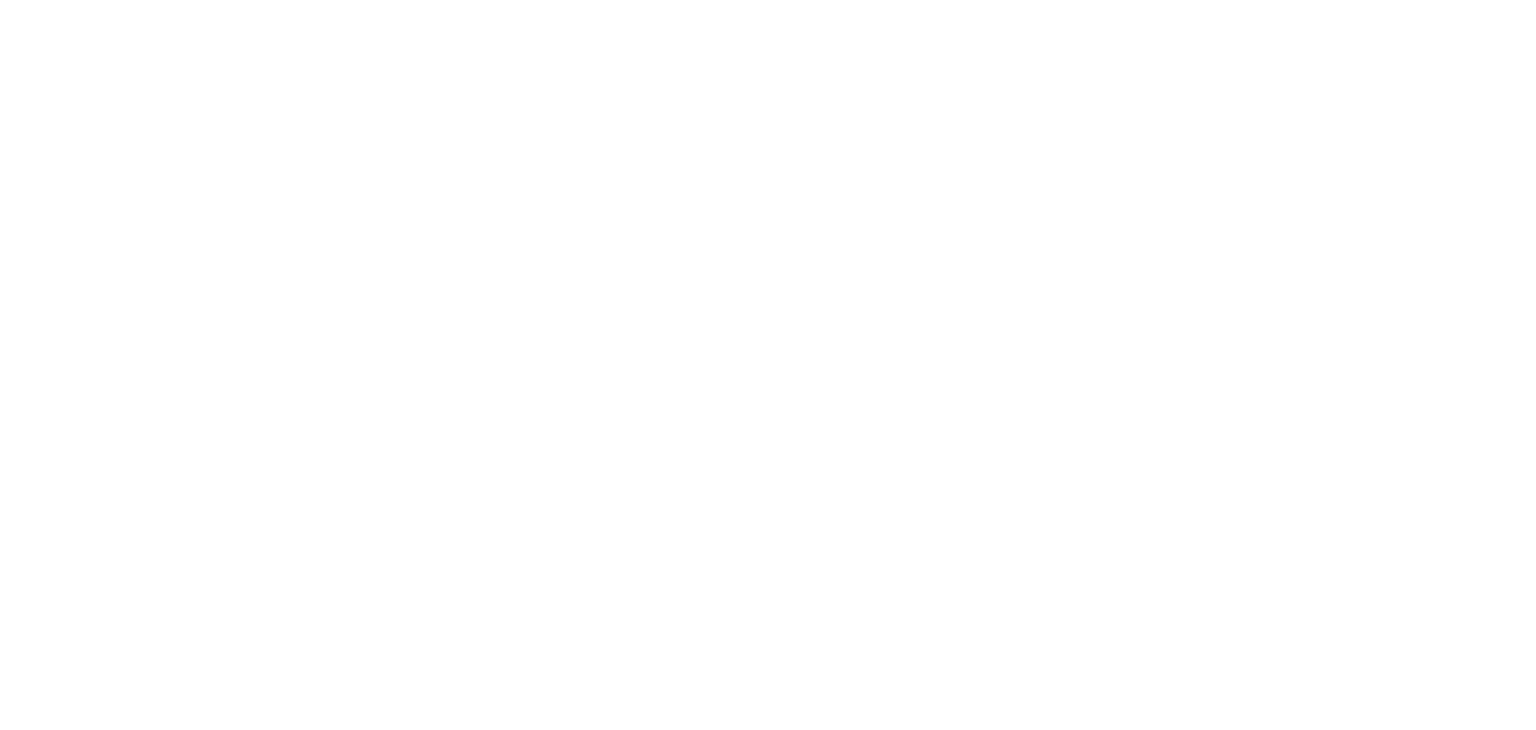 scroll, scrollTop: 0, scrollLeft: 0, axis: both 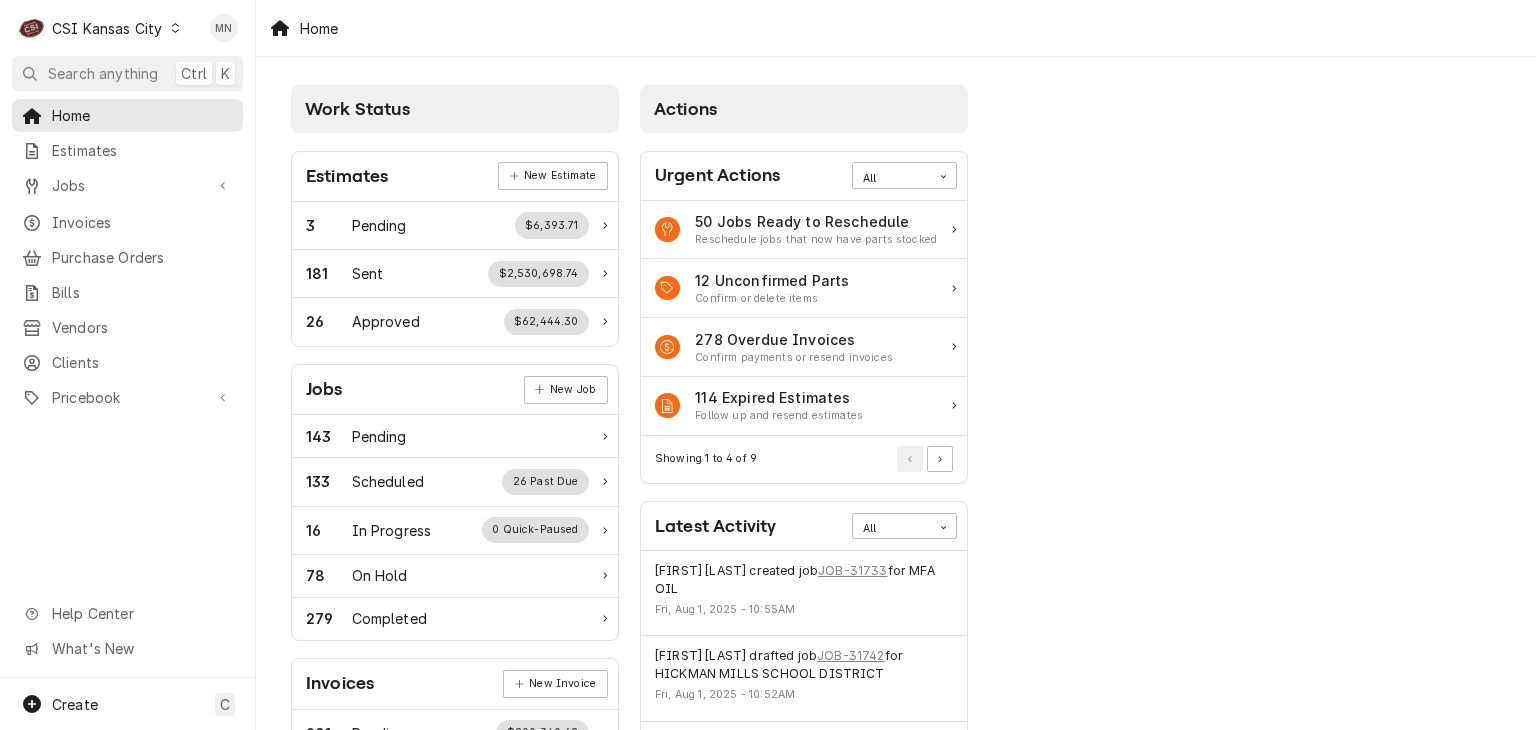 click on "Work Status Estimates New Estimate 3 Pending $6,393.71 181 Sent $2,530,698.74 26 Approved $62,444.30 Jobs New Job 143 Pending 133 Scheduled 26 Past Due 16 In Progress 0 Quick-Paused 78 On Hold 279 Completed Invoices New Invoice 201 Pending $200,340.62 241 Outstanding $273,567.46 278 Overdue $323,289.89 Purchase Orders New Order 87 Pending 140 Open 140 Unacknowledged 0 In Transit 0 Untracked 11 Delivered 889 Stocked Bills New Bill 0 Pending $0.00 96 Outstanding $55,599.58 121 Overdue $74,534.94 Actions Urgent Actions All 50 Jobs Ready to Reschedule Reschedule jobs that now have parts stocked 12 Unconfirmed Parts Confirm or delete items 278 Overdue Invoices Confirm payments or resend invoices 114 Expired Estimates Follow up and resend estimates Showing 1 to 4 of 9 Latest Activity All [FIRST] [LAST] created job JOB-31733 for MFA OIL Fri, Aug 1, 2025 - 10:55AM [FIRST] [LAST] drafted job JOB-31742 for HICKMAN MILLS SCHOOL DISTRICT Fri, Aug 1, 2025 - 10:52AM JOB-31467 Fri, Aug 1, 2025 - 10:51AM JOB-31617" at bounding box center [896, 727] 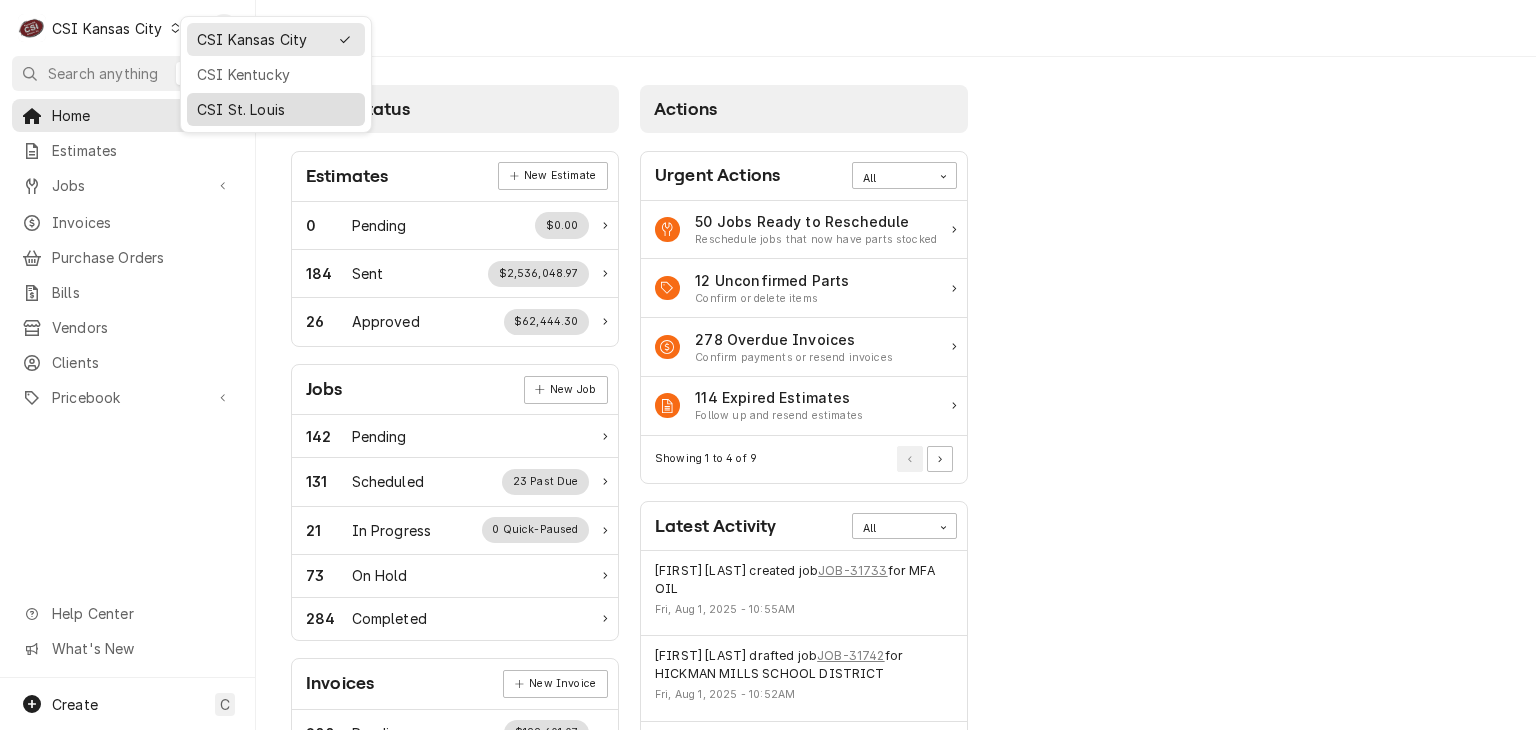click on "CSI St. Louis" at bounding box center [276, 109] 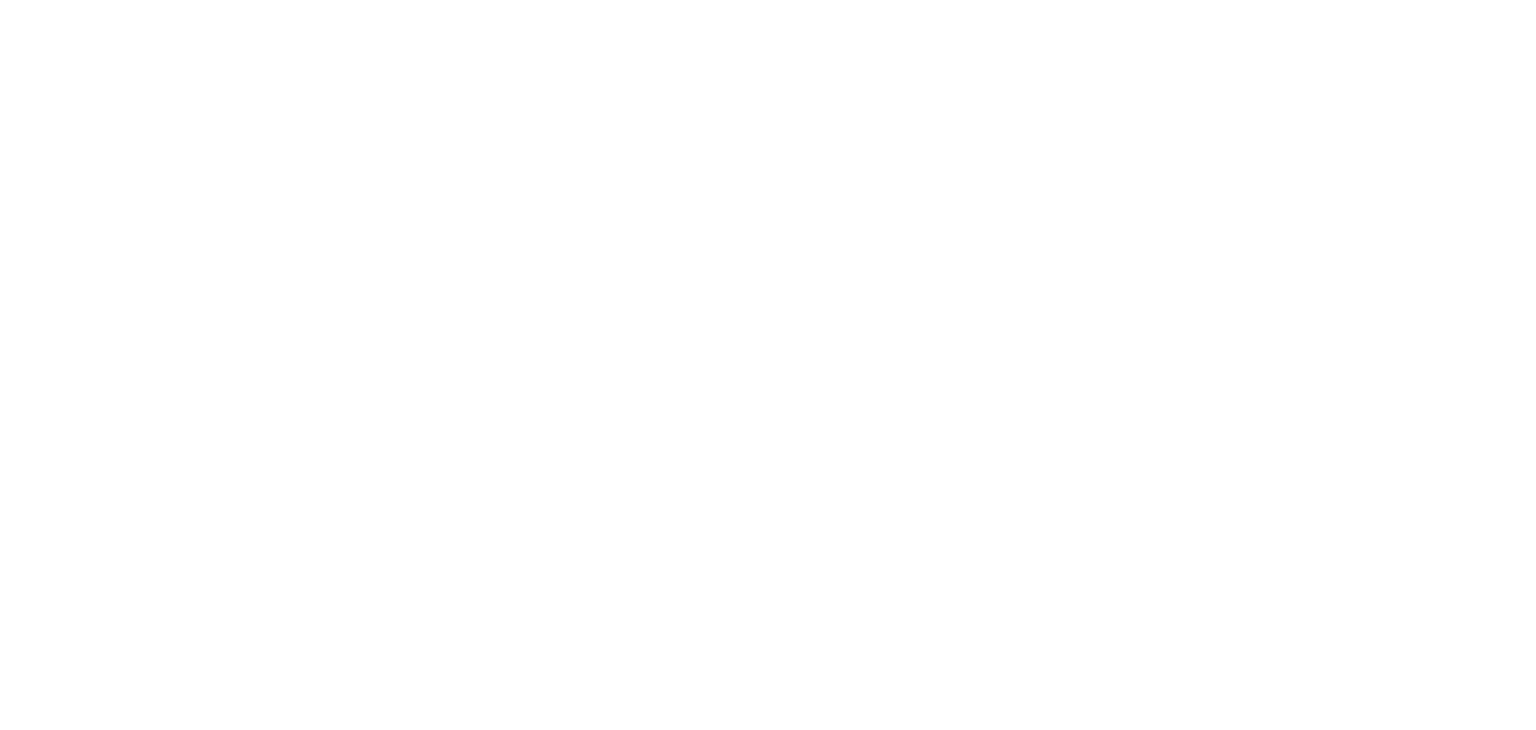 scroll, scrollTop: 0, scrollLeft: 0, axis: both 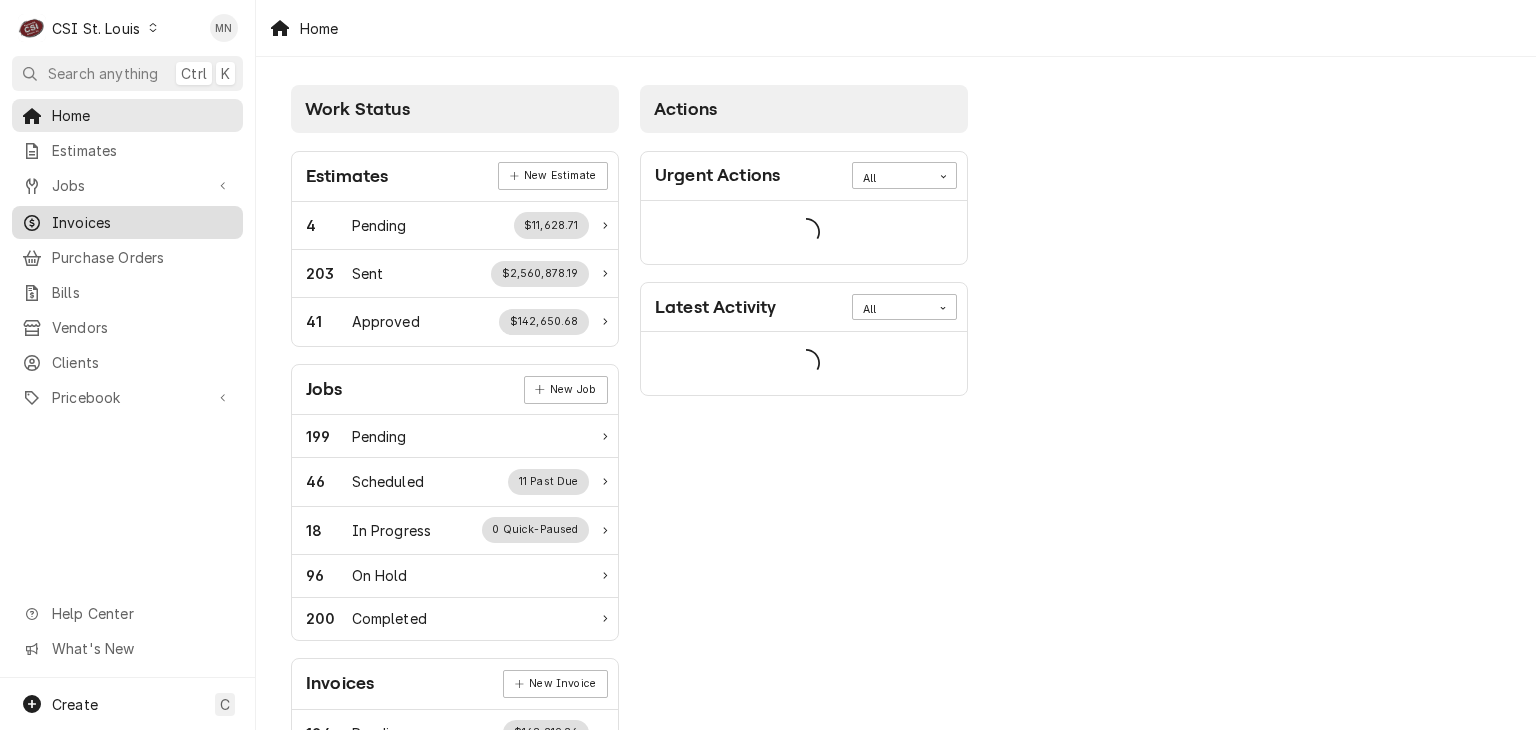 click on "Invoices" at bounding box center [142, 222] 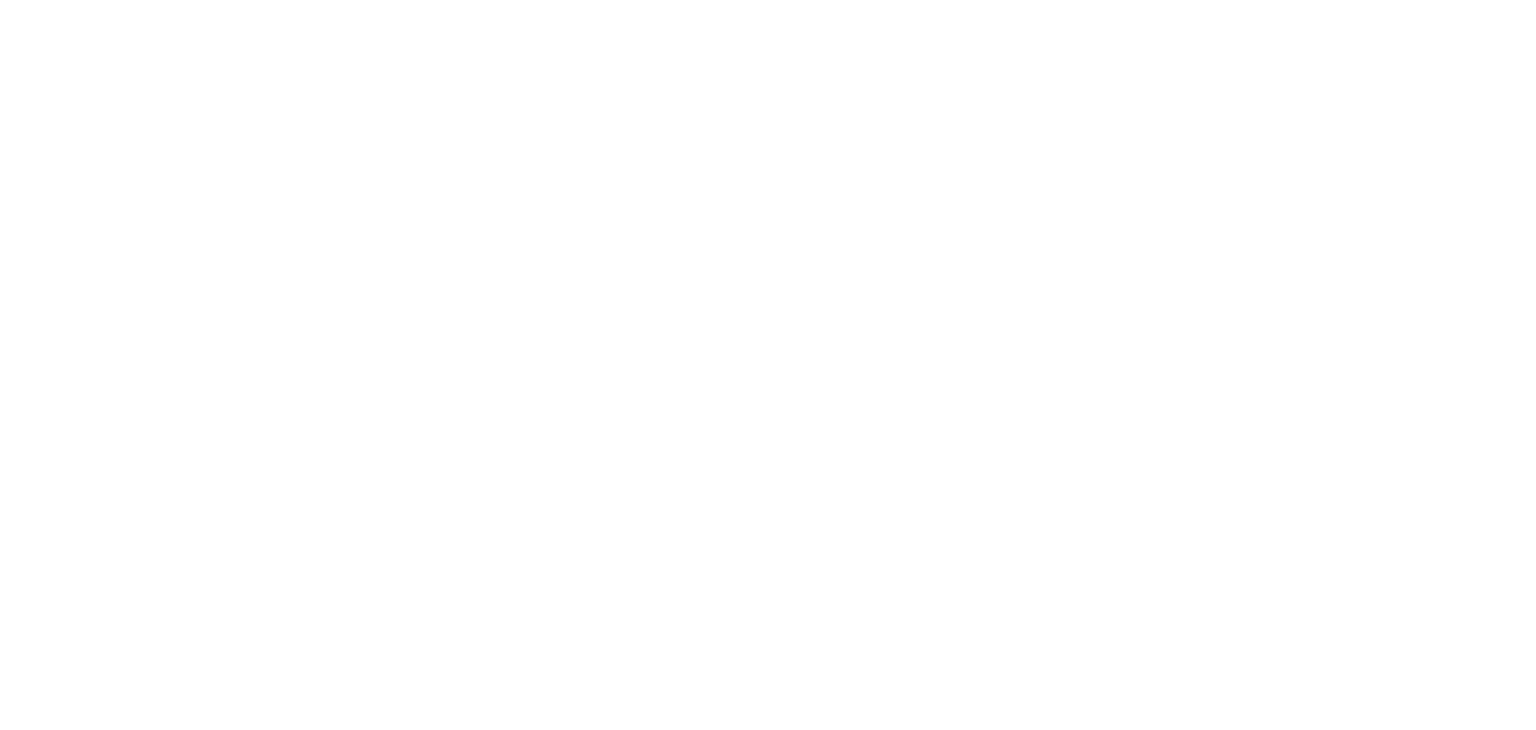 scroll, scrollTop: 0, scrollLeft: 0, axis: both 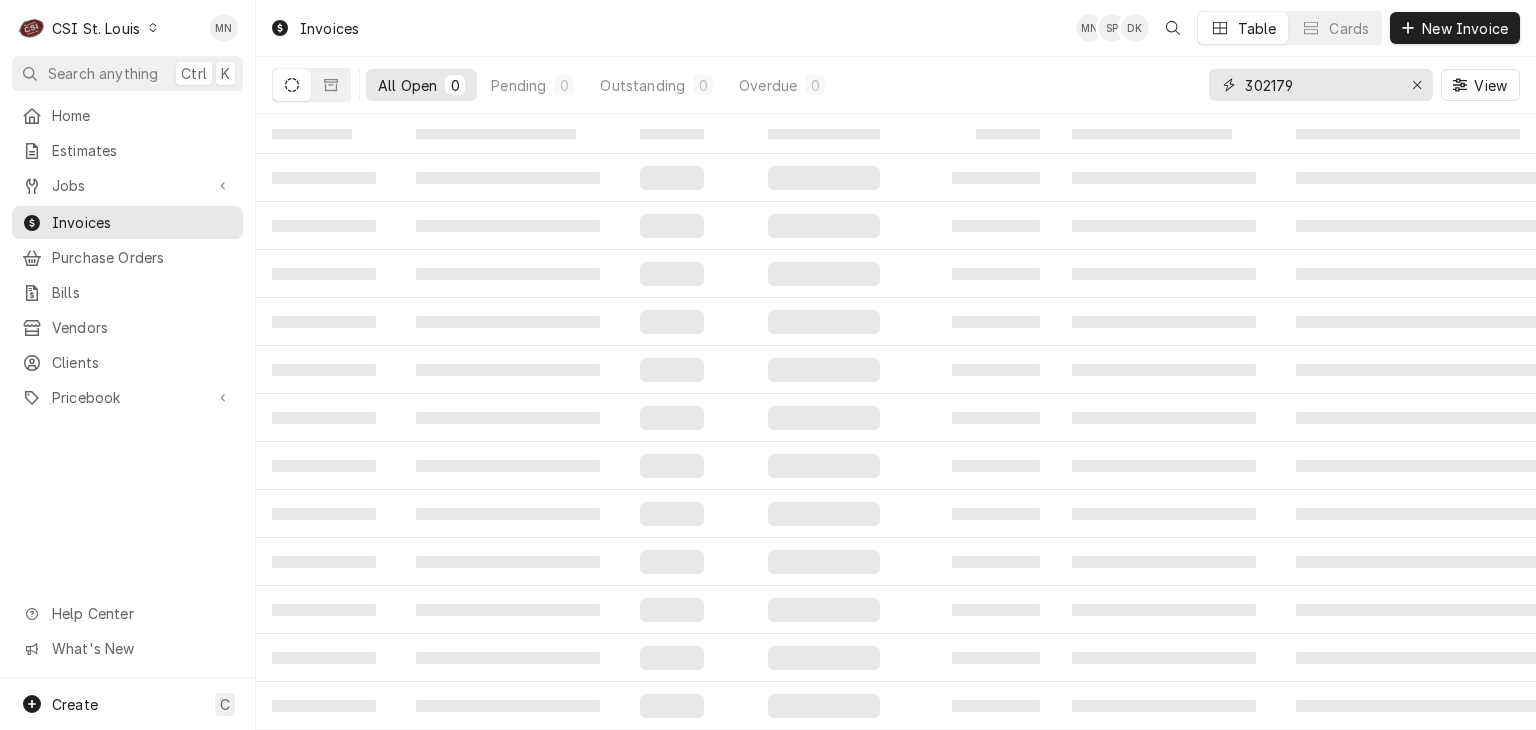 drag, startPoint x: 1302, startPoint y: 97, endPoint x: 1299, endPoint y: 82, distance: 15.297058 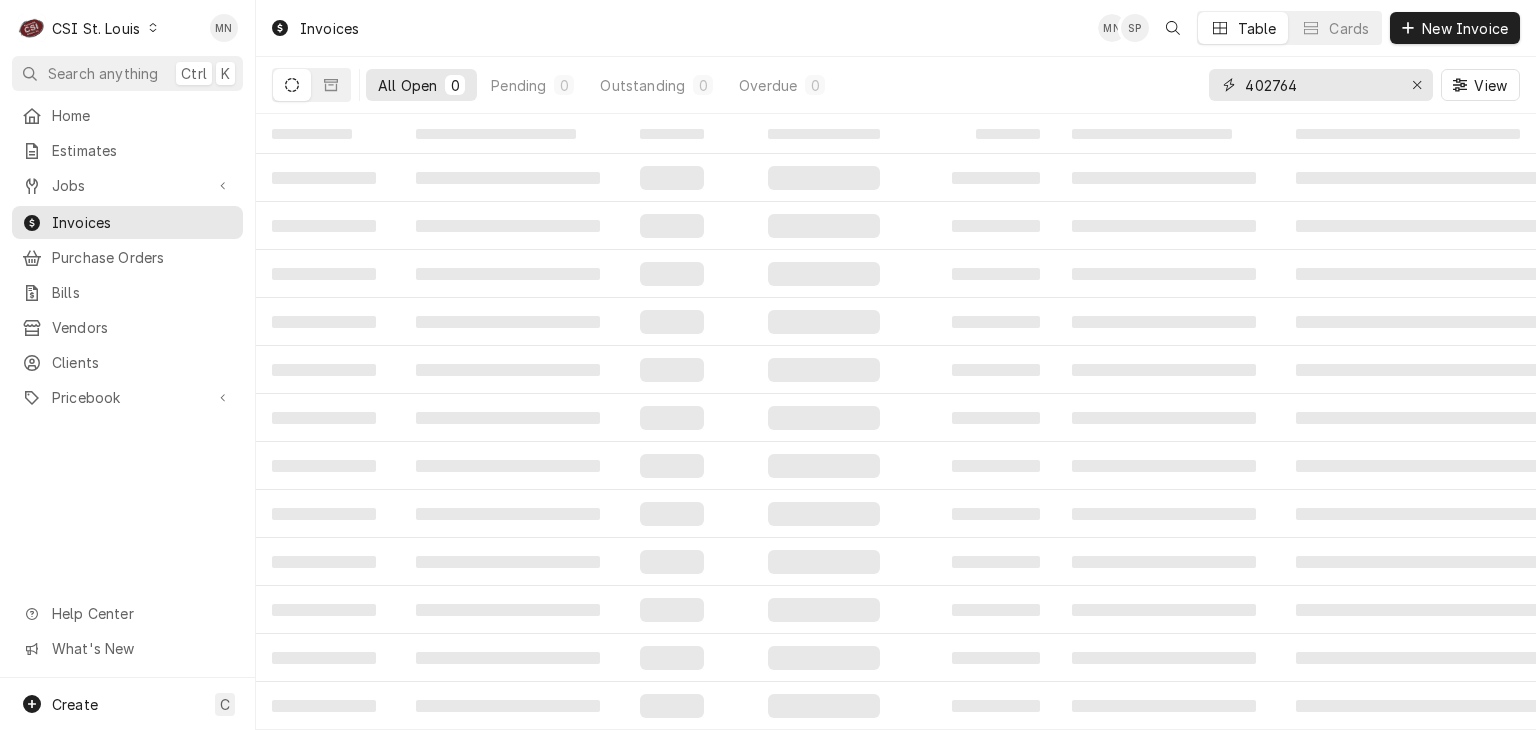 type on "402764" 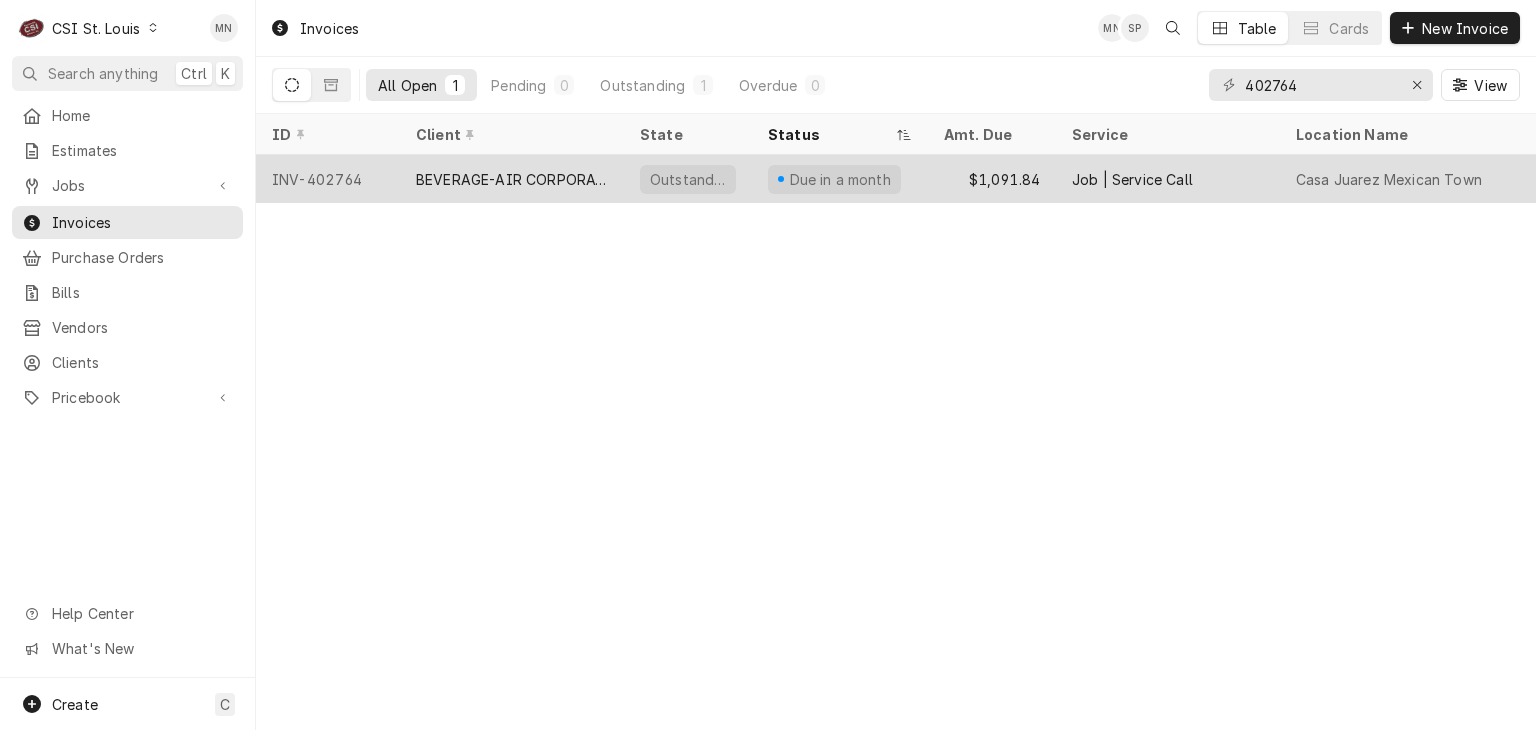click on "BEVERAGE-AIR CORPORATION" at bounding box center (512, 179) 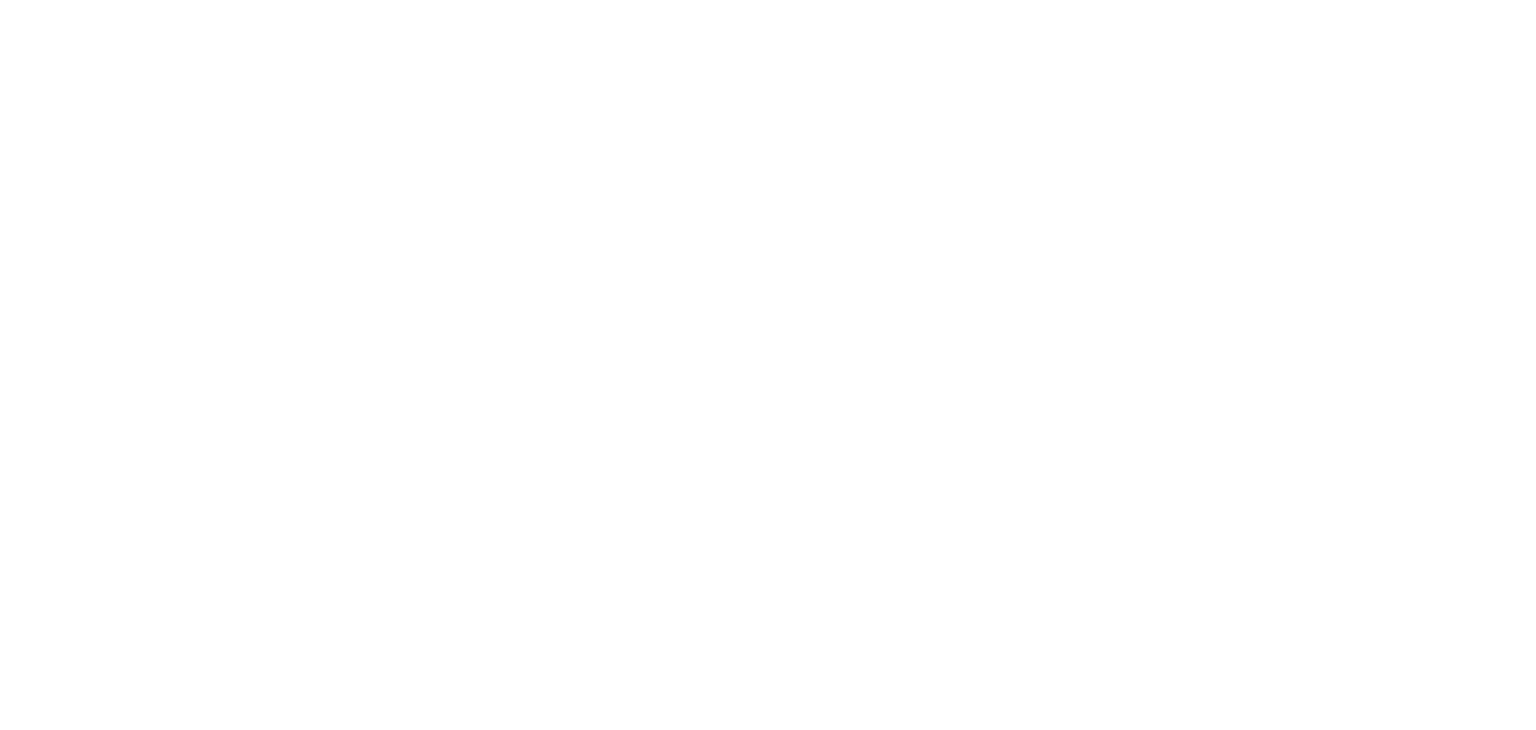 scroll, scrollTop: 0, scrollLeft: 0, axis: both 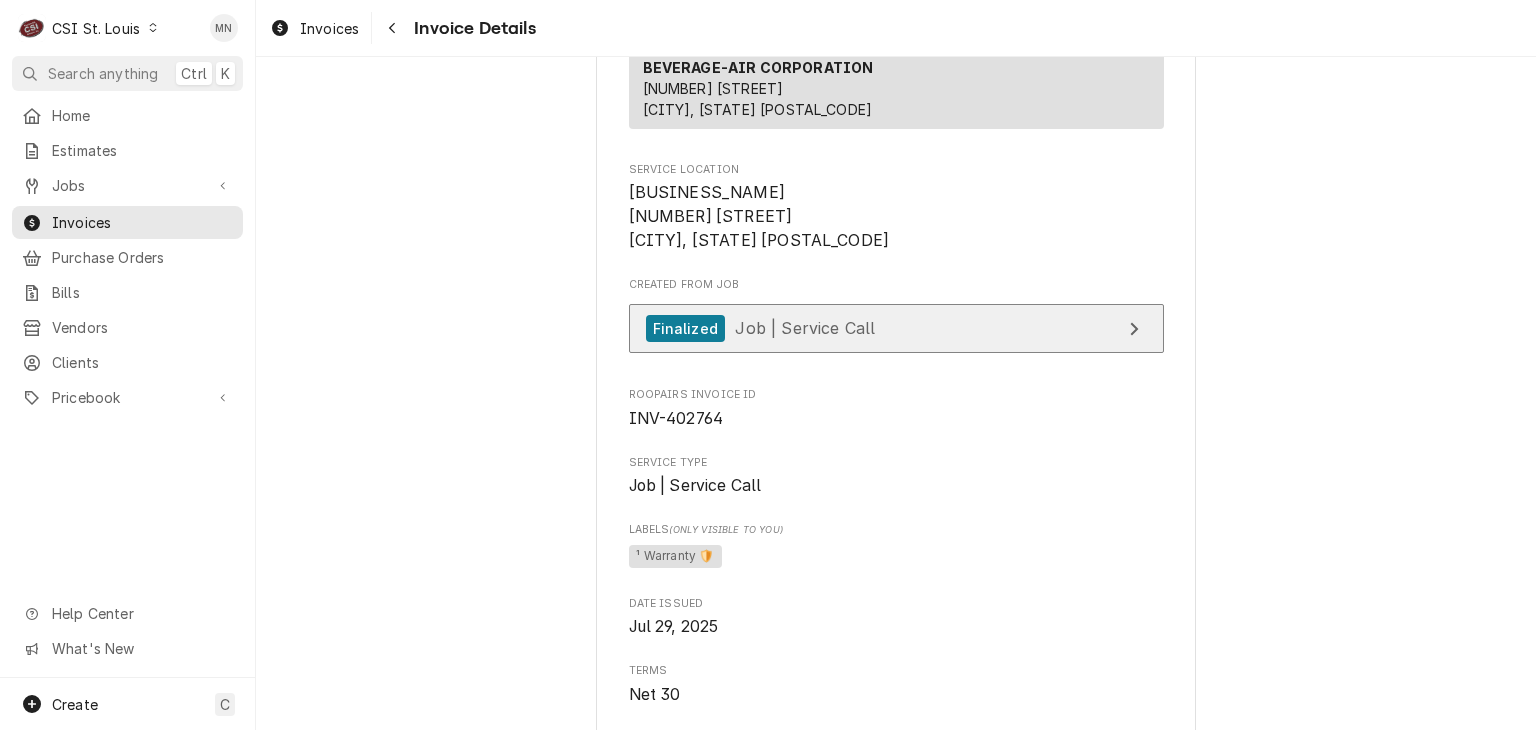 click on "Job | Service Call" at bounding box center [805, 328] 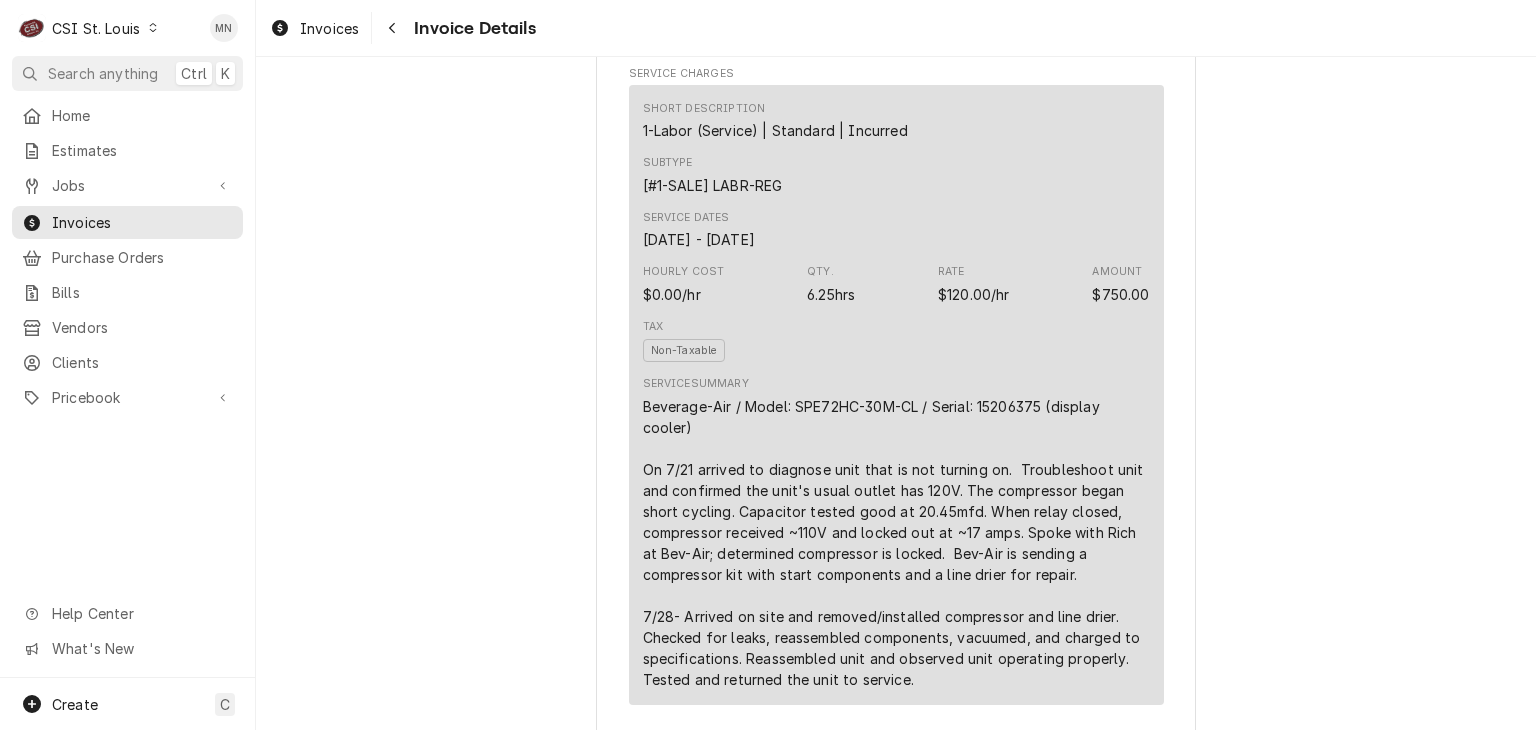 scroll, scrollTop: 1200, scrollLeft: 0, axis: vertical 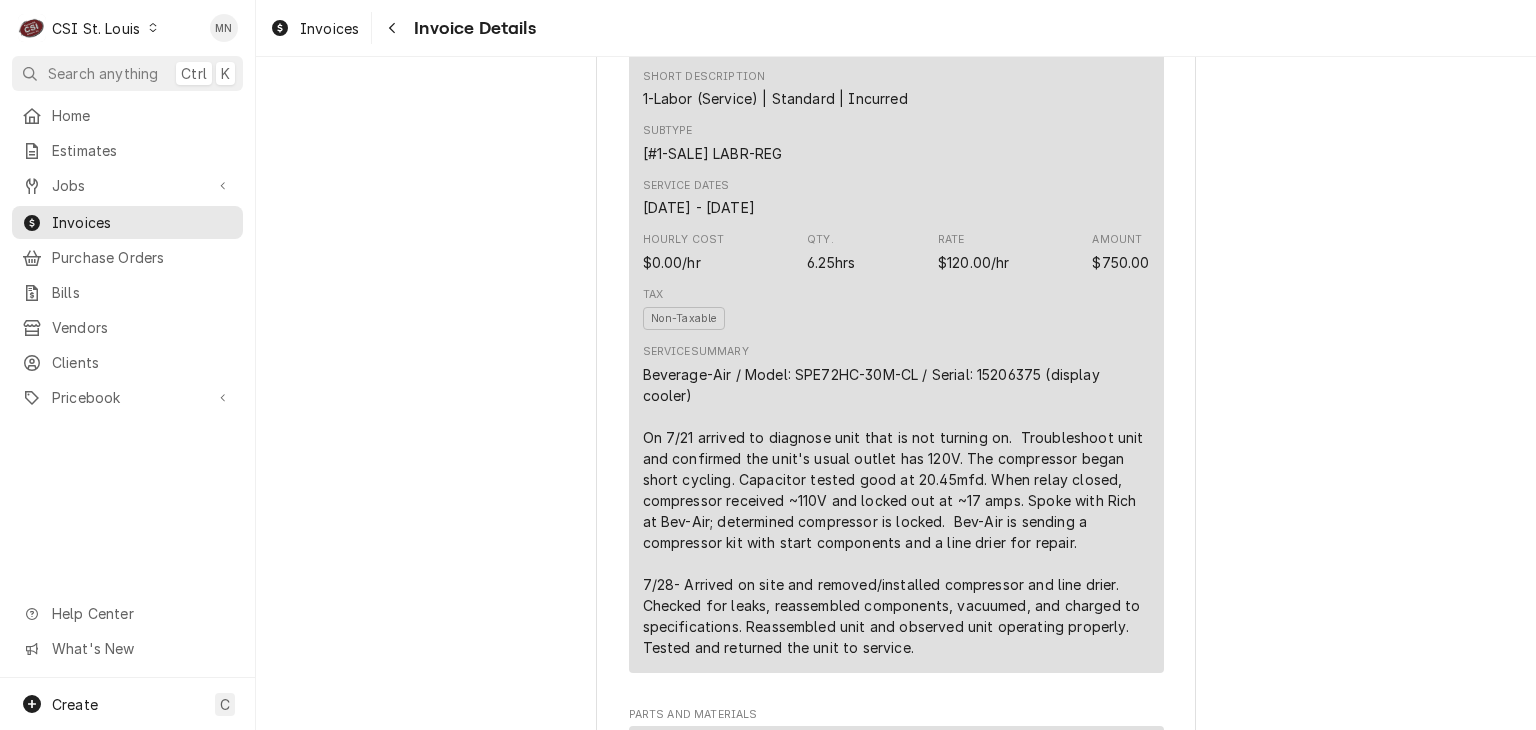 click on "Beverage-Air / Model: SPE72HC-30M-CL / Serial: 15206375 (display cooler)
On 7/21 arrived to diagnose unit that is not turning on.  Troubleshoot unit and confirmed the unit's usual outlet has 120V. The compressor began short cycling. Capacitor tested good at 20.45mfd. When relay closed, compressor received ~110V and locked out at ~17 amps. Spoke with Rich at Bev-Air; determined compressor is locked.  Bev-Air is sending a compressor kit with start components and a line drier for repair.
7/28- Arrived on site and removed/installed compressor and line drier.  Checked for leaks, reassembled components, vacuumed, and charged to specifications. Reassembled unit and observed unit operating properly.  Tested and returned the unit to service." at bounding box center [896, 511] 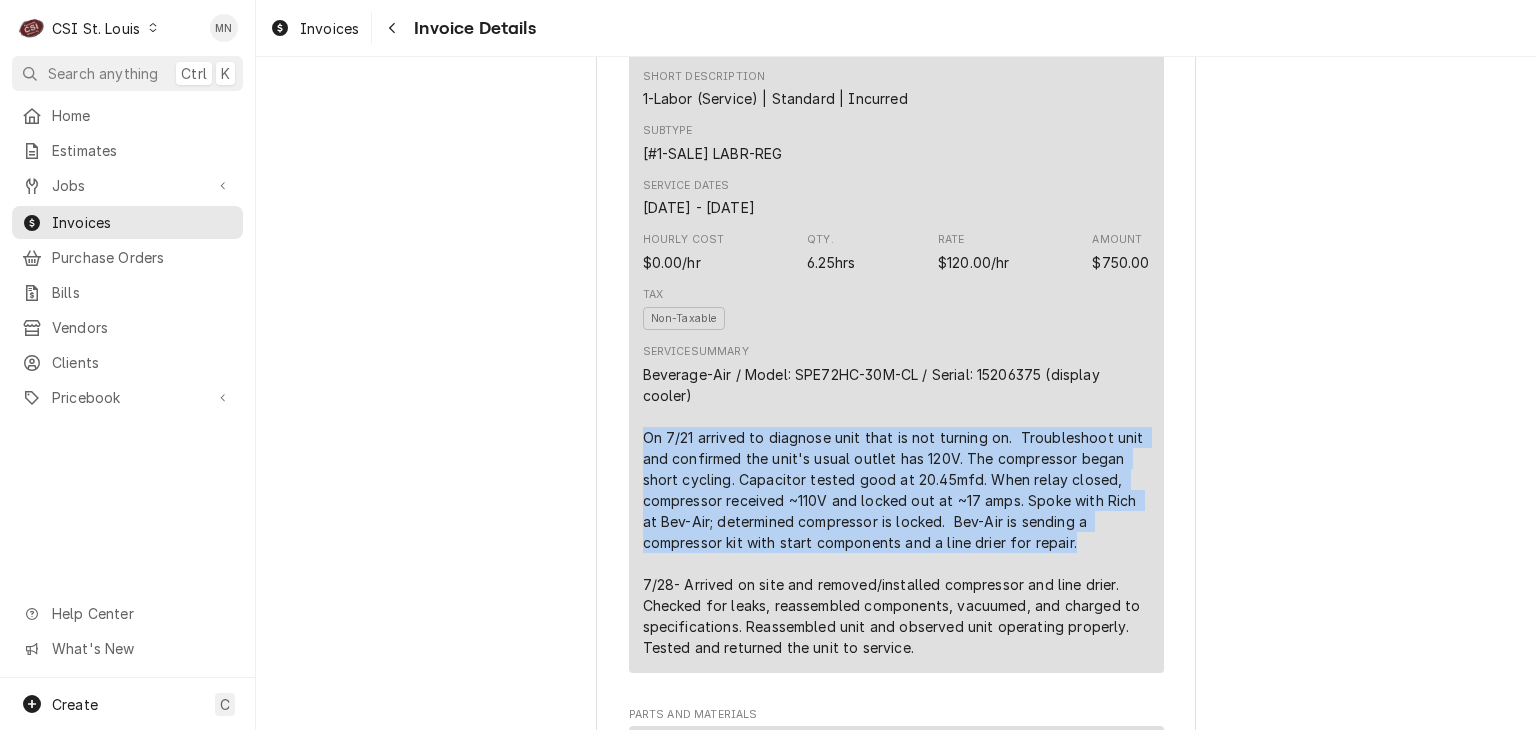 drag, startPoint x: 632, startPoint y: 435, endPoint x: 1072, endPoint y: 540, distance: 452.35495 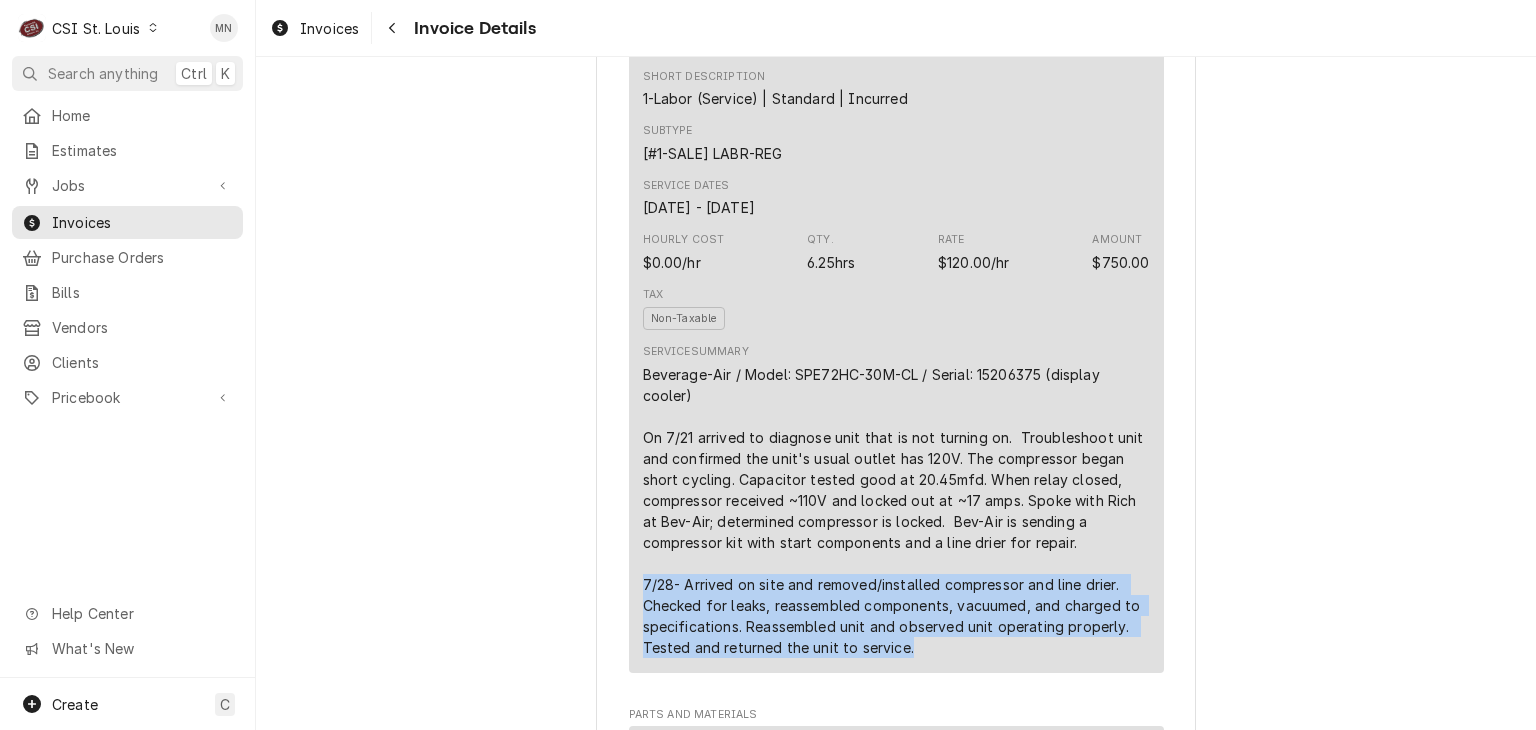 drag, startPoint x: 636, startPoint y: 583, endPoint x: 928, endPoint y: 660, distance: 301.98178 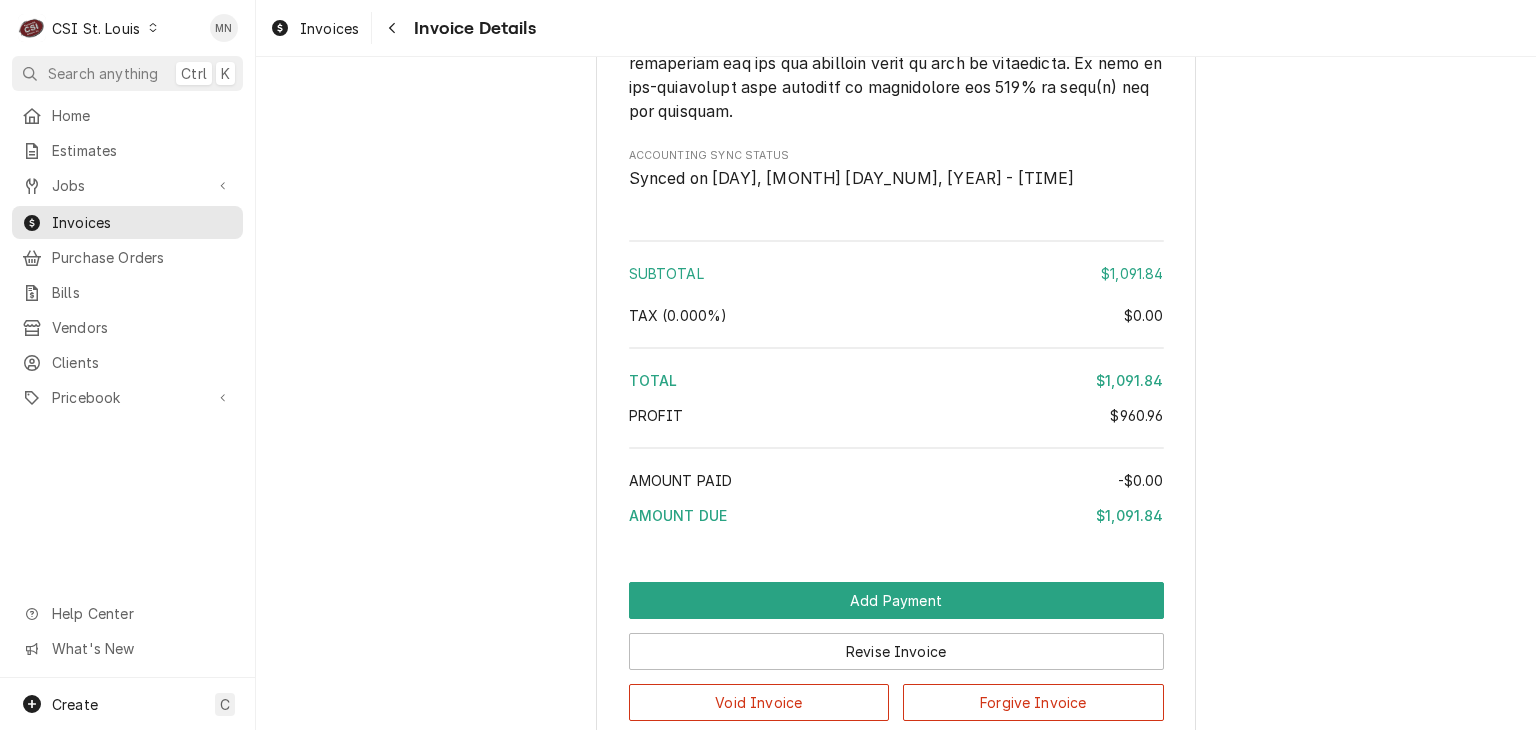 scroll, scrollTop: 4370, scrollLeft: 0, axis: vertical 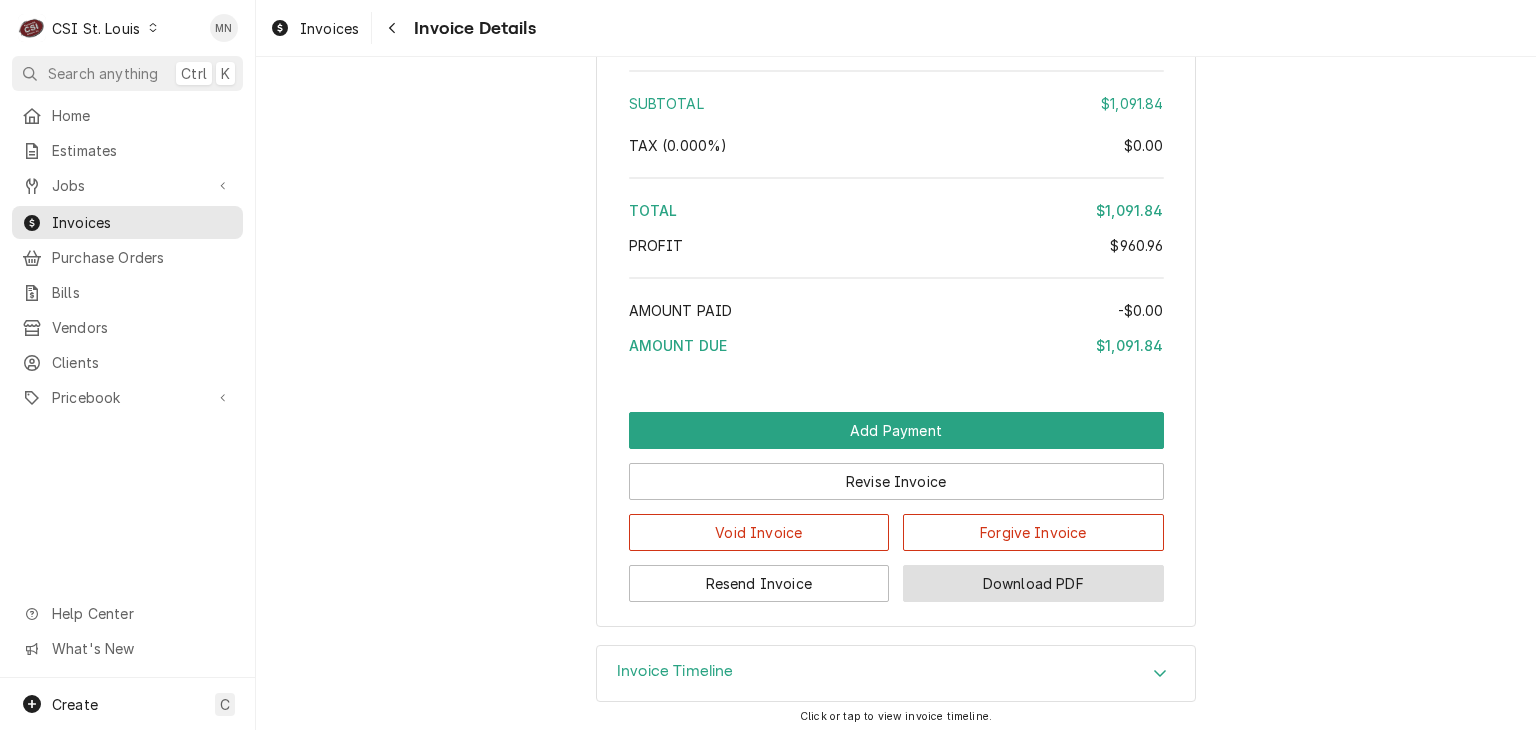 click on "Download PDF" at bounding box center (1033, 583) 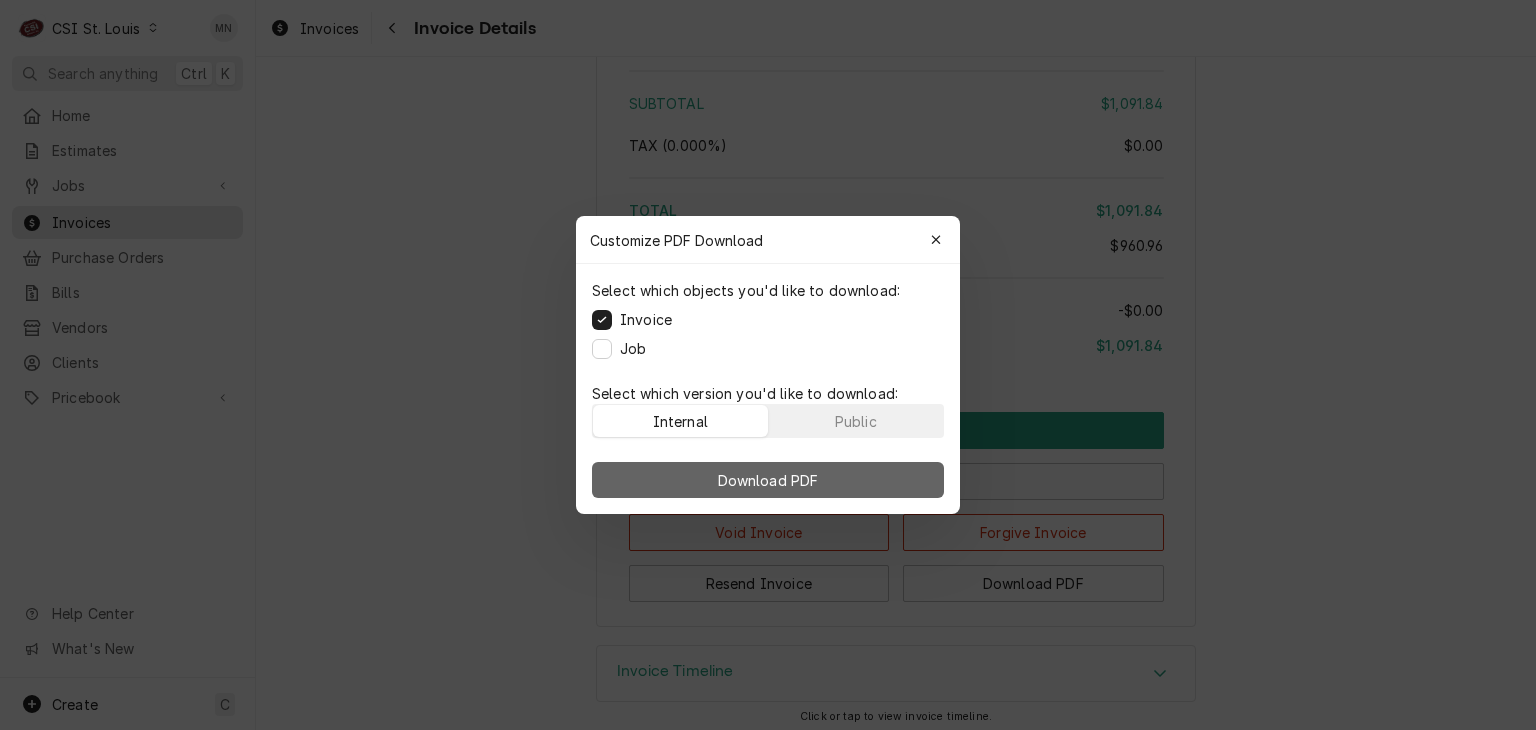 click on "Download PDF" at bounding box center (768, 480) 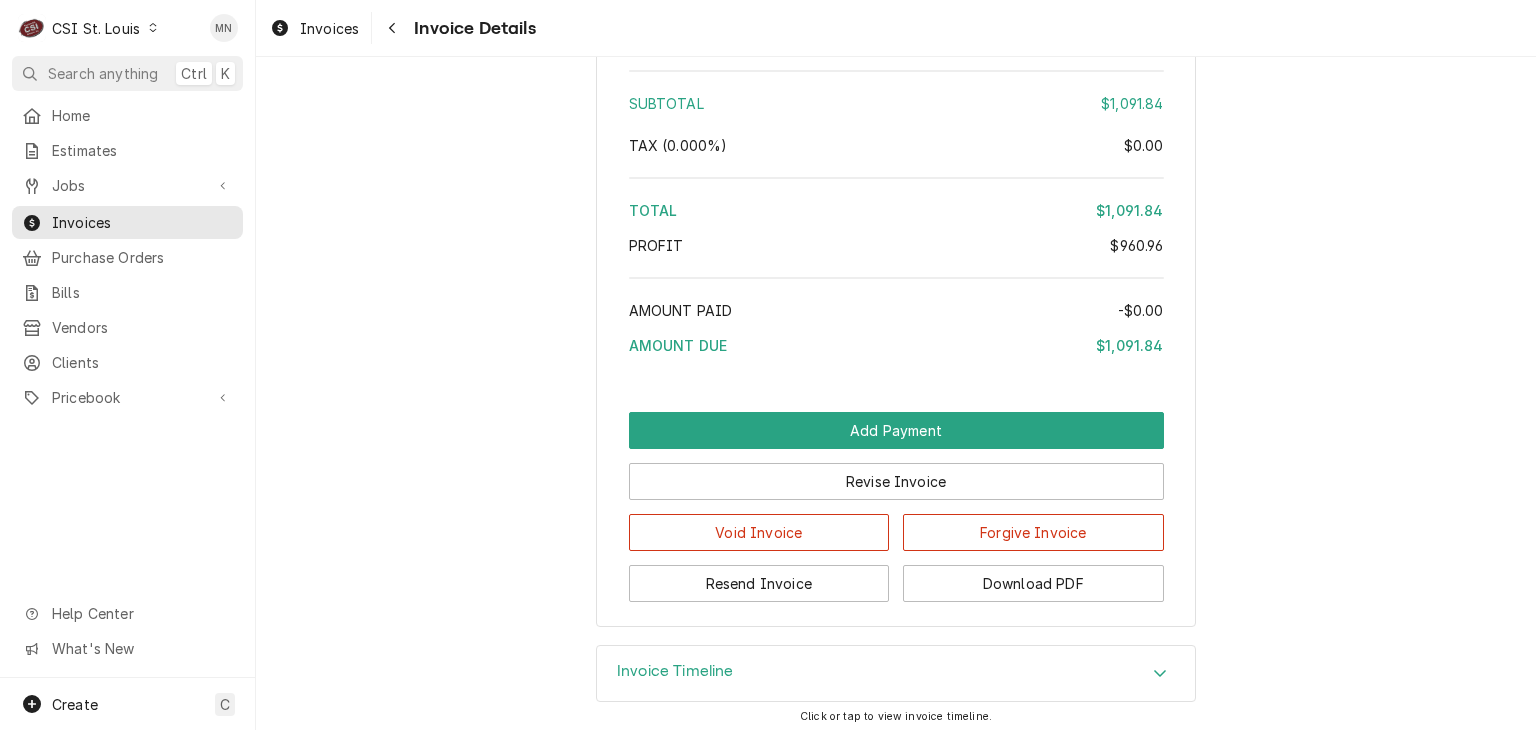 click on "CSI St. Louis" at bounding box center (96, 28) 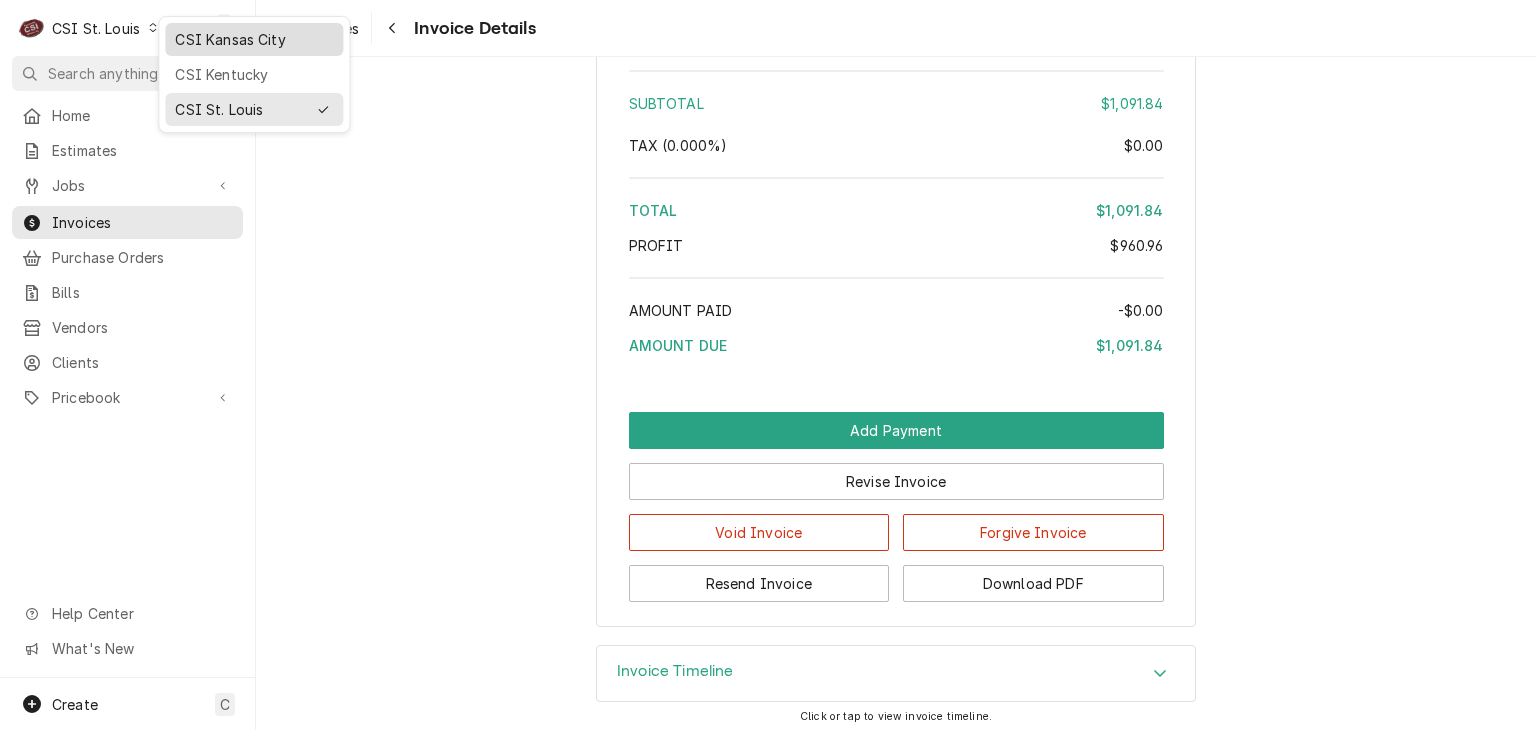 click on "CSI Kansas City" at bounding box center [254, 39] 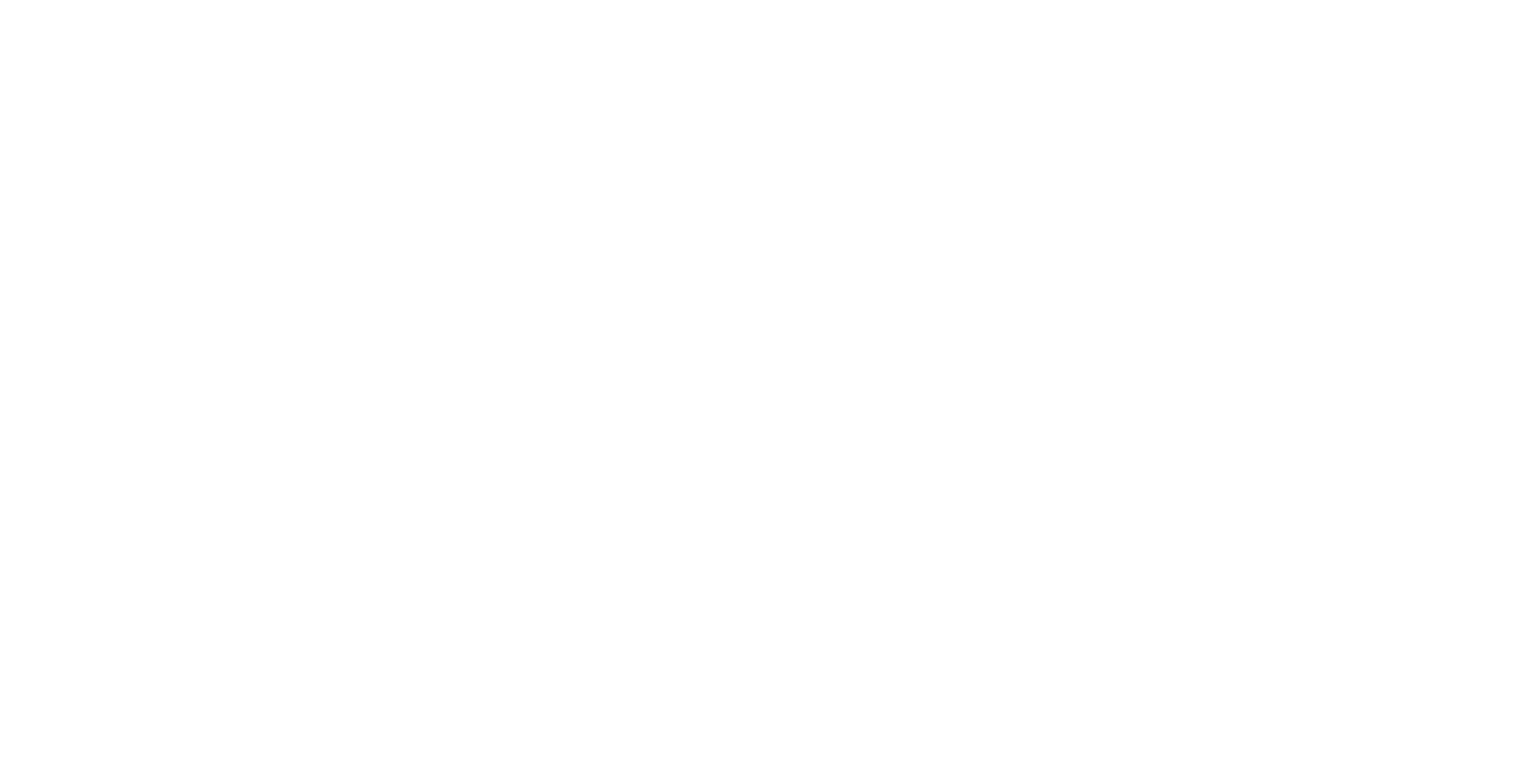 scroll, scrollTop: 0, scrollLeft: 0, axis: both 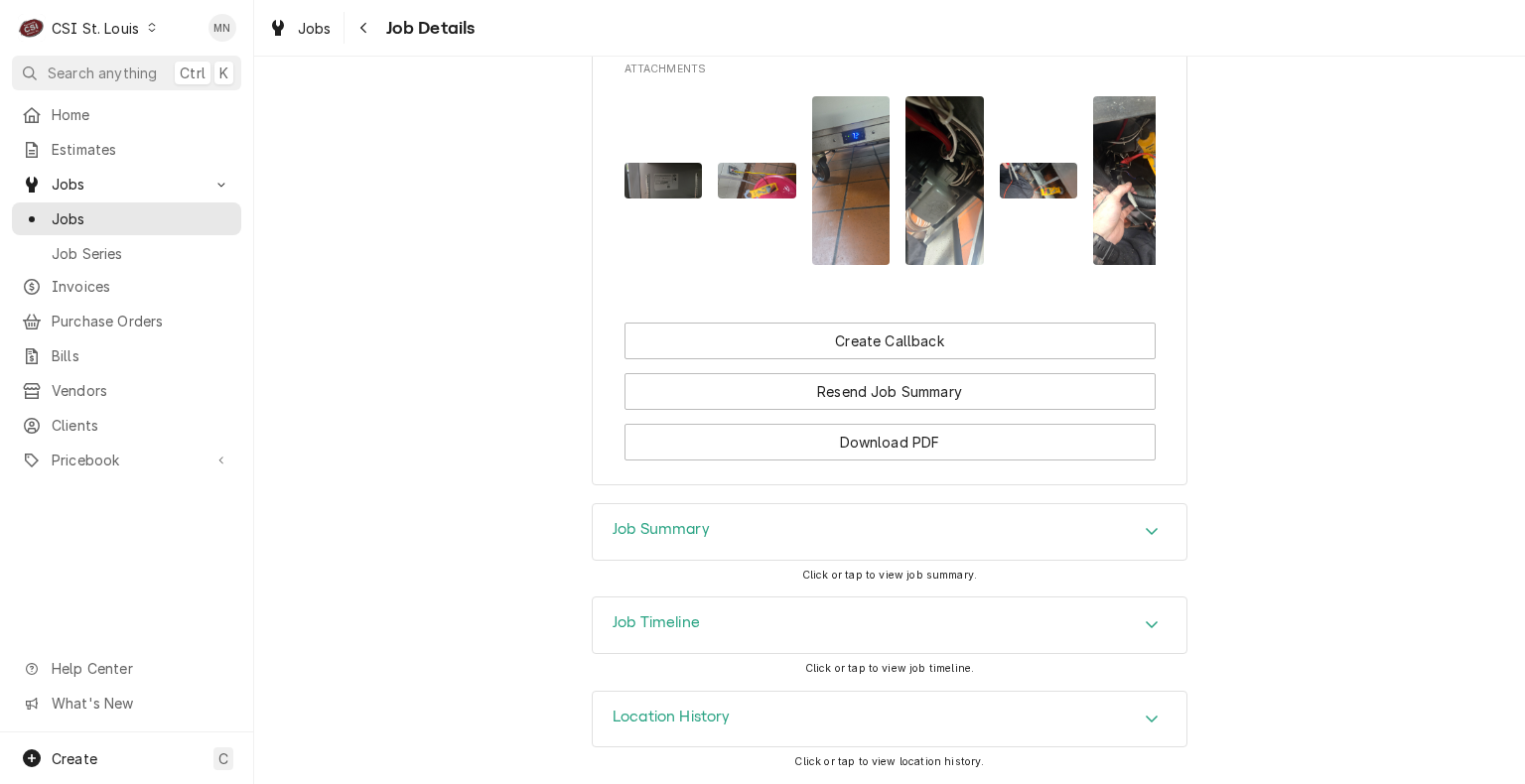click on "Job Timeline" at bounding box center [890, 625] 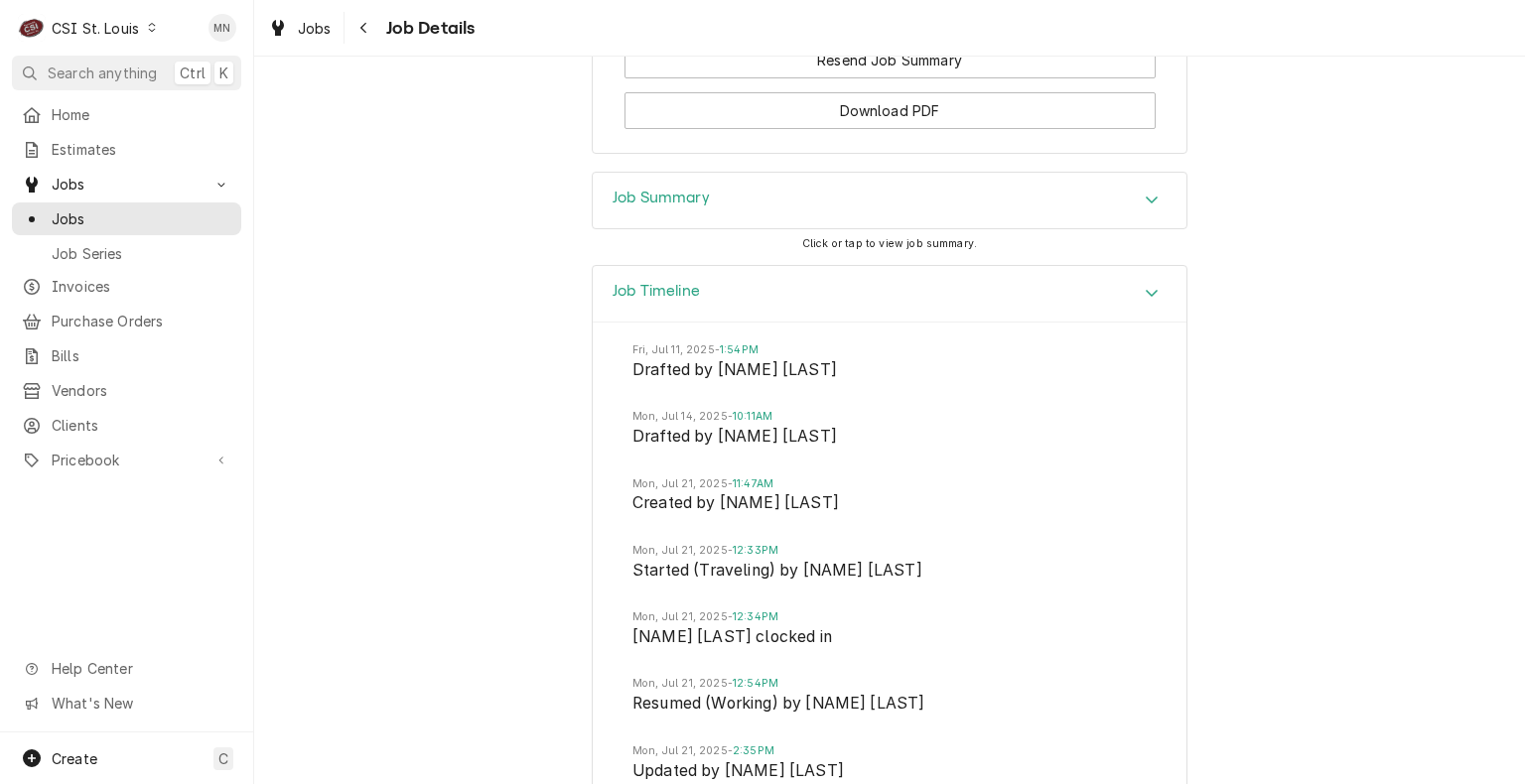 scroll, scrollTop: 3137, scrollLeft: 0, axis: vertical 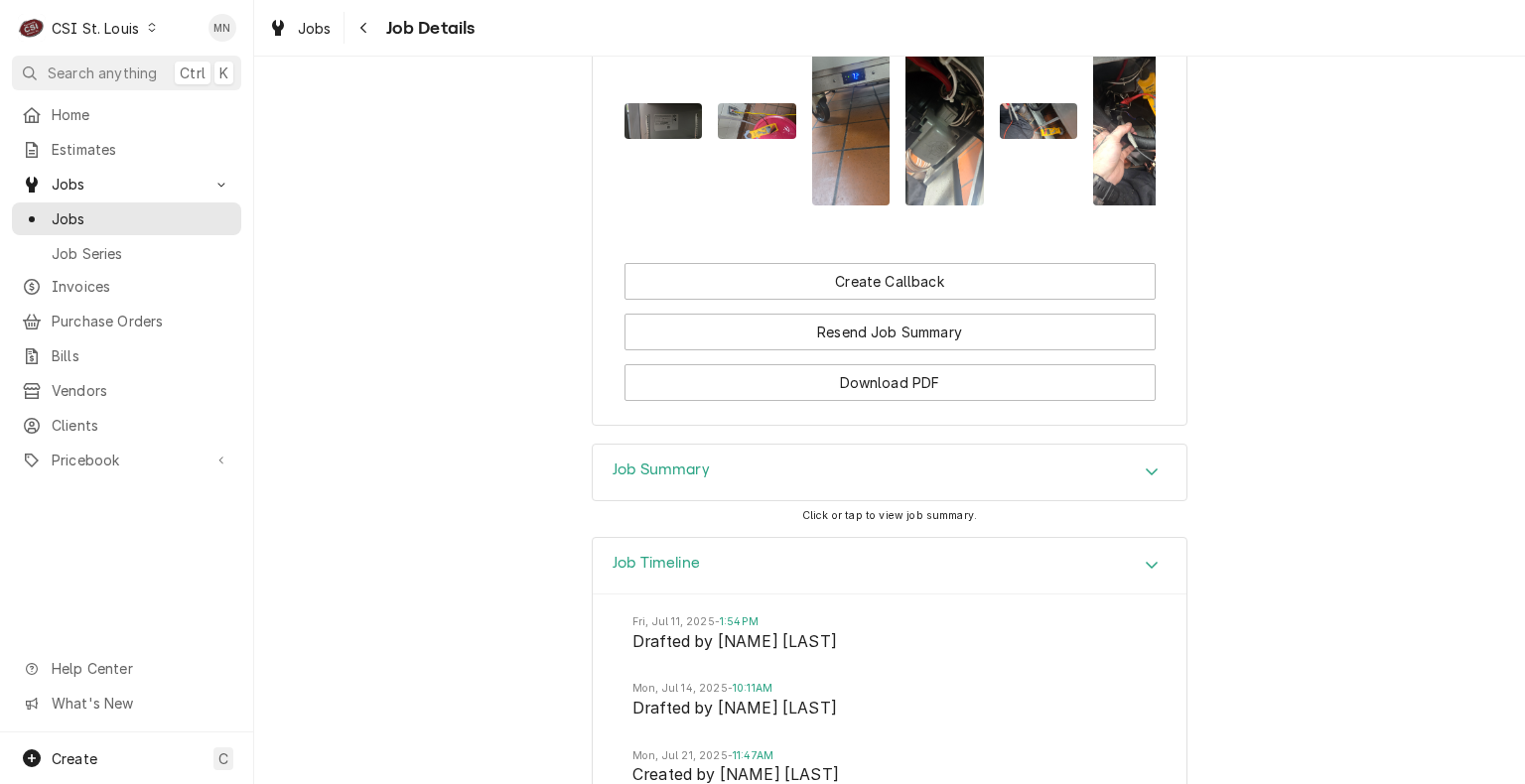 click on "Job Summary" at bounding box center (890, 472) 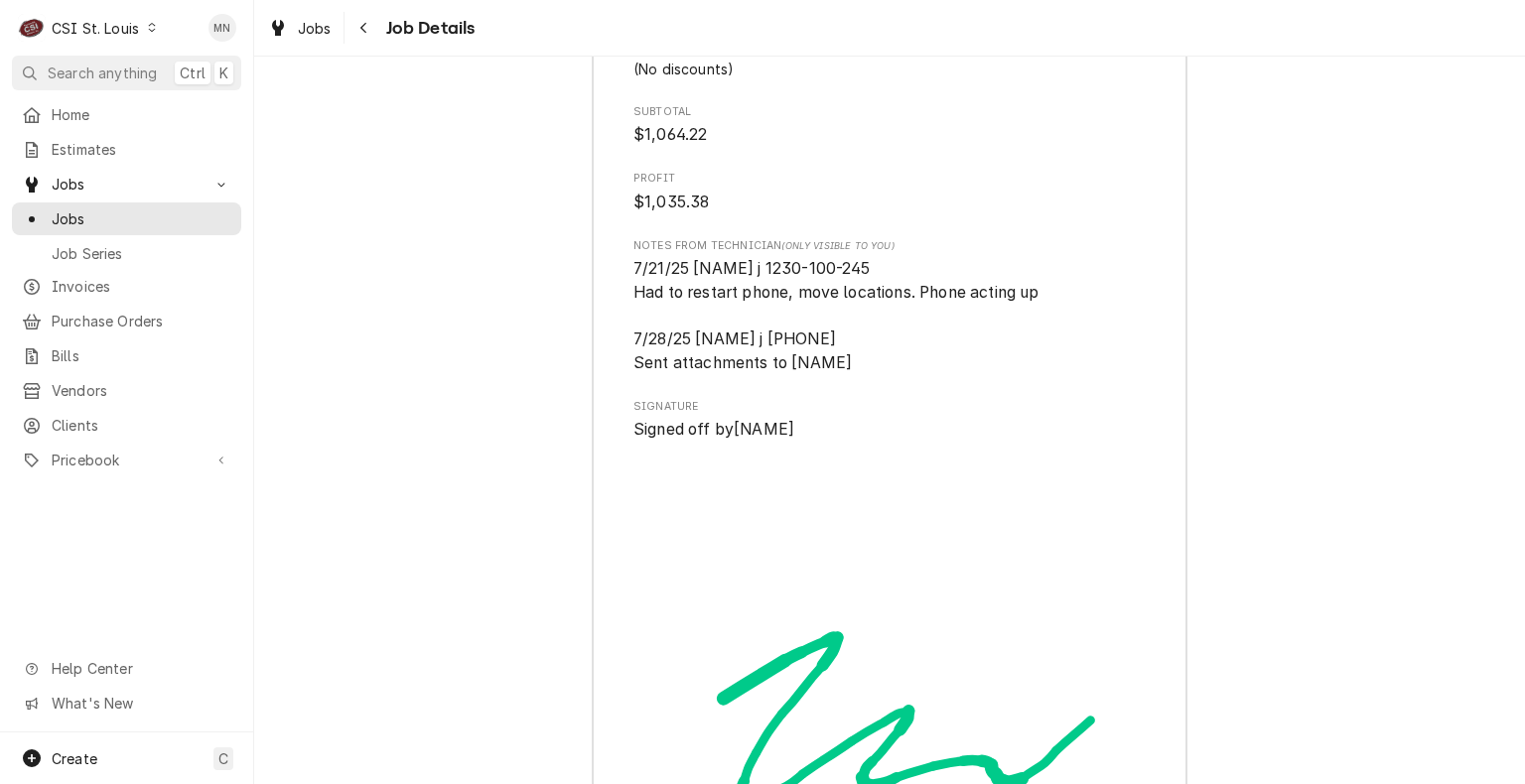 scroll, scrollTop: 6835, scrollLeft: 0, axis: vertical 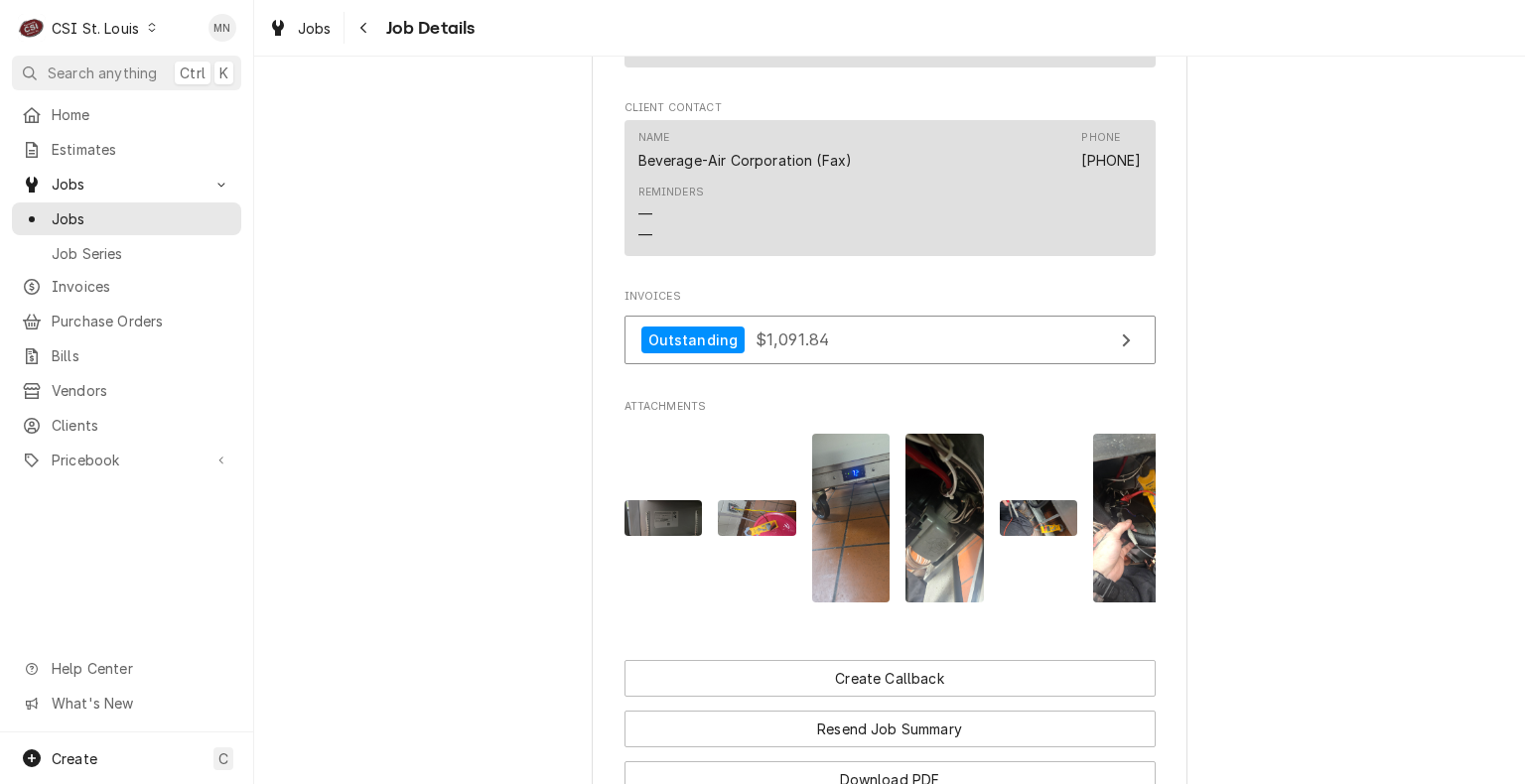 click at bounding box center [663, 518] 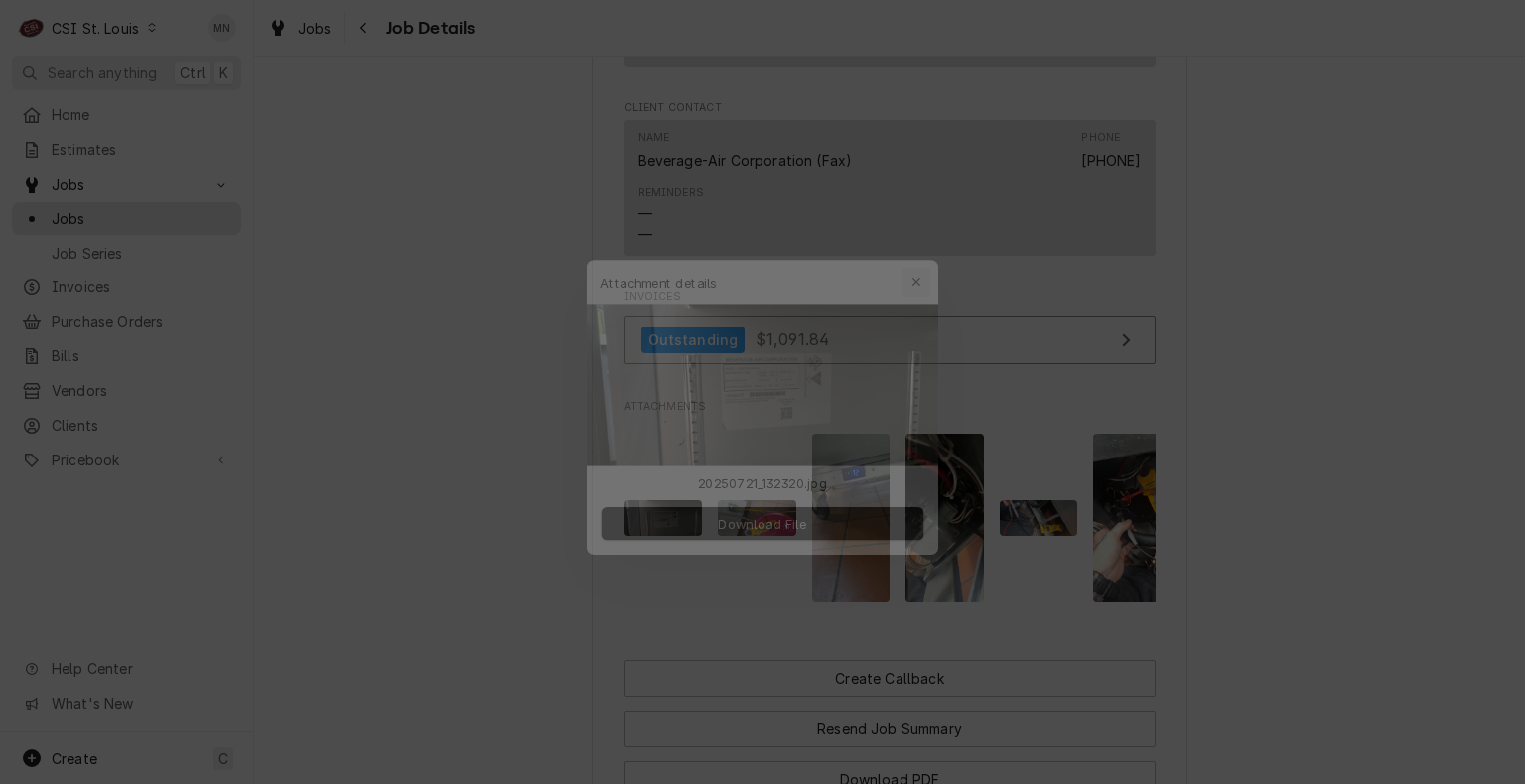 click at bounding box center (929, 256) 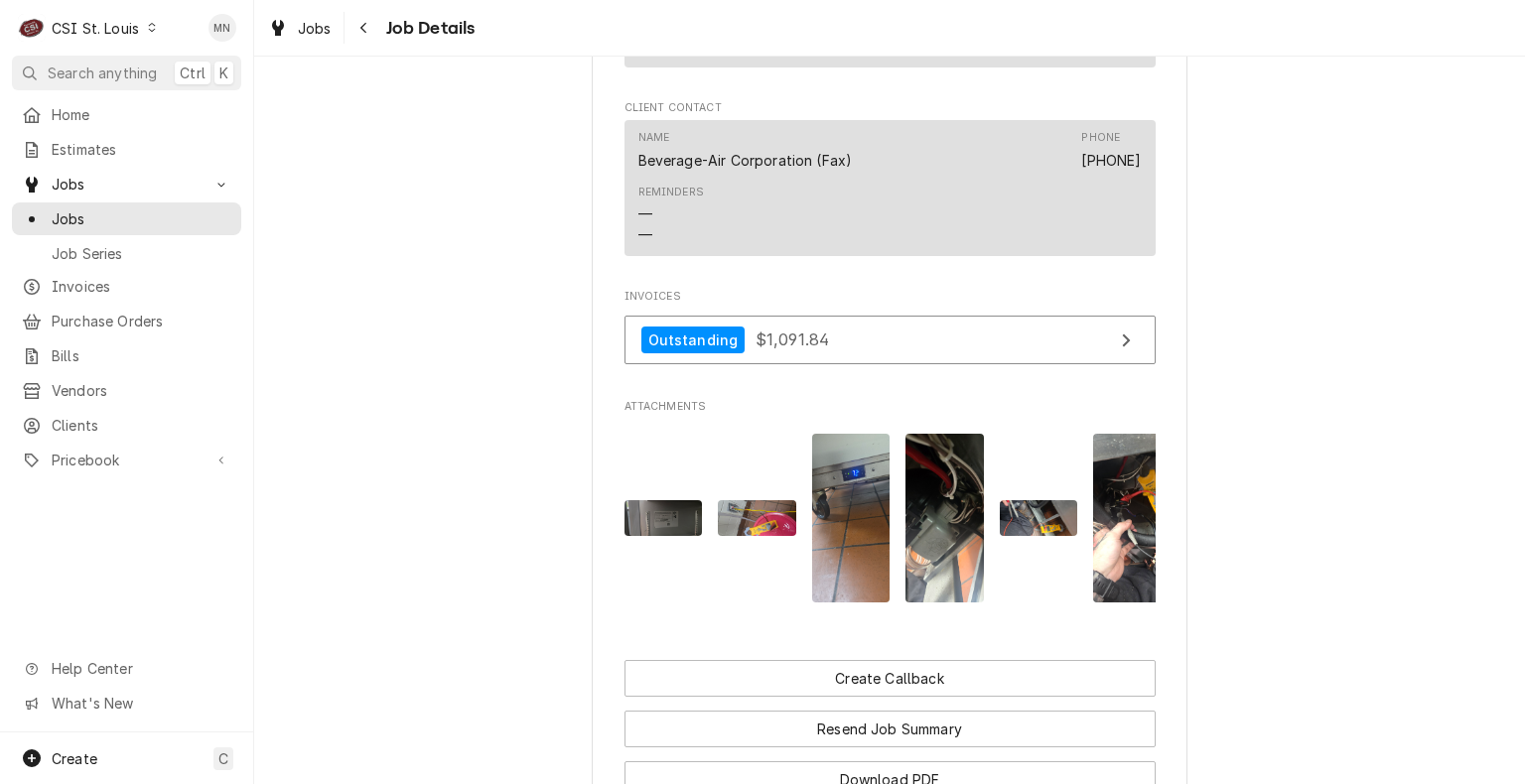 click at bounding box center (757, 518) 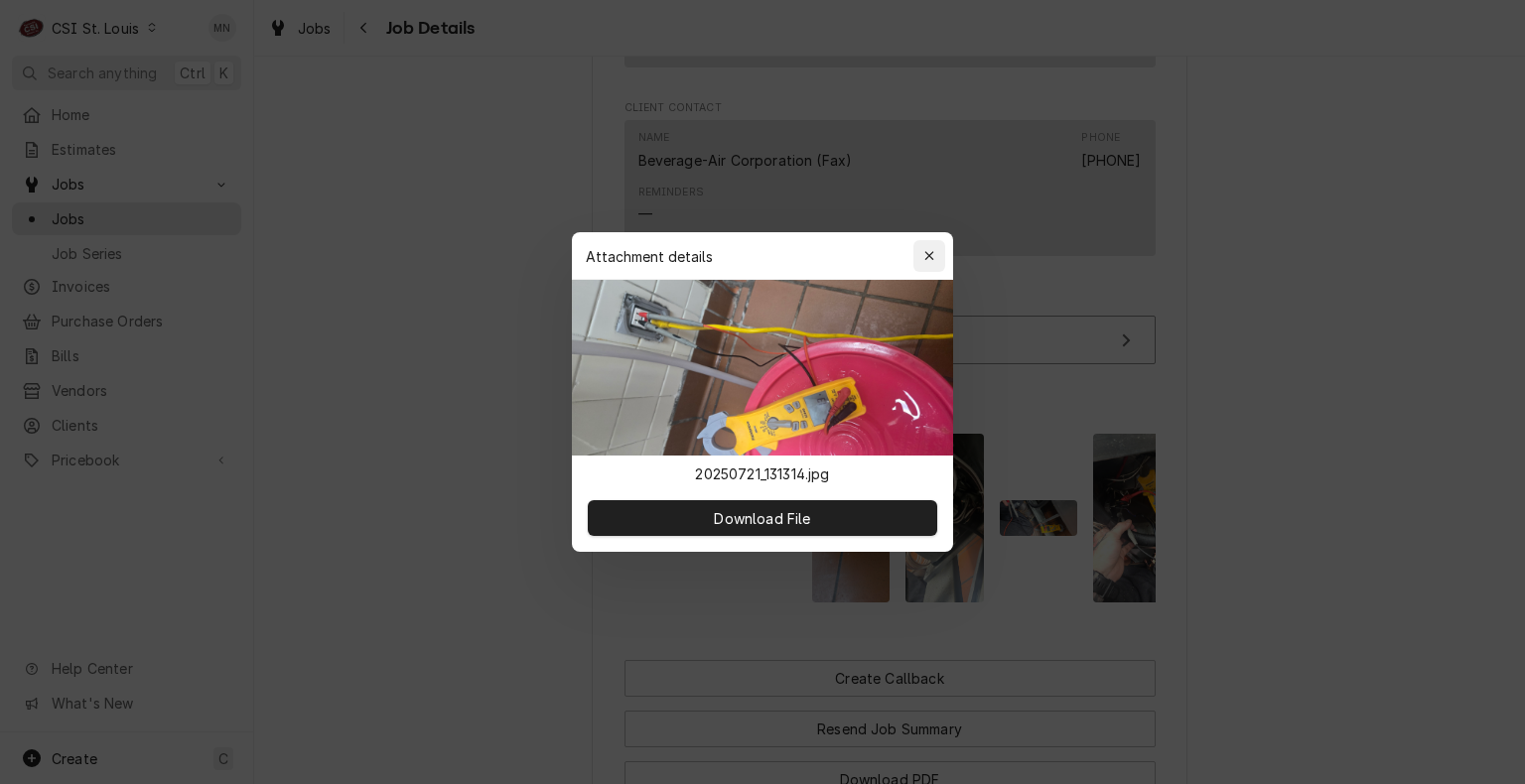click 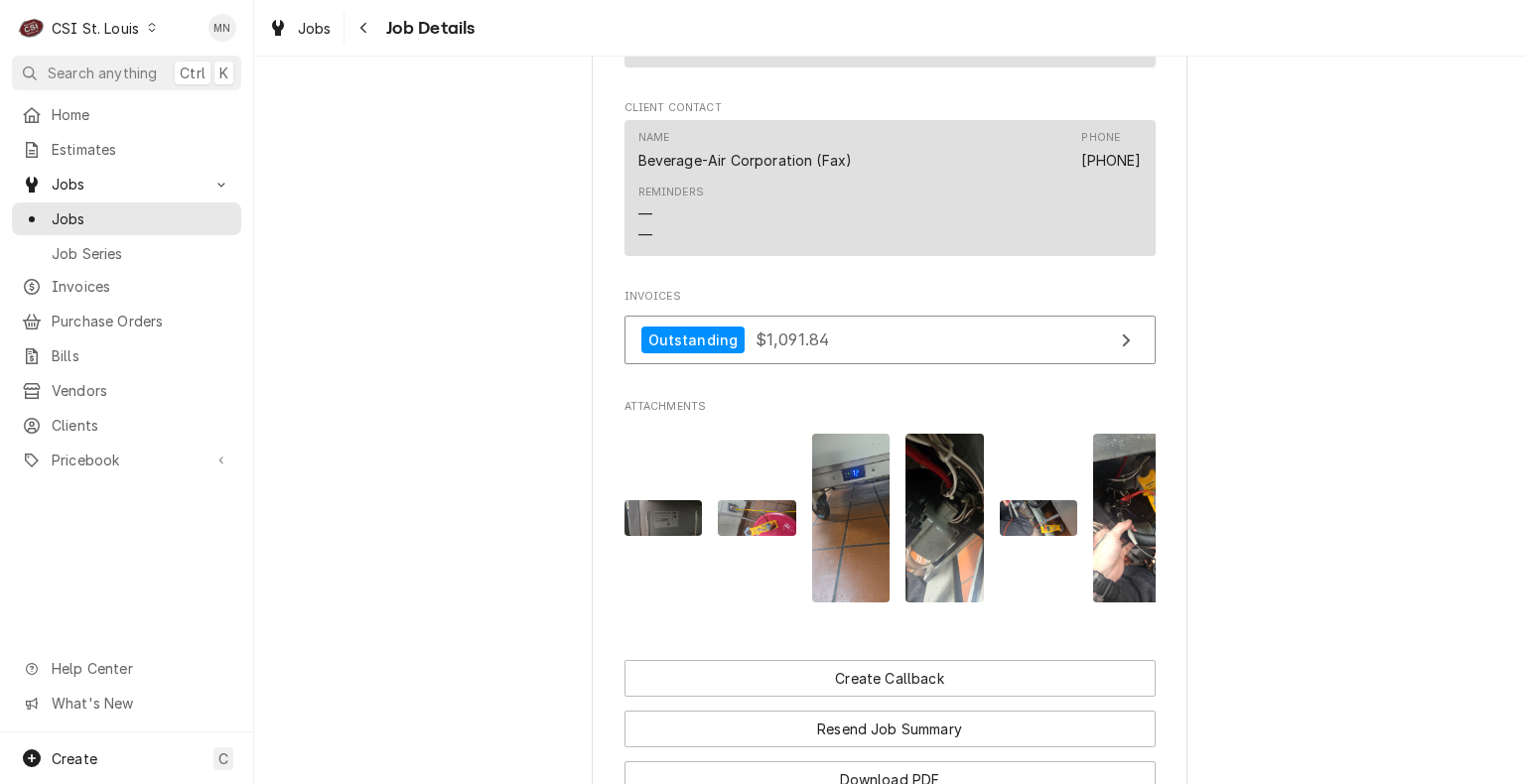 click at bounding box center (851, 518) 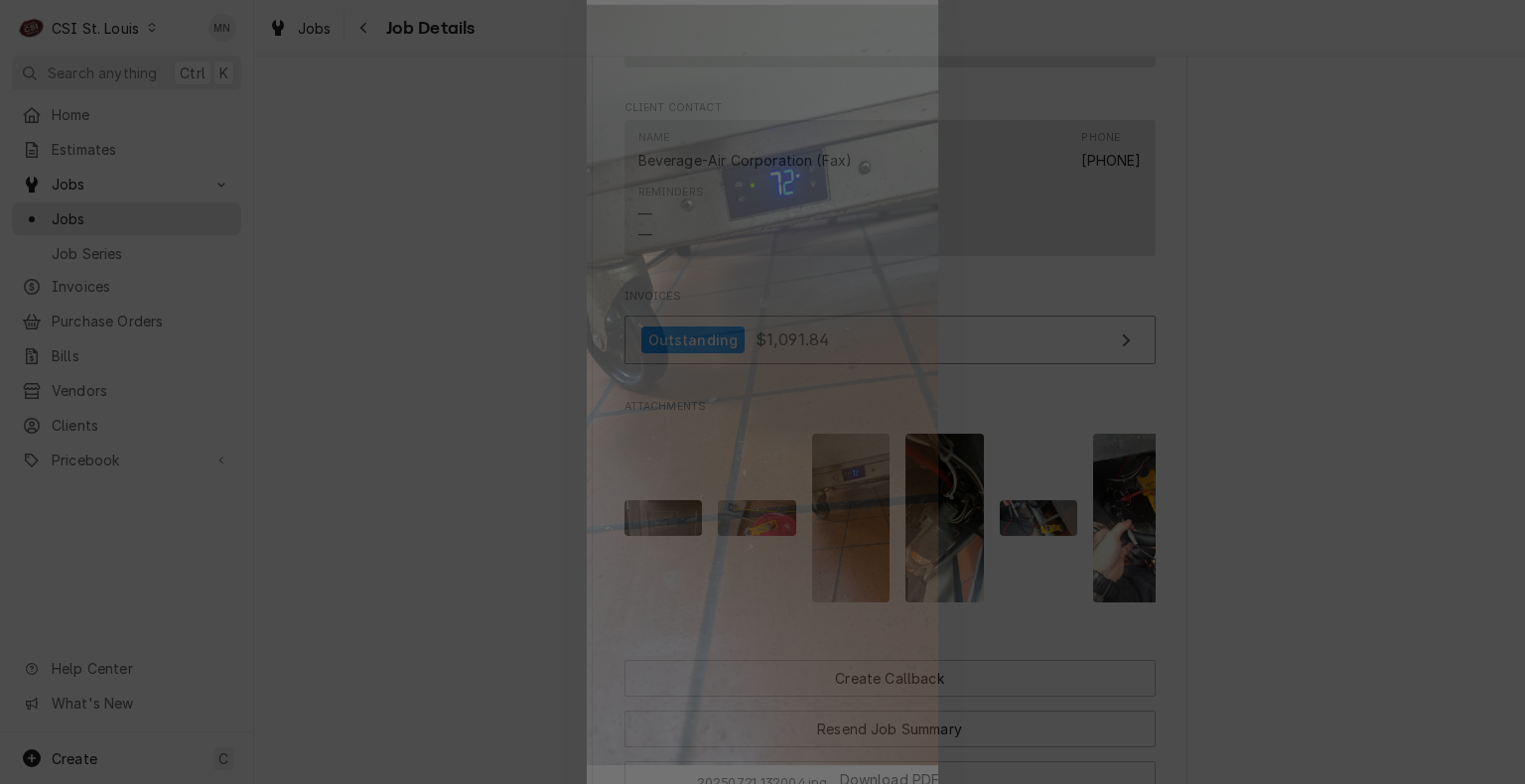 click at bounding box center (762, 392) 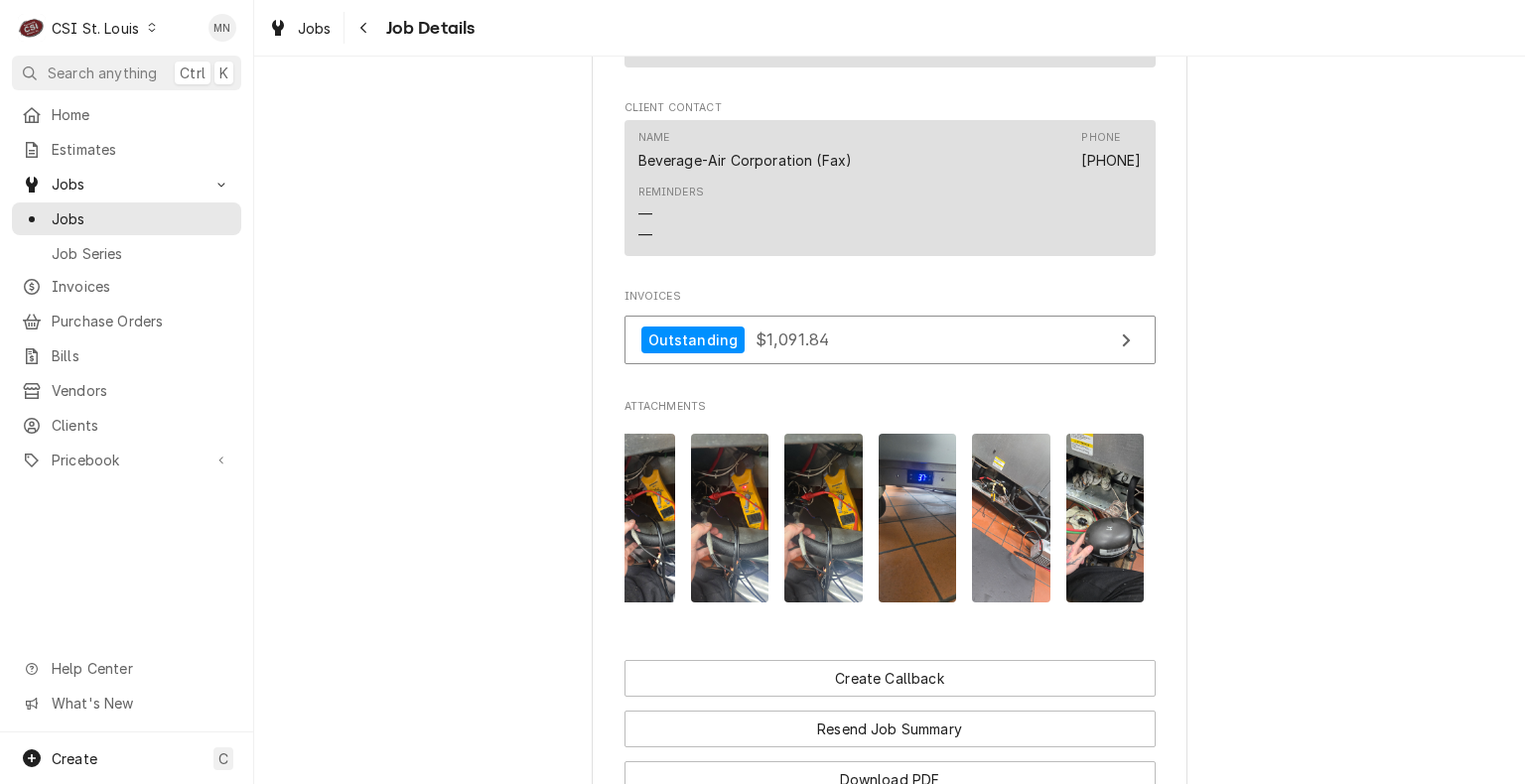scroll, scrollTop: 0, scrollLeft: 500, axis: horizontal 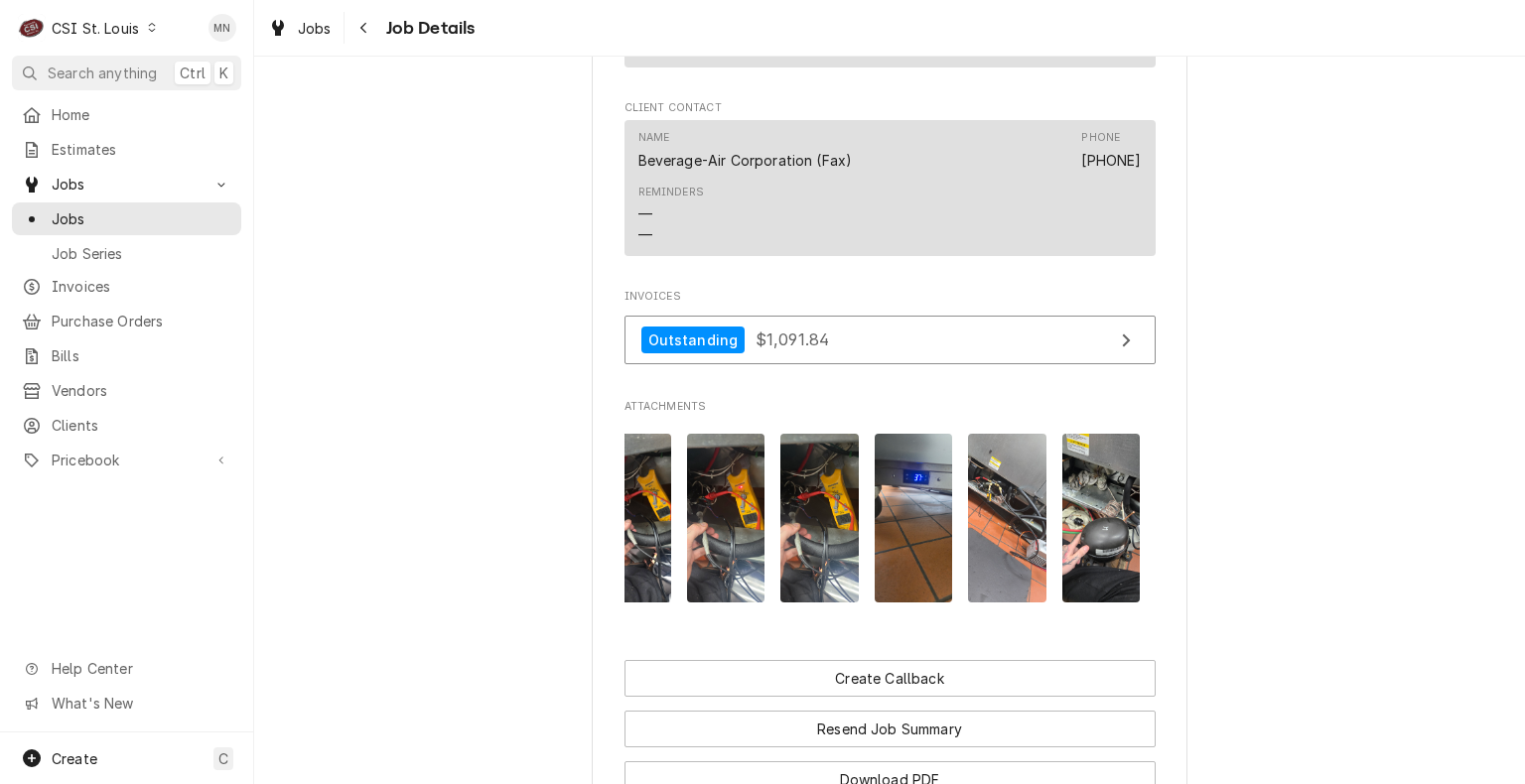 click at bounding box center [1101, 518] 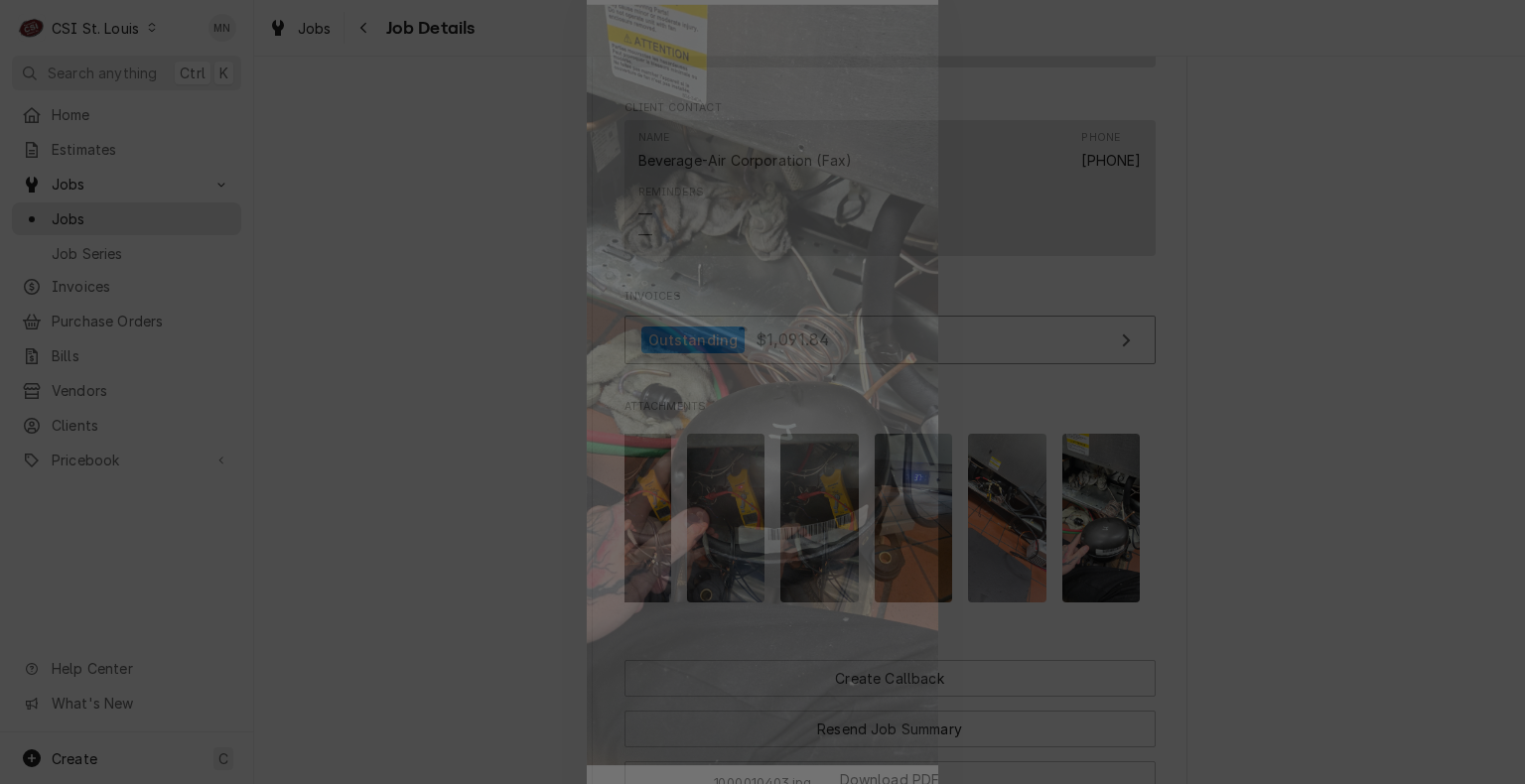 click at bounding box center (762, 367) 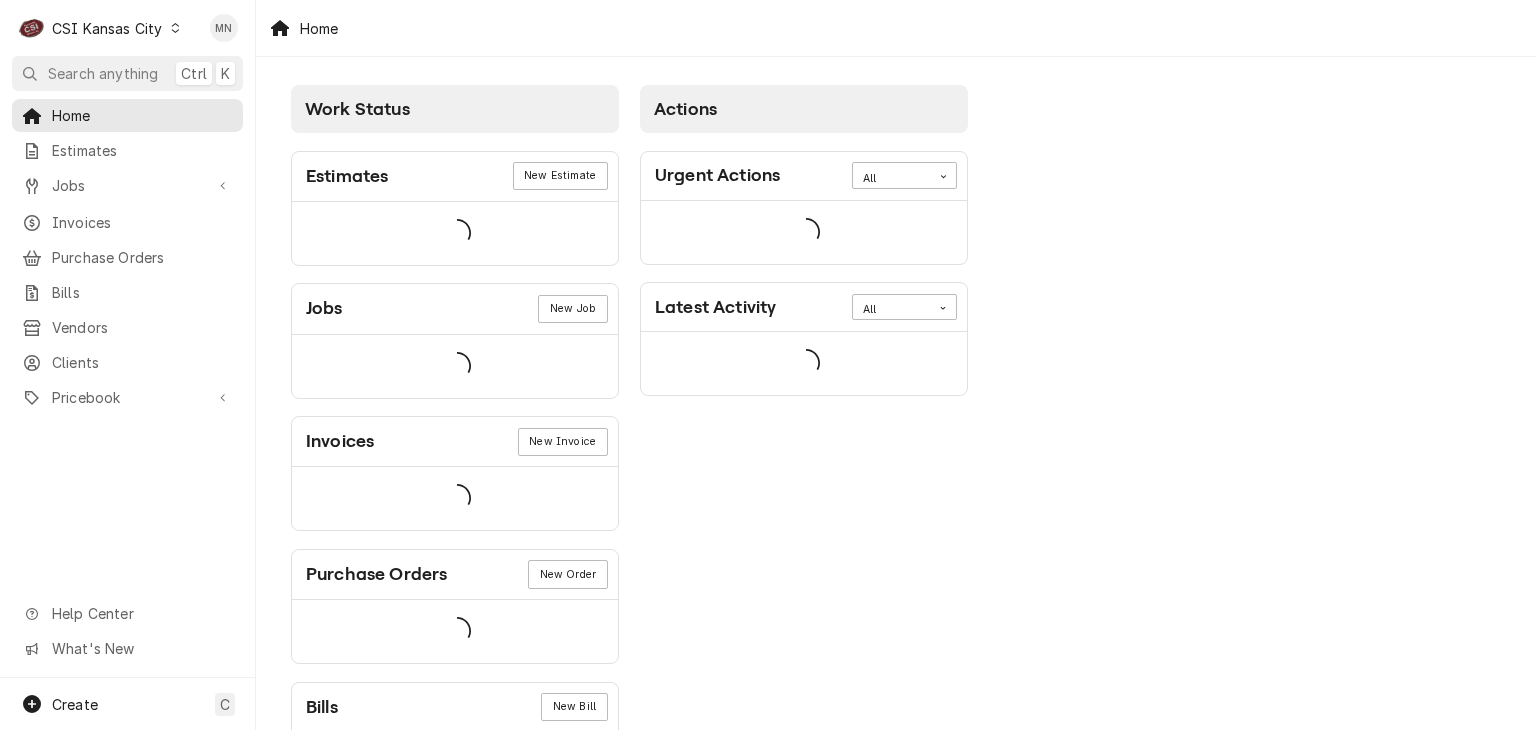 scroll, scrollTop: 0, scrollLeft: 0, axis: both 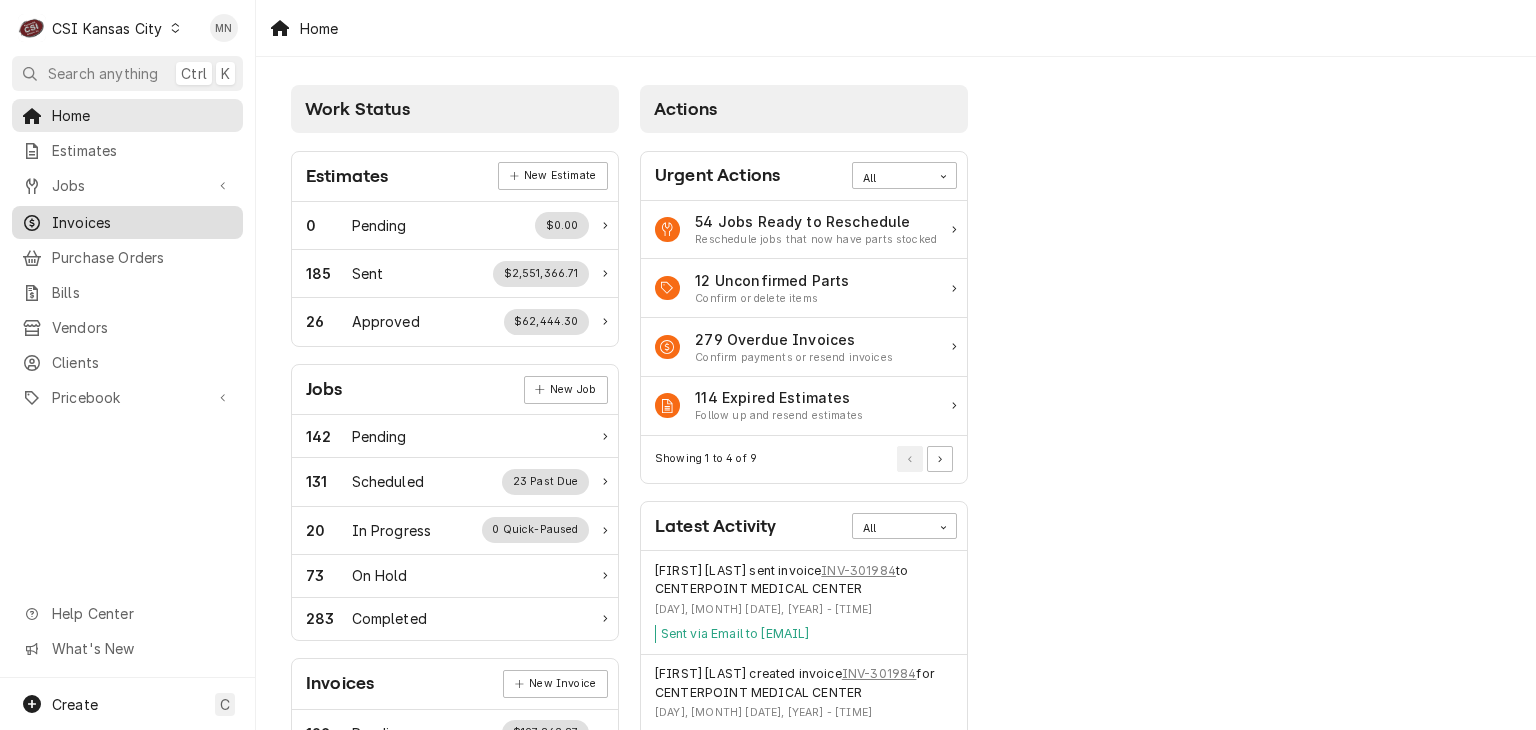 click on "Invoices" at bounding box center [142, 222] 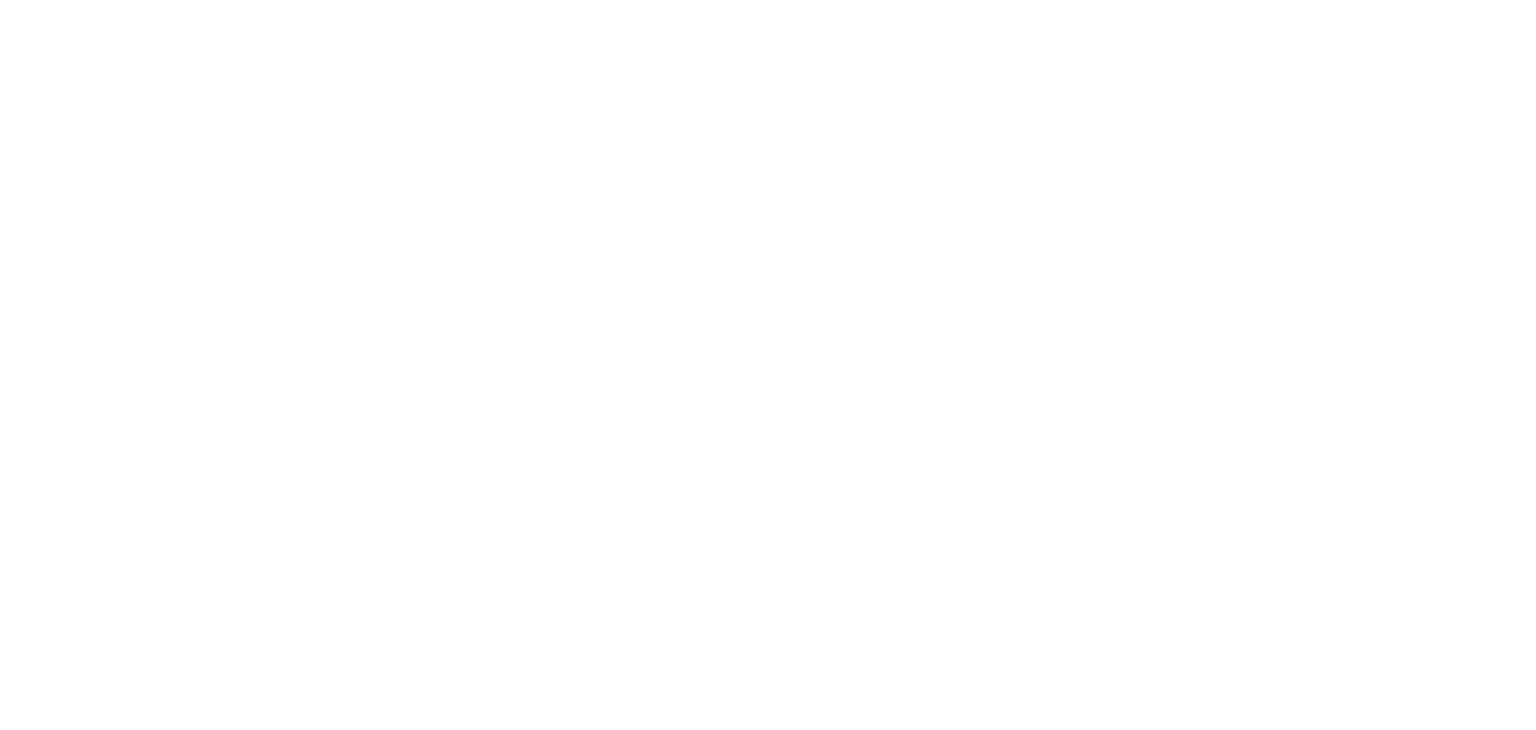 scroll, scrollTop: 0, scrollLeft: 0, axis: both 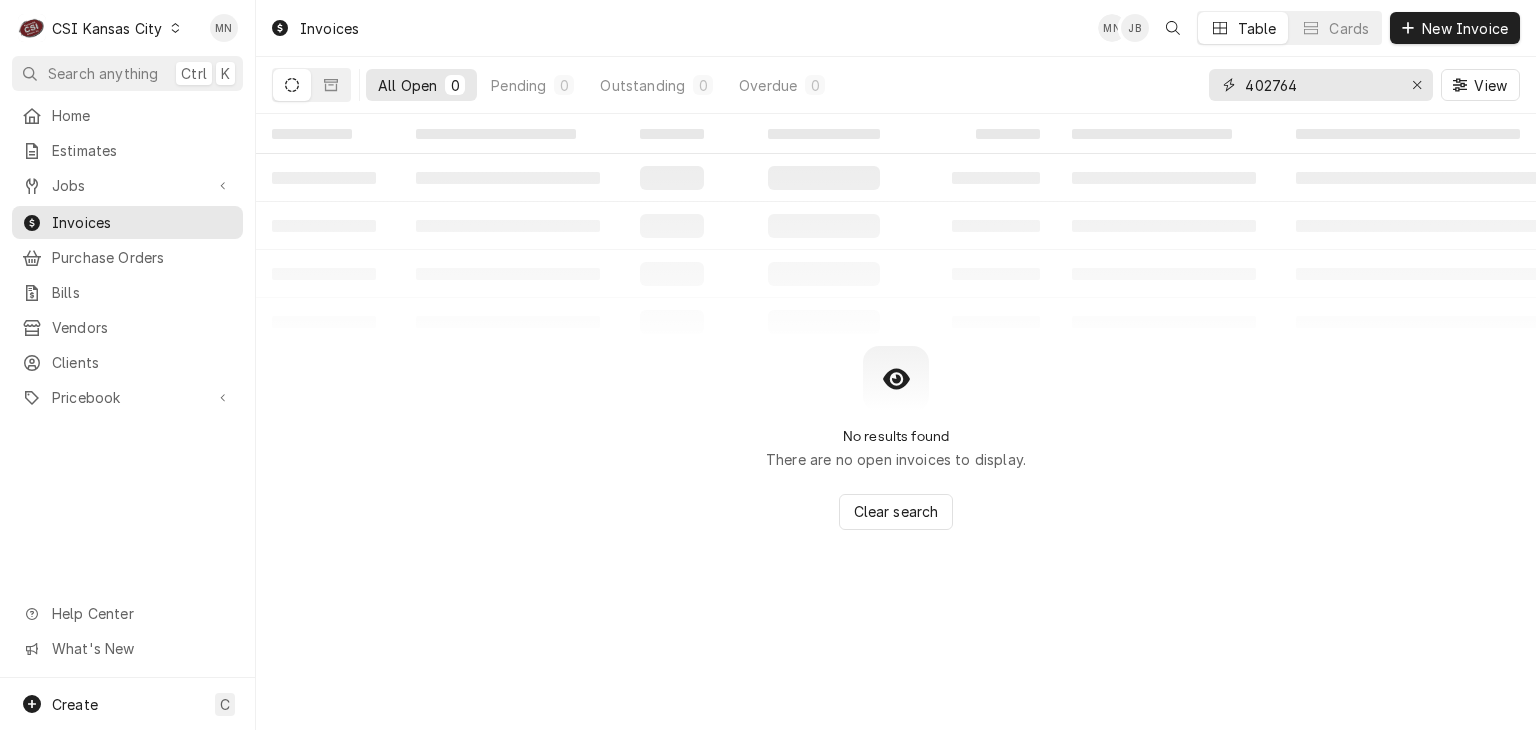 drag, startPoint x: 1332, startPoint y: 84, endPoint x: 1096, endPoint y: 81, distance: 236.01907 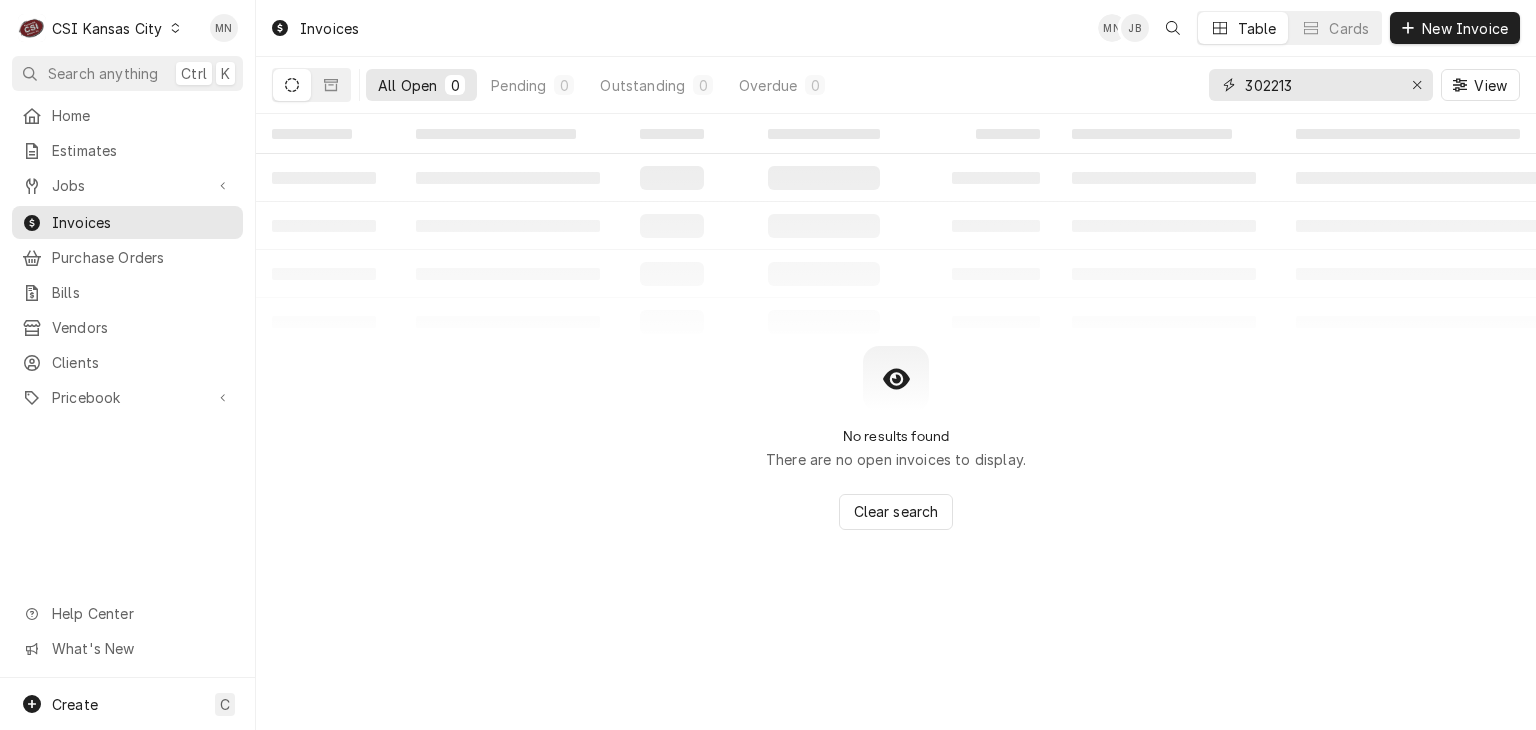 type on "302213" 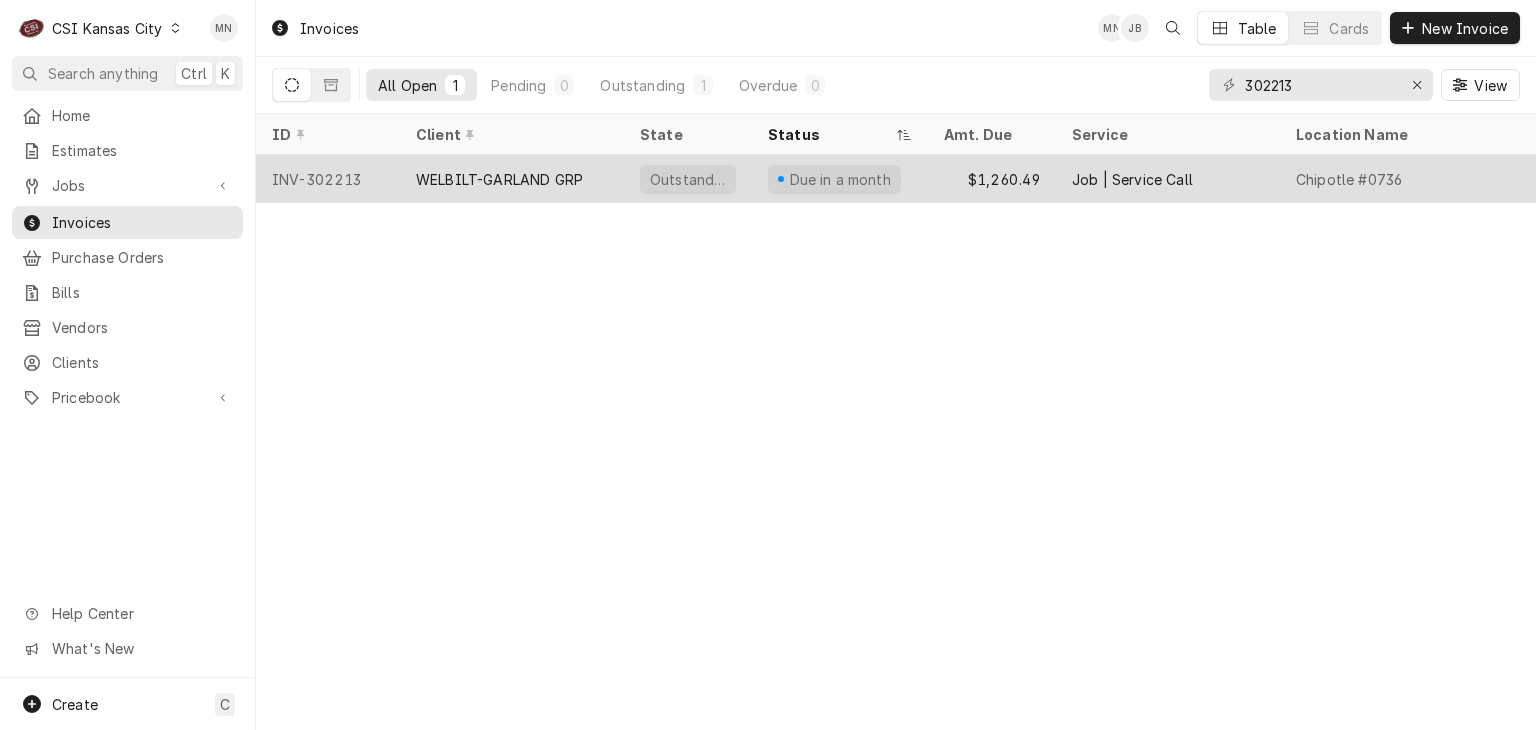 click on "WELBILT-GARLAND GRP" at bounding box center [499, 179] 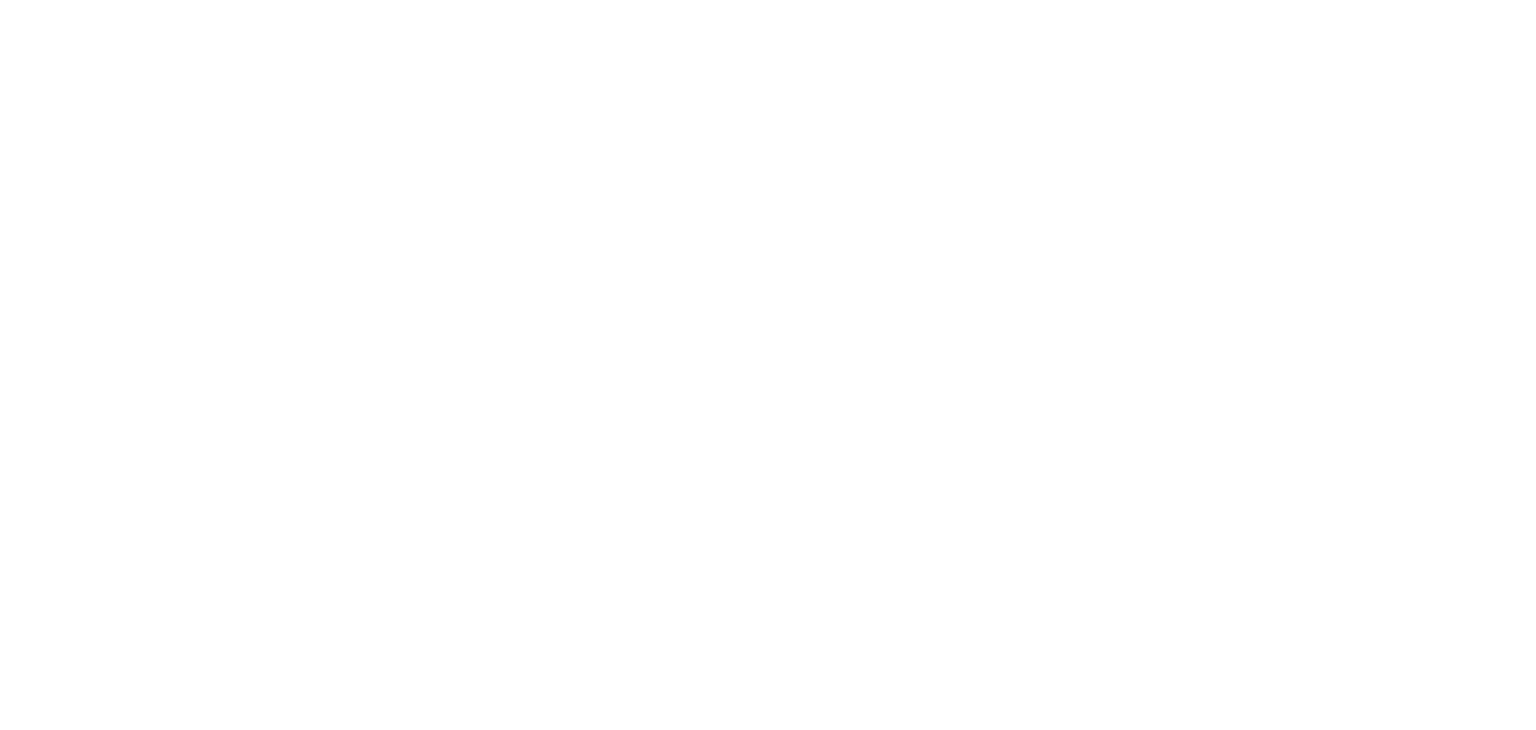 scroll, scrollTop: 0, scrollLeft: 0, axis: both 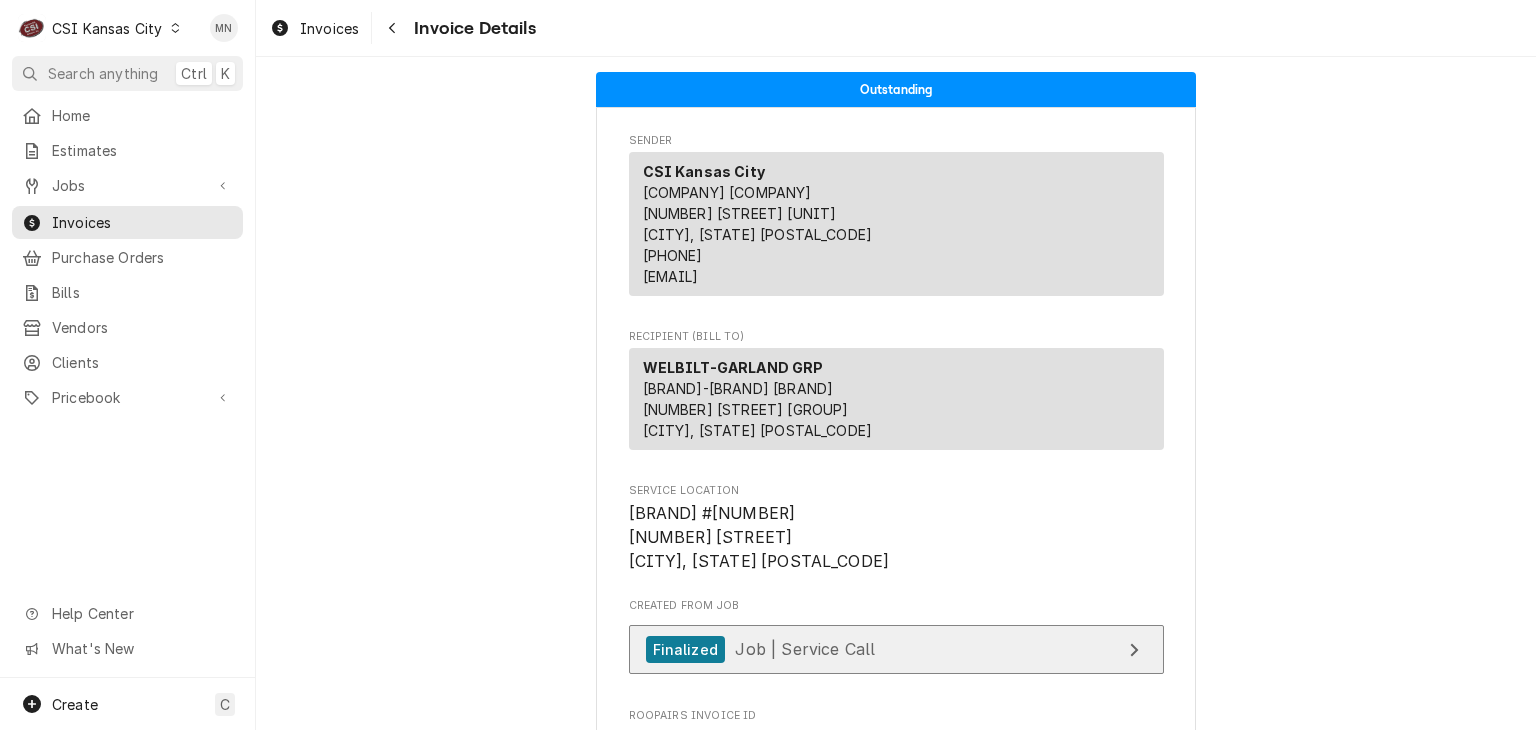 click on "Job | Service Call" at bounding box center (805, 649) 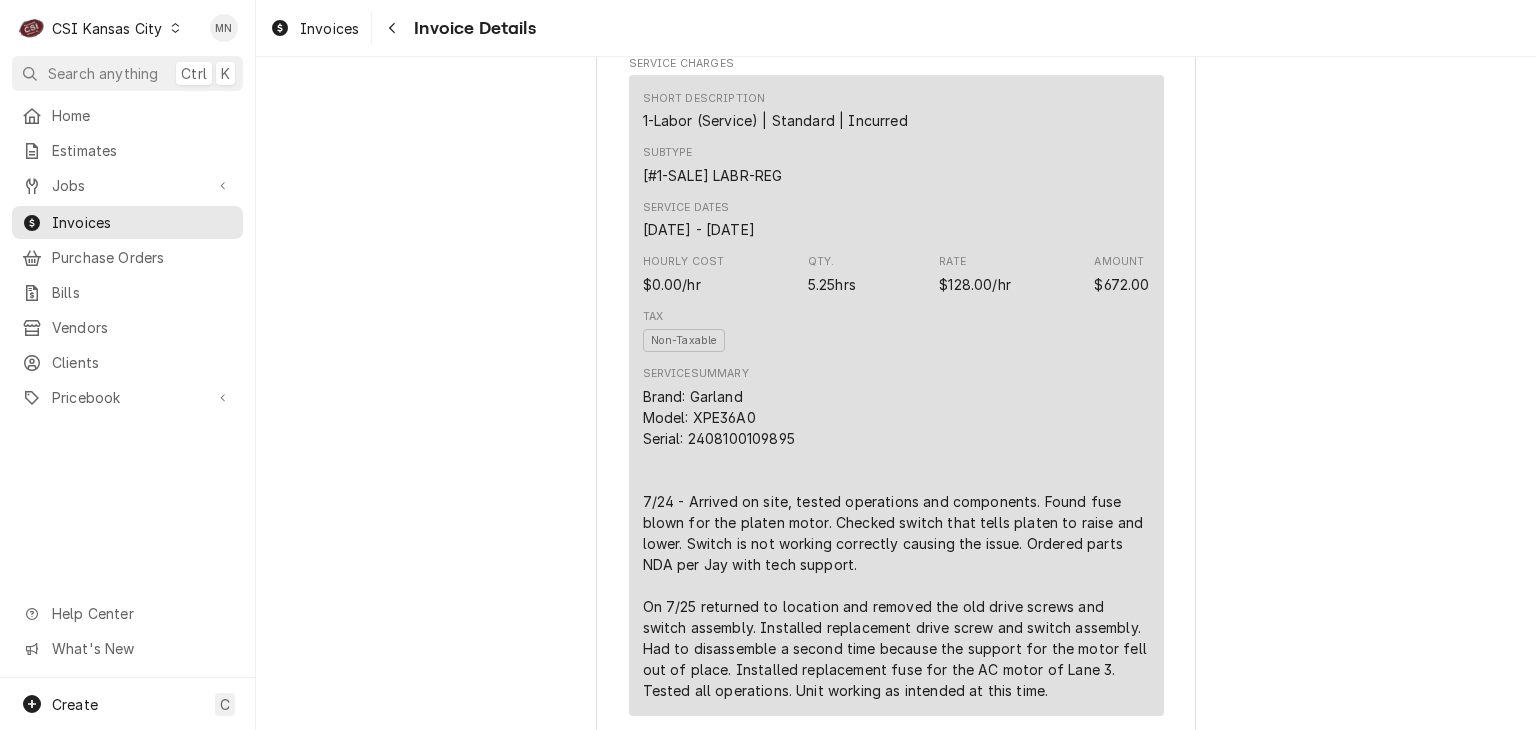 scroll, scrollTop: 1200, scrollLeft: 0, axis: vertical 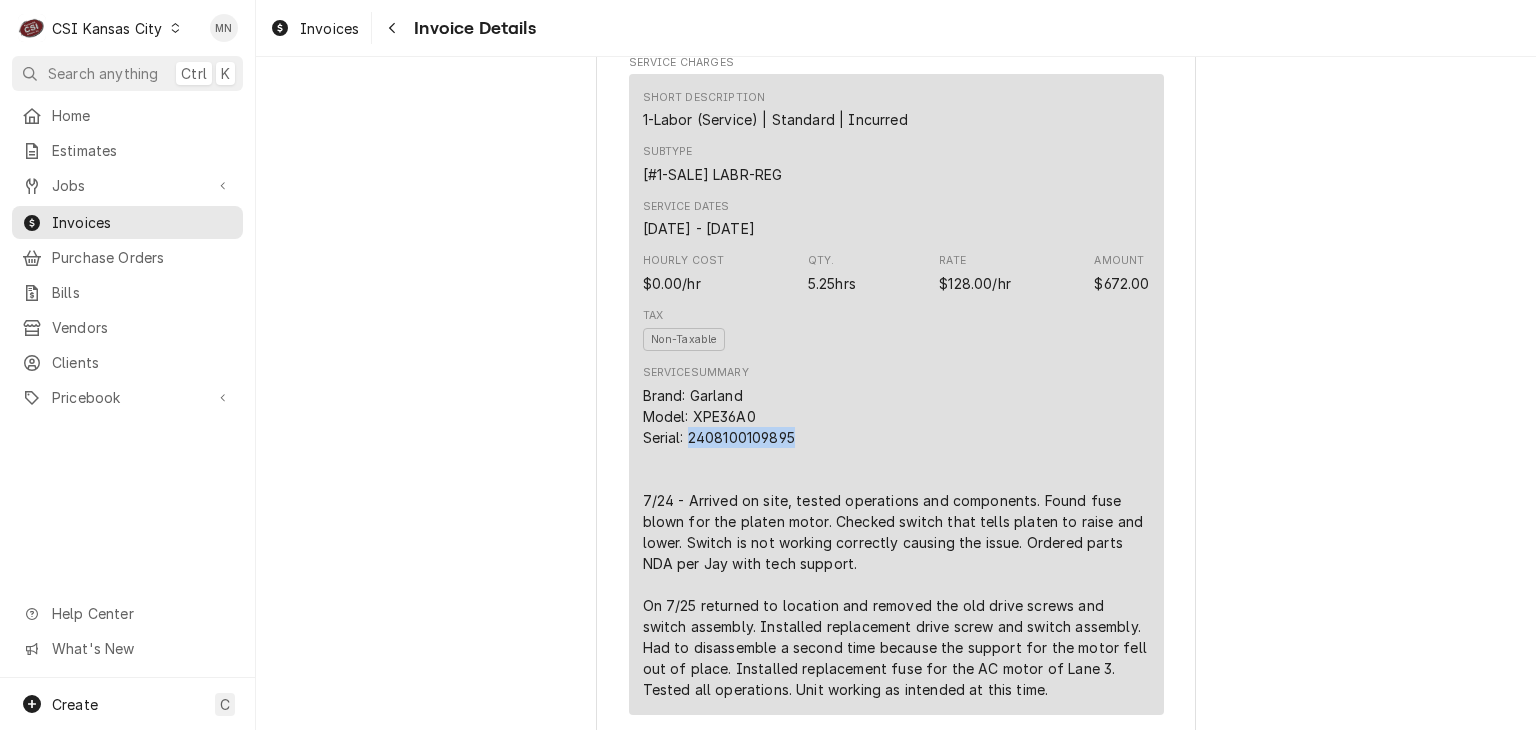 drag, startPoint x: 794, startPoint y: 434, endPoint x: 685, endPoint y: 429, distance: 109.11462 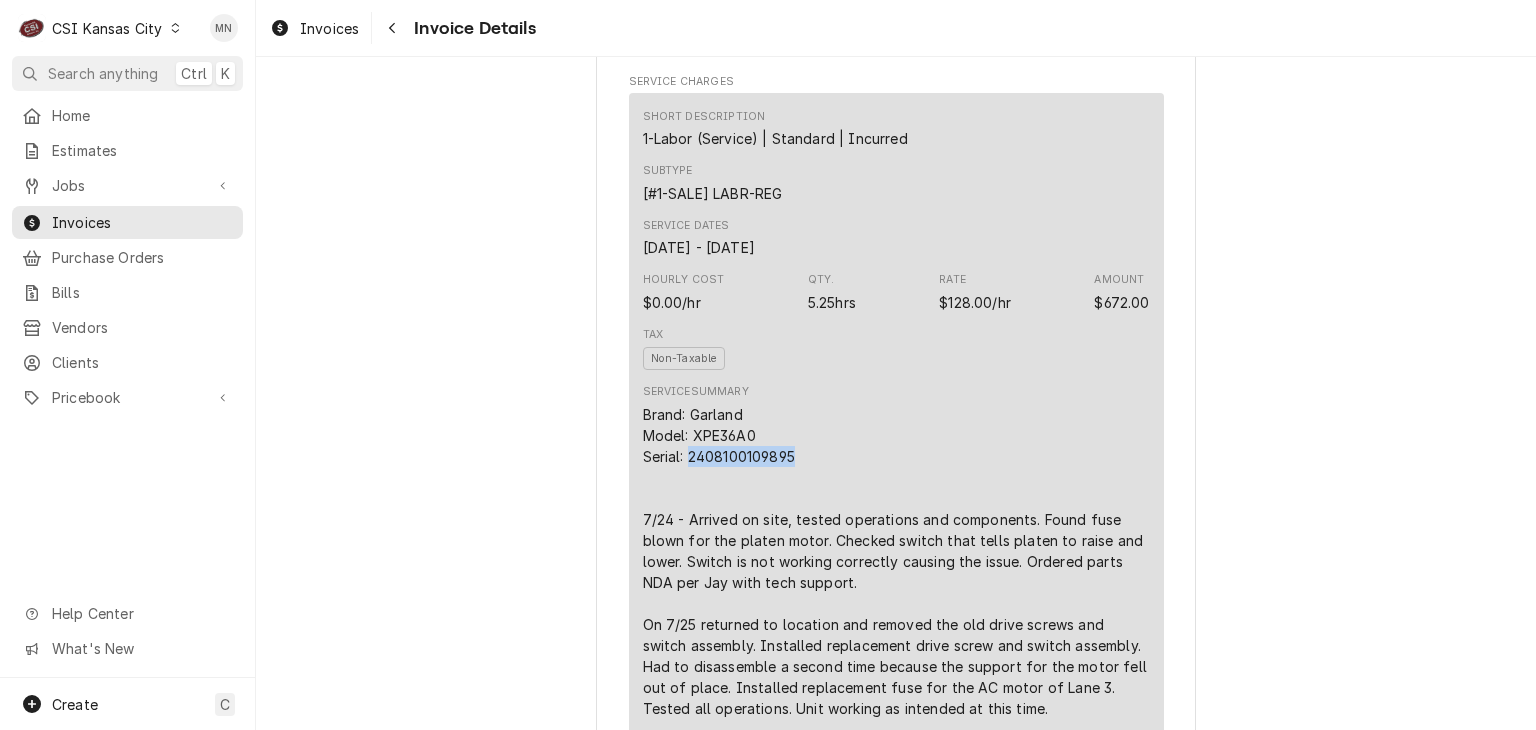 scroll, scrollTop: 1381, scrollLeft: 0, axis: vertical 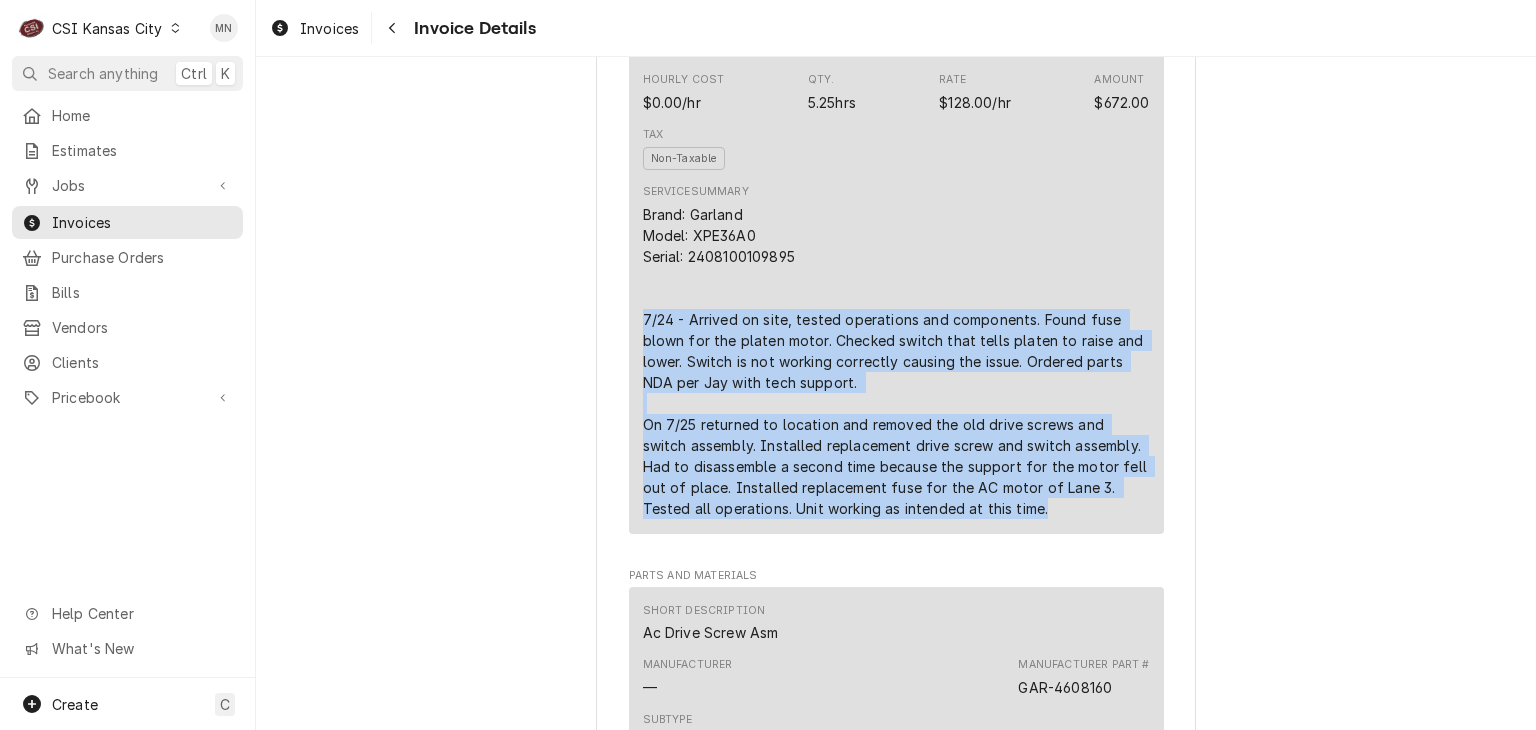 drag, startPoint x: 637, startPoint y: 318, endPoint x: 976, endPoint y: 501, distance: 385.24017 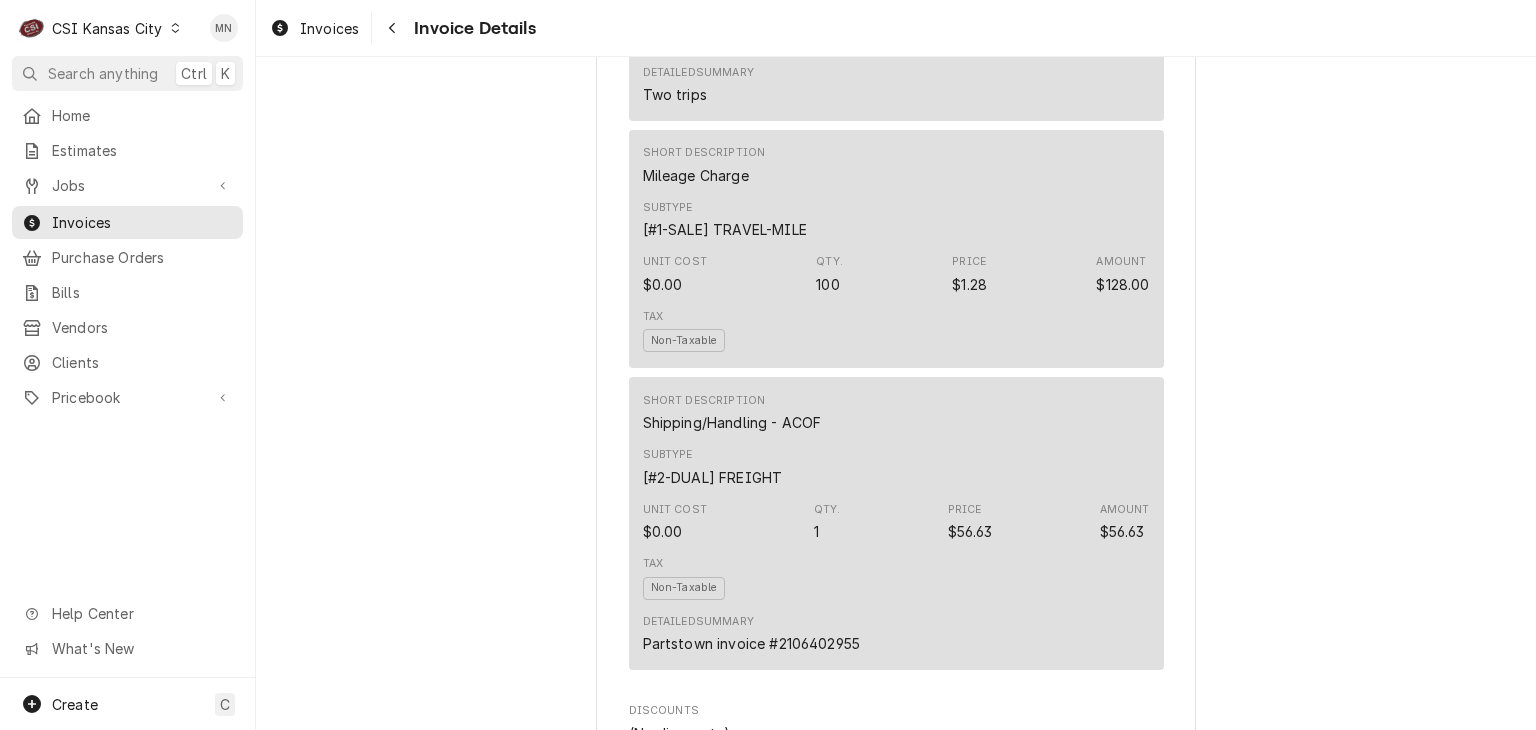 scroll, scrollTop: 3800, scrollLeft: 0, axis: vertical 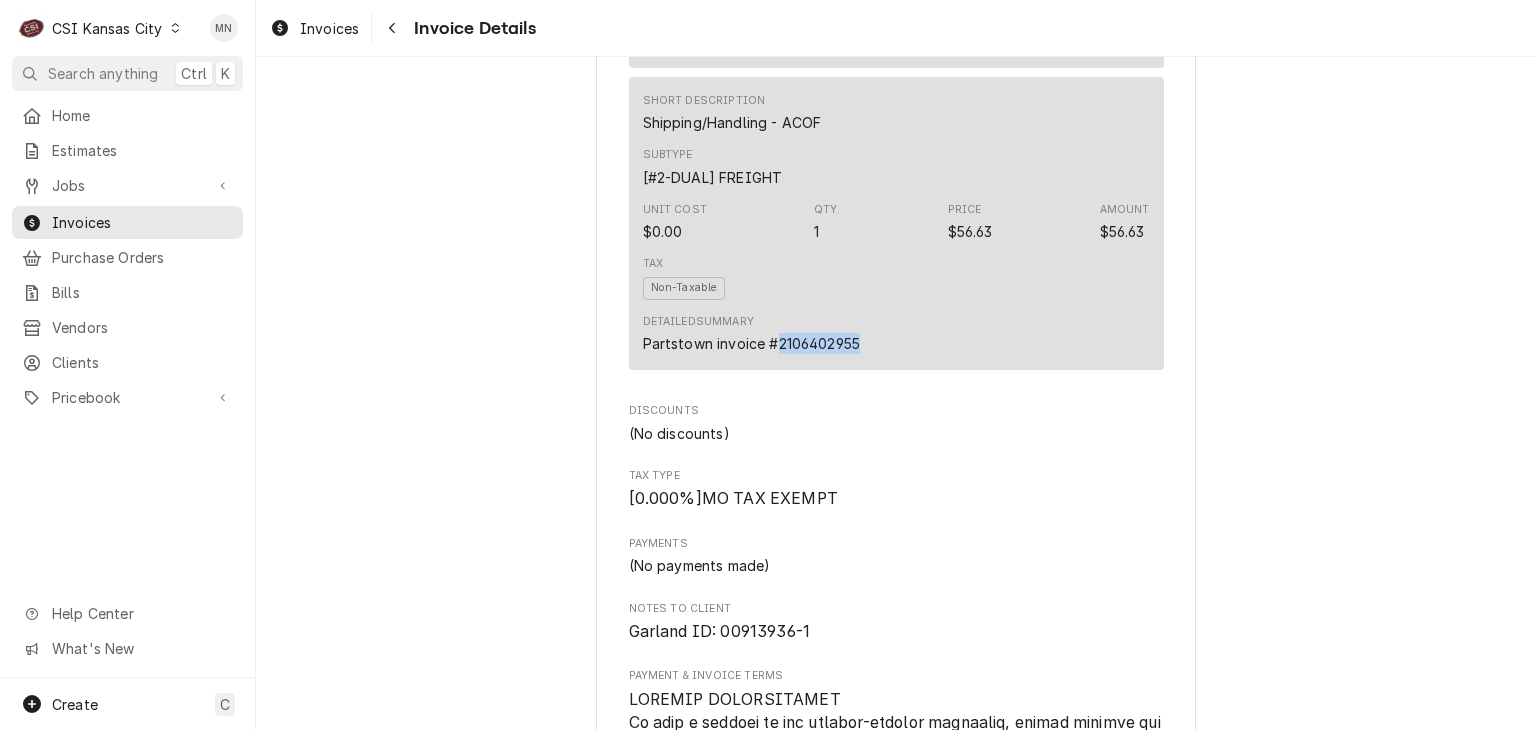 drag, startPoint x: 863, startPoint y: 324, endPoint x: 771, endPoint y: 328, distance: 92.086914 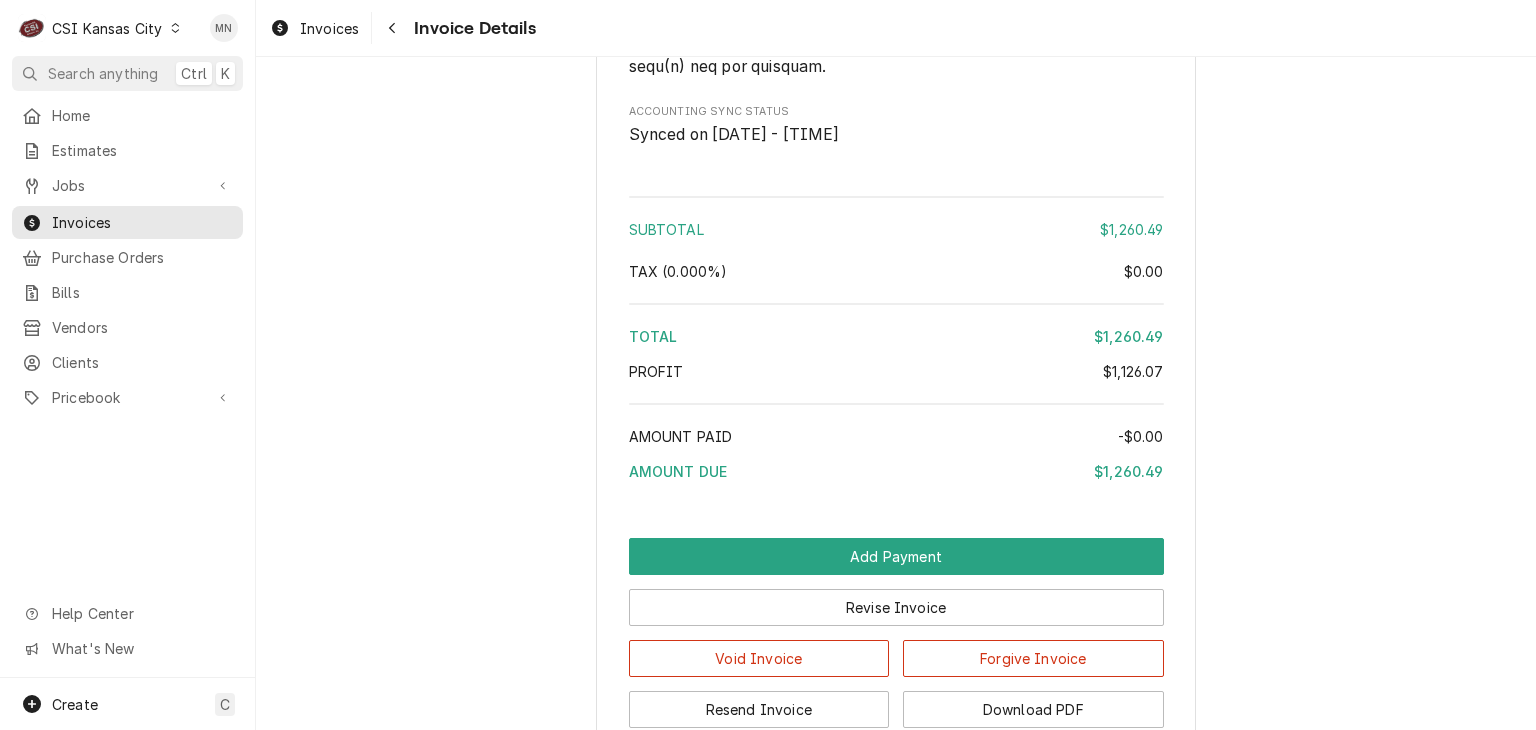 scroll, scrollTop: 5381, scrollLeft: 0, axis: vertical 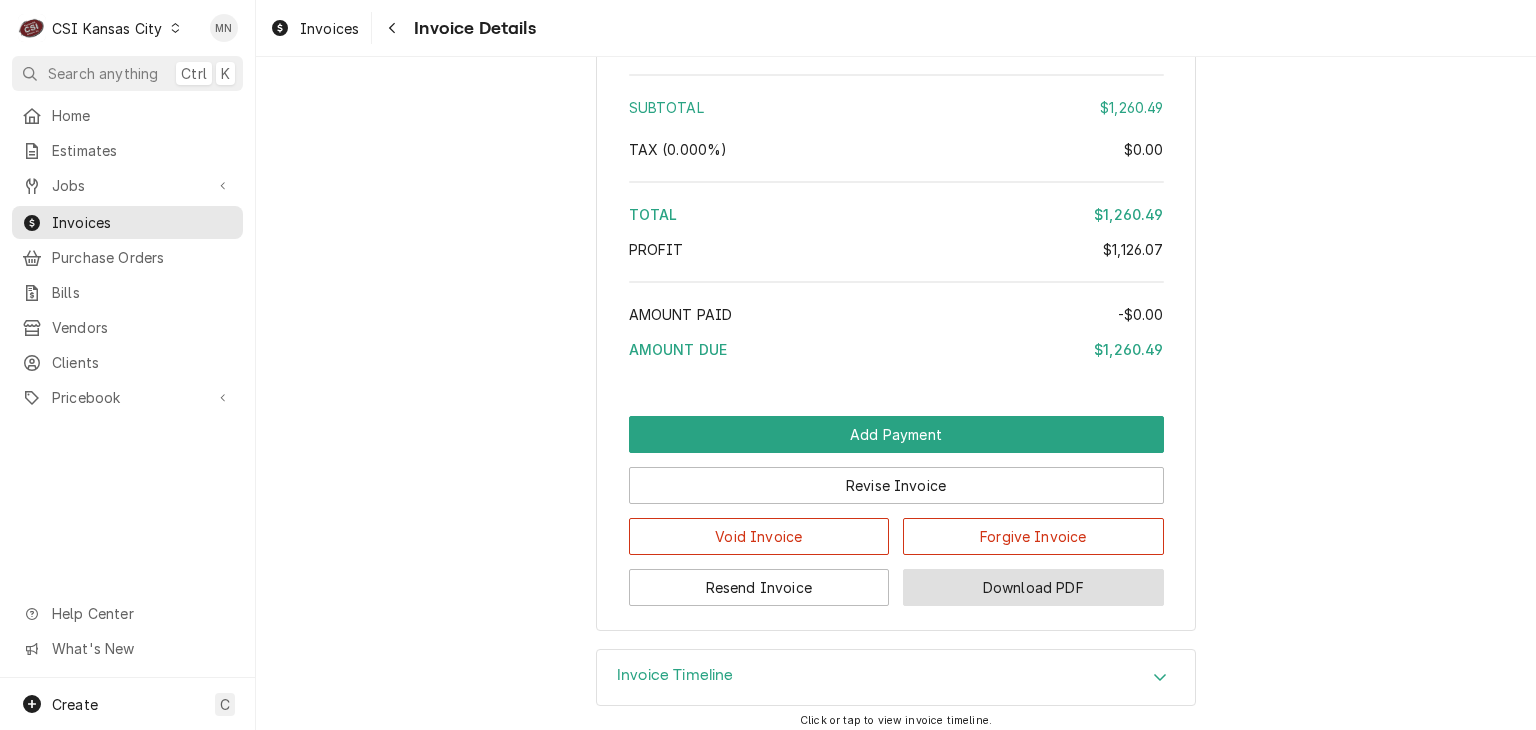 click on "Download PDF" at bounding box center [1033, 587] 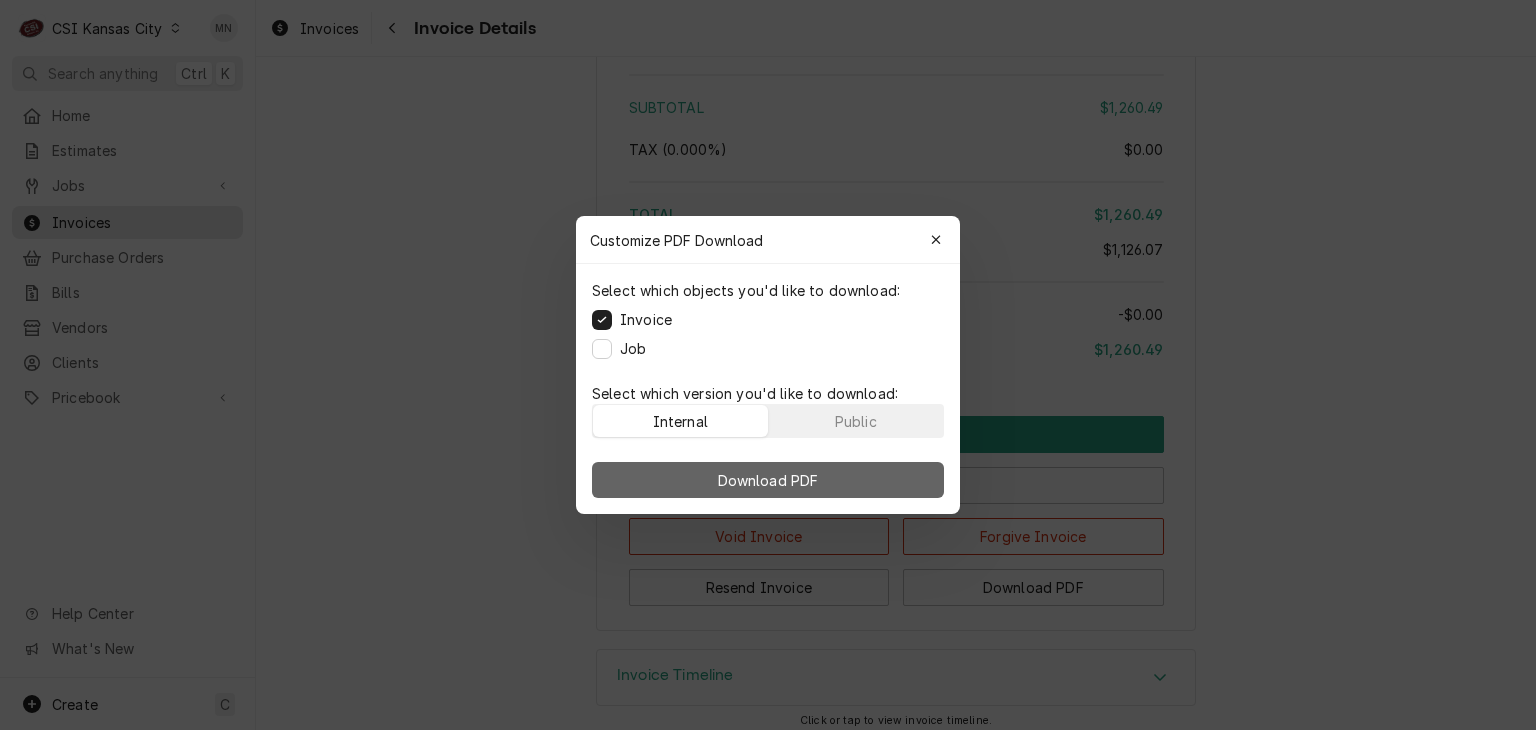 click on "Download PDF" at bounding box center (768, 480) 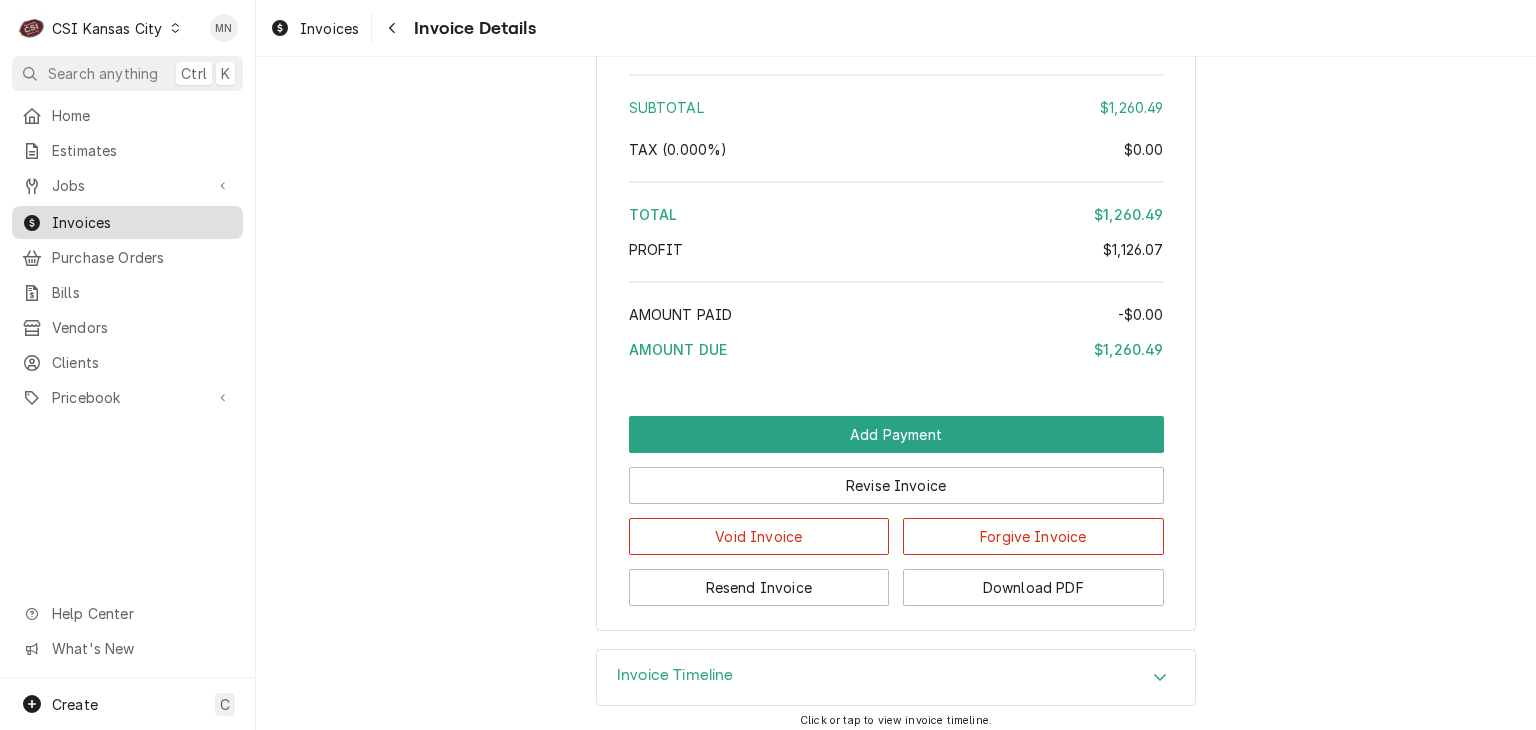 click on "Invoices" at bounding box center [142, 222] 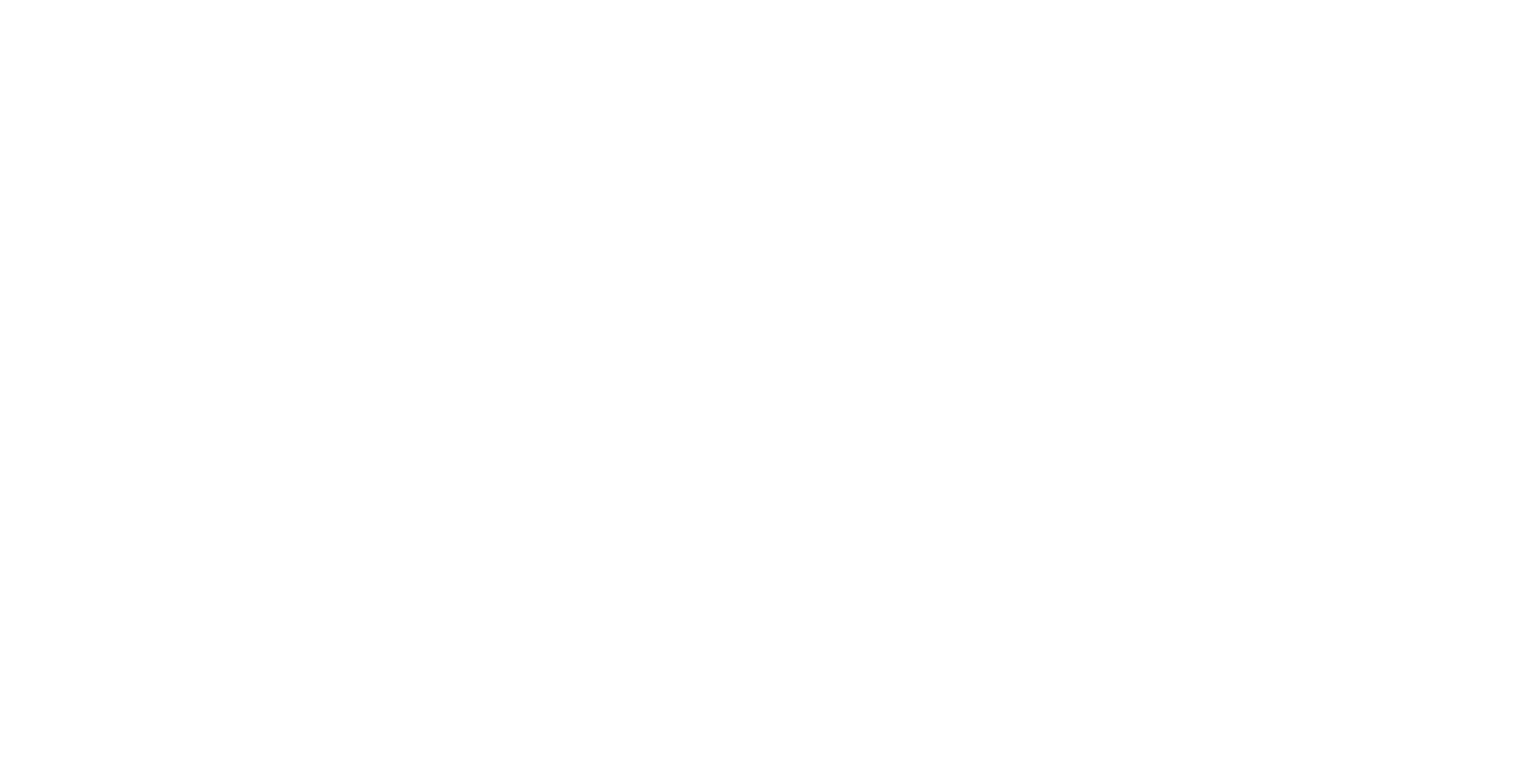 scroll, scrollTop: 0, scrollLeft: 0, axis: both 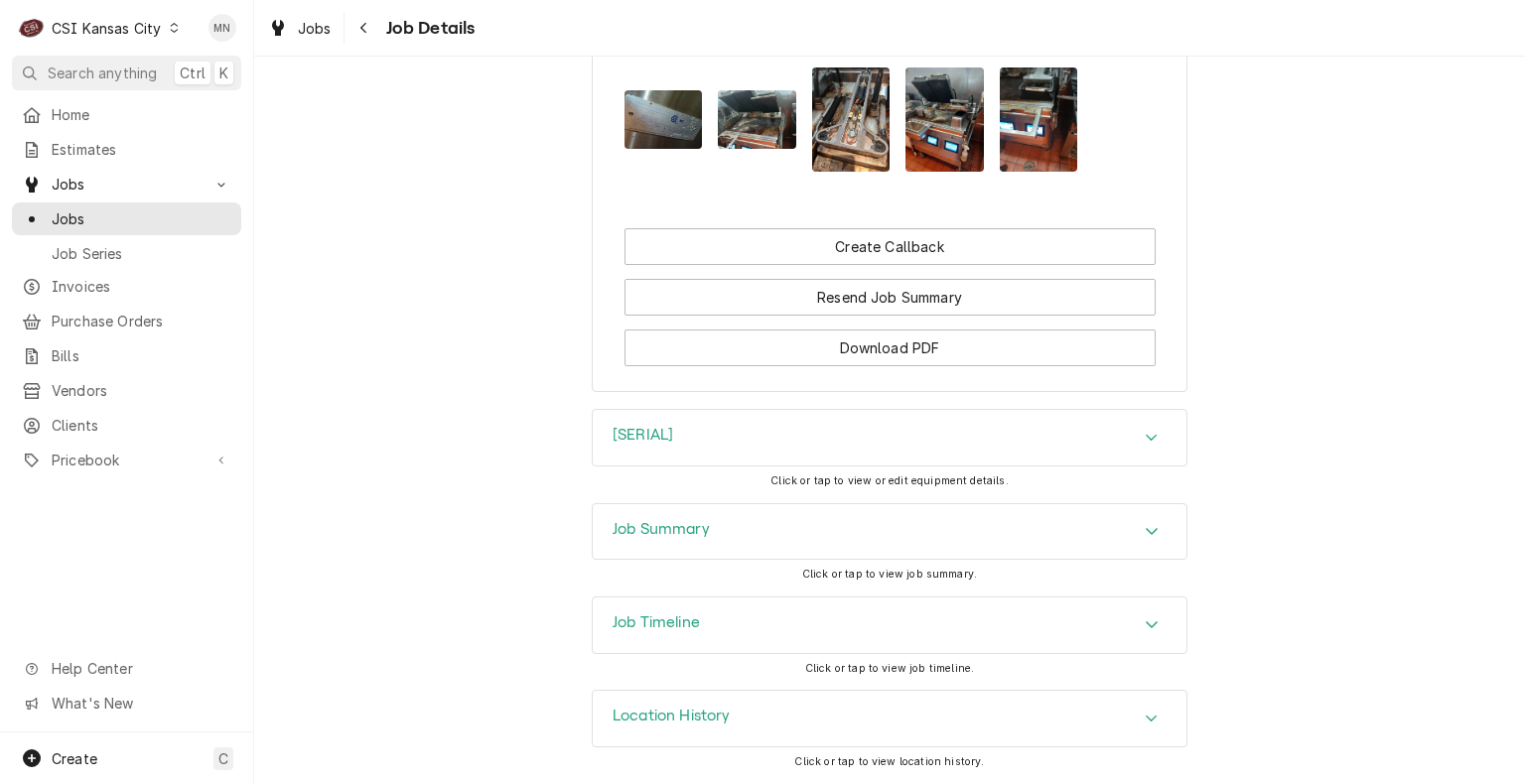 click on "[SERIAL]" at bounding box center (890, 438) 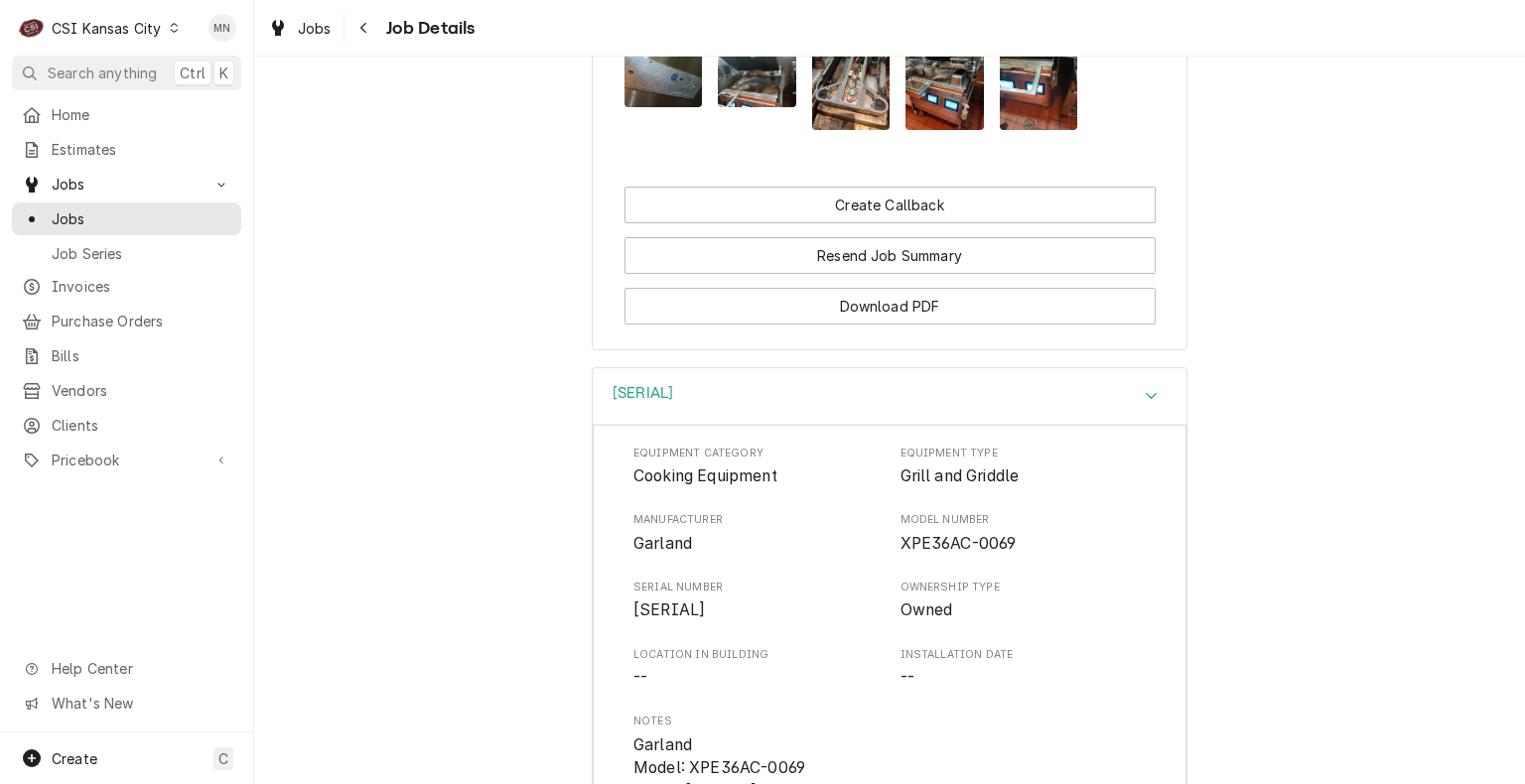 drag, startPoint x: 754, startPoint y: 652, endPoint x: 634, endPoint y: 652, distance: 120 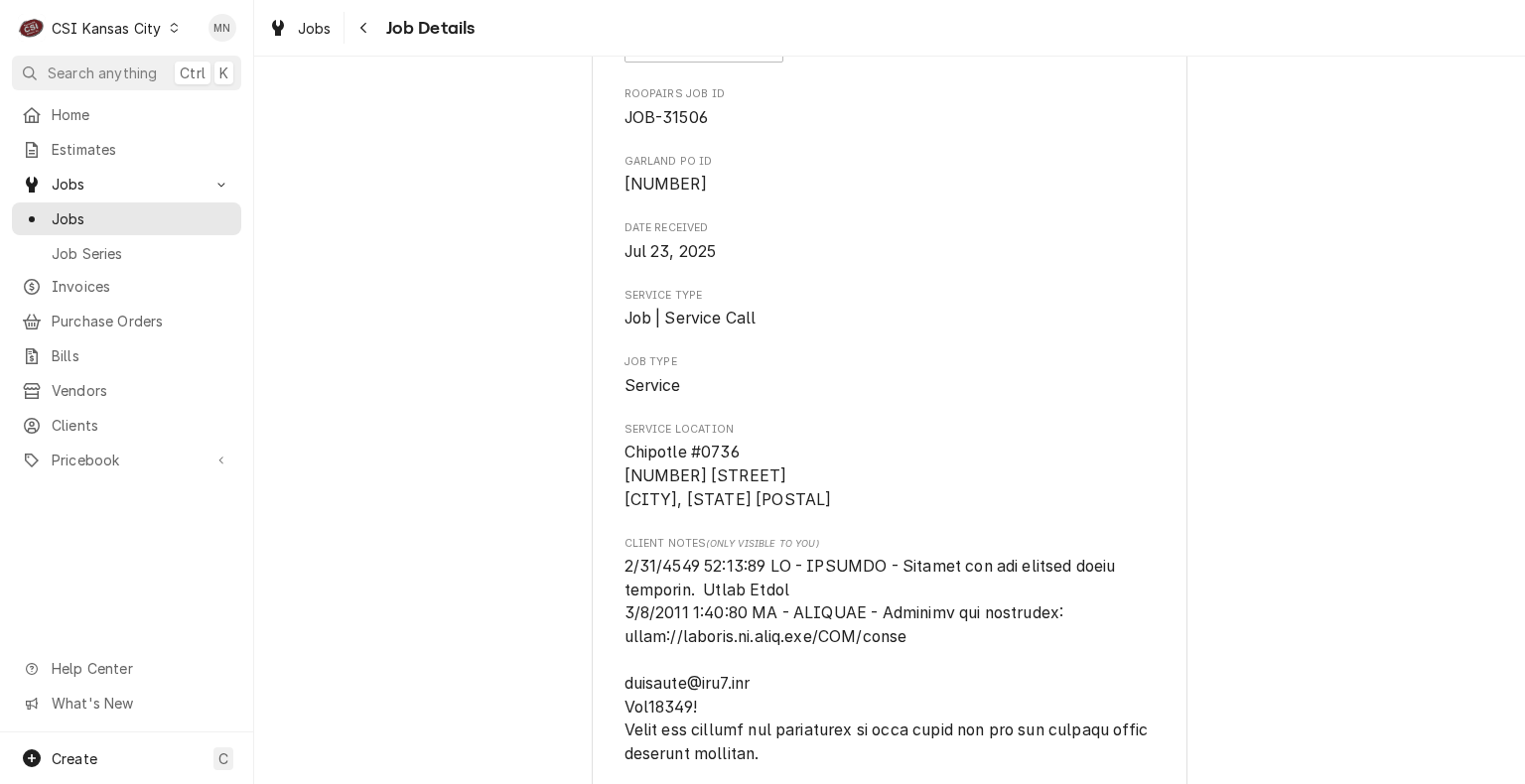 scroll, scrollTop: 0, scrollLeft: 0, axis: both 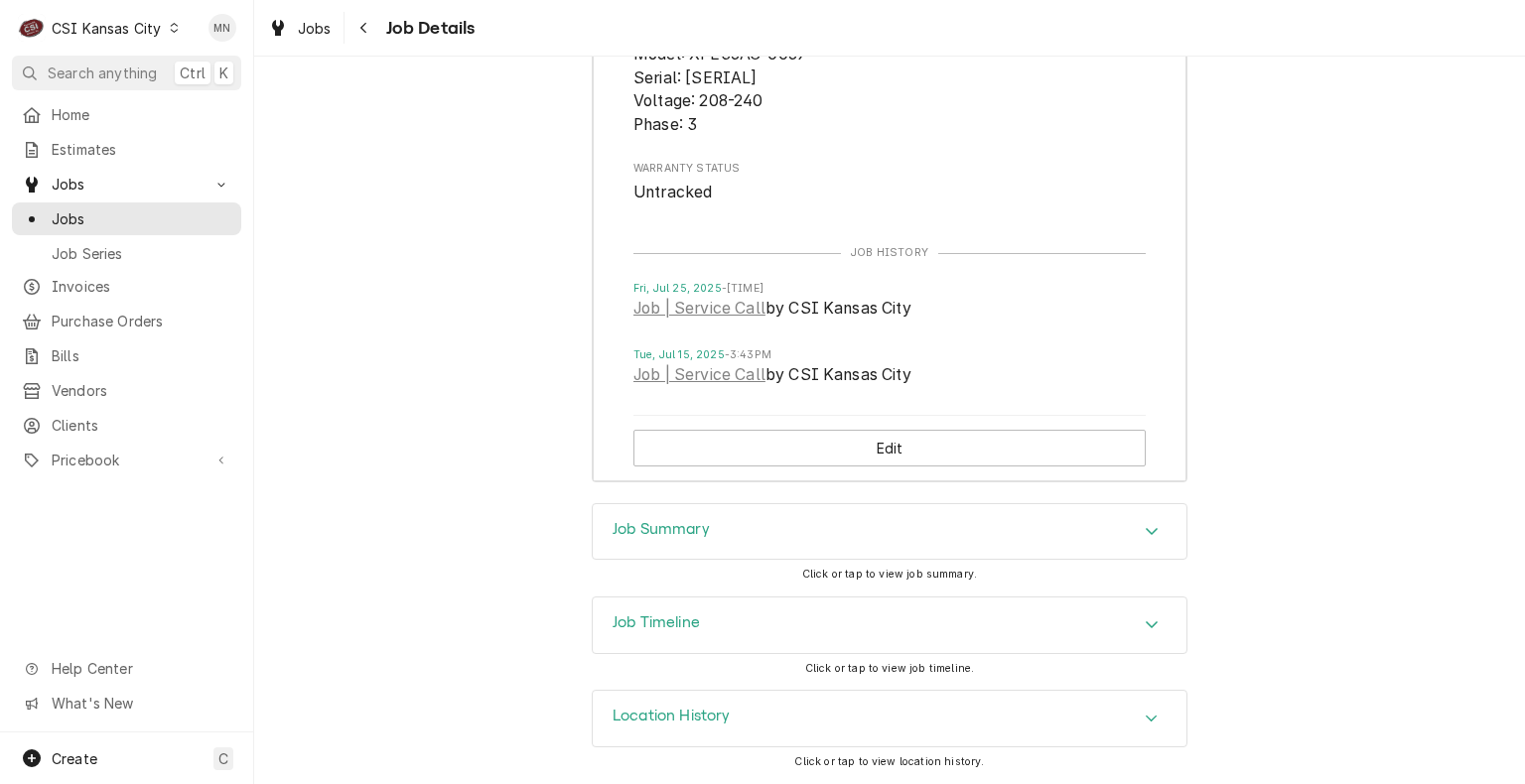 click on "Job Summary" at bounding box center (890, 532) 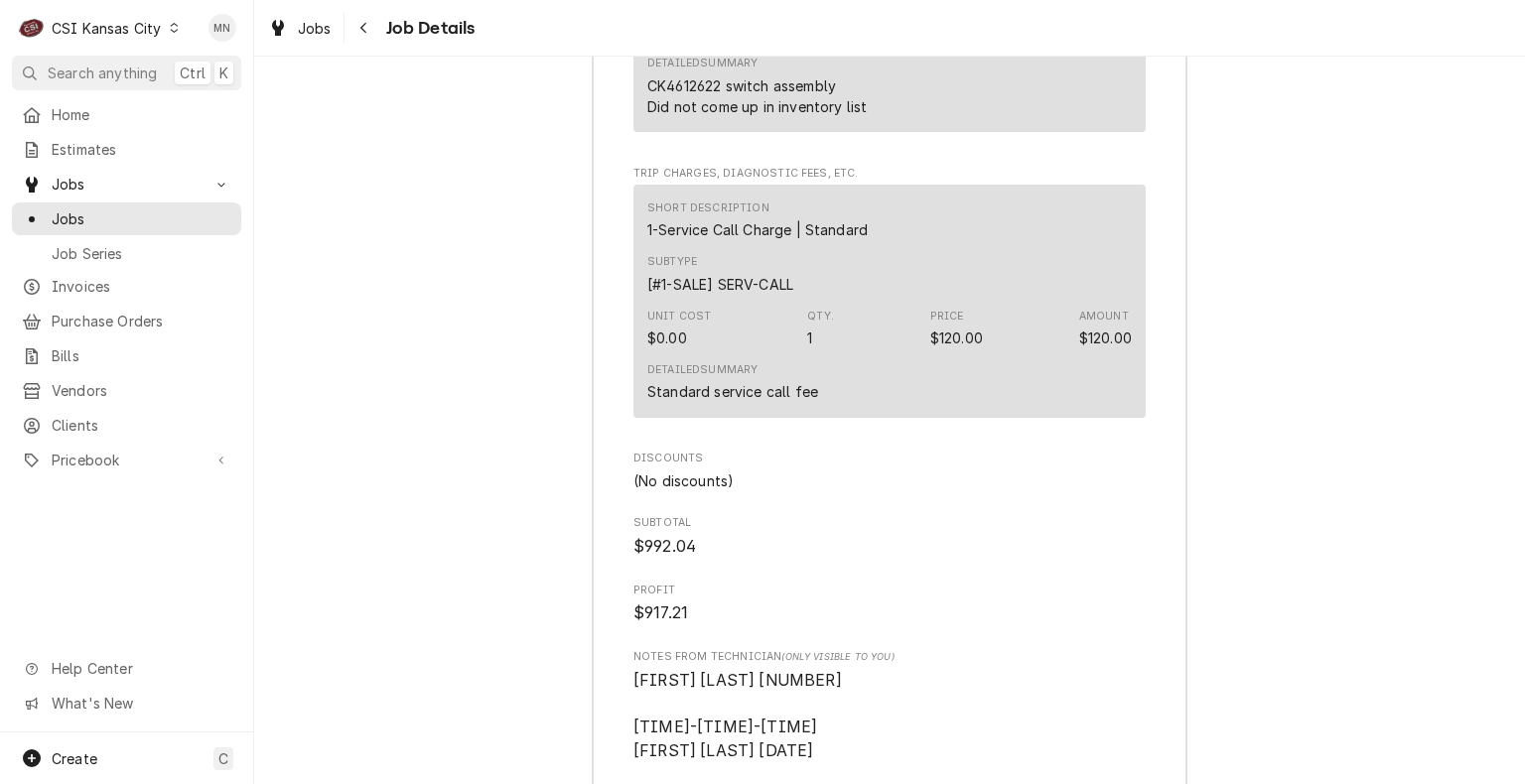 scroll, scrollTop: 9965, scrollLeft: 0, axis: vertical 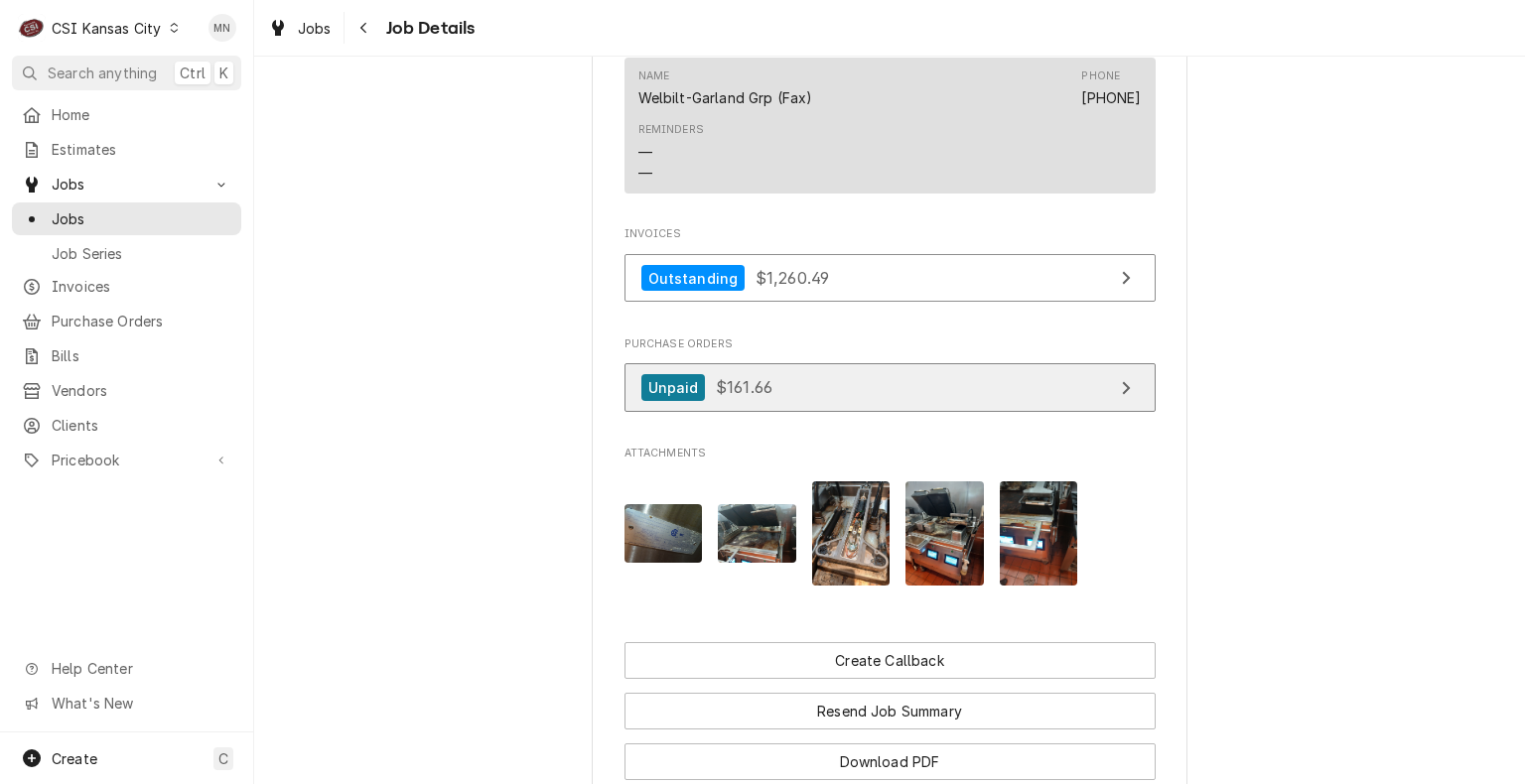 click on "Unpaid $161.66" at bounding box center [890, 387] 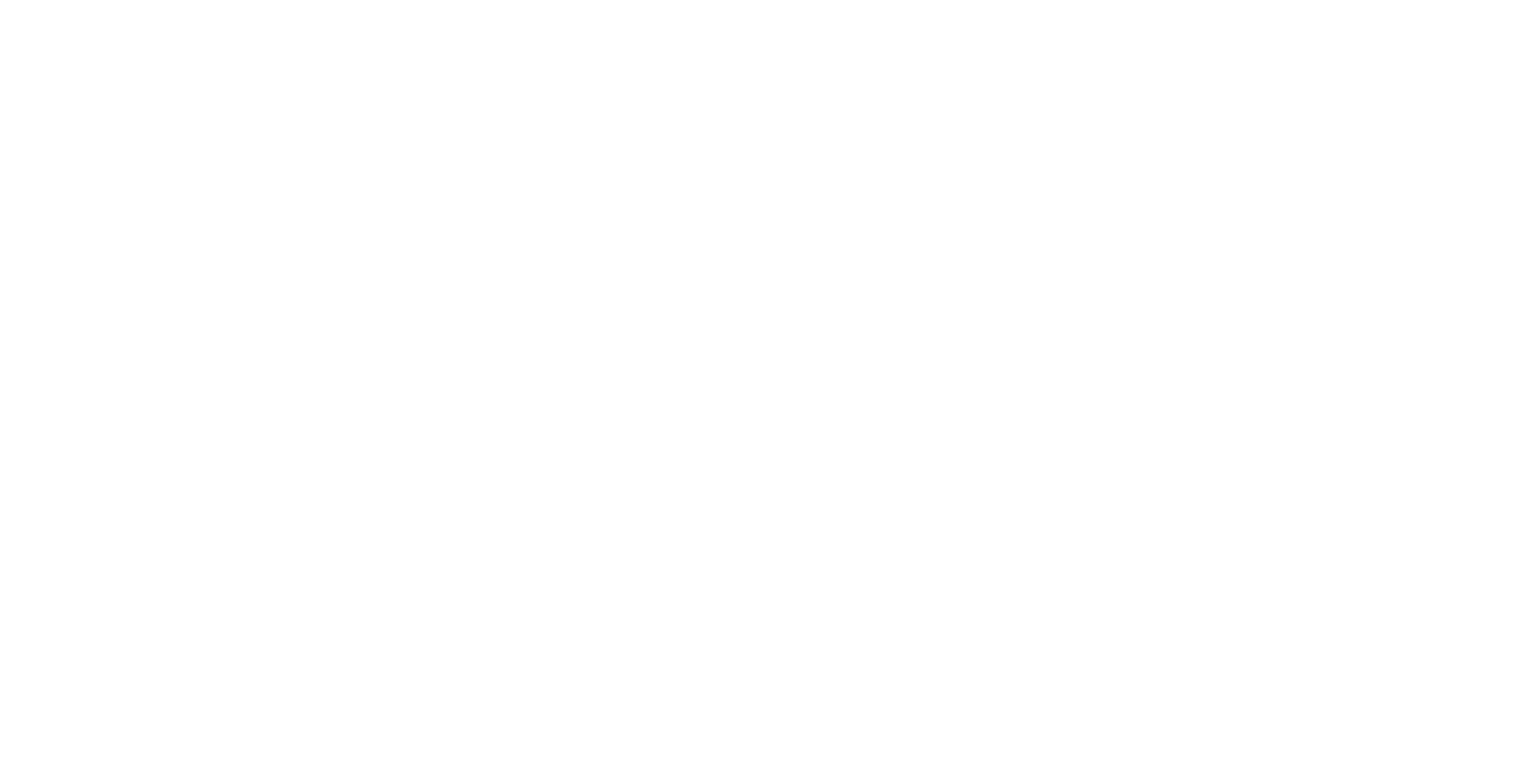 scroll, scrollTop: 0, scrollLeft: 0, axis: both 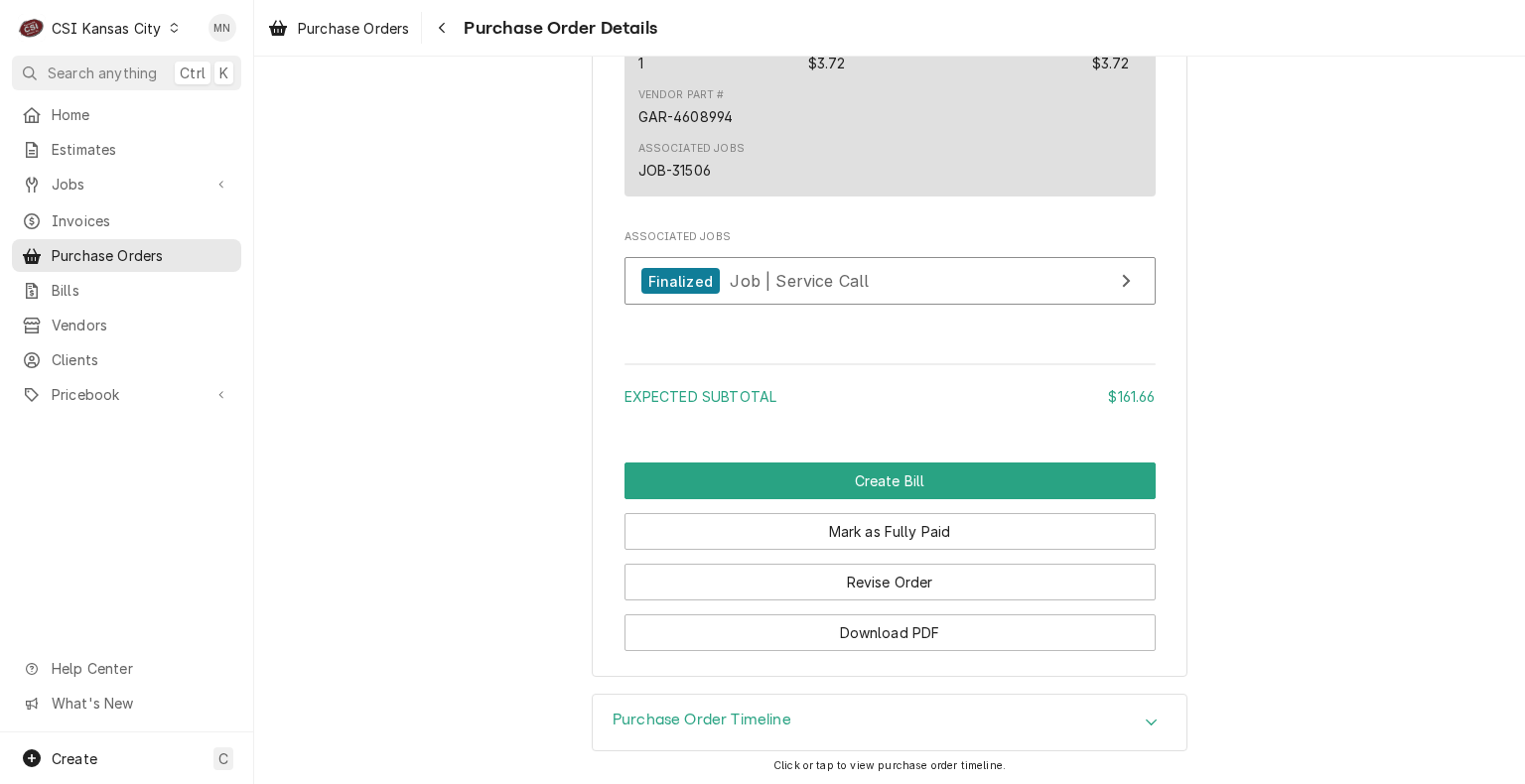 click on "Unpaid Vendor PARTSTOWN PARTSTOWN
1200 N Greenbriar Drive
Addison, IL 60101 Bill To CSI Kansas City CSI Commercial Services Inc
1021 NE Jib Ct Unit B
Lee’s Summit, MO 64064 (816) 523-2000 servicekc@csi1.com Ship To CSI Kansas City Re: Roopairs PO ID:  PO-300969 1021 NE Jib Court Unit B
Lee's Summit, MO 64064 Inventory Location 00 | KC WAREHOUSE Roopairs Purchase Order ID PO-300969 Date Issued Jul 24, 2025 Shipping -- No shipping details provided. Please reach out to the vendor for more information. Tracking Number -- No tracking number provided. Please reach out to the vendor for more information. Labels  (Only Visible to You) ¹ NDA ✈️ Payment Terms Net null Stocked On Fri, Jul 25th, 2025 - 10:07 AM Last Modified Fri, Jul 25th, 2025 - 10:07 AM Parts and Materials Short Description Ac Drive Screw Asm Manufacturer — Manufacturer Part # GAR-4608160 Subtype [#2-DUAL] INVEN-PARTS Inventory Location 01 | BRIAN HAWKINS #161 Qty. 1 Expected Vendor Cost $71.11 Amount $71.11 Vendor Part # GAR-4608160 — Qty." at bounding box center (890, -907) 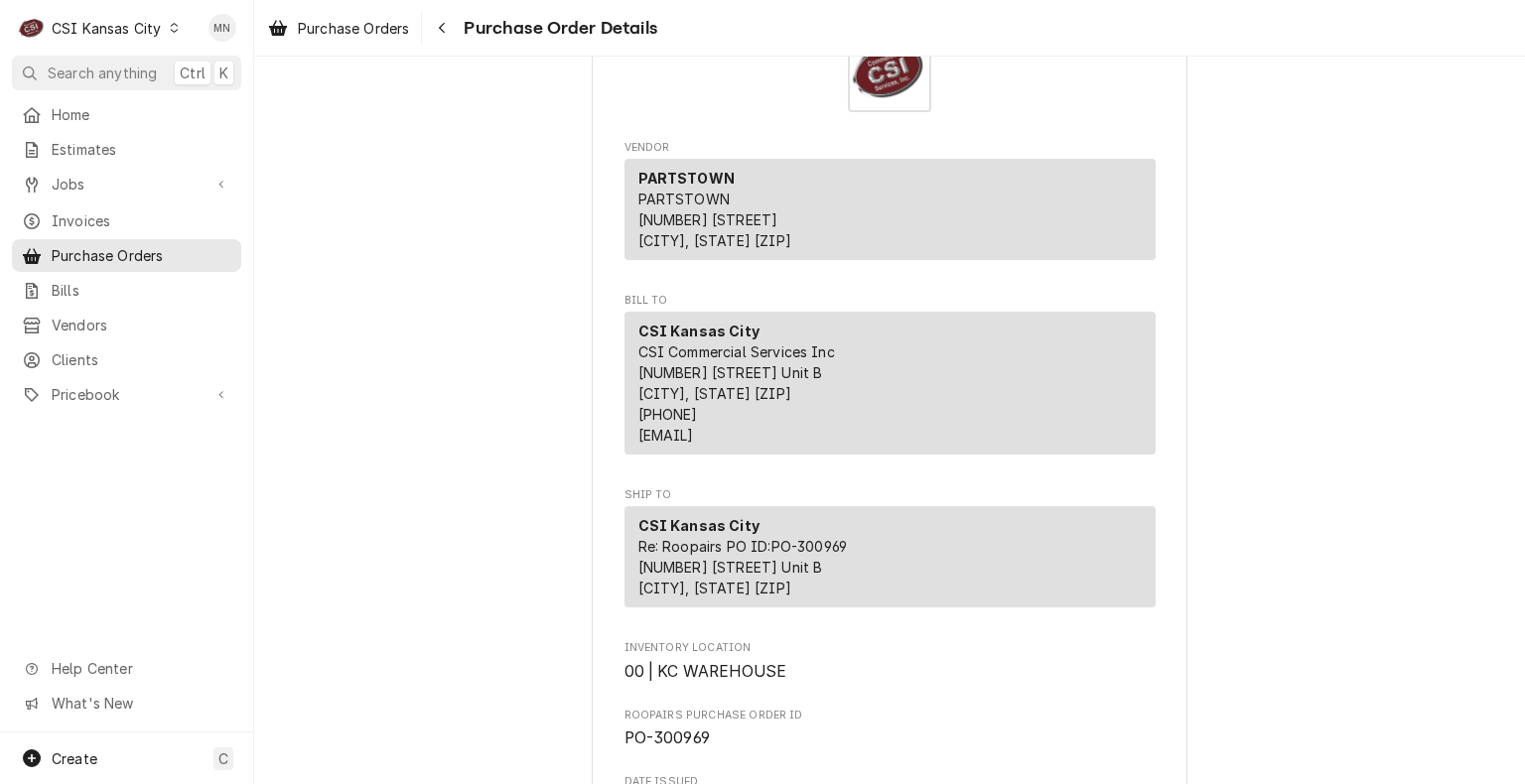 scroll, scrollTop: 0, scrollLeft: 0, axis: both 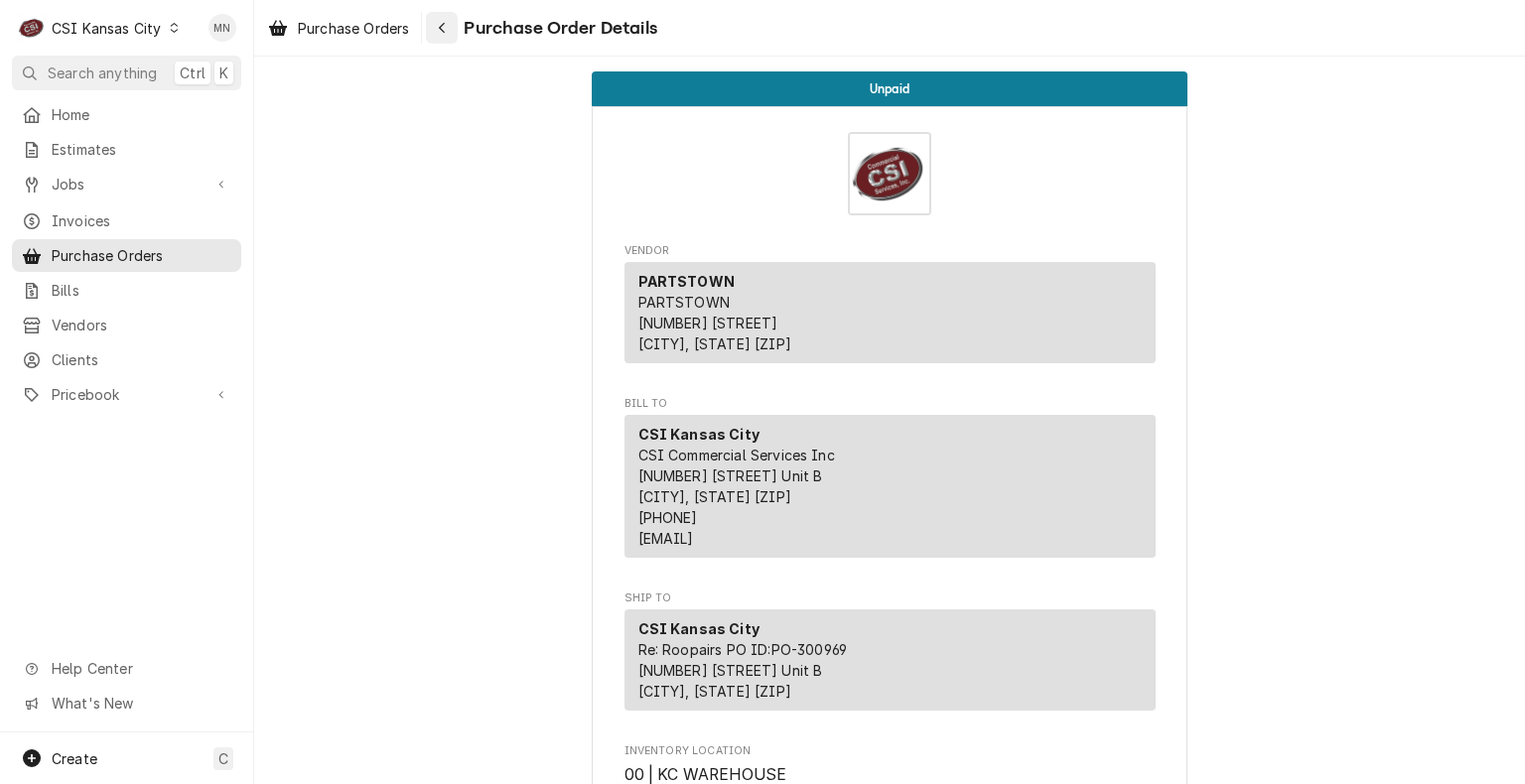 click at bounding box center (442, 28) 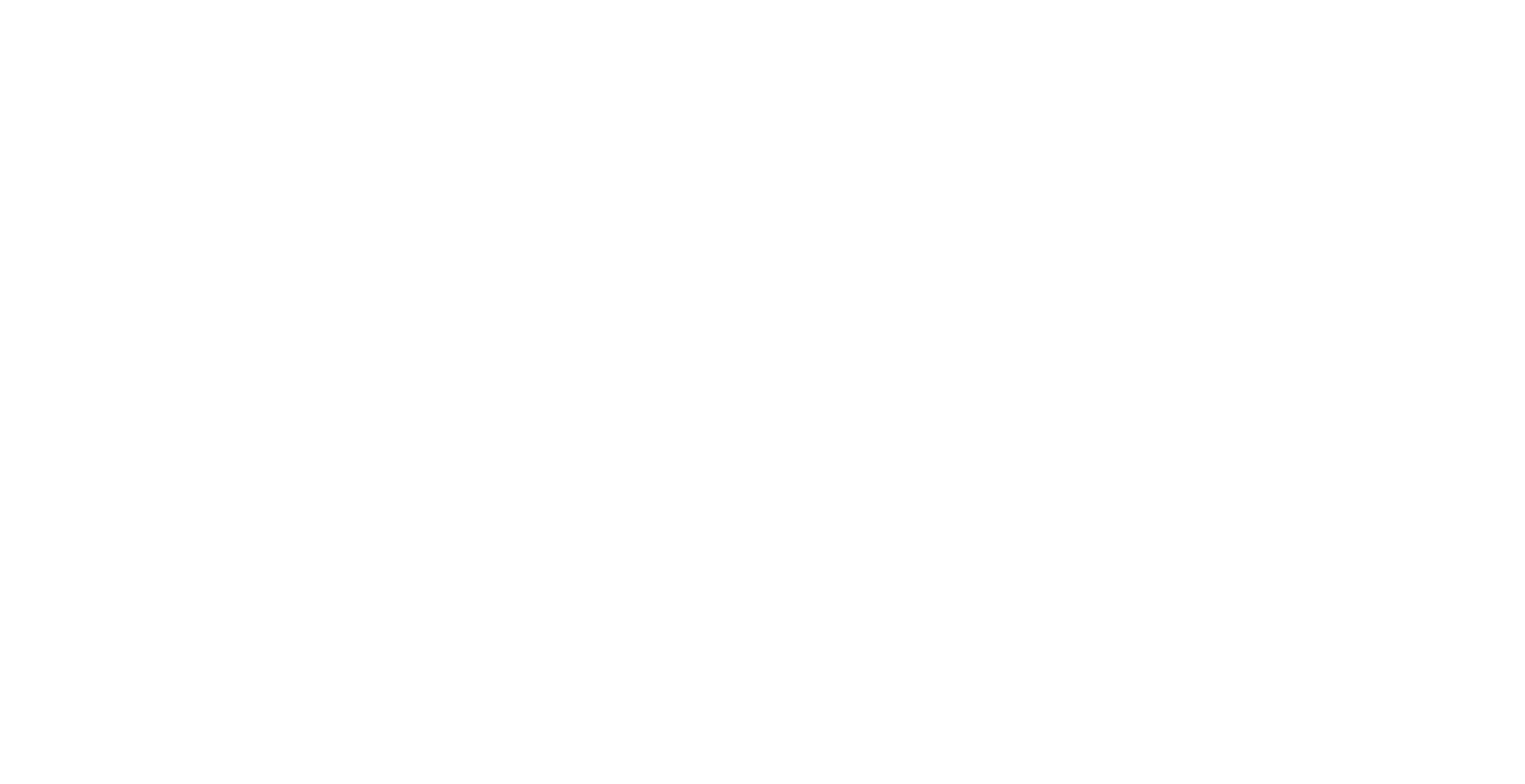 scroll, scrollTop: 0, scrollLeft: 0, axis: both 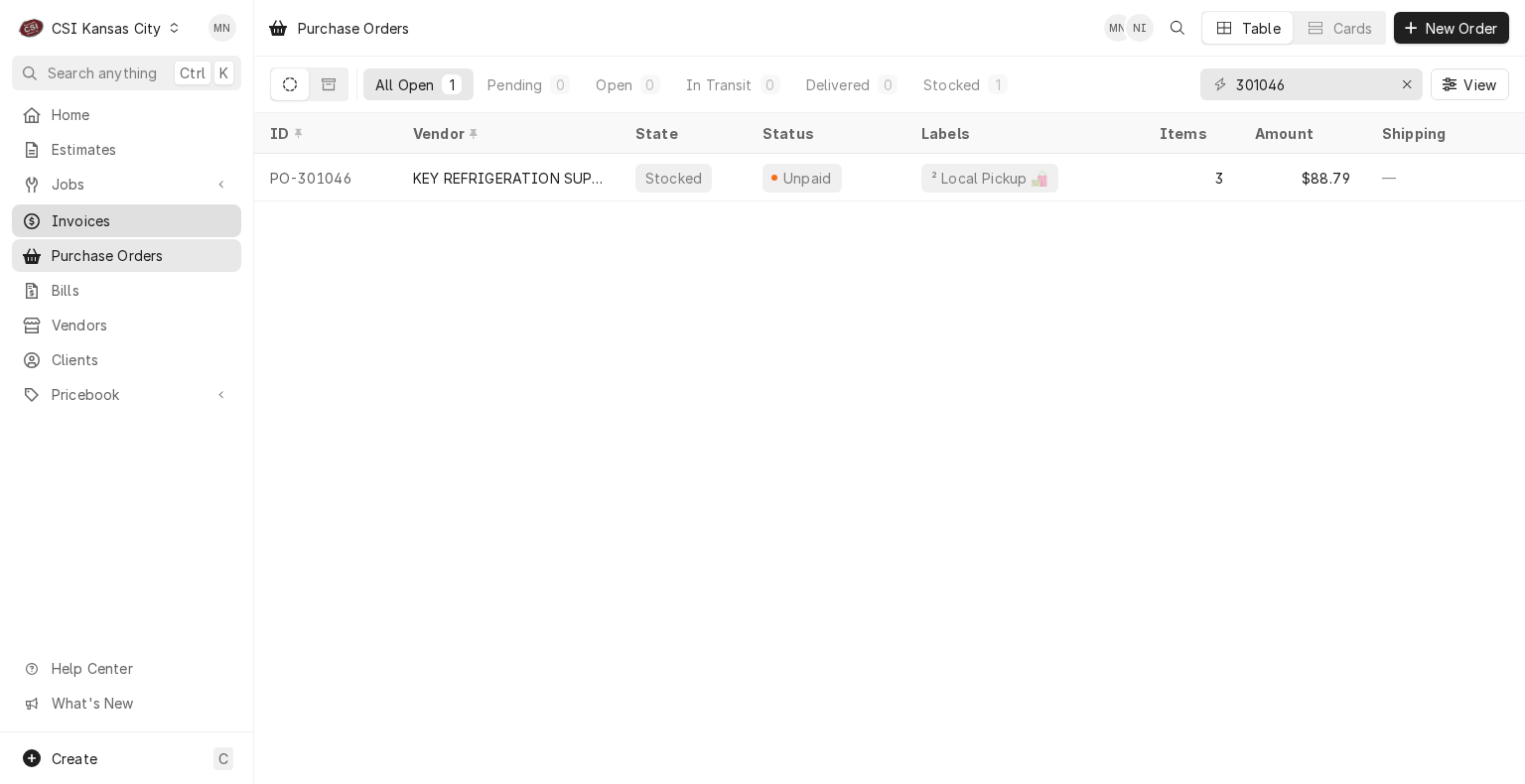click on "Invoices" at bounding box center [141, 220] 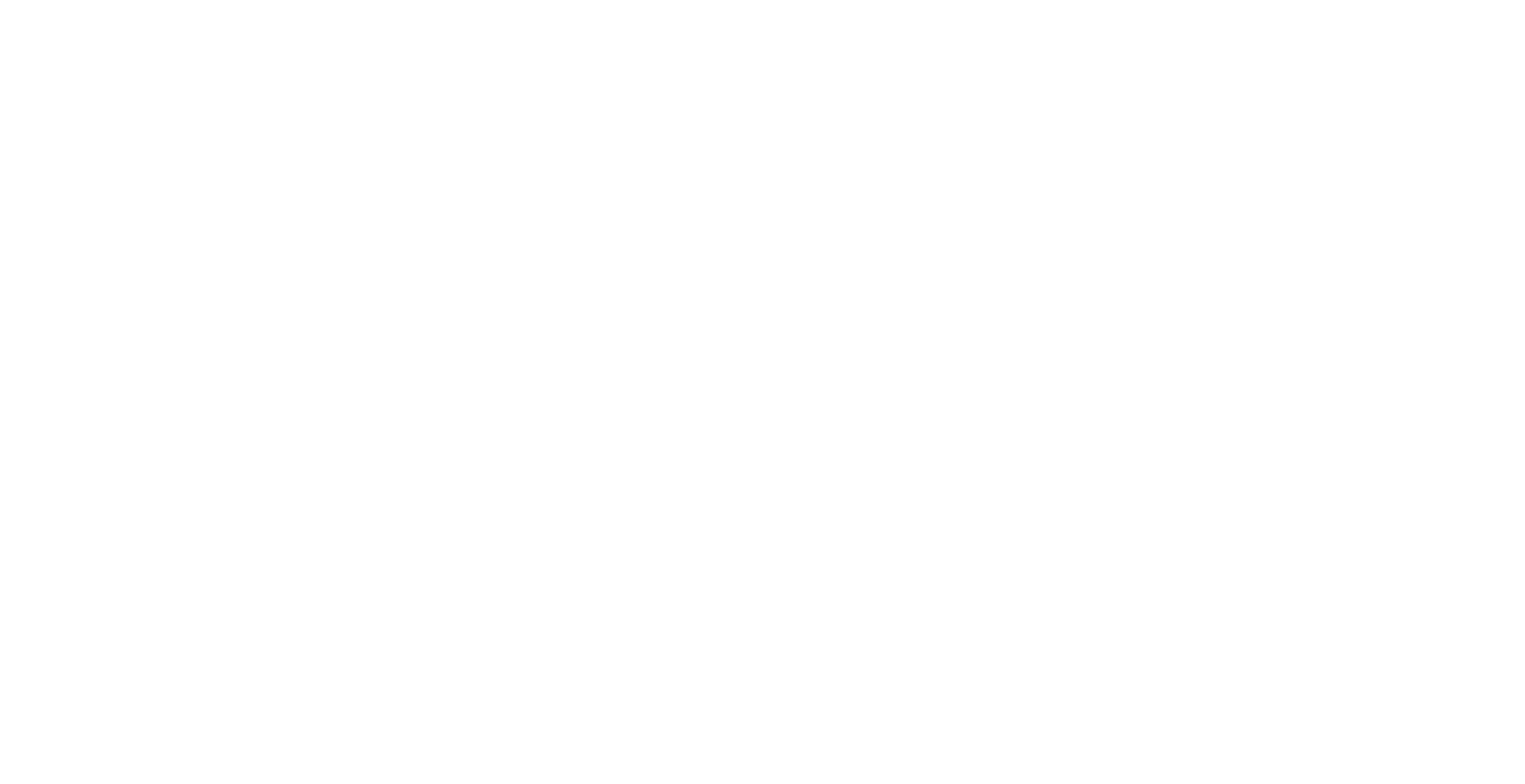 scroll, scrollTop: 0, scrollLeft: 0, axis: both 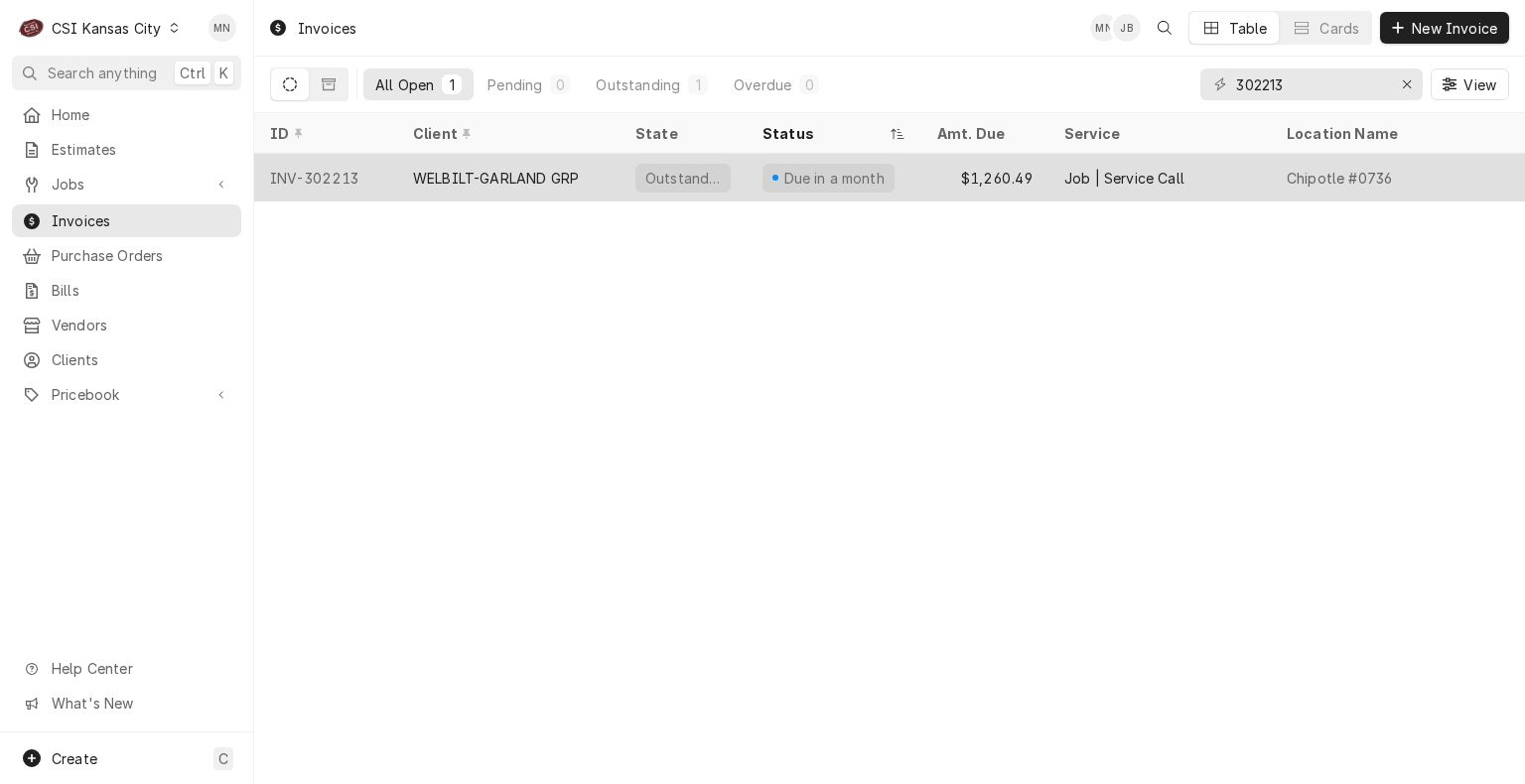 click on "WELBILT-GARLAND GRP" at bounding box center [495, 178] 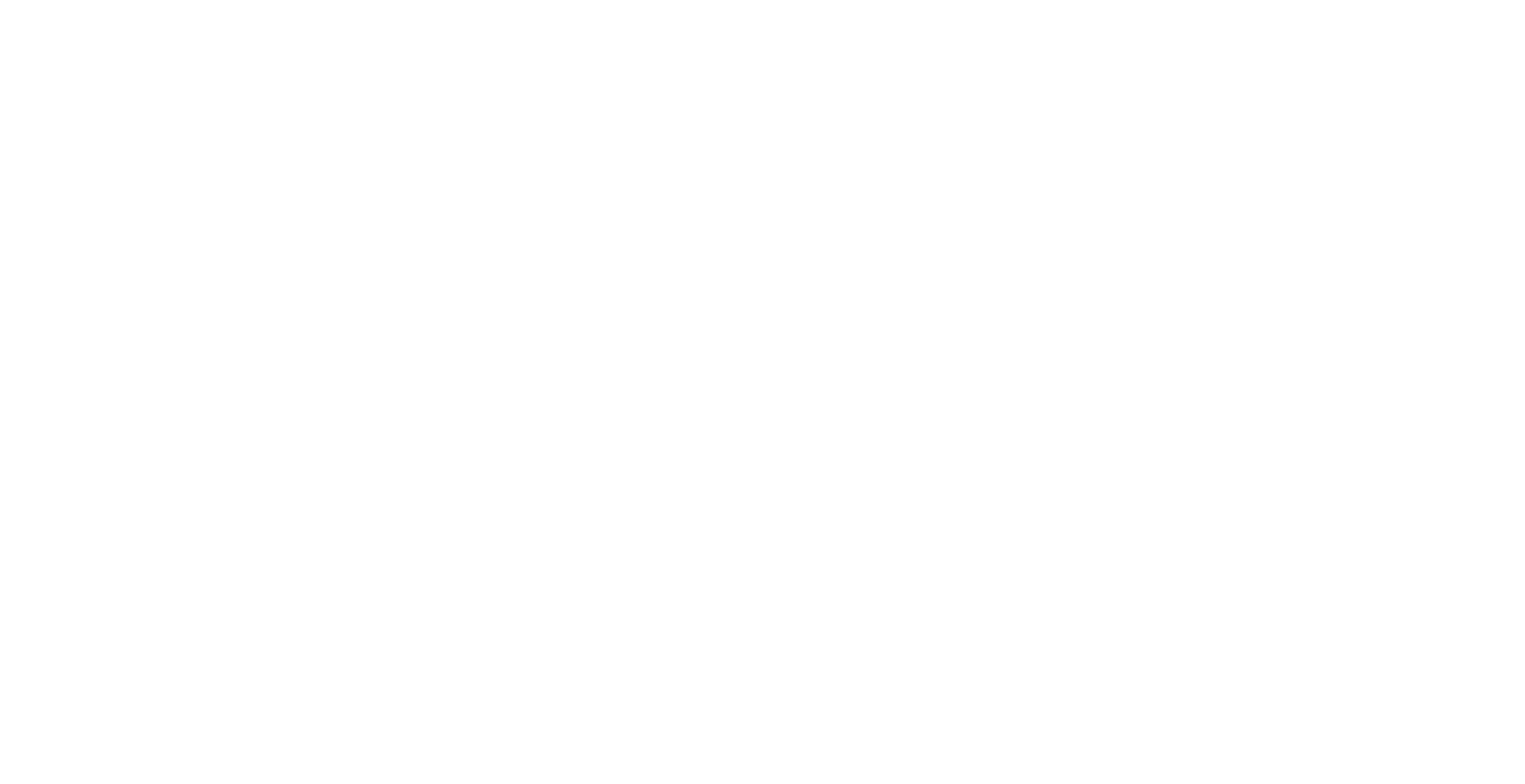 scroll, scrollTop: 0, scrollLeft: 0, axis: both 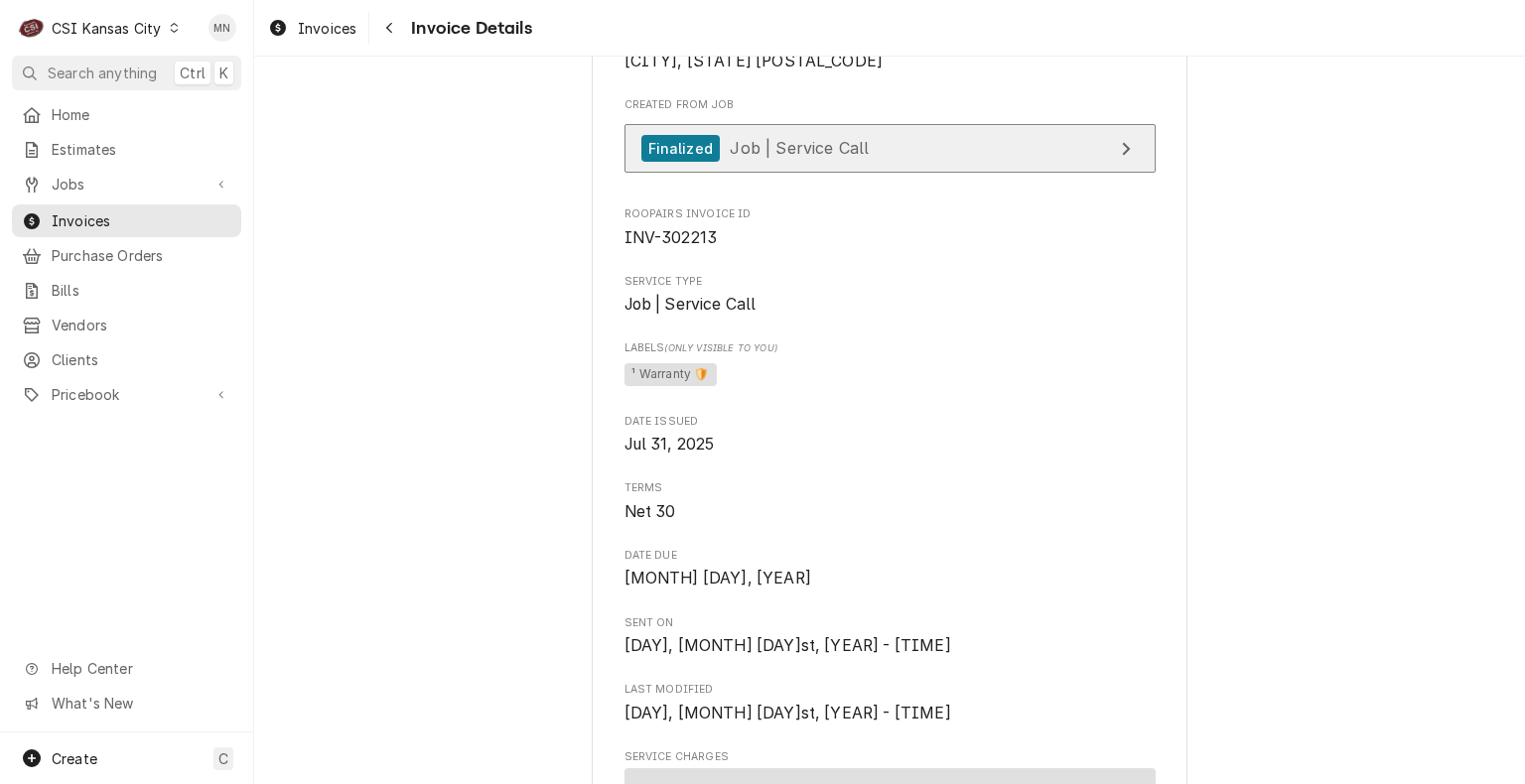 click on "Finalized Job | Service Call" at bounding box center [756, 148] 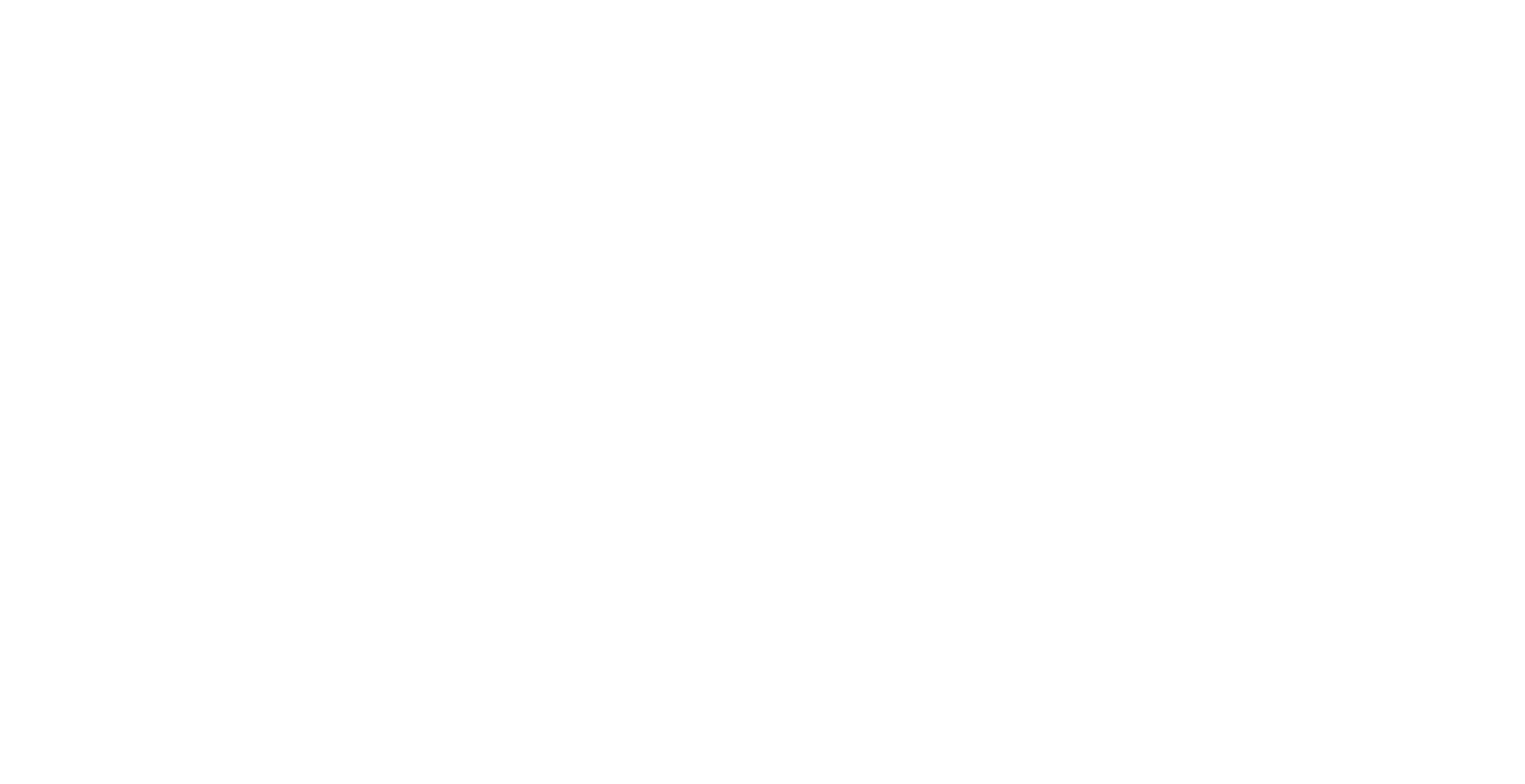scroll, scrollTop: 0, scrollLeft: 0, axis: both 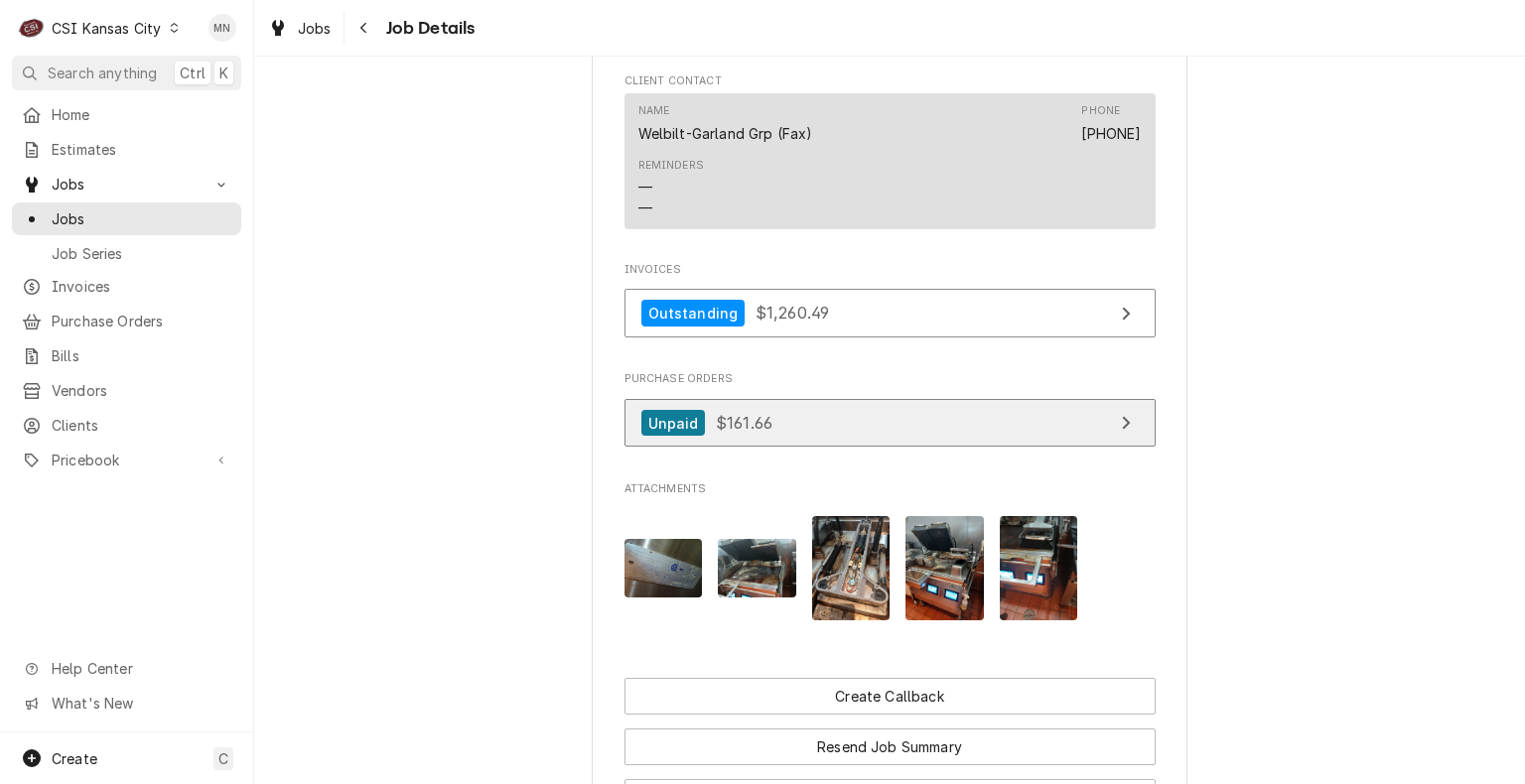click on "Unpaid $161.66" at bounding box center (890, 423) 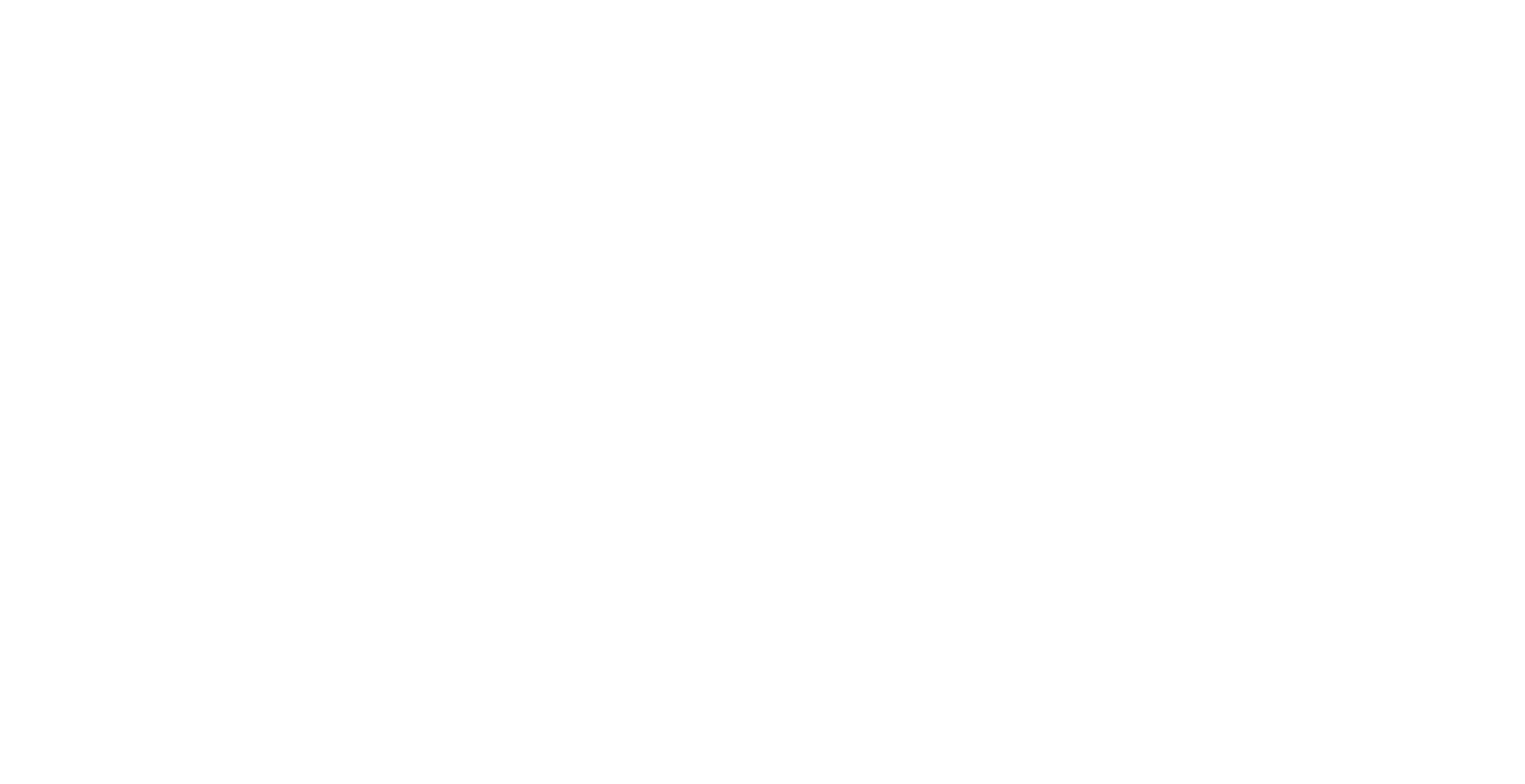 scroll, scrollTop: 0, scrollLeft: 0, axis: both 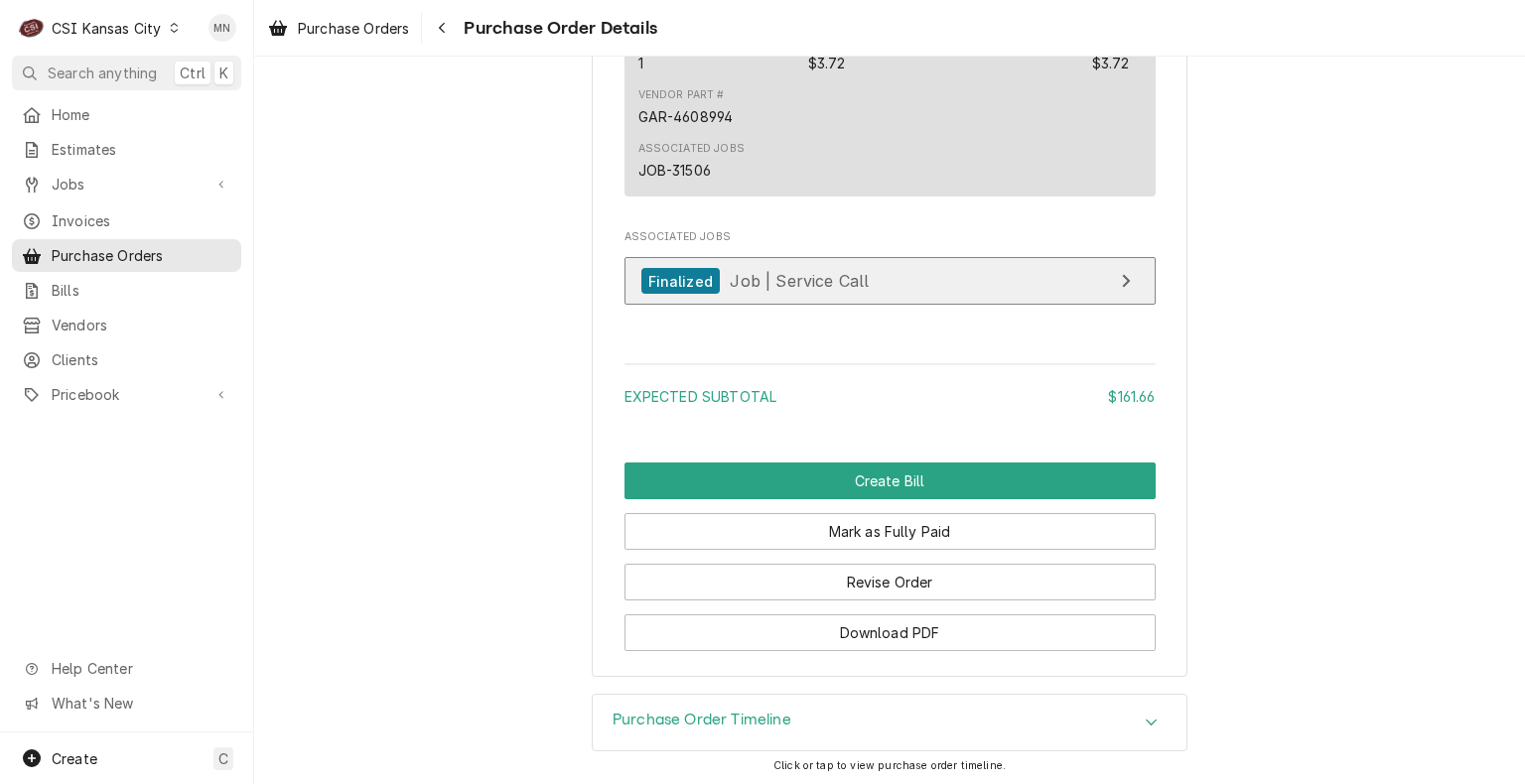 click on "Finalized Job | Service Call" at bounding box center (890, 281) 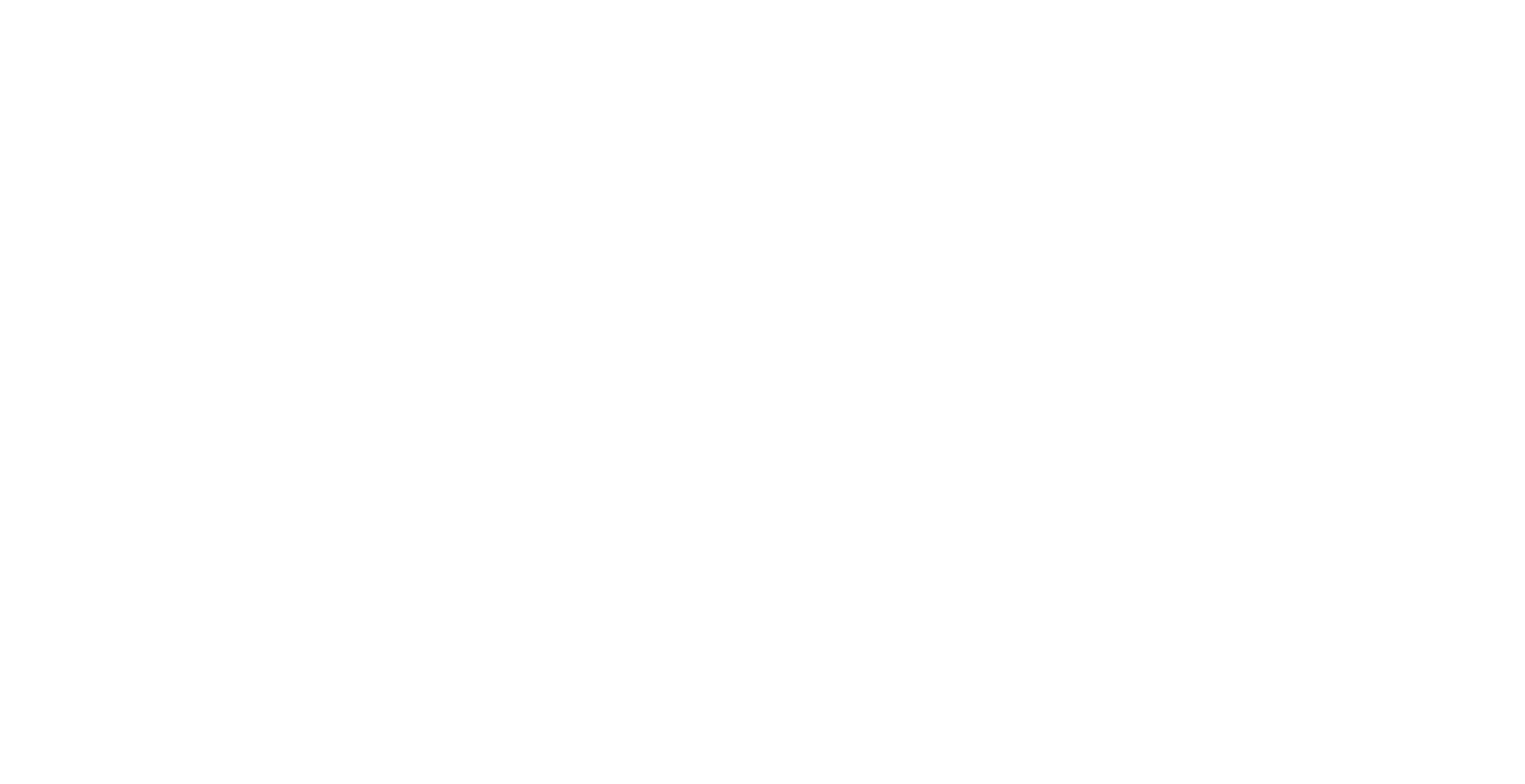 scroll, scrollTop: 0, scrollLeft: 0, axis: both 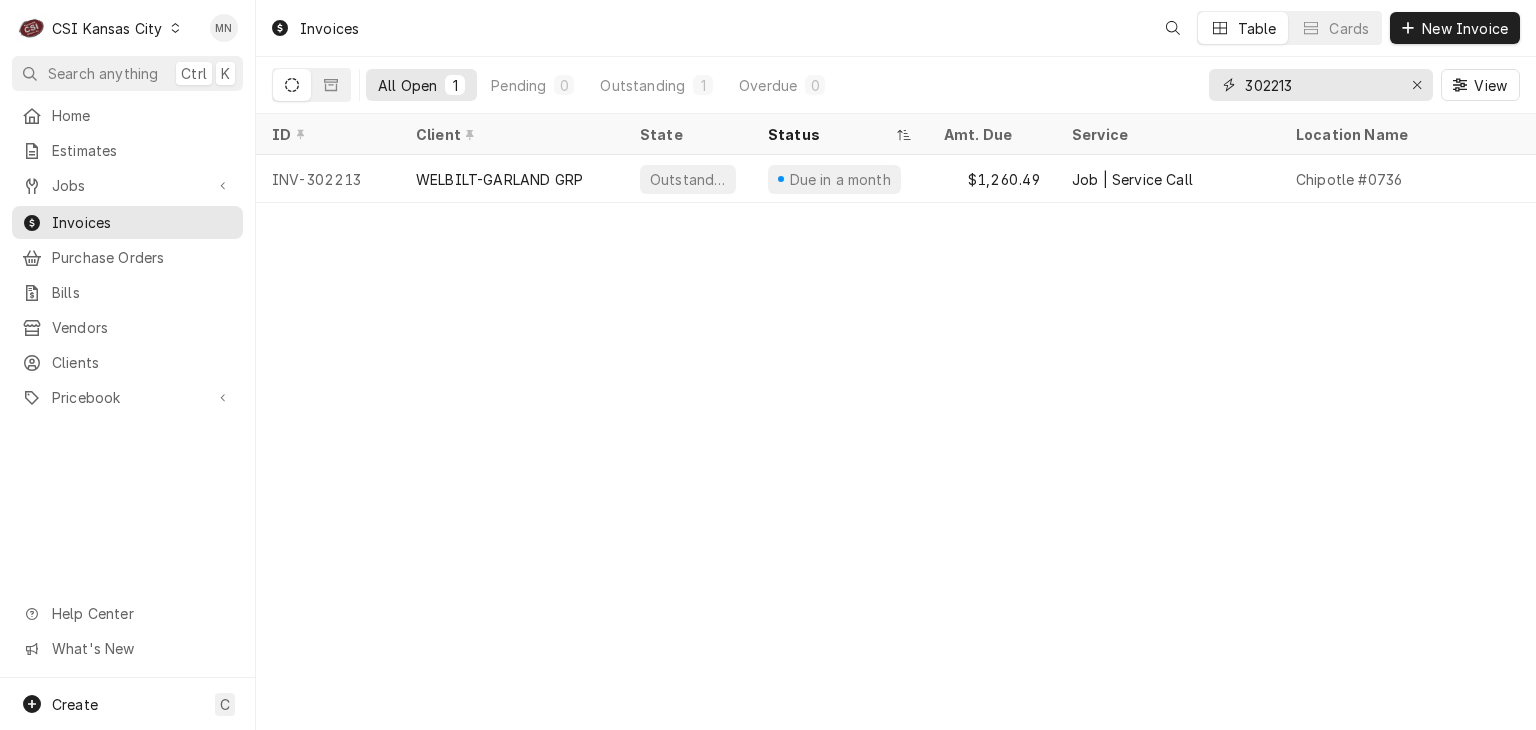 click on "302213" at bounding box center (1320, 85) 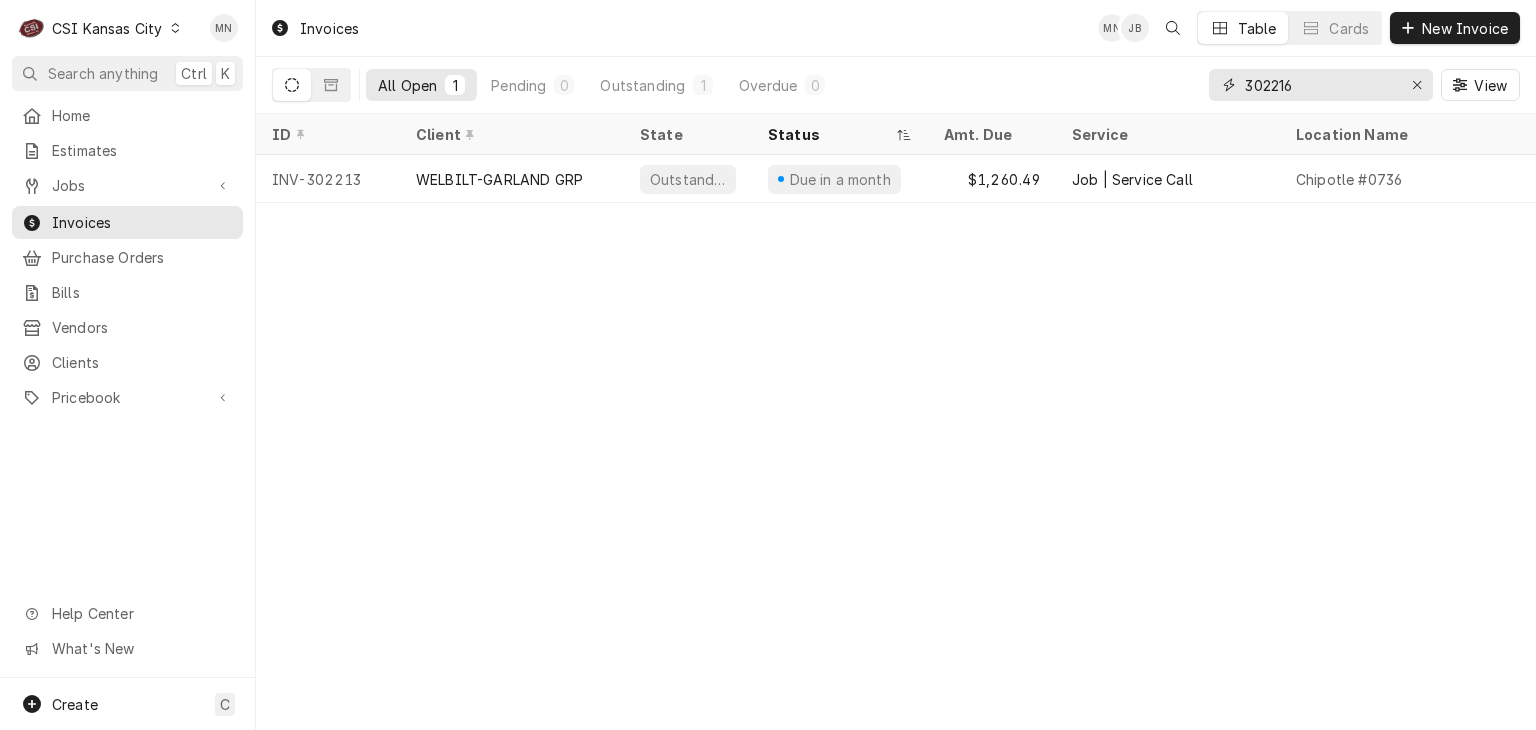 type on "302216" 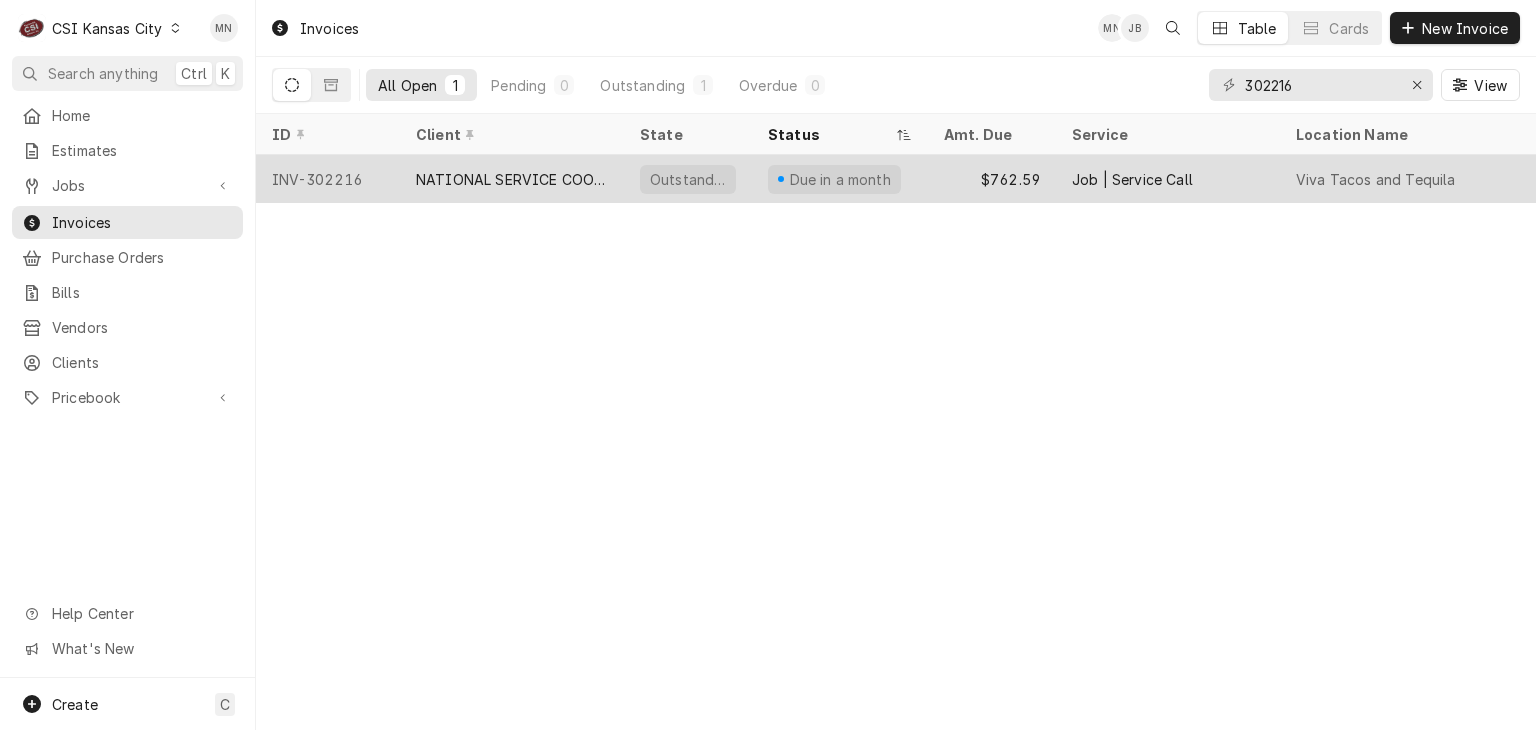 click on "NATIONAL SERVICE COOPERATIVE" at bounding box center [512, 179] 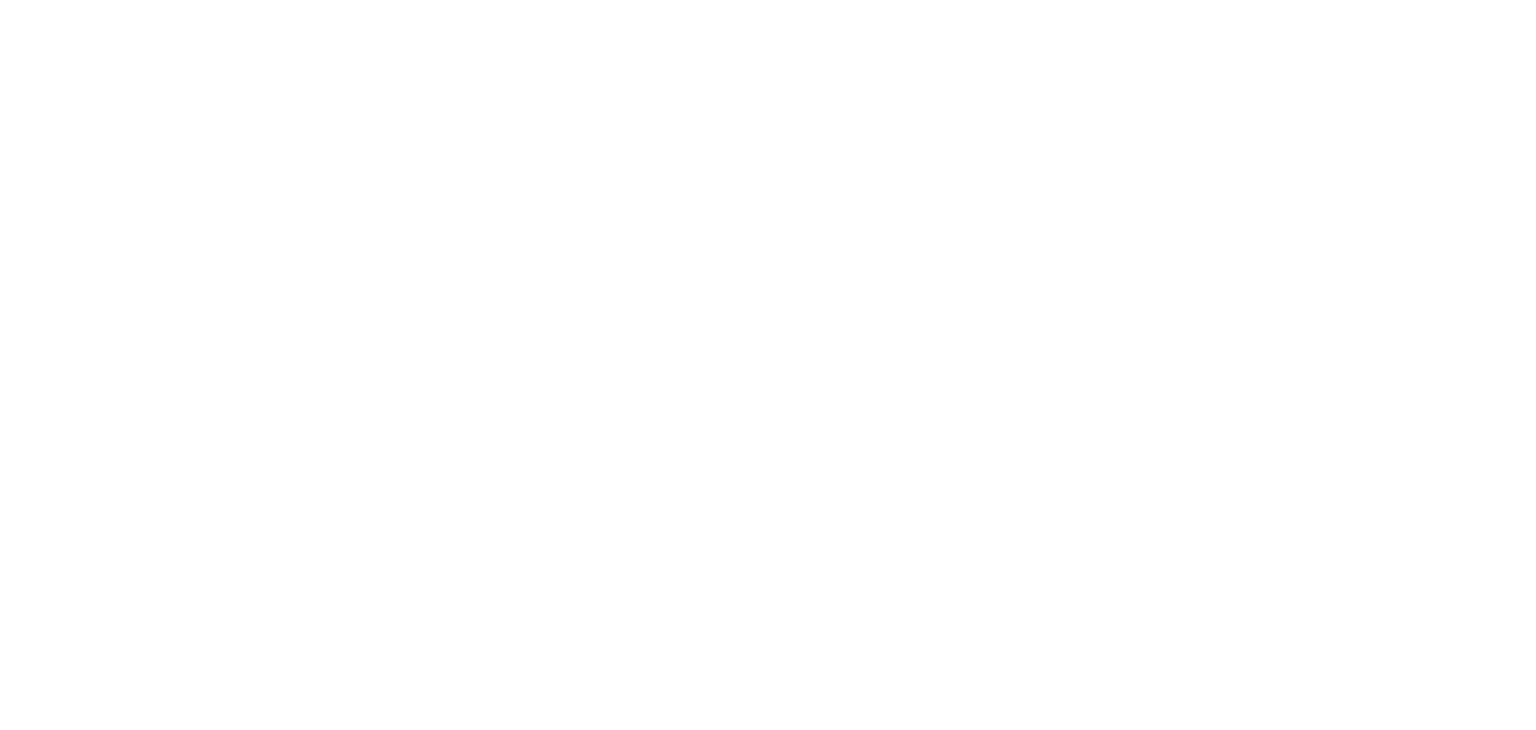 scroll, scrollTop: 0, scrollLeft: 0, axis: both 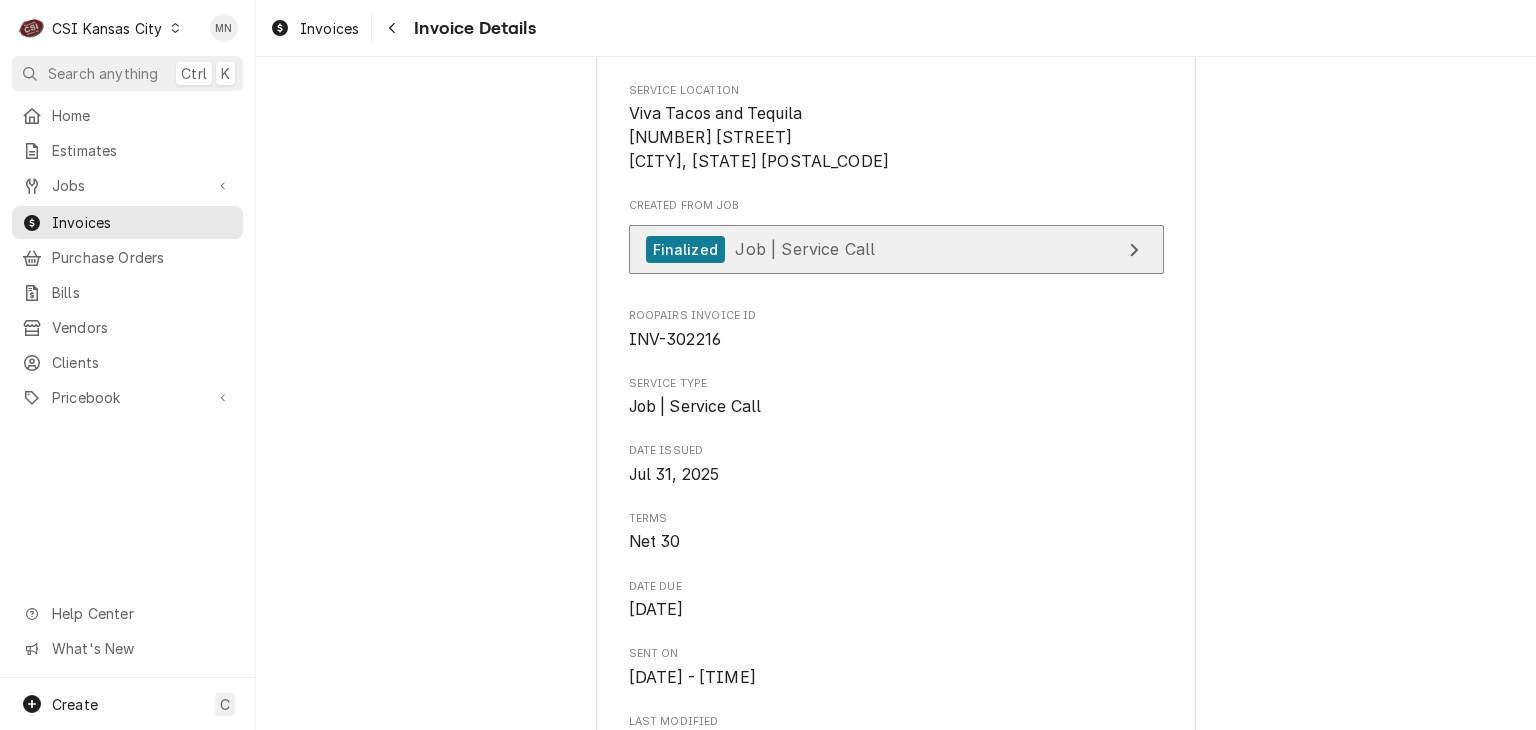 click on "Finalized Job | Service Call" at bounding box center (896, 249) 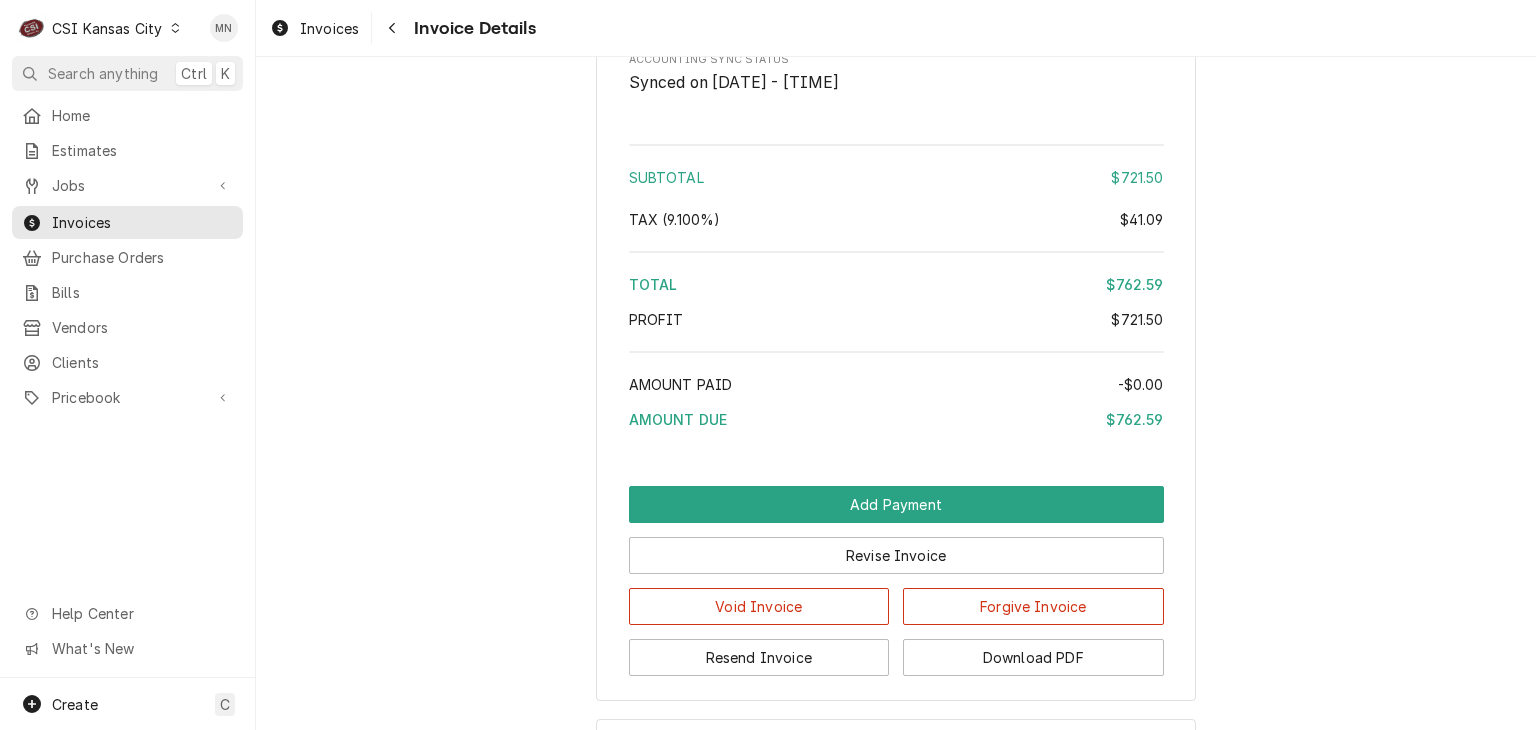 scroll, scrollTop: 3278, scrollLeft: 0, axis: vertical 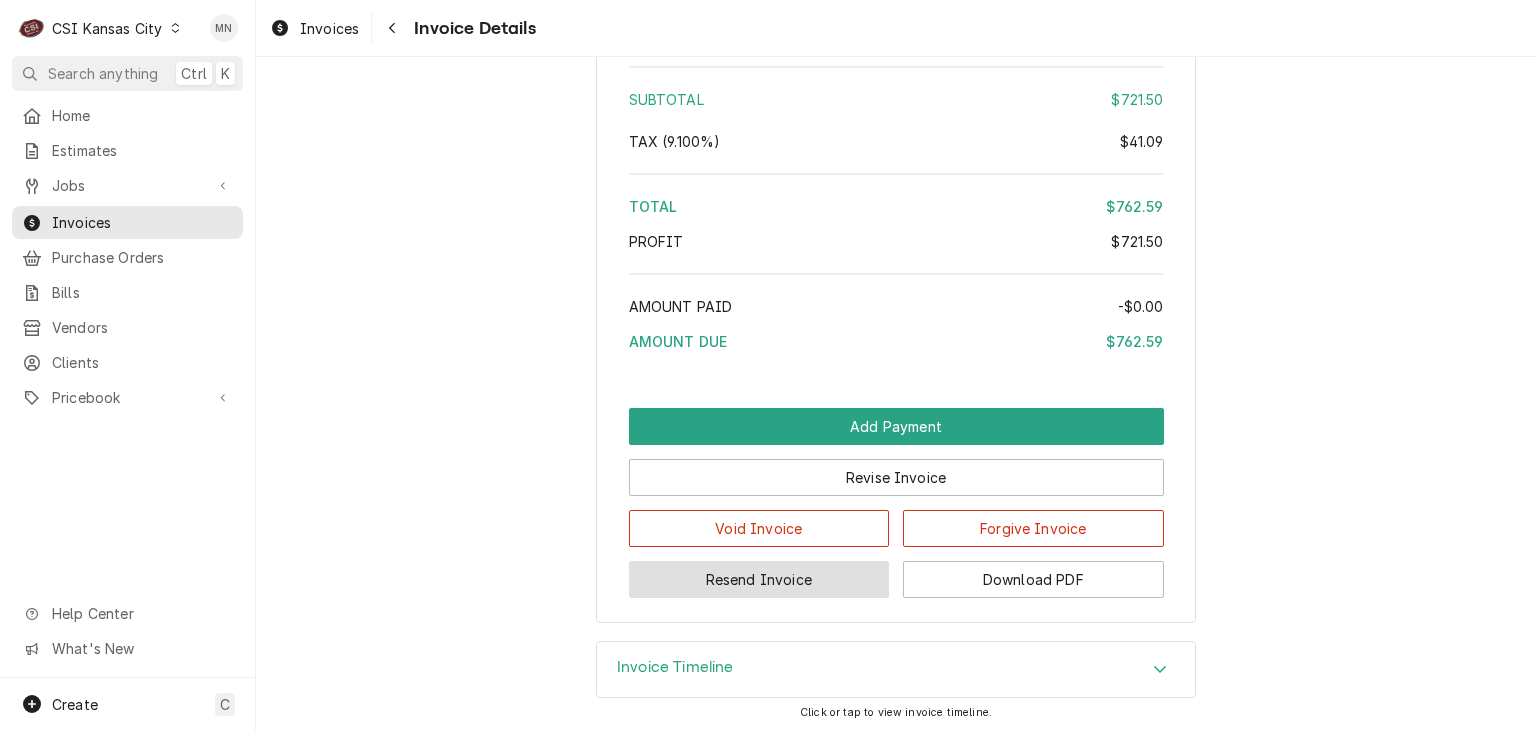 click on "Resend Invoice" at bounding box center (759, 579) 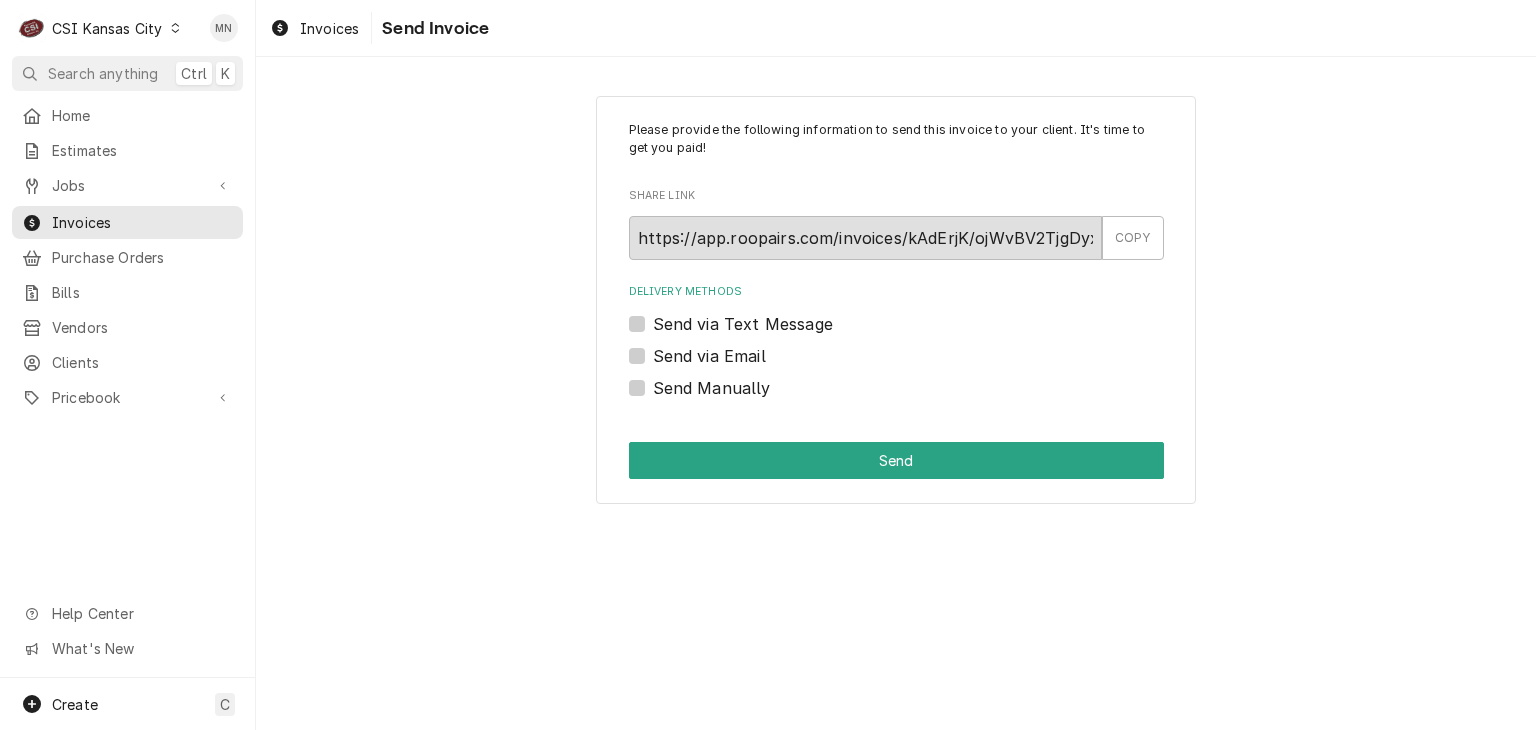 click on "Send via Email" at bounding box center (709, 356) 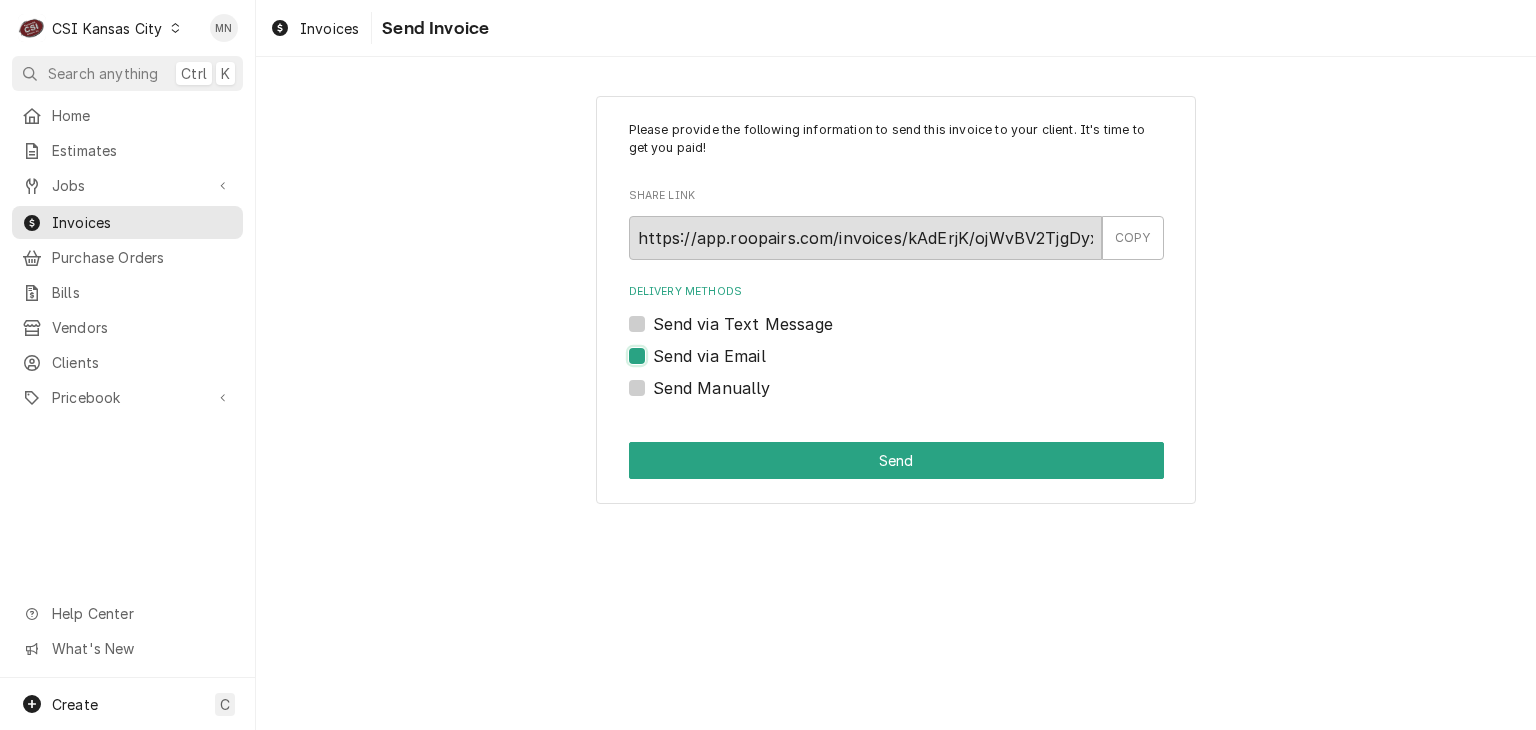 checkbox on "true" 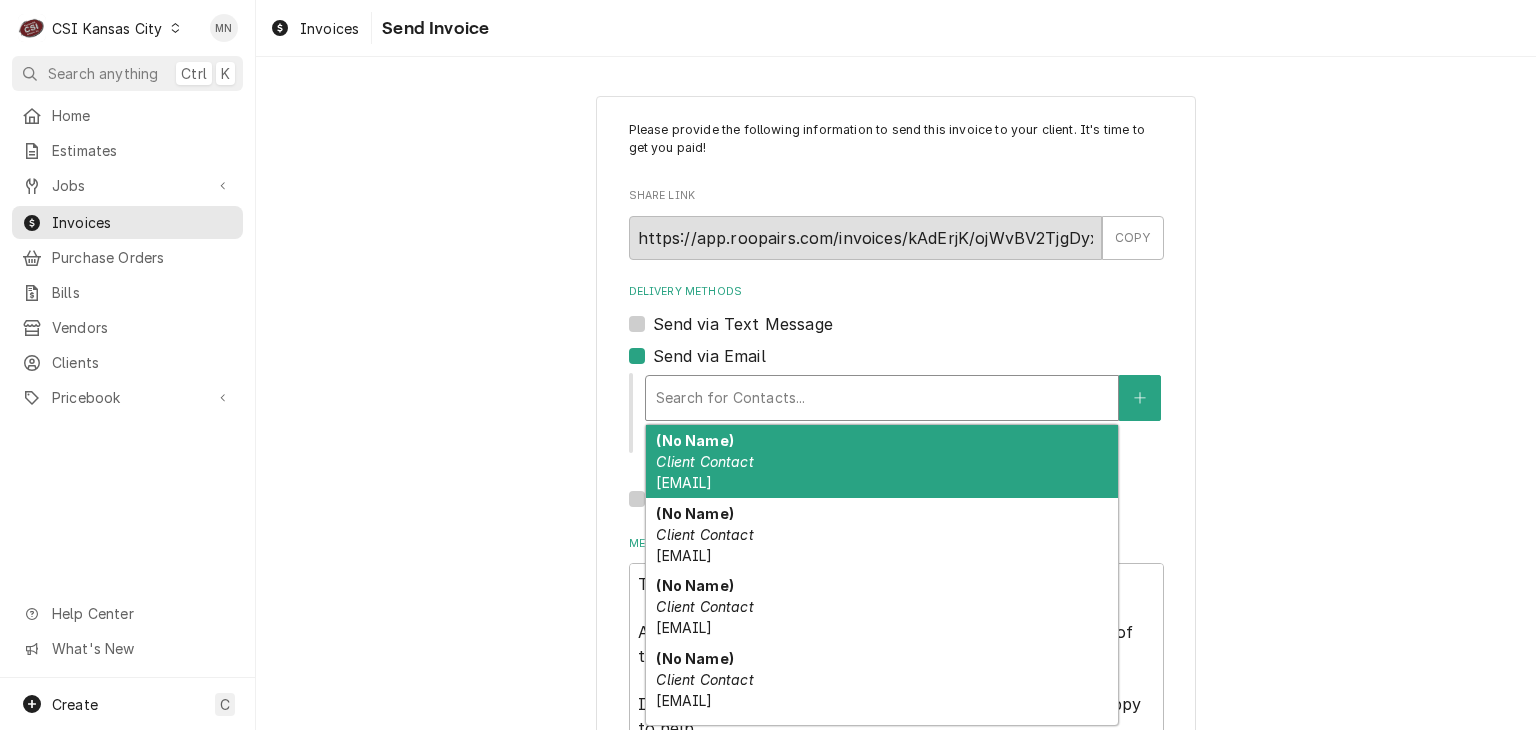 click at bounding box center [882, 398] 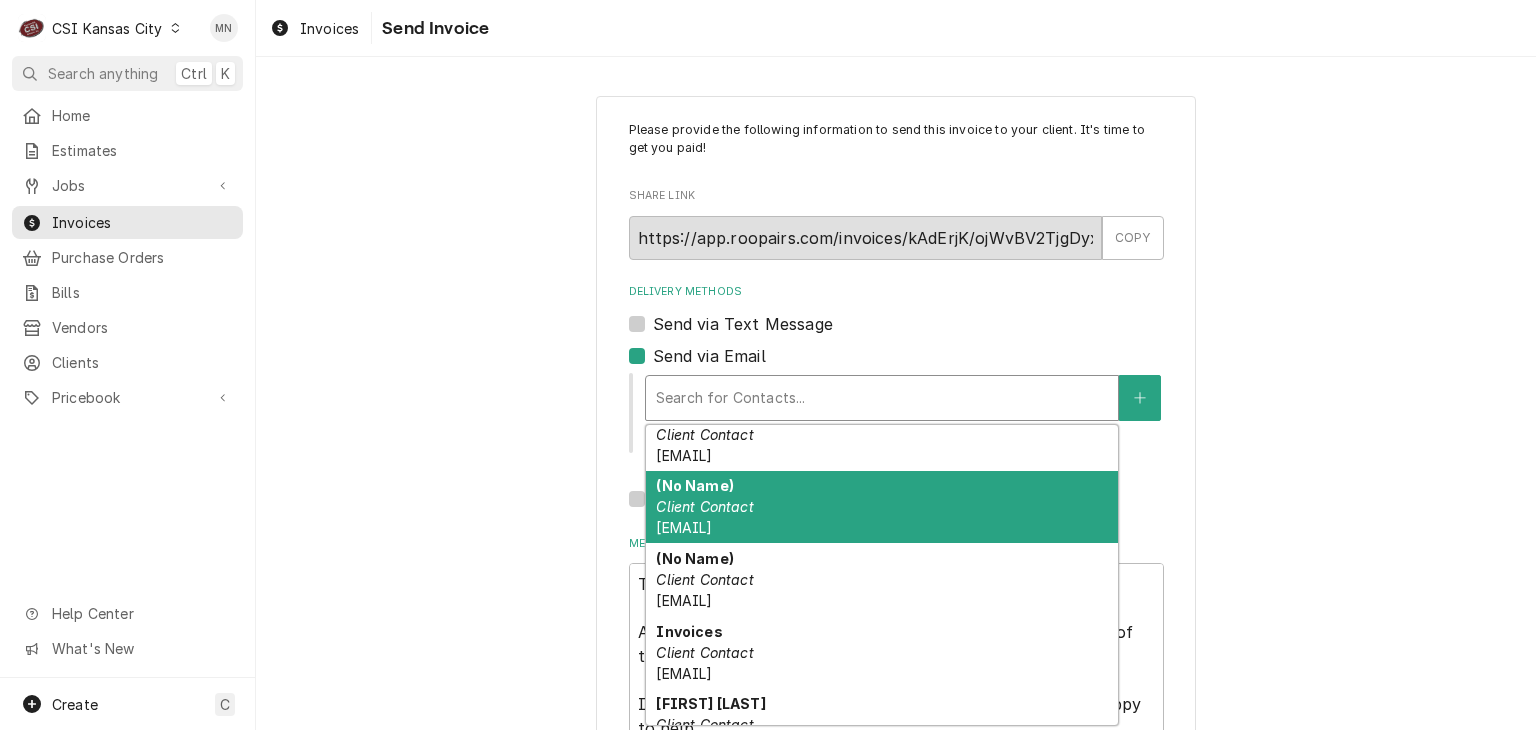 scroll, scrollTop: 136, scrollLeft: 0, axis: vertical 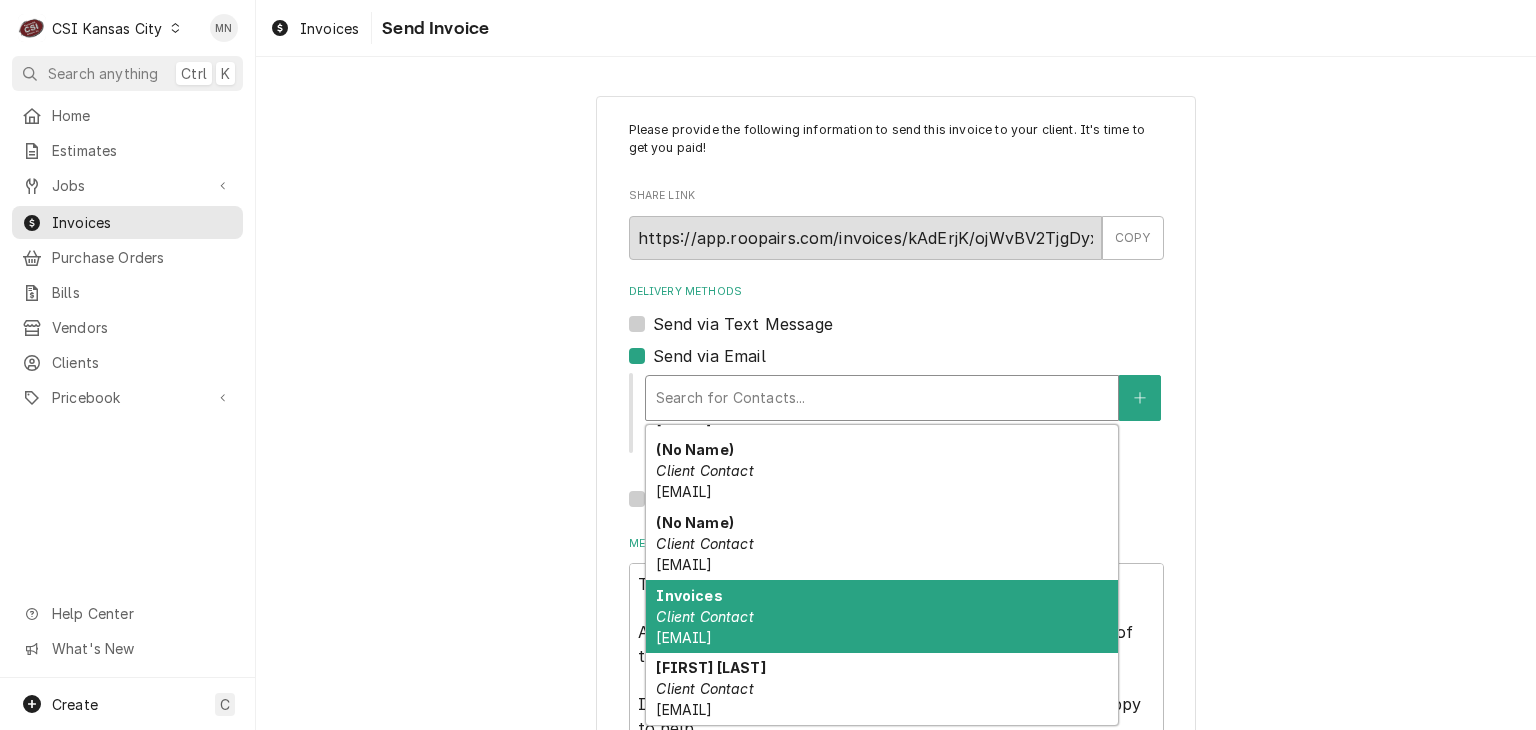 click on "Client Contact" at bounding box center (704, 616) 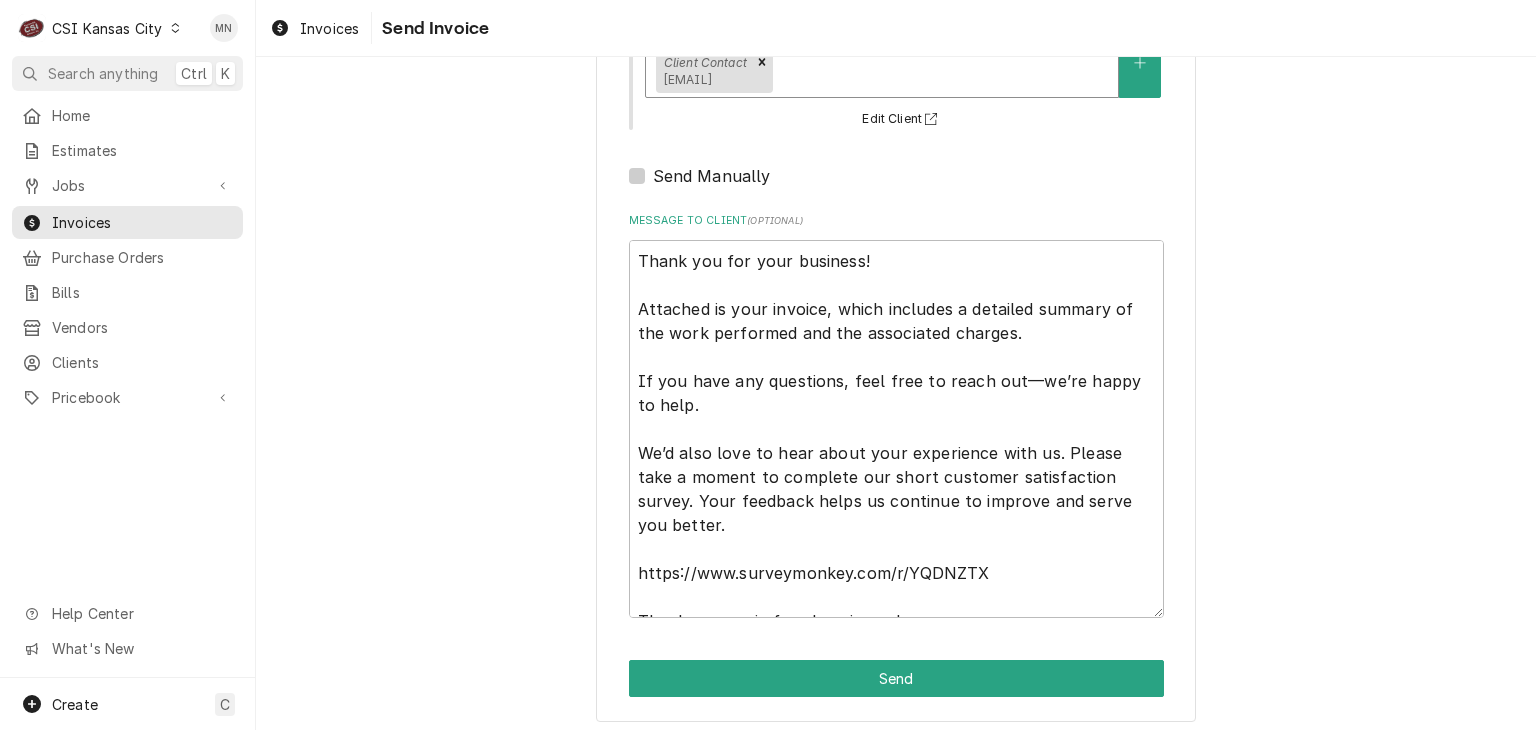 scroll, scrollTop: 356, scrollLeft: 0, axis: vertical 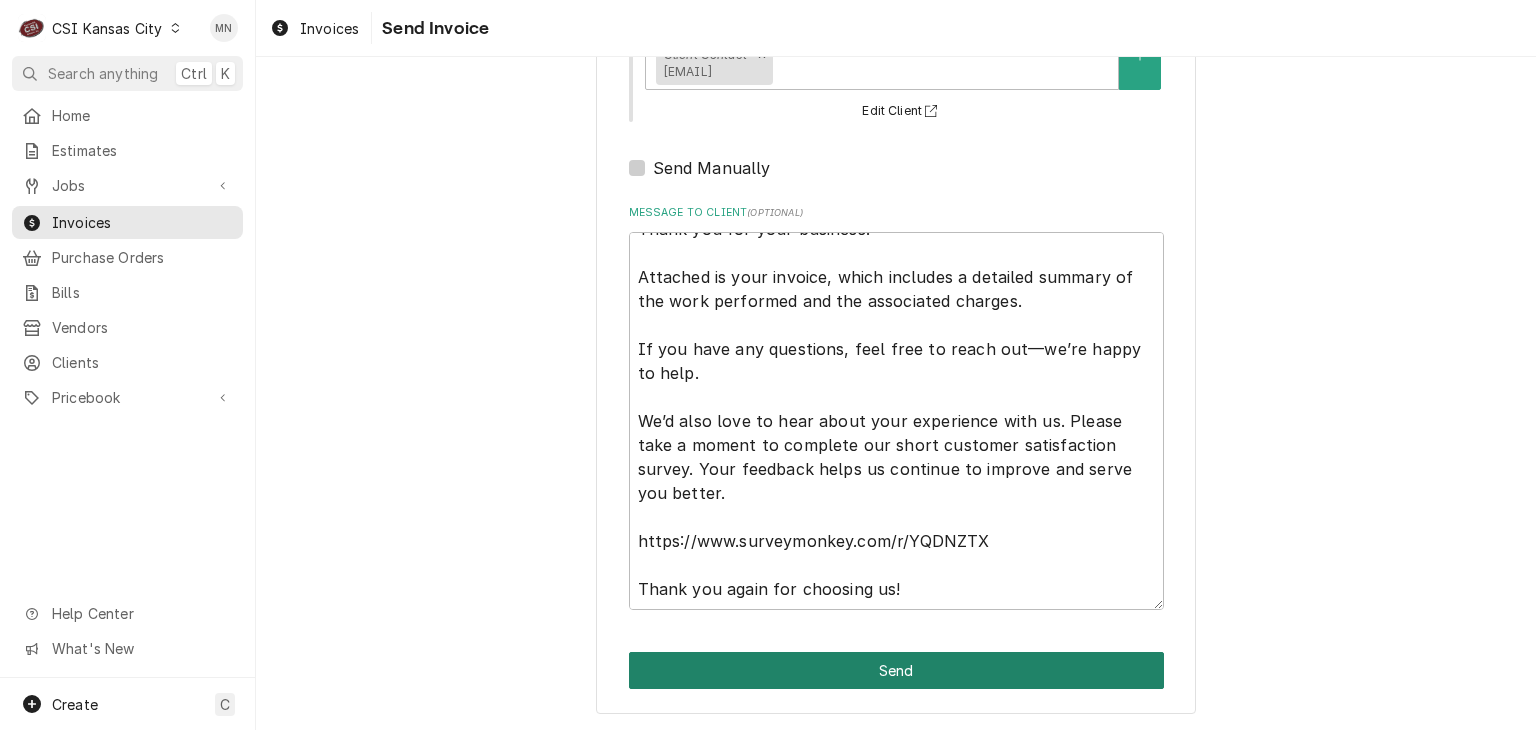 click on "Send" at bounding box center (896, 670) 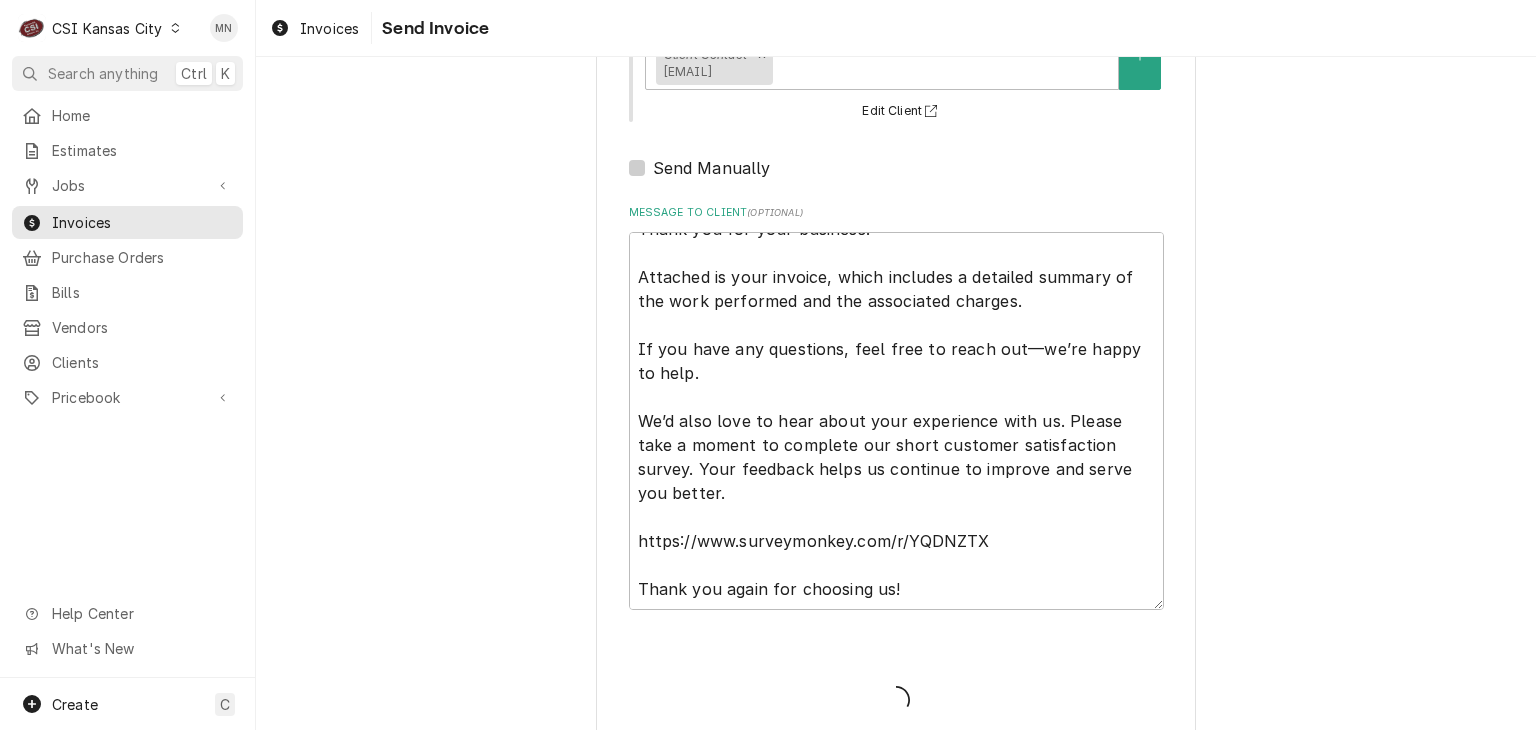 type on "x" 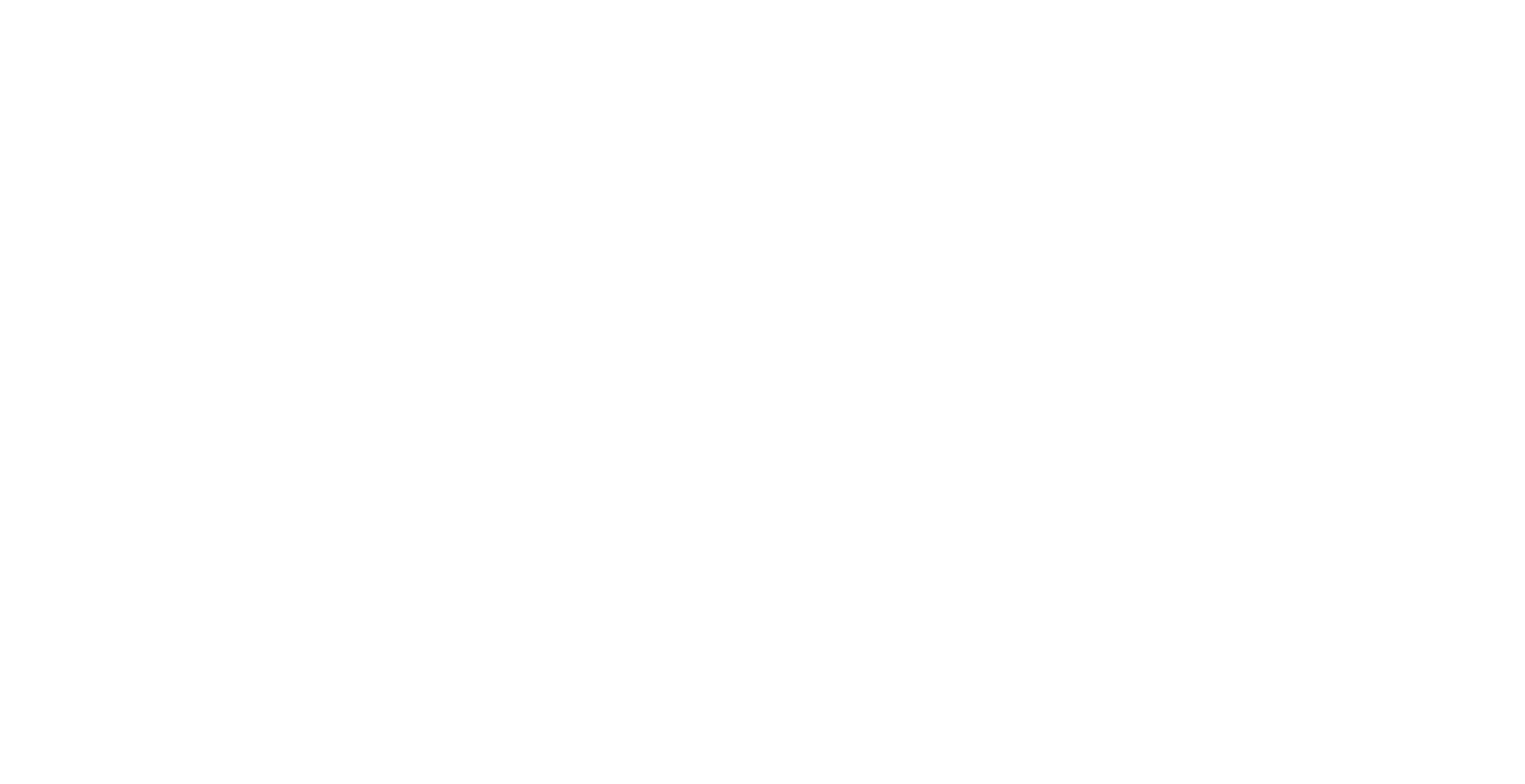 scroll, scrollTop: 0, scrollLeft: 0, axis: both 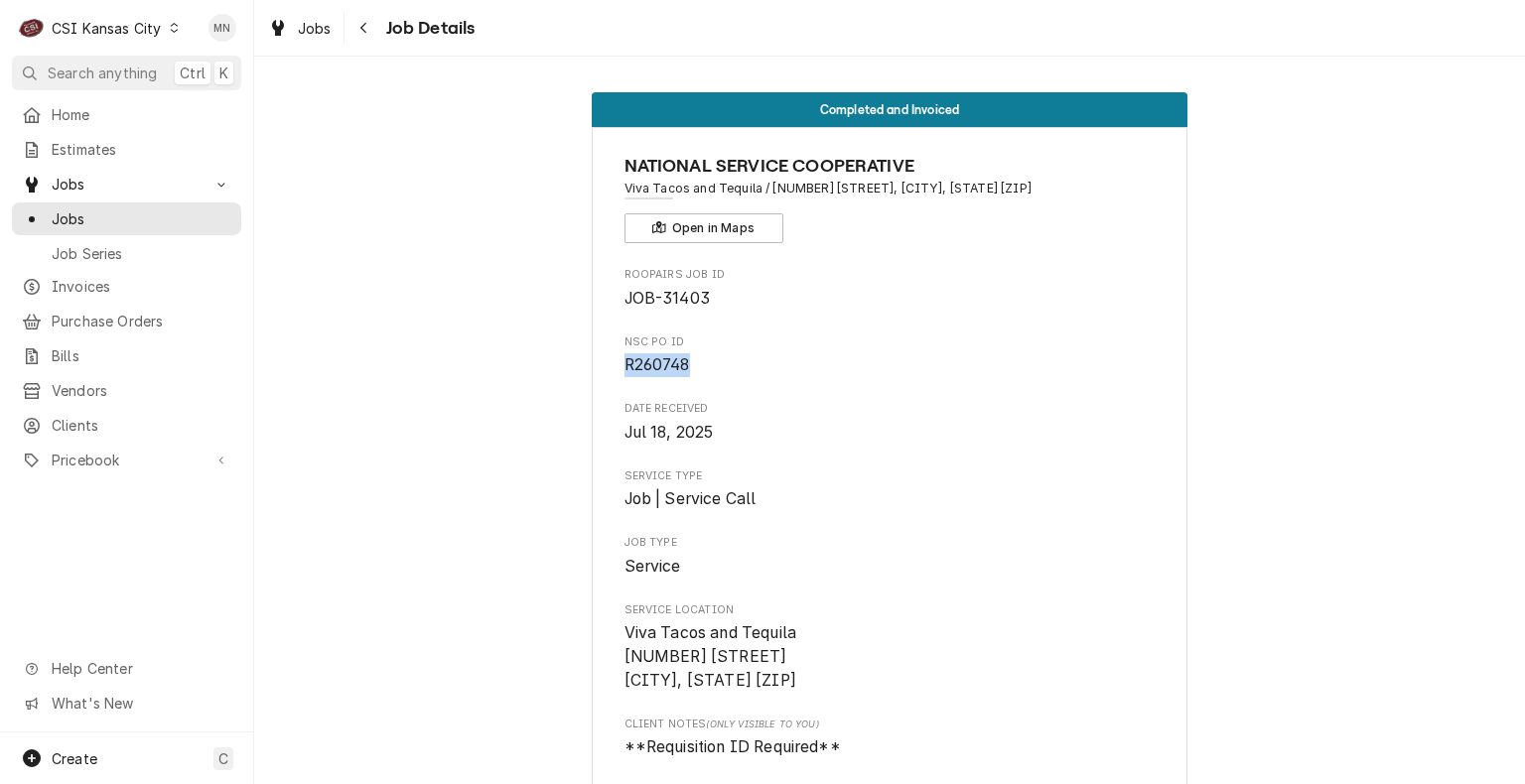 drag, startPoint x: 686, startPoint y: 366, endPoint x: 615, endPoint y: 361, distance: 71.1758 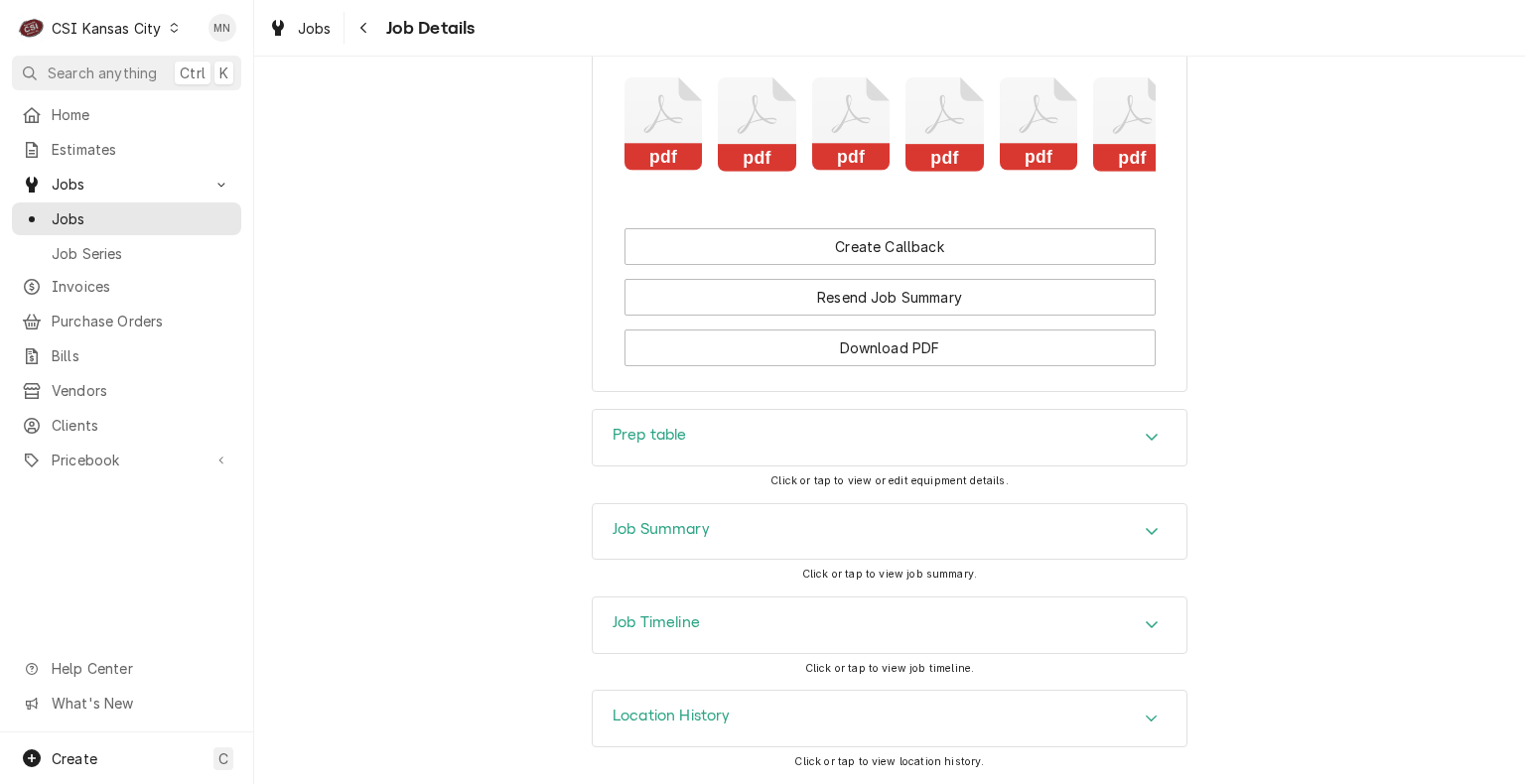 scroll, scrollTop: 3436, scrollLeft: 0, axis: vertical 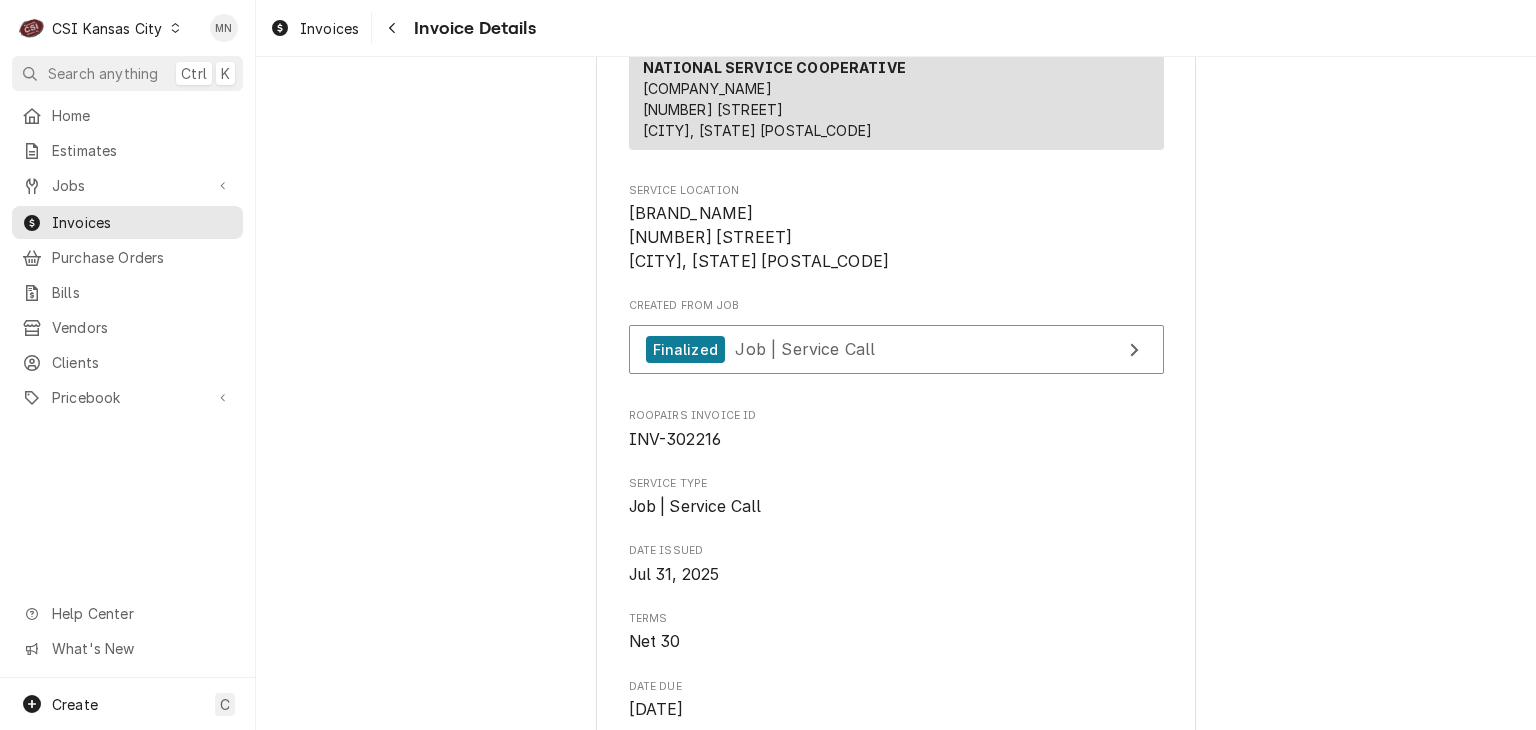 click on "Outstanding Sender CSI Kansas City CSI Commercial Services Inc
1021 NE Jib Ct Unit B
Lee’s Summit, MO 64064 (816) 523-2000 servicekc@csi1.com Recipient (Bill To) NATIONAL SERVICE COOPERATIVE NATIONAL SERVICE COOPERATIVE
4046 S 108th Street
Omaha, NE 68137 Service Location Viva Tacos and Tequila
5031 W 135th St
Leawood, KS 66209 Created From Job Finalized Job | Service Call Roopairs Invoice ID INV-302216 Service Type Job | Service Call Date Issued Jul 31, 2025 Terms Net 30 Date Due Aug 30, 2025 Sent On Fri, Aug 1st, 2025 - 12:12 PM Last Modified Fri, Aug 1st, 2025 - 12:12 PM Service Charges Short Description 1-Labor (Service) | Standard | Incurred Subtype [#1-SALE] LABR-REG Service Dates Jul 22, 2025 - Jul 28, 2025 Hourly Cost $0.00/hr Qty. 3.5hrs Rate $129.00/hr Amount $451.50 Tax Taxable Service  Summary Parts and Materials (No parts and materials charges) Trip Charges, Diagnostic Fees, etc. Short Description Travel Charge Subtype [#1-SALE] TRAVEL-MILE Unit Cost $0.00 Qty. 2 Price $135.00 Amount $270.00 [" at bounding box center [896, 1688] 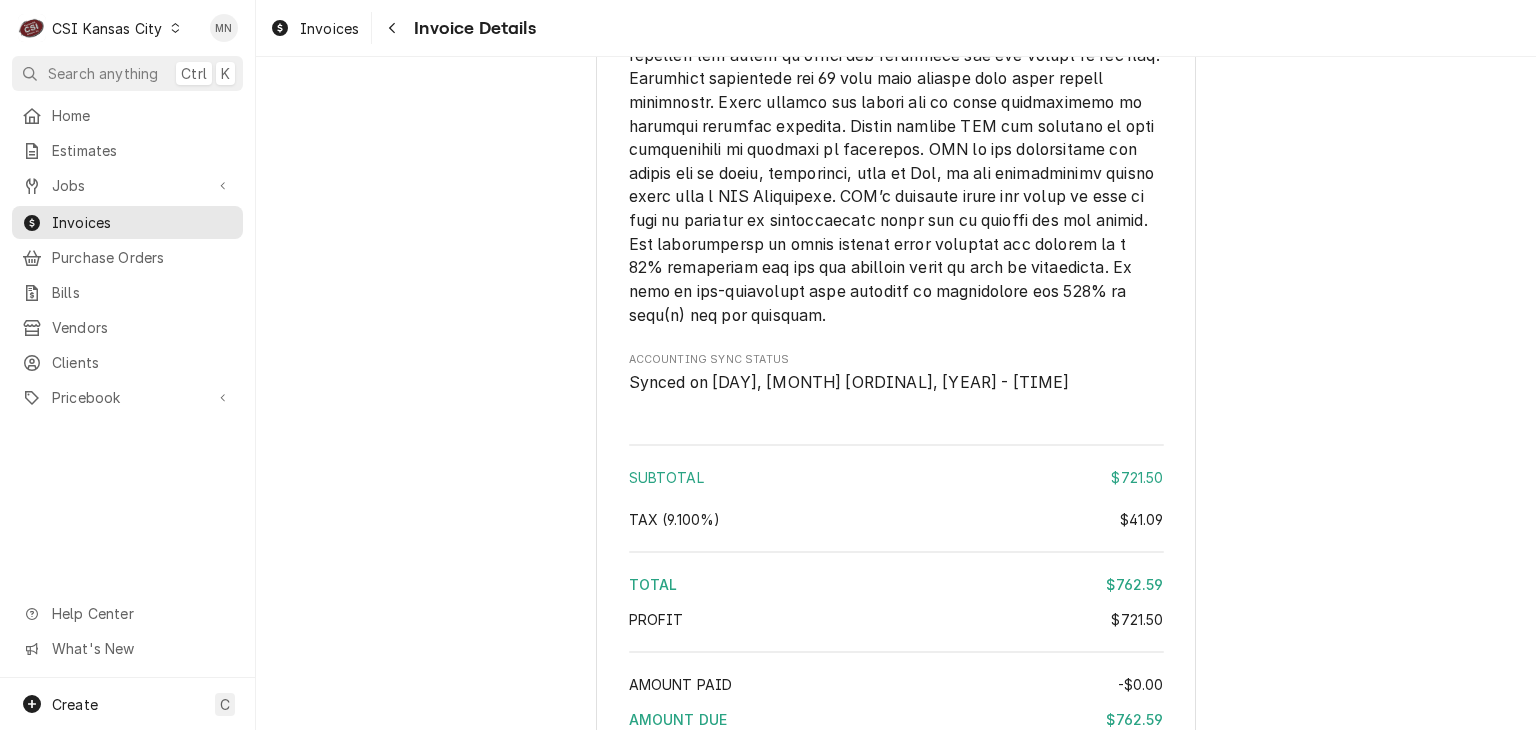 scroll, scrollTop: 3278, scrollLeft: 0, axis: vertical 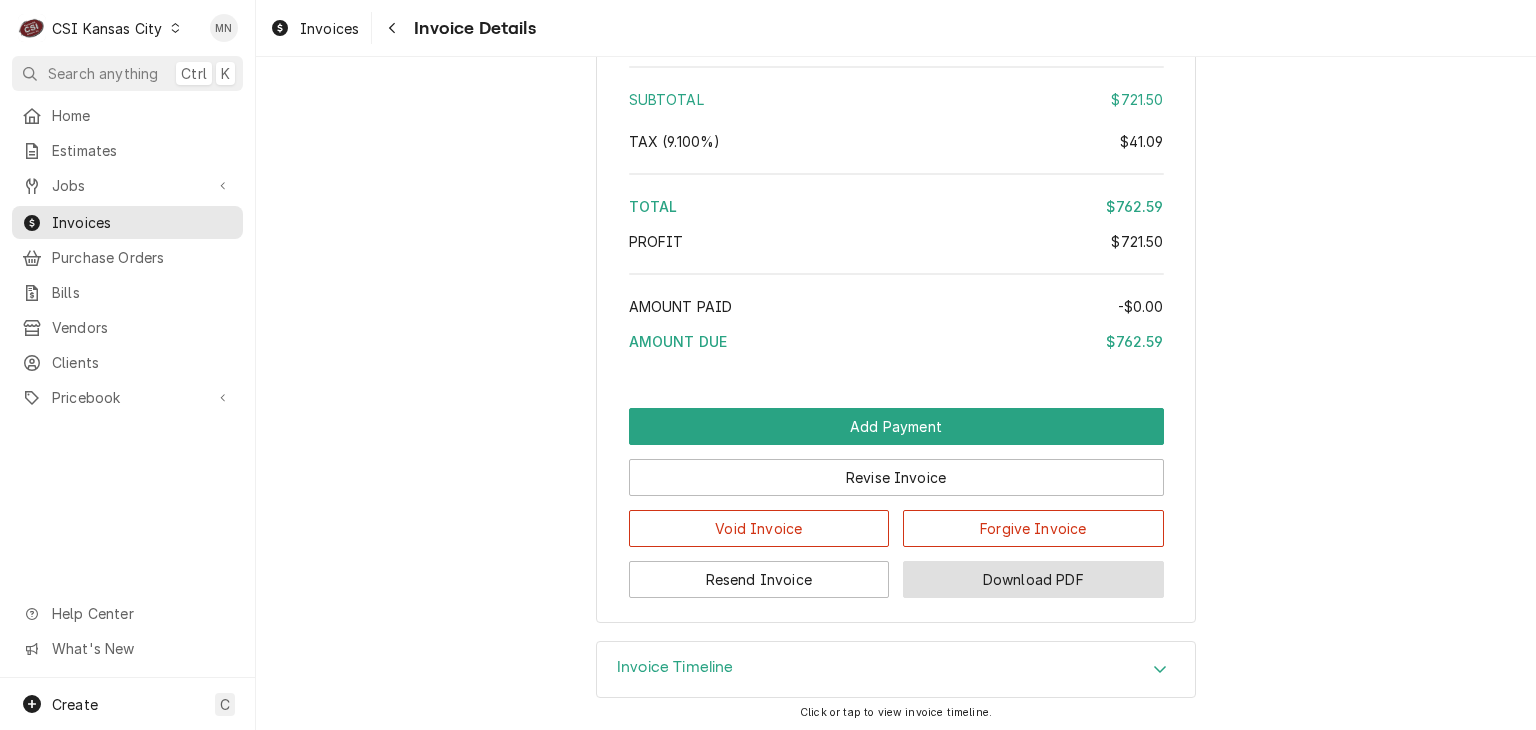 click on "Download PDF" at bounding box center [1033, 579] 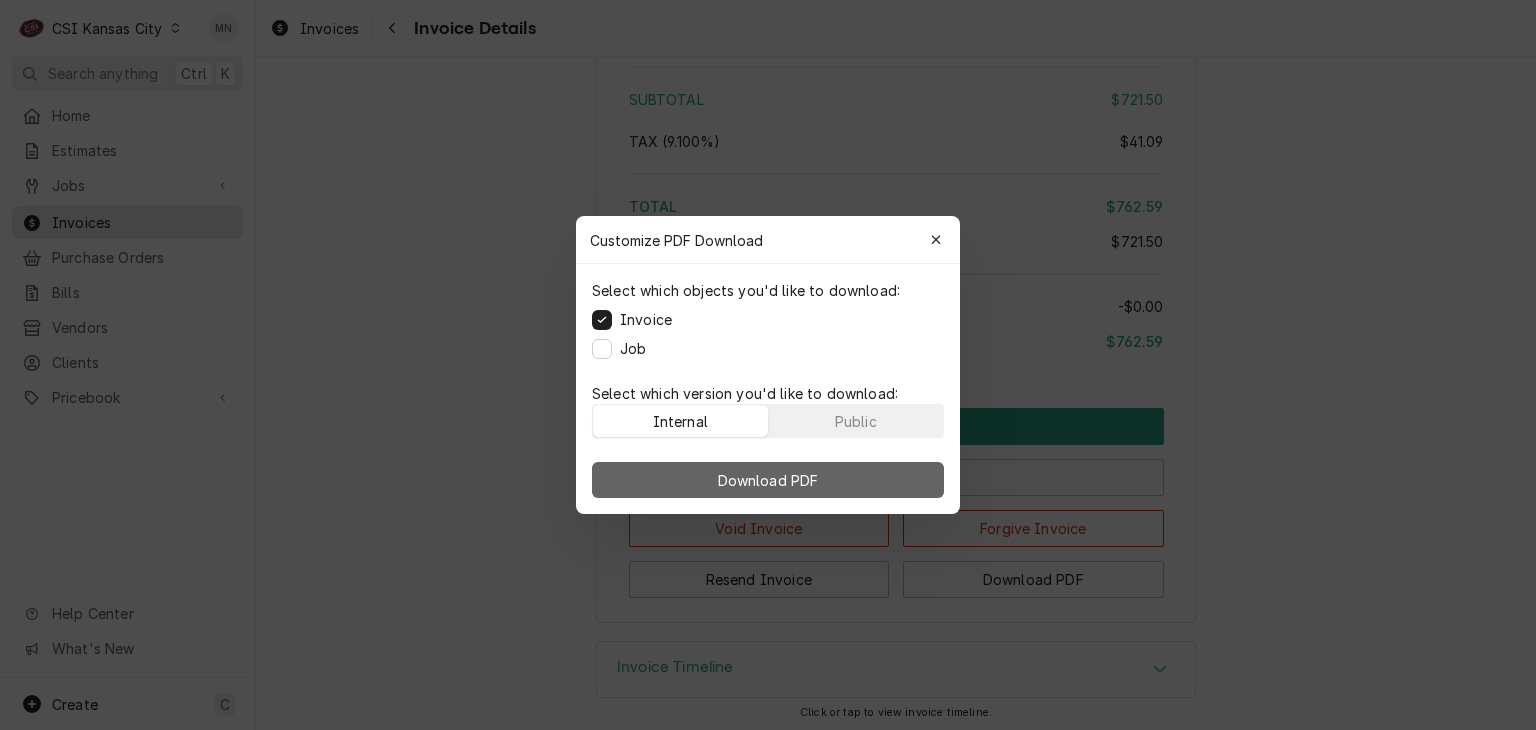 click on "Download PDF" at bounding box center (768, 480) 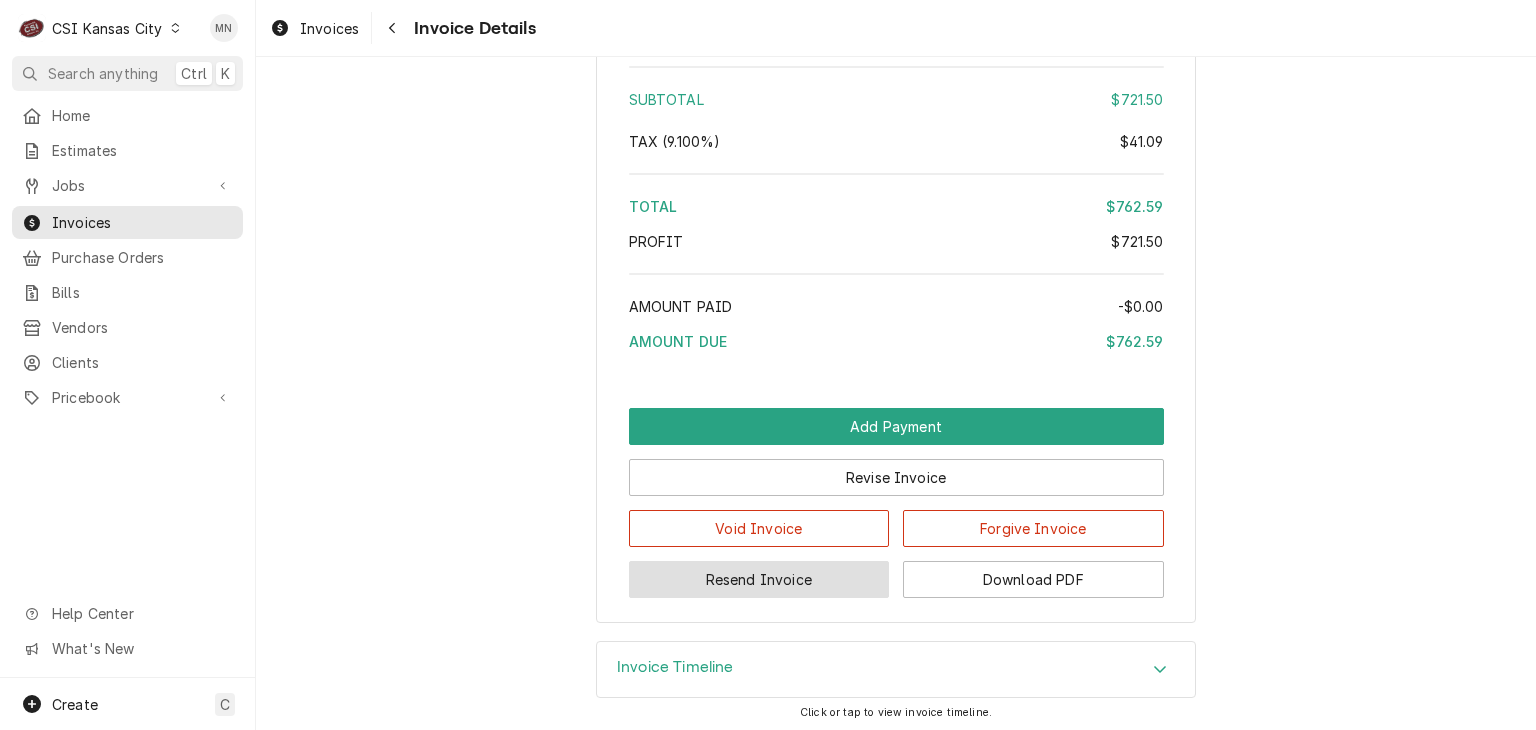 click on "Resend Invoice" at bounding box center (759, 579) 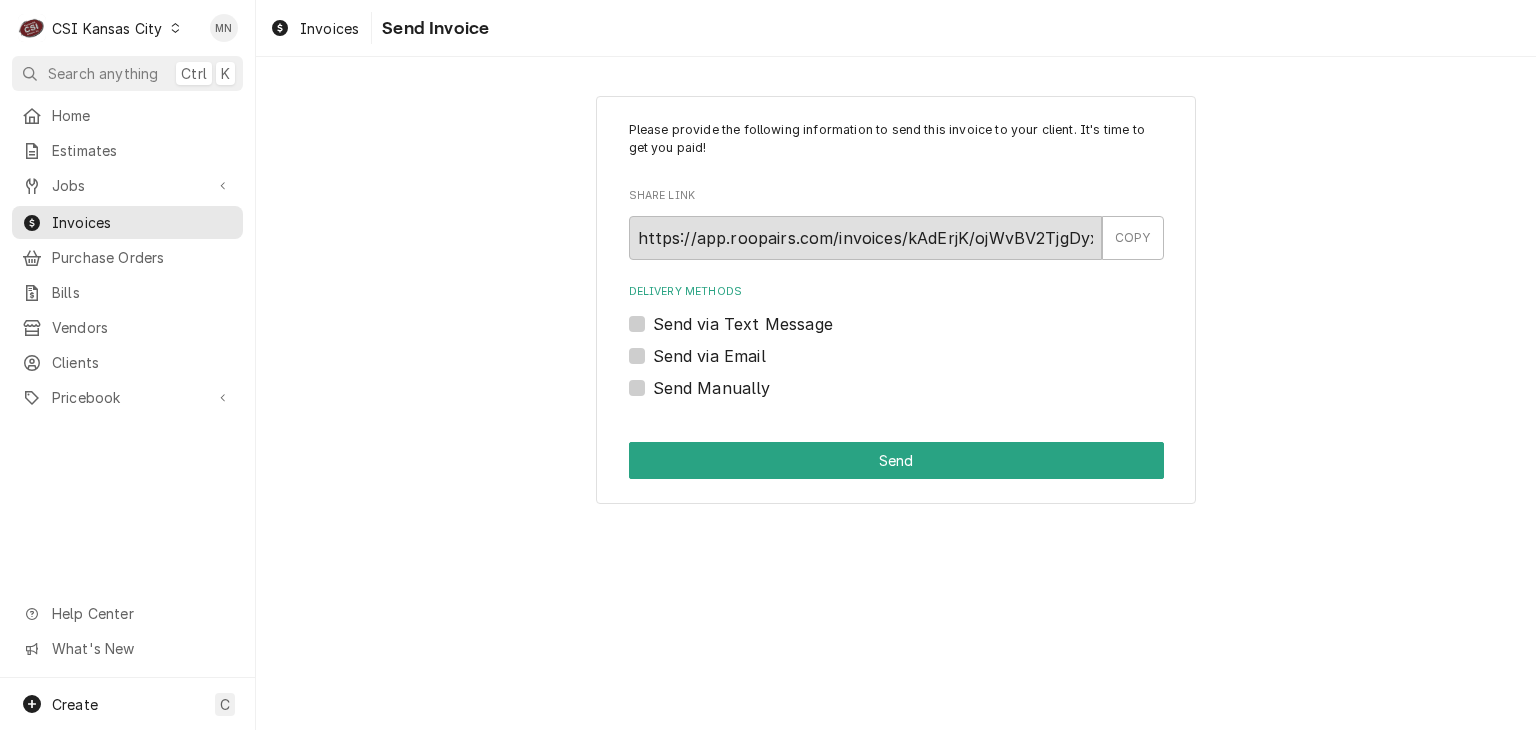 scroll, scrollTop: 0, scrollLeft: 0, axis: both 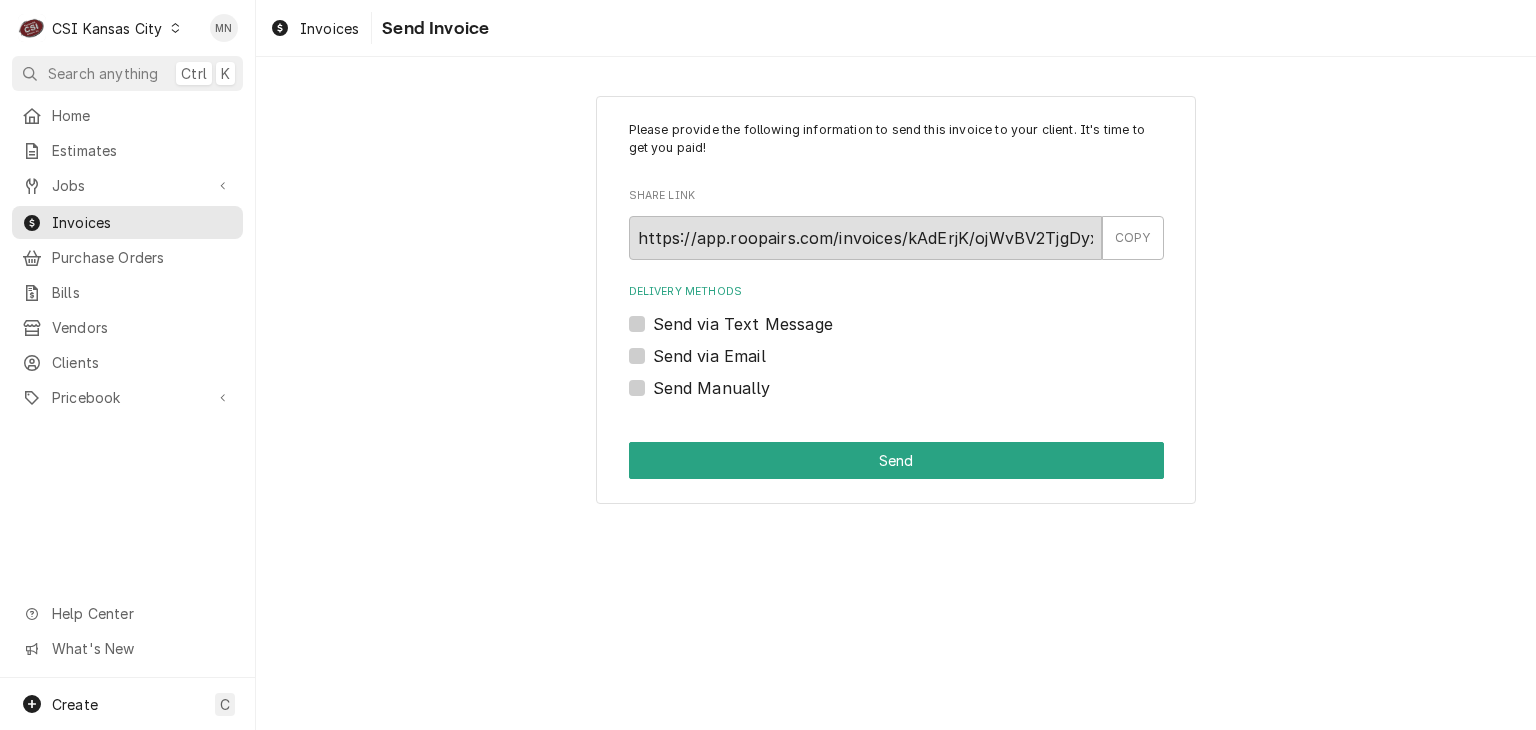 click on "Send via Email" at bounding box center [709, 356] 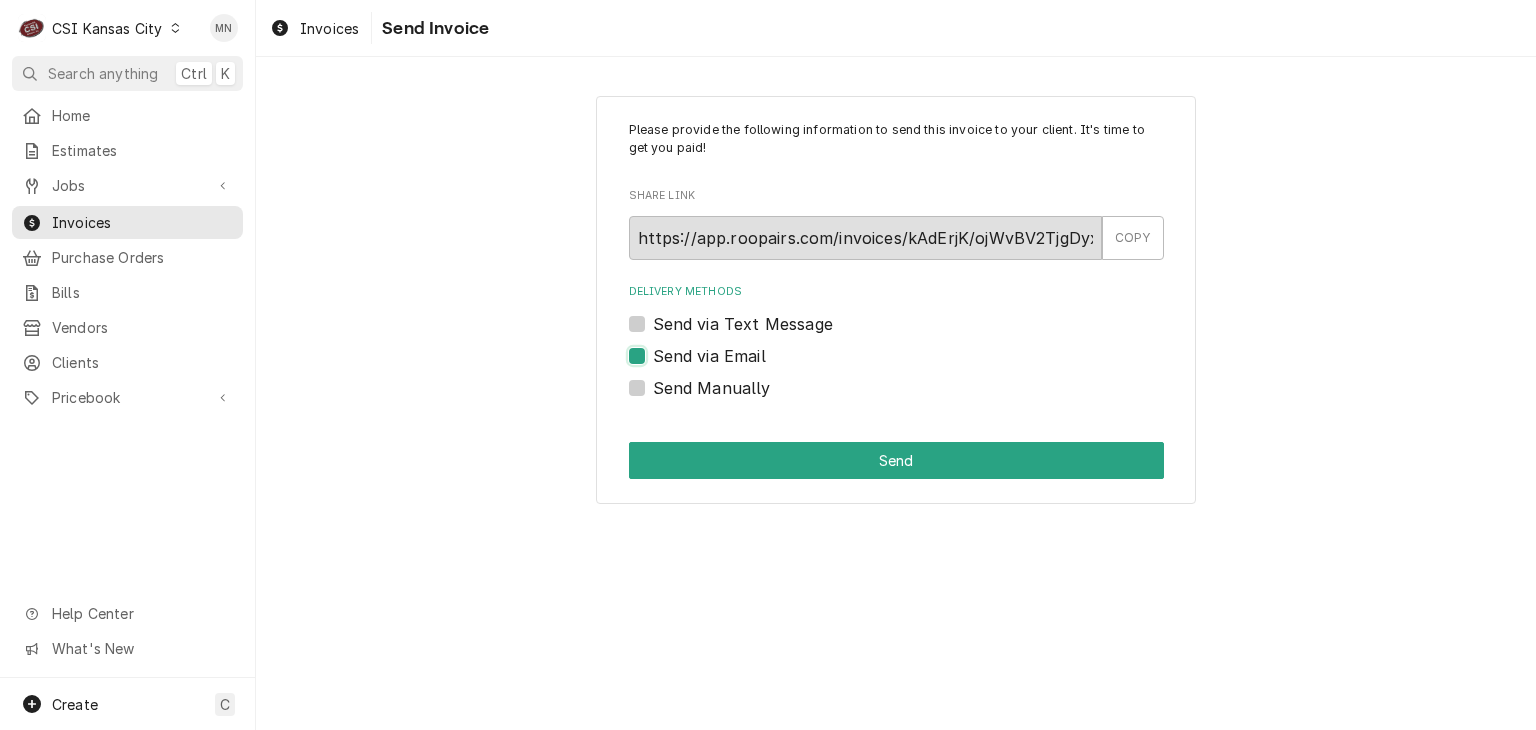 checkbox on "true" 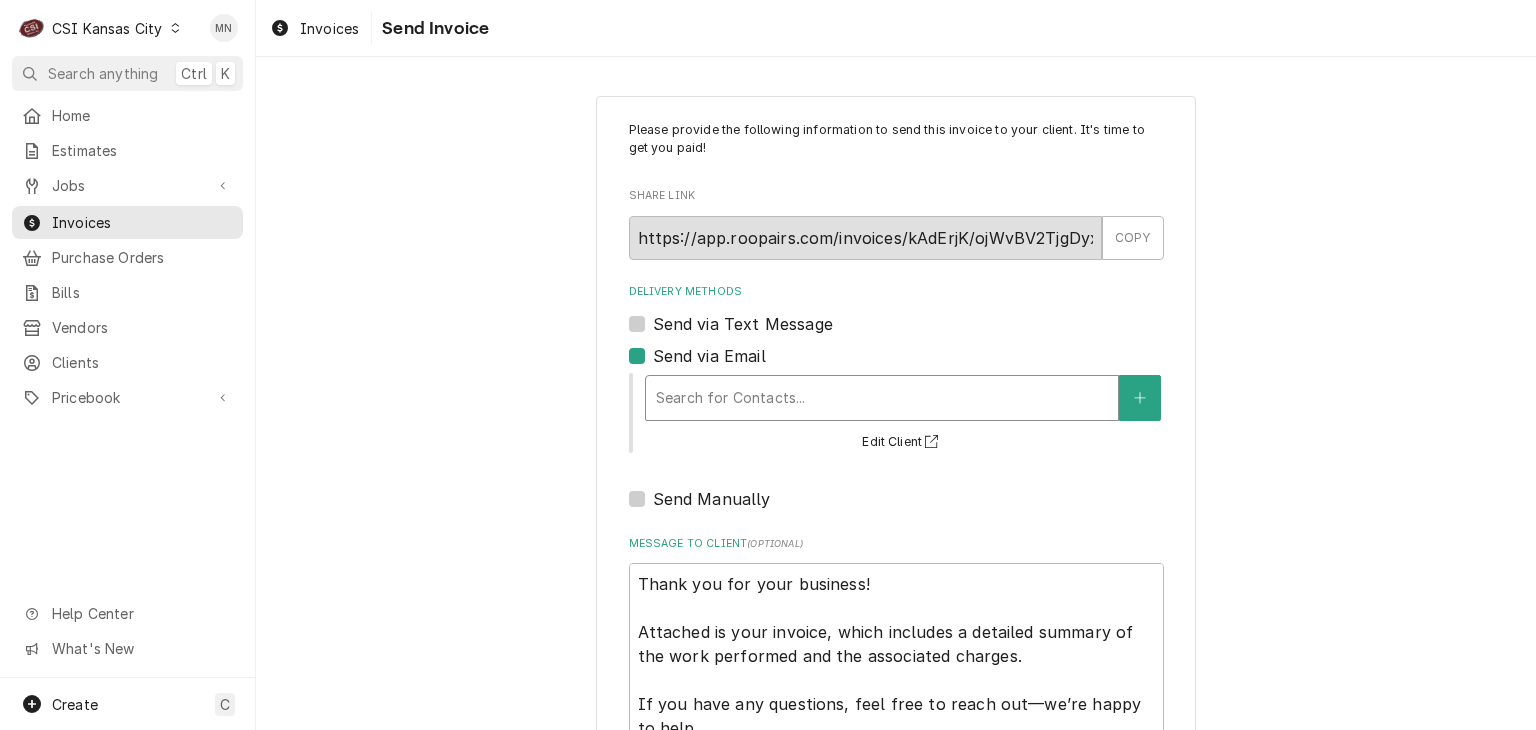 click at bounding box center [882, 398] 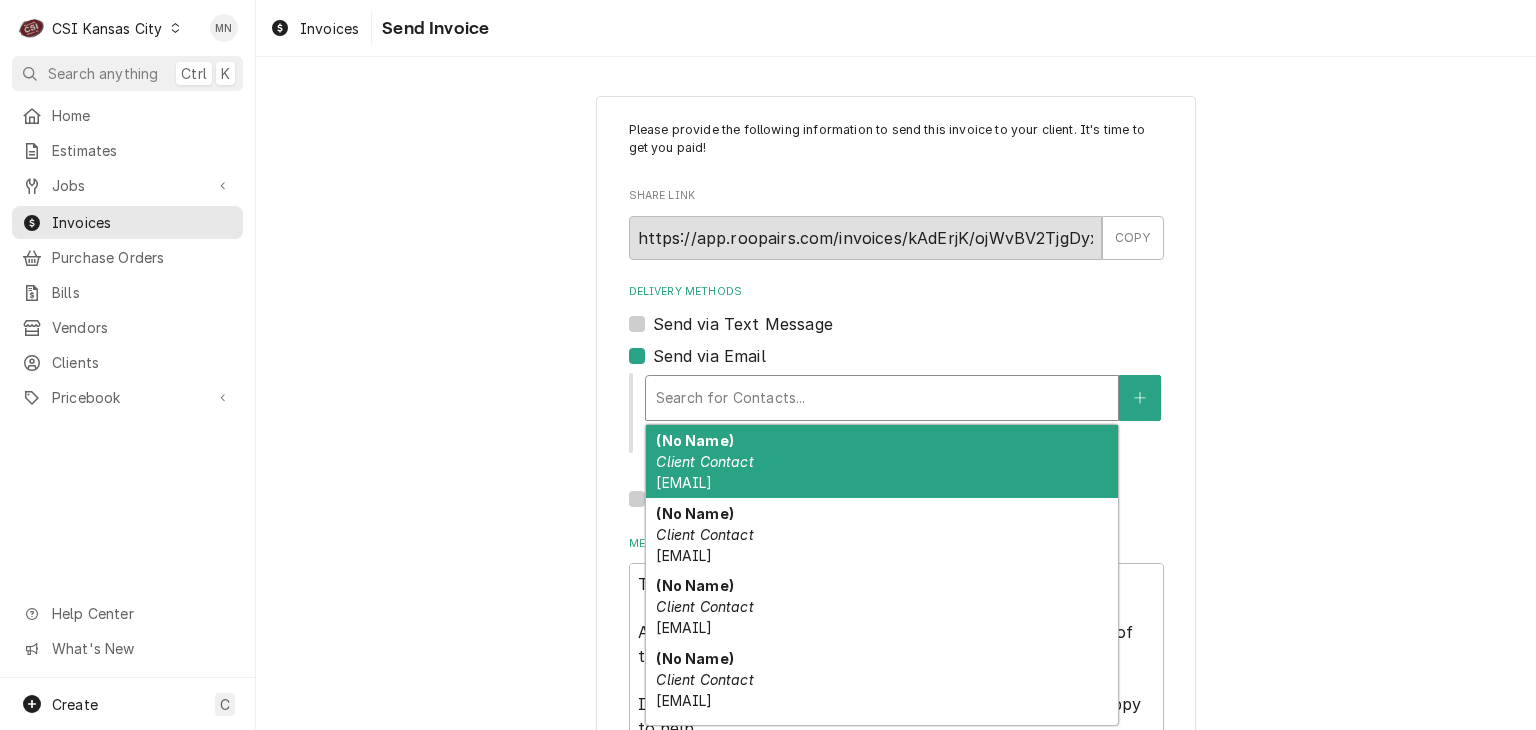 scroll, scrollTop: 100, scrollLeft: 0, axis: vertical 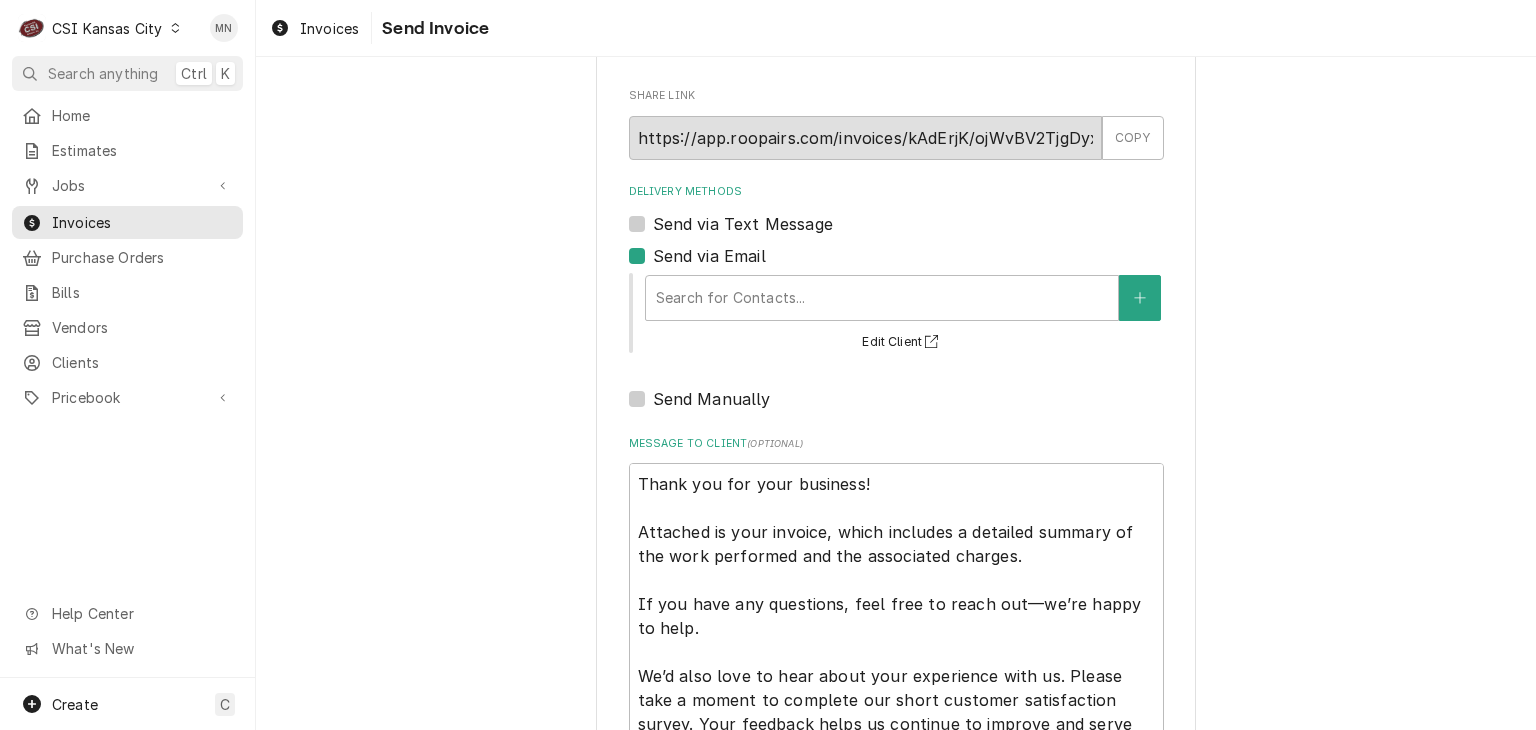 click on "Please provide the following information to send this invoice to your client. It's time to get you paid! Share Link https://app.roopairs.com/invoices/kAdErjK/ojWvBV2TjgDyxJfmpF2sSPd8cXWQ5s375IfA_VLvxmo/ COPY Delivery Methods Send via Text Message Send via Email Search for Contacts... Edit Client    Send Manually Message to Client  ( optional ) Thank you for your business!
Attached is your invoice, which includes a detailed summary of the work performed and the associated charges.
If you have any questions, feel free to reach out—we’re happy to help.
We’d also love to hear about your experience with us. Please take a moment to complete our short customer satisfaction survey. Your feedback helps us continue to improve and serve you better.
https://www.surveymonkey.com/r/YQDNZTX
Thank you again for choosing us! Send" at bounding box center [896, 470] 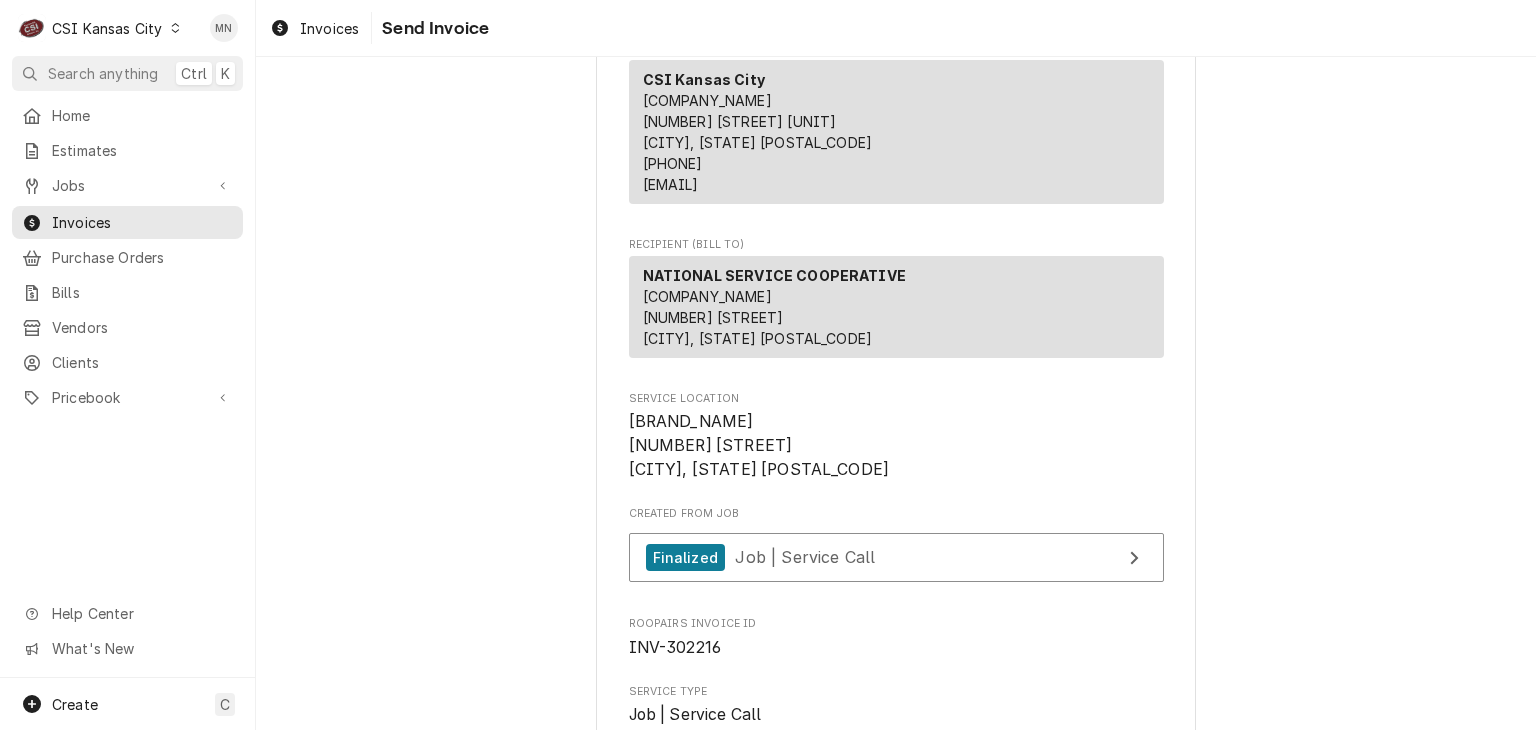 scroll, scrollTop: 200, scrollLeft: 0, axis: vertical 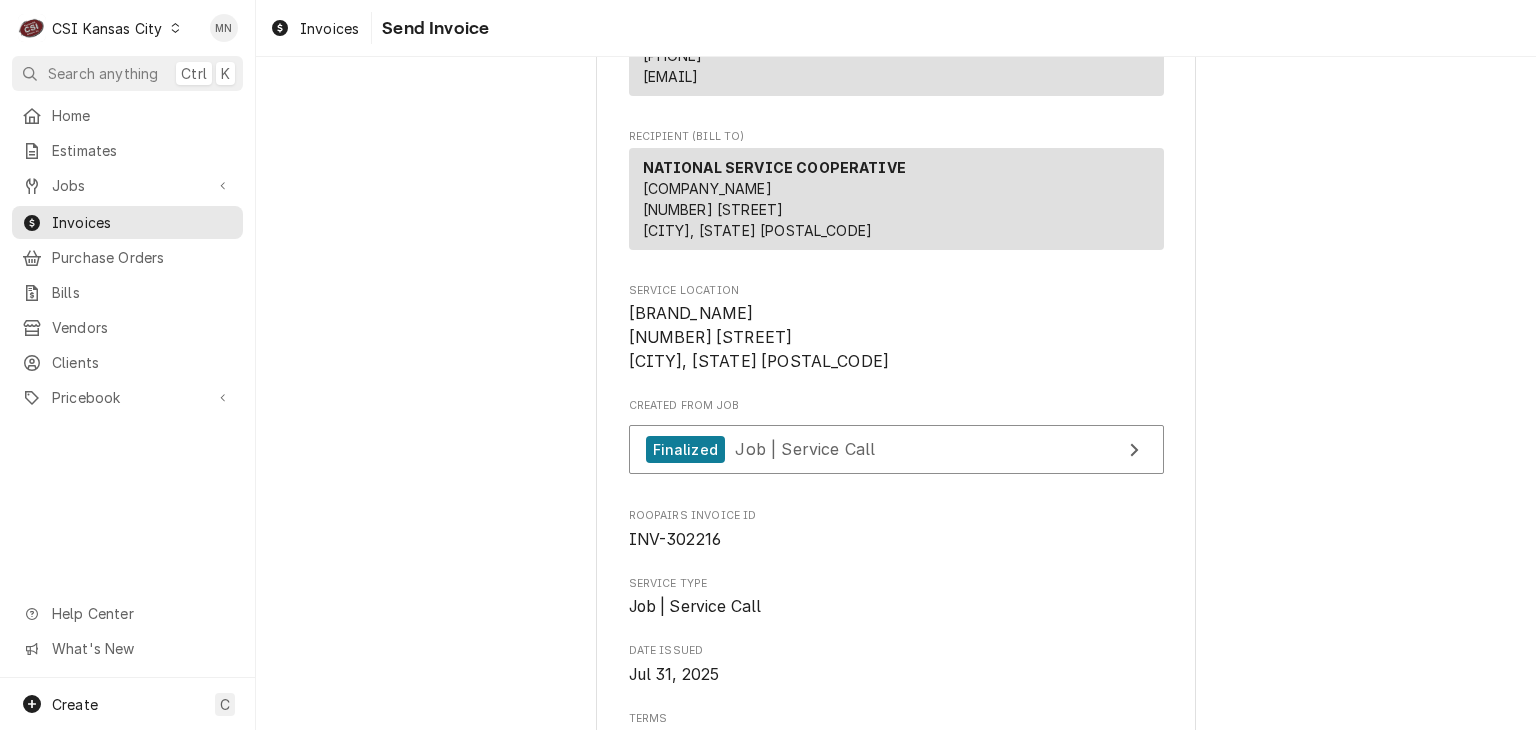 click on "Date Issued" at bounding box center (896, 651) 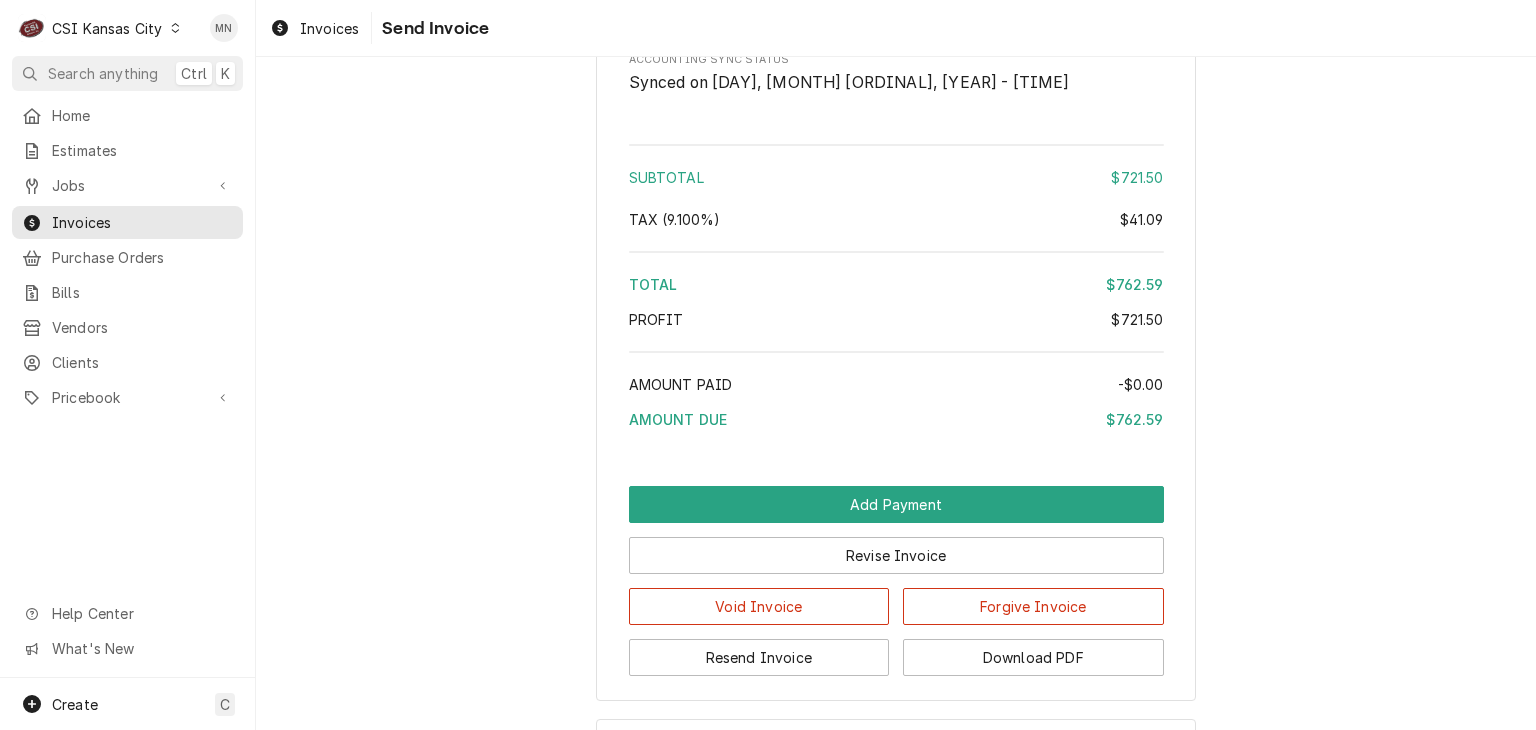 scroll, scrollTop: 3278, scrollLeft: 0, axis: vertical 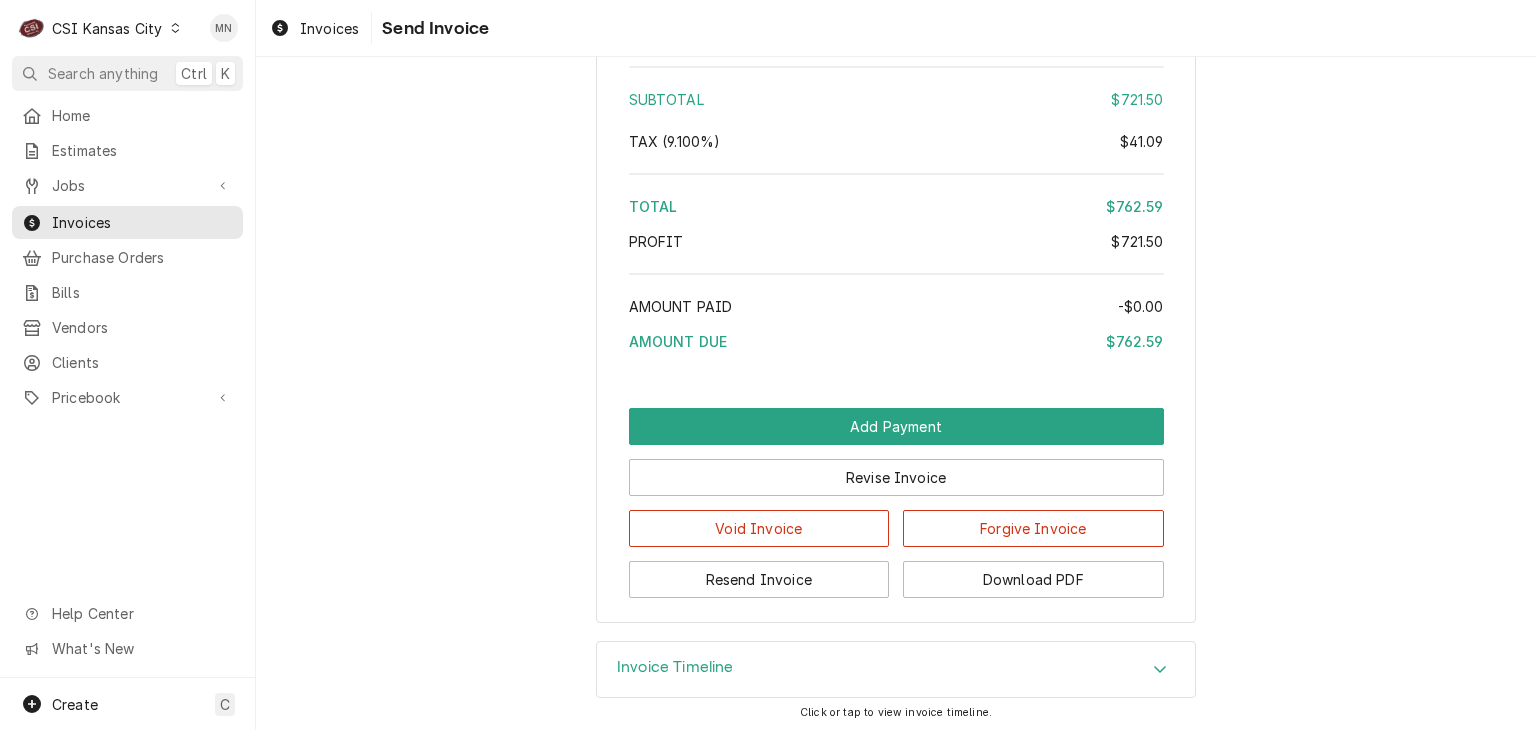 click on "Outstanding Sender CSI Kansas City CSI Commercial Services Inc
1021 NE Jib Ct Unit B
Lee’s Summit, MO 64064 (816) 523-2000 servicekc@csi1.com Recipient (Bill To) NATIONAL SERVICE COOPERATIVE NATIONAL SERVICE COOPERATIVE
4046 S 108th Street
Omaha, NE 68137 Service Location Viva Tacos and Tequila
5031 W 135th St
Leawood, KS 66209 Created From Job Finalized Job | Service Call Roopairs Invoice ID INV-302216 Service Type Job | Service Call Date Issued Jul 31, 2025 Terms Net 30 Date Due Aug 30, 2025 Sent On Fri, Aug 1st, 2025 - 12:12 PM Last Modified Fri, Aug 1st, 2025 - 12:12 PM Service Charges Short Description 1-Labor (Service) | Standard | Incurred Subtype [#1-SALE] LABR-REG Service Dates Jul 22, 2025 - Jul 28, 2025 Hourly Cost $0.00/hr Qty. 3.5hrs Rate $129.00/hr Amount $451.50 Tax Taxable Service  Summary Parts and Materials (No parts and materials charges) Trip Charges, Diagnostic Fees, etc. Short Description Travel Charge Subtype [#1-SALE] TRAVEL-MILE Unit Cost $0.00 Qty. 2 Price $135.00 Amount $270.00 [" at bounding box center (896, -1290) 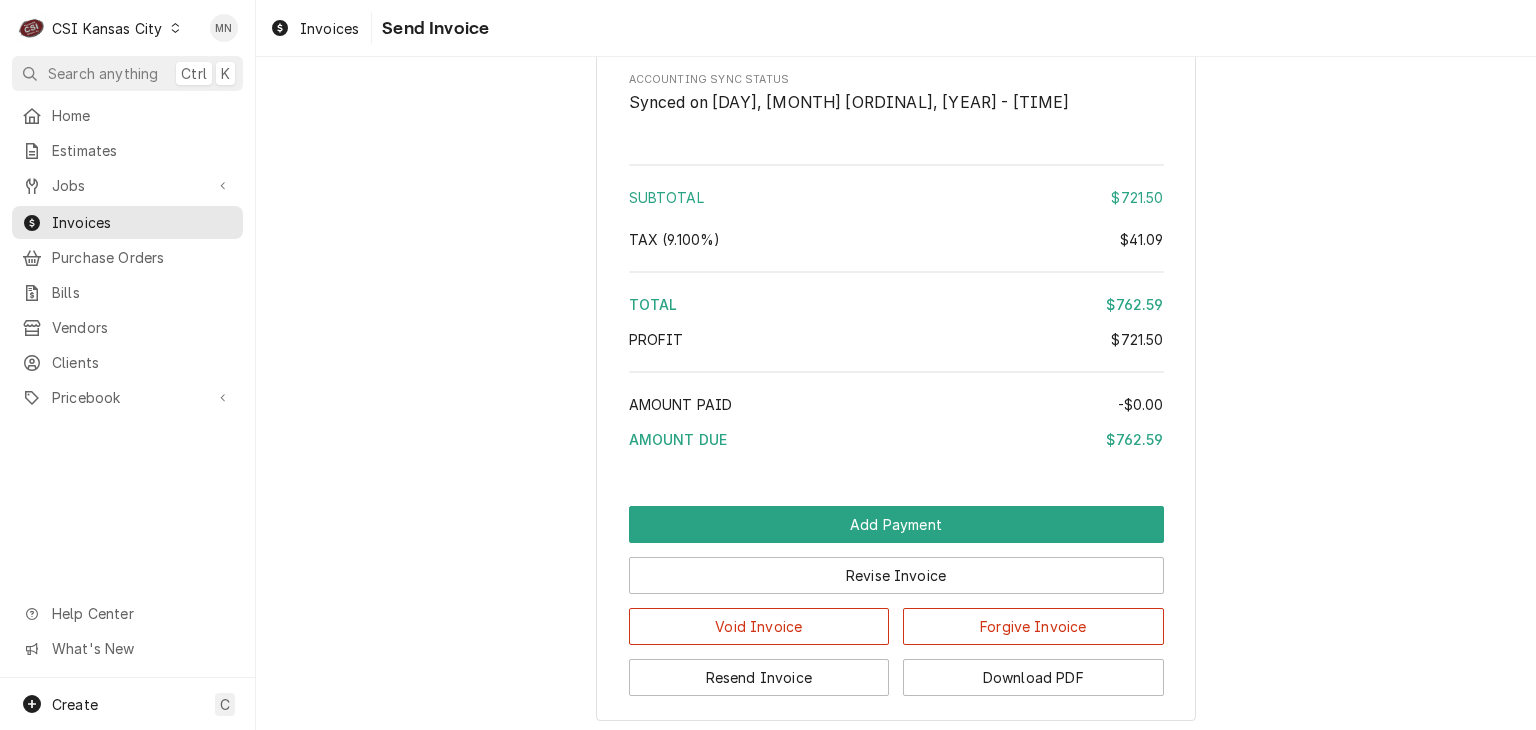 scroll, scrollTop: 3278, scrollLeft: 0, axis: vertical 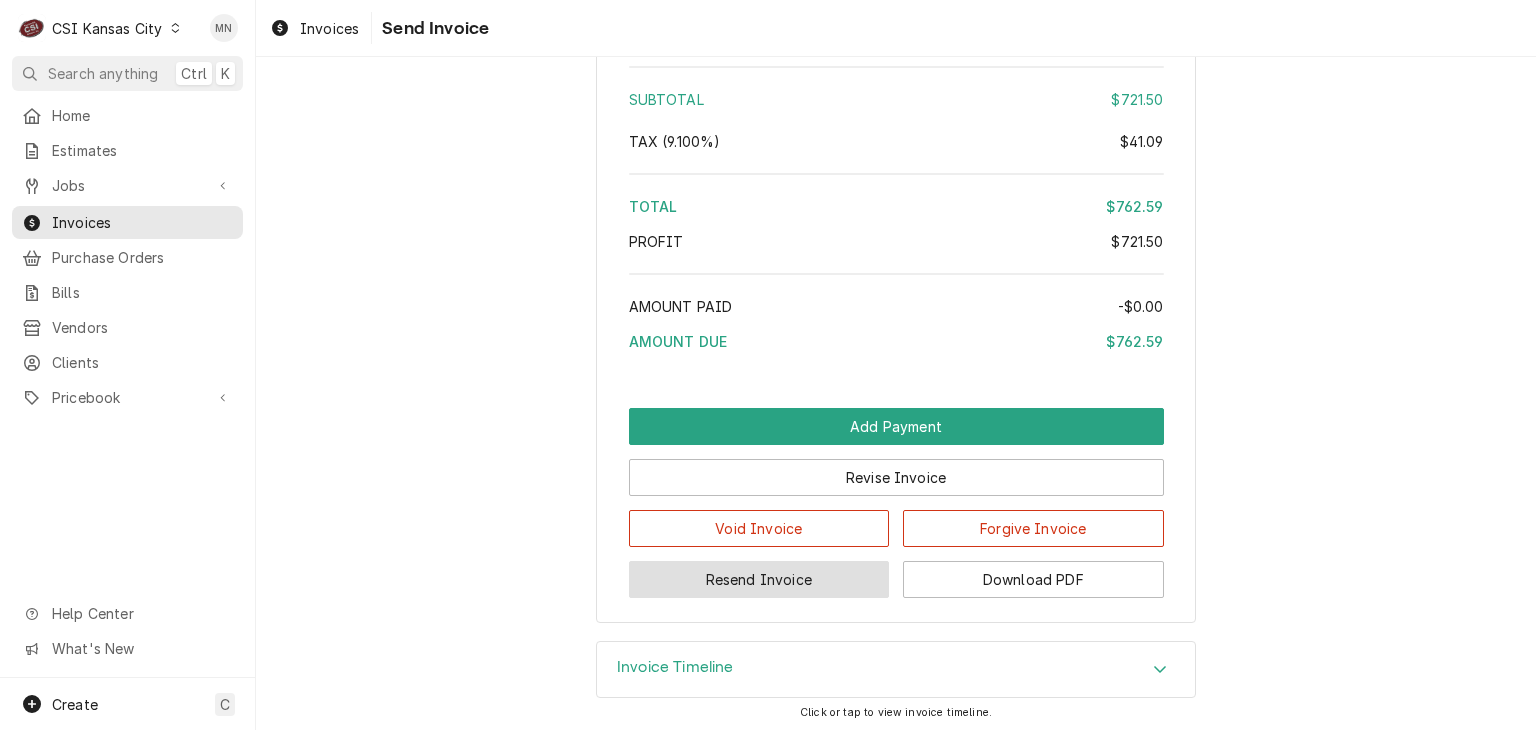 click on "Resend Invoice" at bounding box center [759, 579] 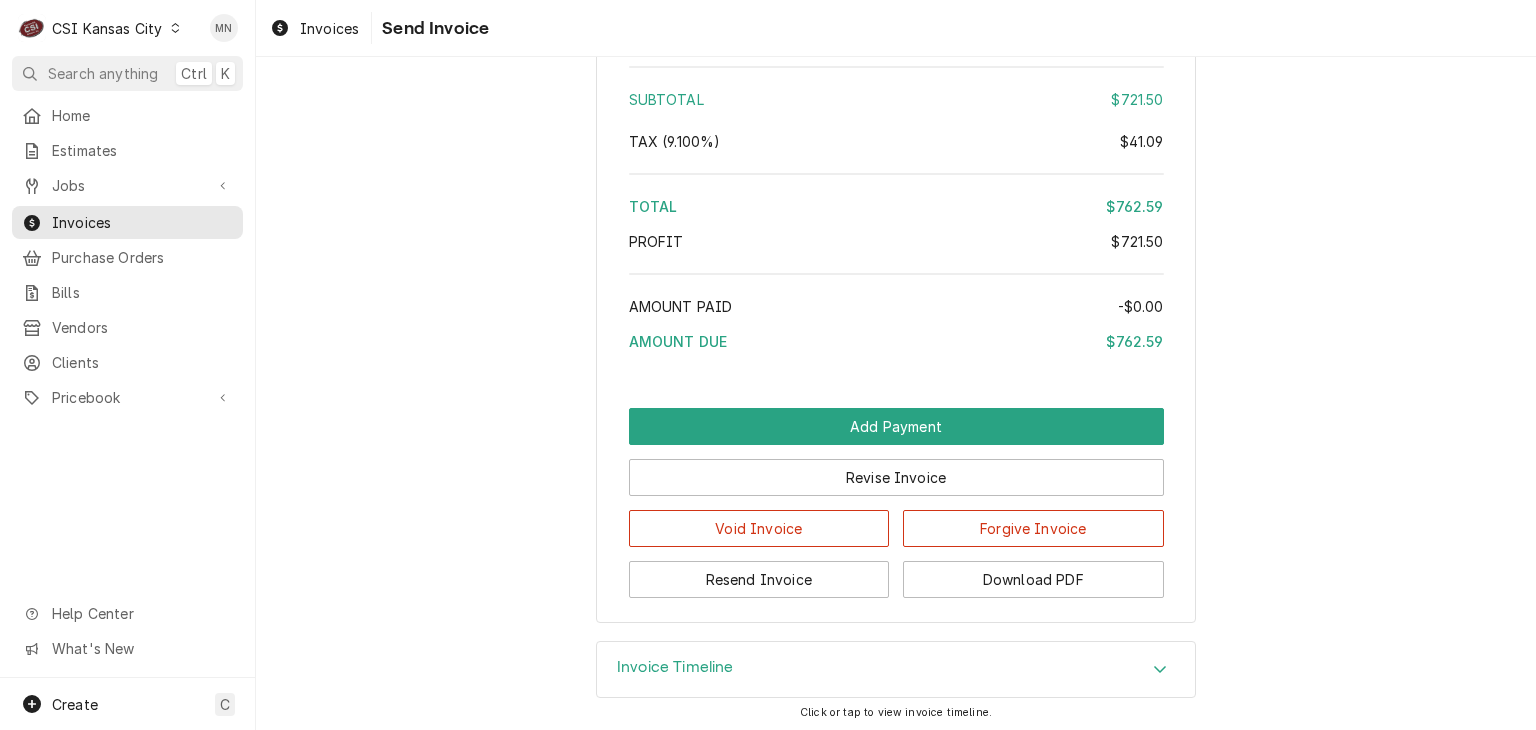 scroll, scrollTop: 0, scrollLeft: 0, axis: both 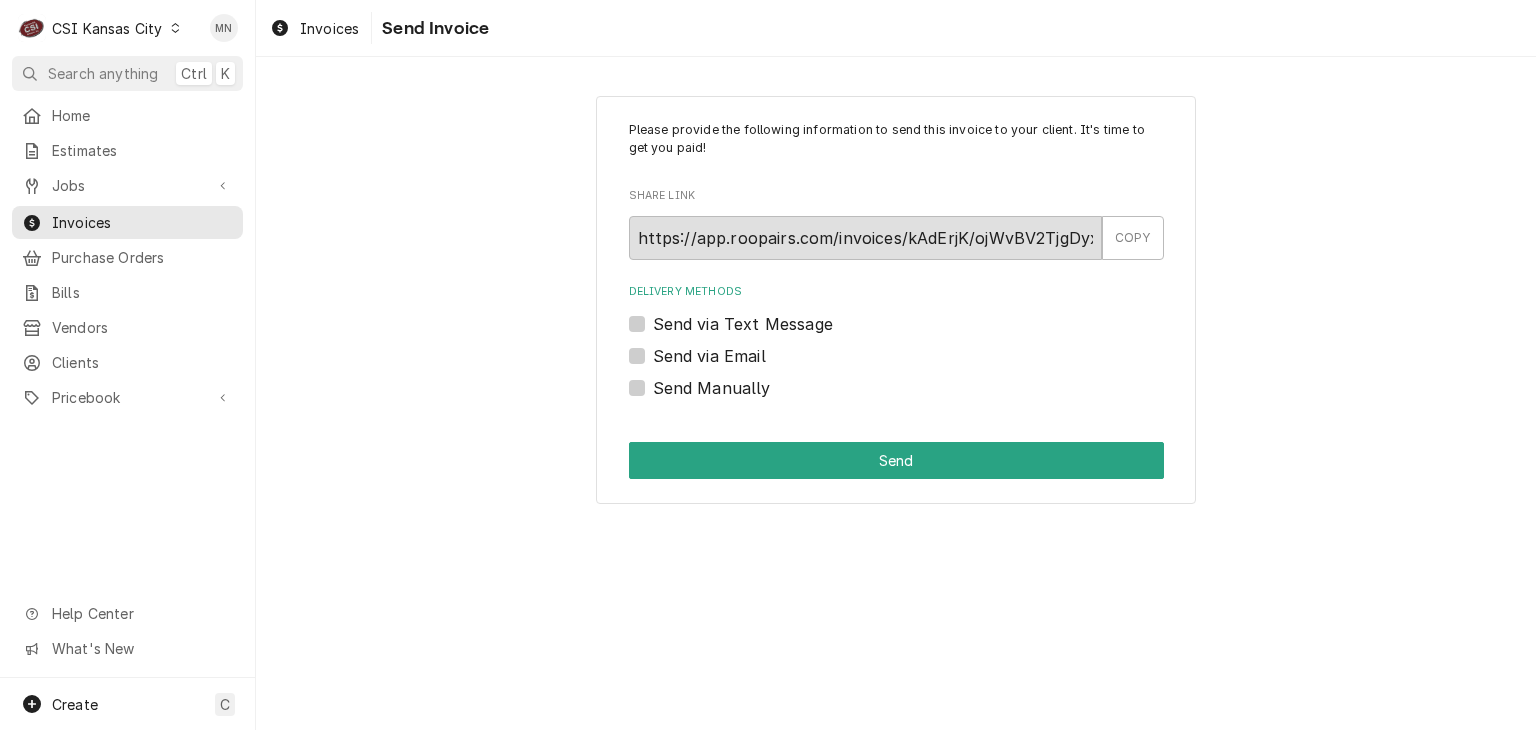 click on "Send Manually" at bounding box center [712, 388] 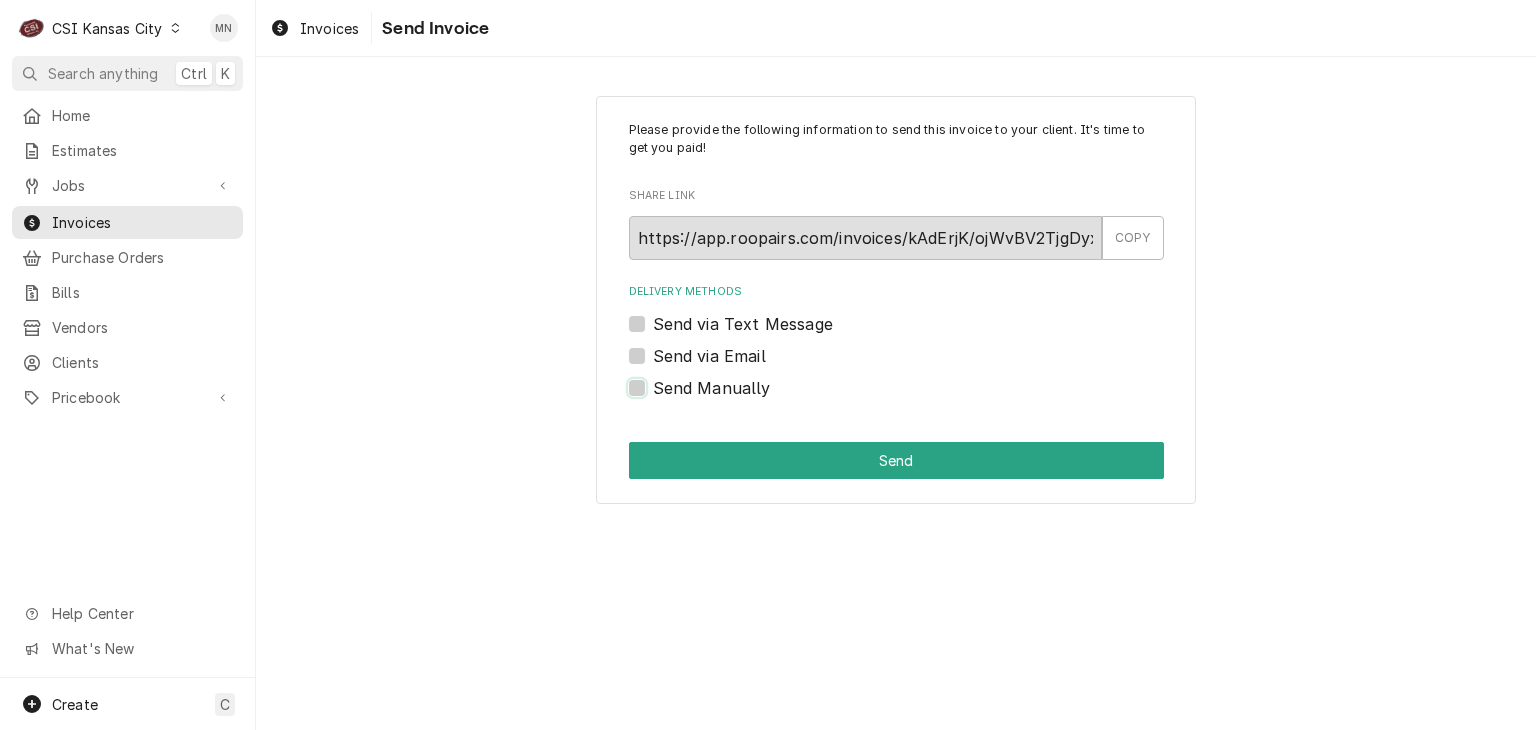 checkbox on "true" 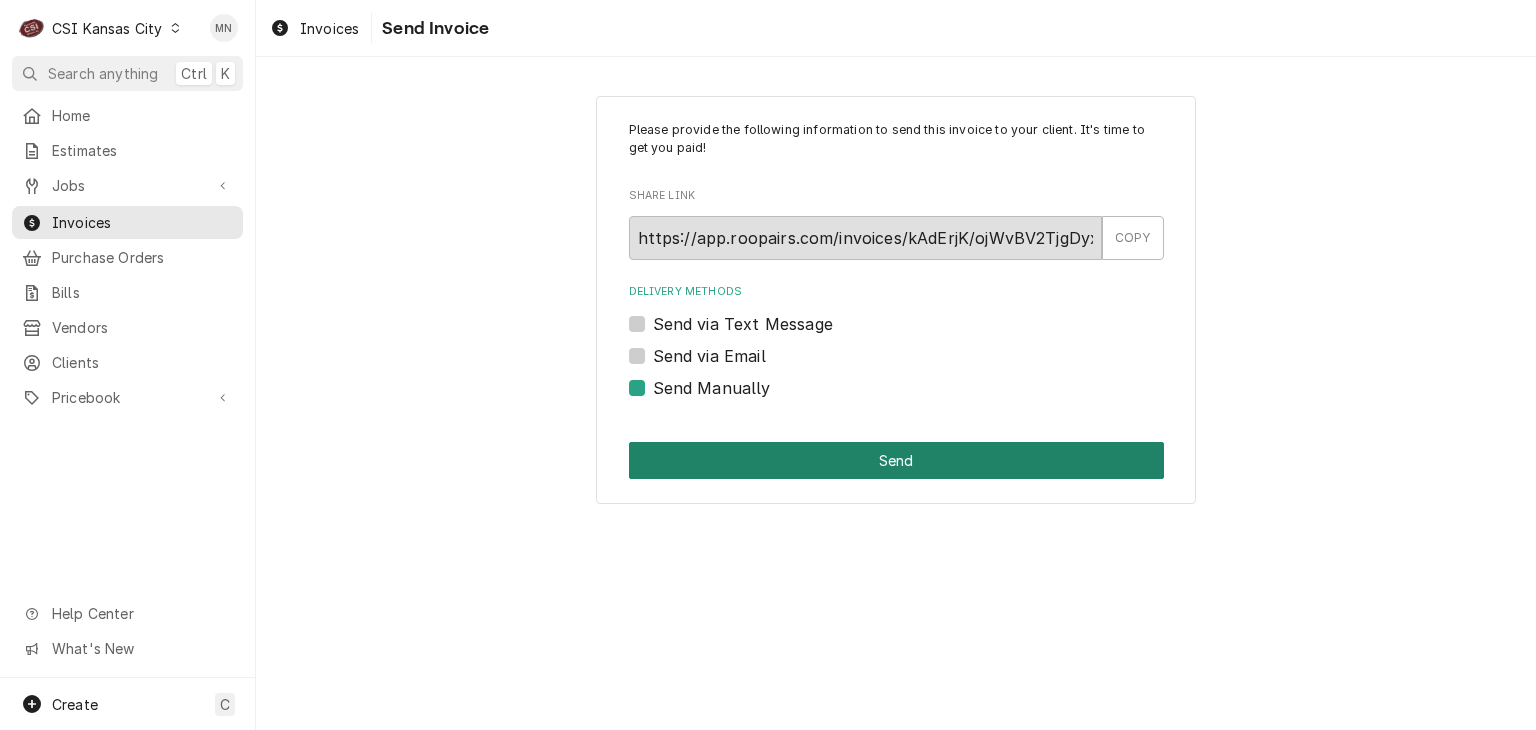 click on "Send" at bounding box center (896, 460) 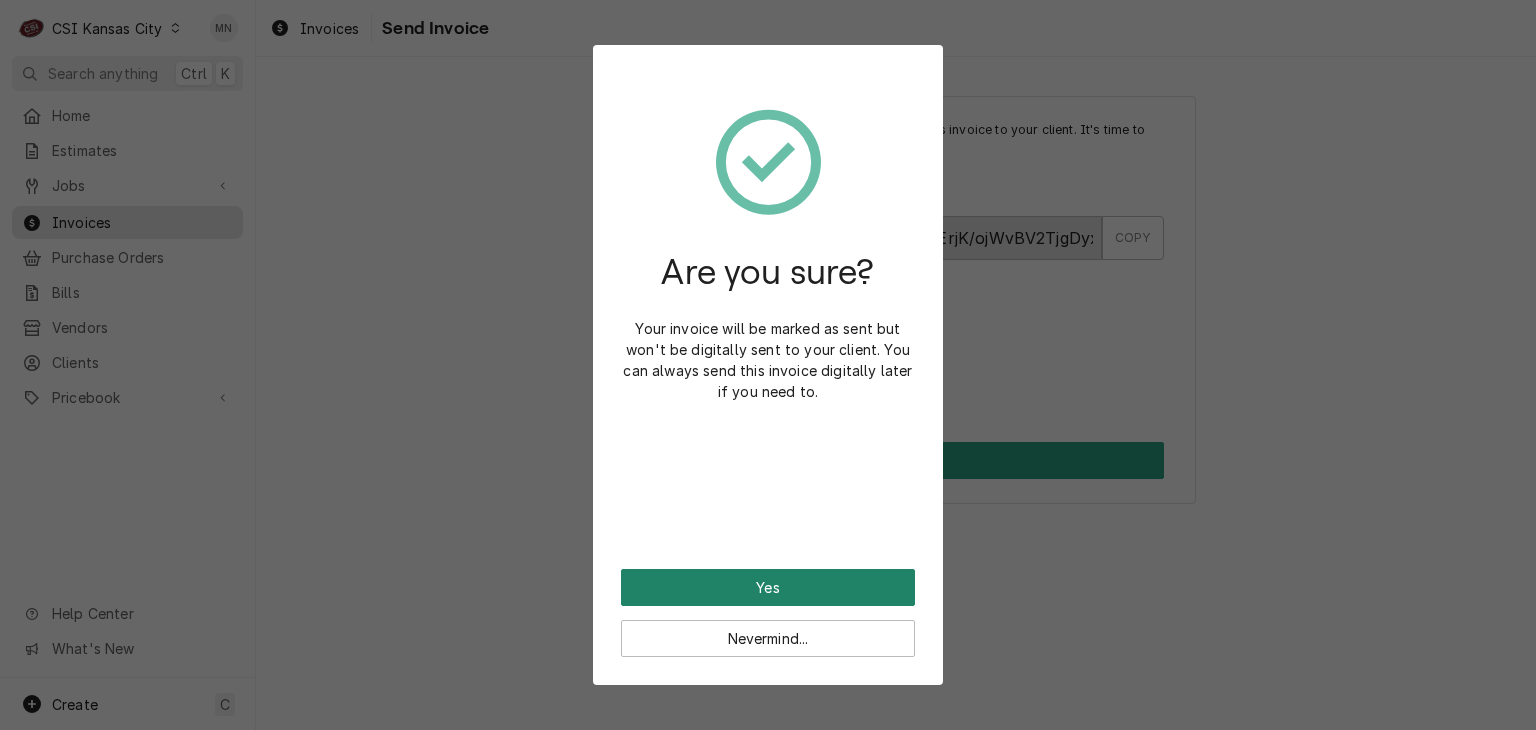 click on "Yes" at bounding box center (768, 587) 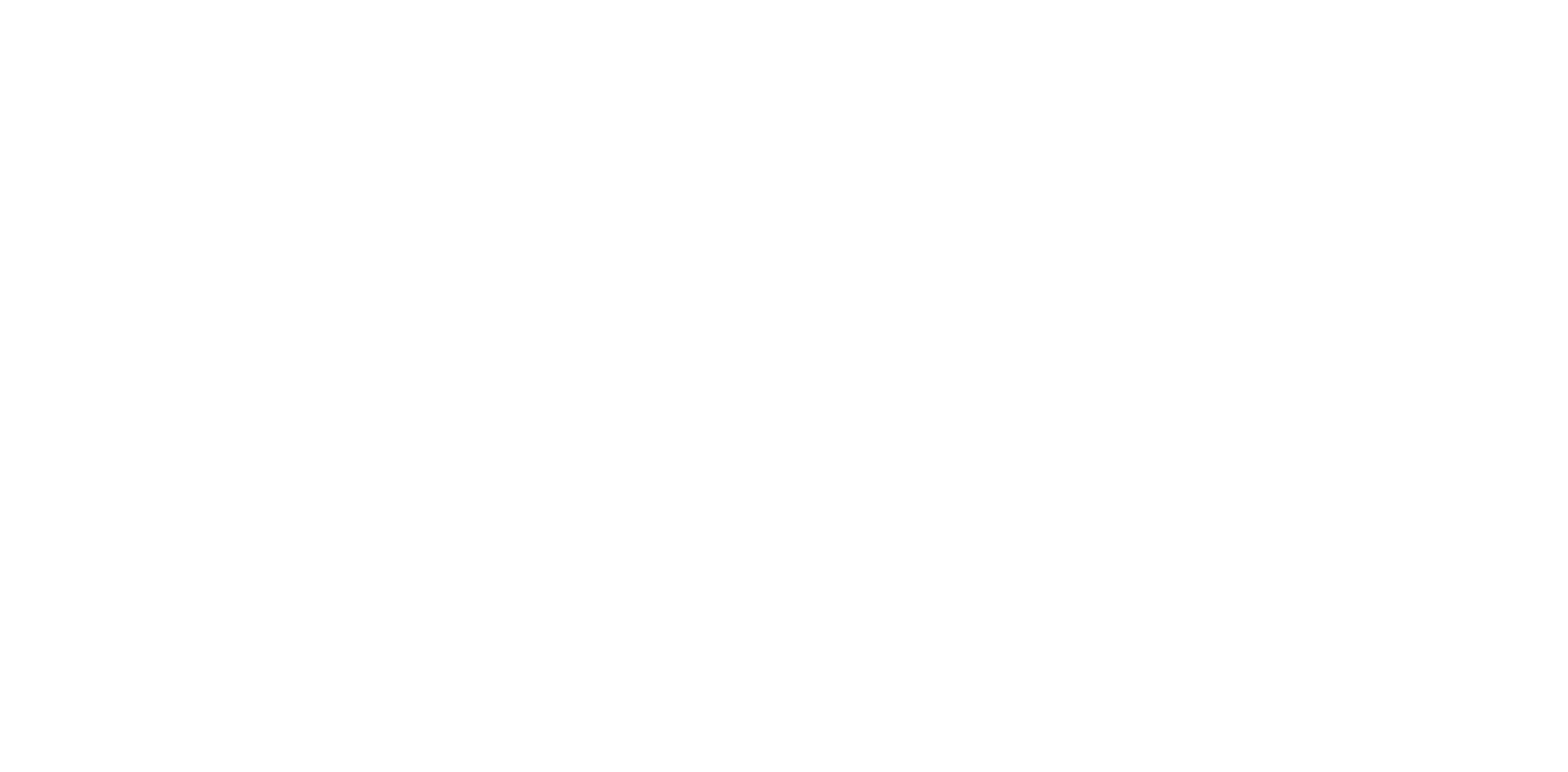scroll, scrollTop: 0, scrollLeft: 0, axis: both 